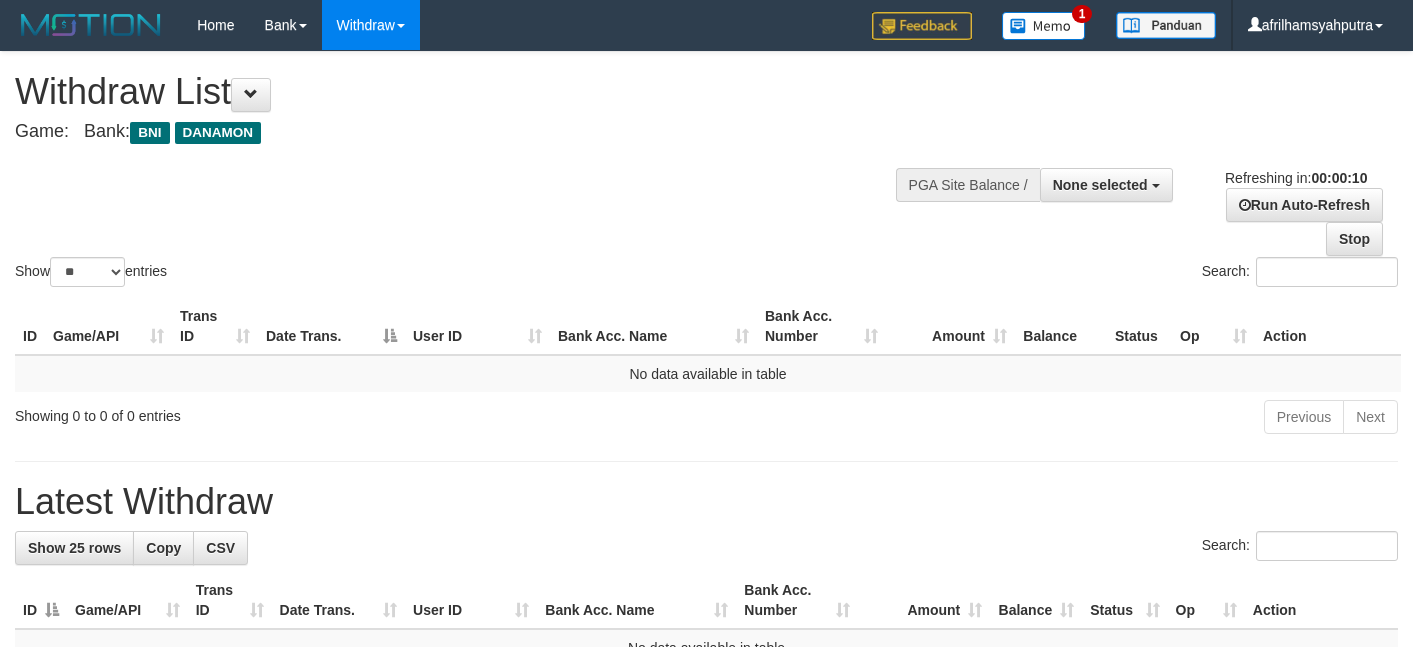 select 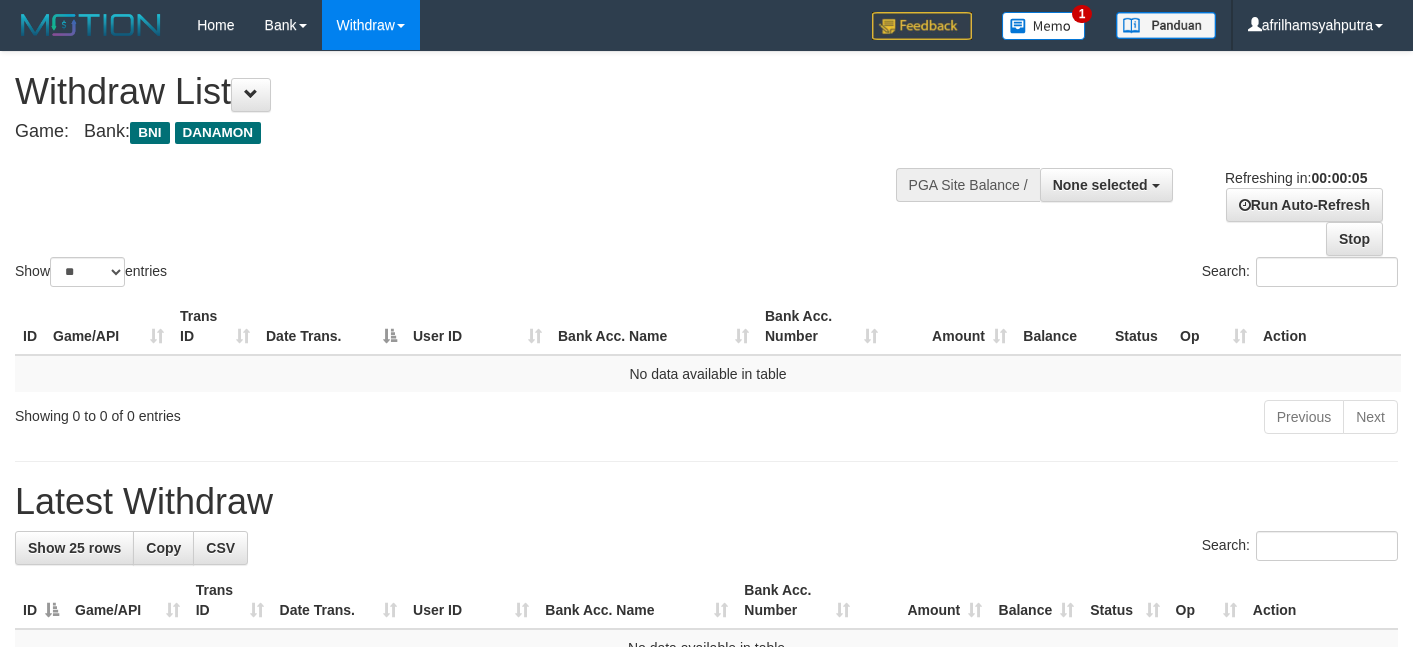 scroll, scrollTop: 0, scrollLeft: 0, axis: both 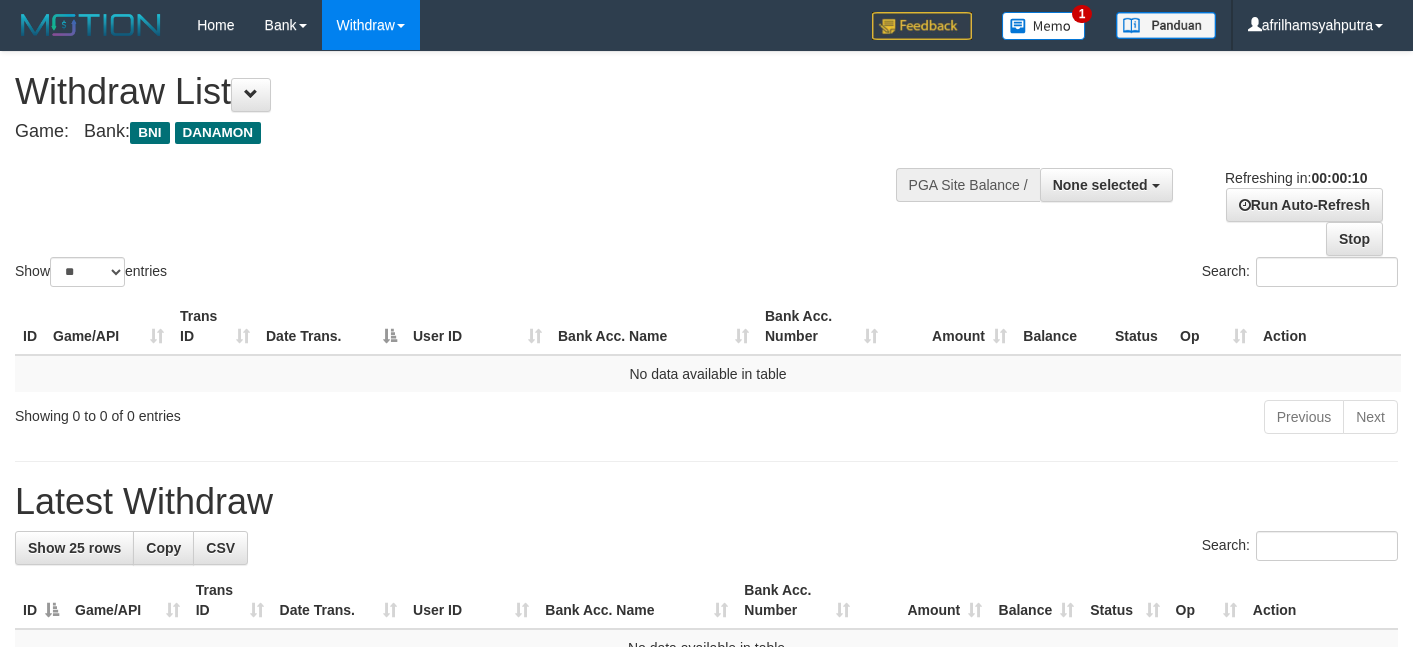 select 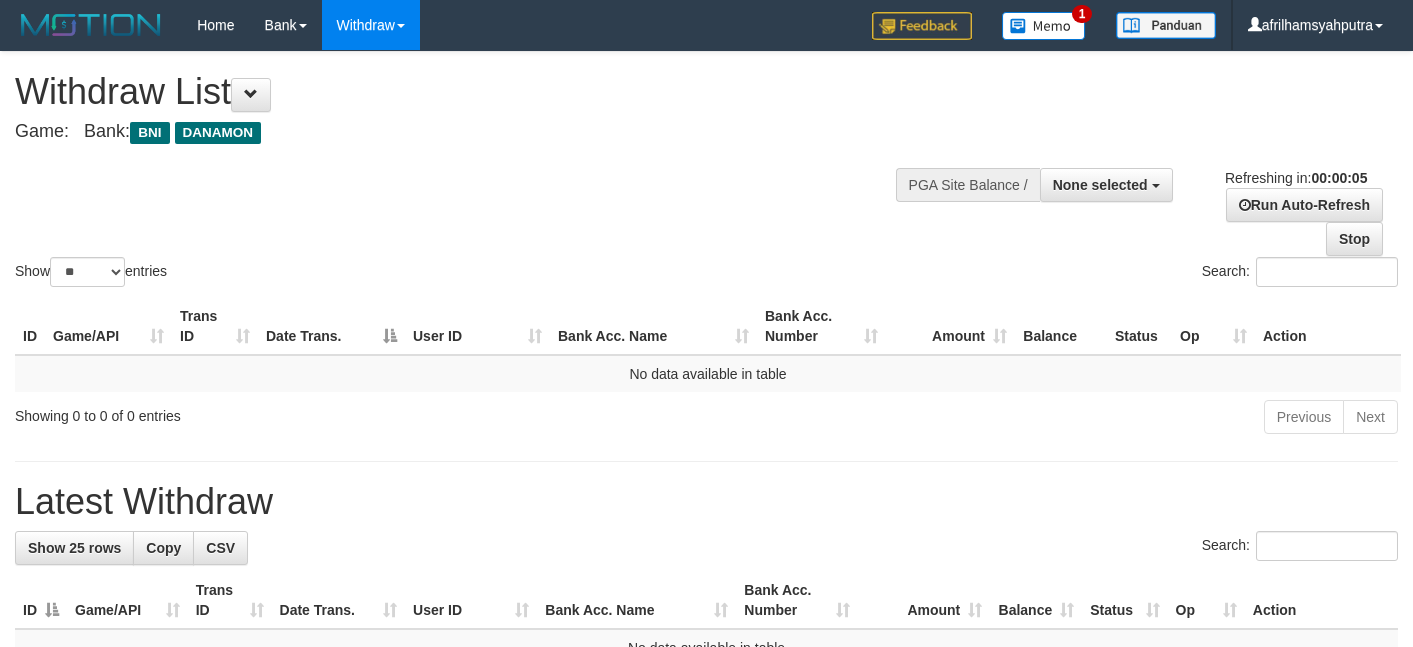 scroll, scrollTop: 0, scrollLeft: 0, axis: both 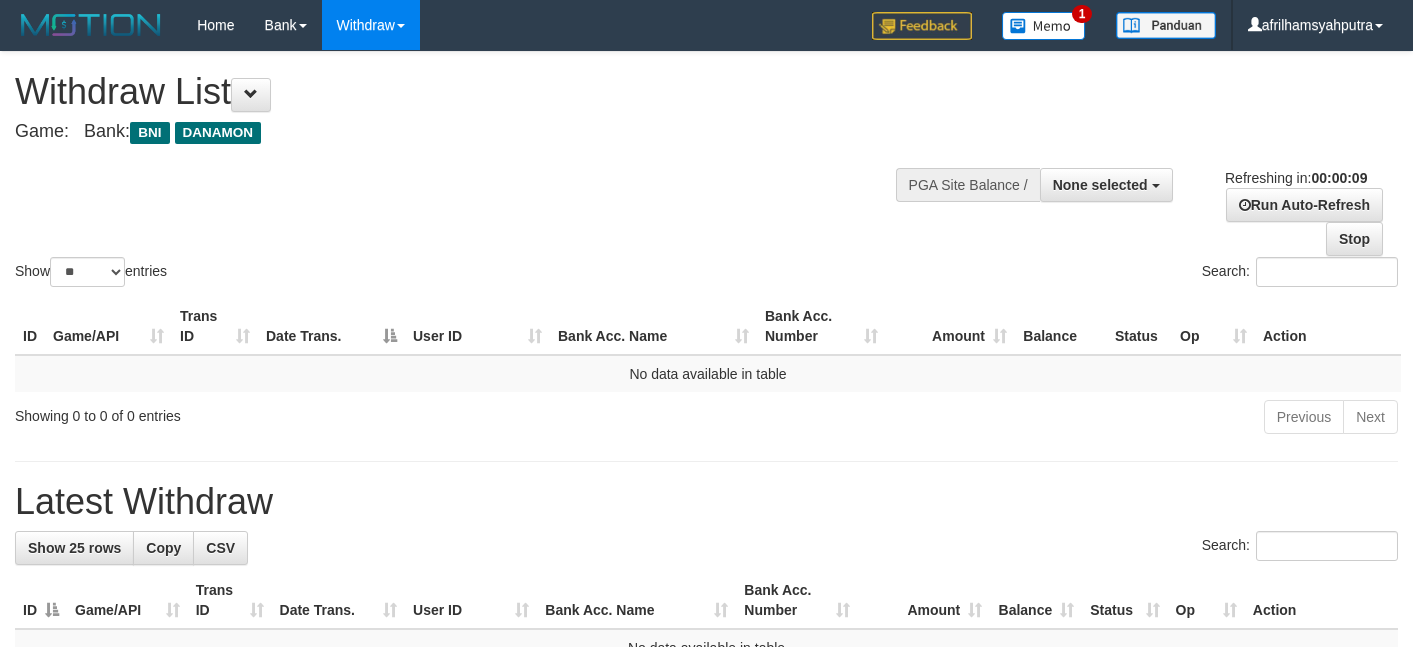 select 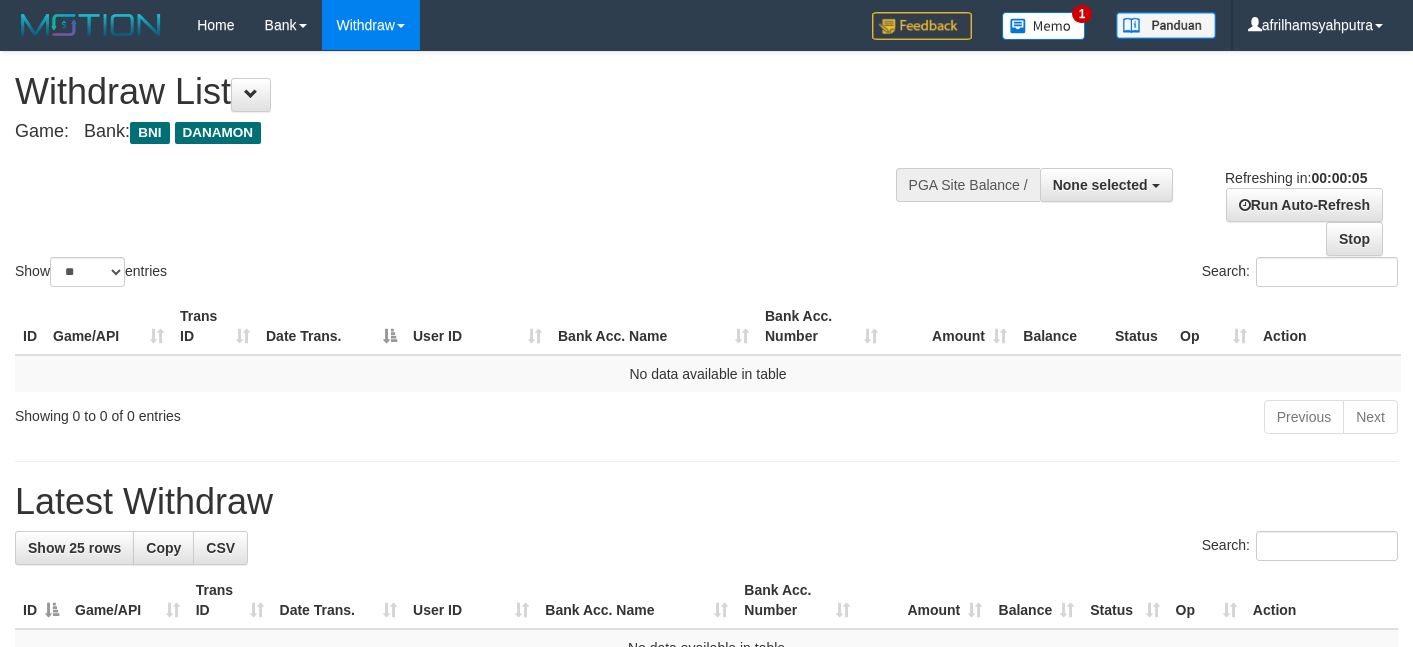 scroll, scrollTop: 0, scrollLeft: 0, axis: both 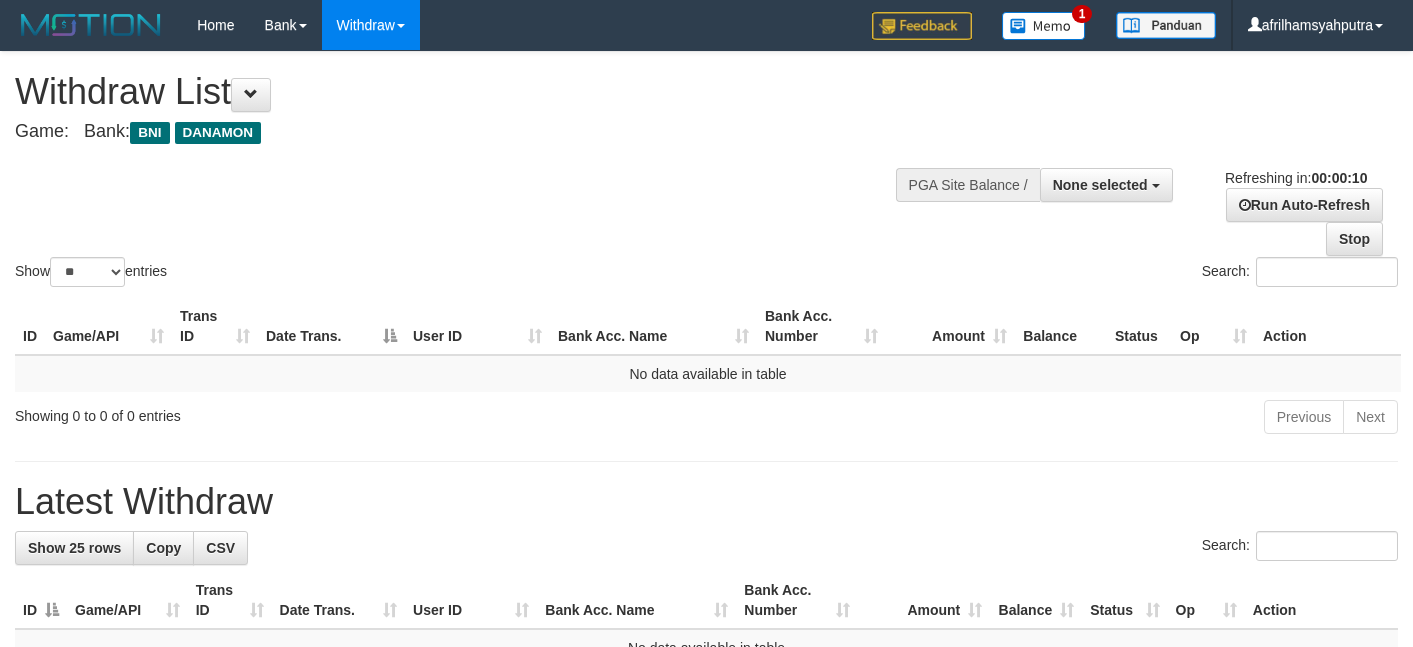 select 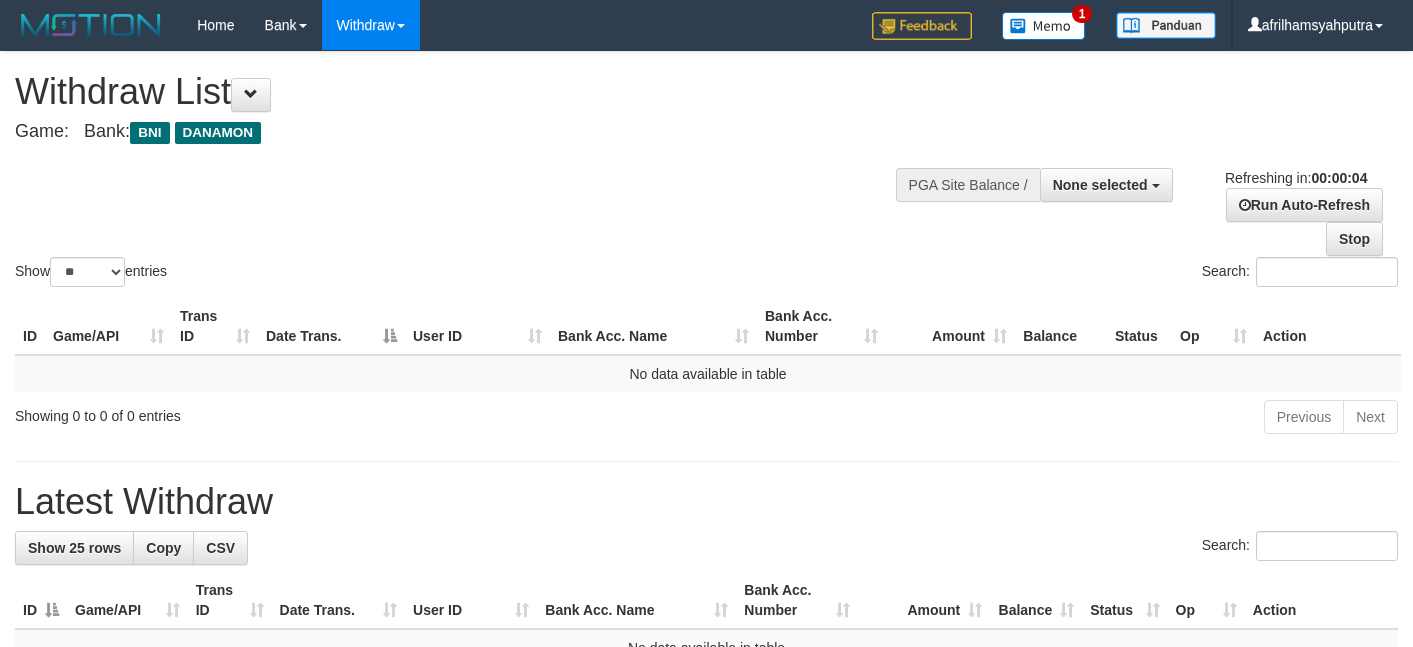 scroll, scrollTop: 0, scrollLeft: 0, axis: both 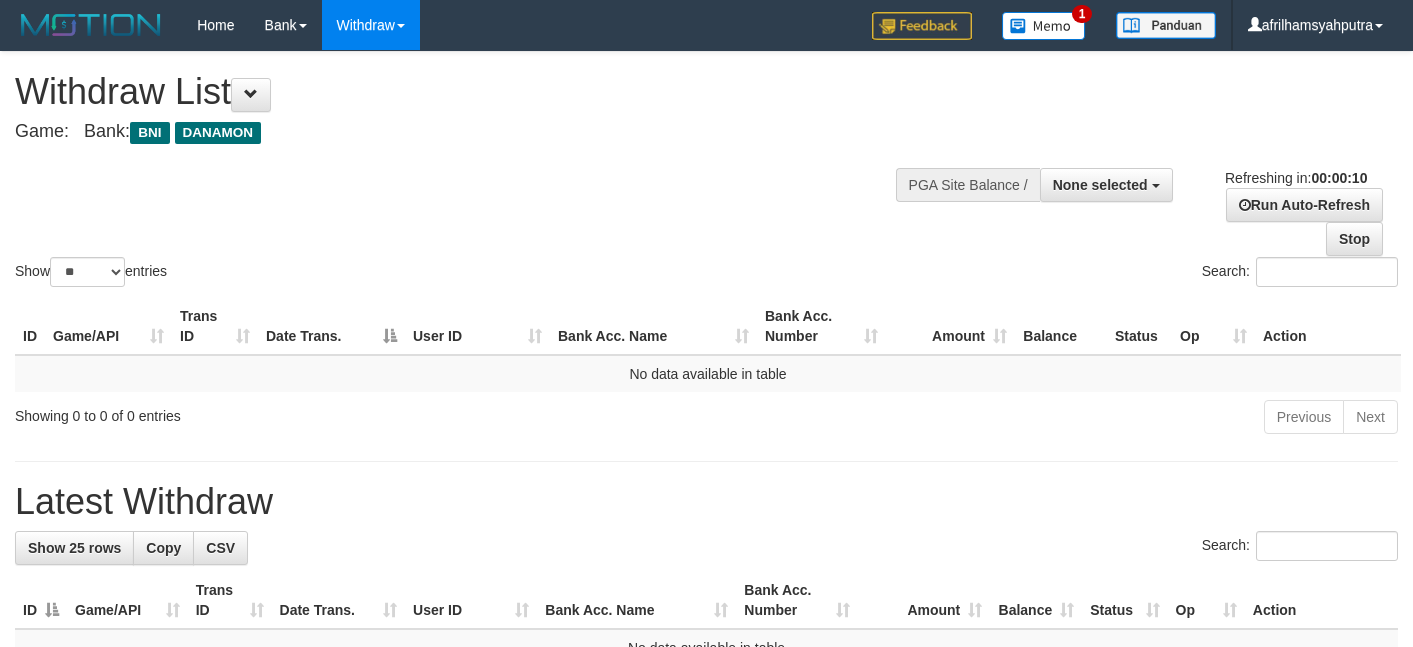 select 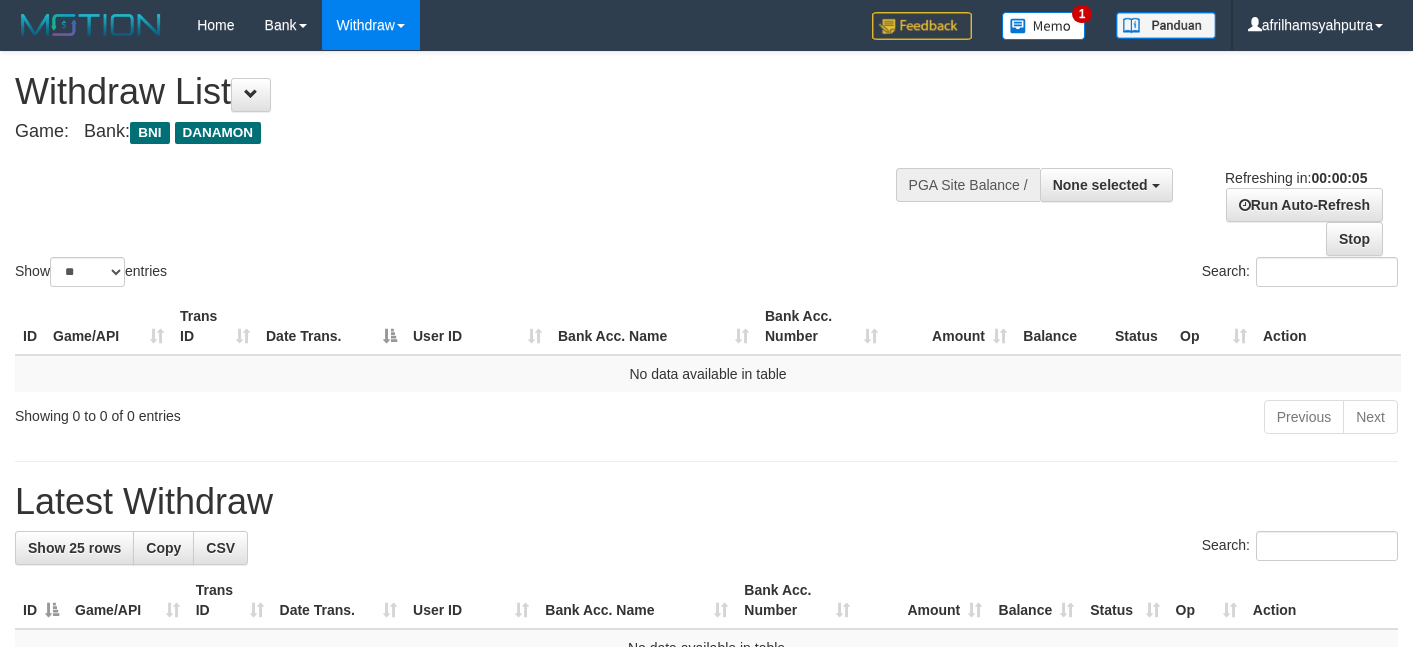 scroll, scrollTop: 0, scrollLeft: 0, axis: both 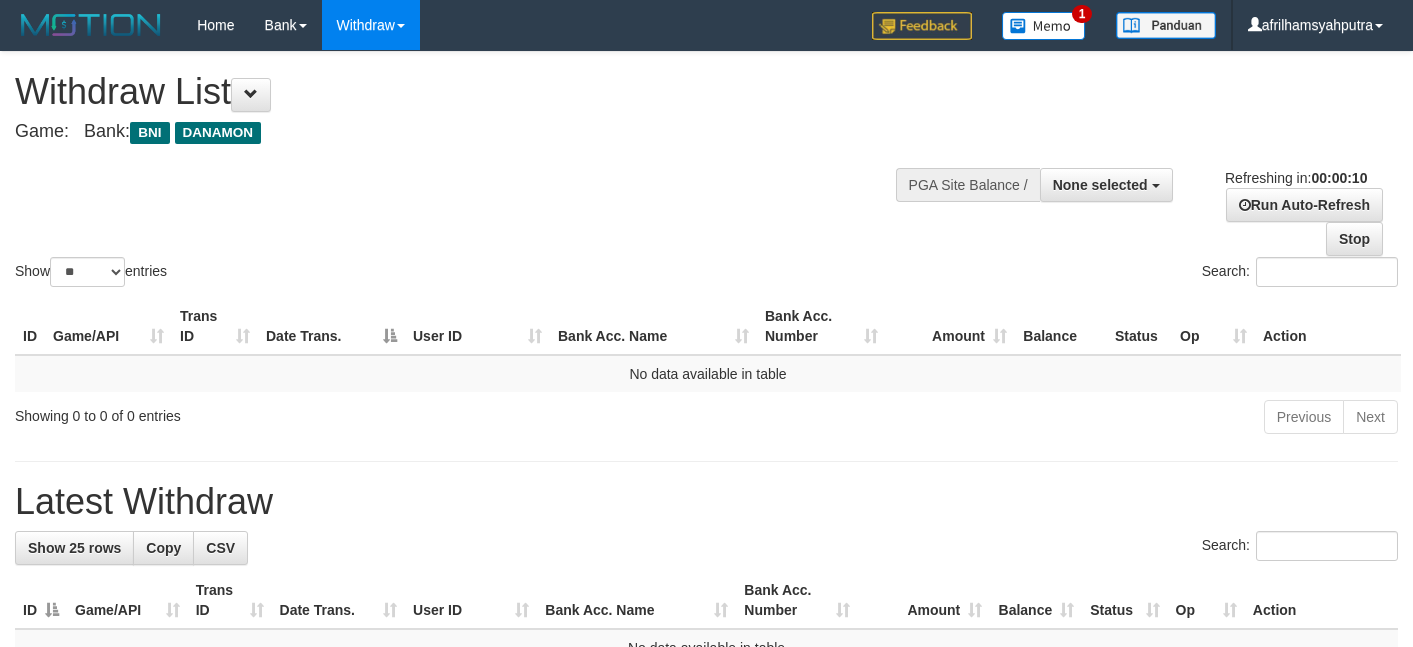 select 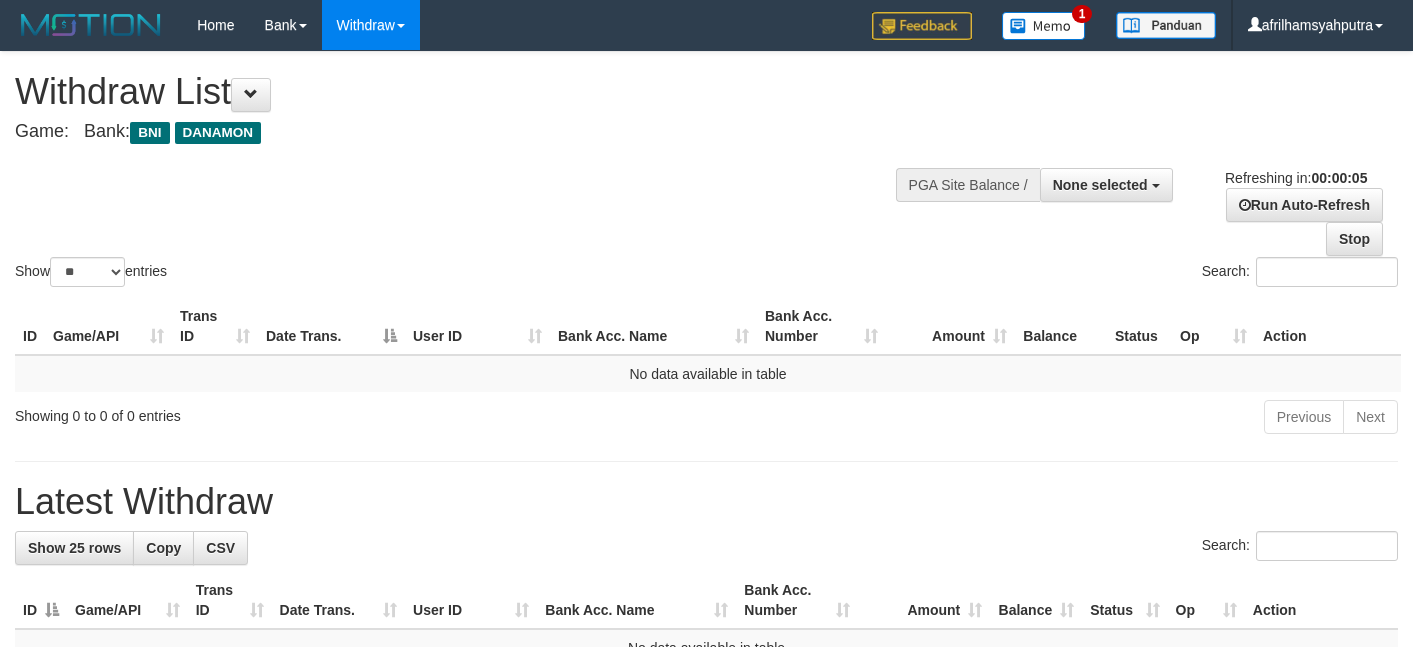 scroll, scrollTop: 0, scrollLeft: 0, axis: both 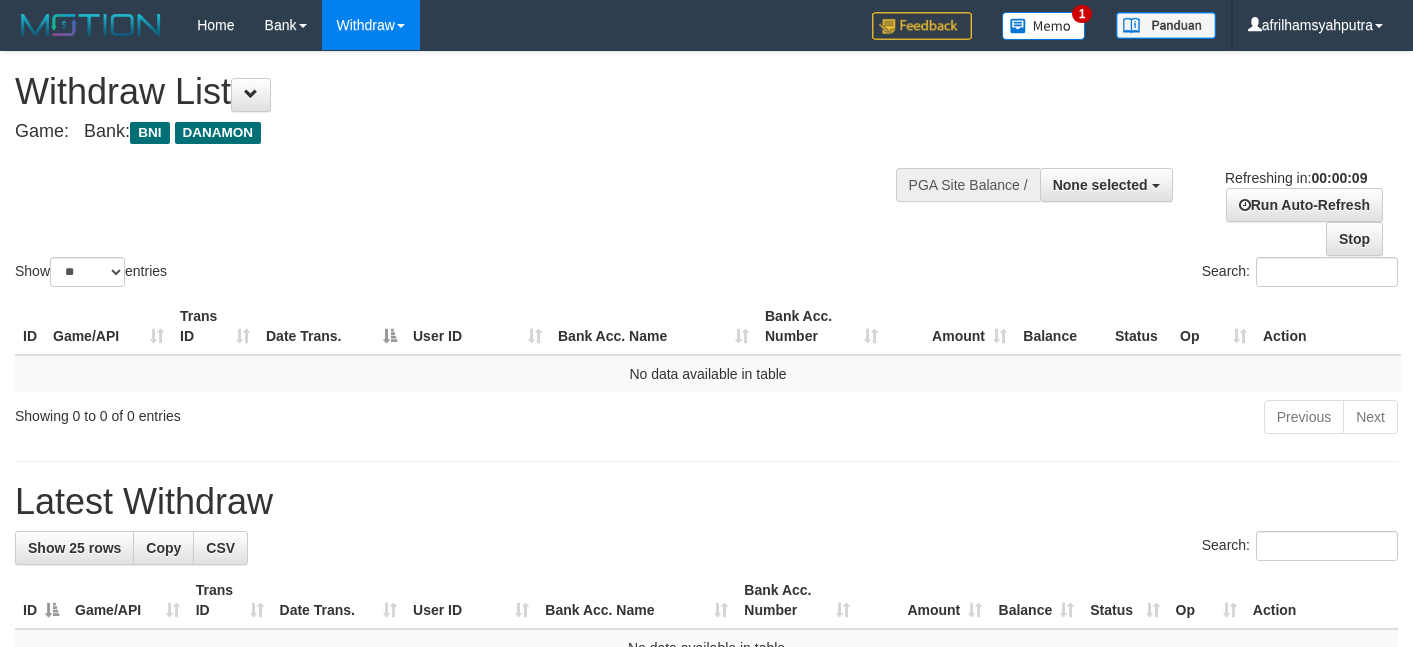 select 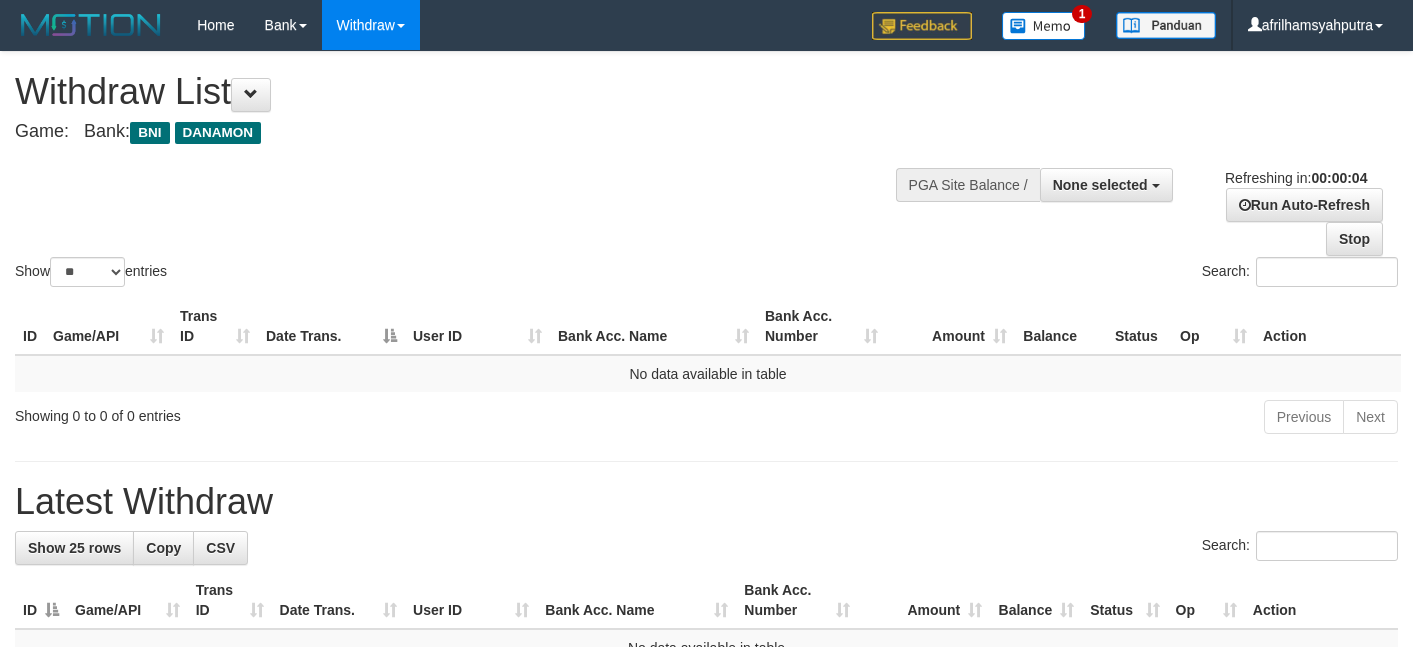 scroll, scrollTop: 0, scrollLeft: 0, axis: both 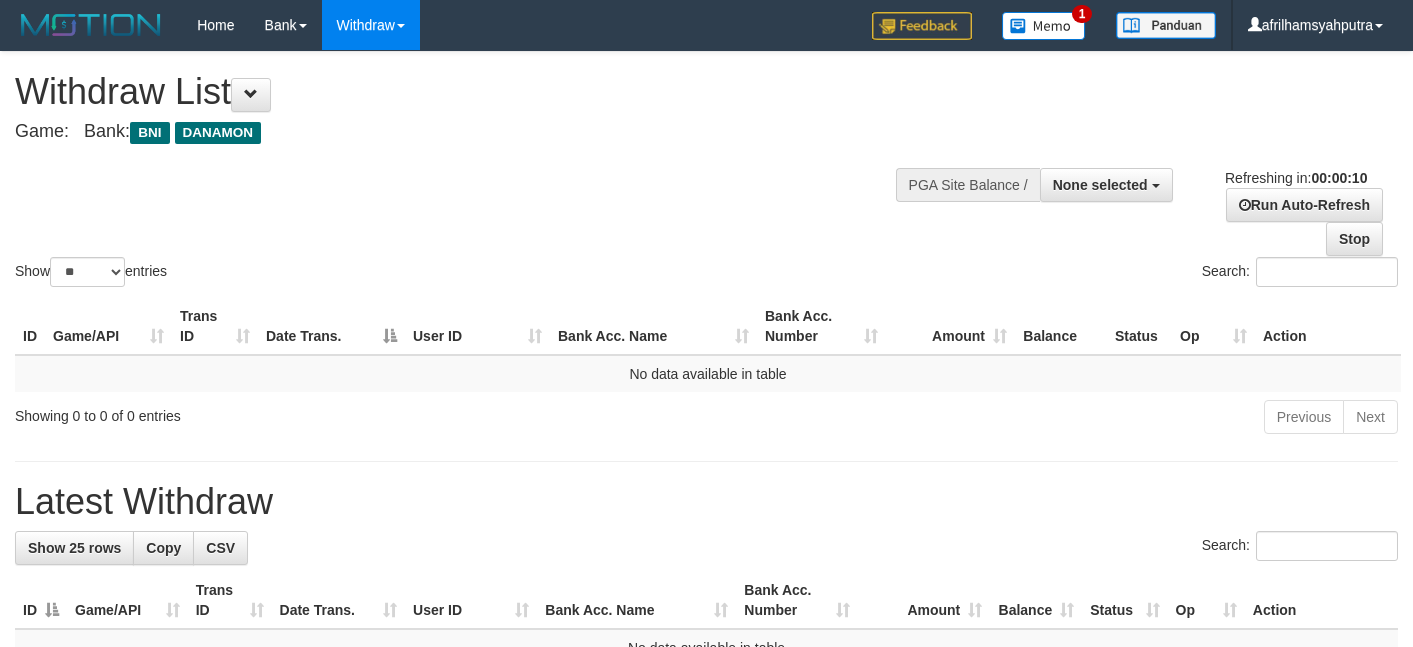 select 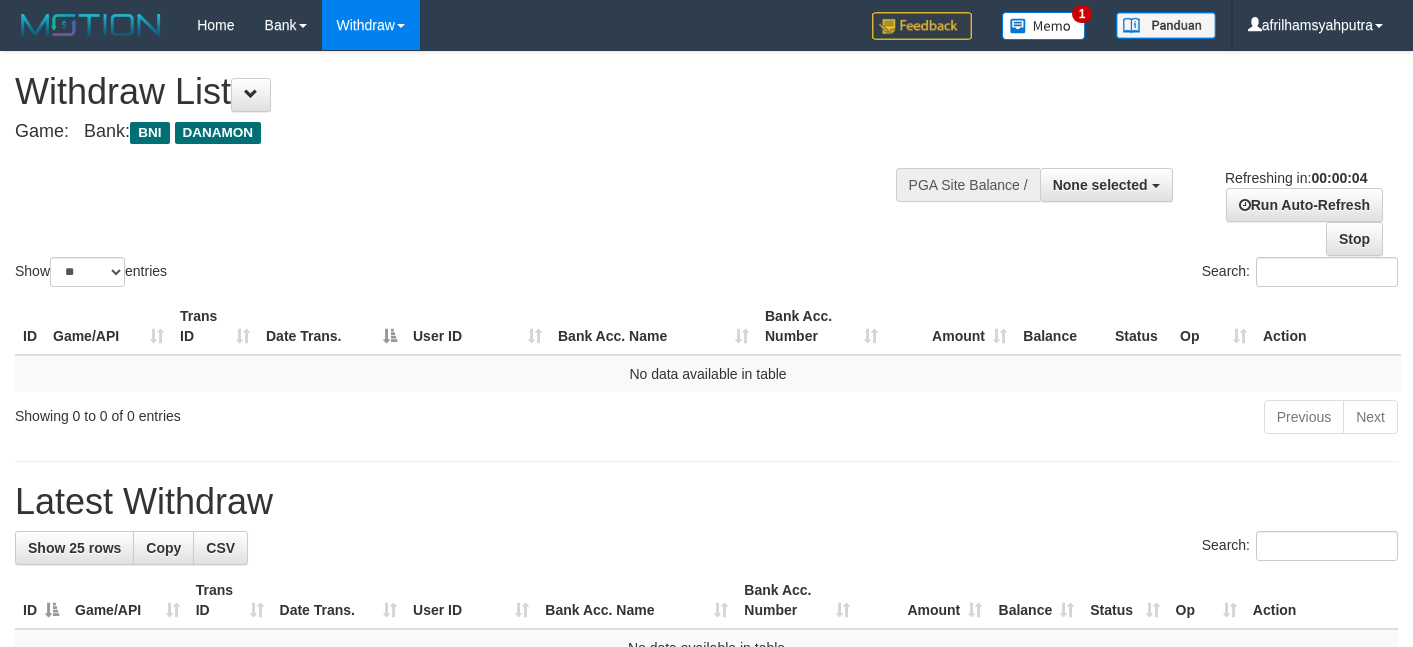 scroll, scrollTop: 0, scrollLeft: 0, axis: both 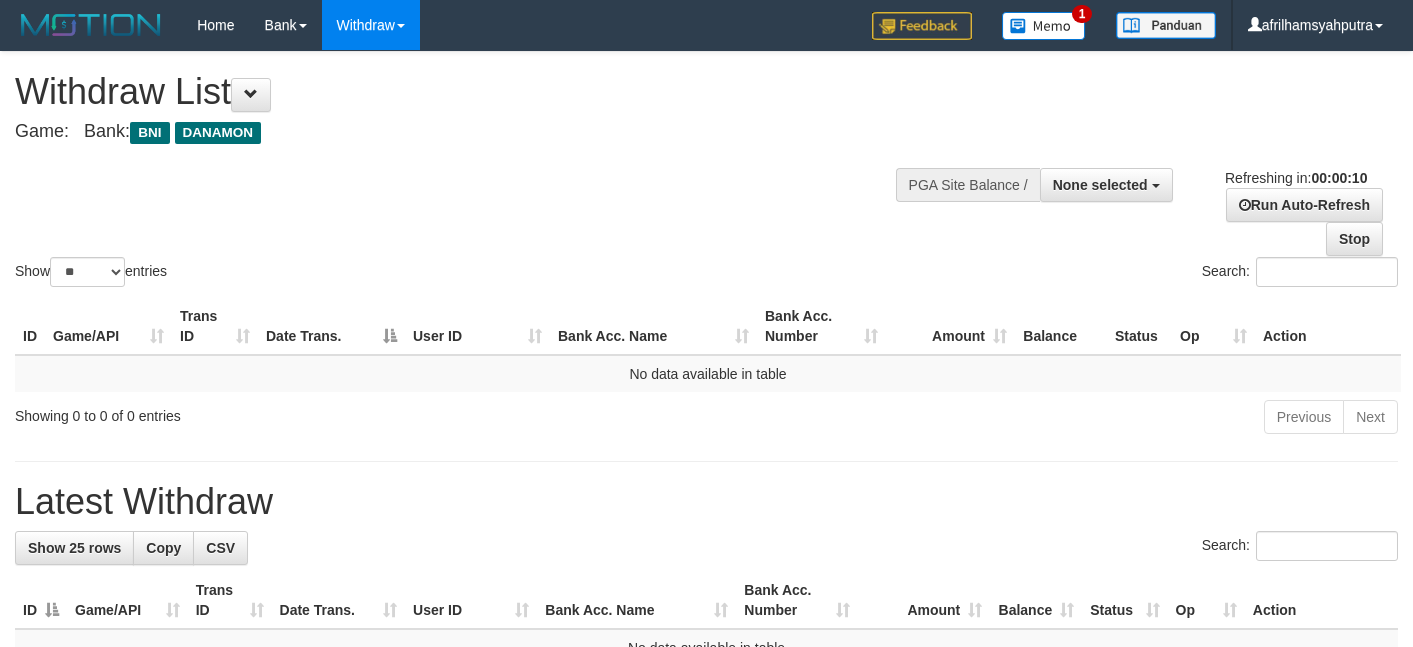 select 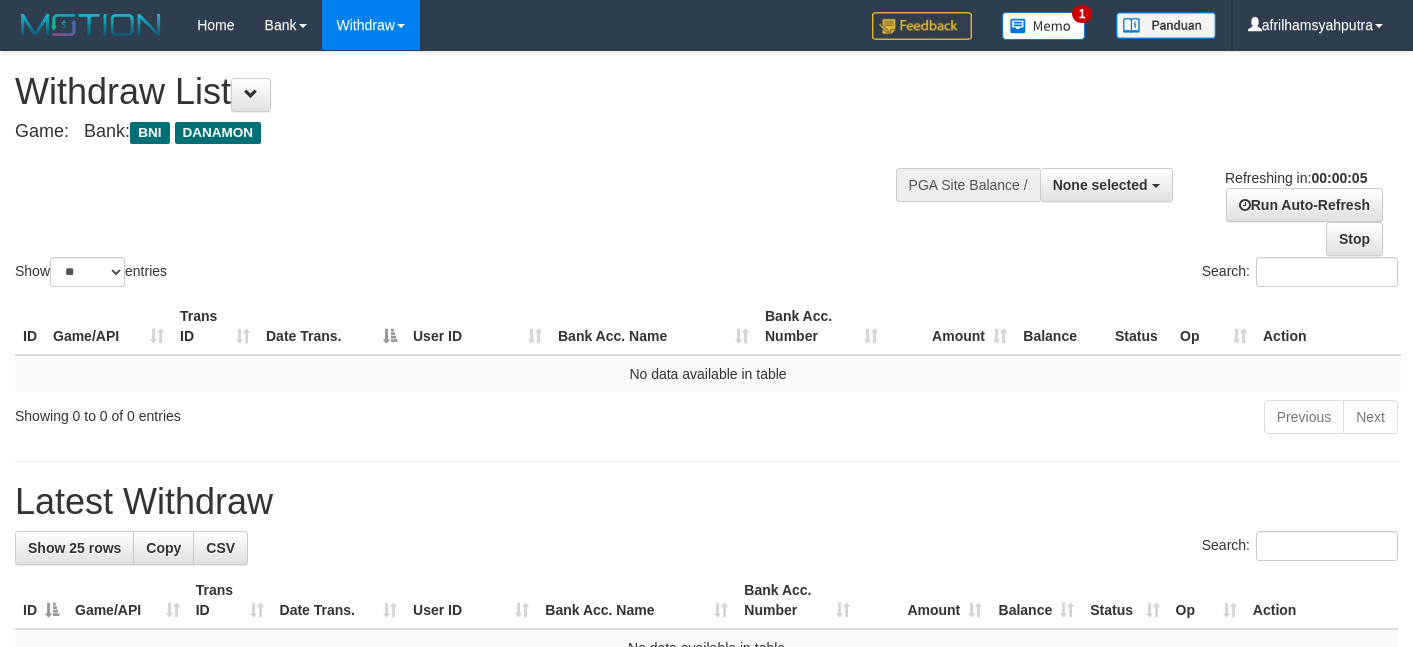scroll, scrollTop: 0, scrollLeft: 0, axis: both 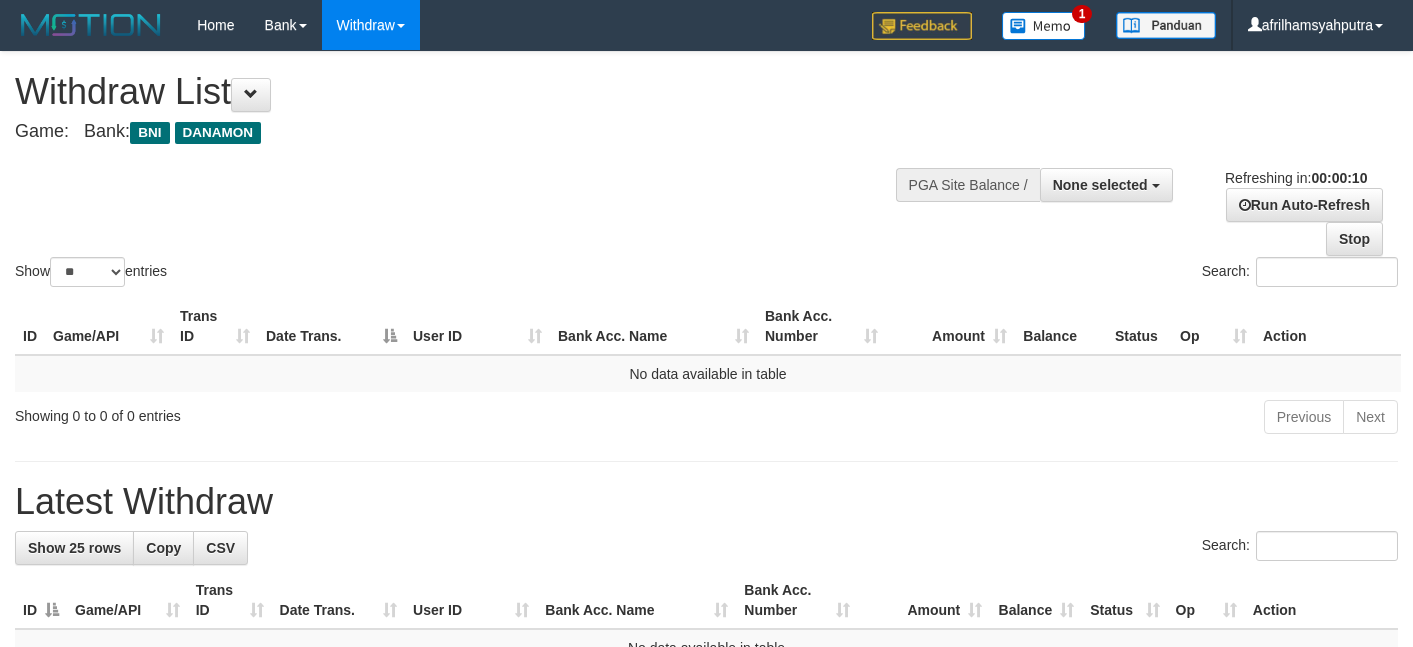 select 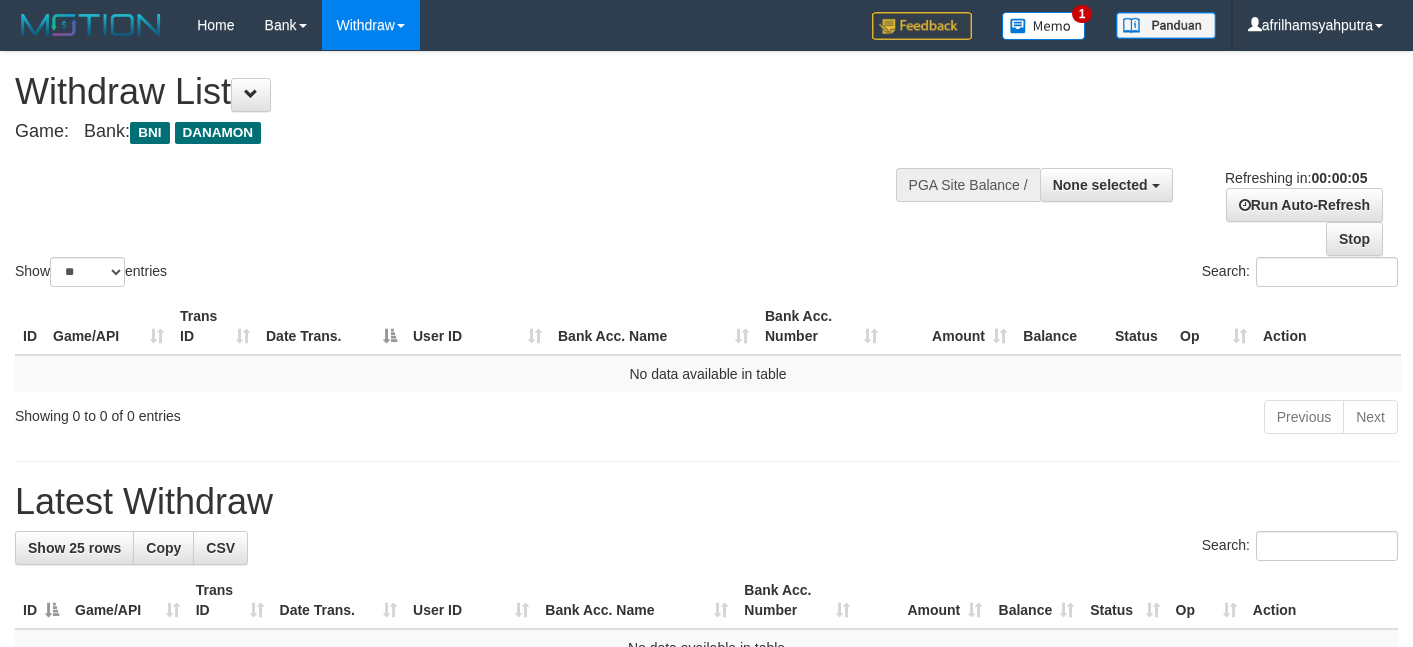 scroll, scrollTop: 0, scrollLeft: 0, axis: both 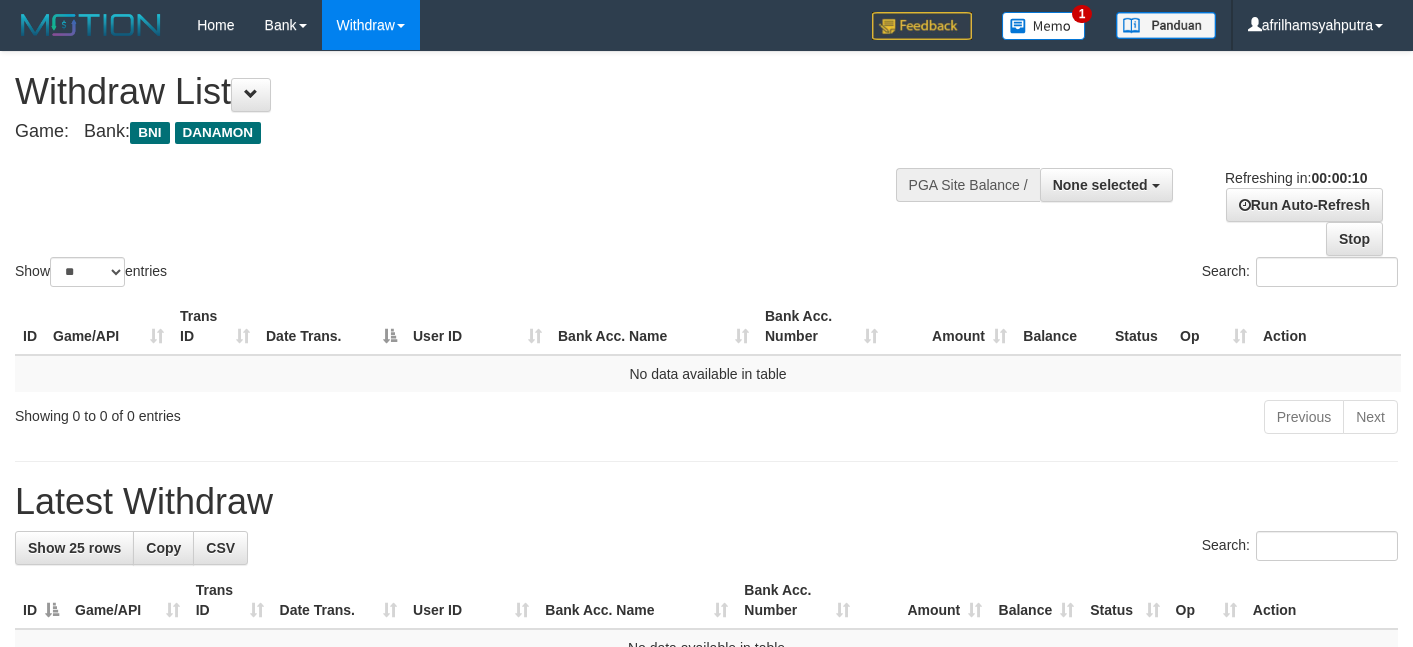 select 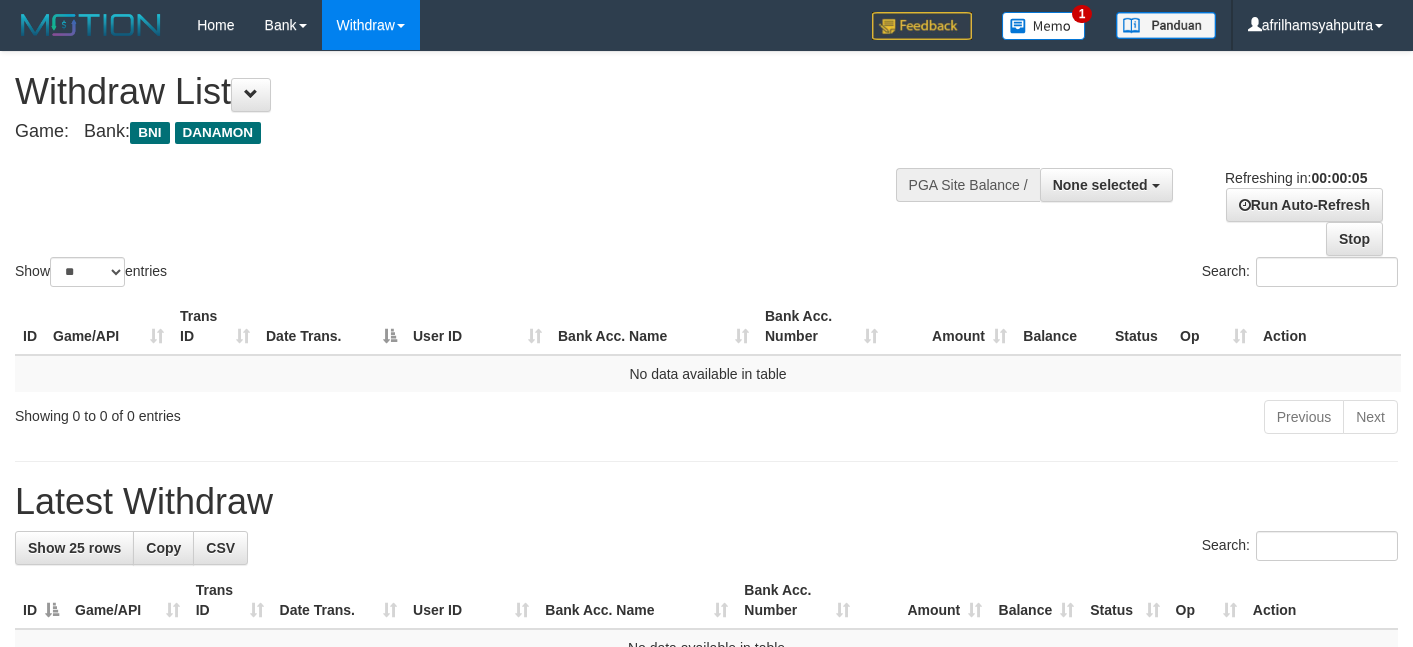 scroll, scrollTop: 0, scrollLeft: 0, axis: both 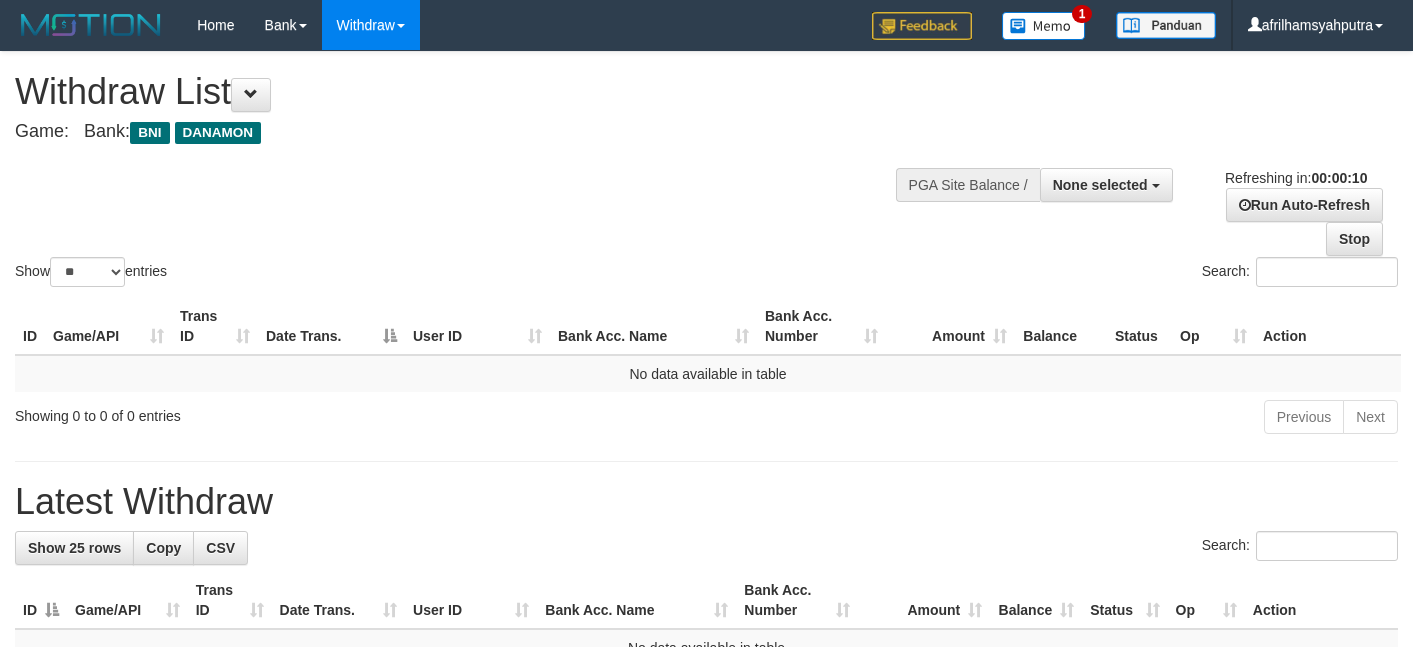select 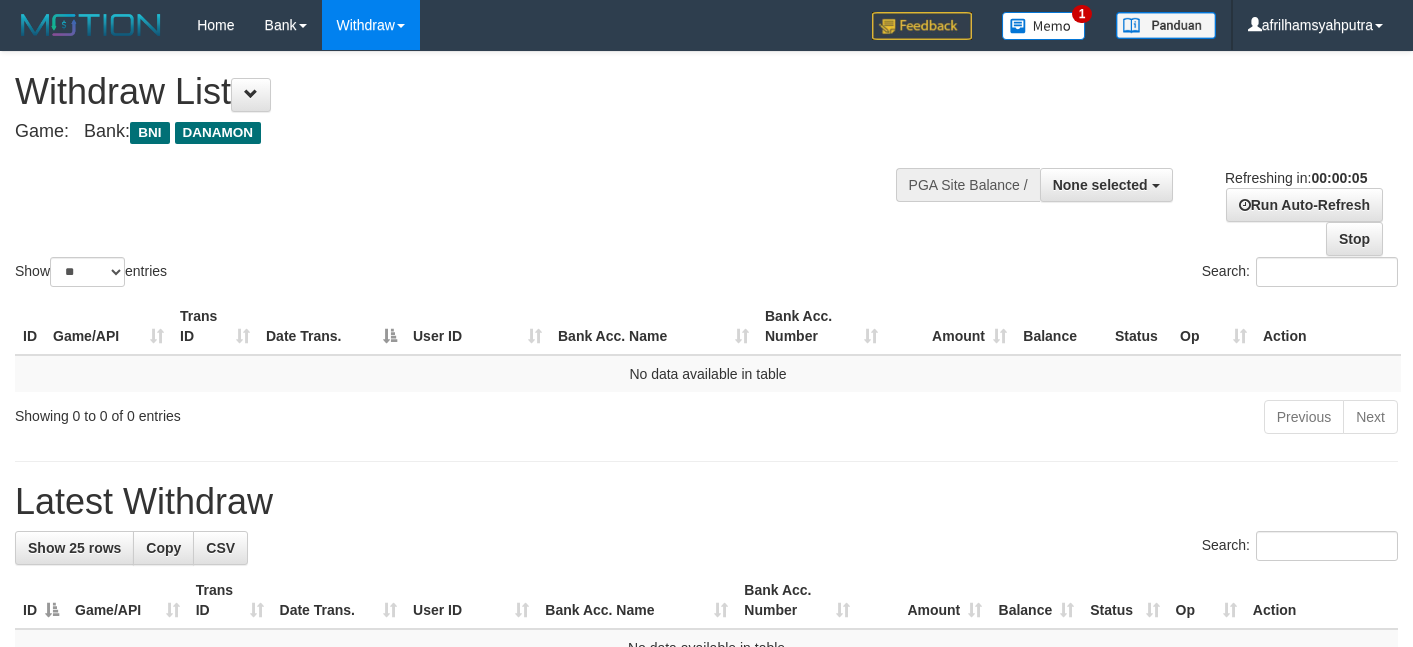 scroll, scrollTop: 0, scrollLeft: 0, axis: both 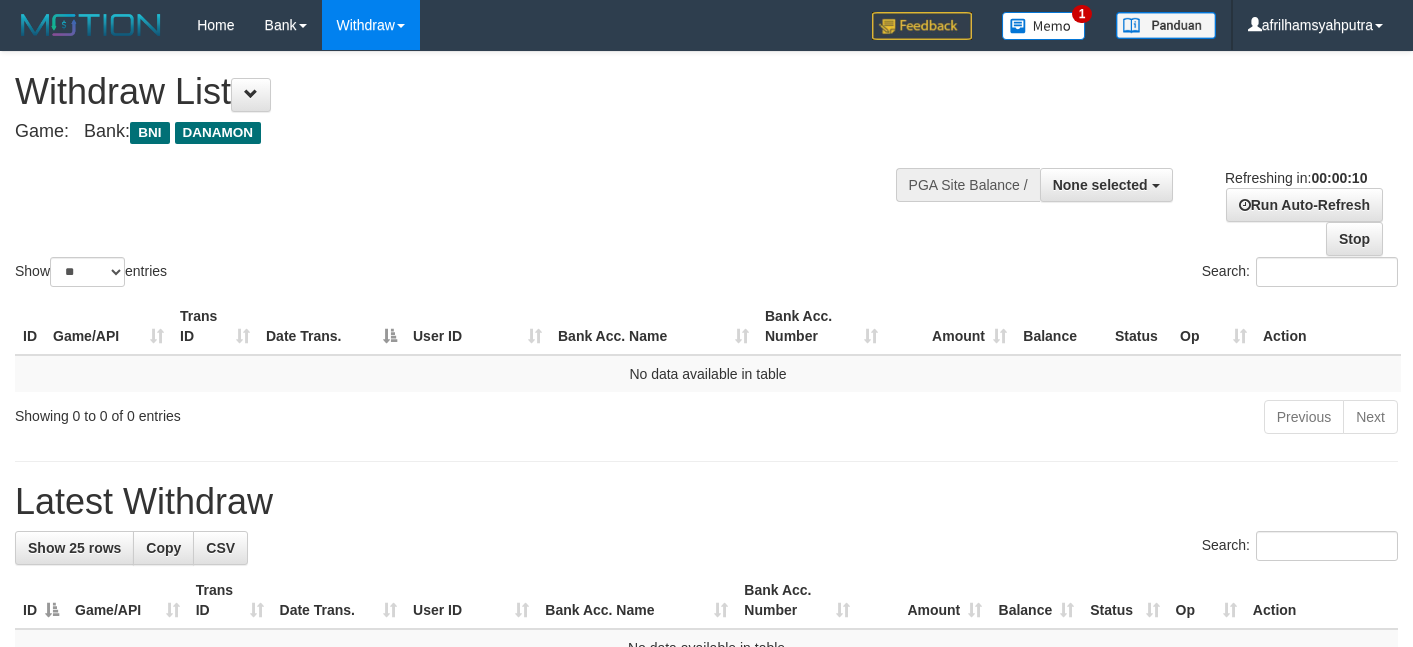 select 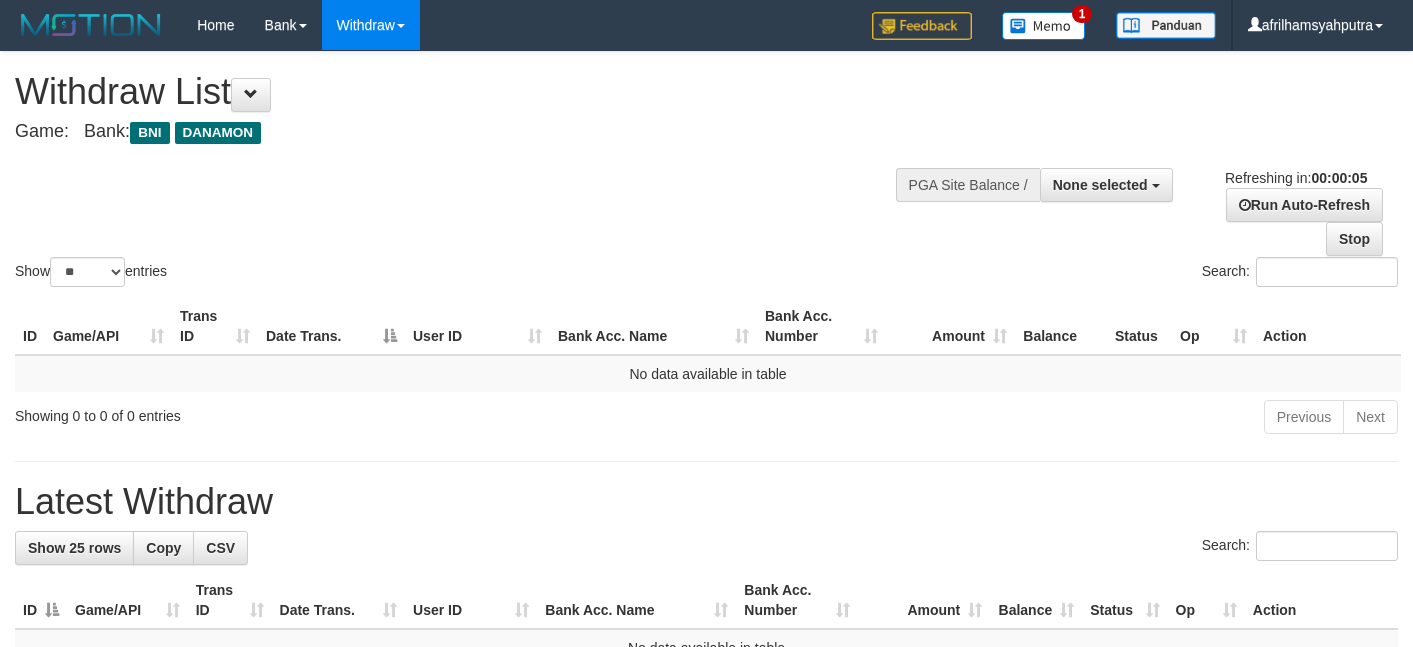 scroll, scrollTop: 0, scrollLeft: 0, axis: both 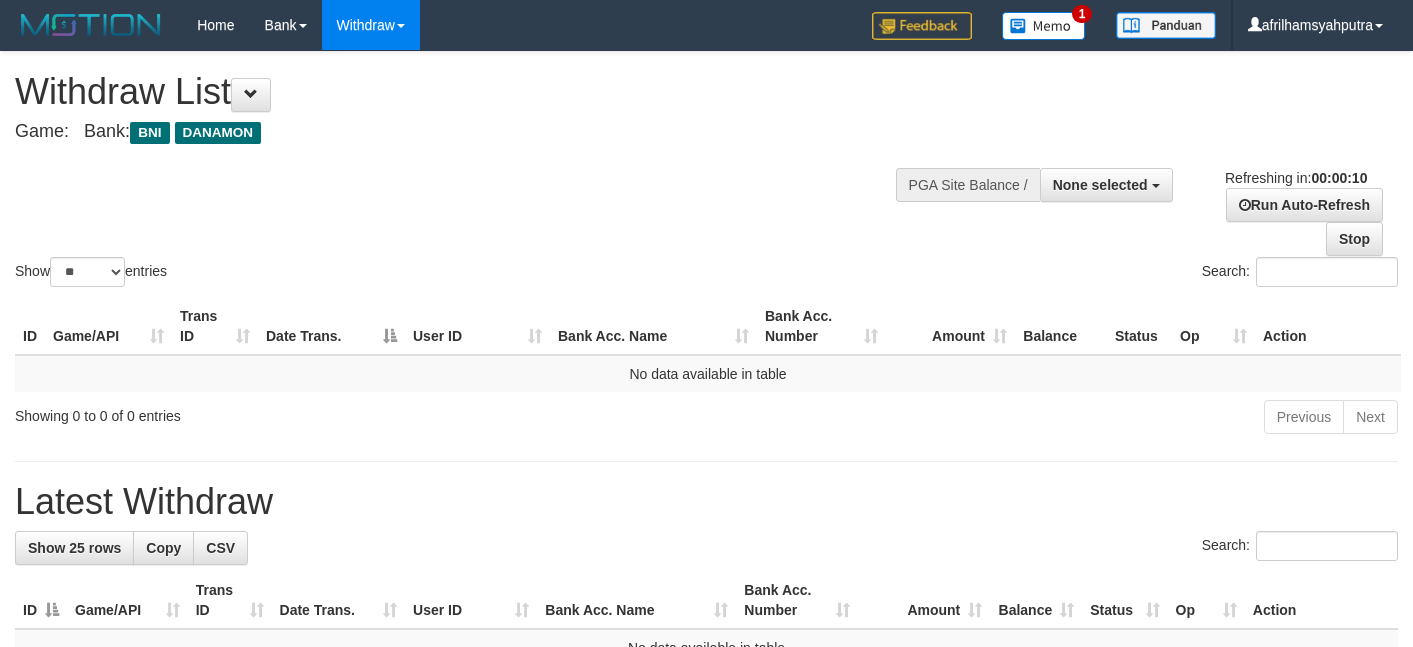 select 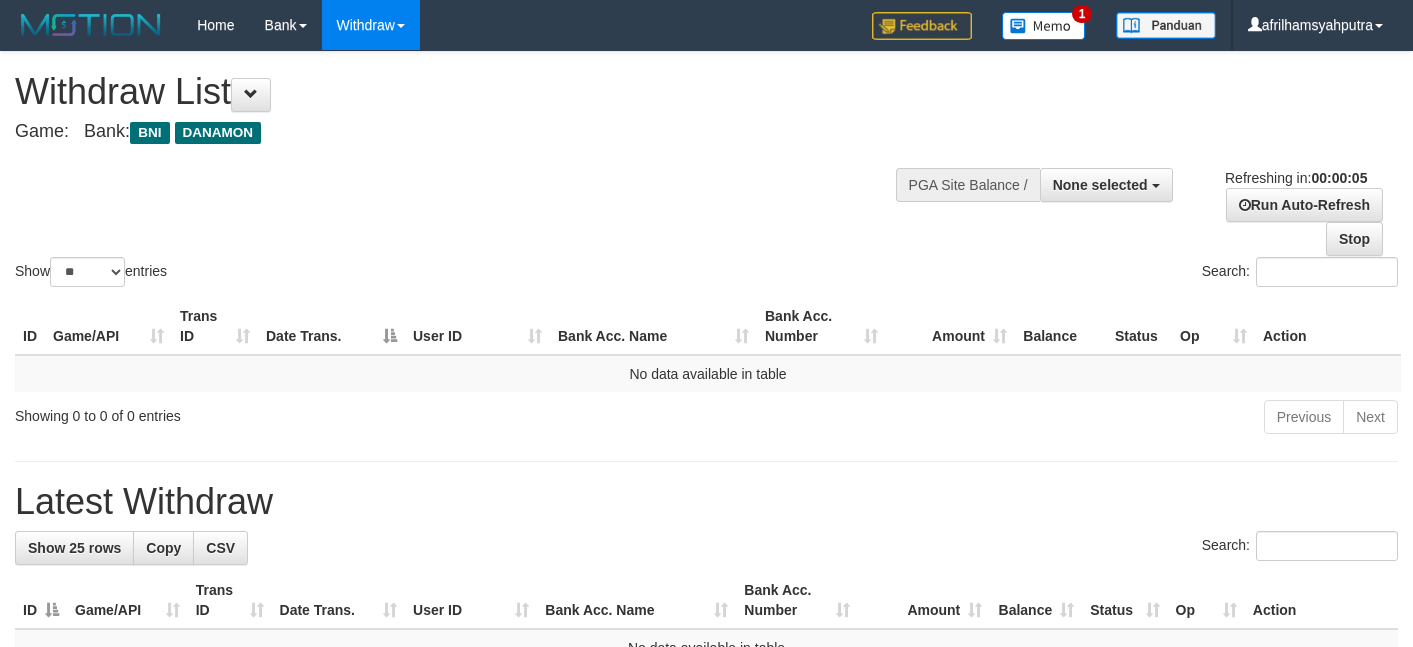scroll, scrollTop: 0, scrollLeft: 0, axis: both 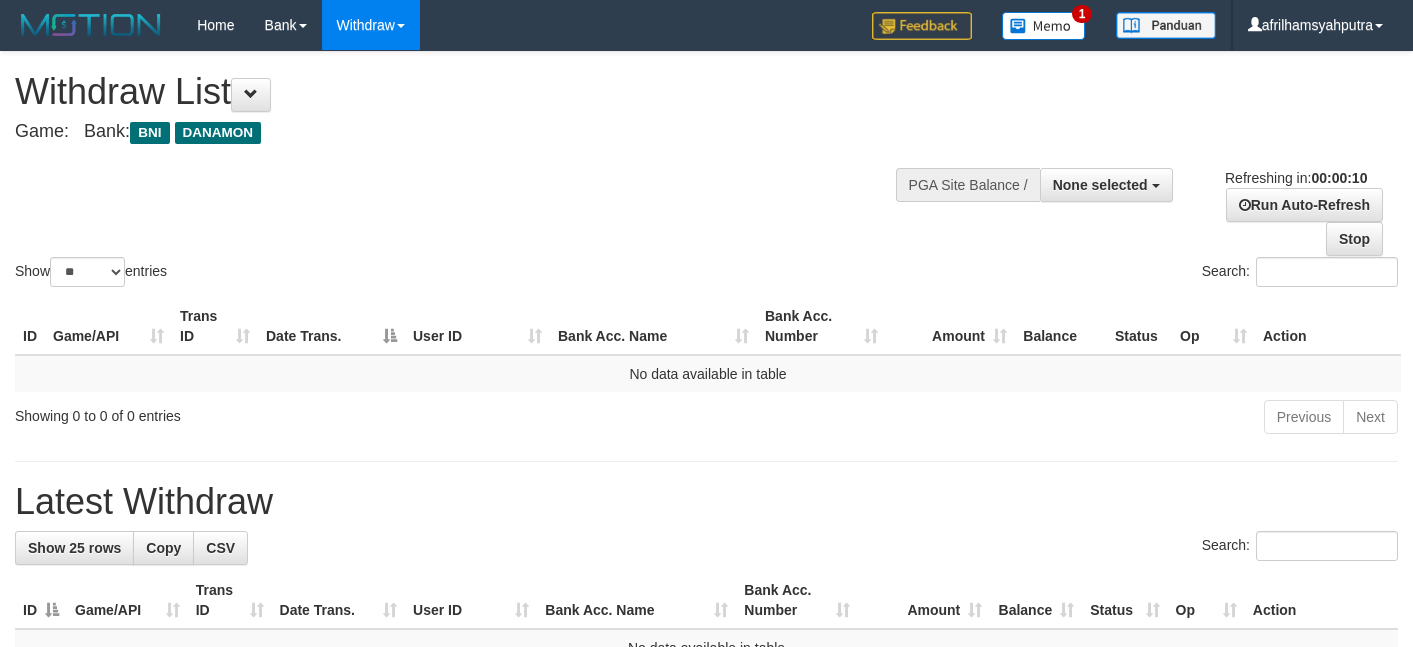select 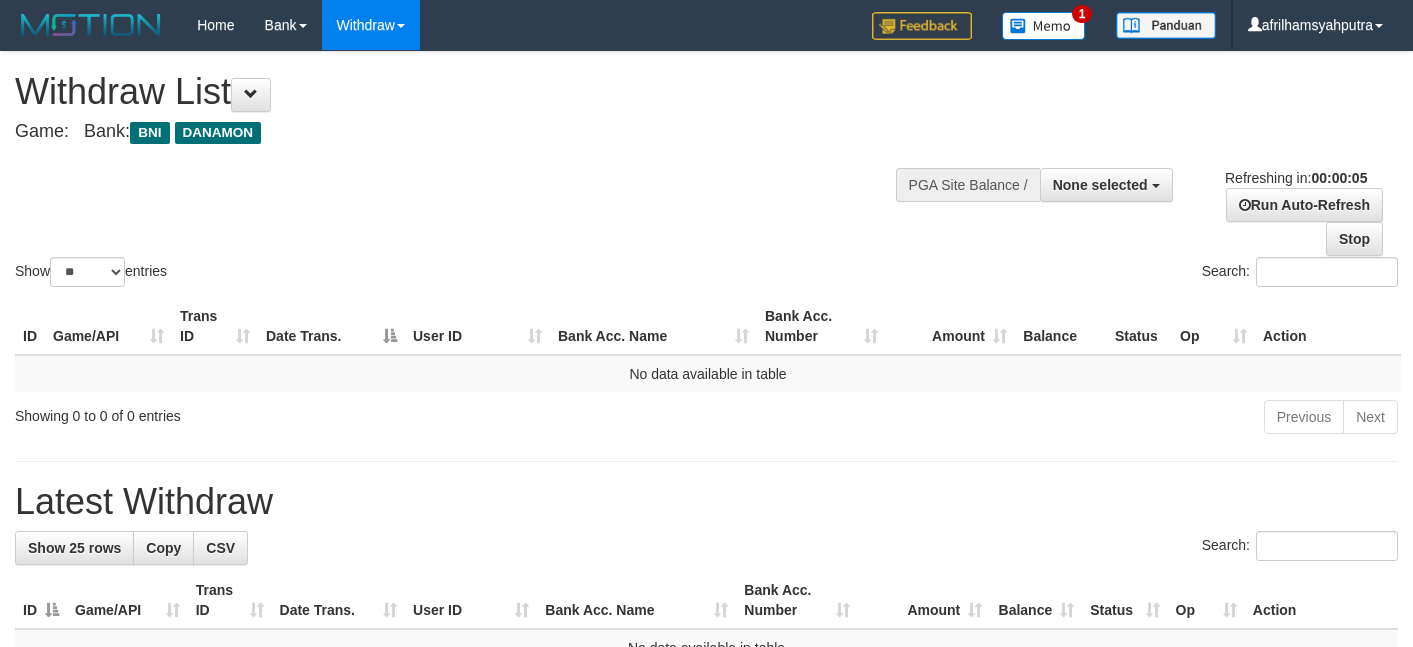 scroll, scrollTop: 0, scrollLeft: 0, axis: both 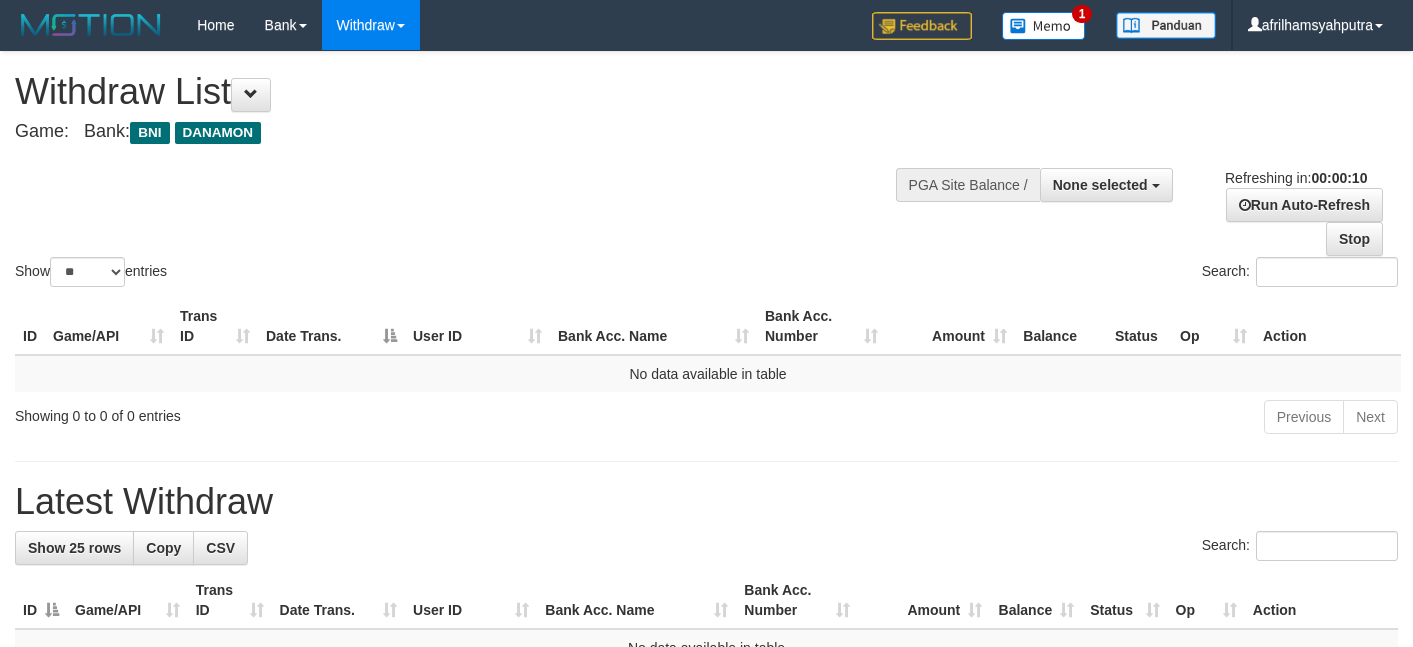 select 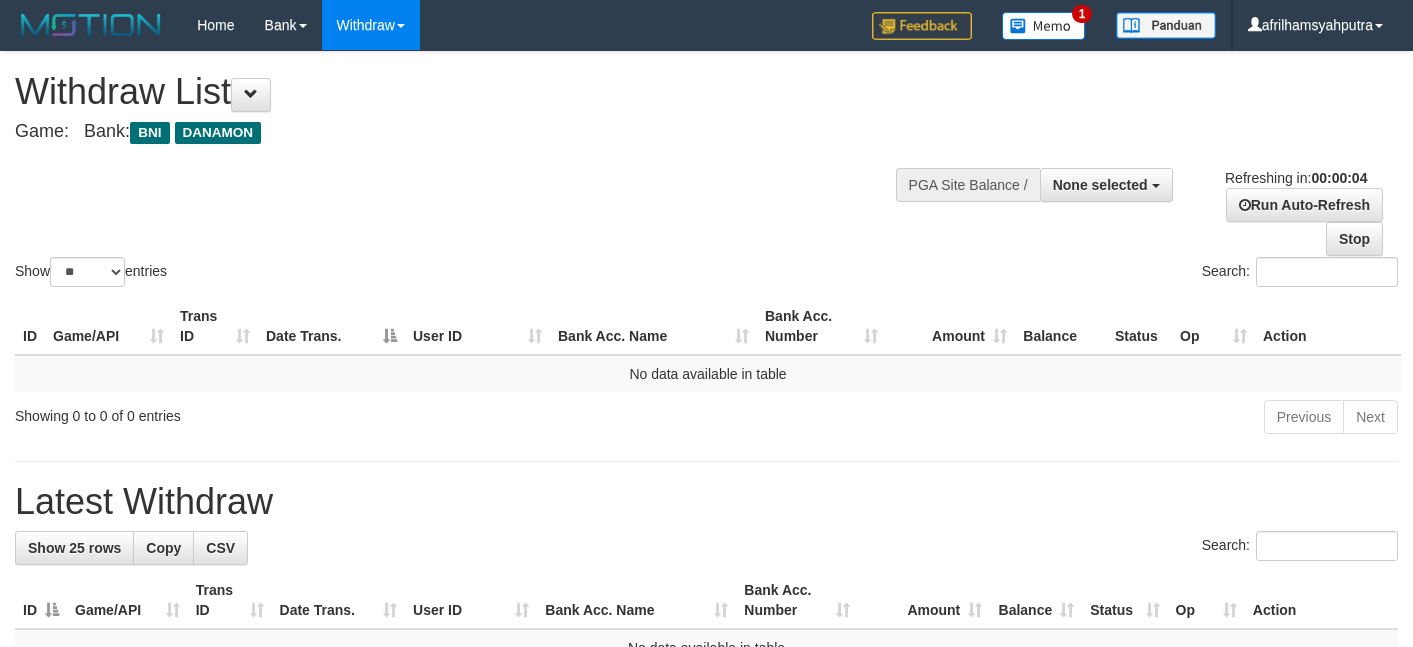 scroll, scrollTop: 0, scrollLeft: 0, axis: both 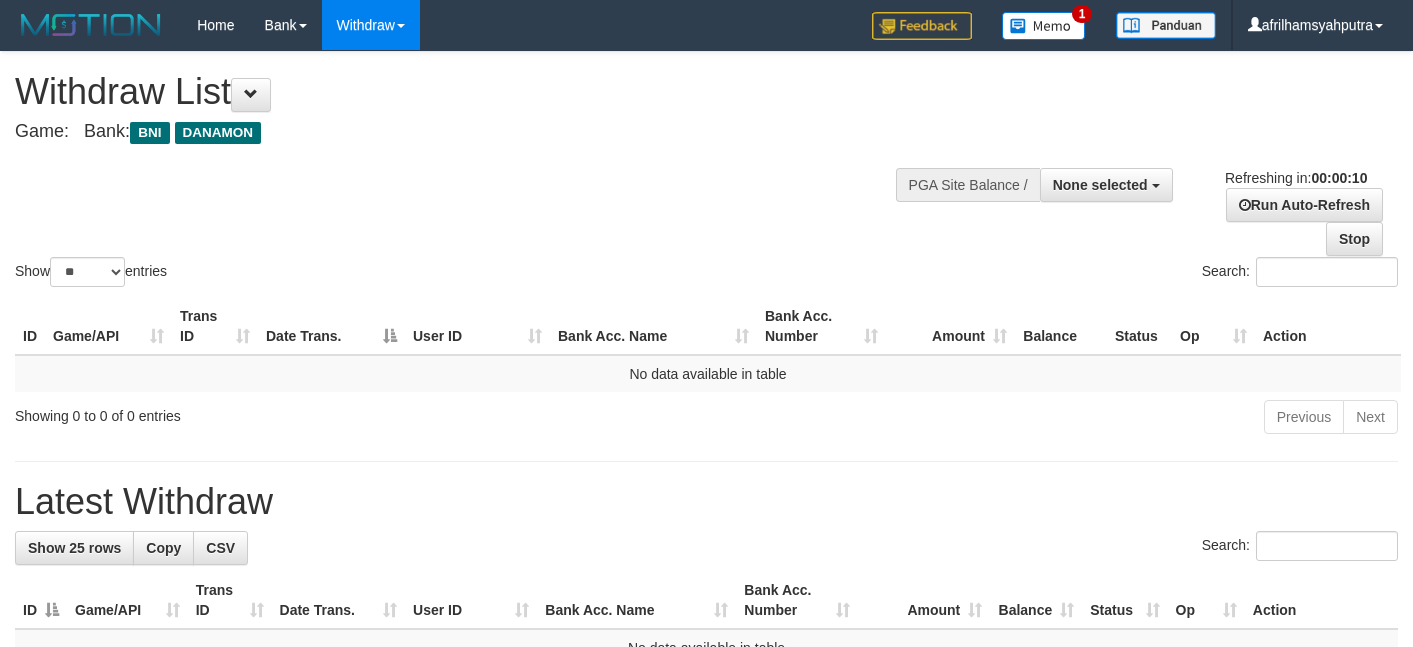 select 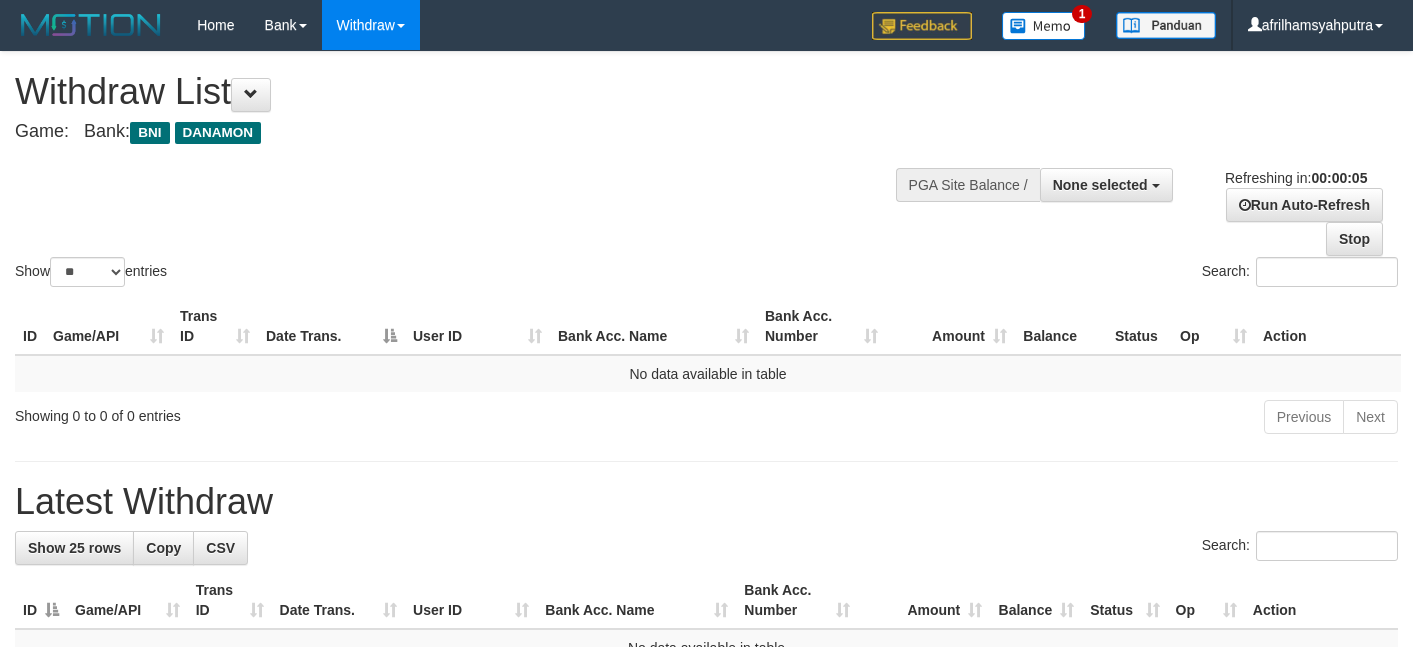 scroll, scrollTop: 0, scrollLeft: 0, axis: both 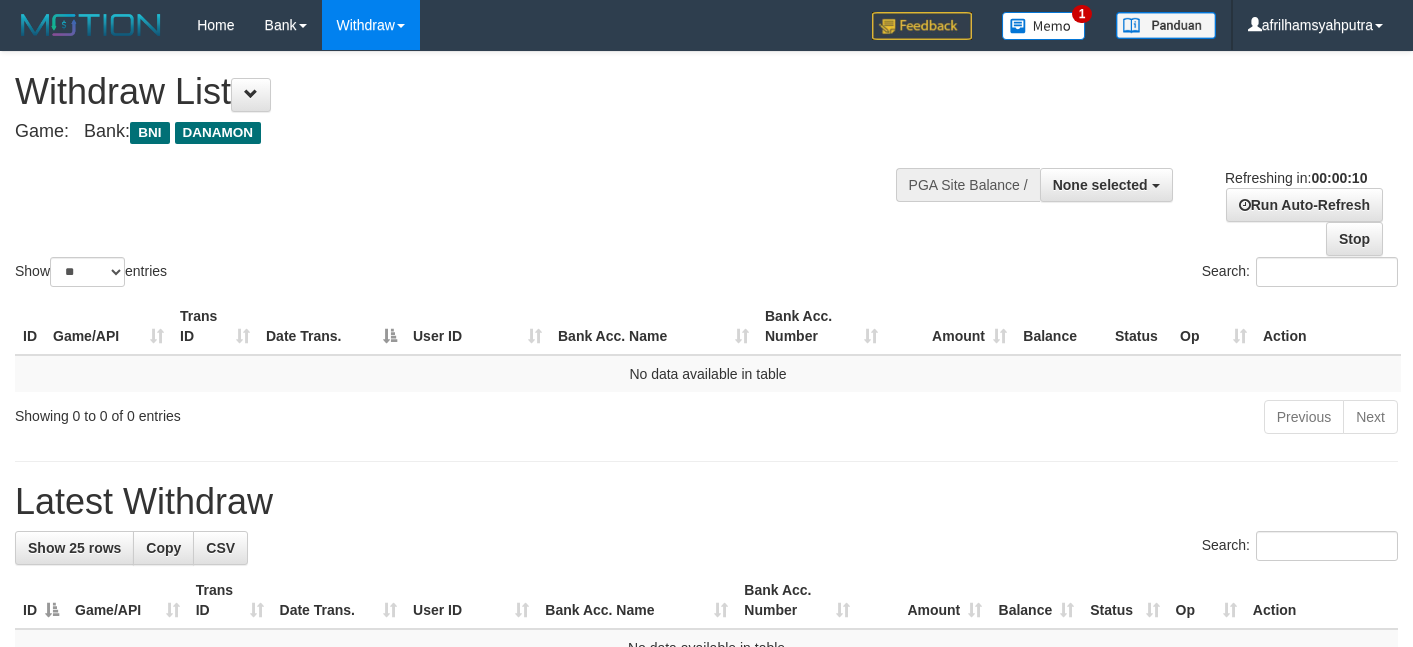 select 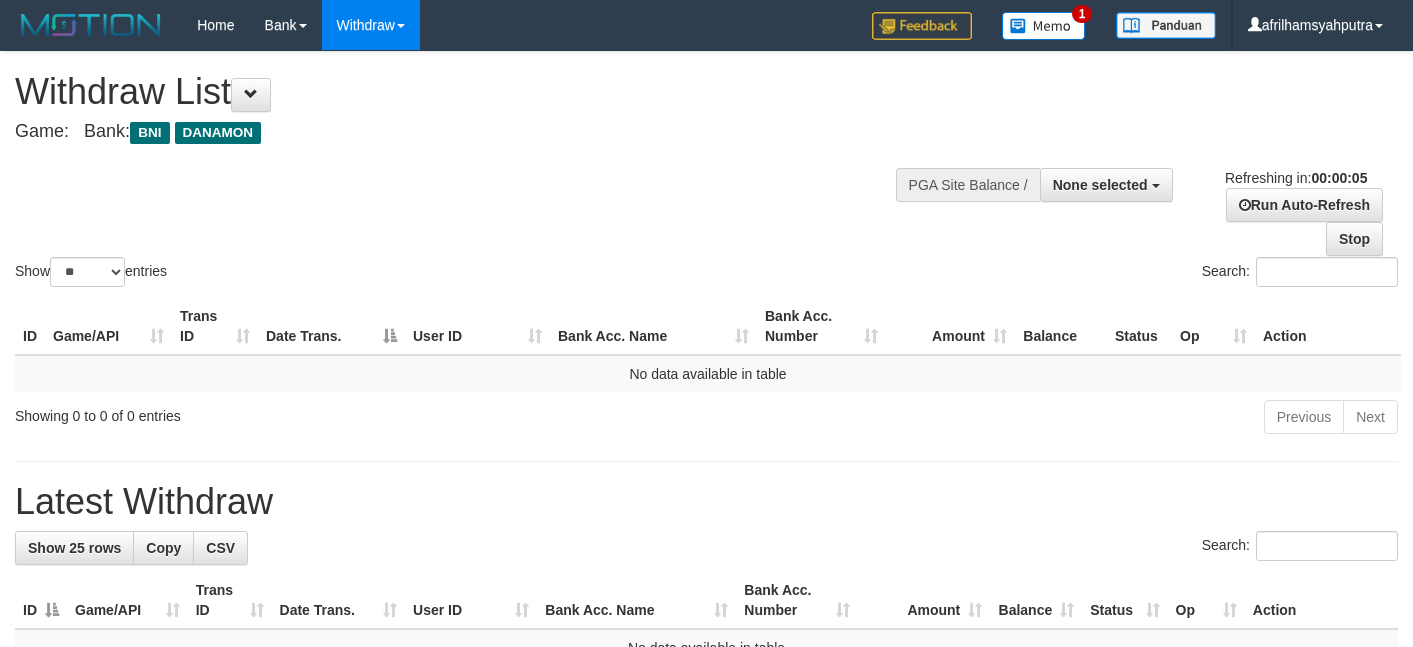 scroll, scrollTop: 0, scrollLeft: 0, axis: both 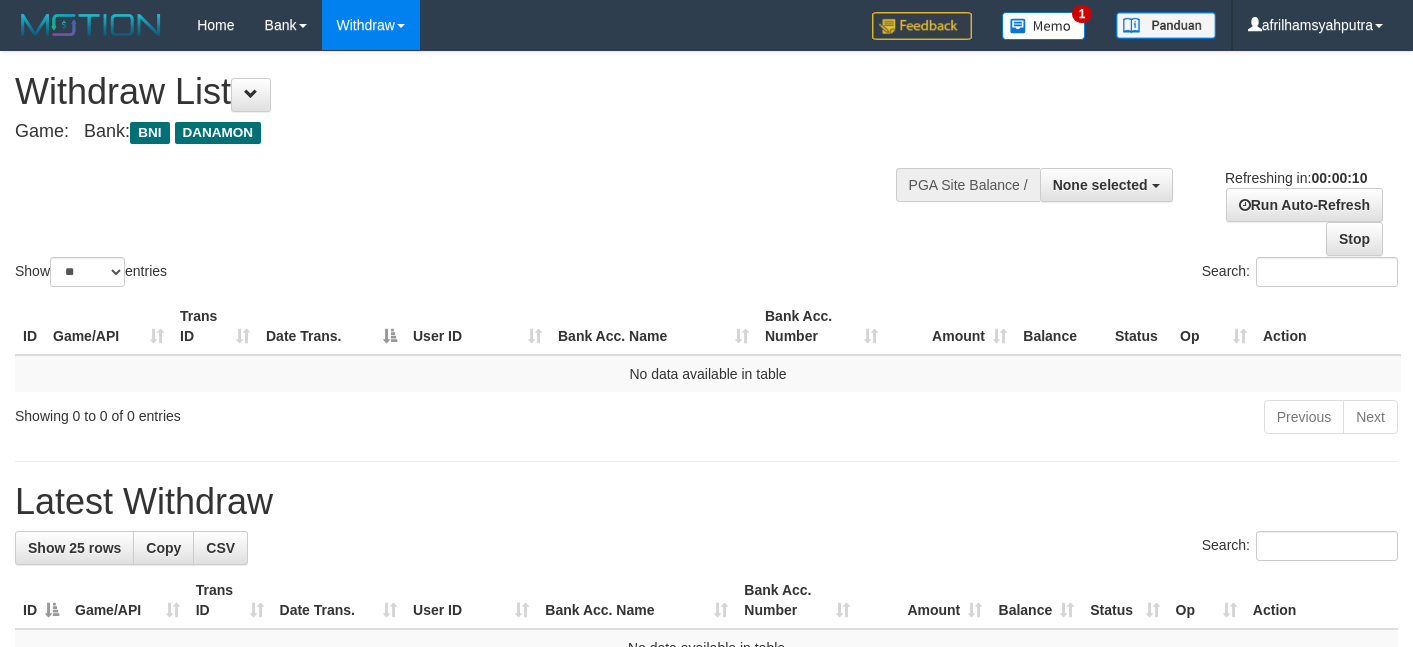 select 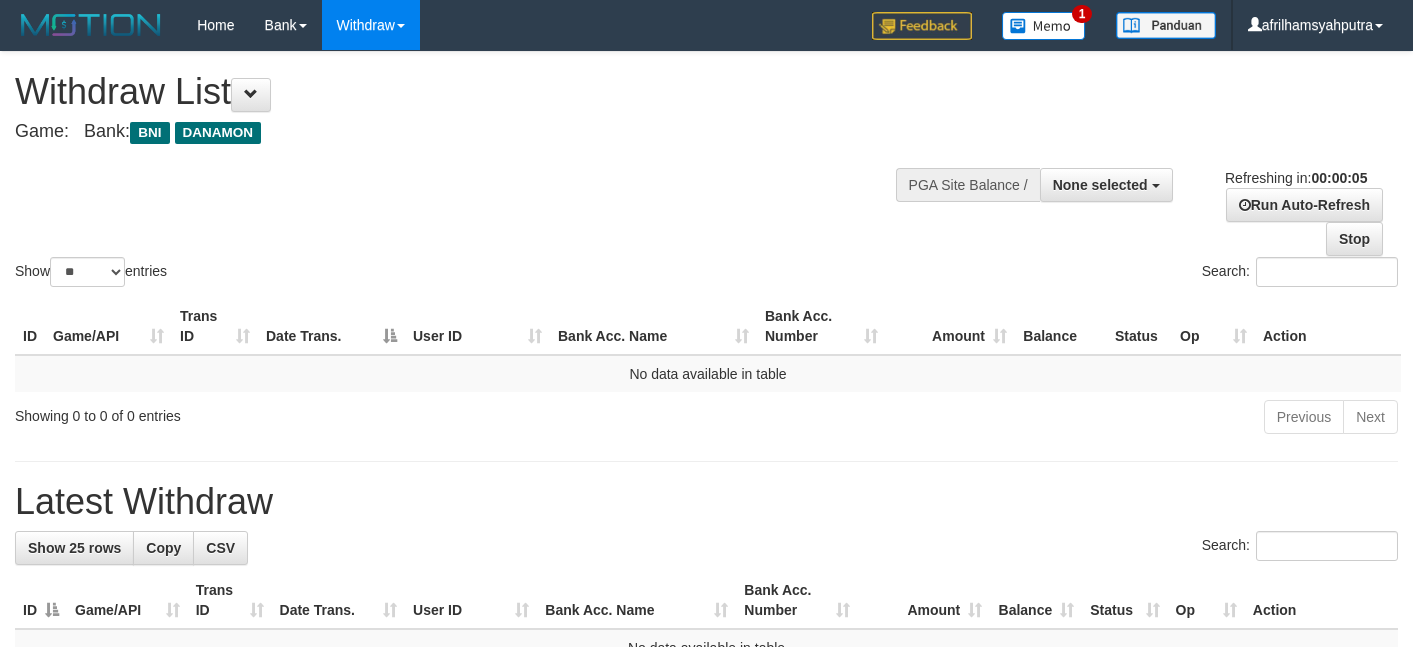 scroll, scrollTop: 0, scrollLeft: 0, axis: both 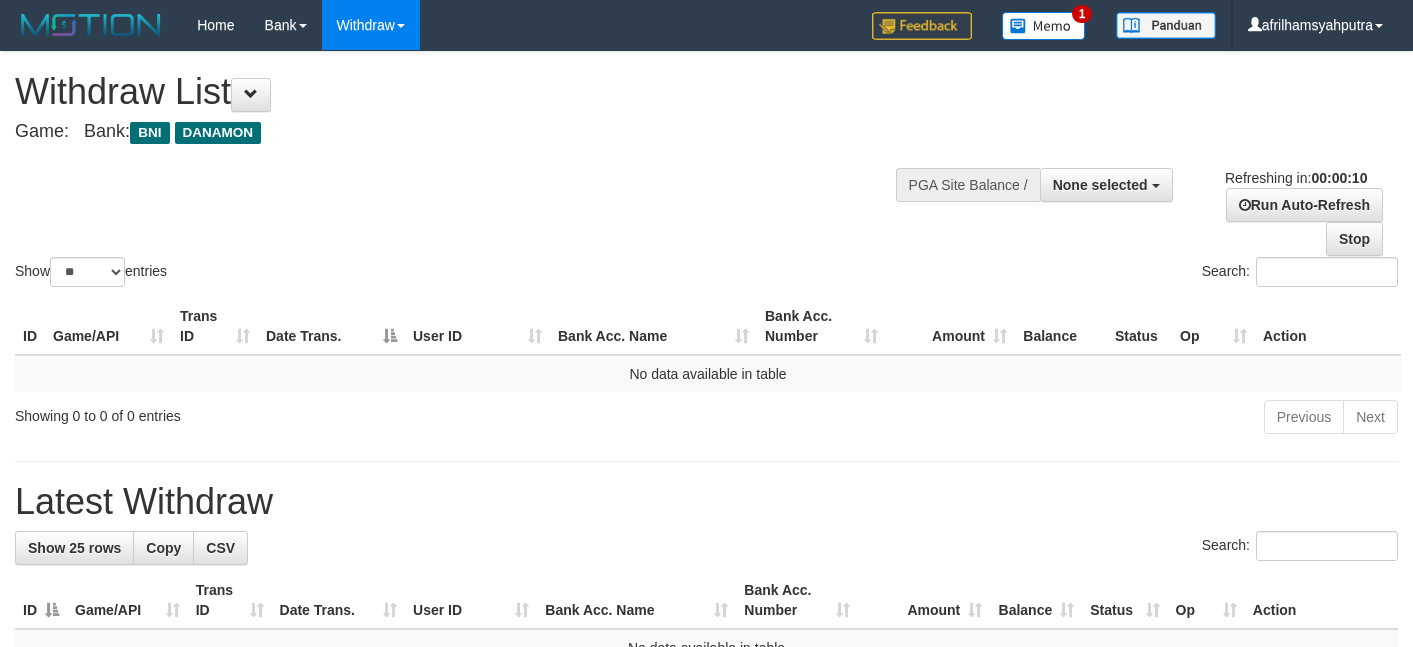 select 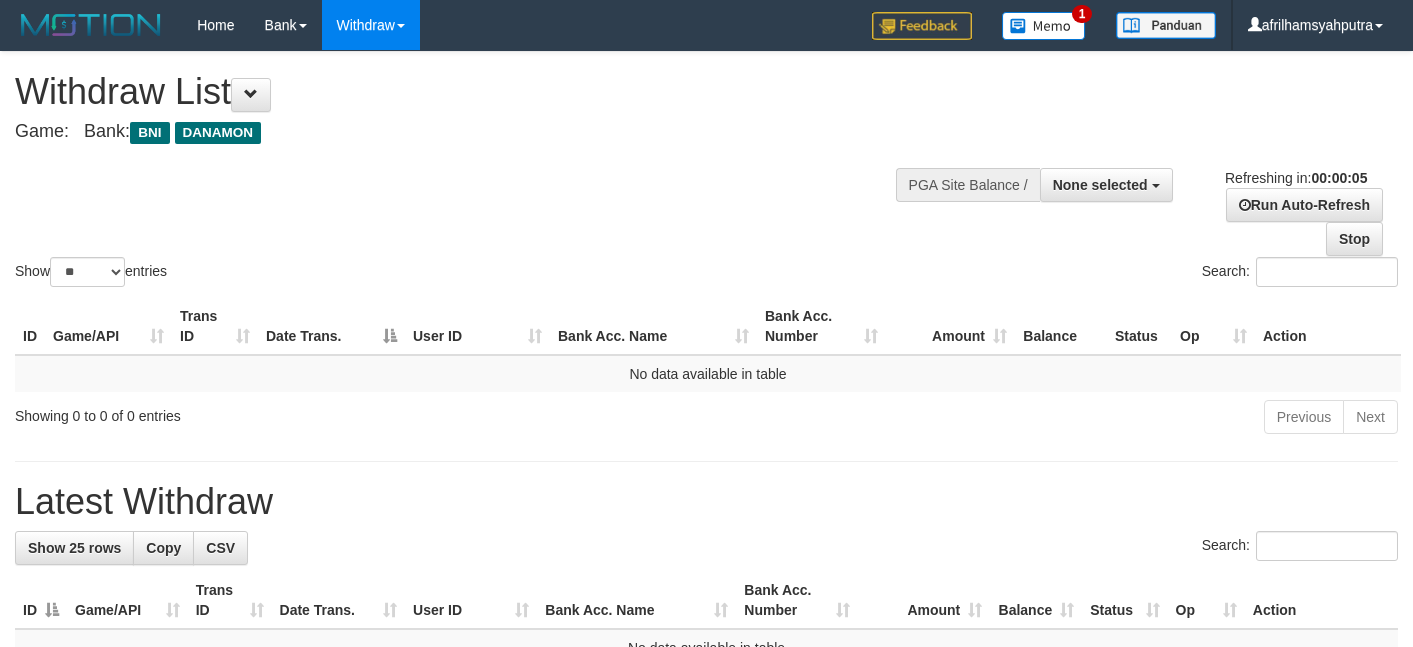 scroll, scrollTop: 0, scrollLeft: 0, axis: both 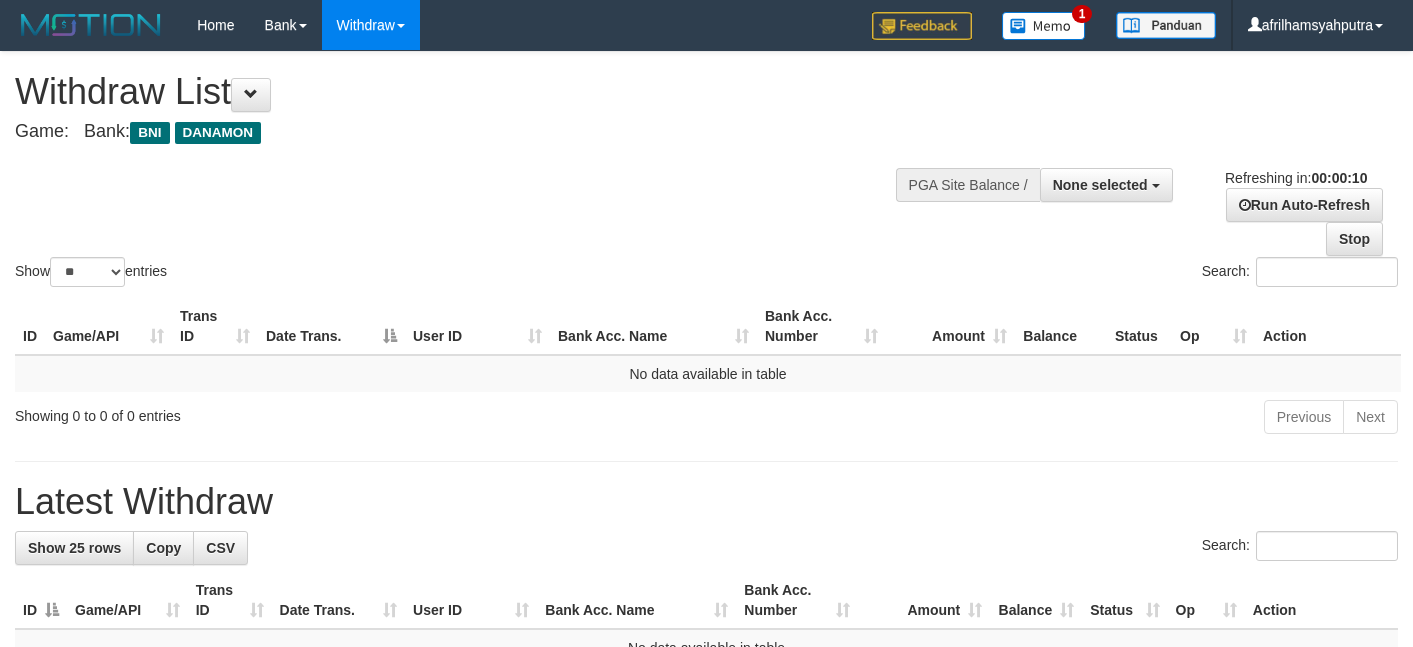 select 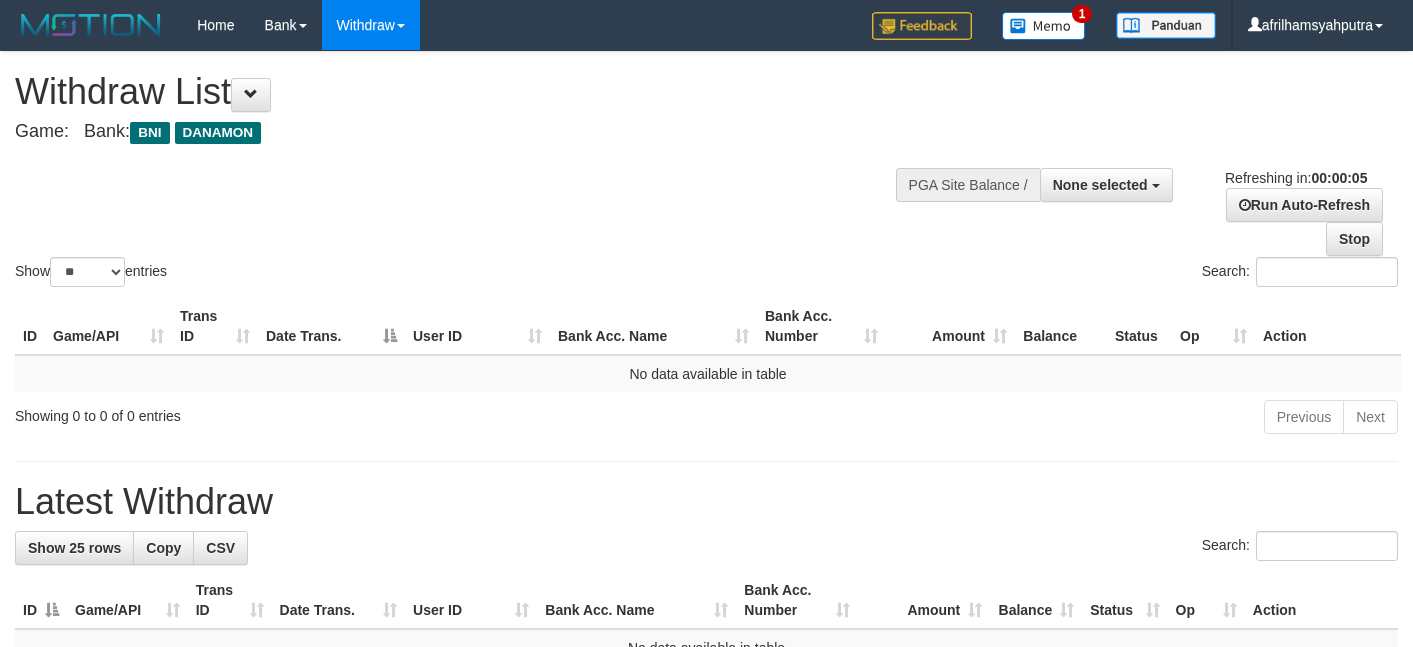 scroll, scrollTop: 0, scrollLeft: 0, axis: both 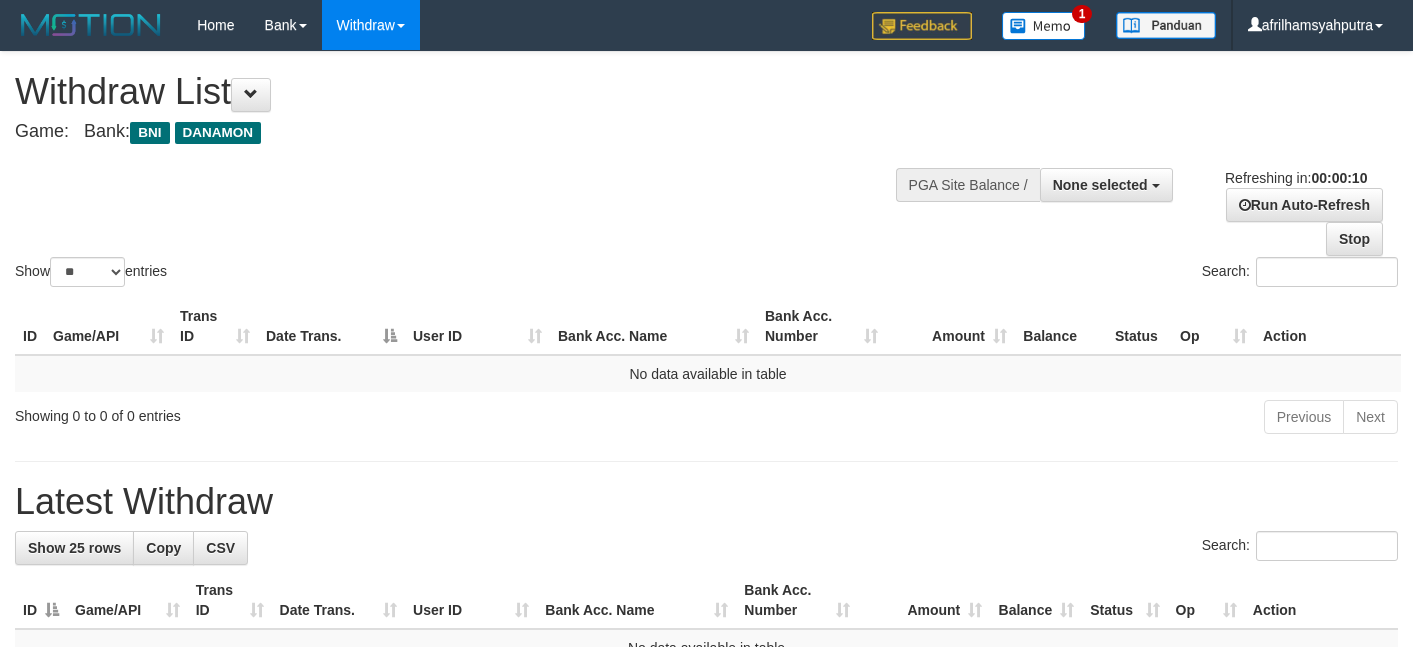 select 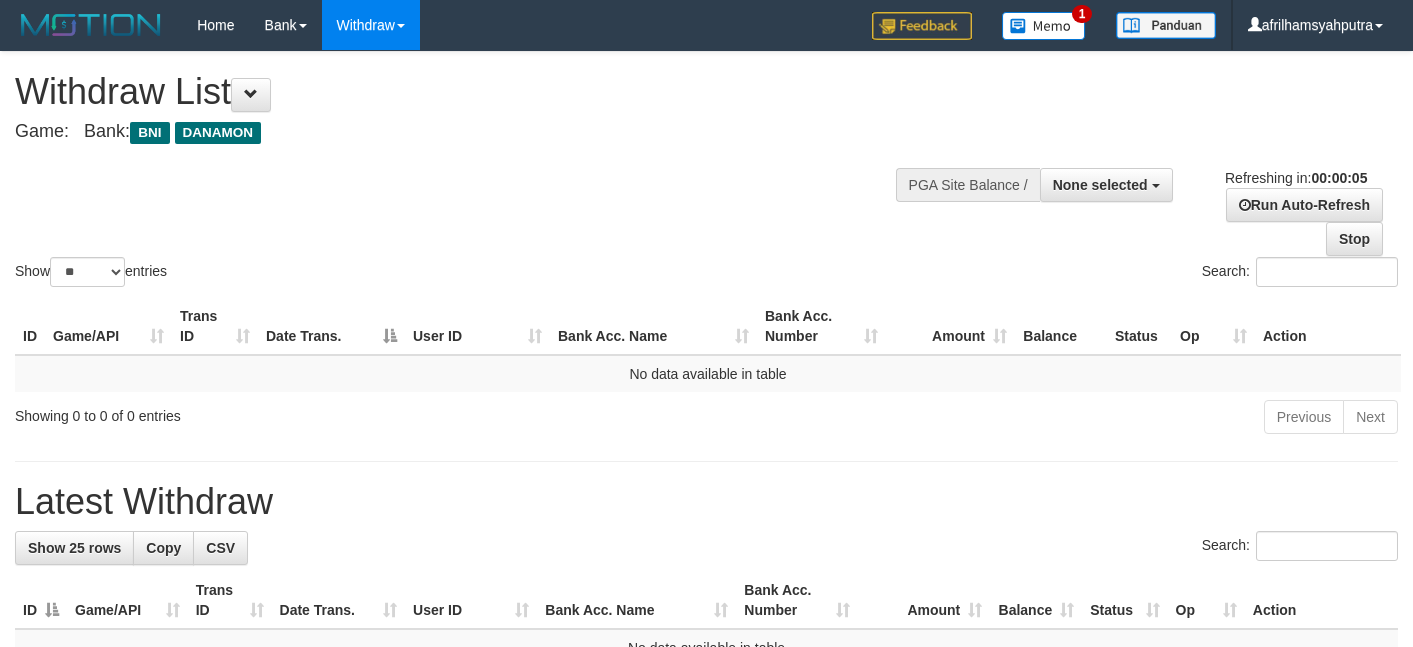 scroll, scrollTop: 0, scrollLeft: 0, axis: both 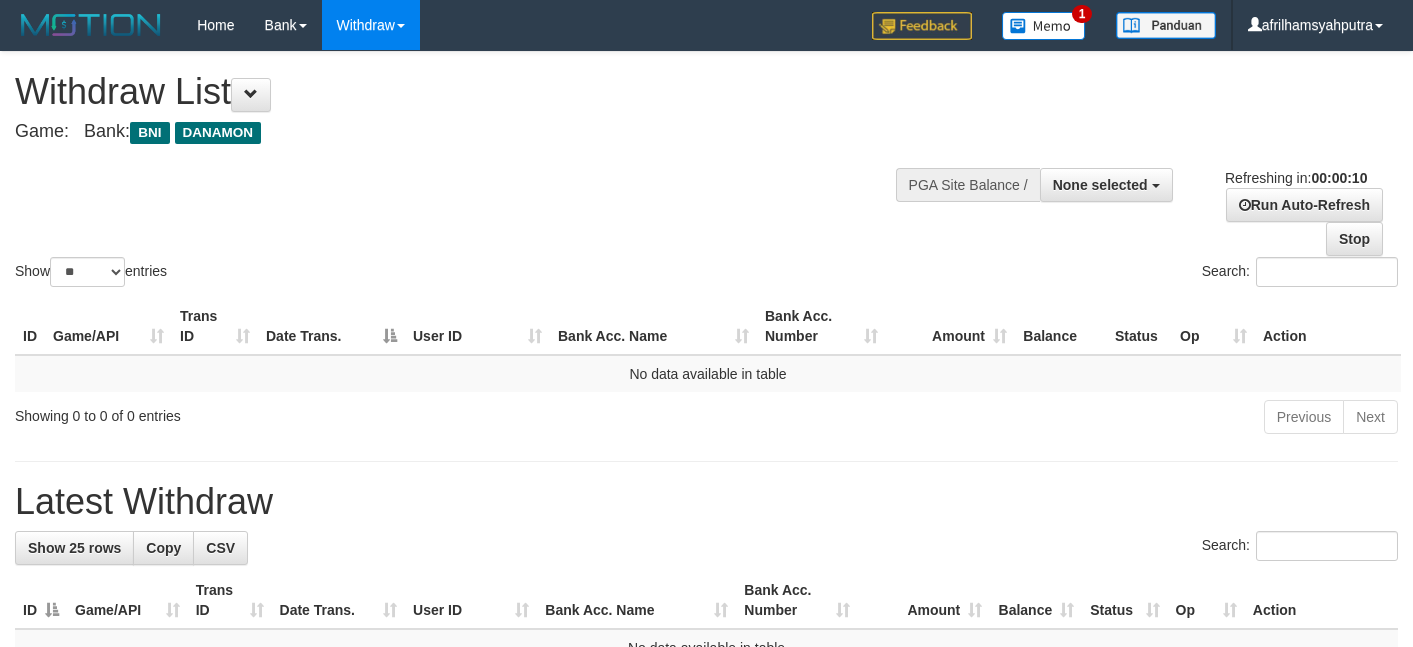 select 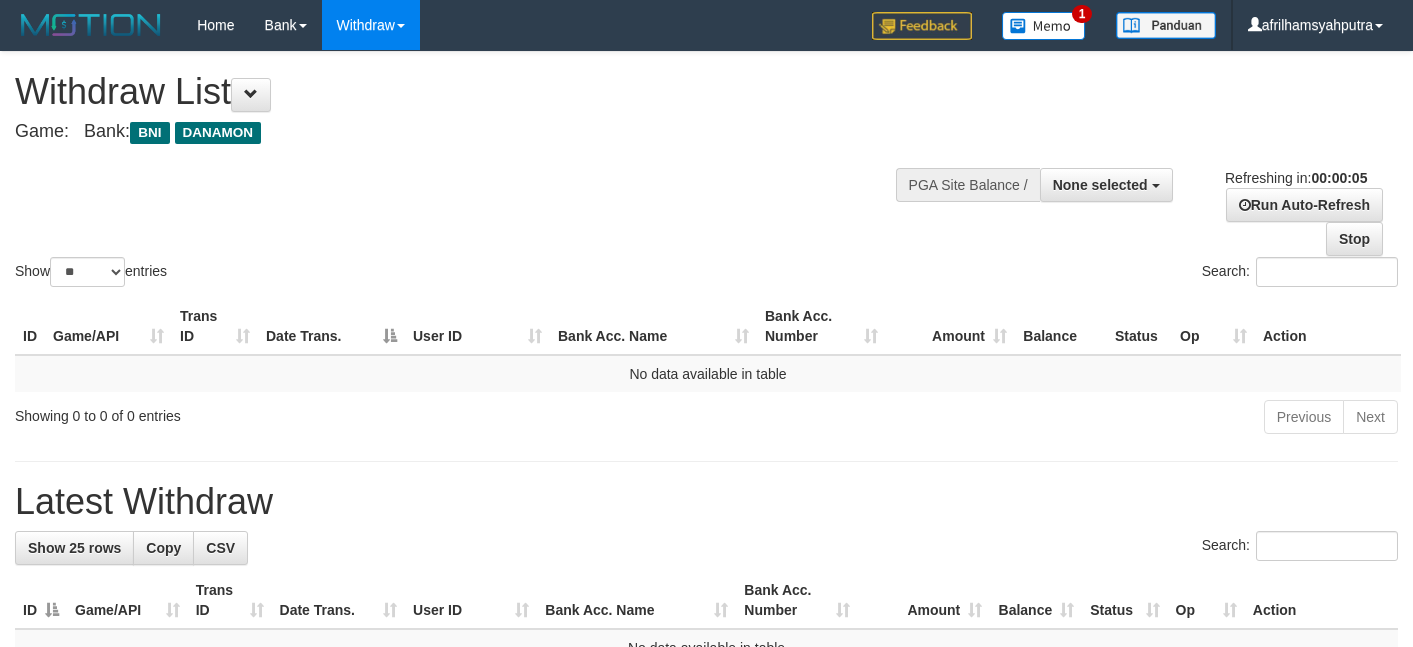 scroll, scrollTop: 0, scrollLeft: 0, axis: both 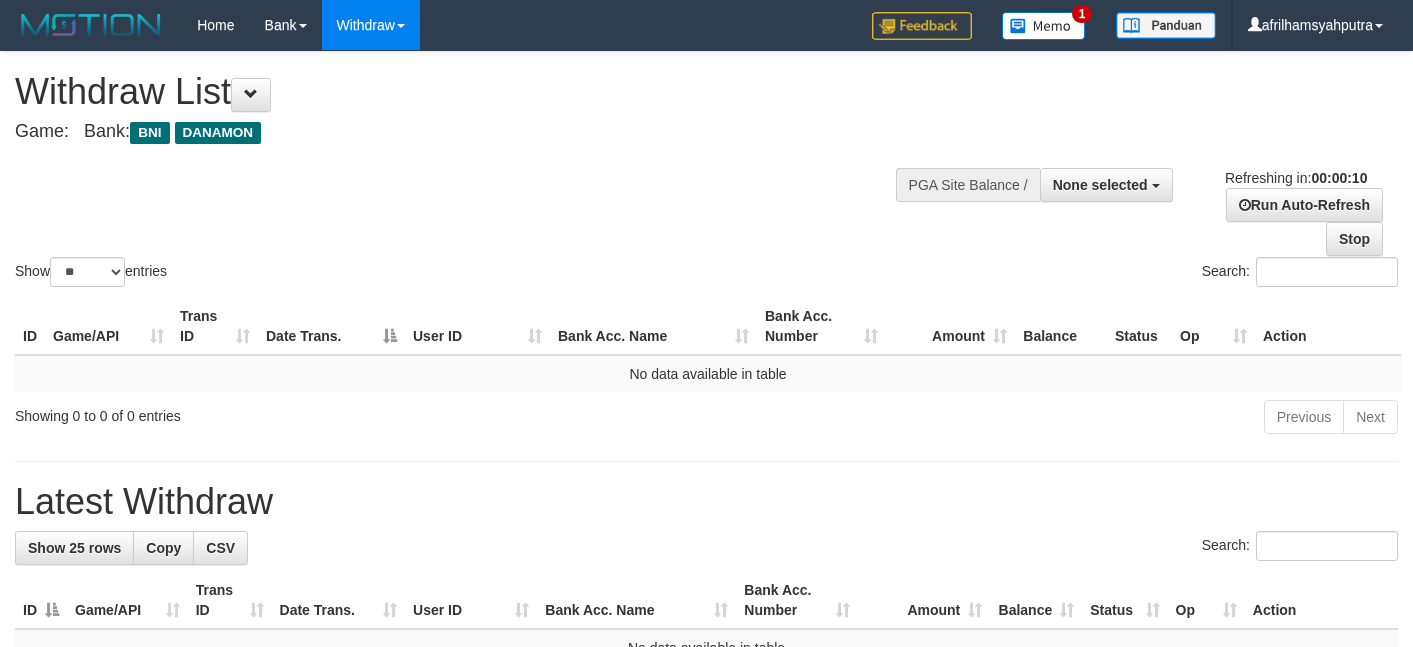 select 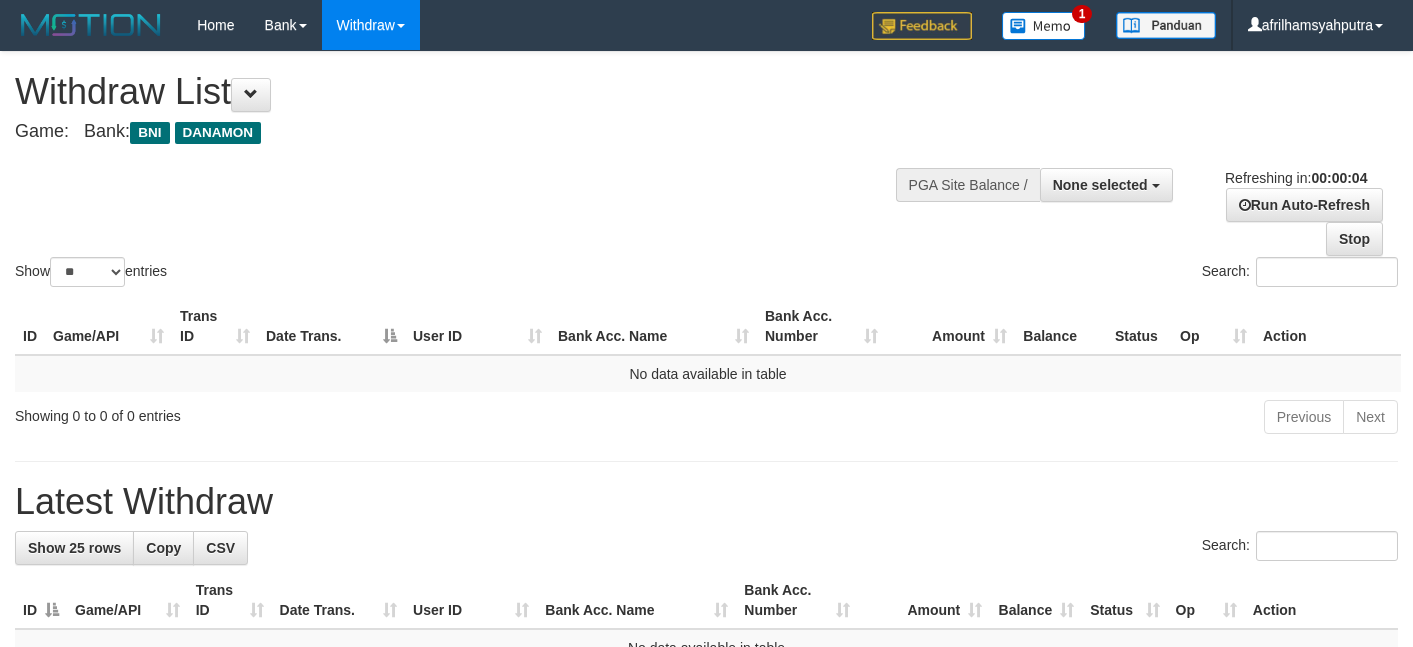 scroll, scrollTop: 0, scrollLeft: 0, axis: both 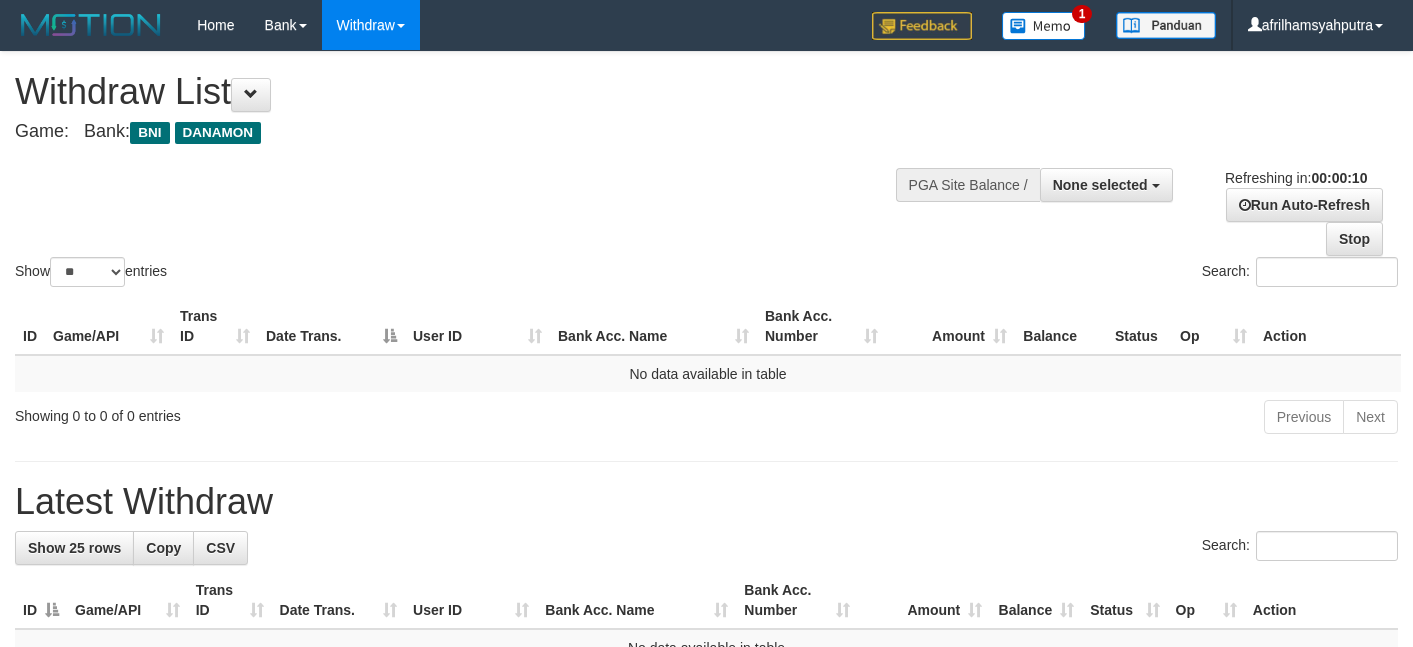 select 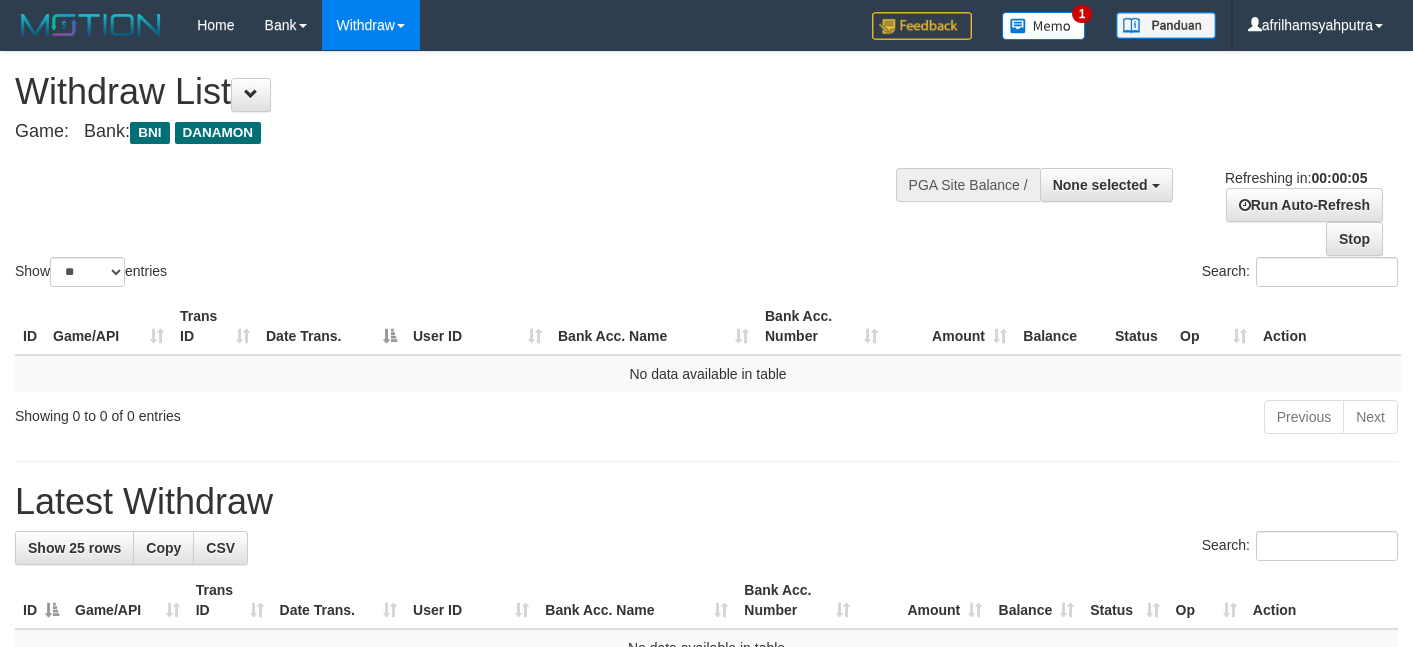 scroll, scrollTop: 0, scrollLeft: 0, axis: both 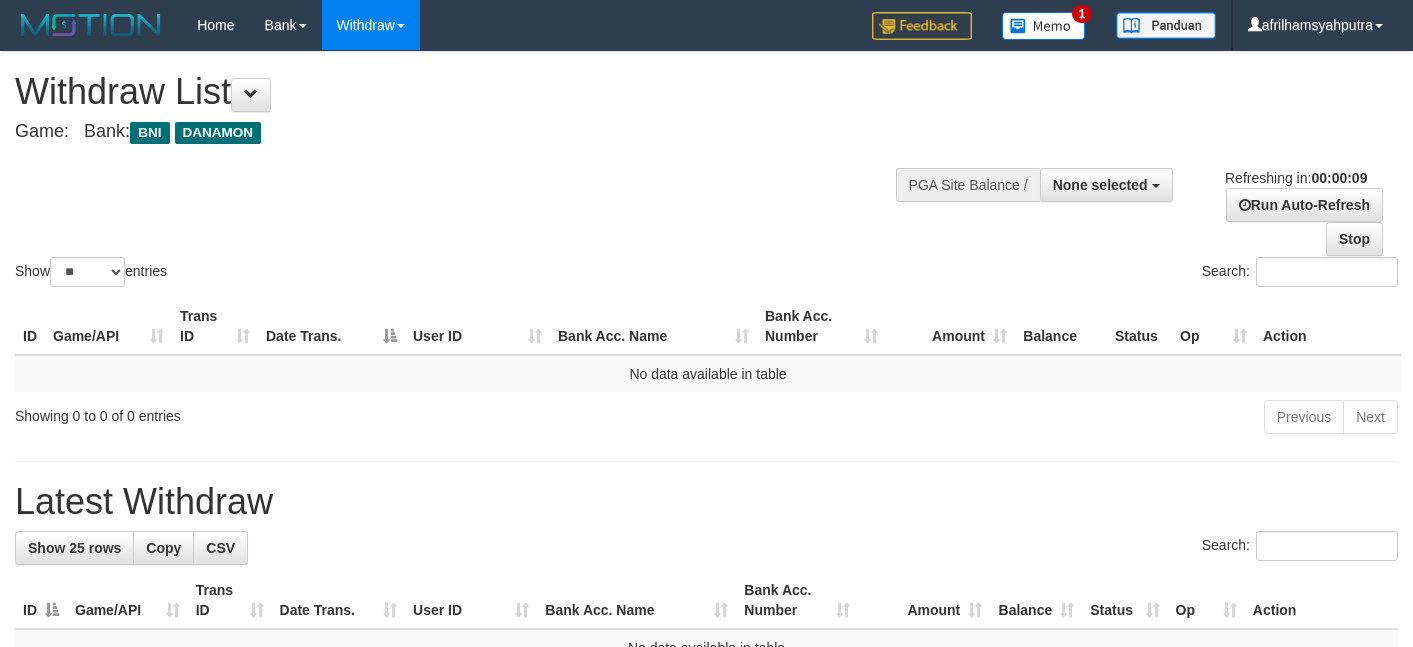 select 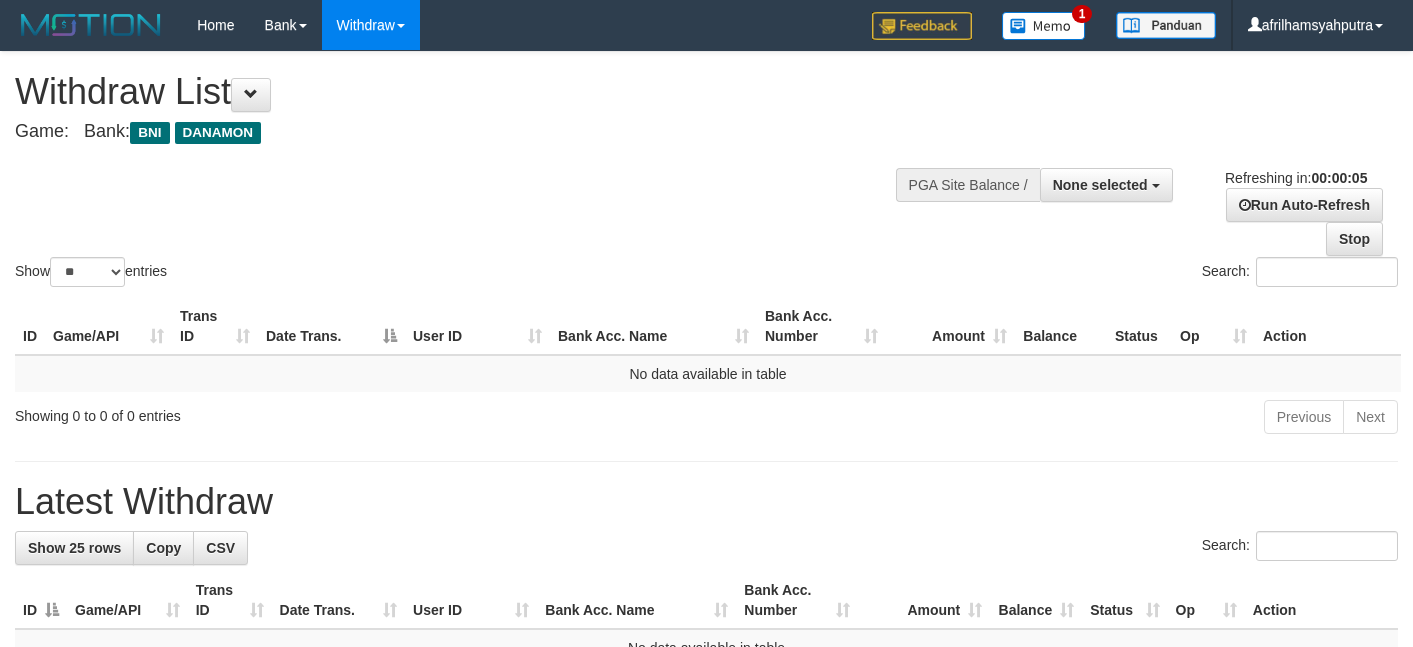 scroll, scrollTop: 0, scrollLeft: 0, axis: both 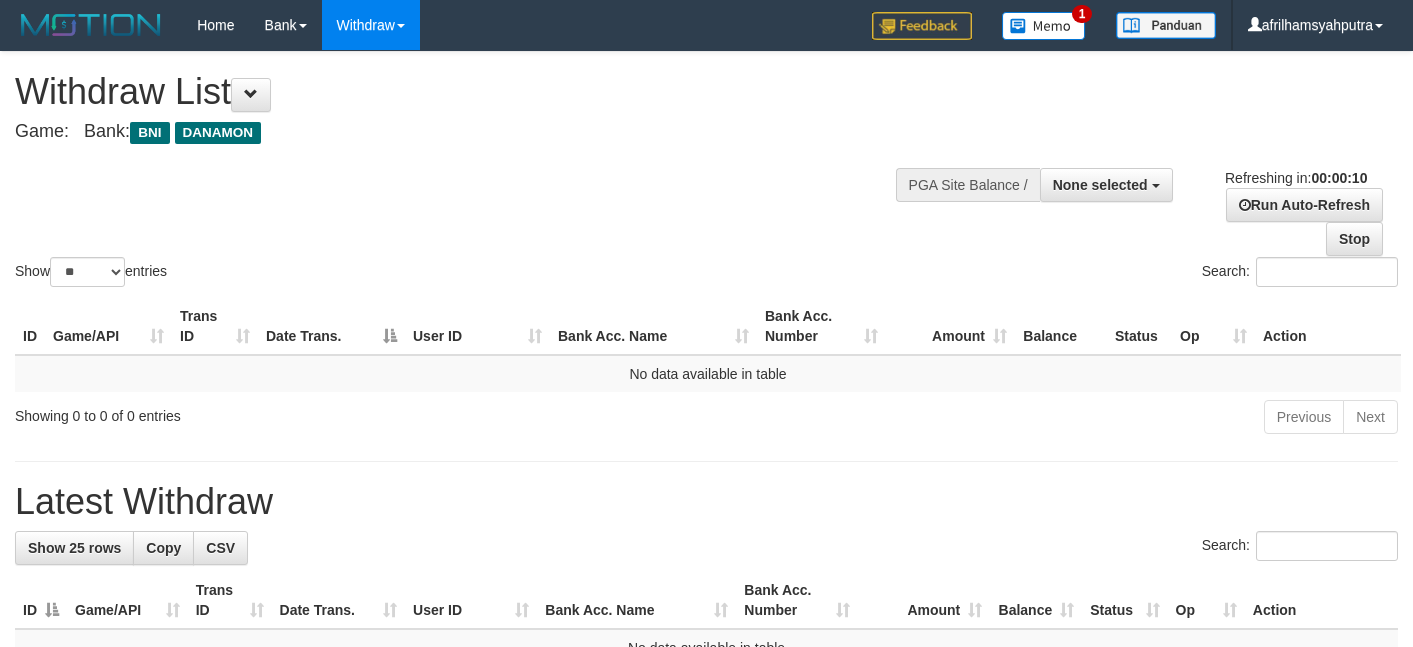 select 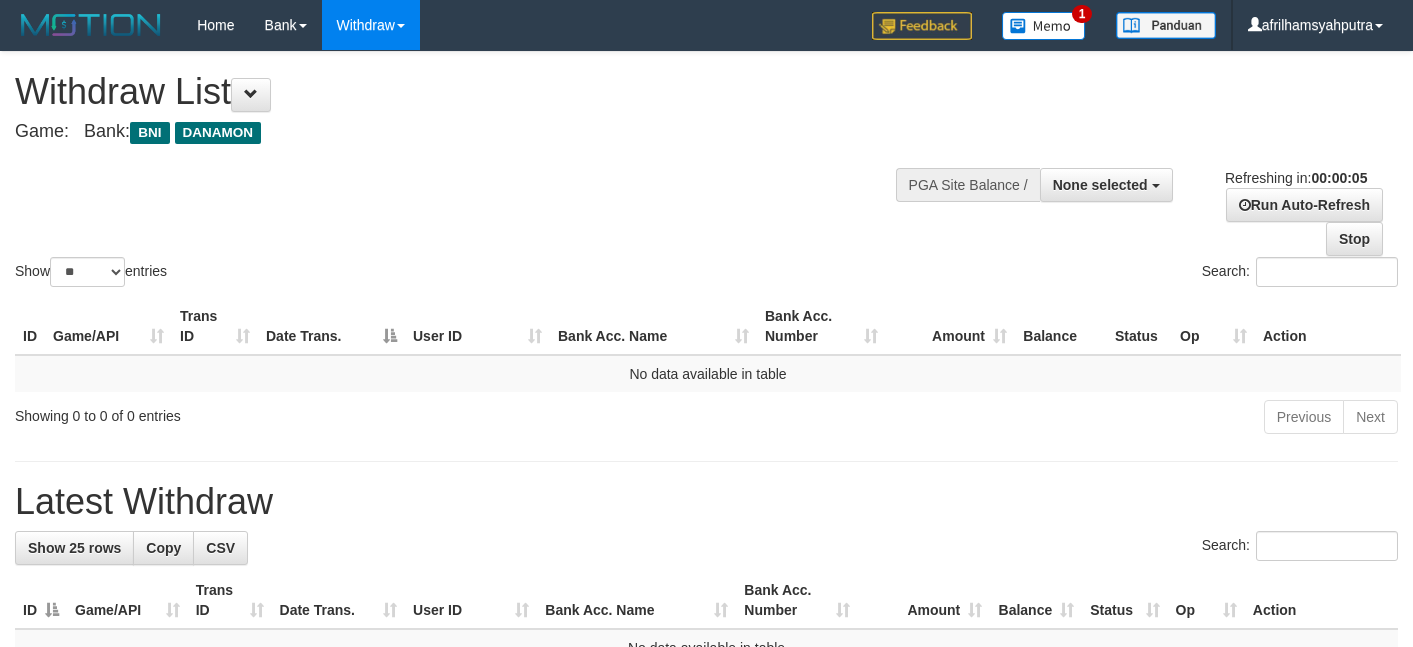 scroll, scrollTop: 0, scrollLeft: 0, axis: both 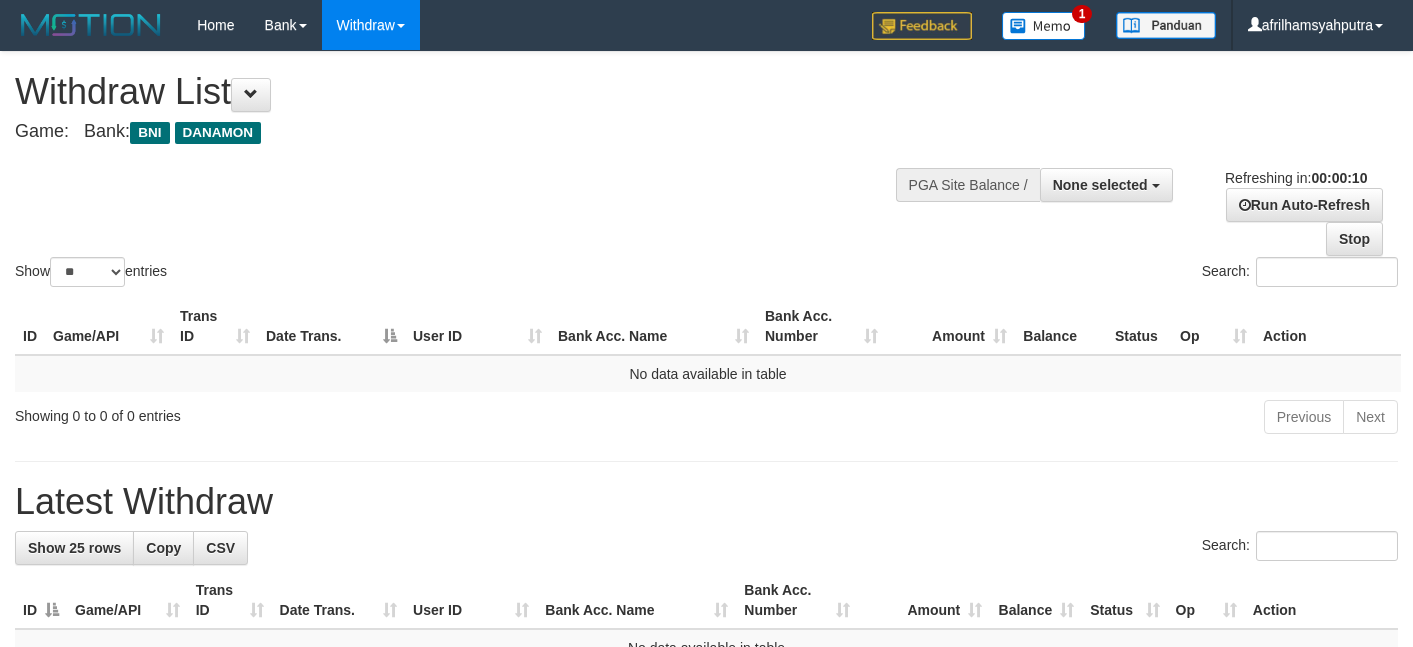 select 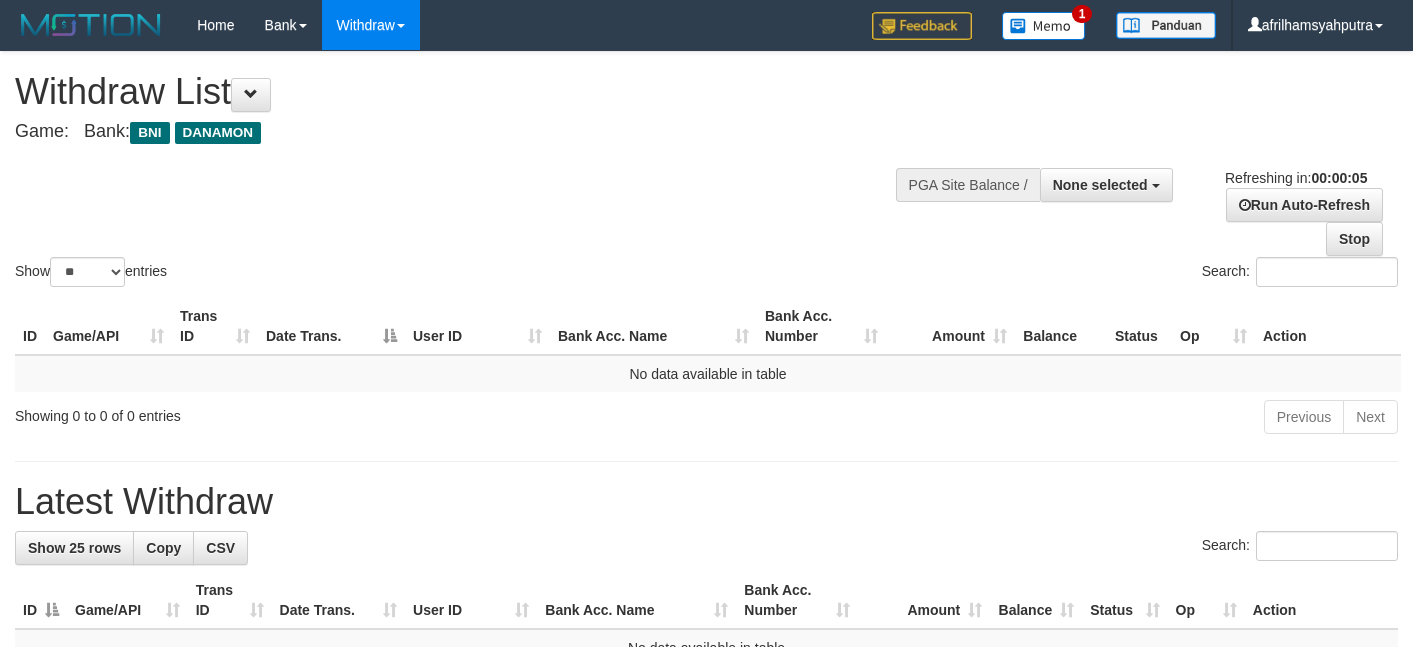 scroll, scrollTop: 0, scrollLeft: 0, axis: both 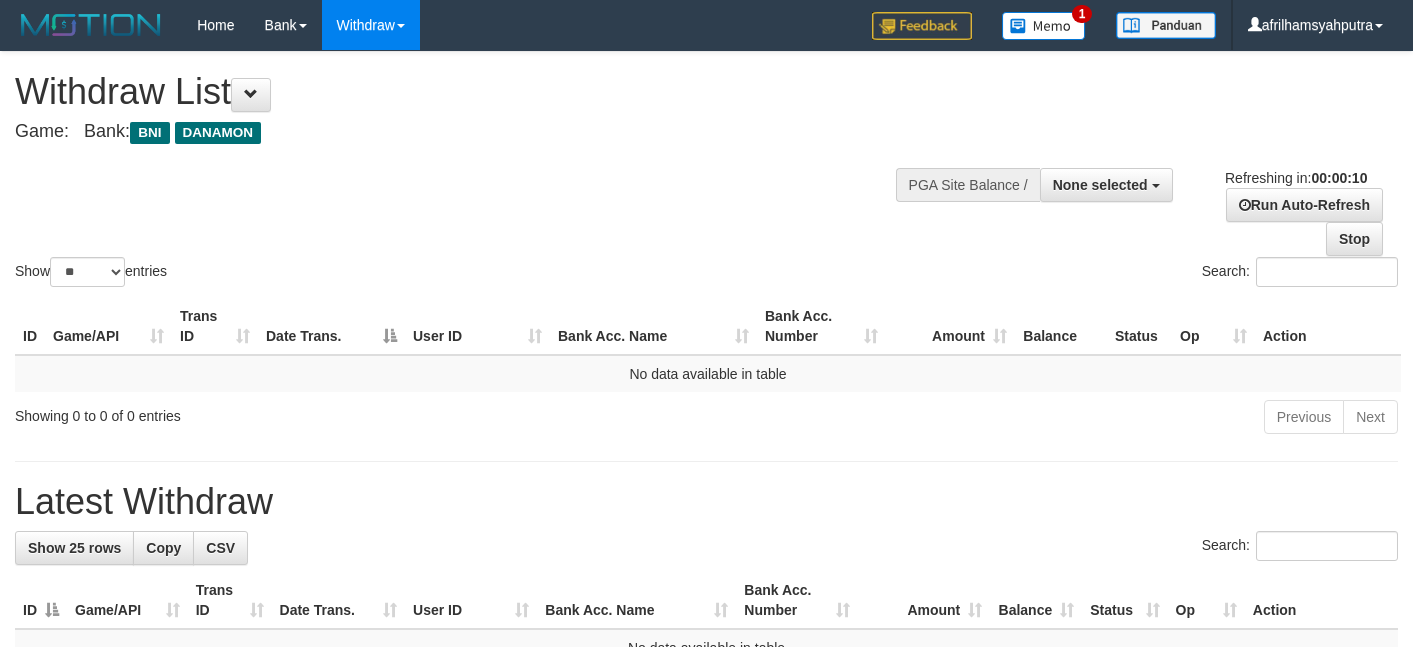 select 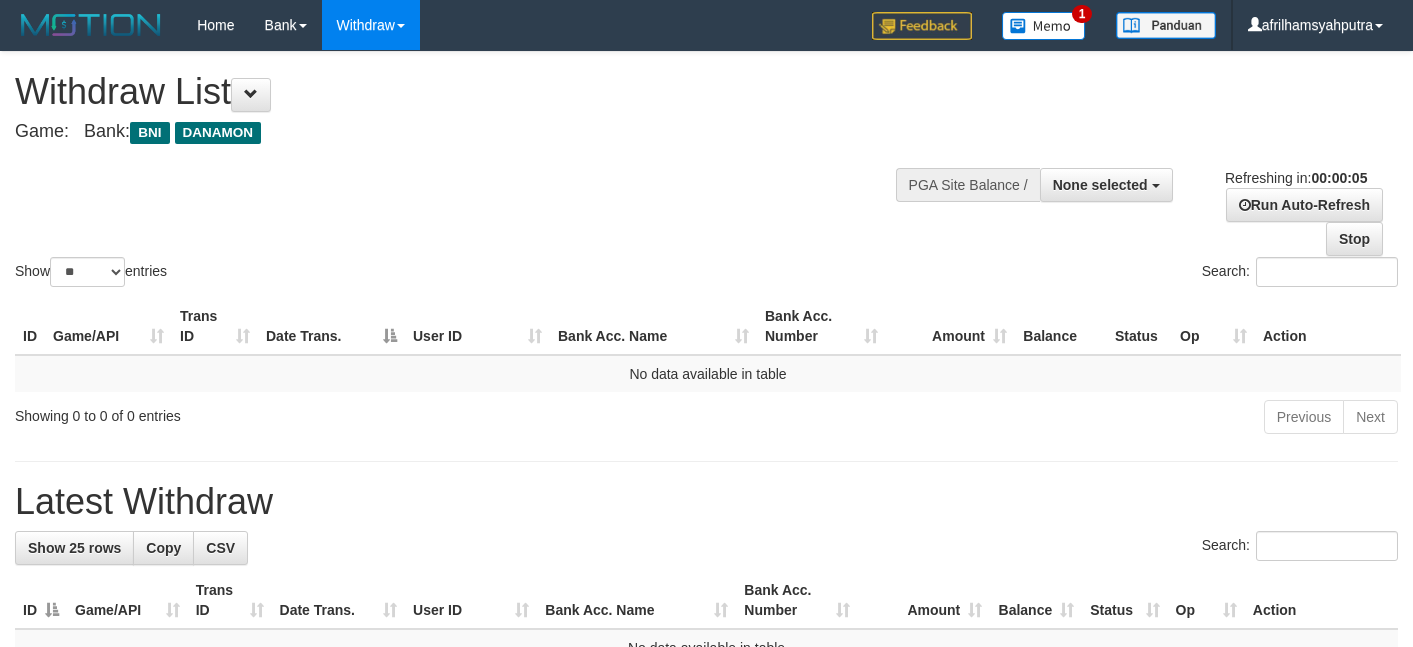 scroll, scrollTop: 0, scrollLeft: 0, axis: both 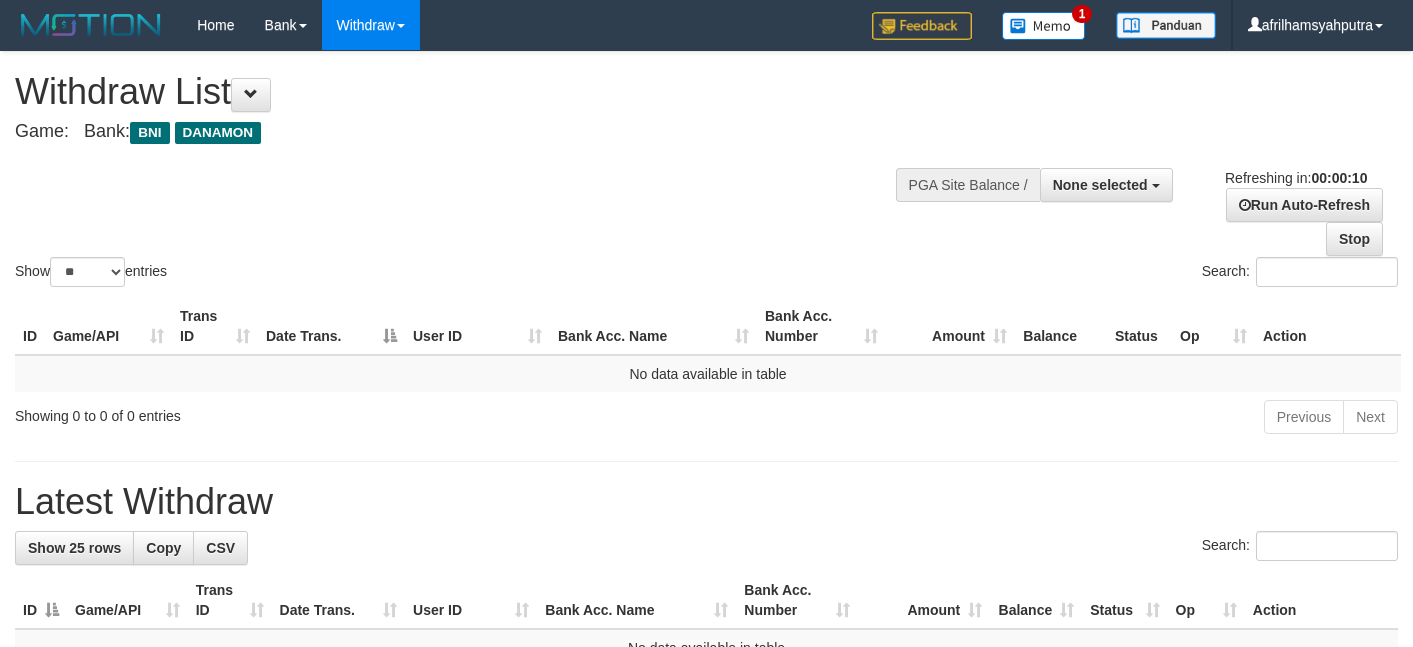 select 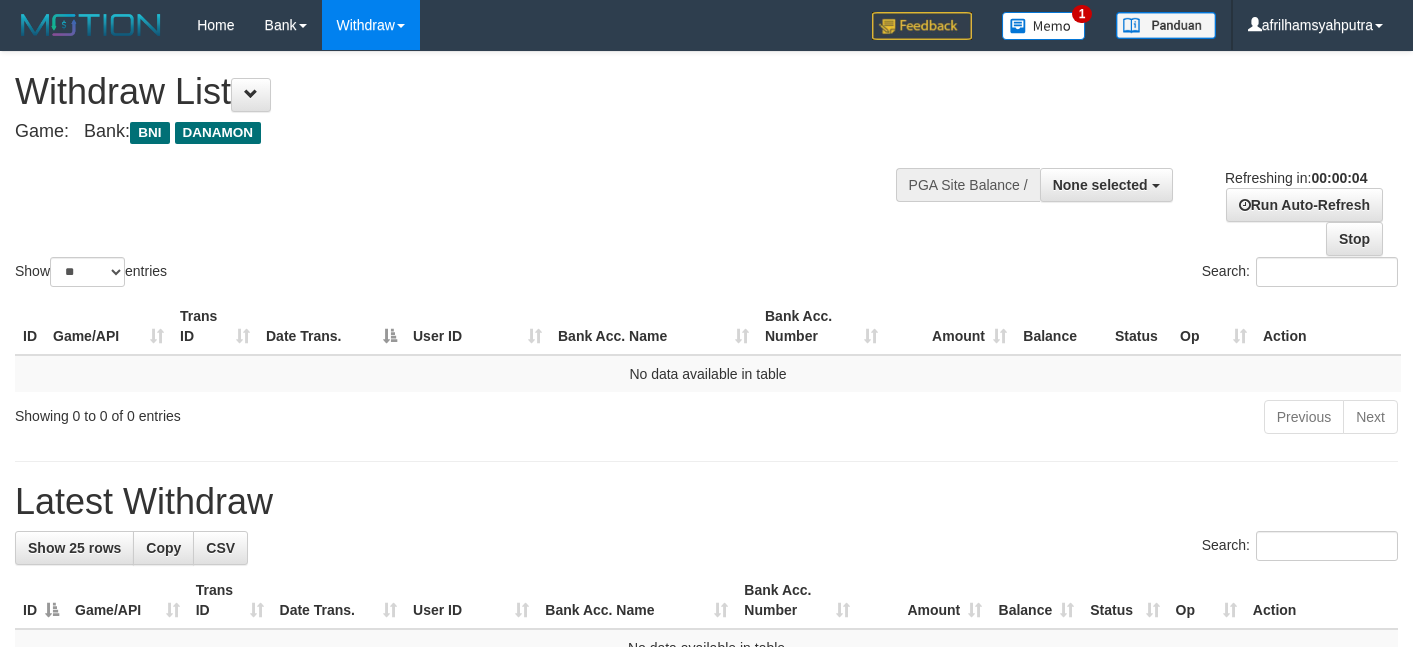 scroll, scrollTop: 0, scrollLeft: 0, axis: both 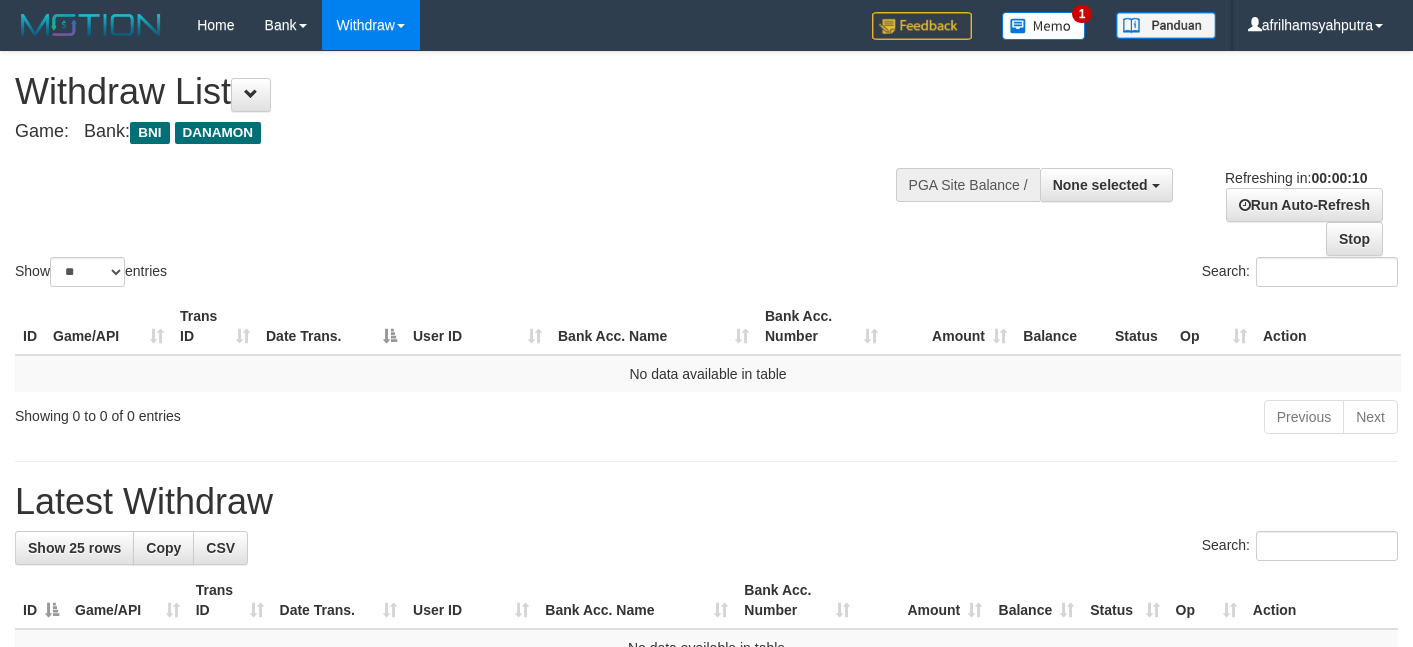 select 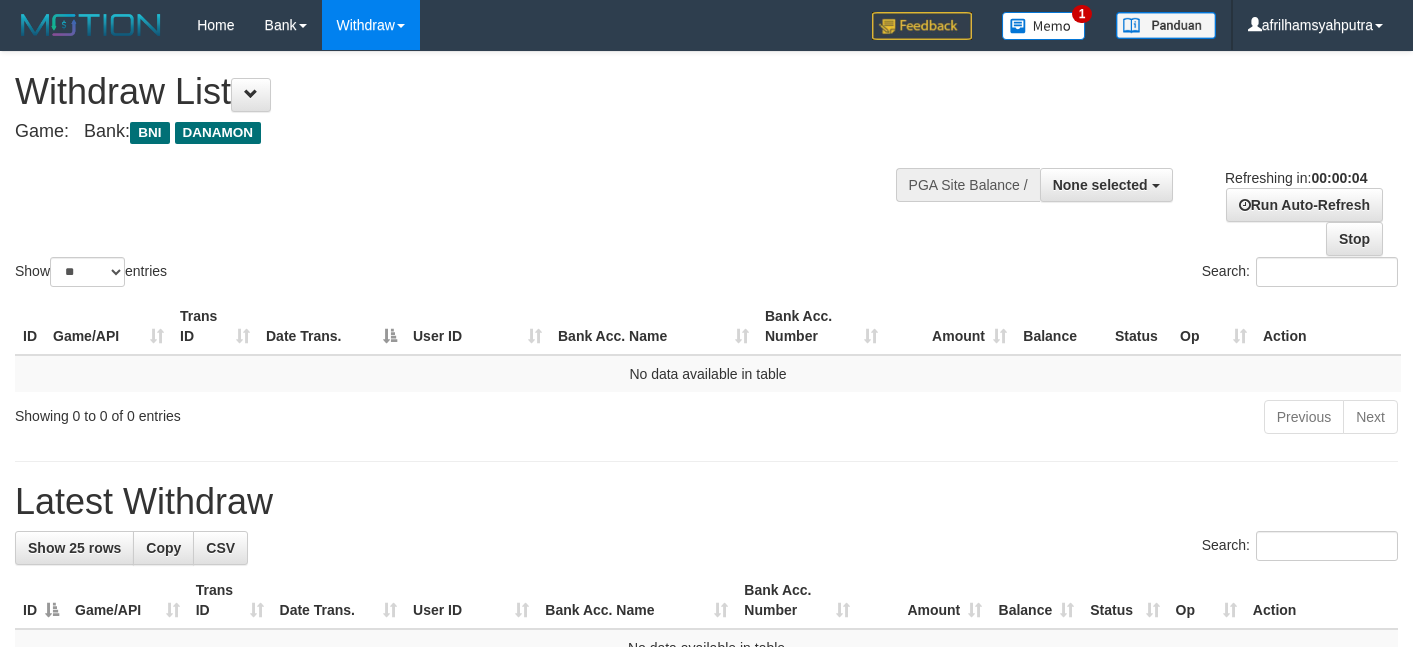 scroll, scrollTop: 0, scrollLeft: 0, axis: both 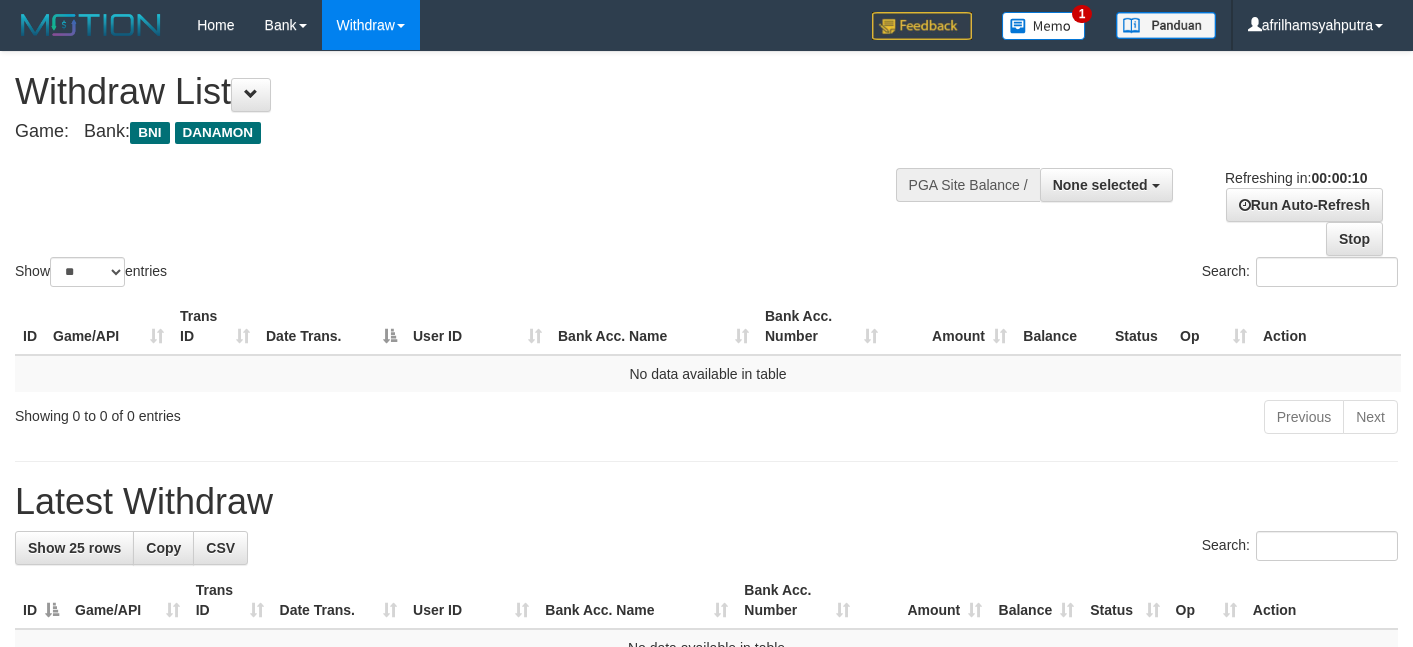 select 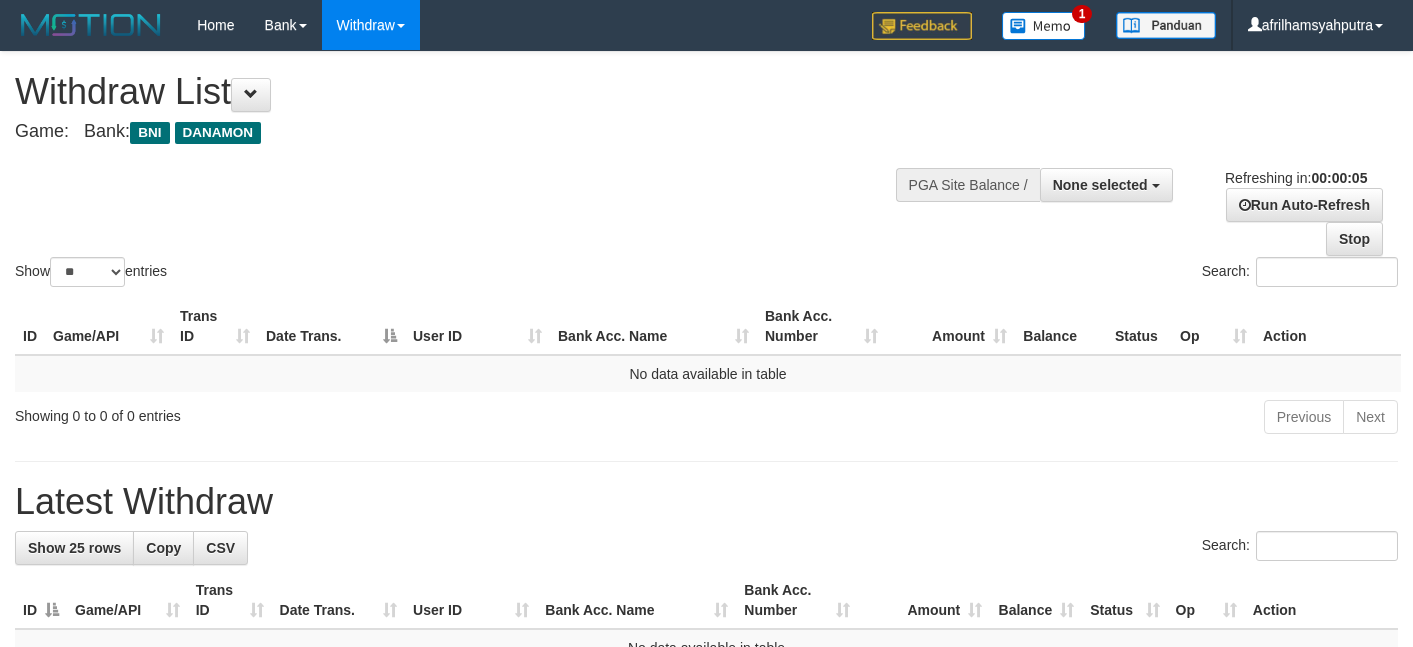 scroll, scrollTop: 0, scrollLeft: 0, axis: both 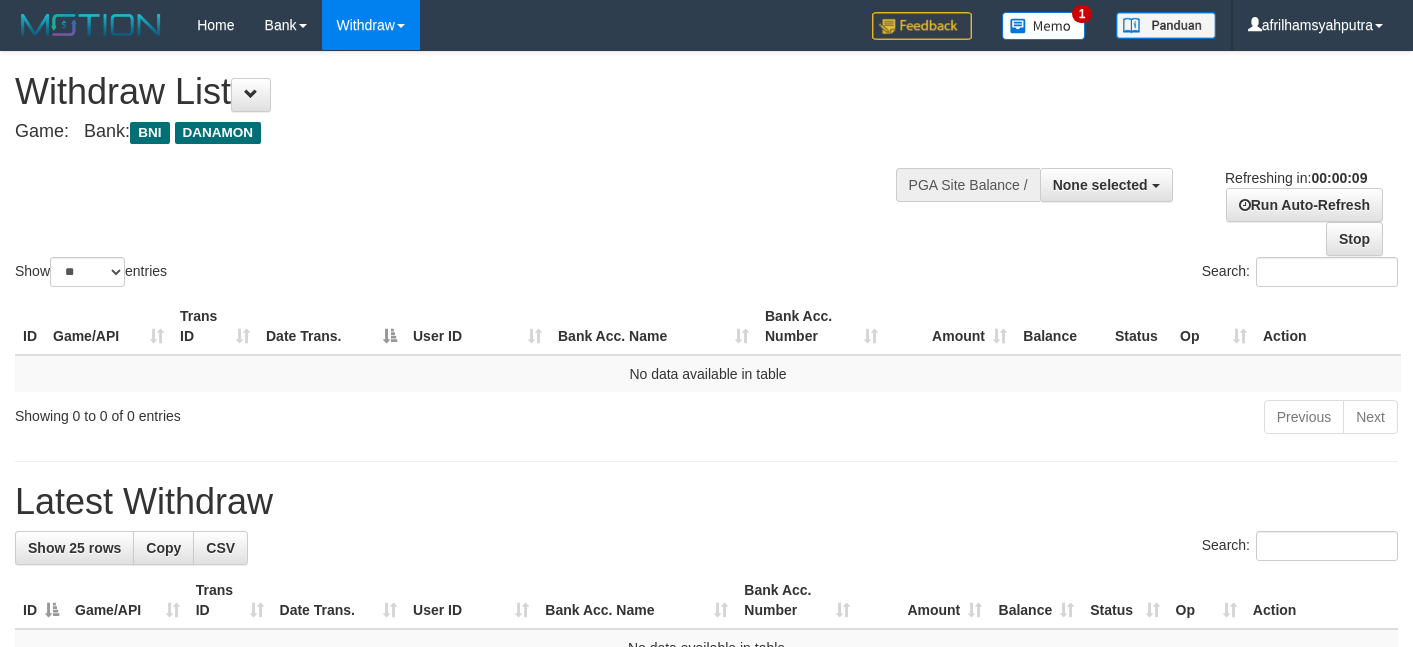 select 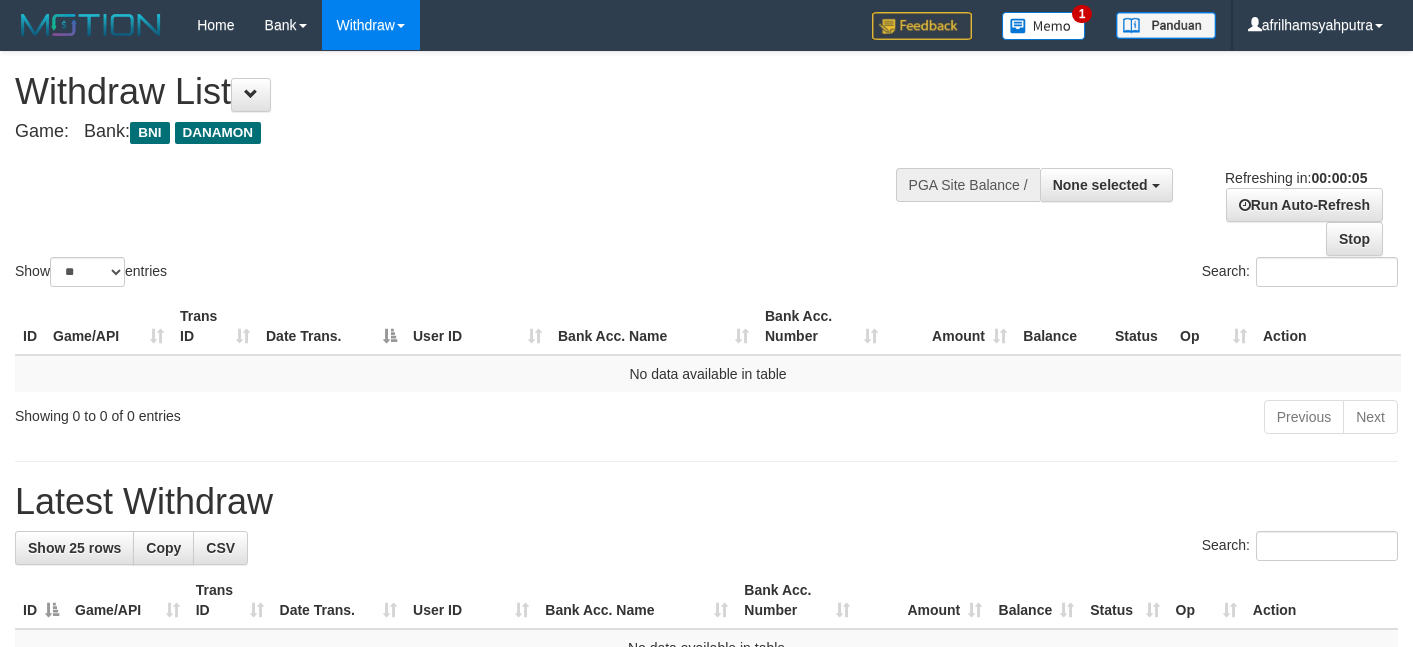 scroll, scrollTop: 0, scrollLeft: 0, axis: both 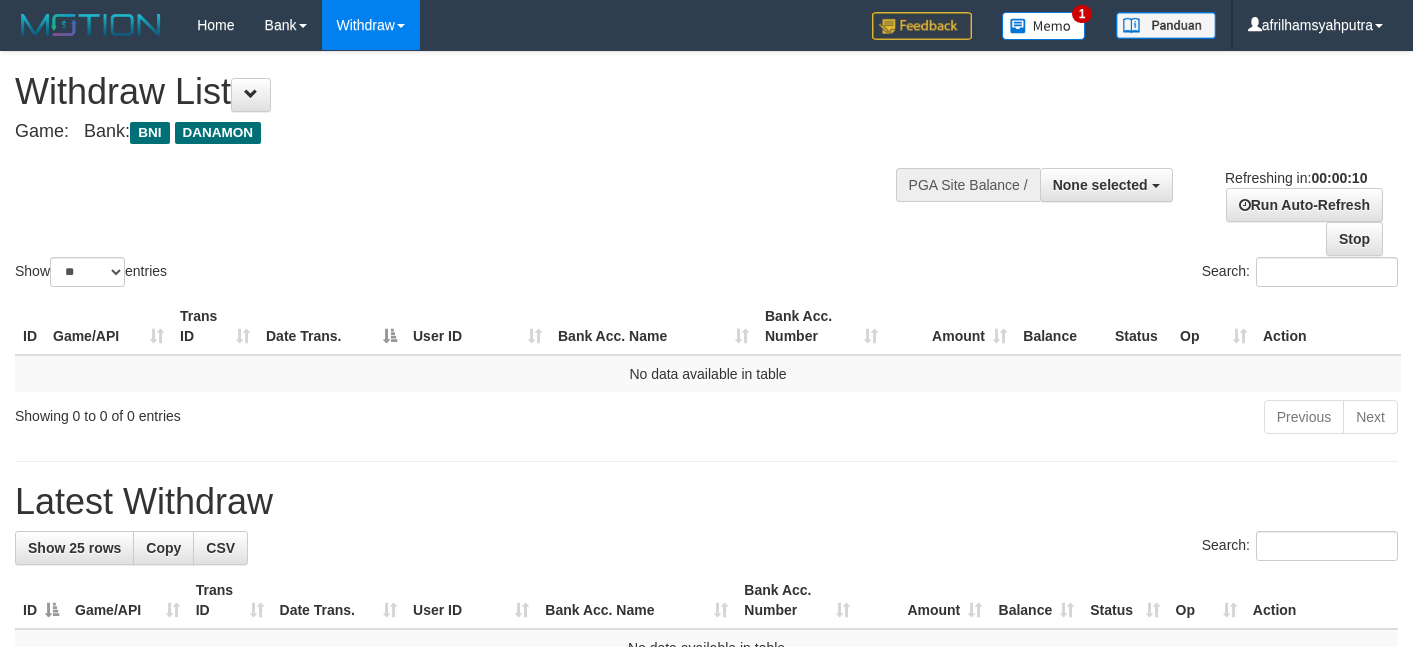 select 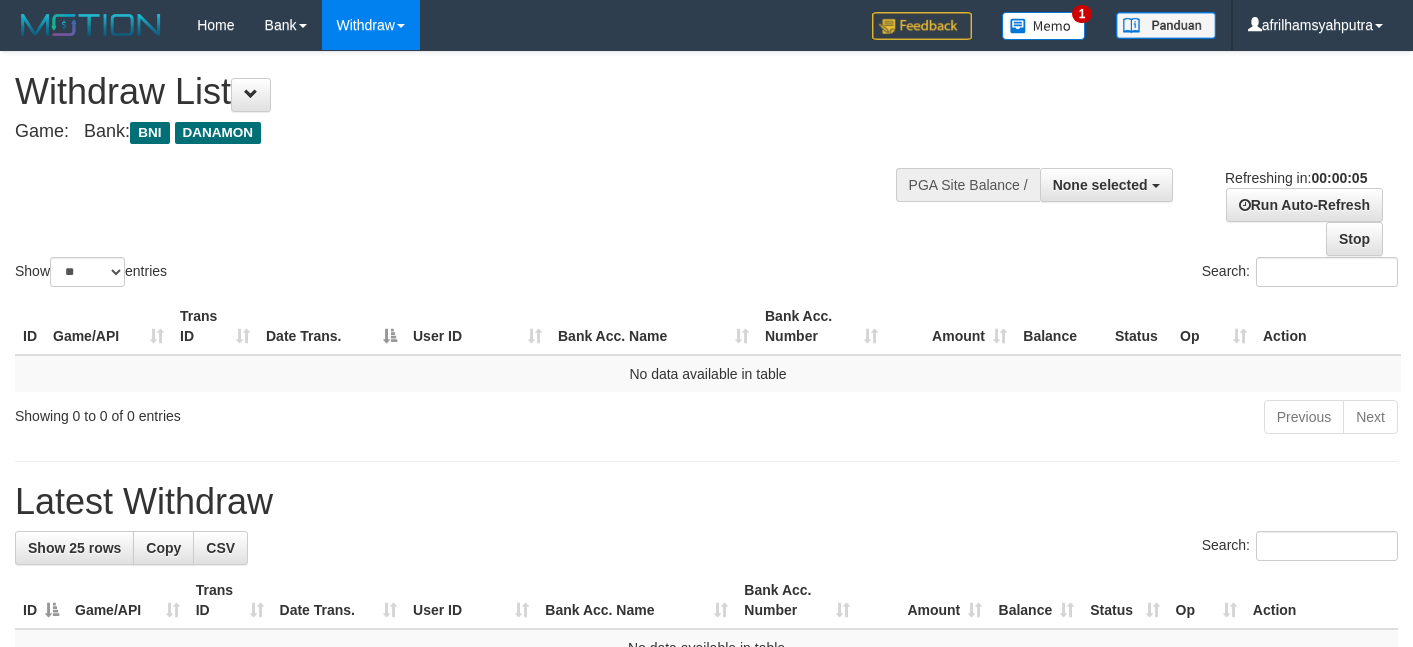 scroll, scrollTop: 0, scrollLeft: 0, axis: both 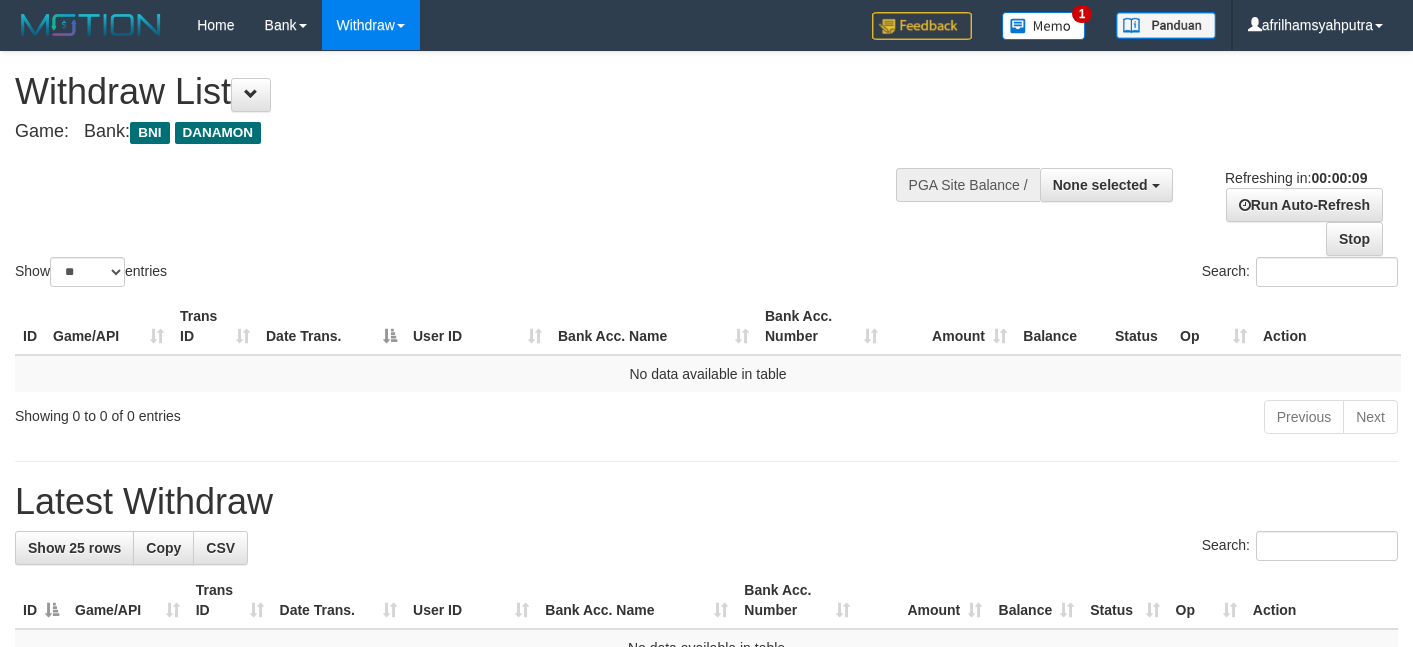 select 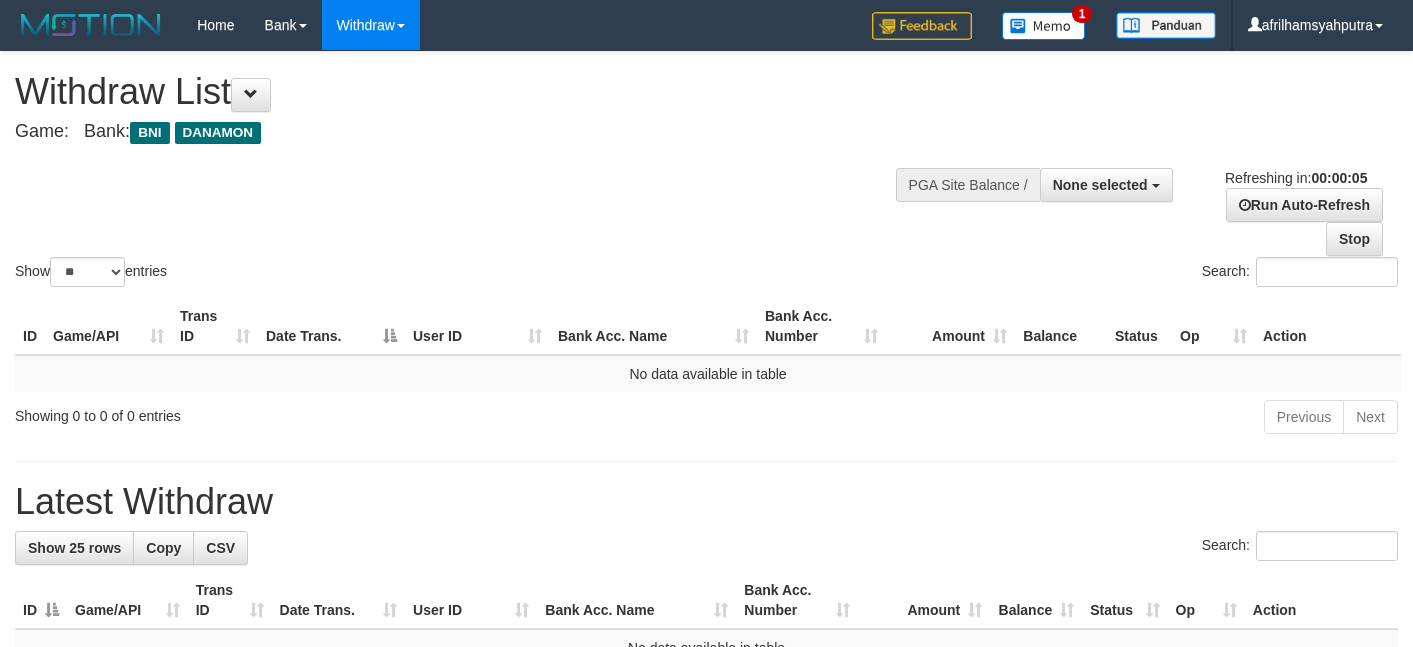 scroll, scrollTop: 0, scrollLeft: 0, axis: both 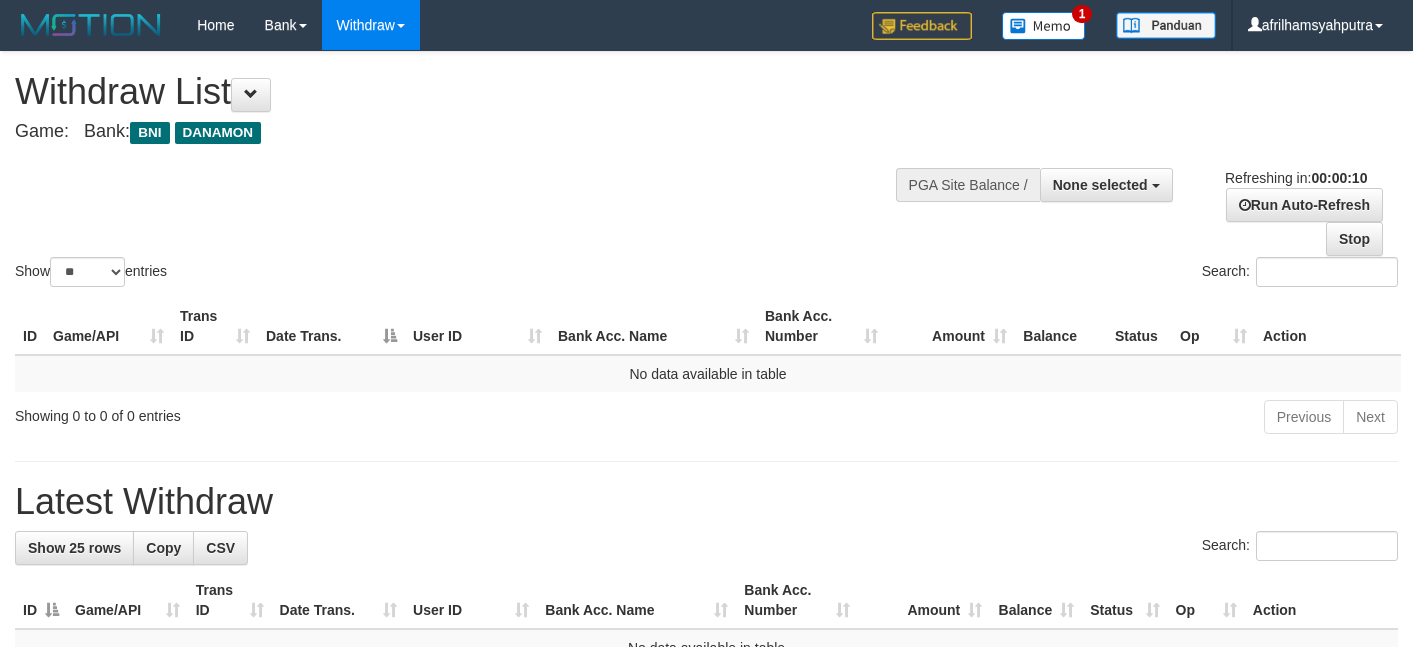 select 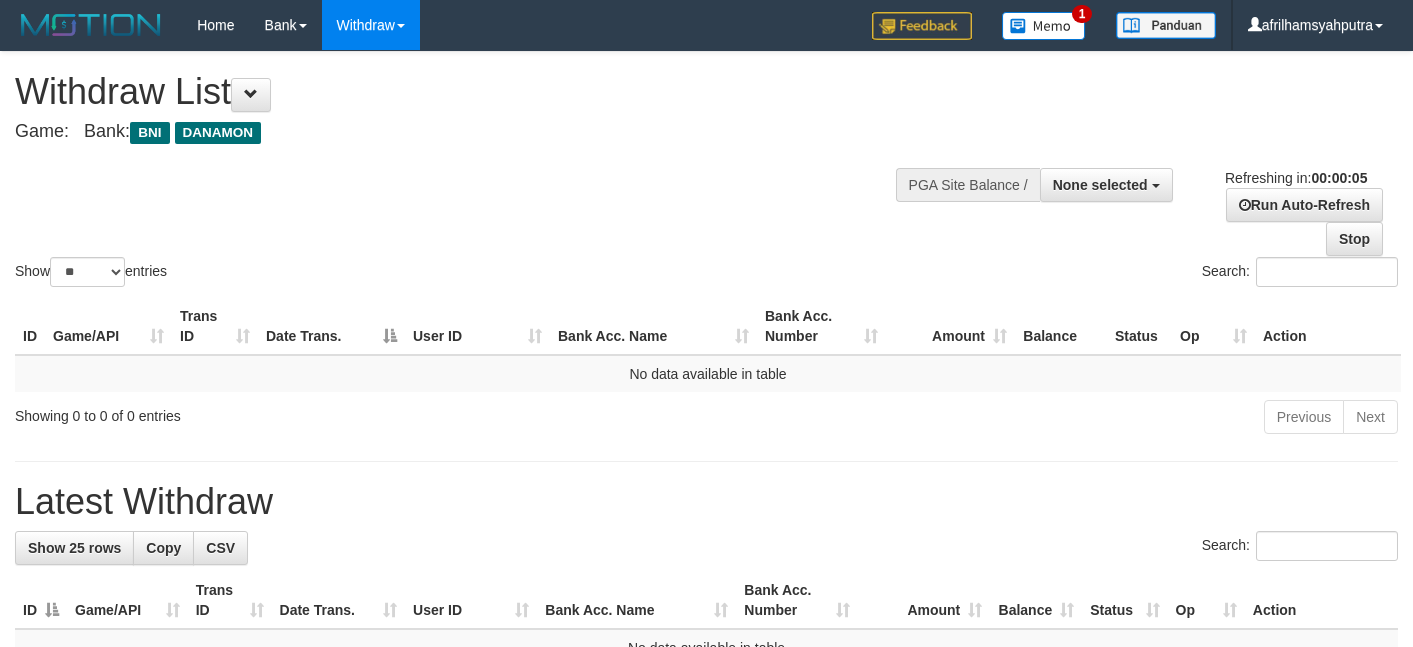 scroll, scrollTop: 0, scrollLeft: 0, axis: both 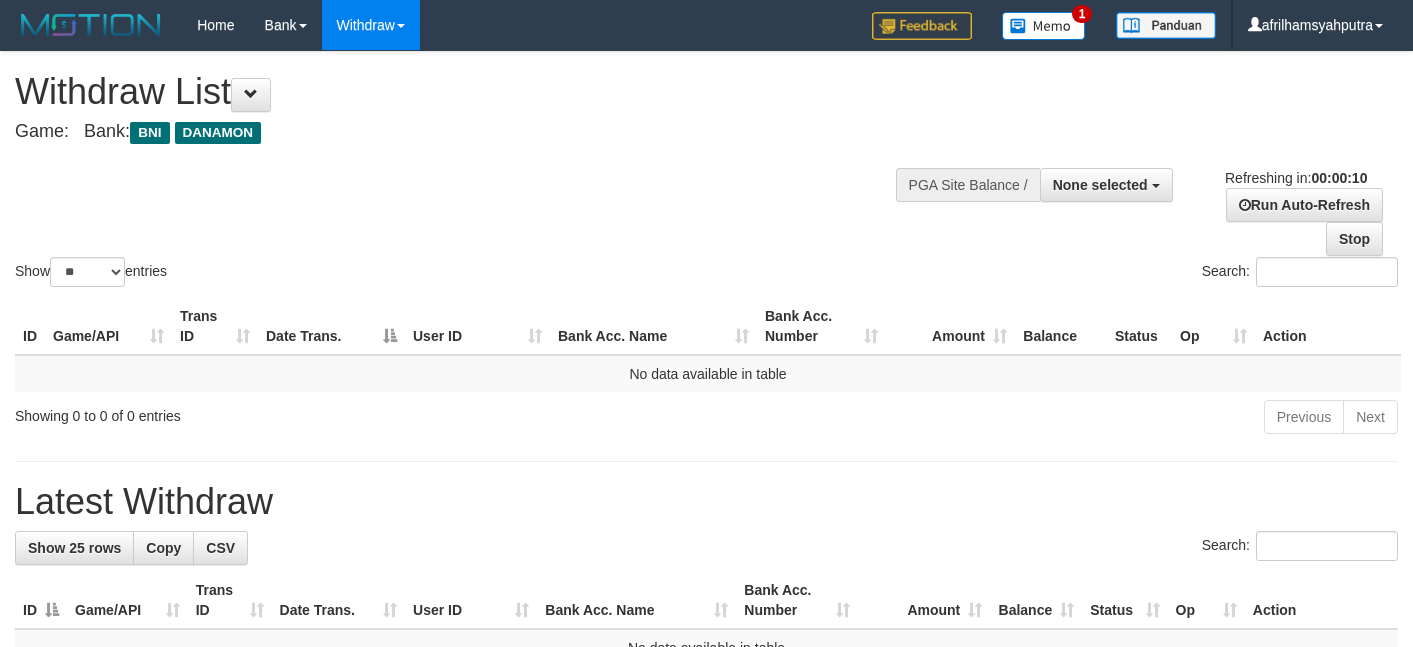 select 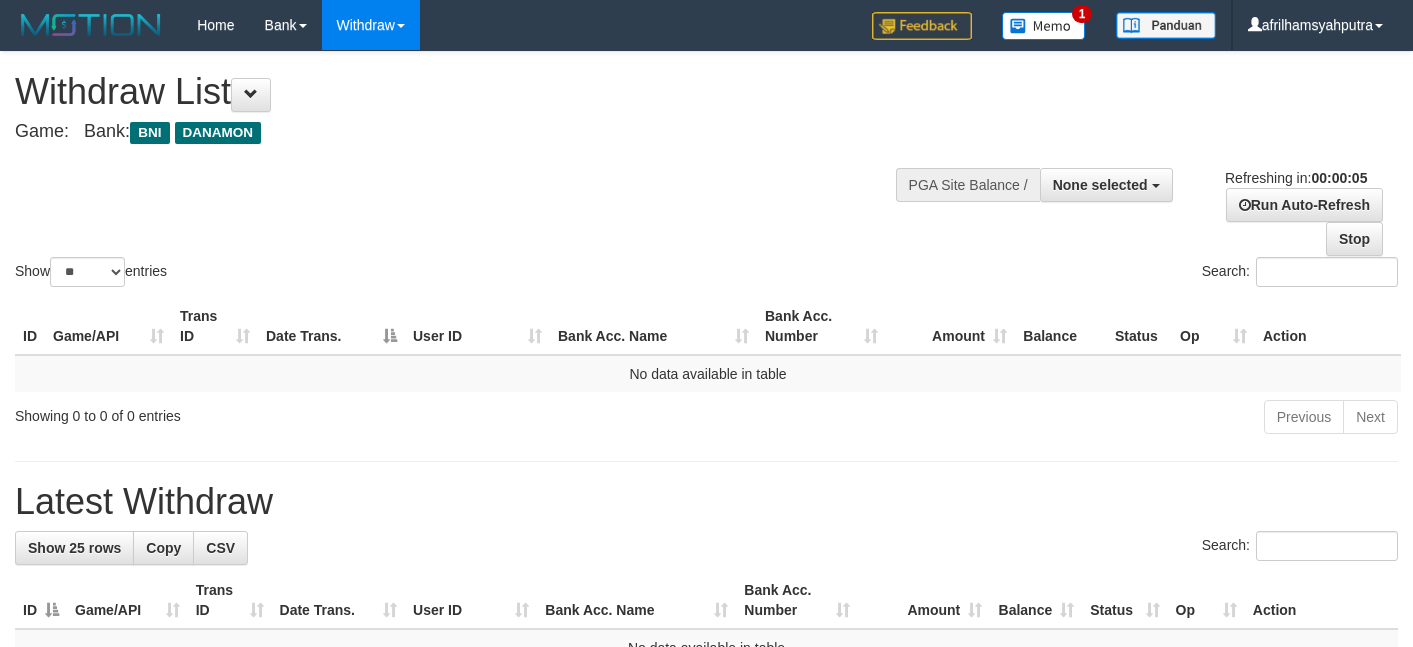 scroll, scrollTop: 0, scrollLeft: 0, axis: both 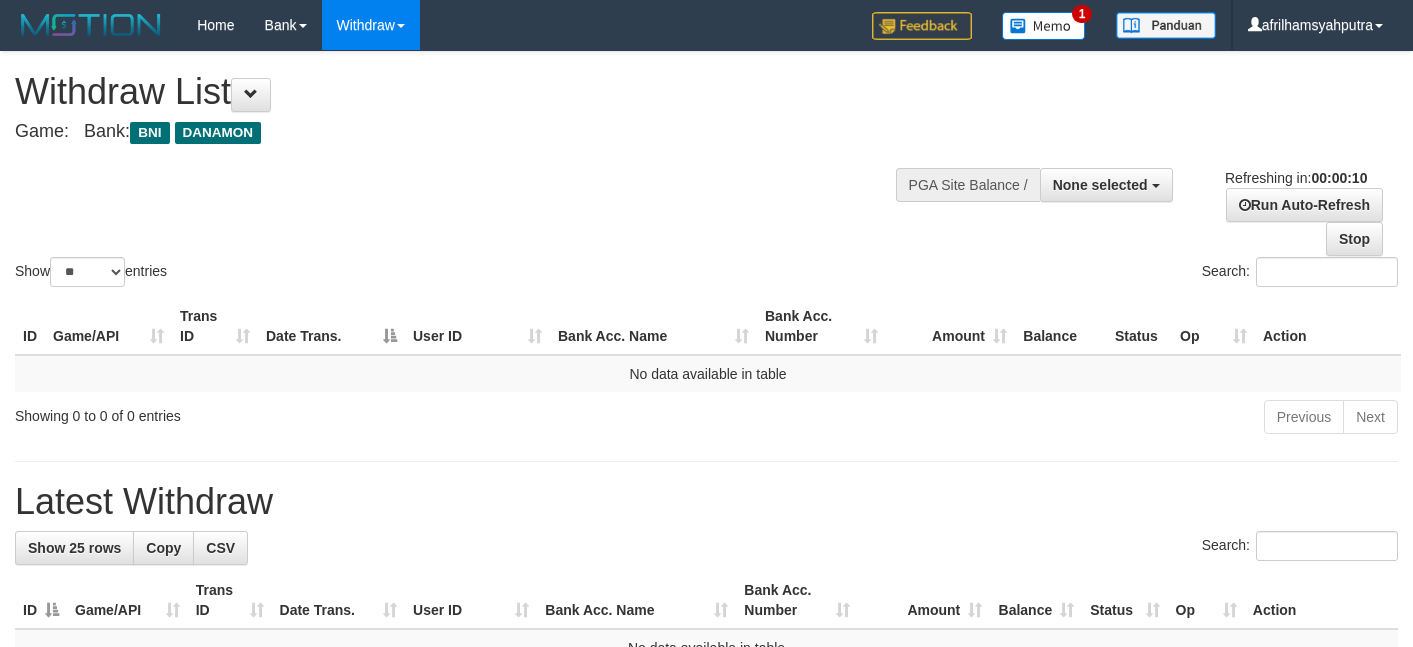 select 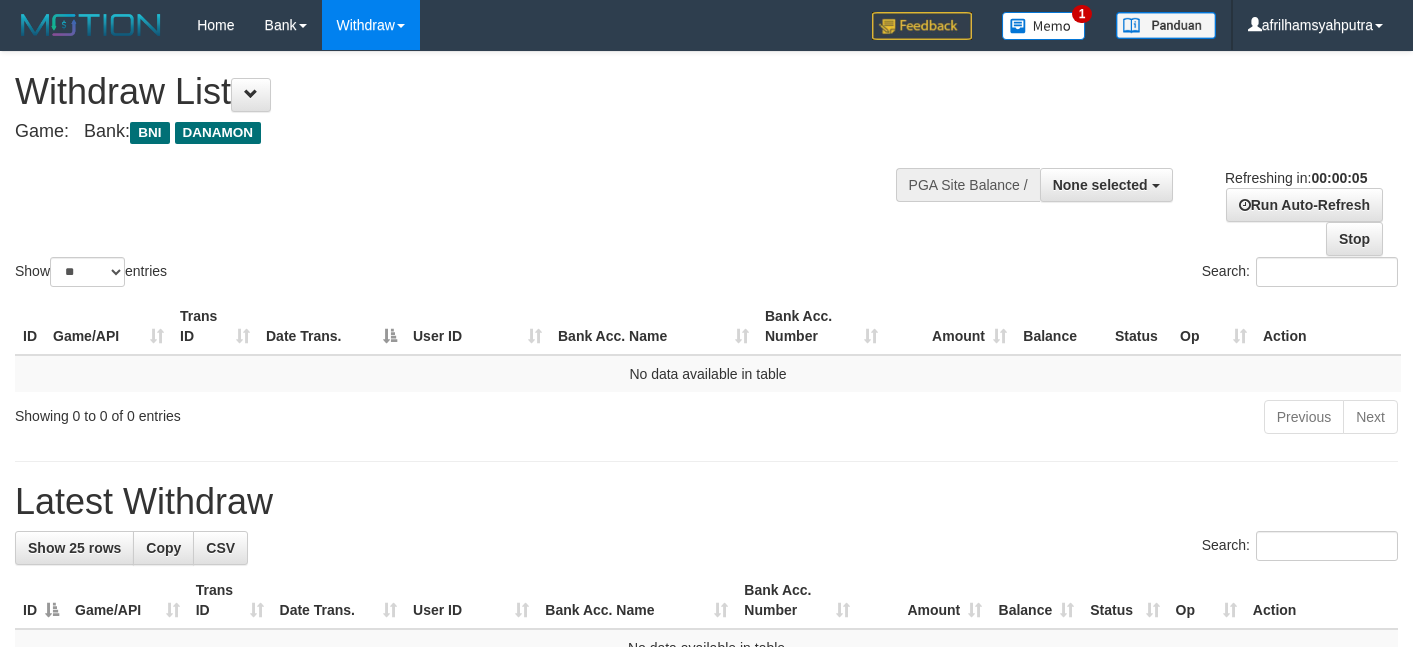 scroll, scrollTop: 0, scrollLeft: 0, axis: both 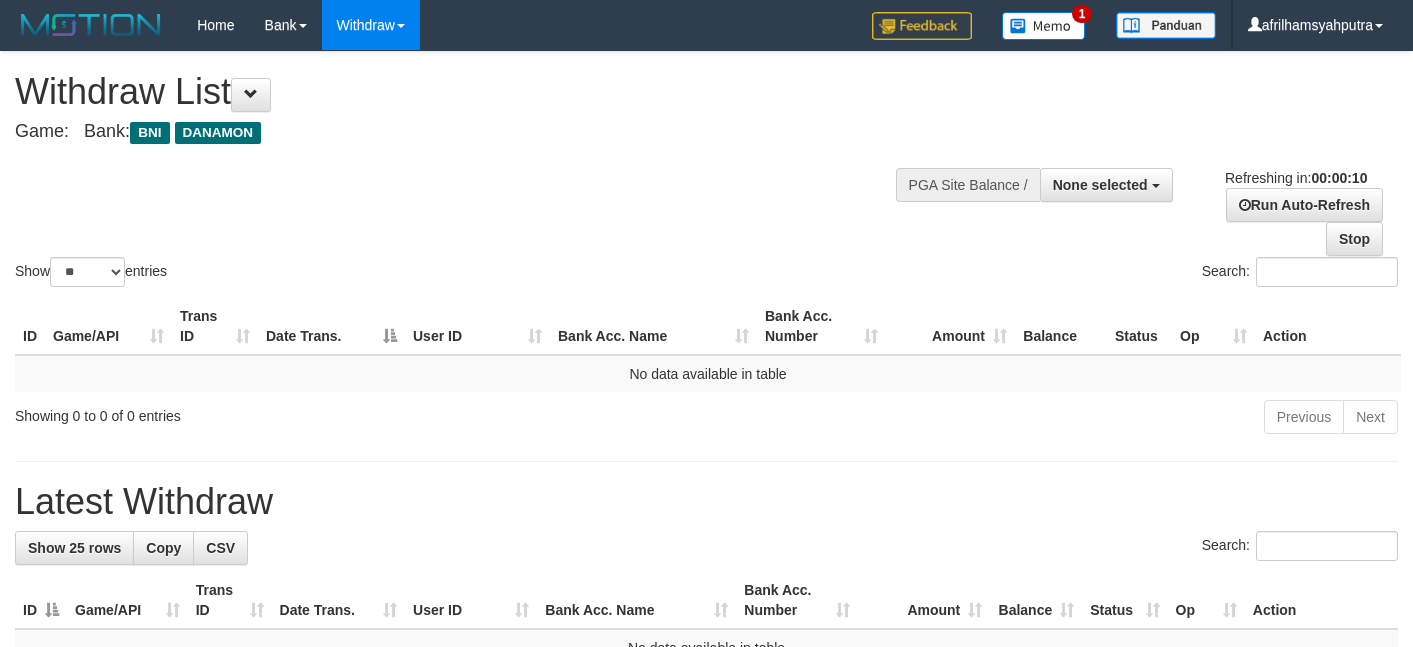 select 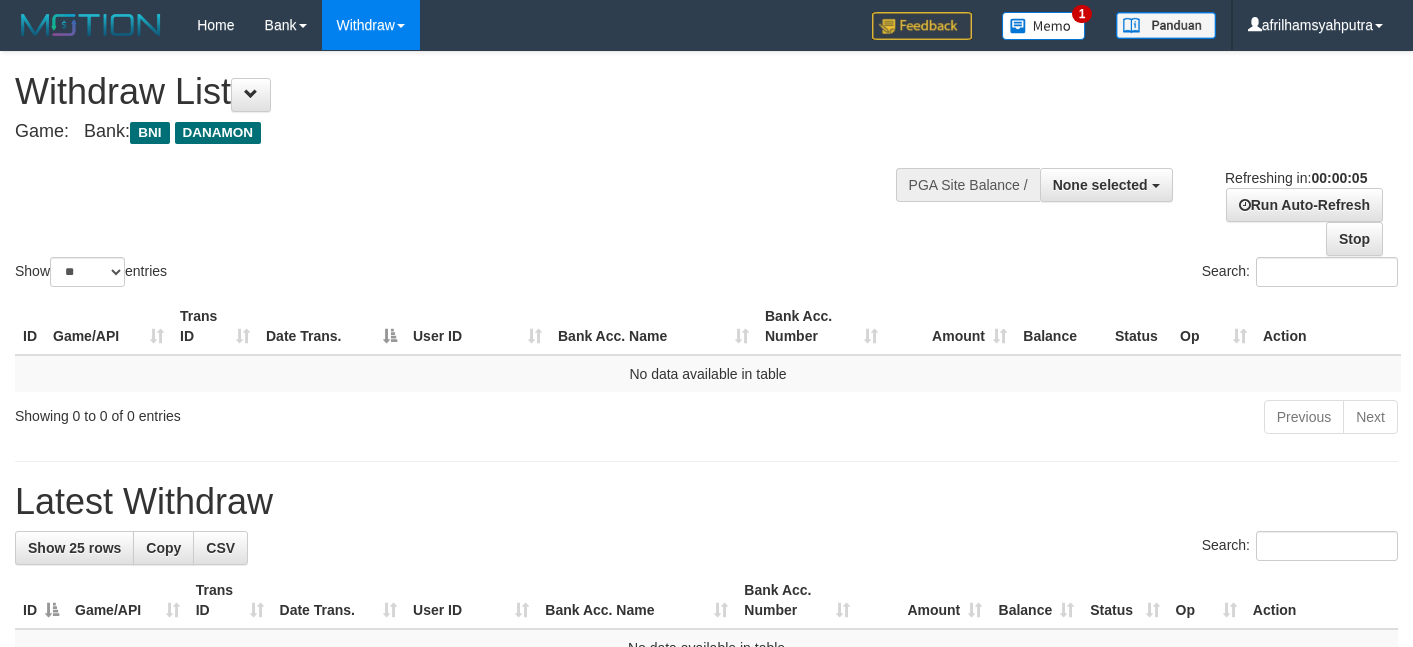 scroll, scrollTop: 0, scrollLeft: 0, axis: both 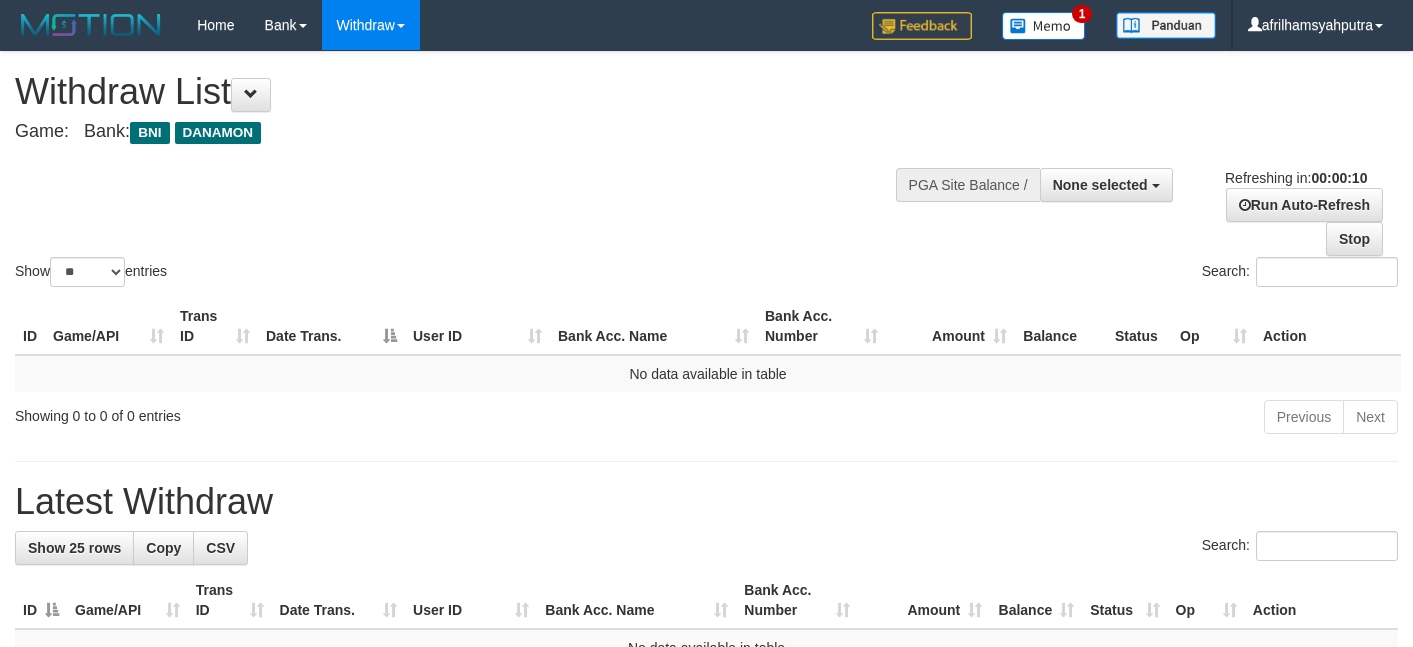 select 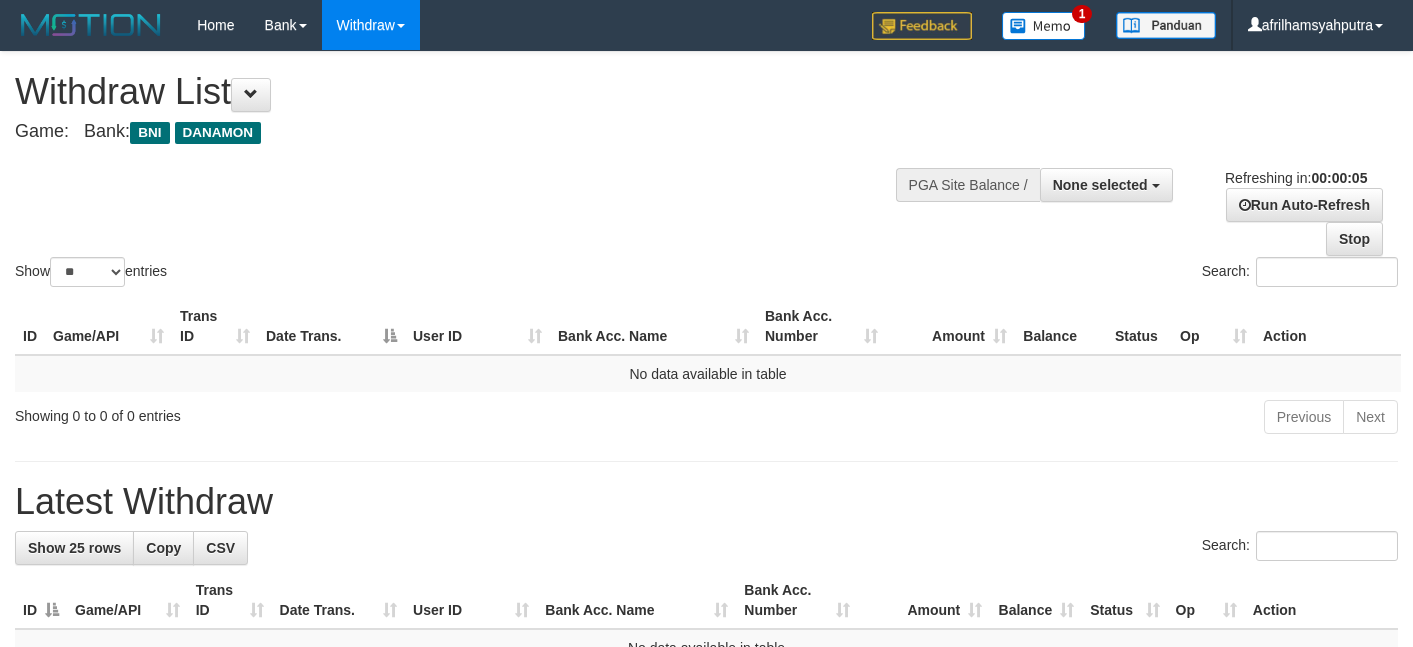 scroll, scrollTop: 0, scrollLeft: 0, axis: both 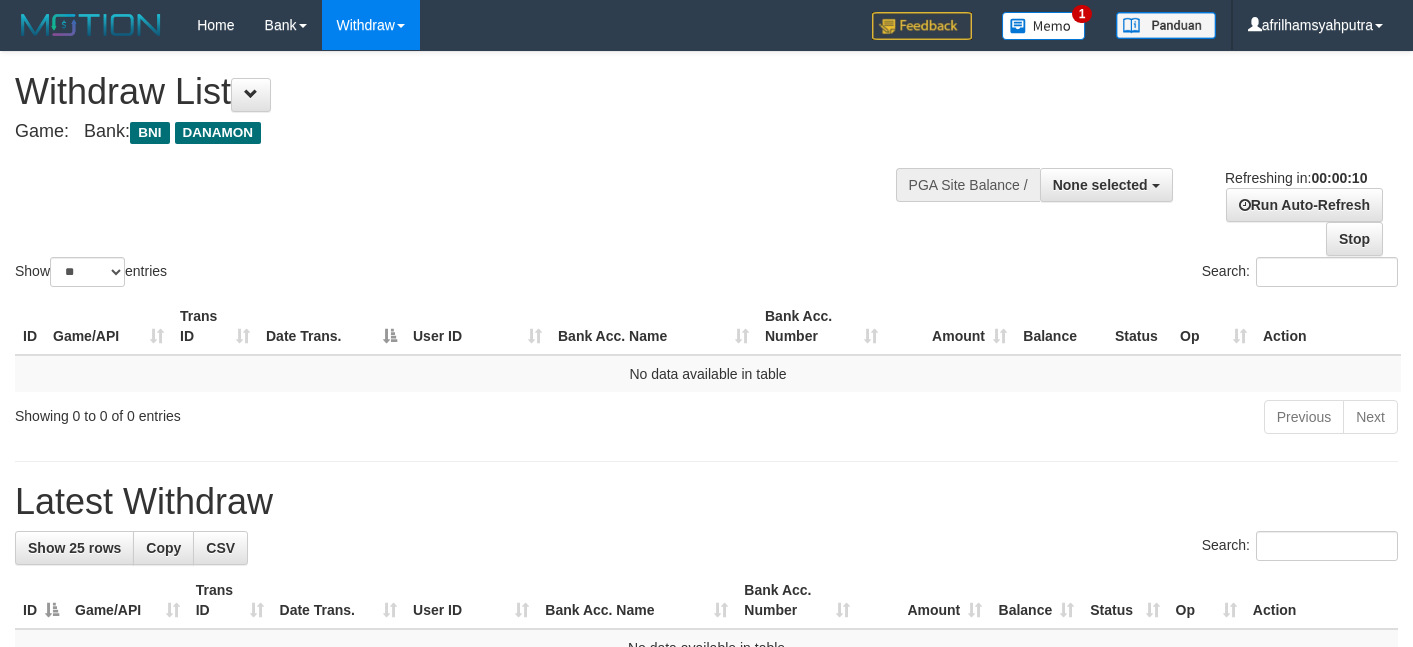 select 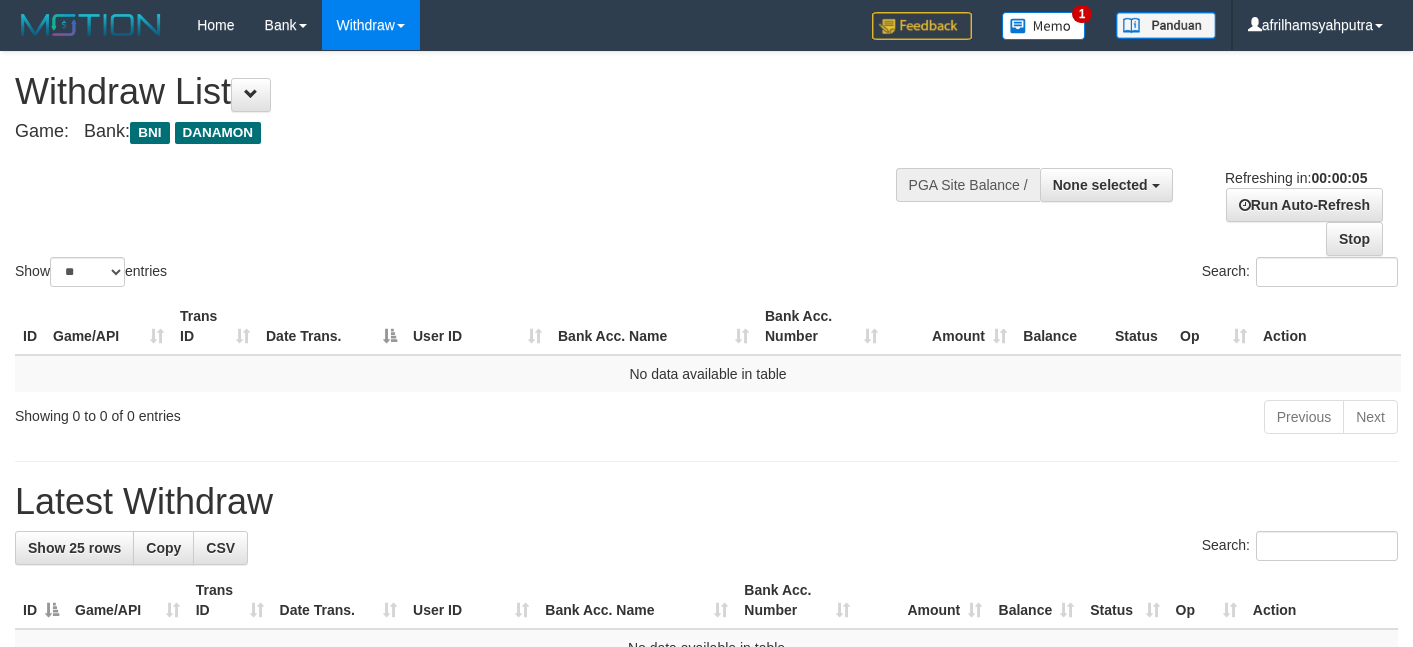 scroll, scrollTop: 0, scrollLeft: 0, axis: both 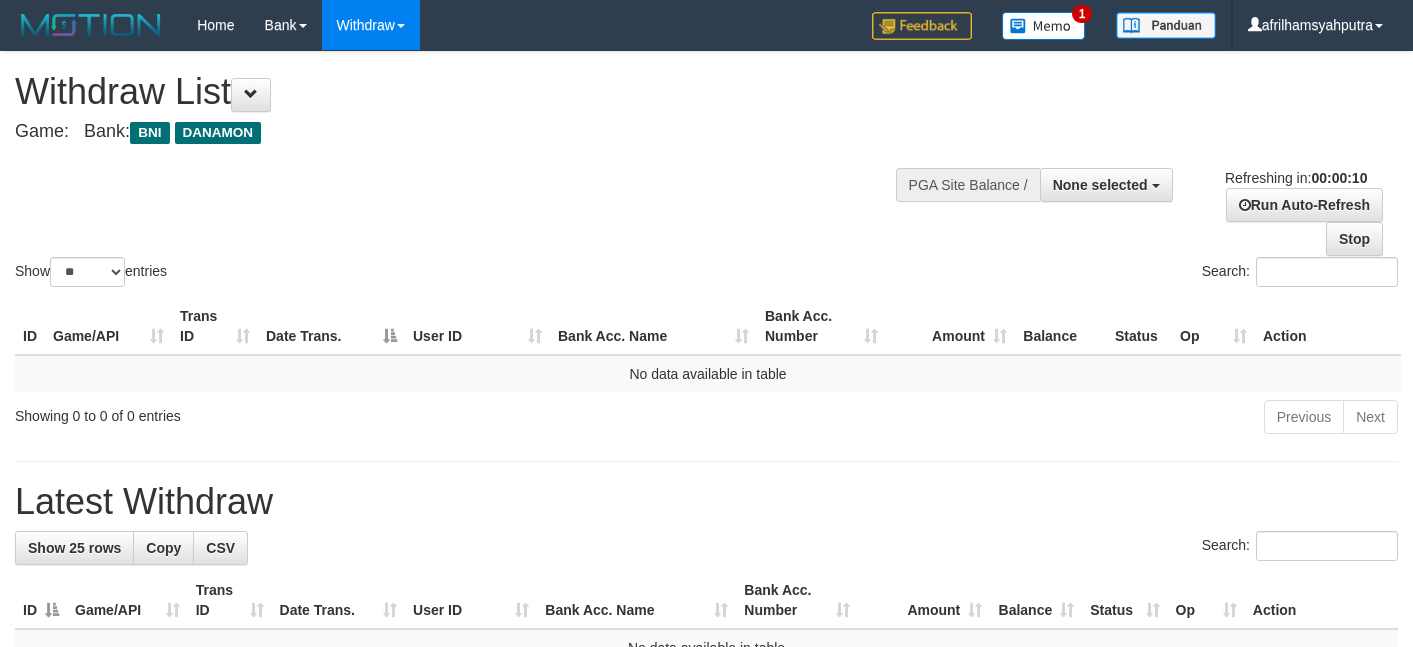 select 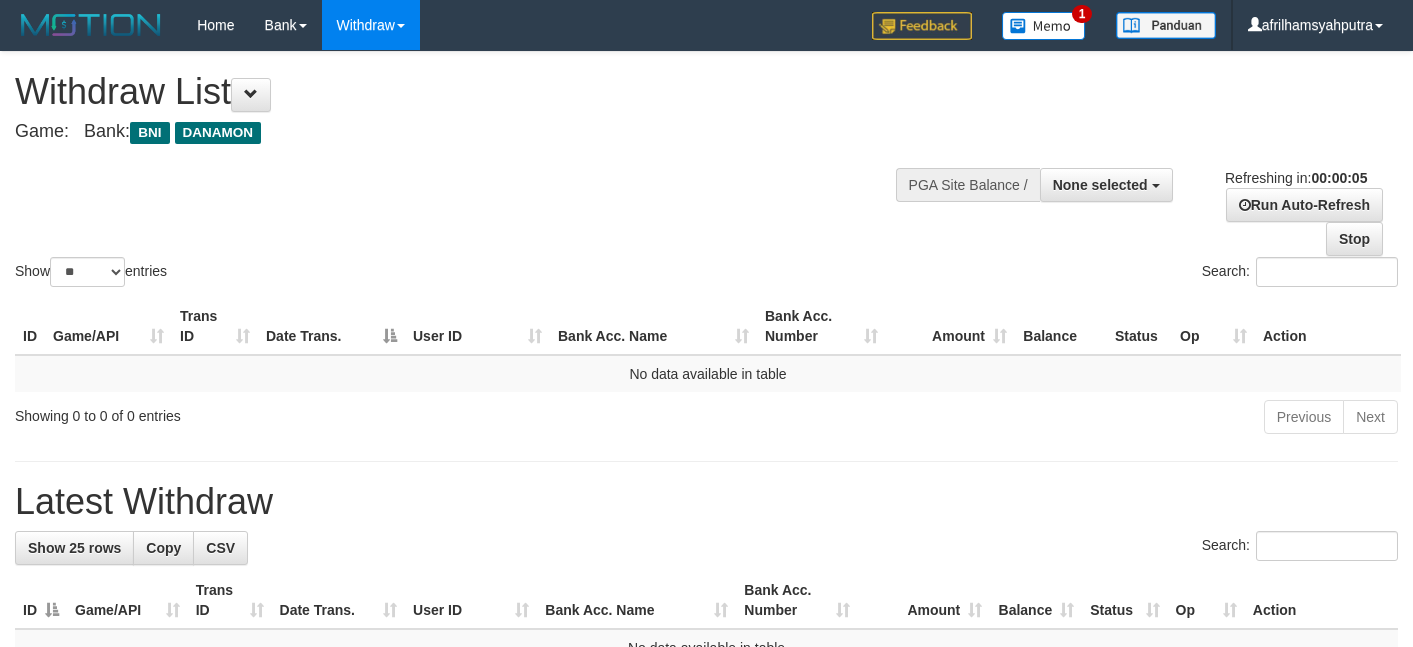 scroll, scrollTop: 0, scrollLeft: 0, axis: both 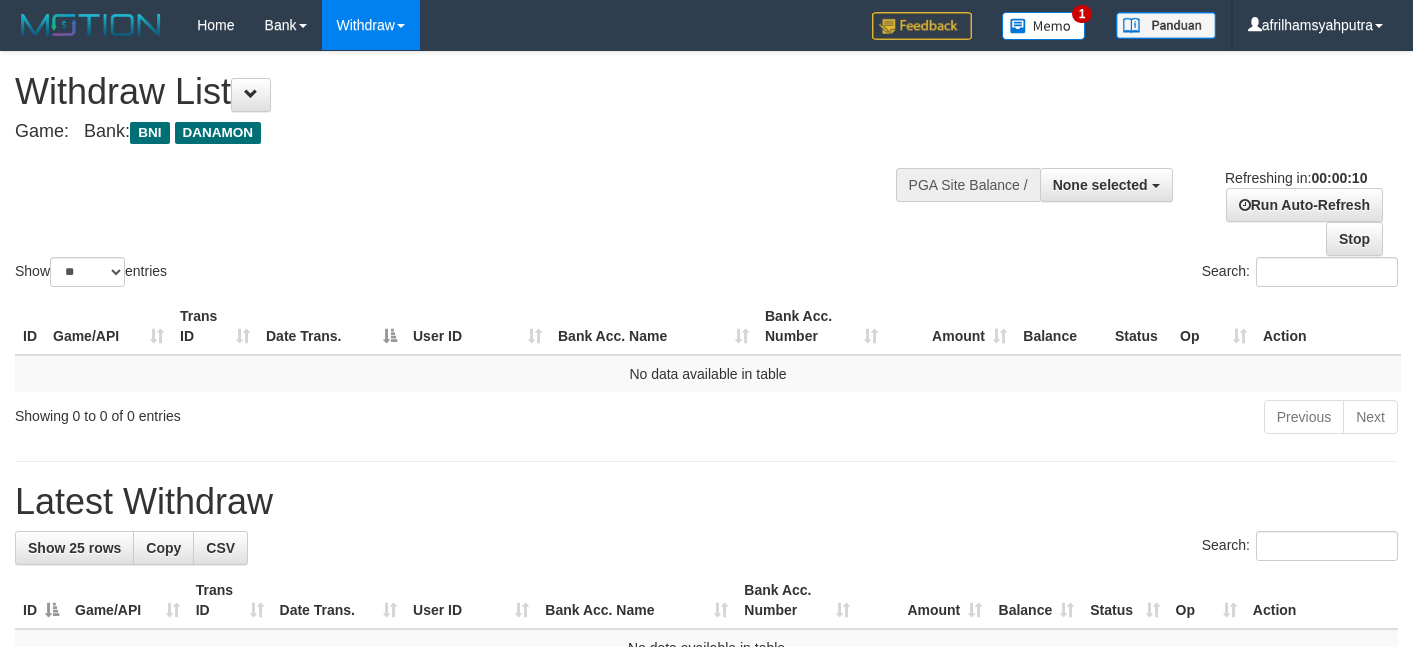 select 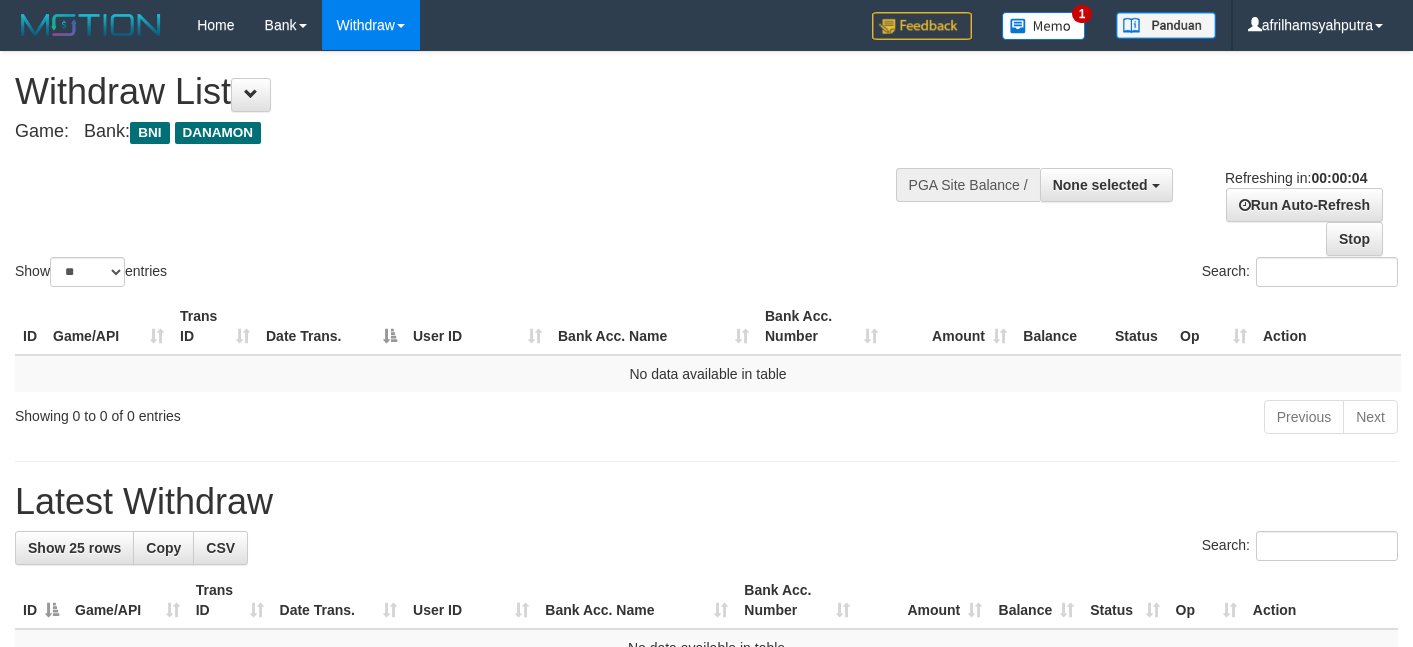 scroll, scrollTop: 0, scrollLeft: 0, axis: both 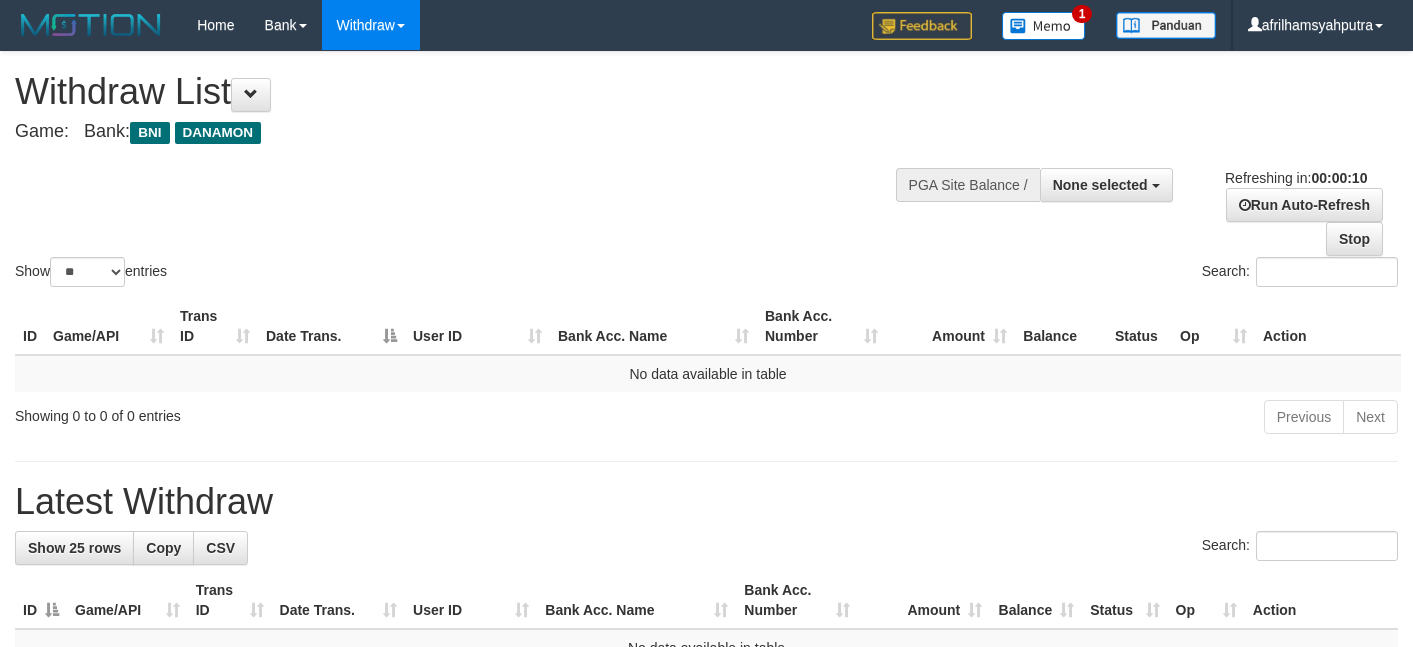 select 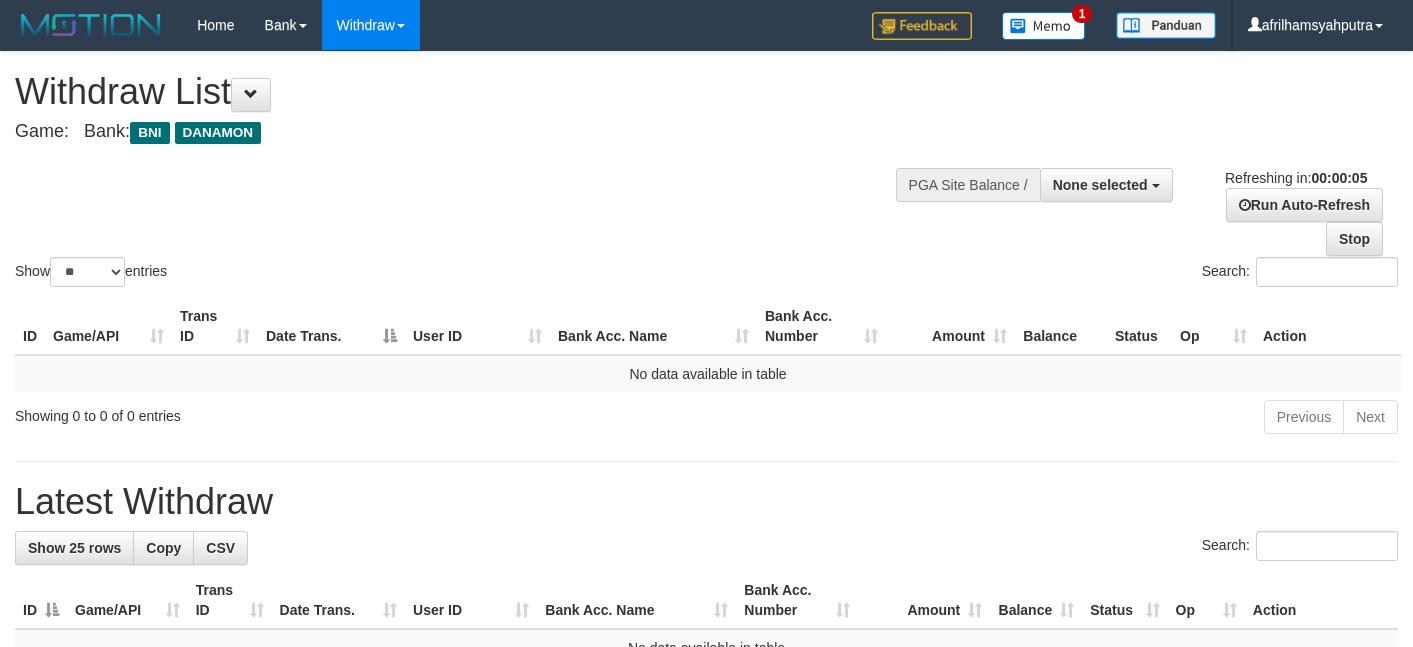 scroll, scrollTop: 0, scrollLeft: 0, axis: both 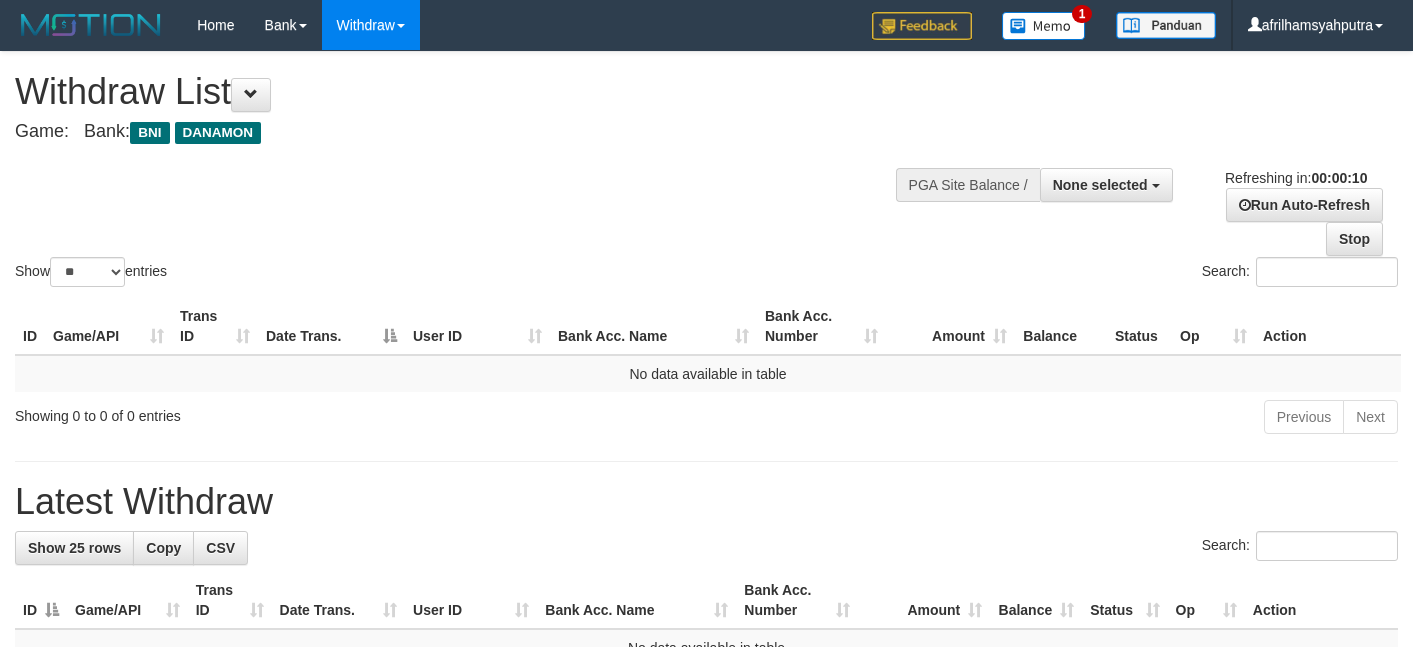 select 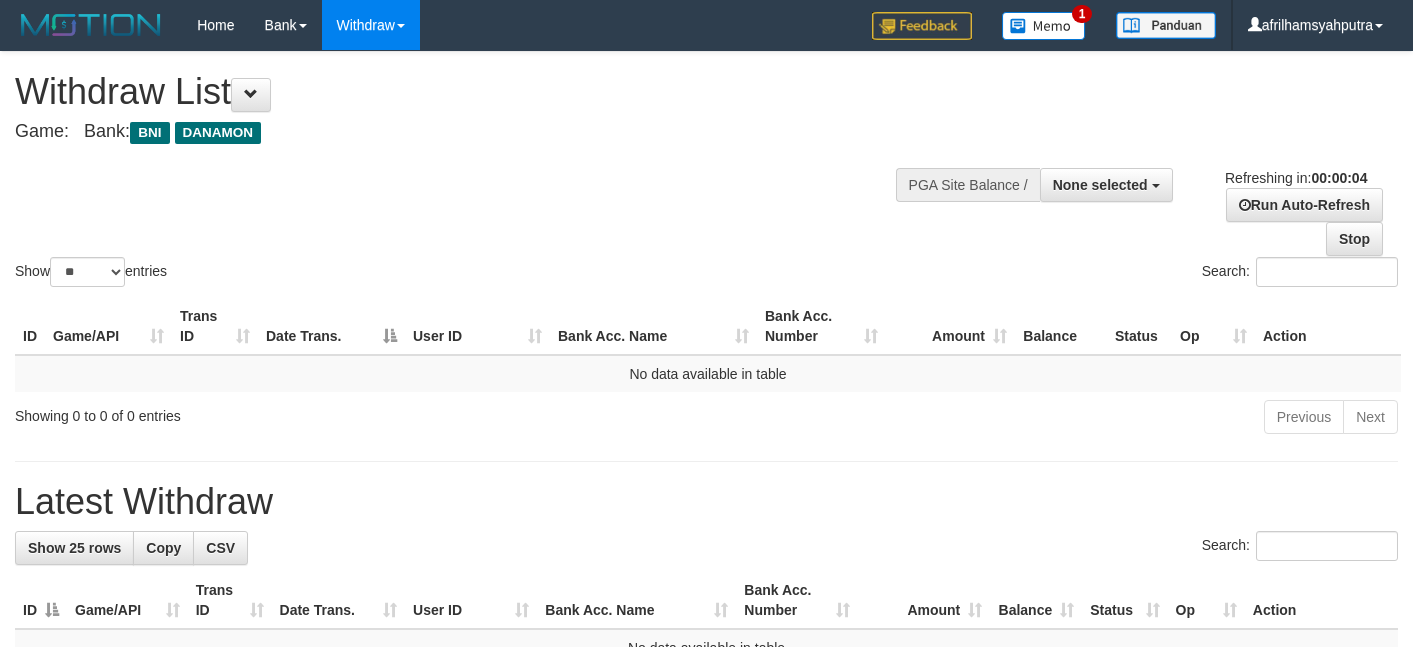 scroll, scrollTop: 0, scrollLeft: 0, axis: both 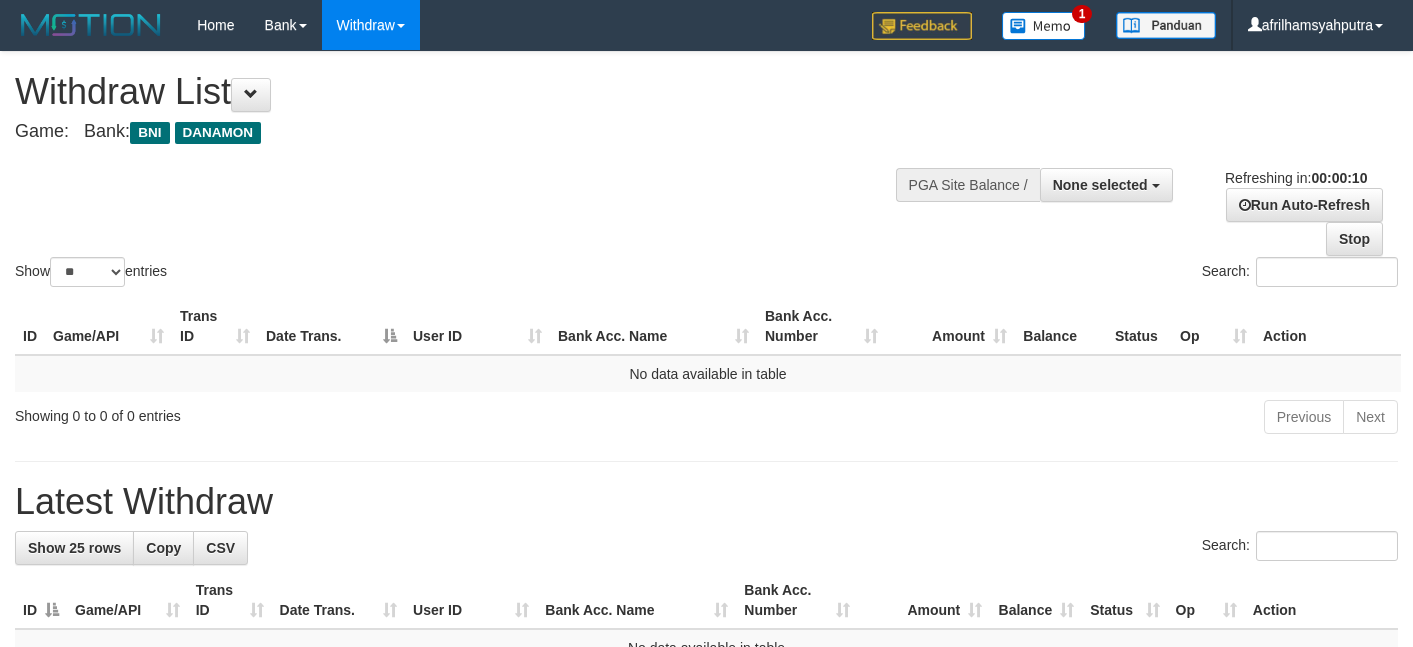 select 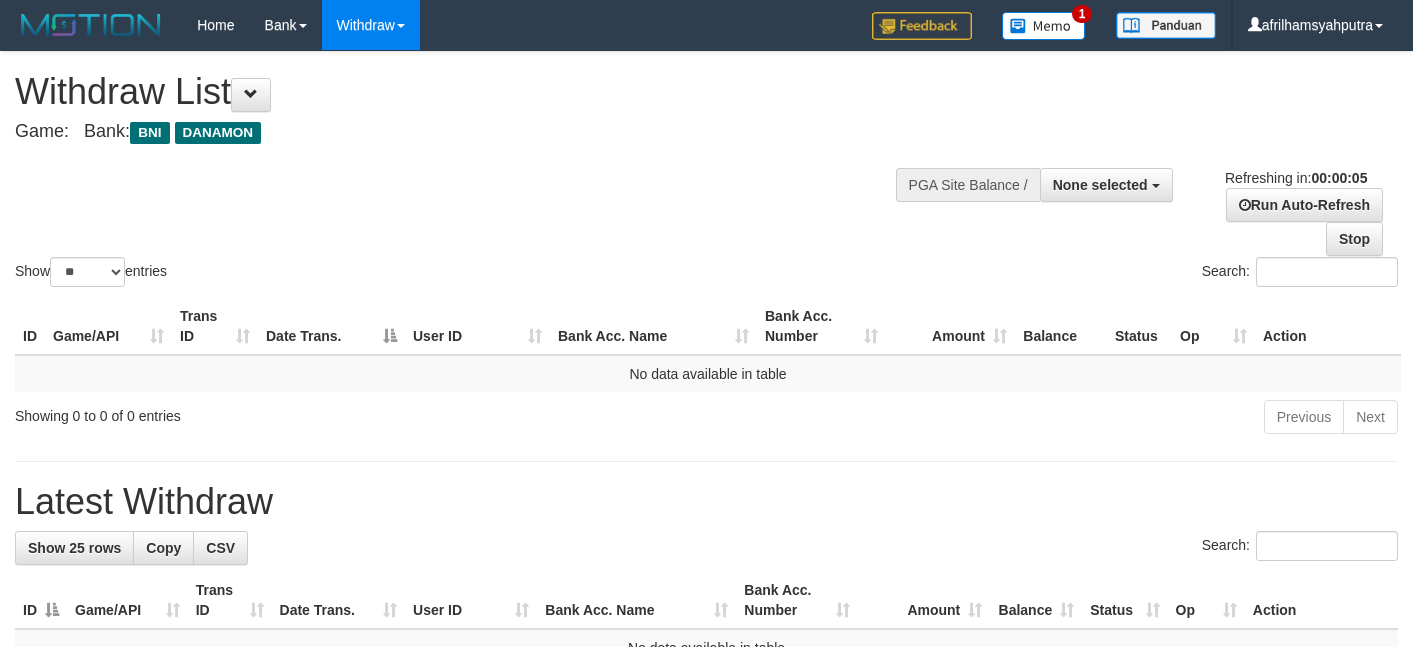 scroll, scrollTop: 0, scrollLeft: 0, axis: both 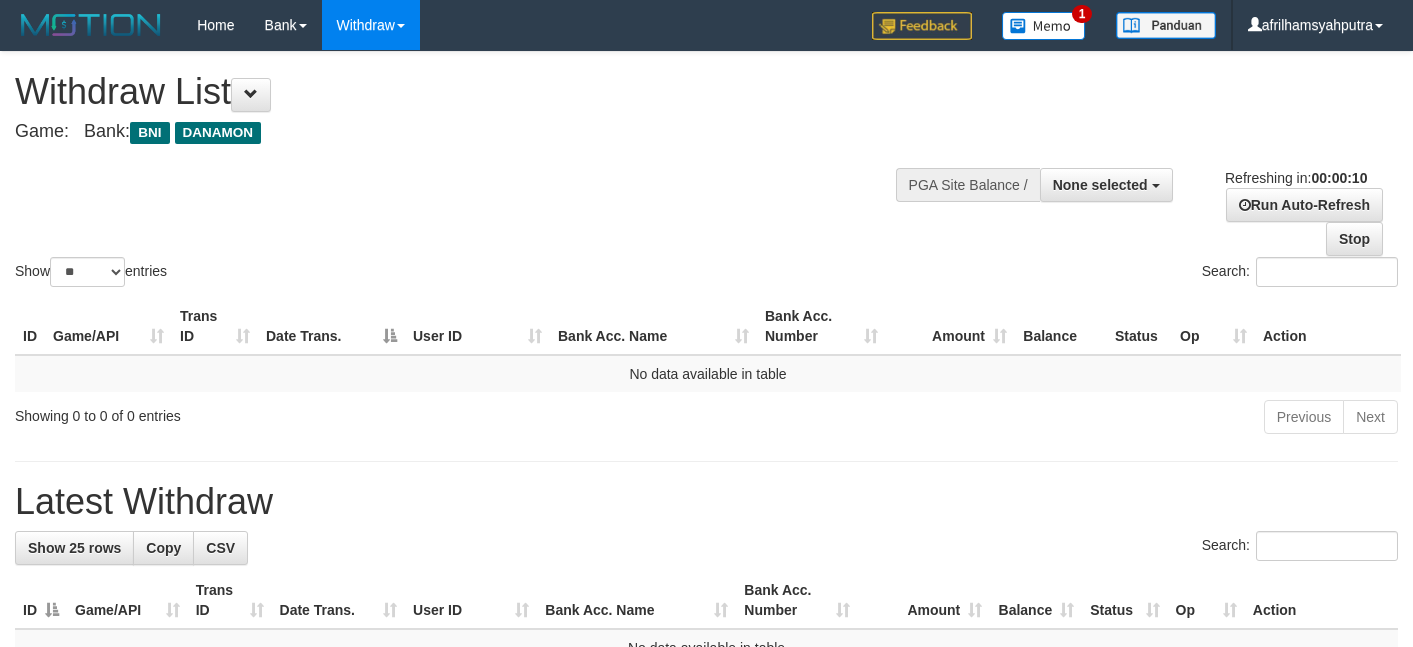 select 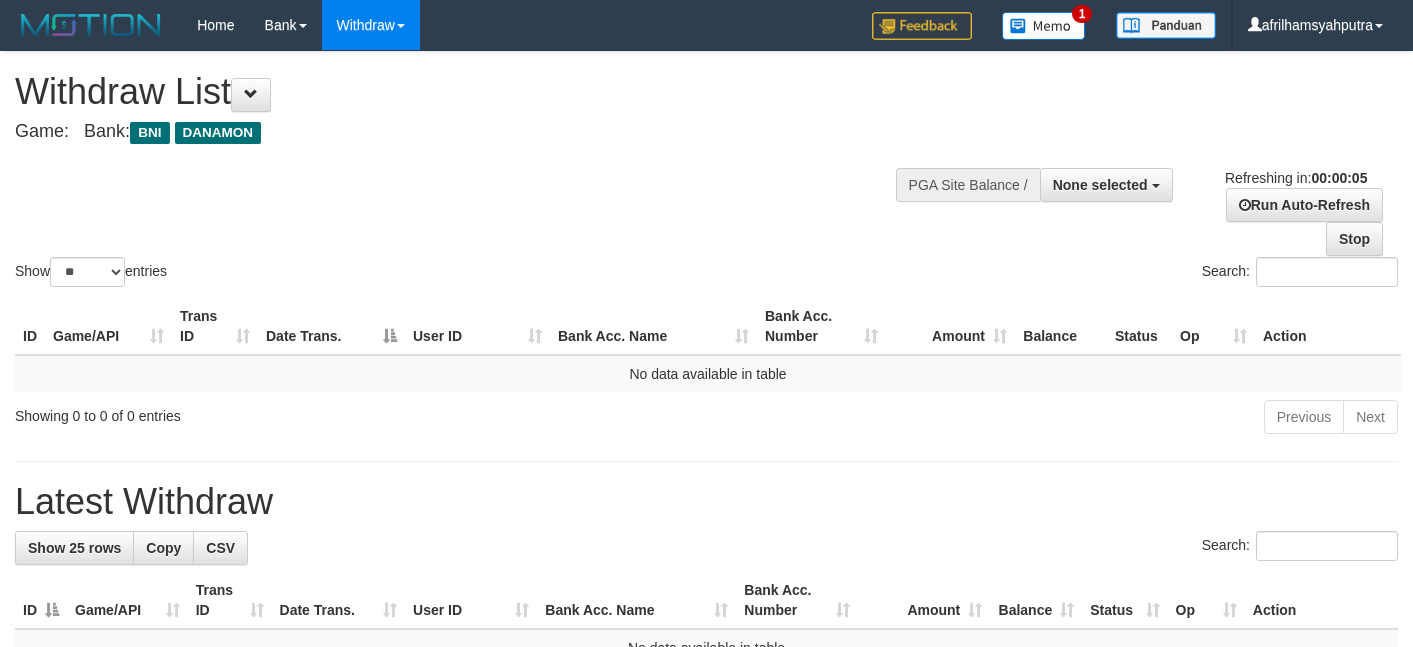 scroll, scrollTop: 0, scrollLeft: 0, axis: both 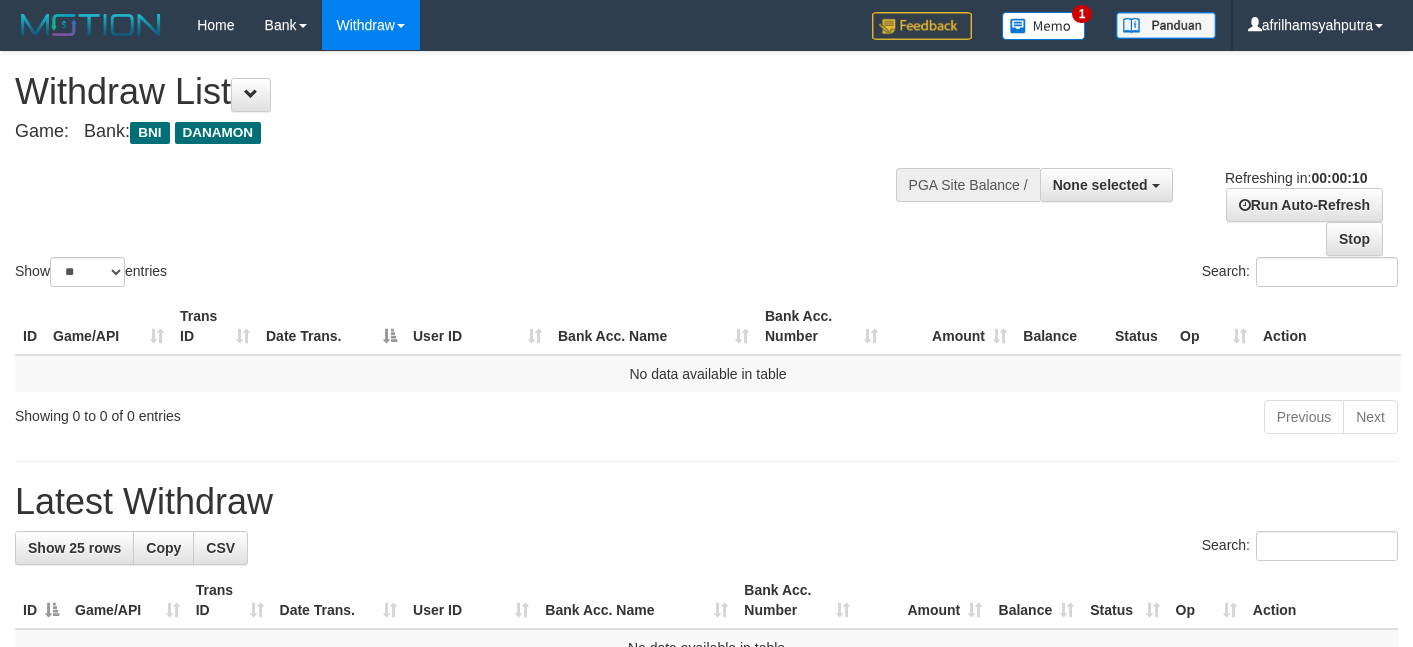 select 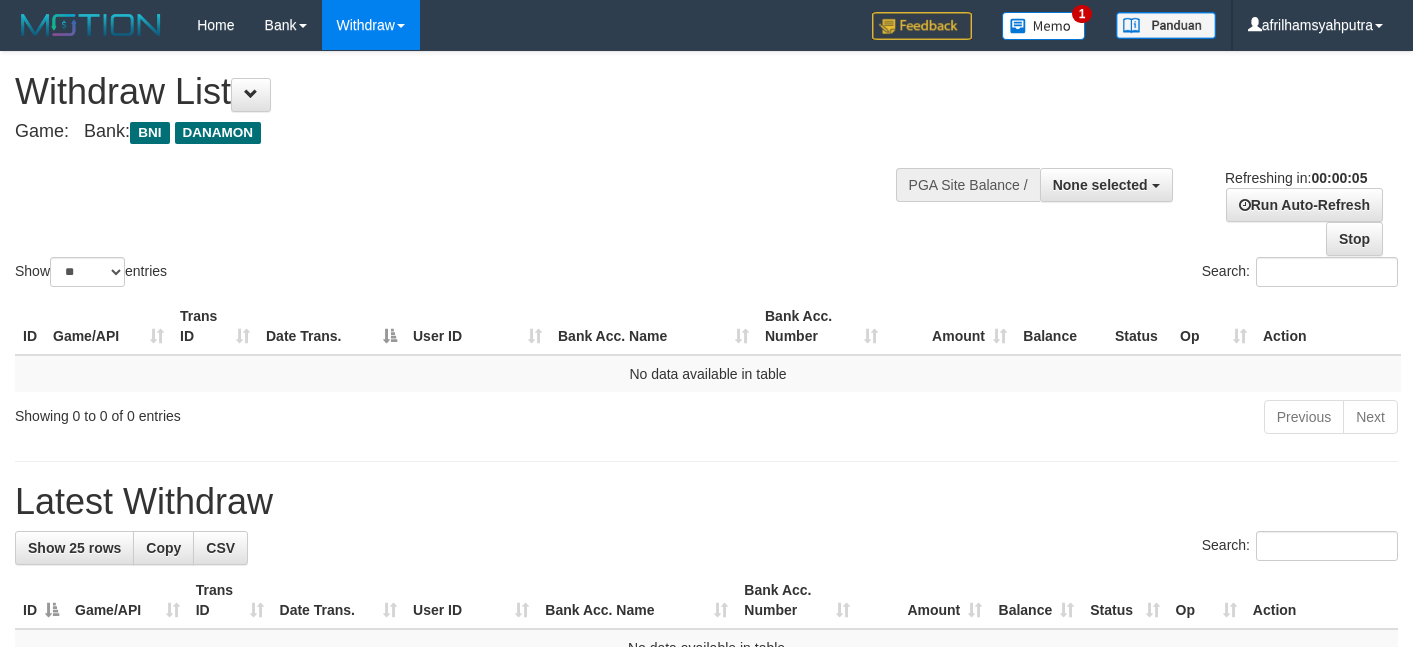 scroll, scrollTop: 0, scrollLeft: 0, axis: both 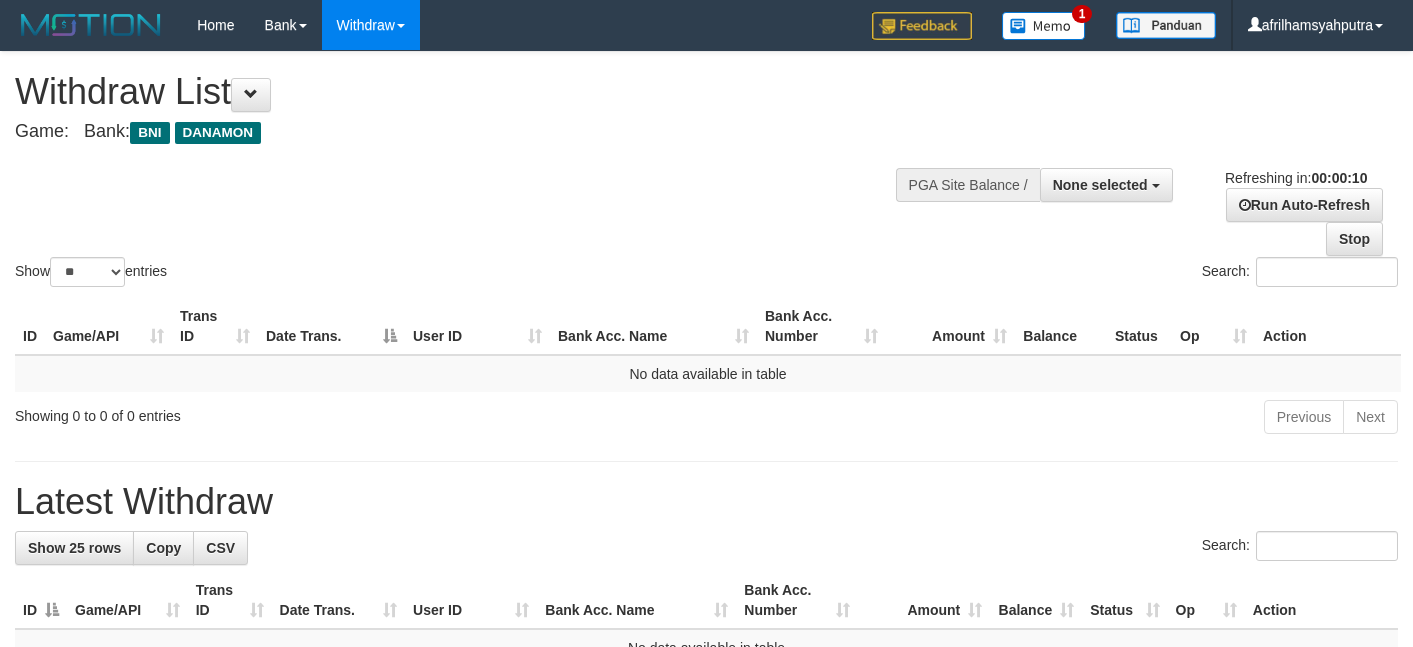 select 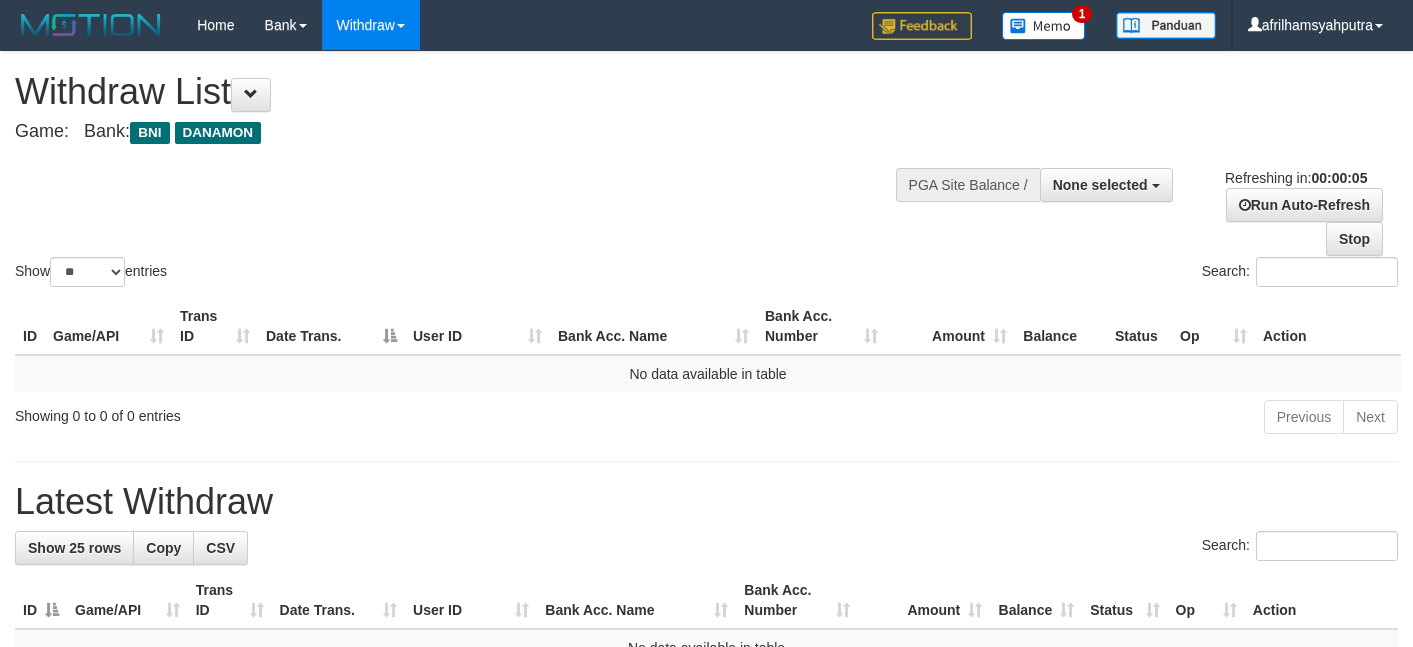 scroll, scrollTop: 0, scrollLeft: 0, axis: both 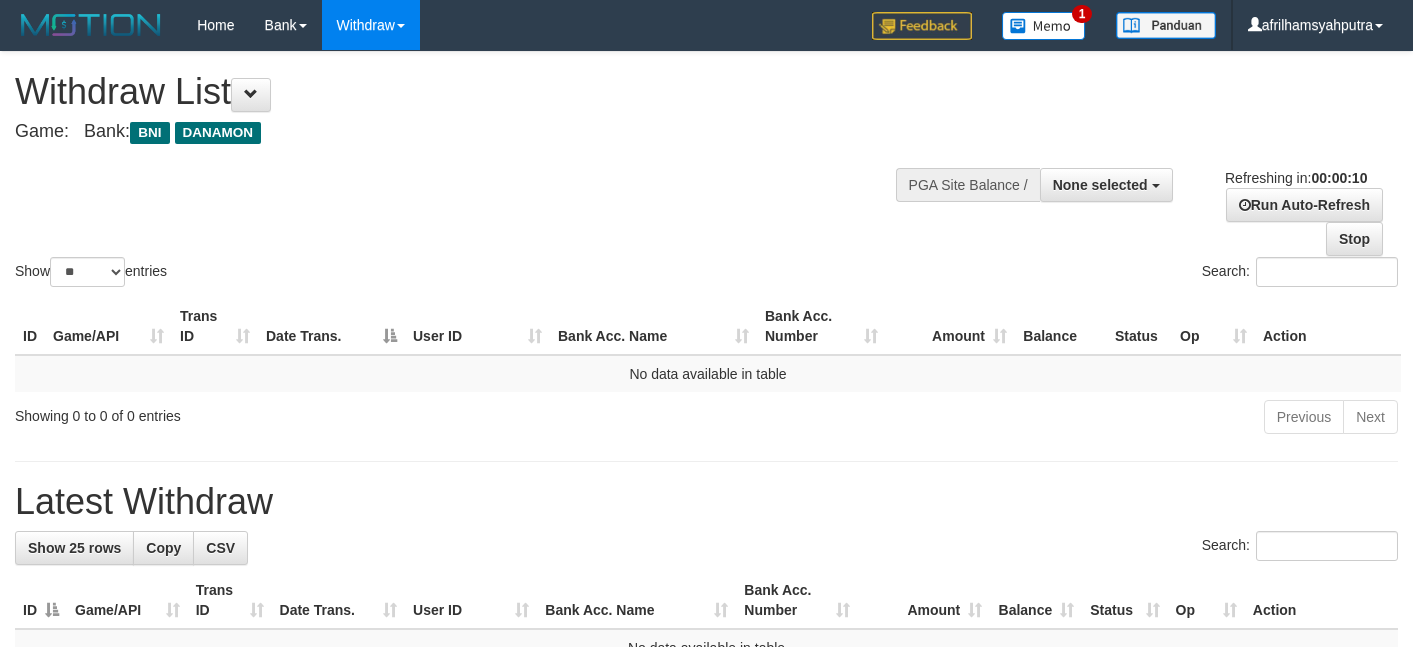 select 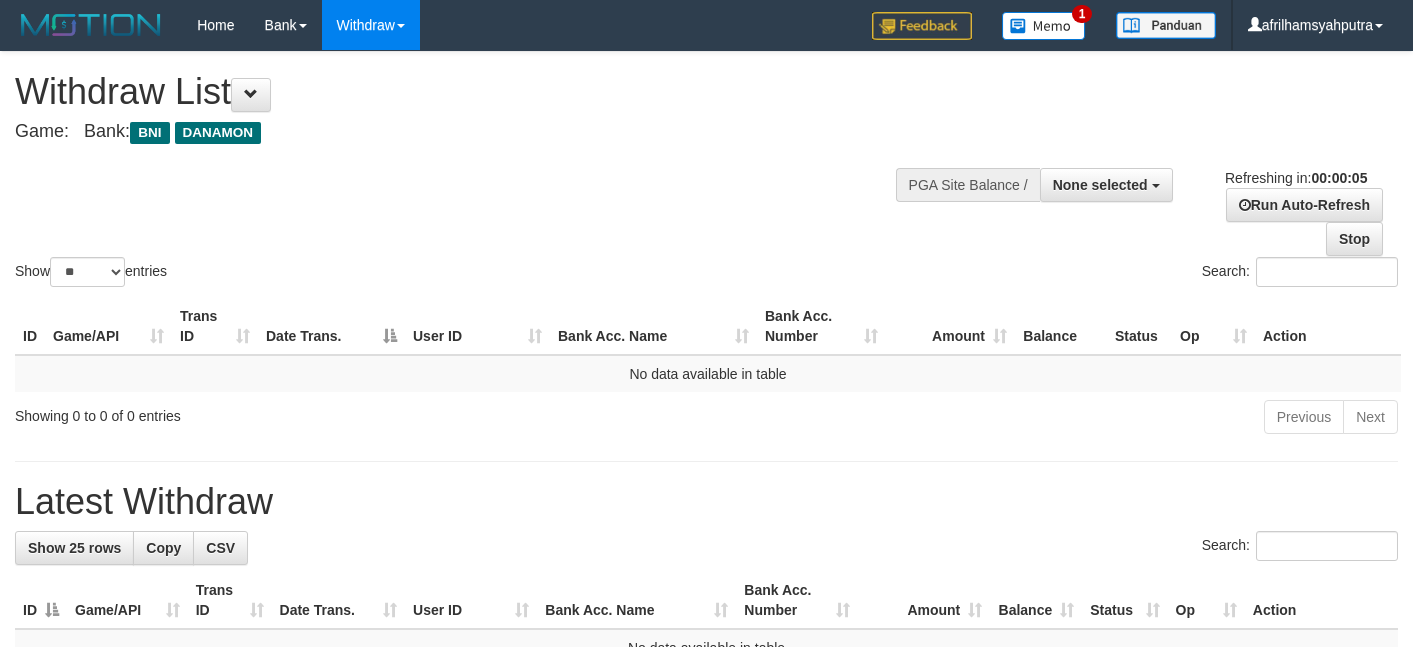 scroll, scrollTop: 0, scrollLeft: 0, axis: both 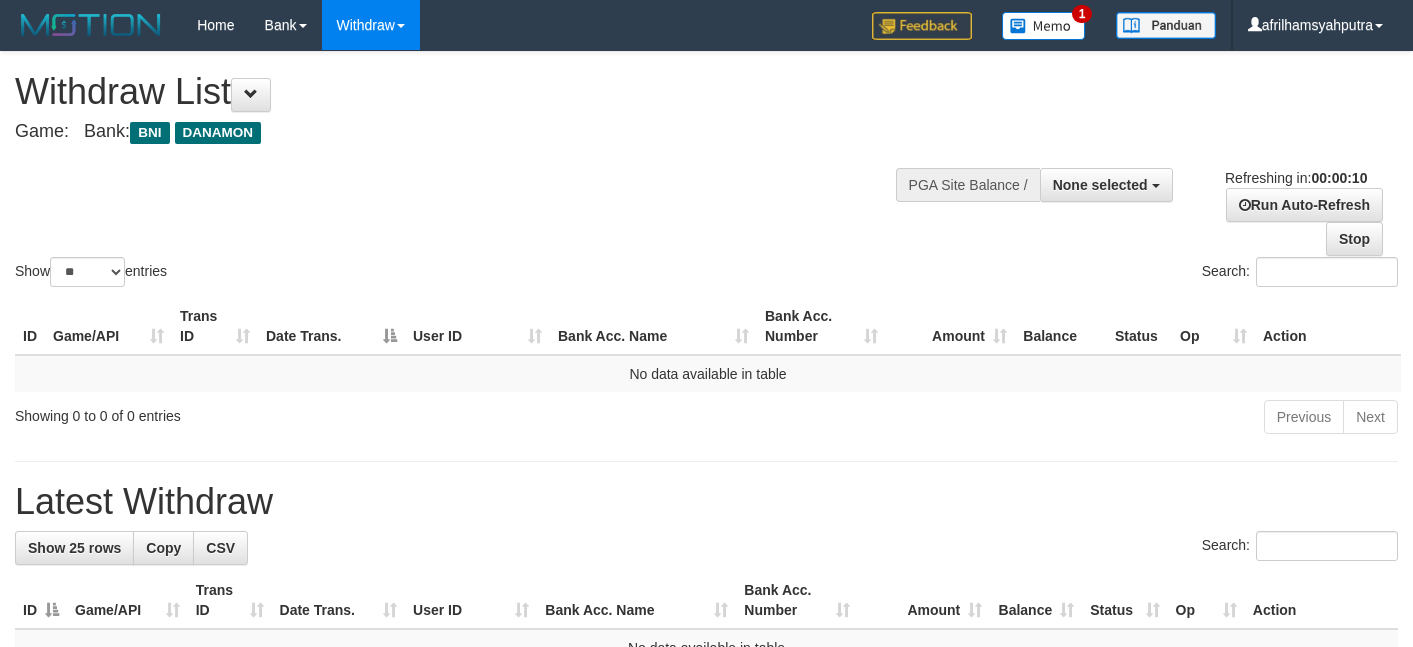 select 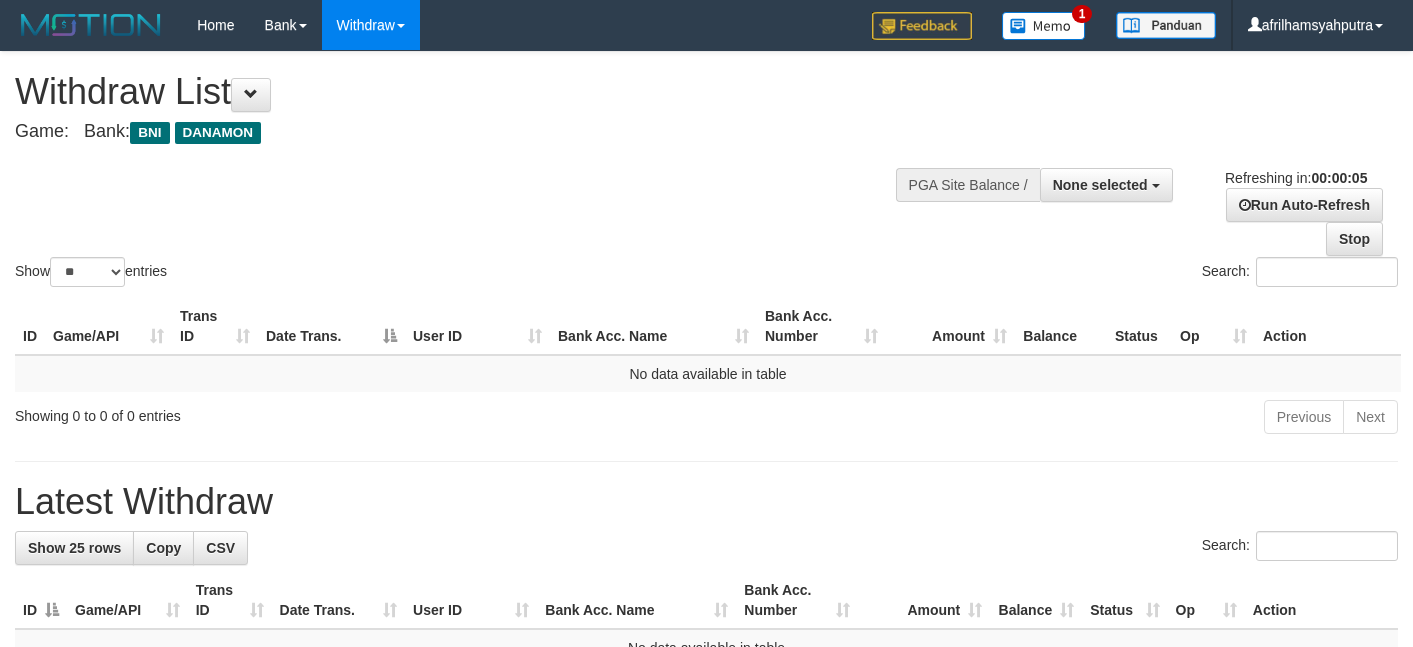 scroll, scrollTop: 0, scrollLeft: 0, axis: both 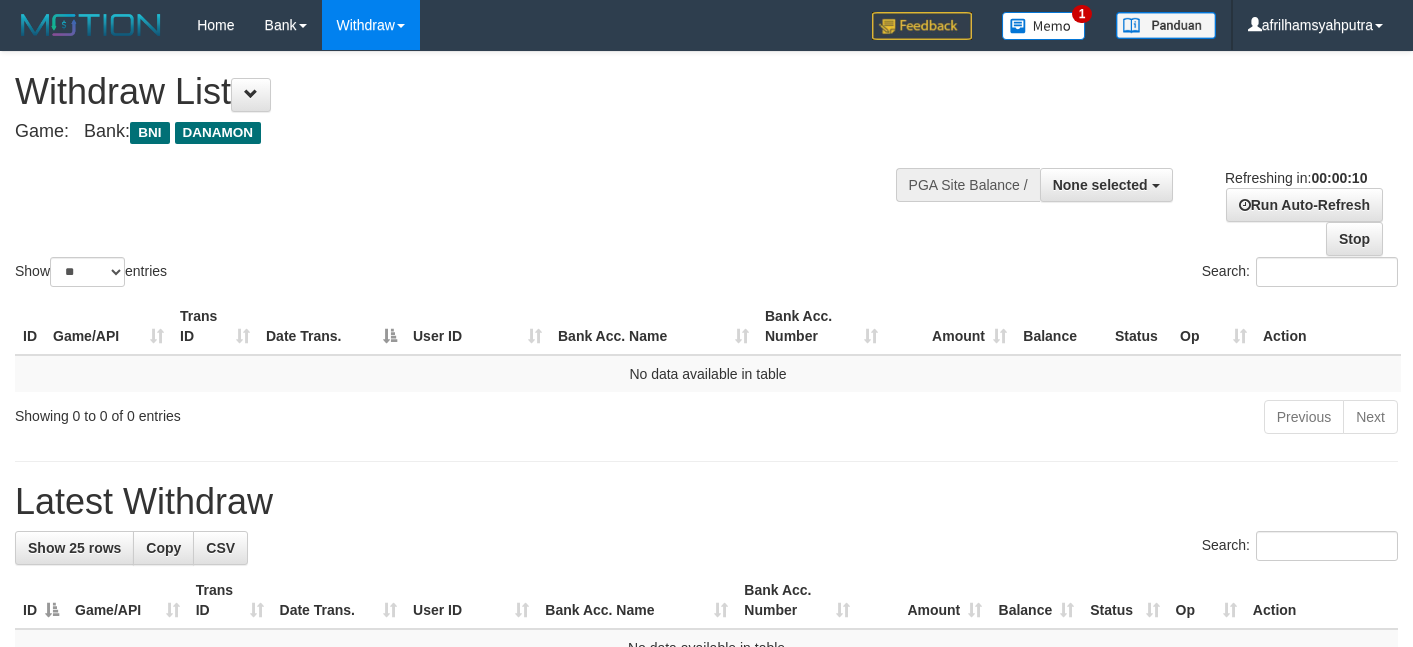 select 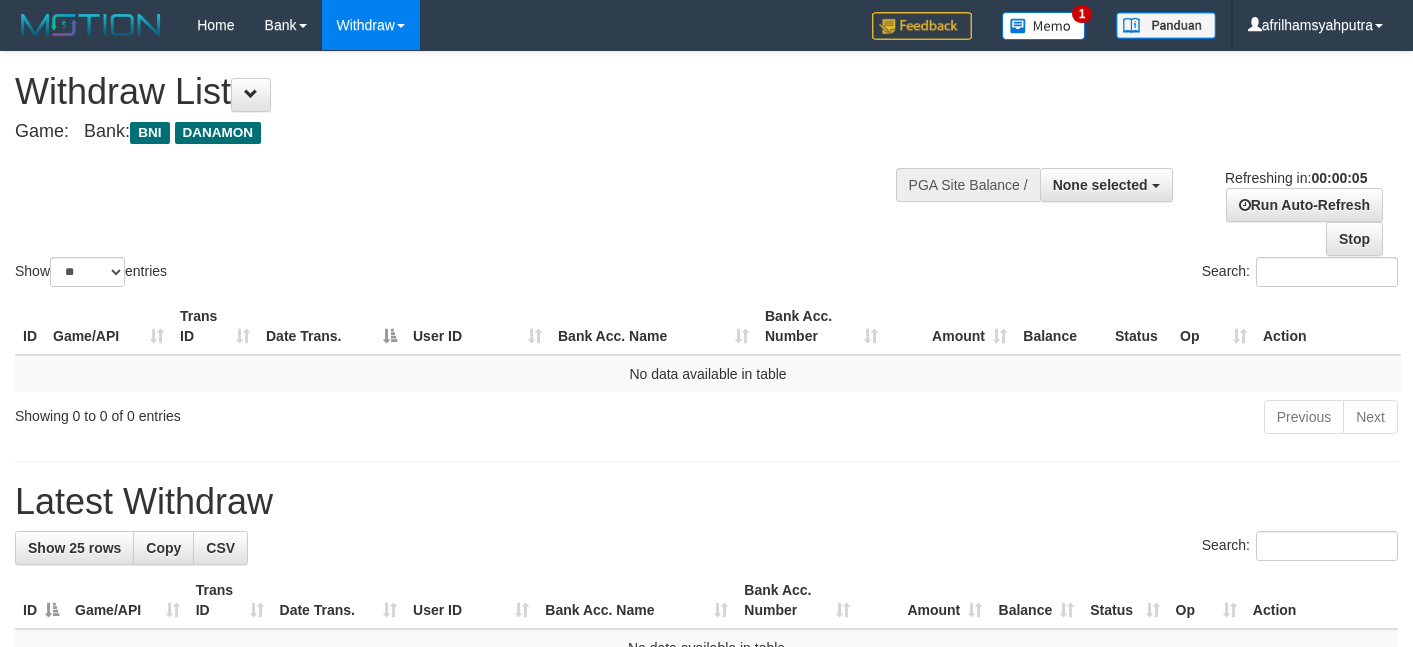 scroll, scrollTop: 0, scrollLeft: 0, axis: both 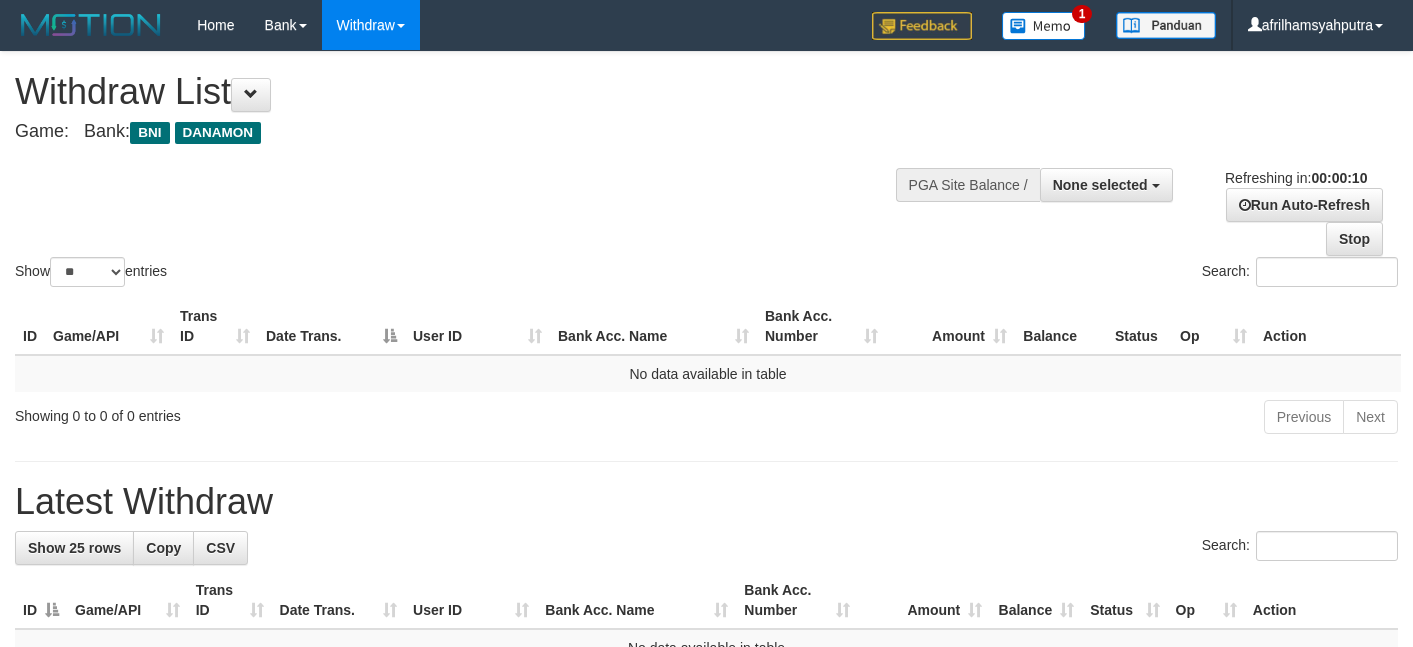 select 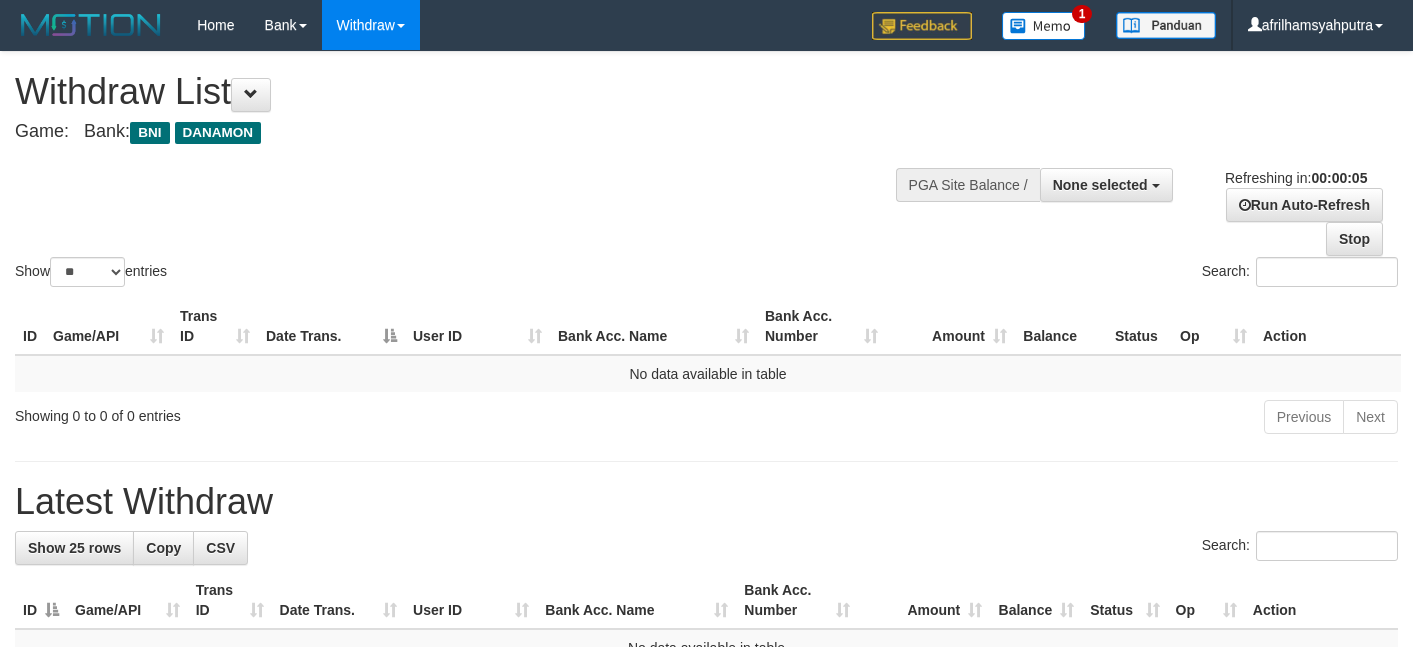 scroll, scrollTop: 0, scrollLeft: 0, axis: both 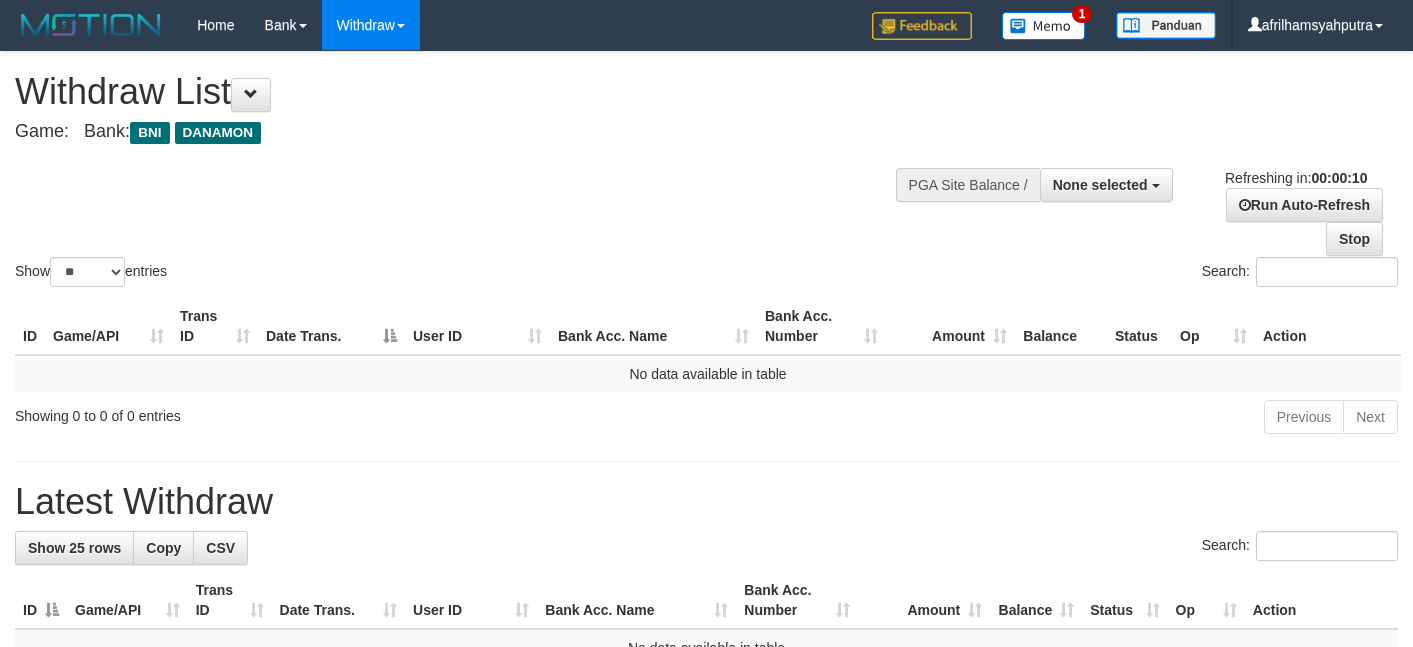 select 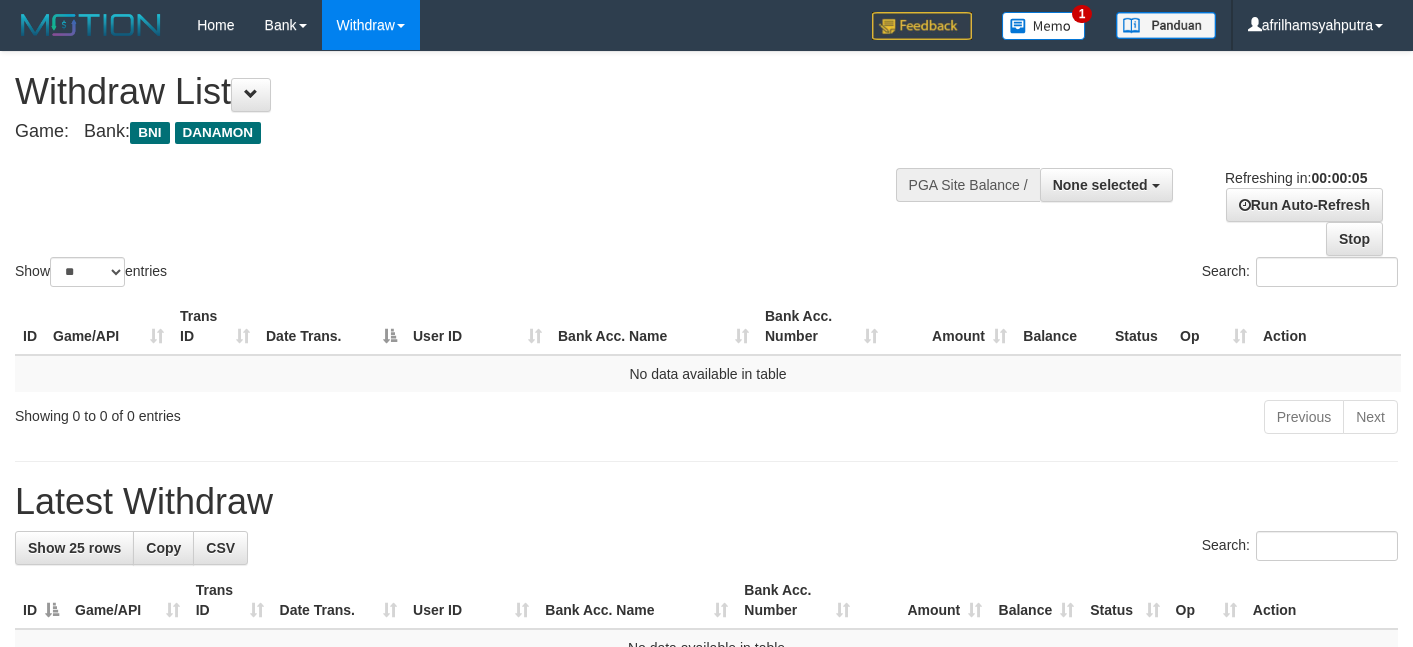 scroll, scrollTop: 0, scrollLeft: 0, axis: both 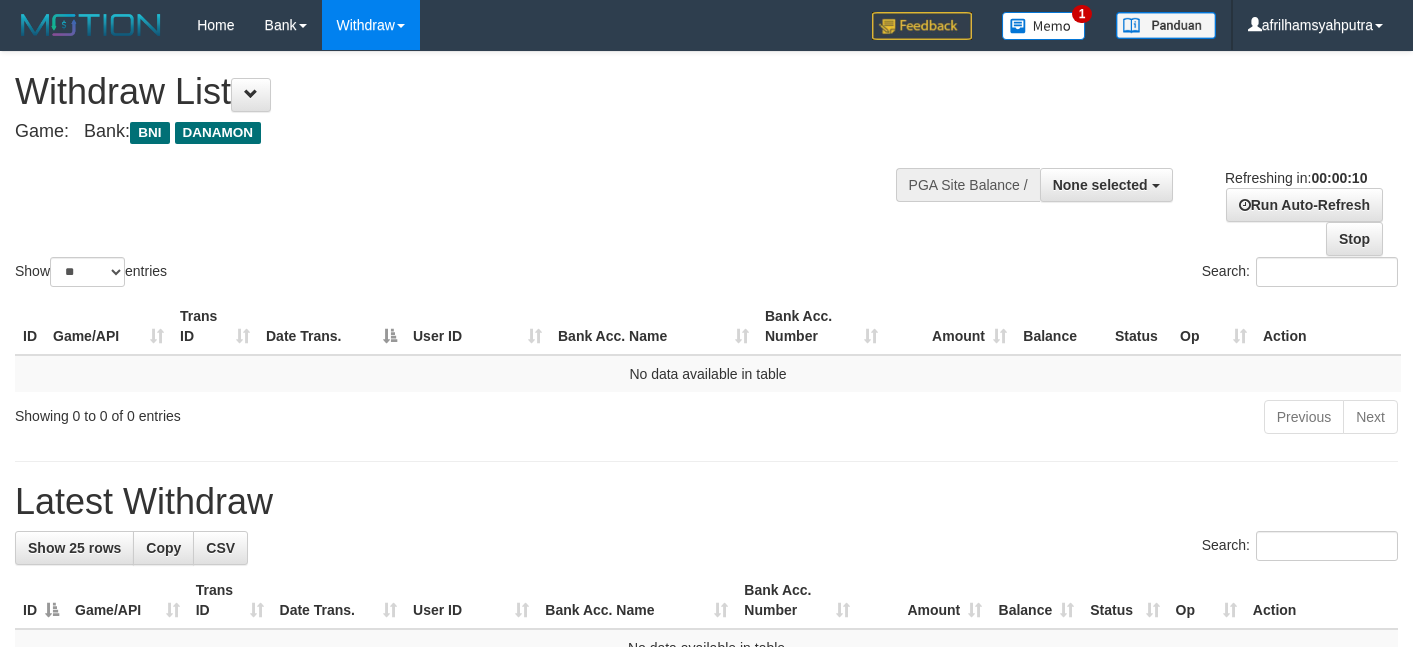select 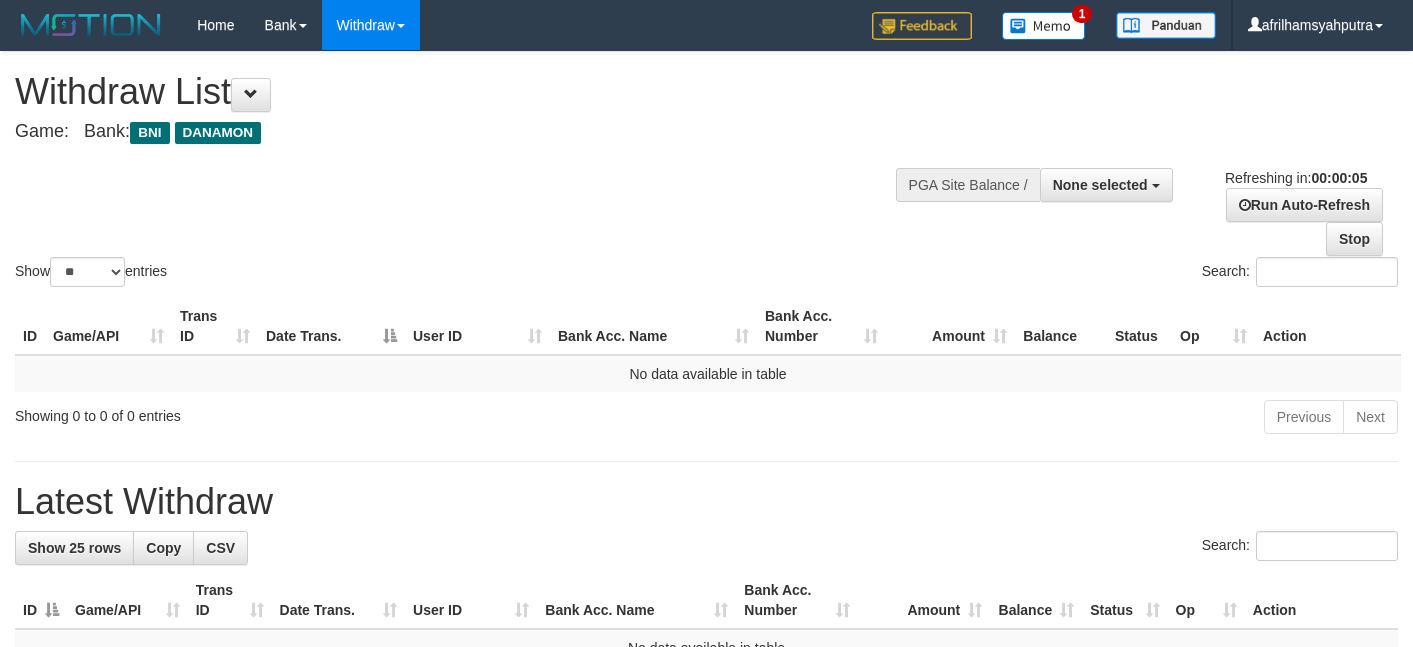 scroll, scrollTop: 0, scrollLeft: 0, axis: both 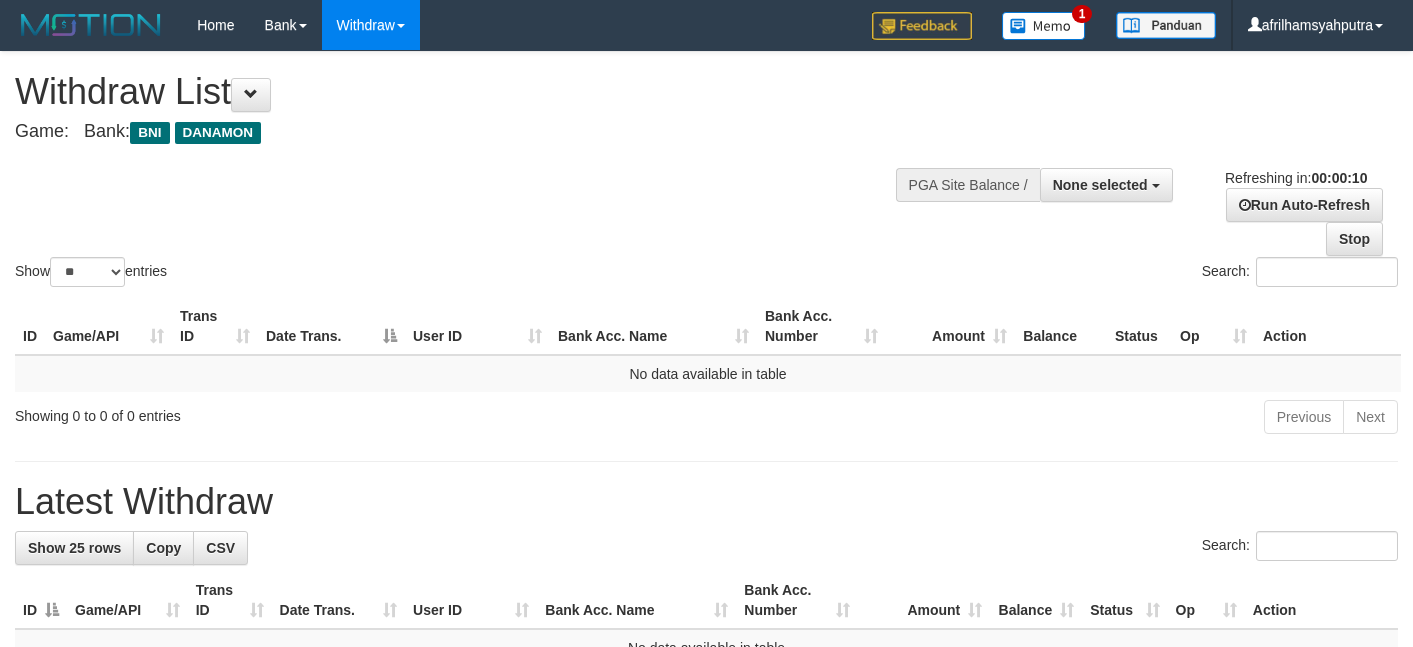 select 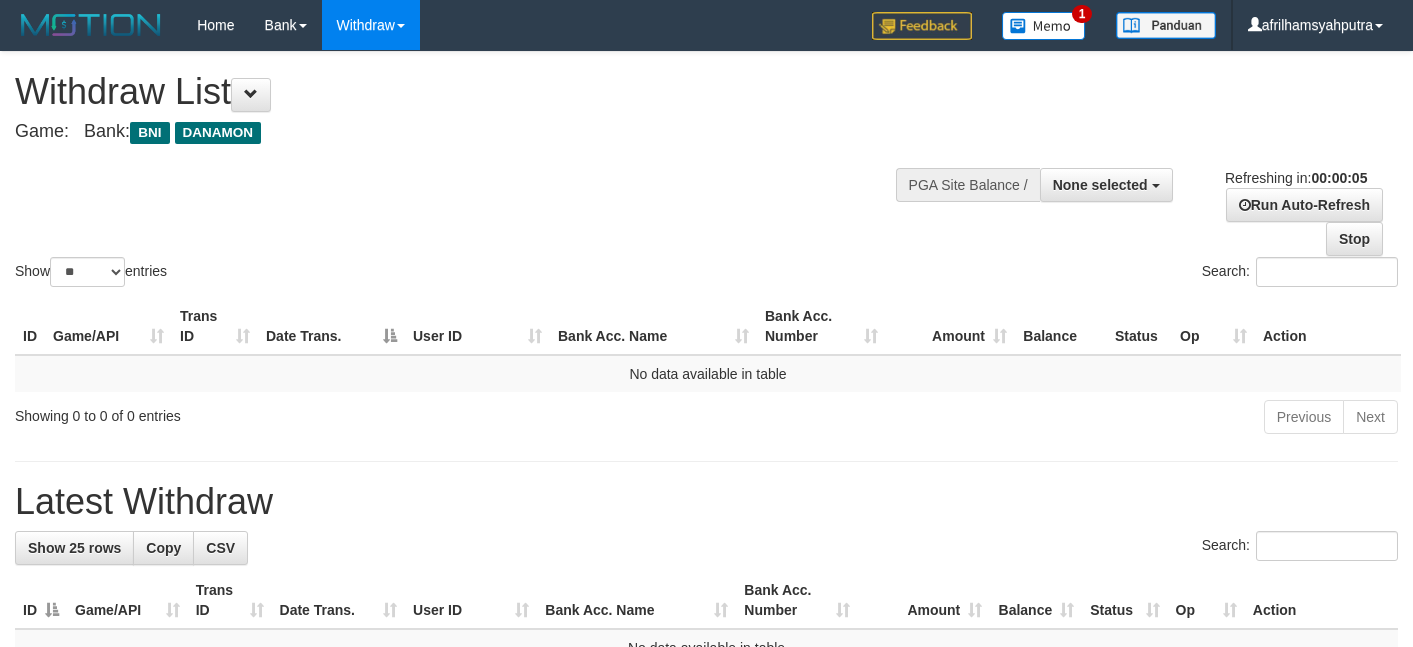 scroll, scrollTop: 0, scrollLeft: 0, axis: both 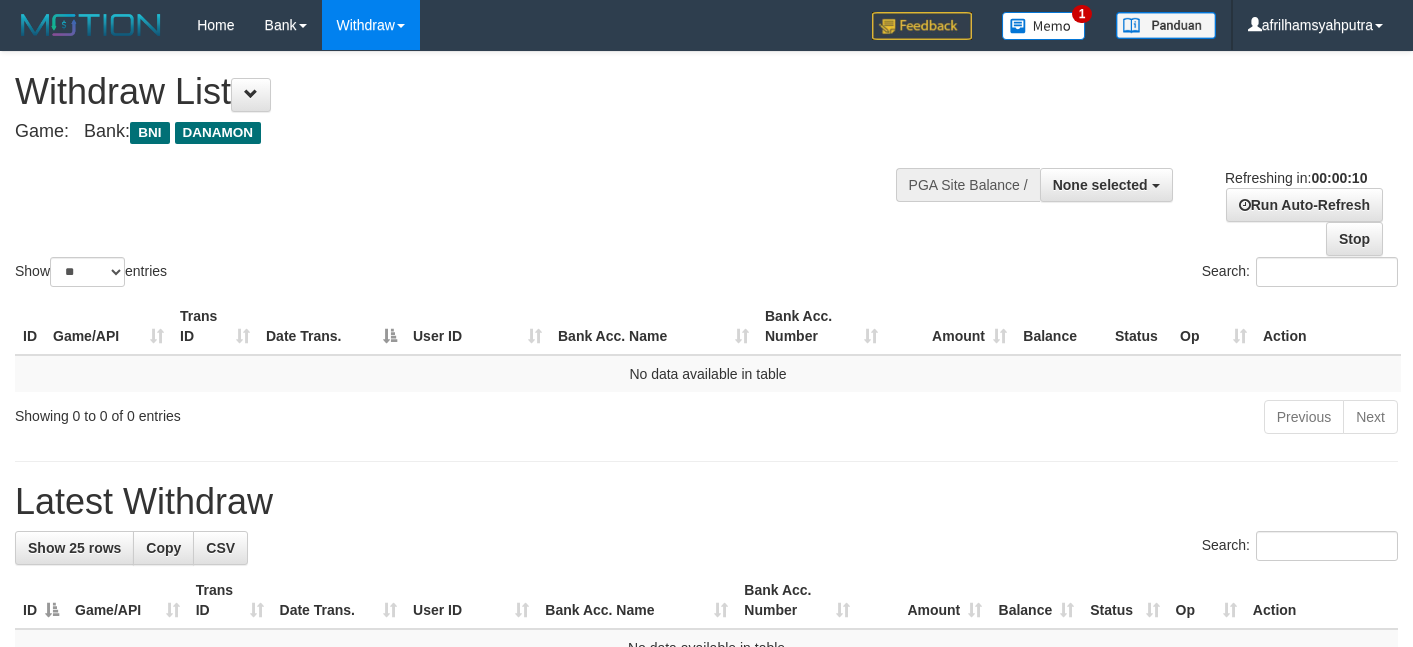 select 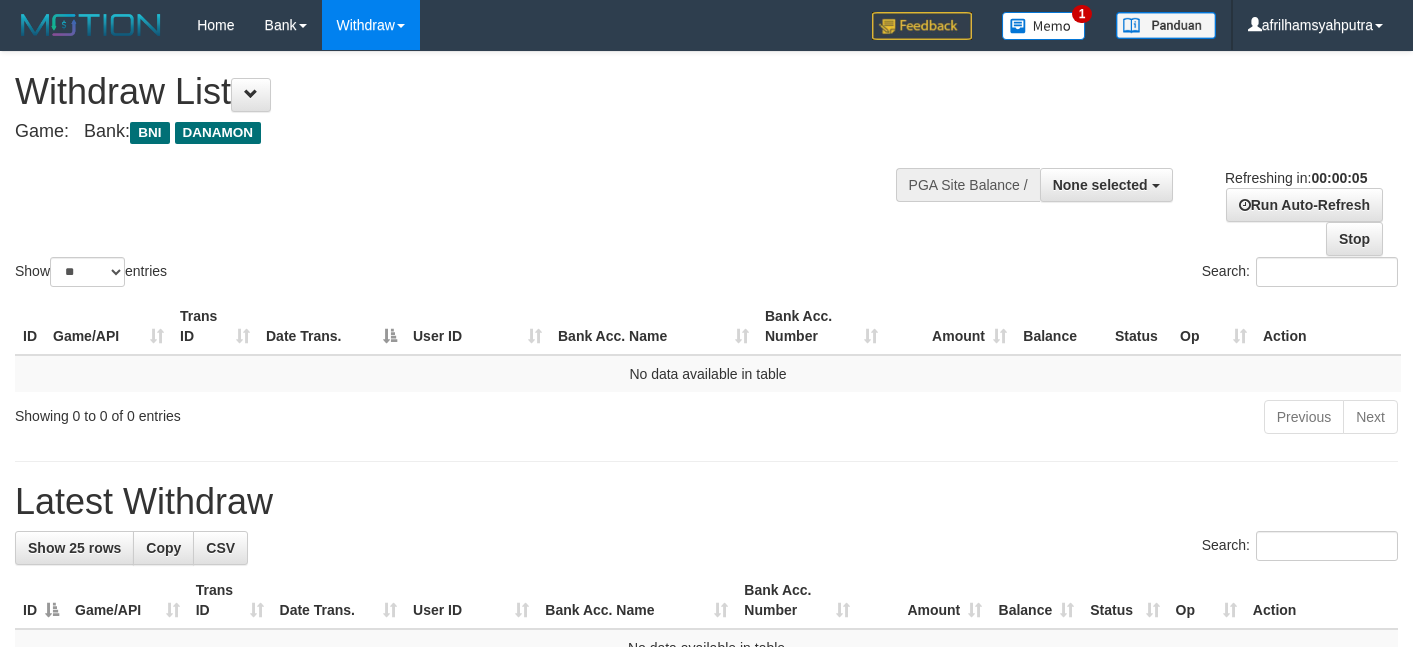 scroll, scrollTop: 0, scrollLeft: 0, axis: both 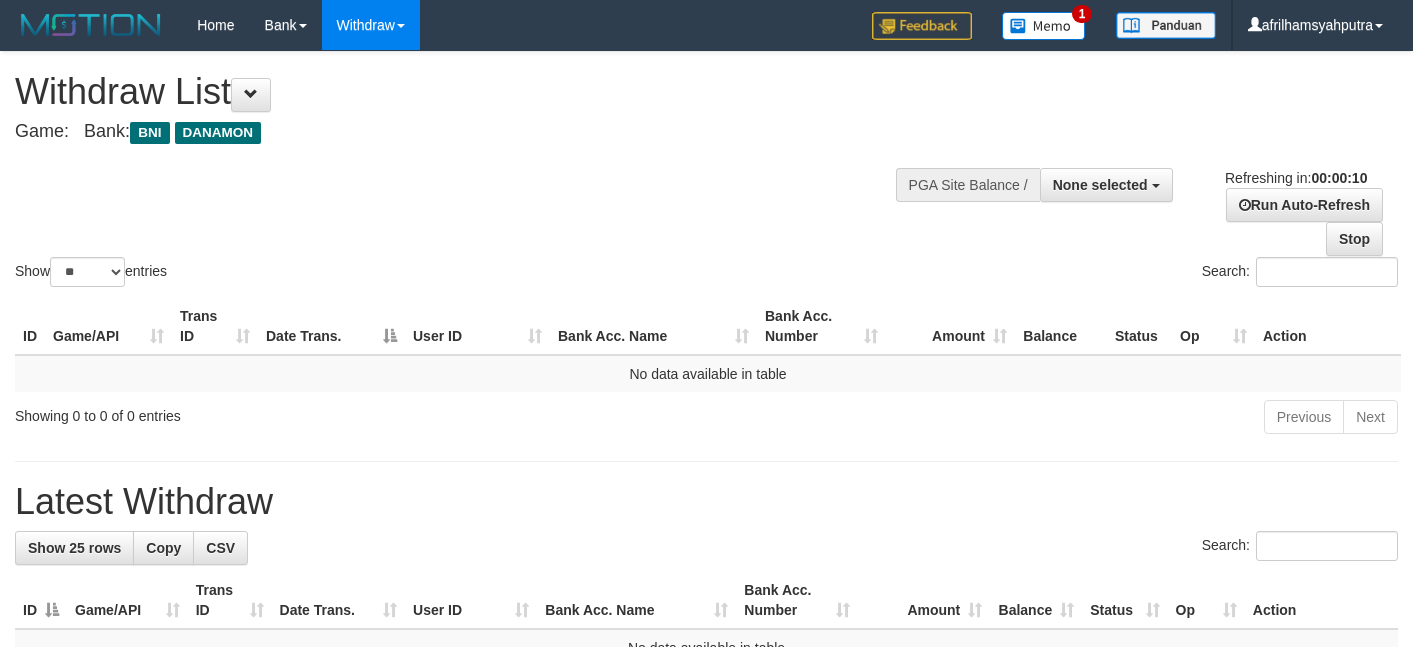 select 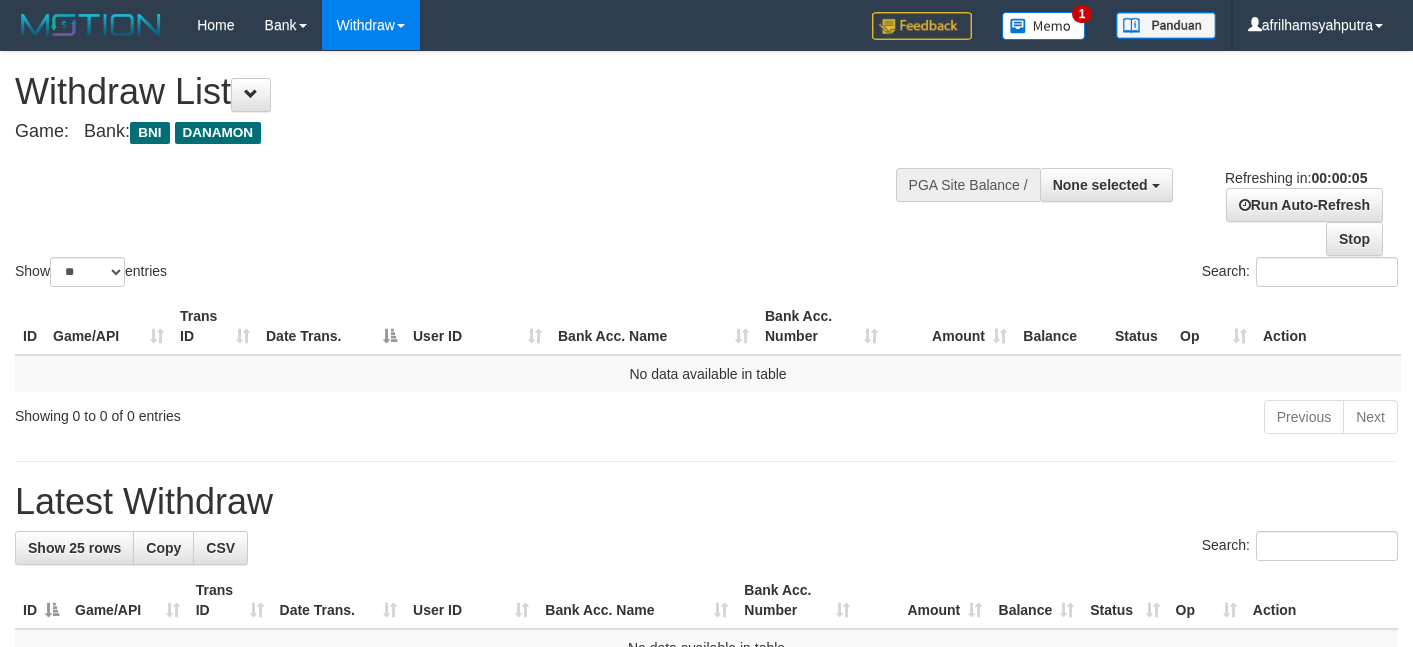 scroll, scrollTop: 0, scrollLeft: 0, axis: both 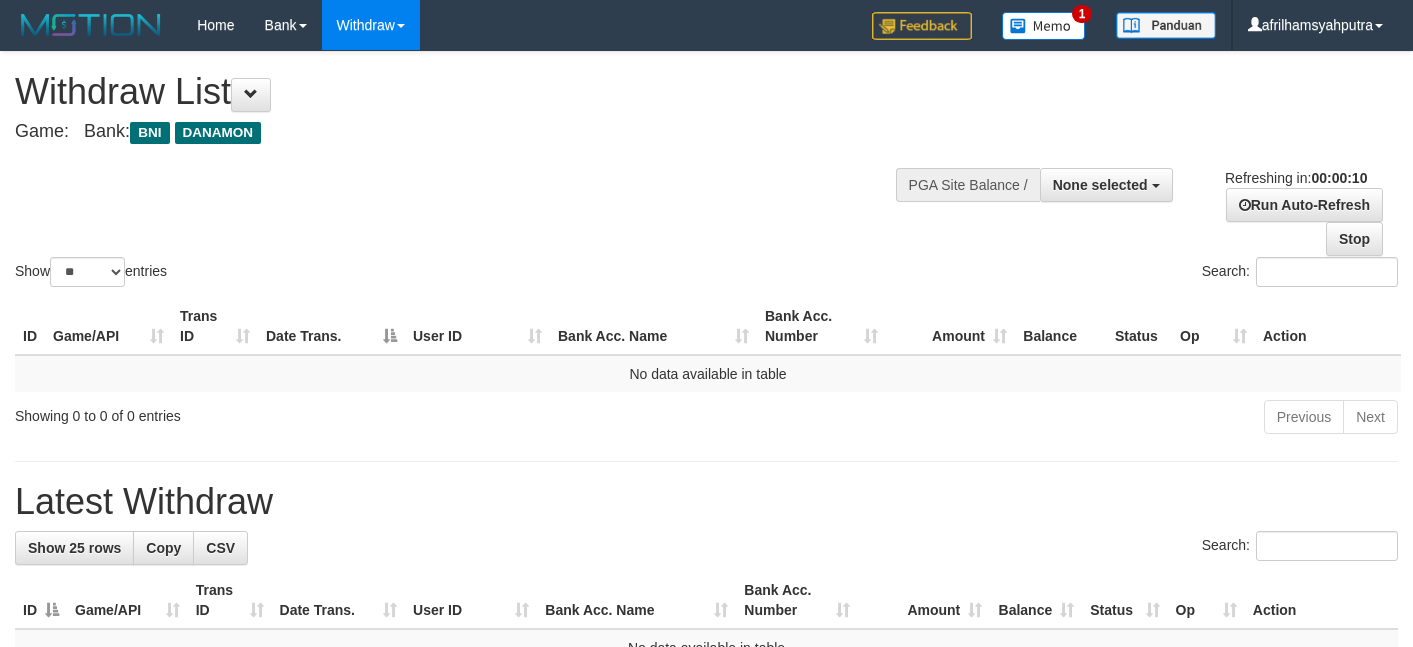 select 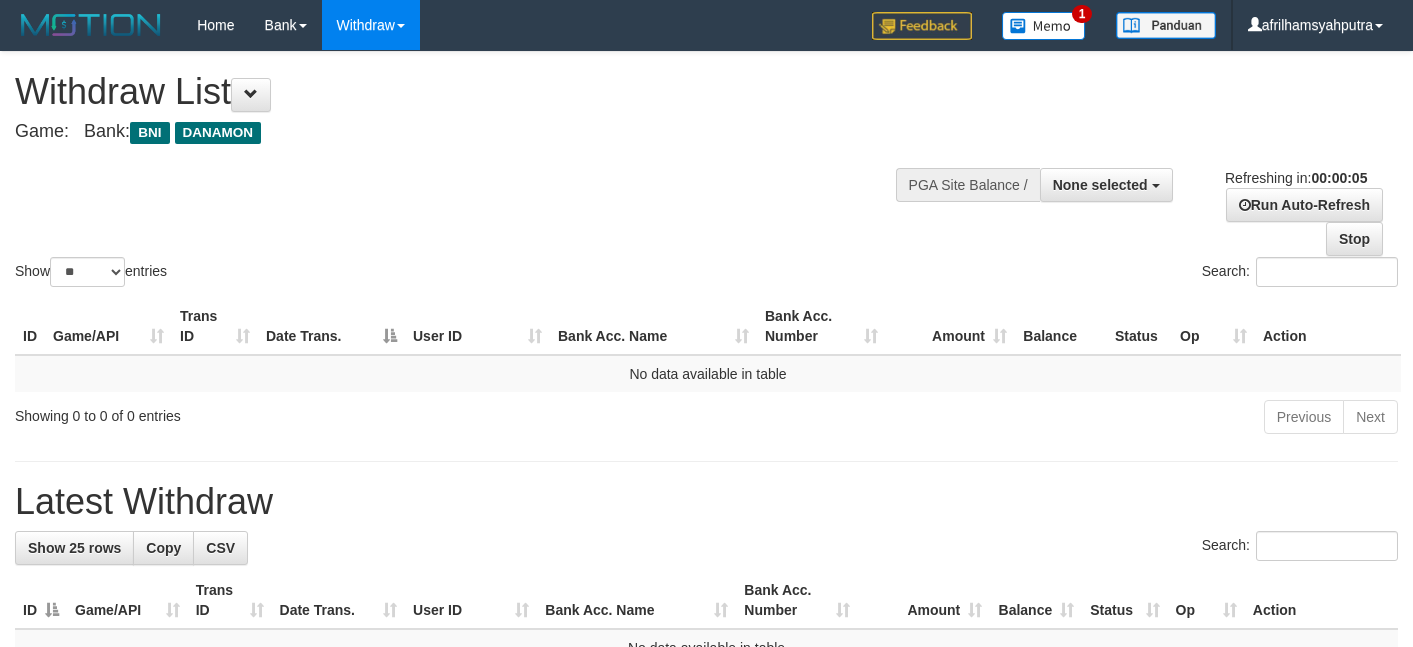 scroll, scrollTop: 0, scrollLeft: 0, axis: both 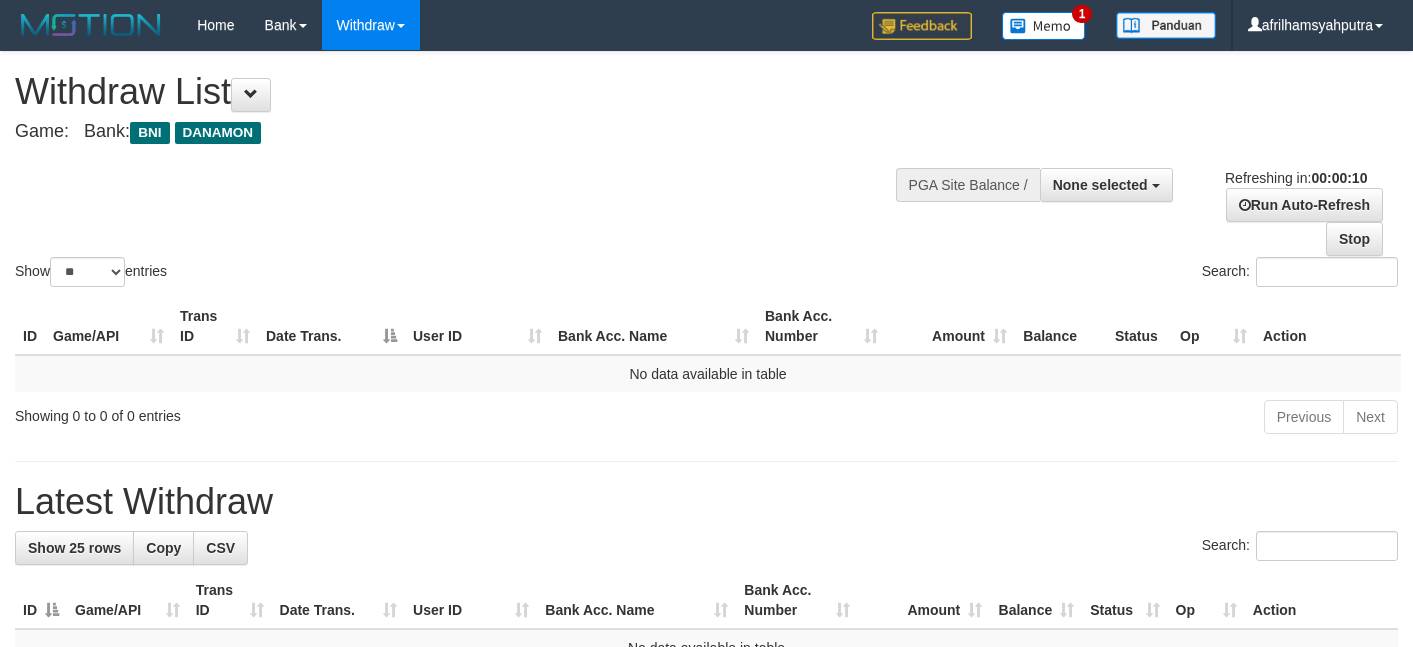 select 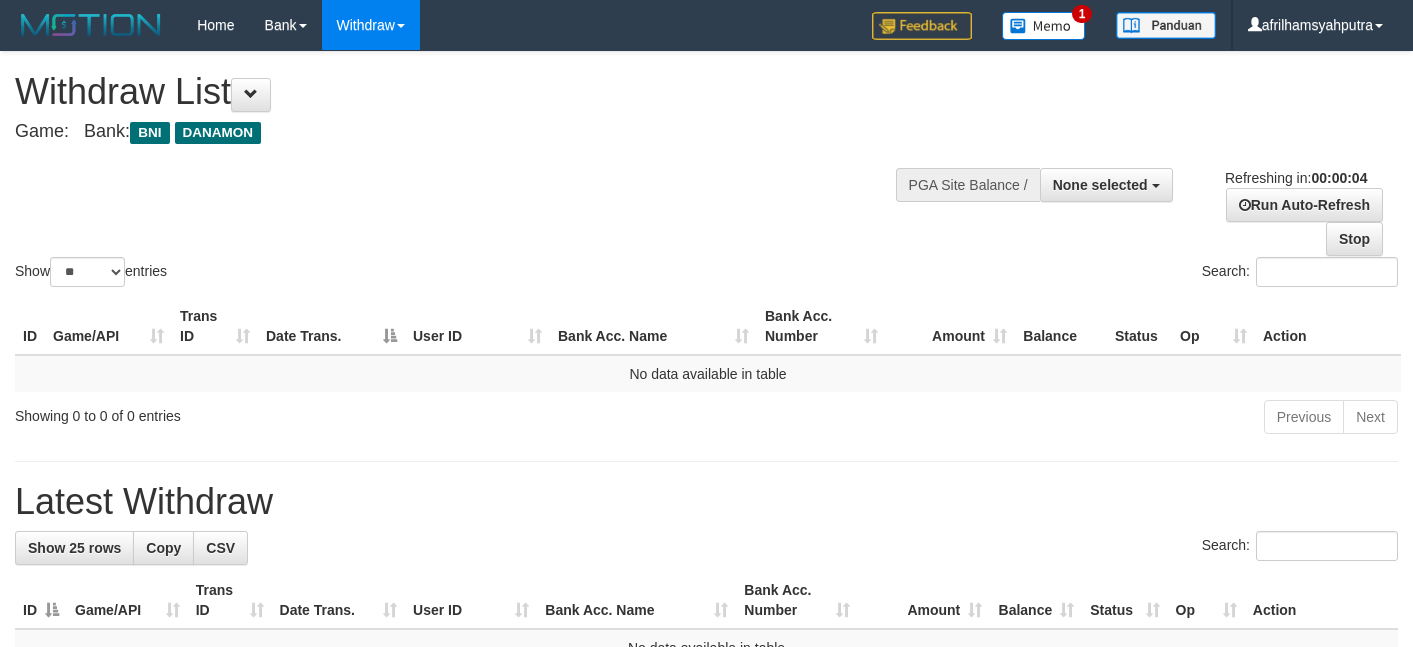 scroll, scrollTop: 0, scrollLeft: 0, axis: both 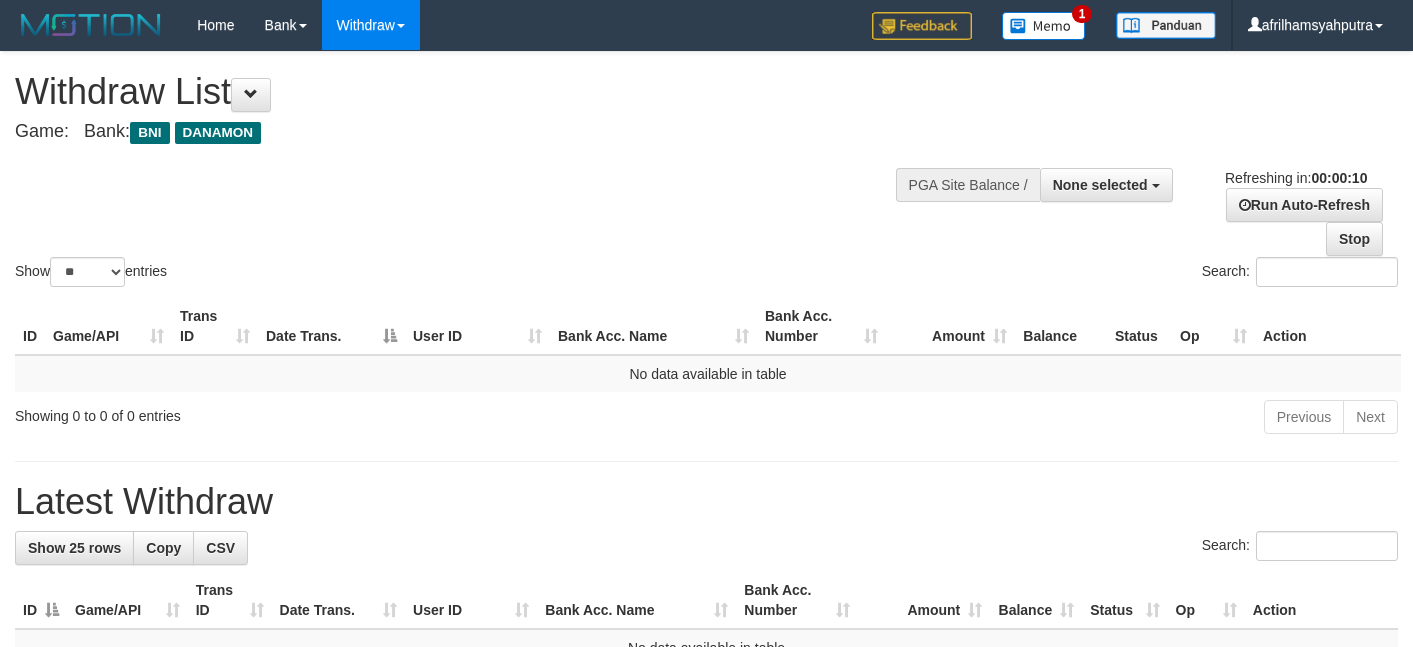 select 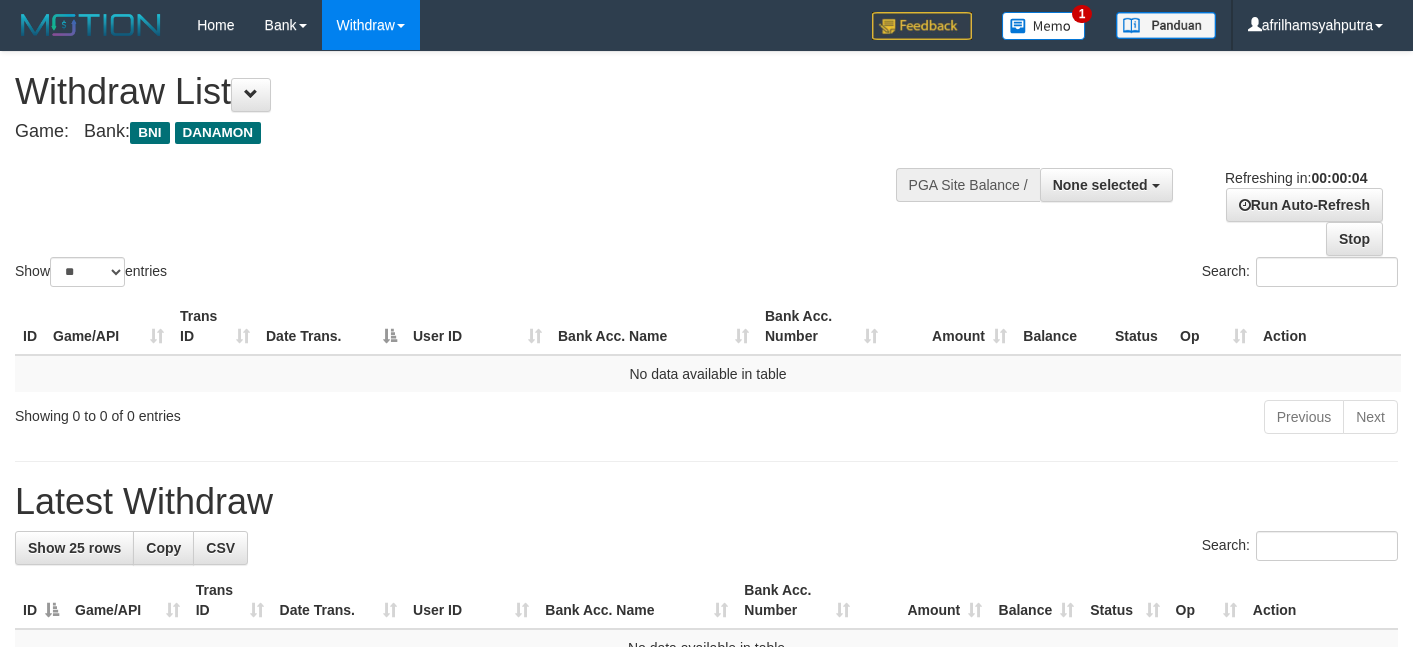 scroll, scrollTop: 0, scrollLeft: 0, axis: both 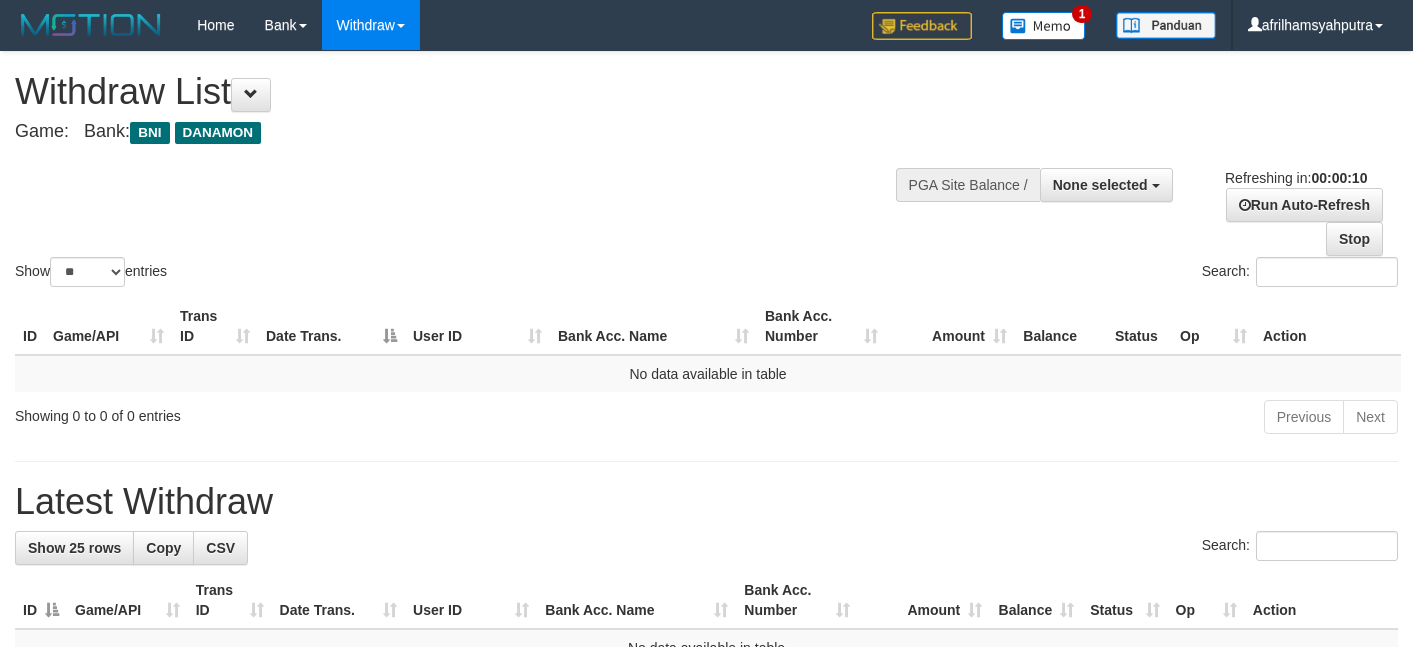 select 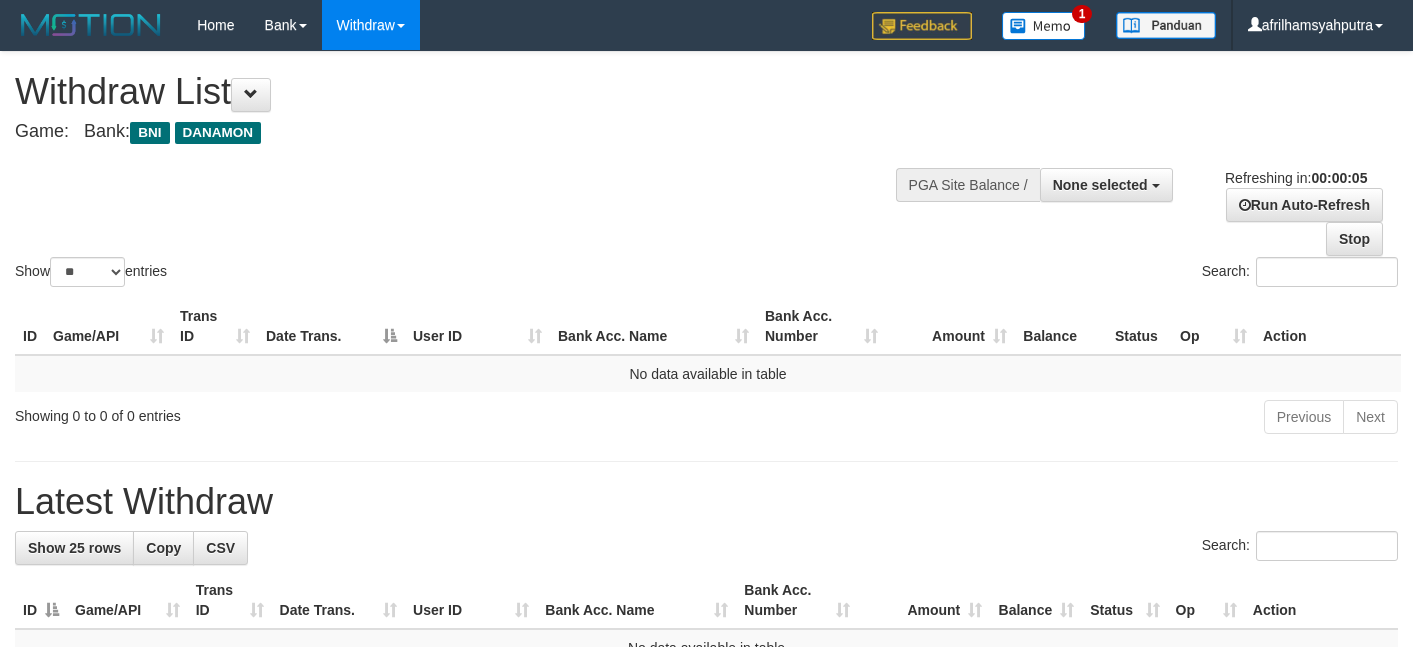 scroll, scrollTop: 0, scrollLeft: 0, axis: both 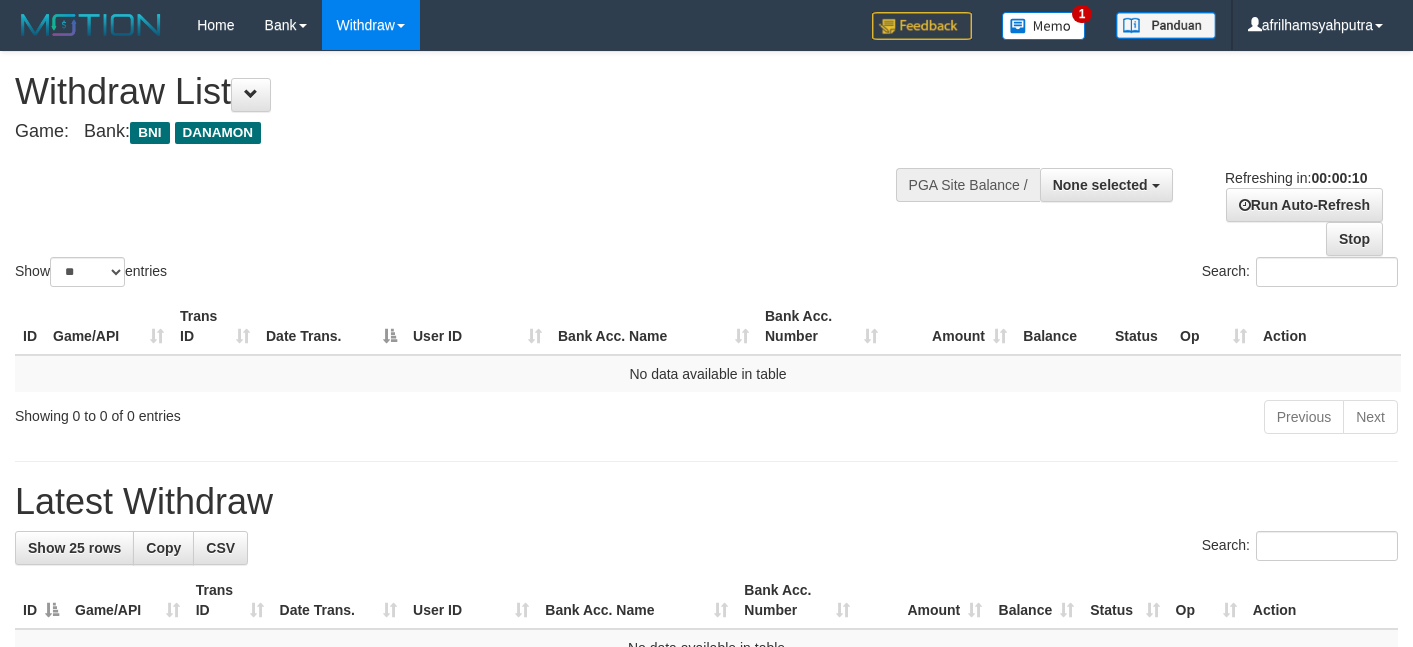 select 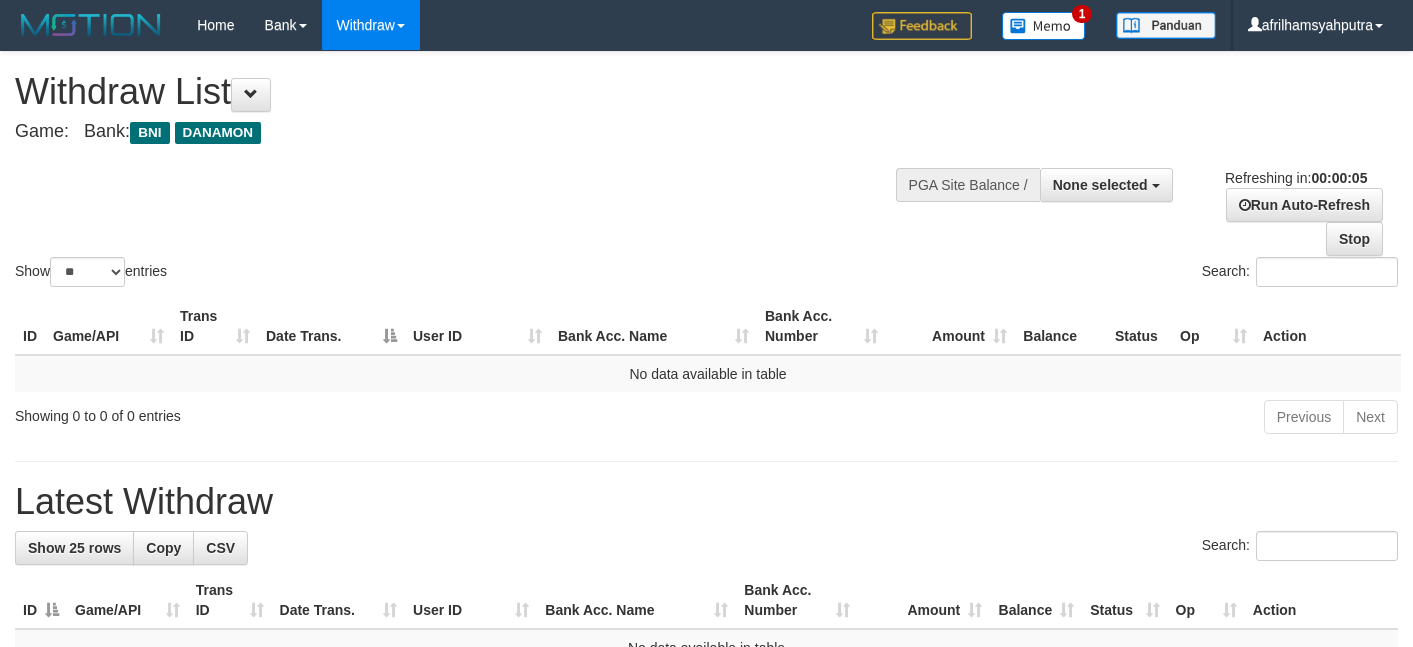 scroll, scrollTop: 0, scrollLeft: 0, axis: both 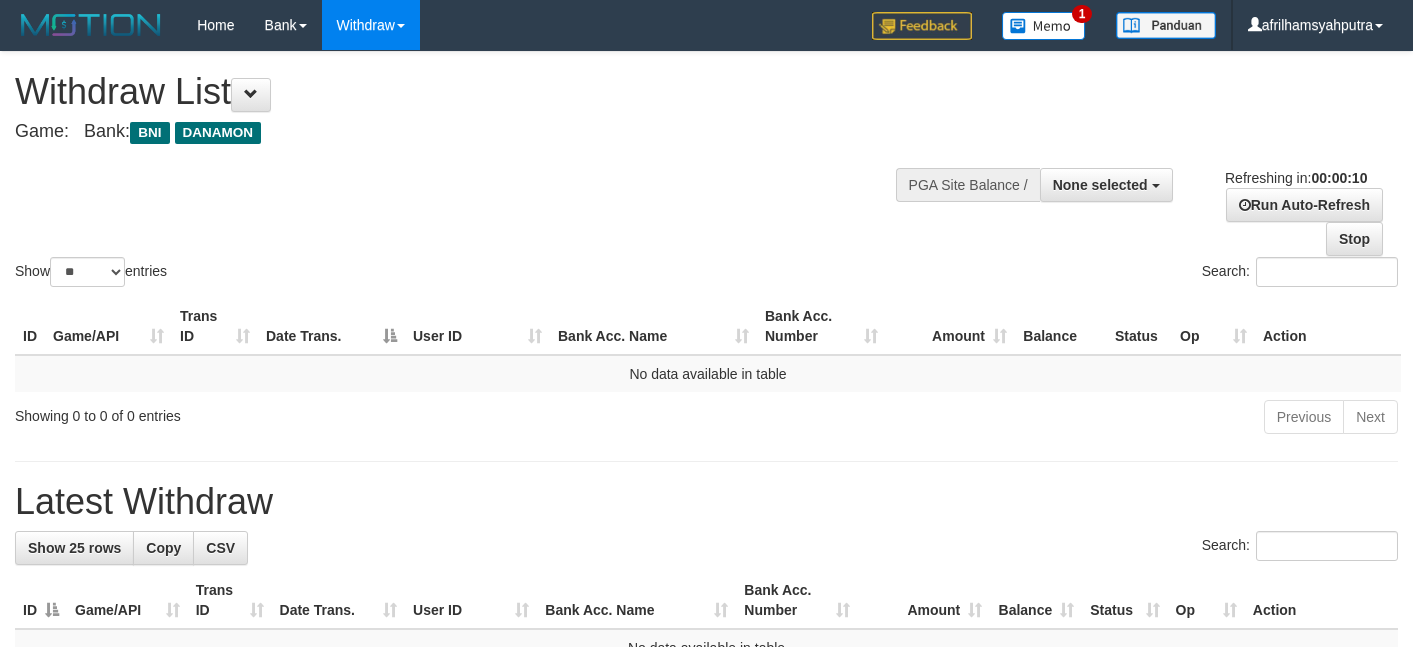 select 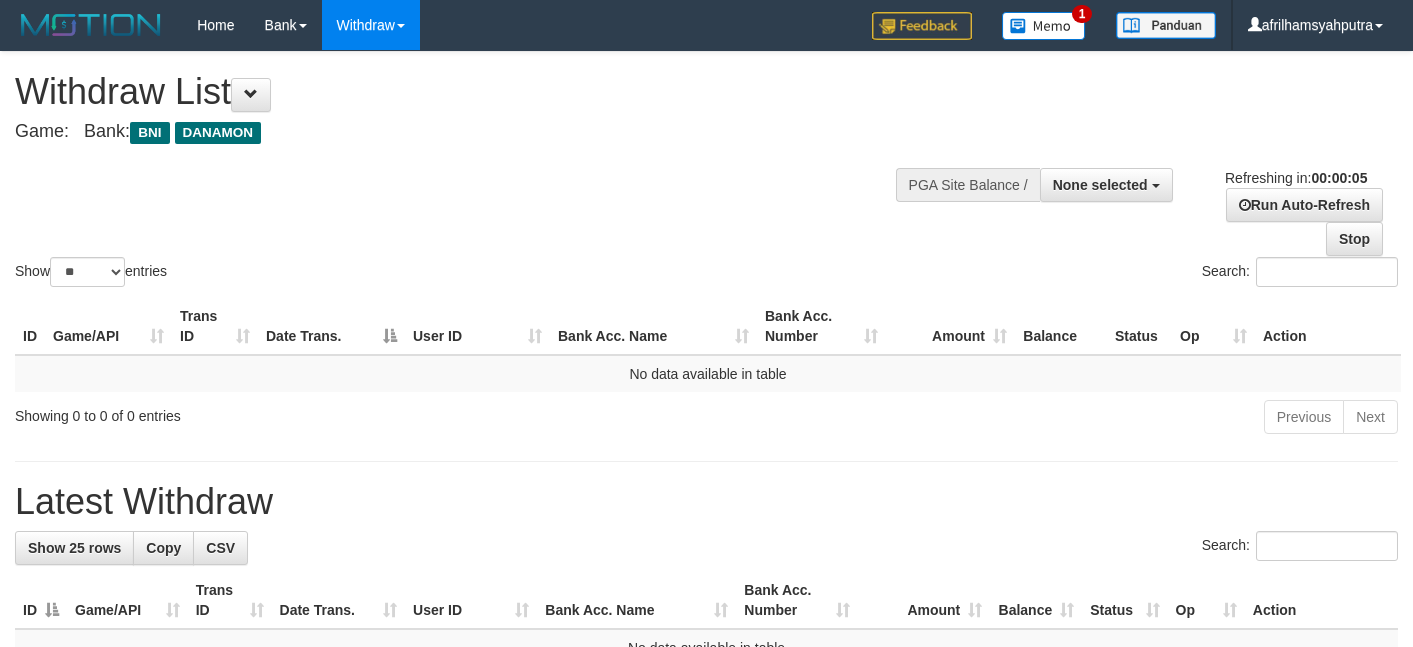 scroll, scrollTop: 0, scrollLeft: 0, axis: both 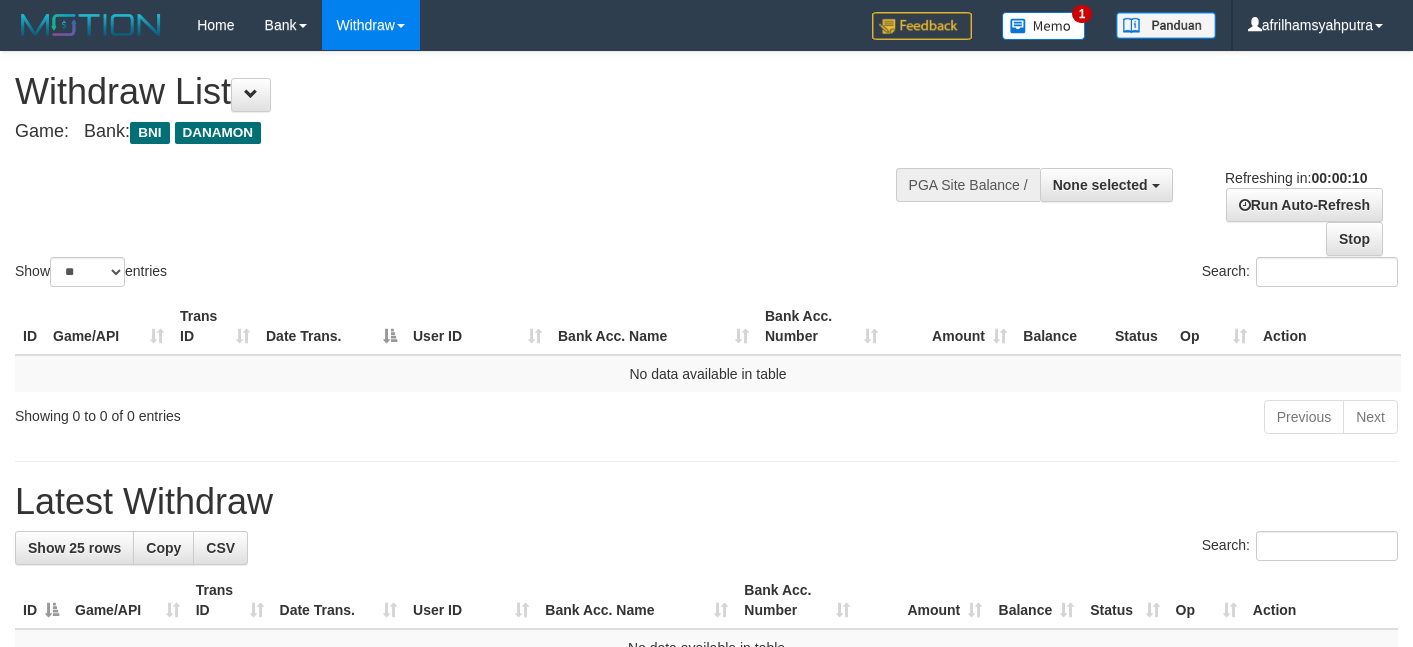 select 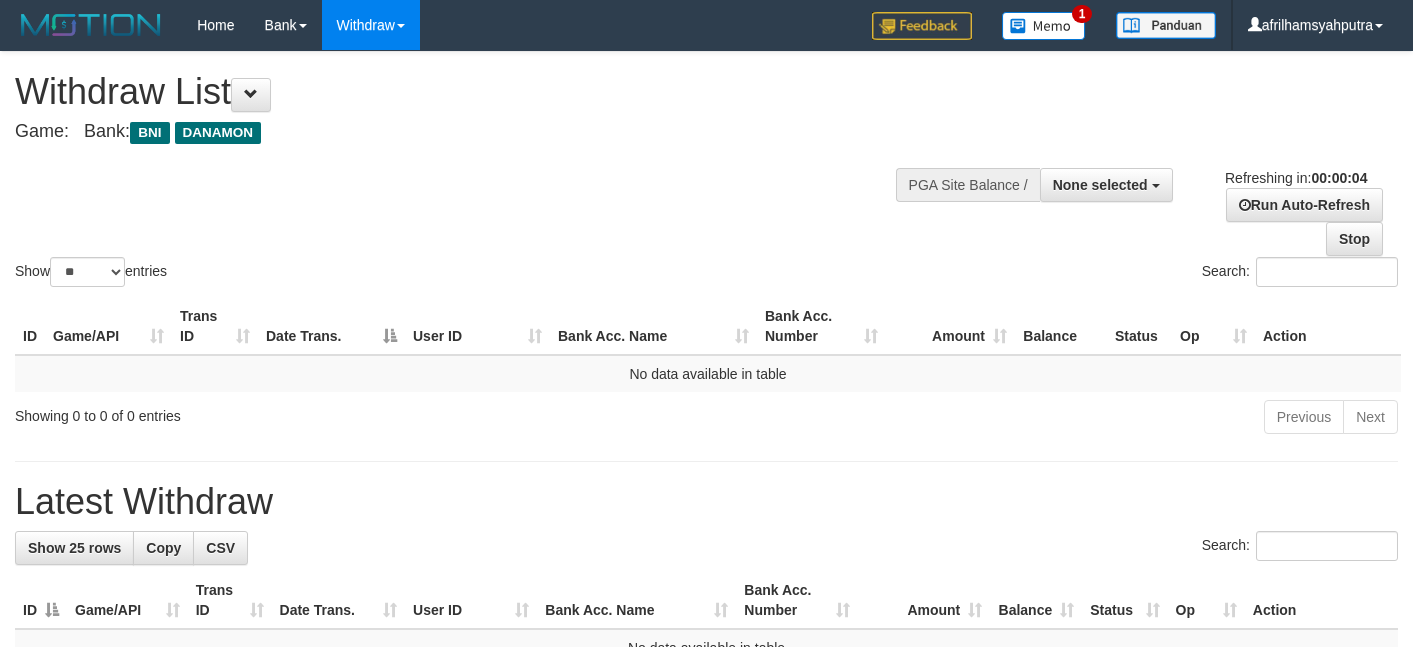 scroll, scrollTop: 0, scrollLeft: 0, axis: both 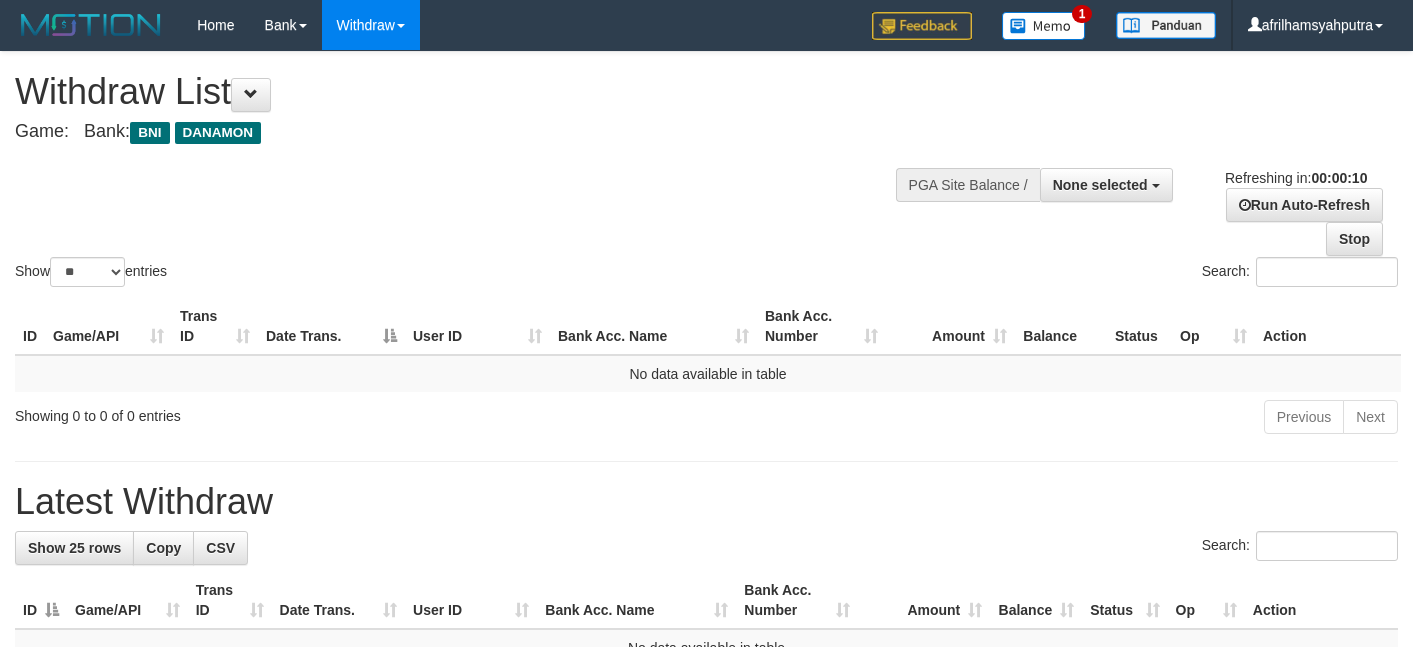 select 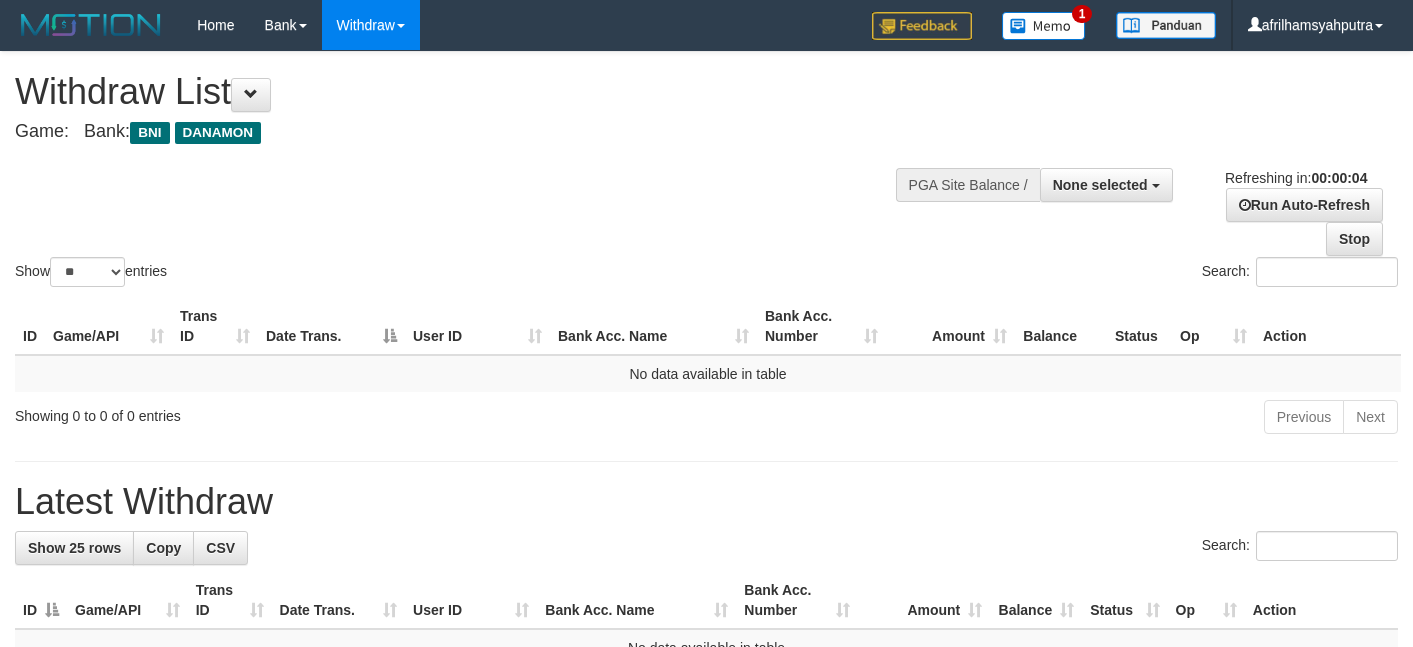 scroll, scrollTop: 0, scrollLeft: 0, axis: both 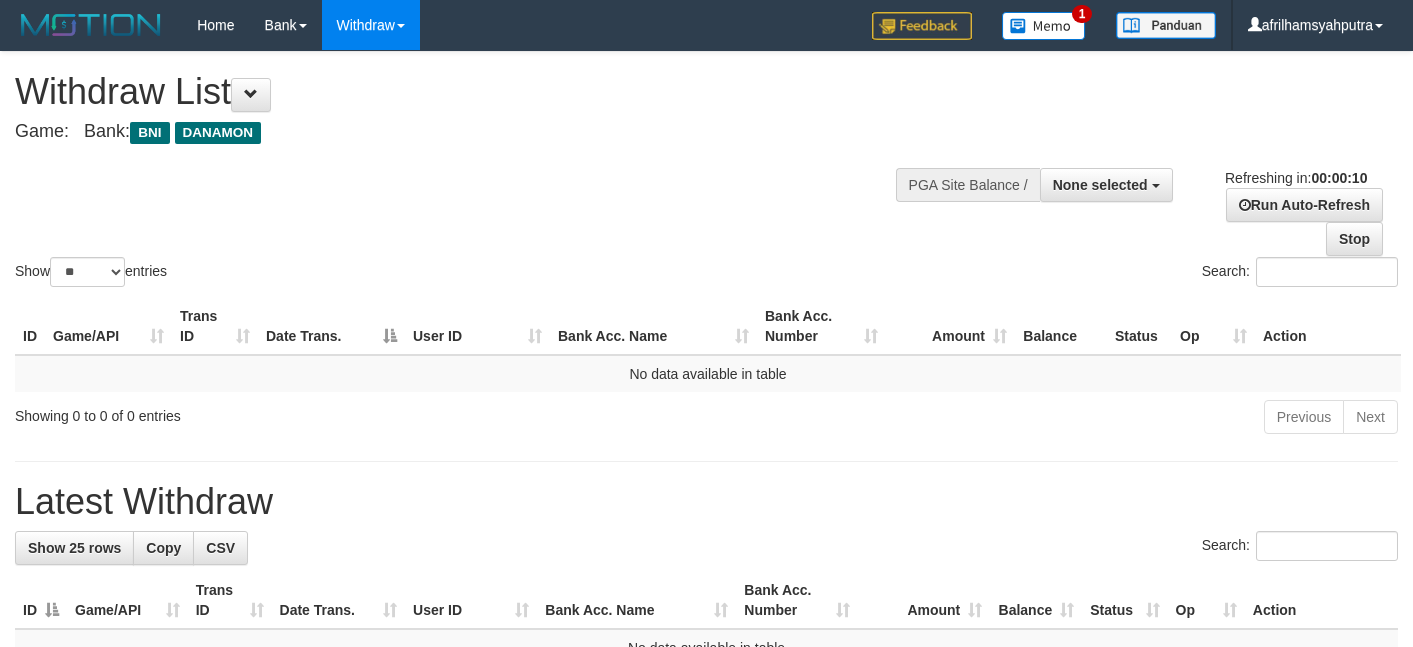 select 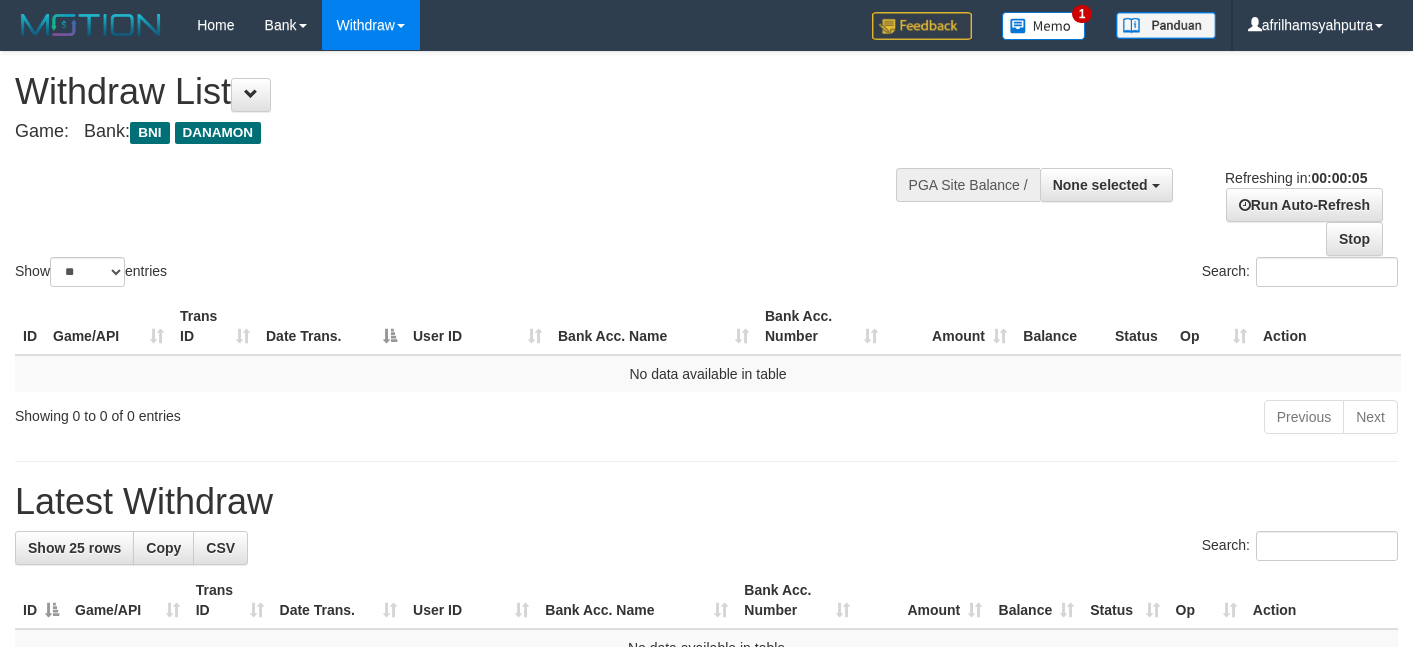 scroll, scrollTop: 0, scrollLeft: 0, axis: both 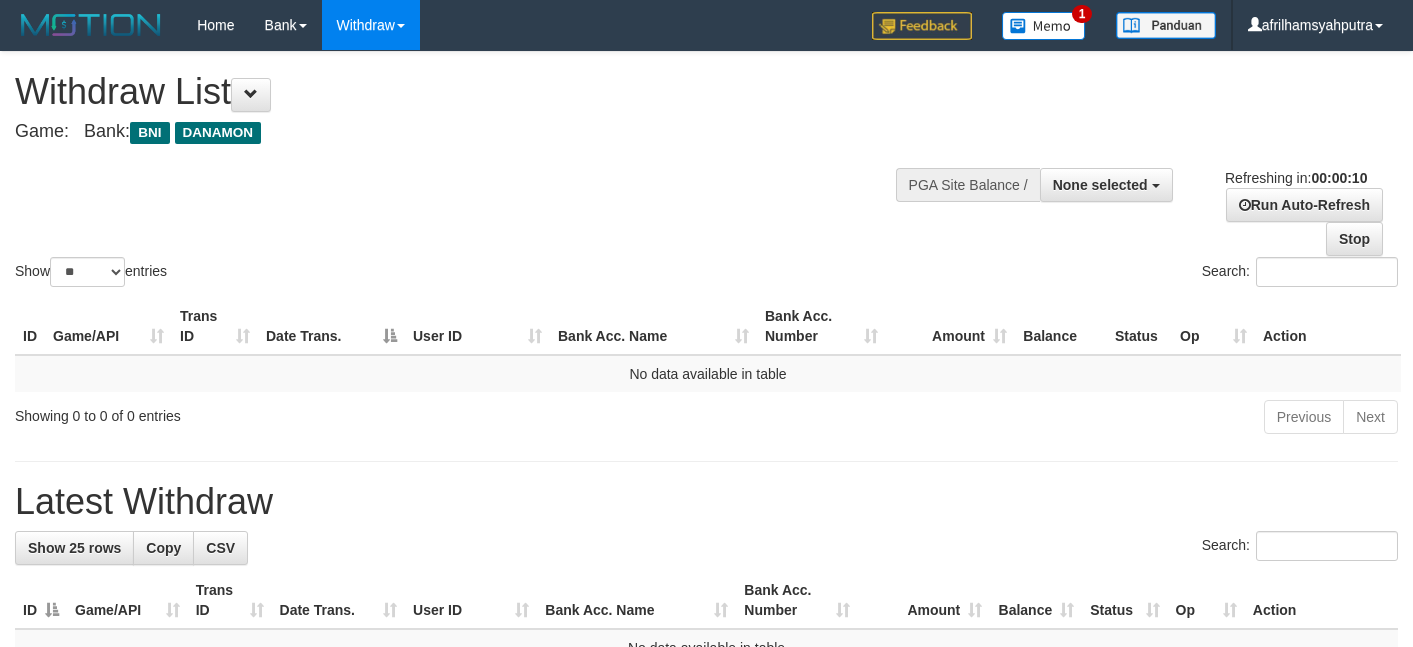 select 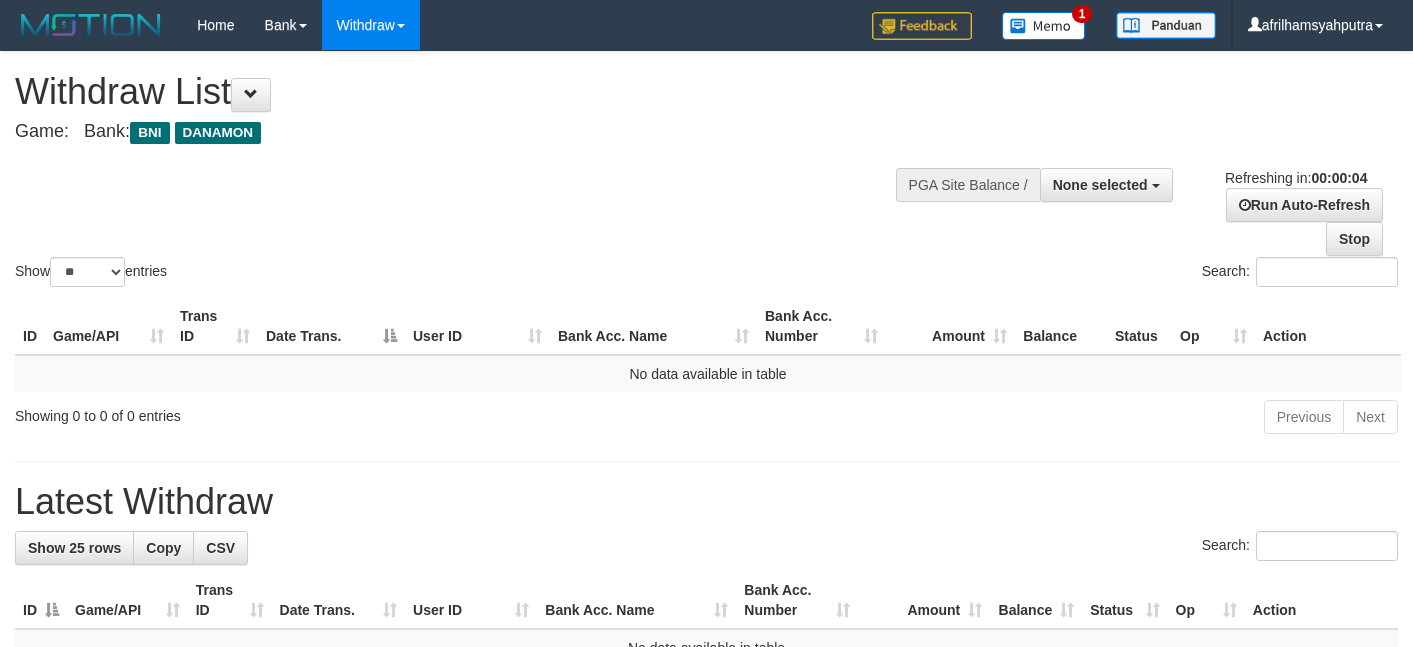 scroll, scrollTop: 0, scrollLeft: 0, axis: both 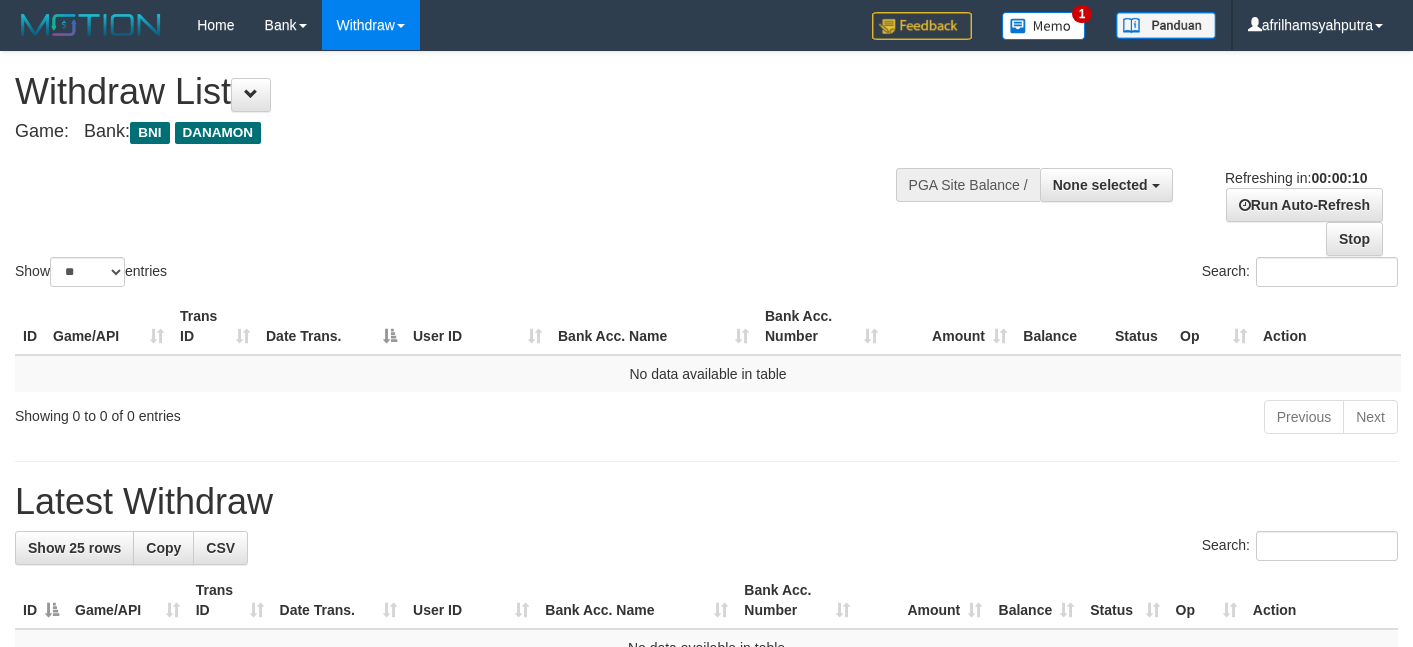 select 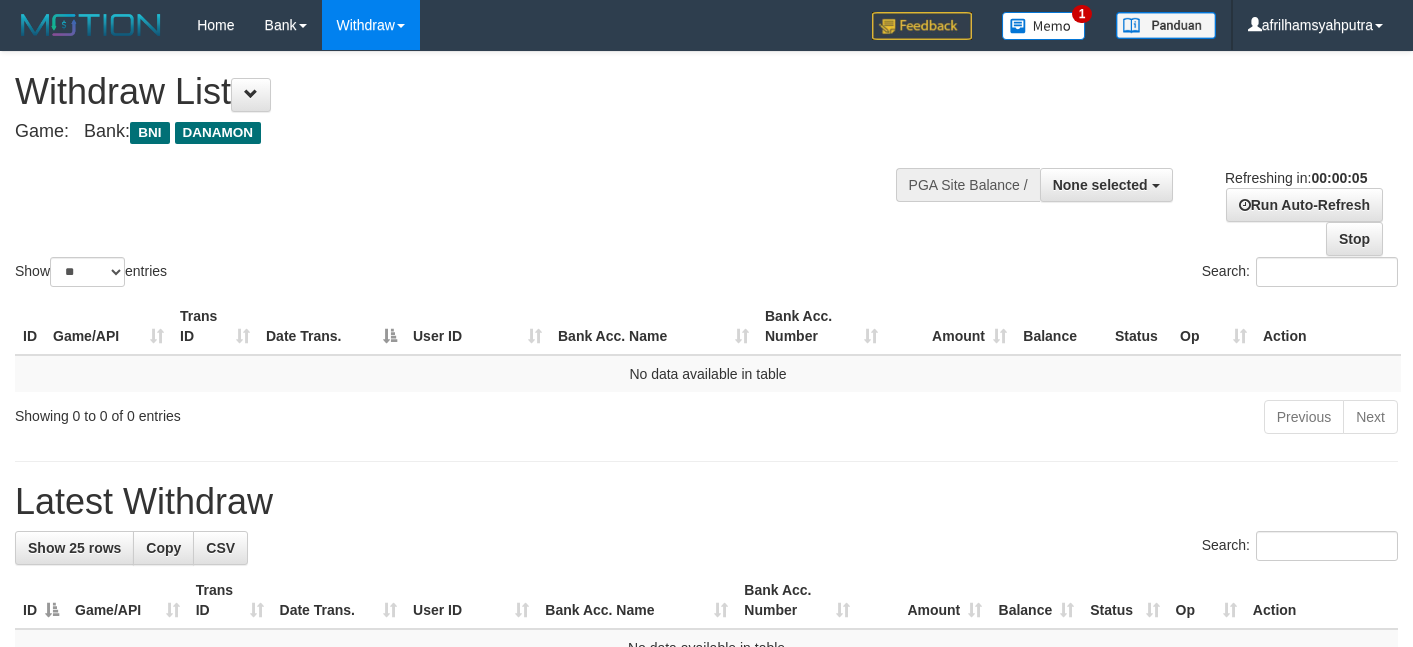 scroll, scrollTop: 0, scrollLeft: 0, axis: both 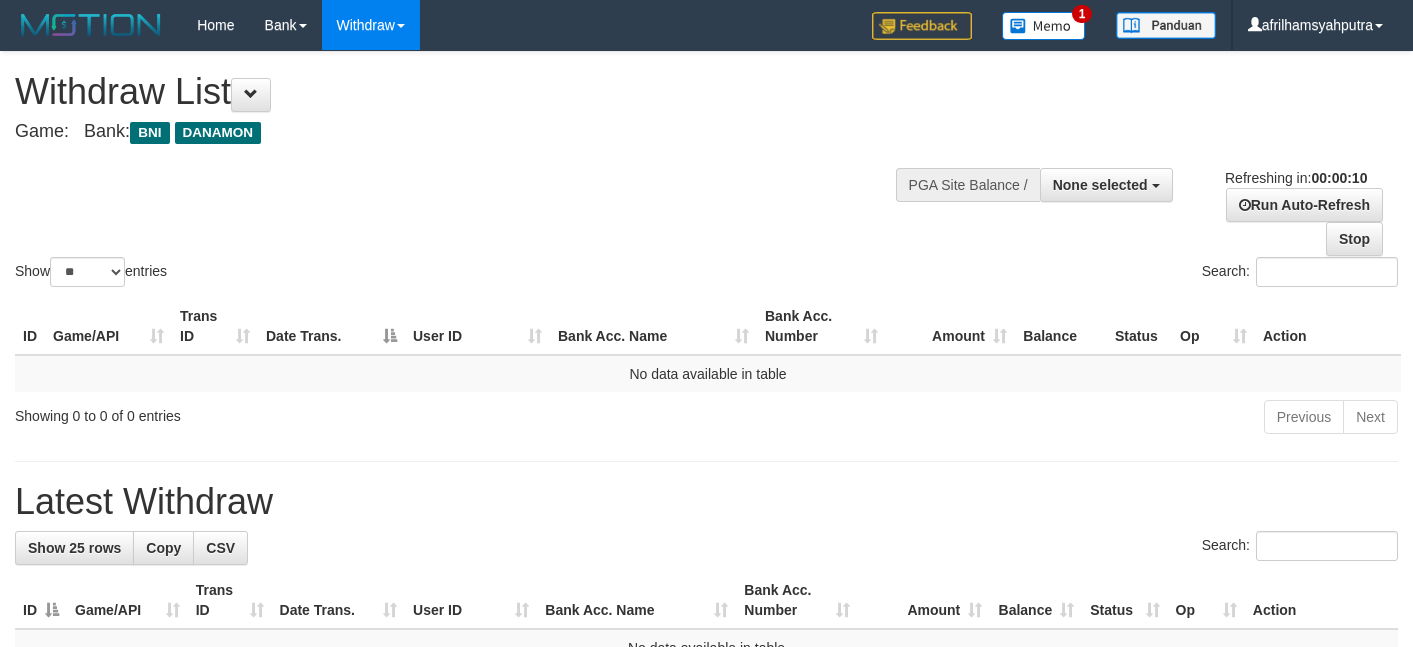 select 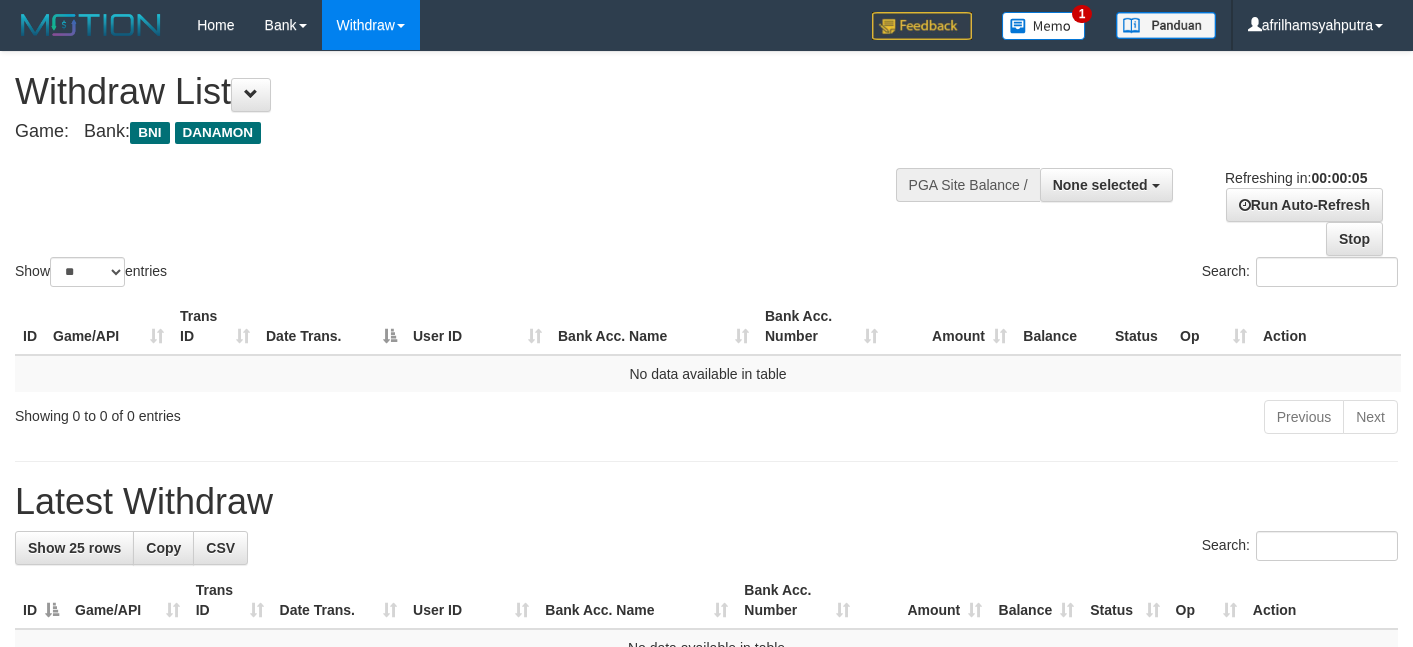 scroll, scrollTop: 0, scrollLeft: 0, axis: both 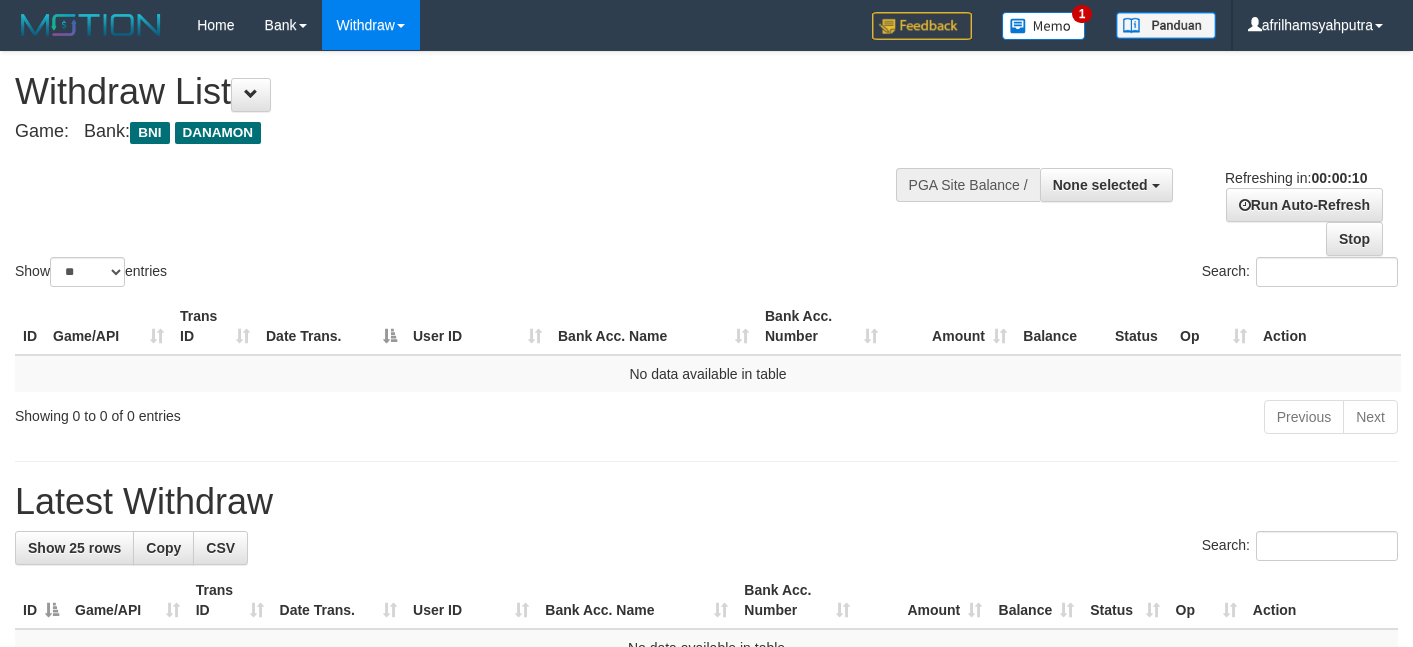select 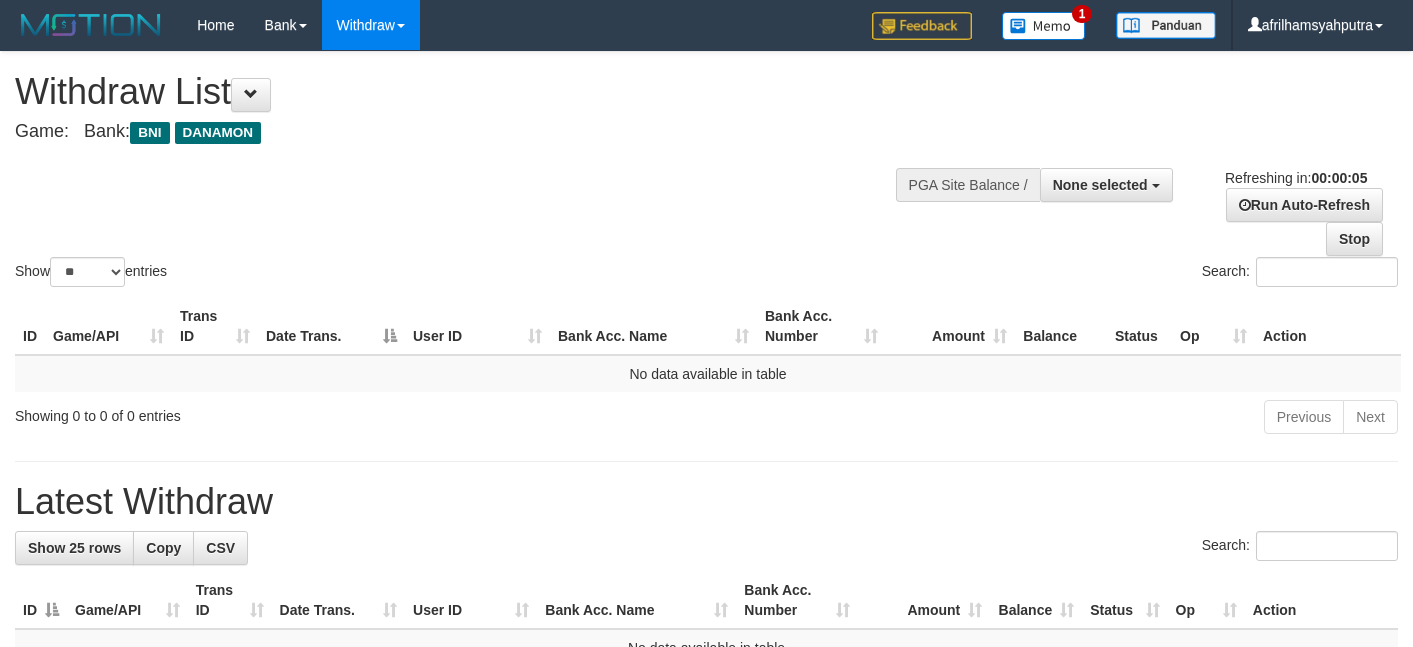 scroll, scrollTop: 0, scrollLeft: 0, axis: both 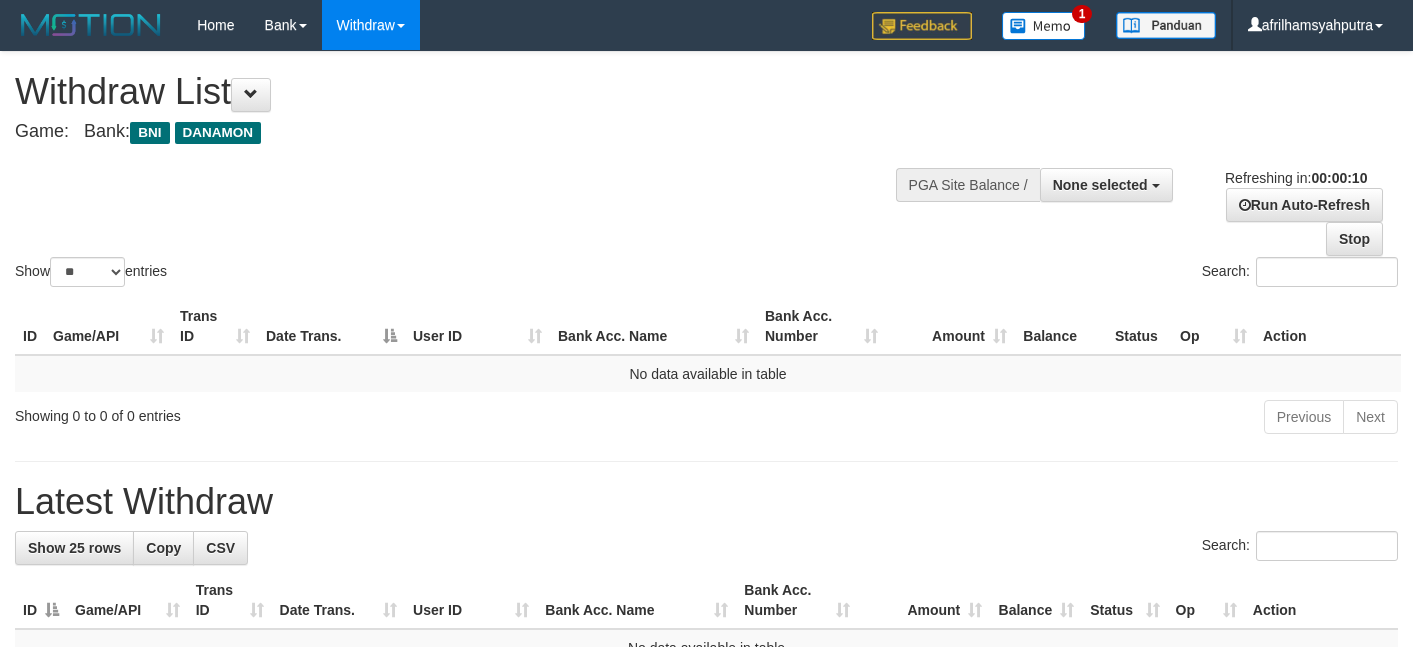select 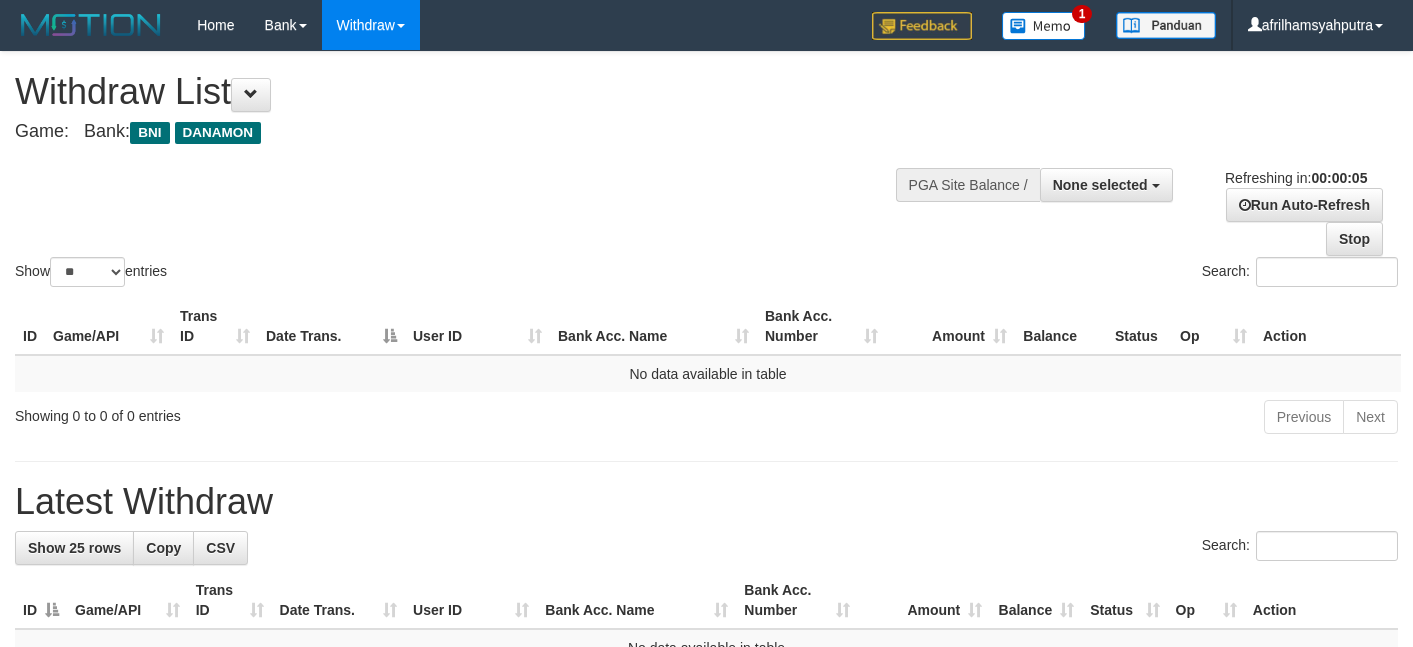 scroll, scrollTop: 0, scrollLeft: 0, axis: both 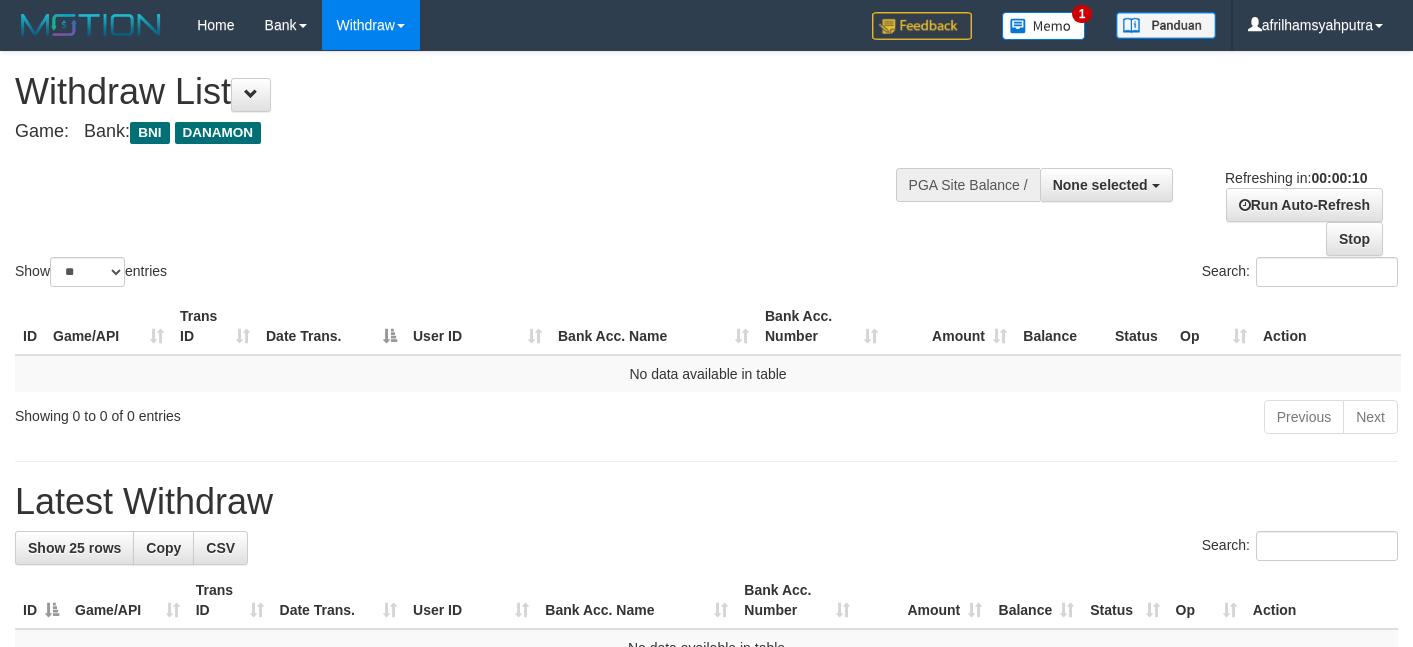 select 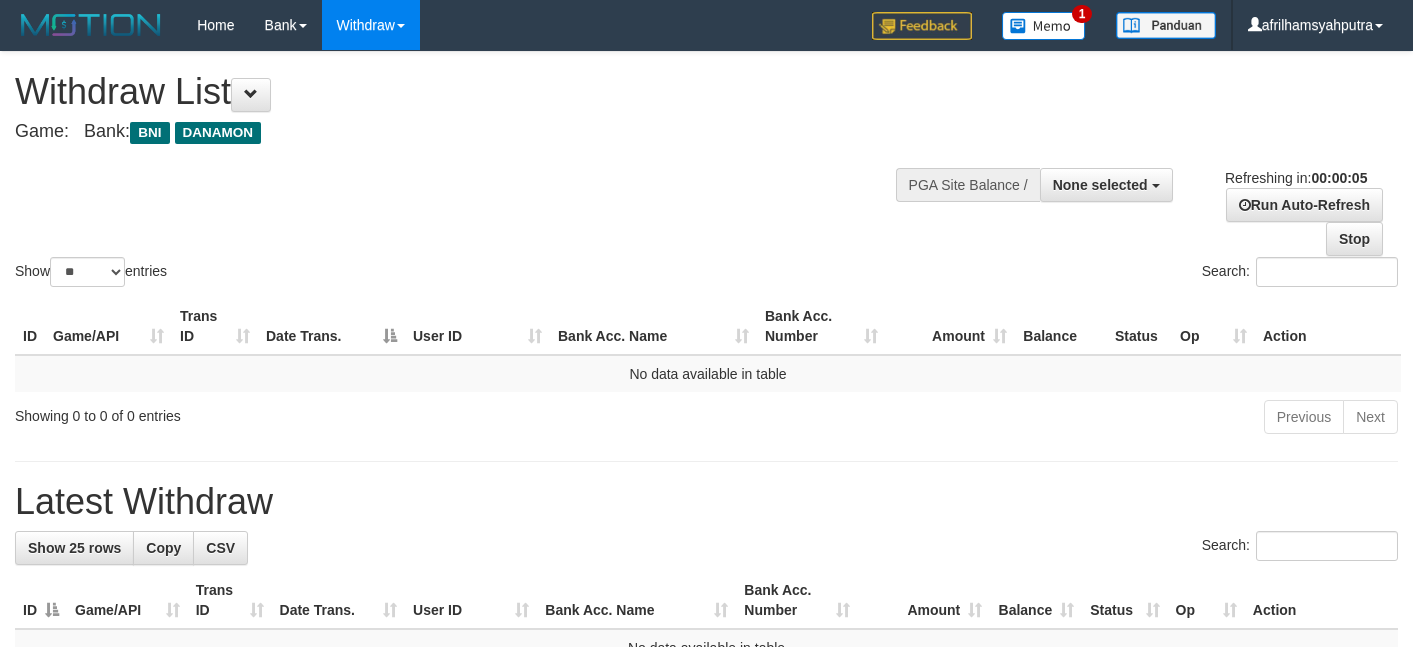 scroll, scrollTop: 0, scrollLeft: 0, axis: both 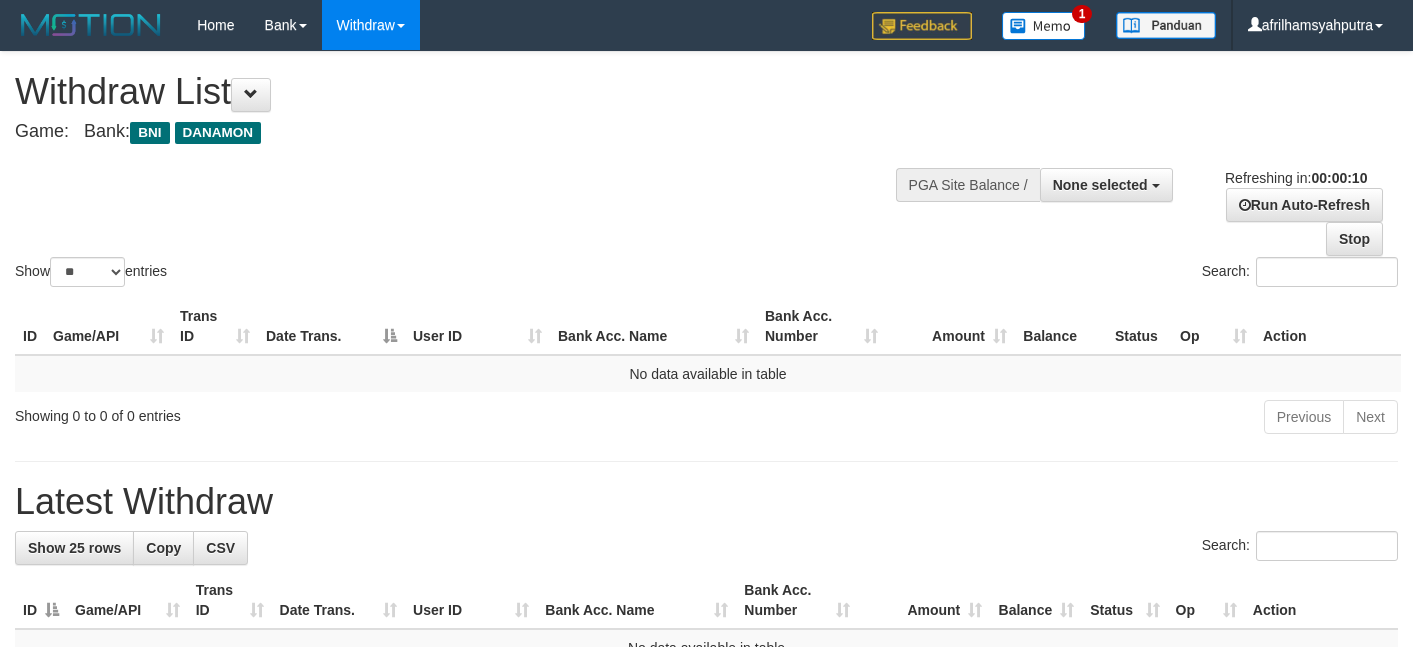 select 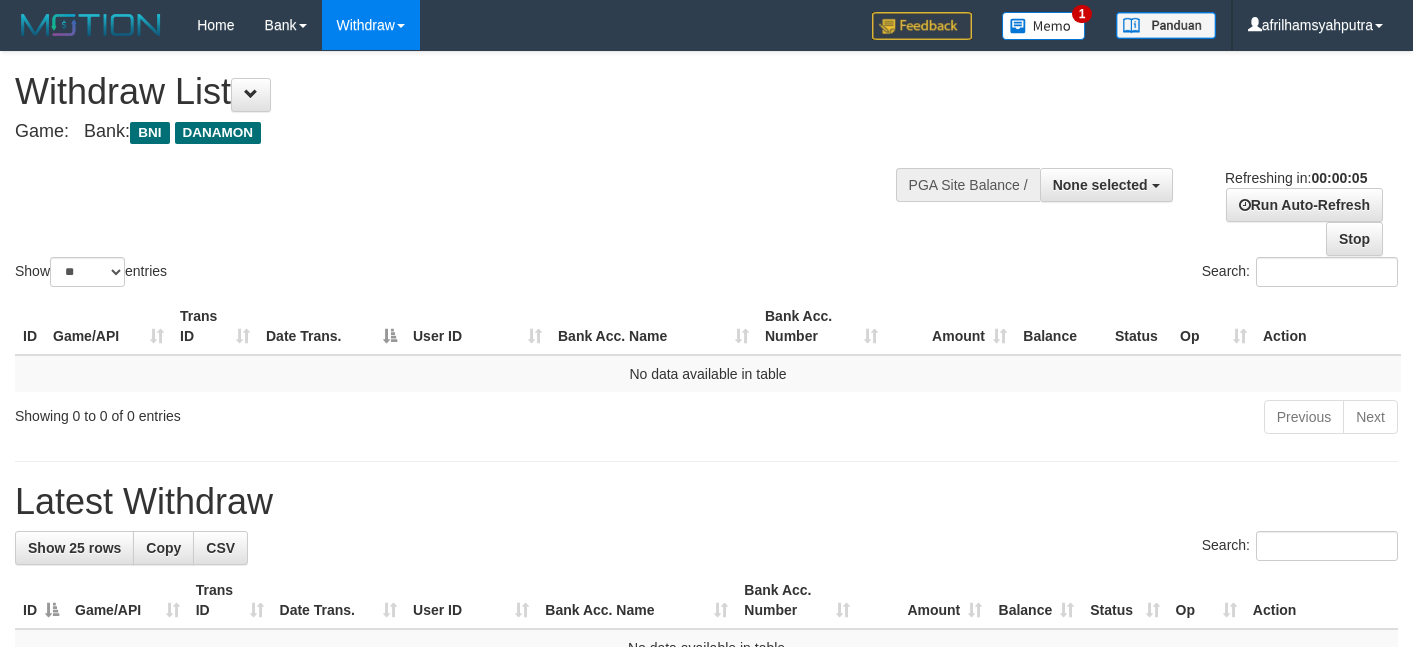 scroll, scrollTop: 0, scrollLeft: 0, axis: both 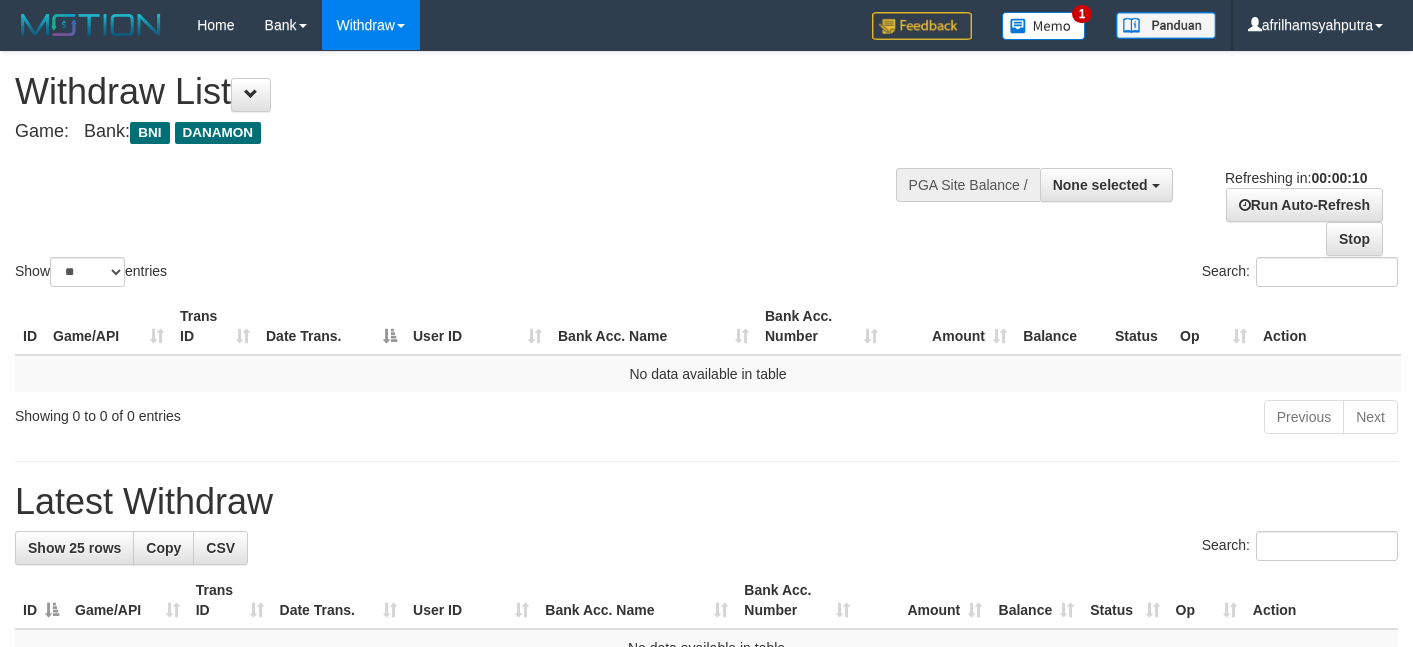 select 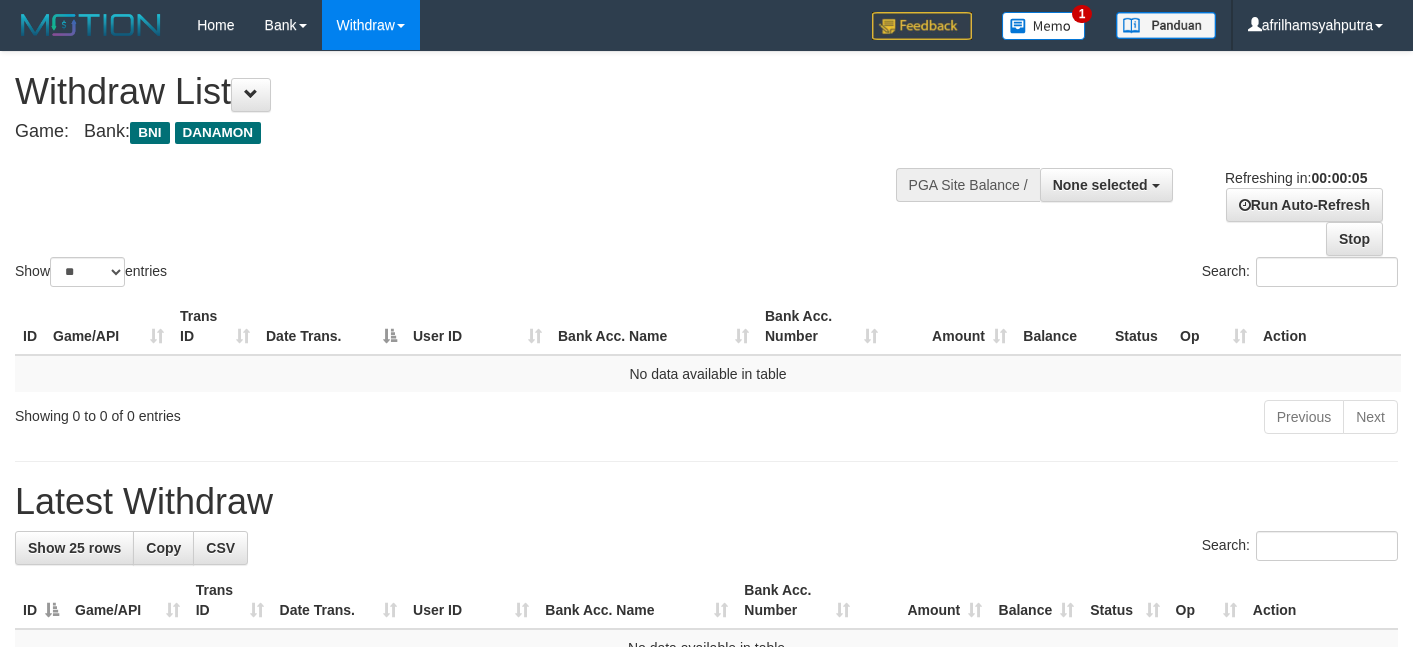 scroll, scrollTop: 0, scrollLeft: 0, axis: both 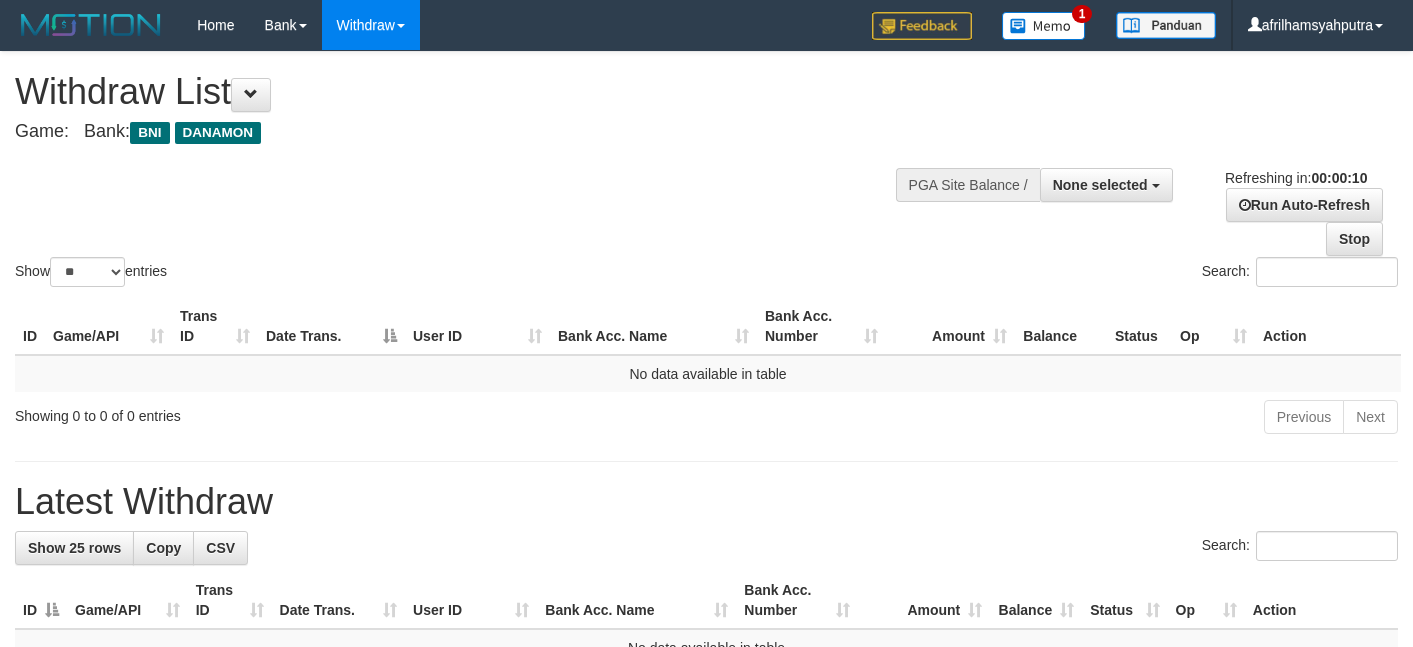 select 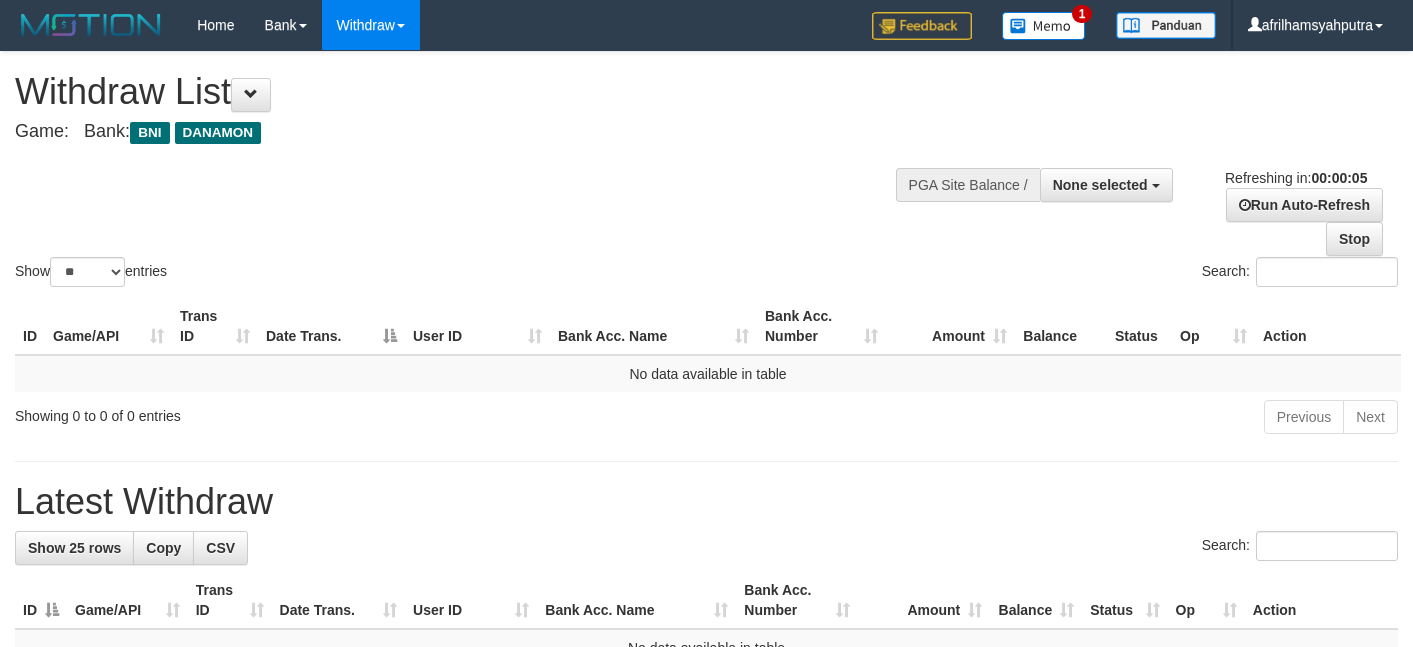 scroll, scrollTop: 0, scrollLeft: 0, axis: both 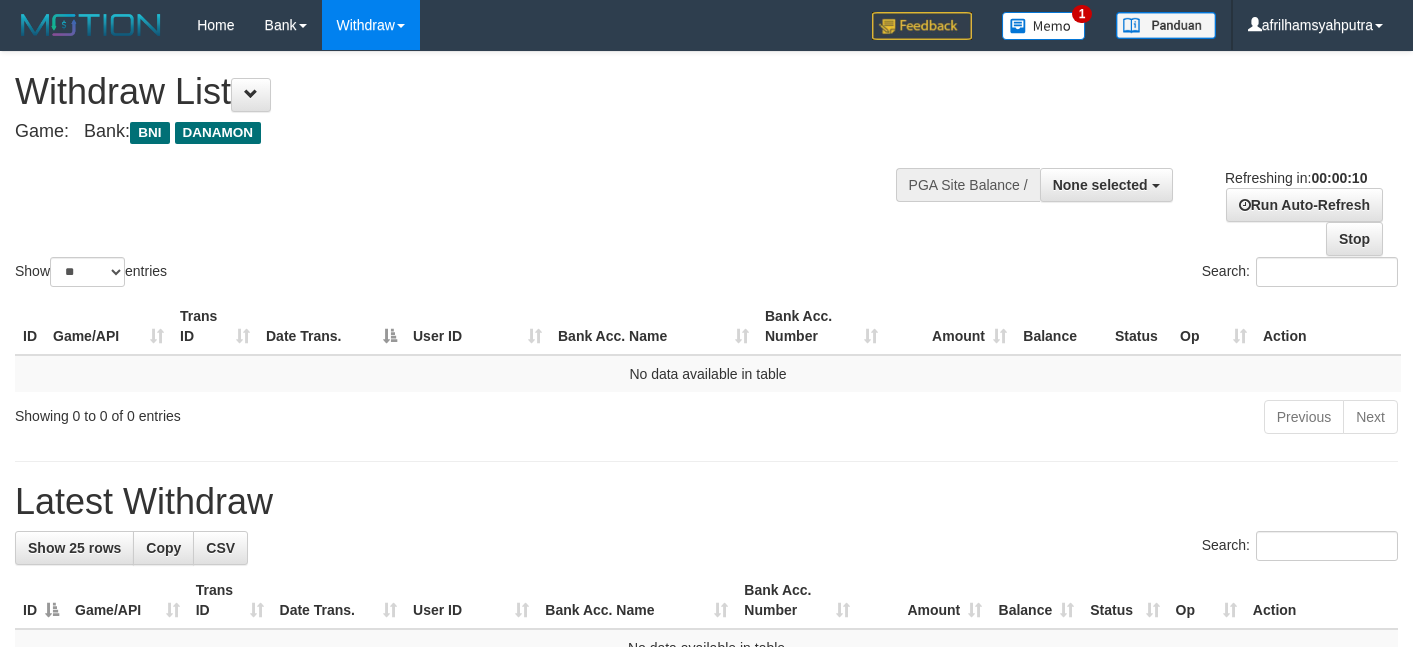 select 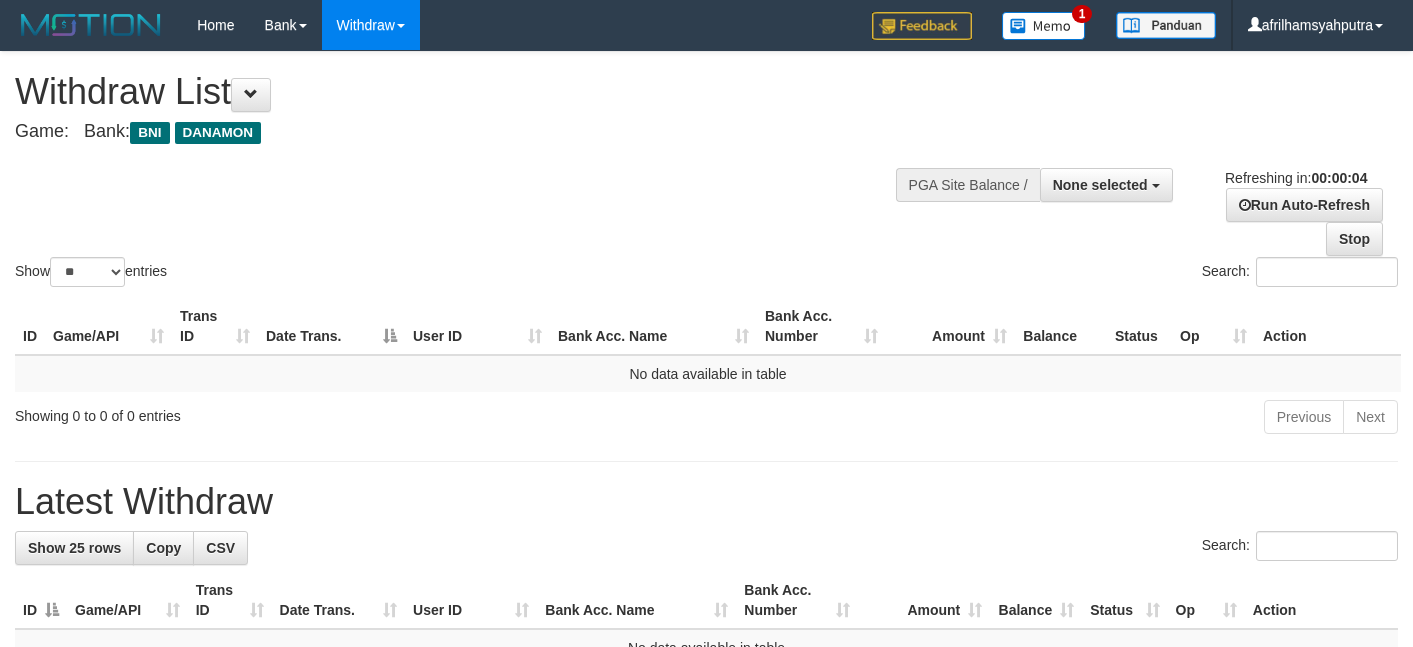 scroll, scrollTop: 0, scrollLeft: 0, axis: both 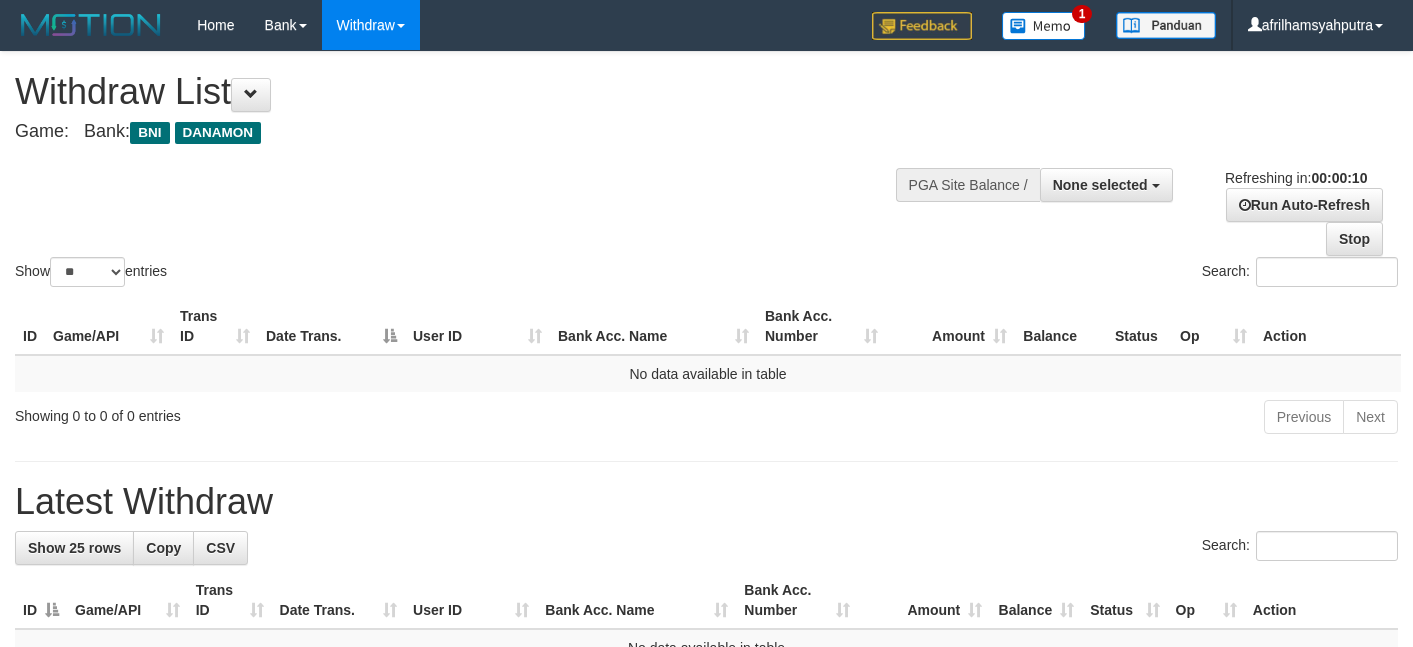 select 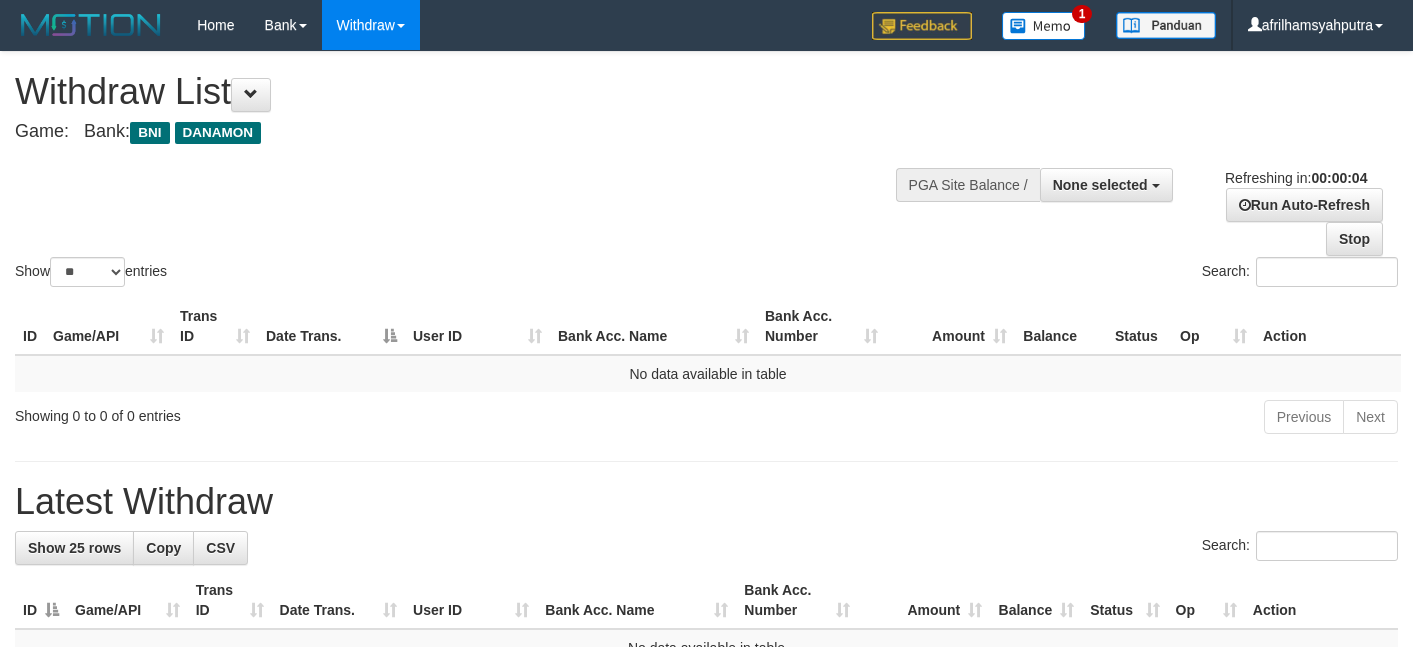scroll, scrollTop: 0, scrollLeft: 0, axis: both 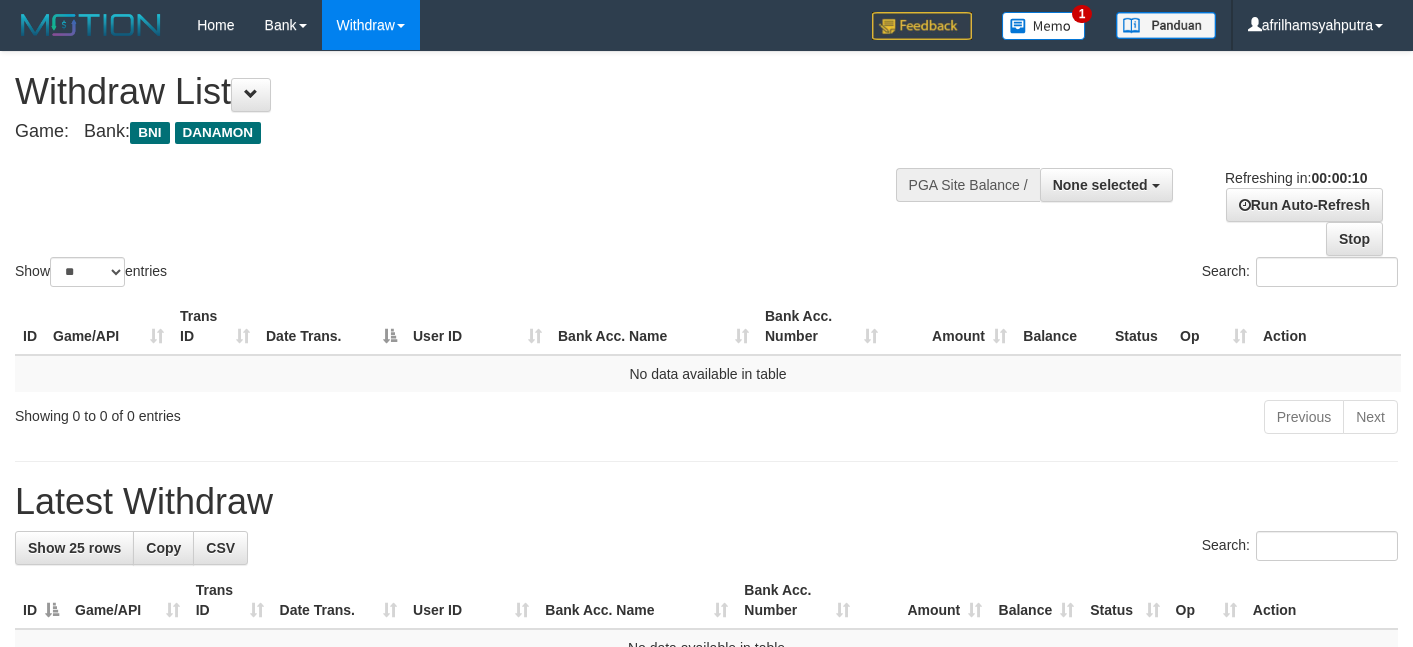 select 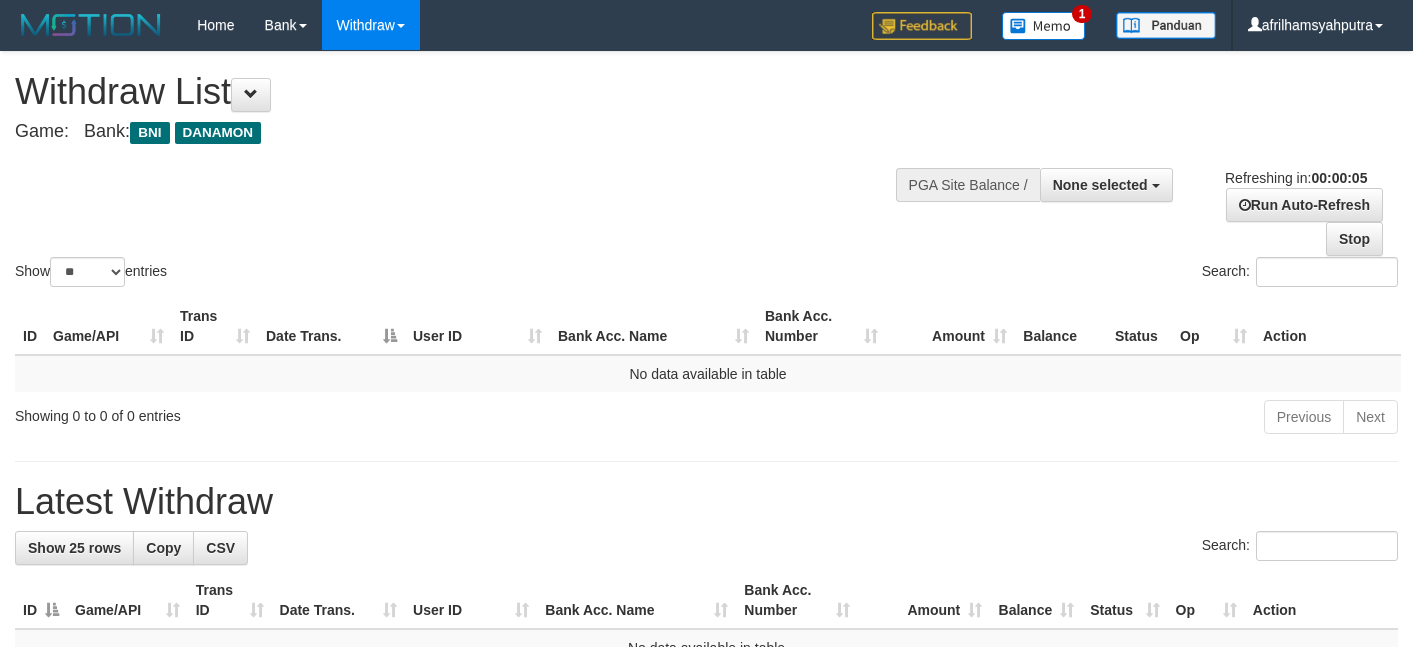 scroll, scrollTop: 0, scrollLeft: 0, axis: both 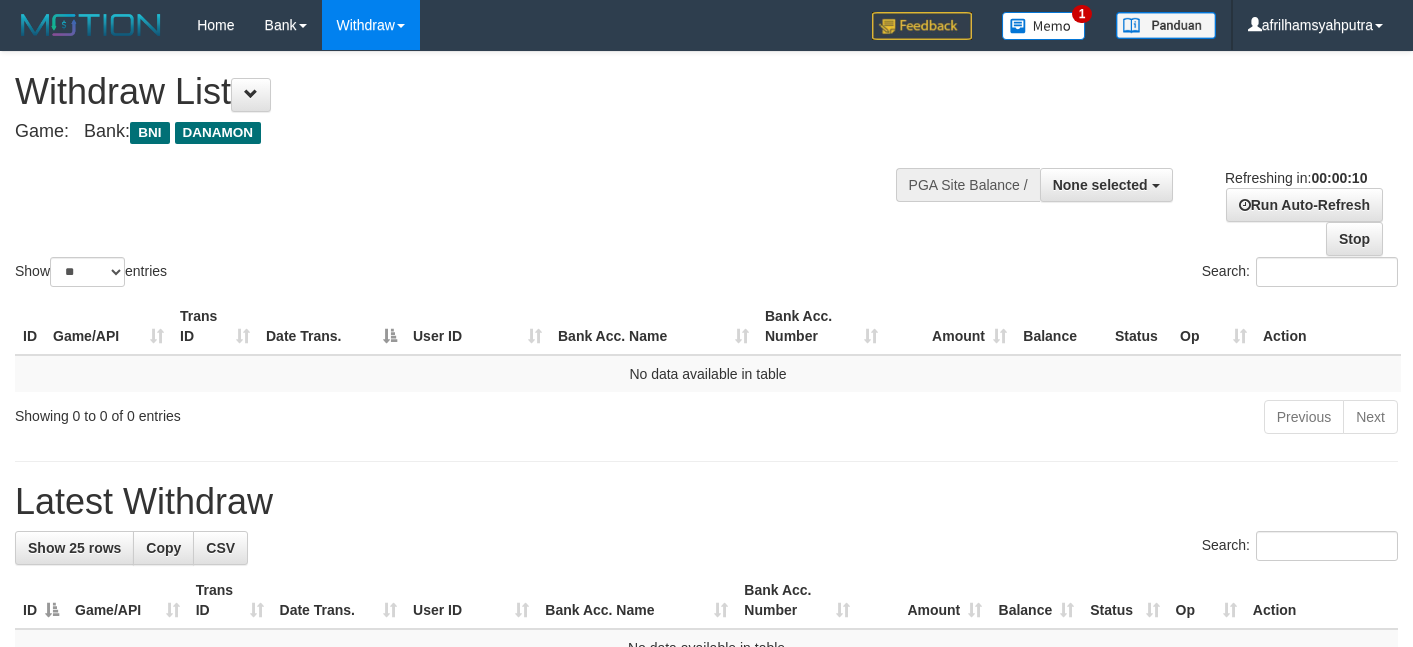 select 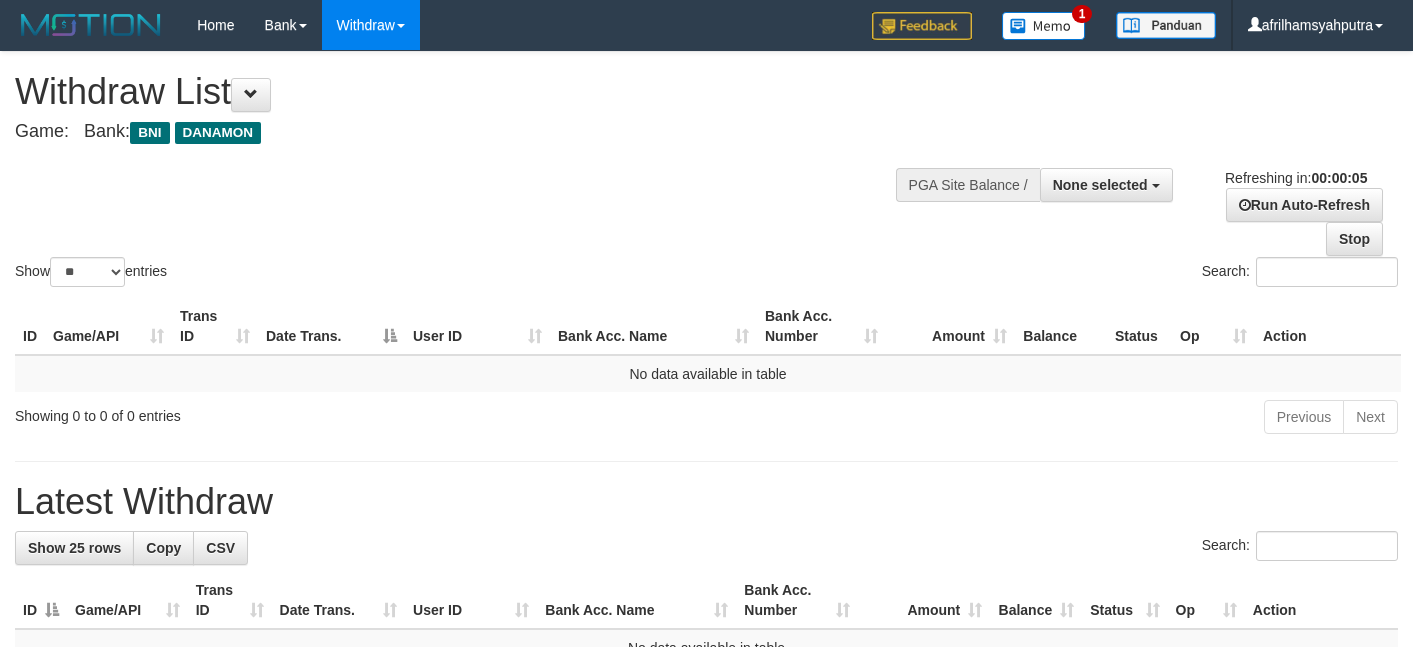 scroll, scrollTop: 0, scrollLeft: 0, axis: both 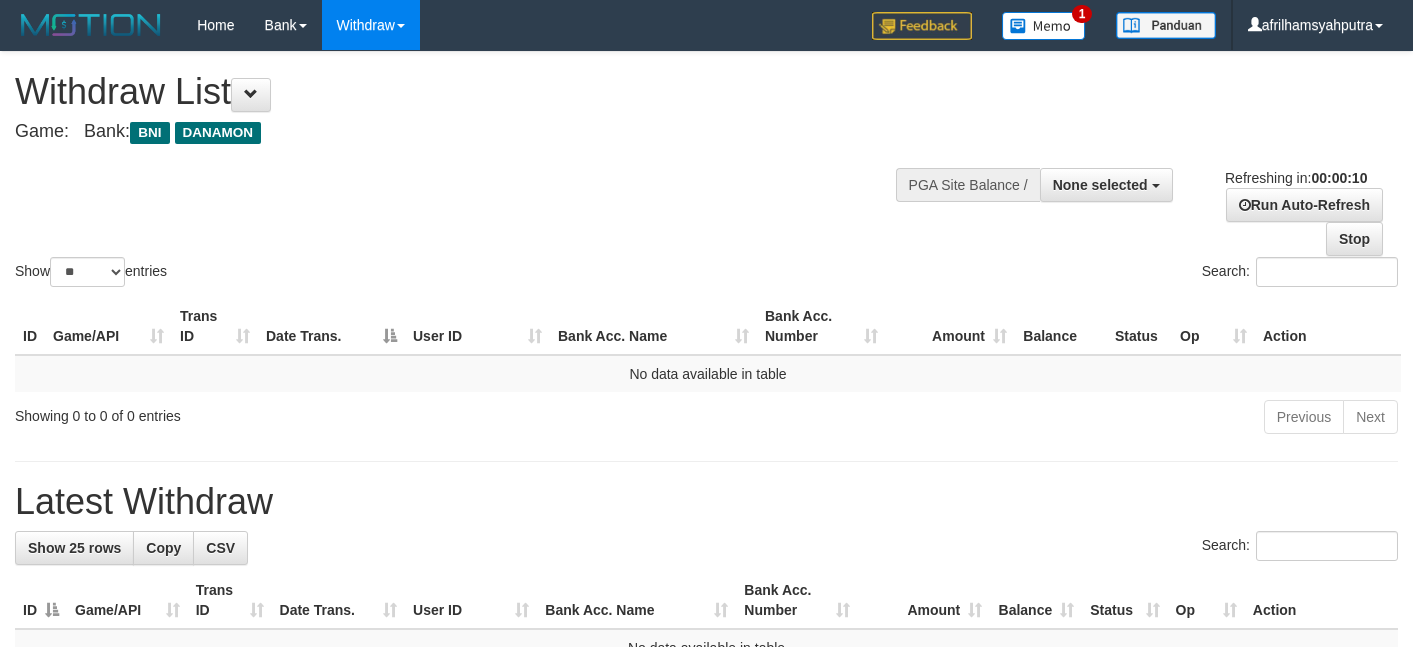 select 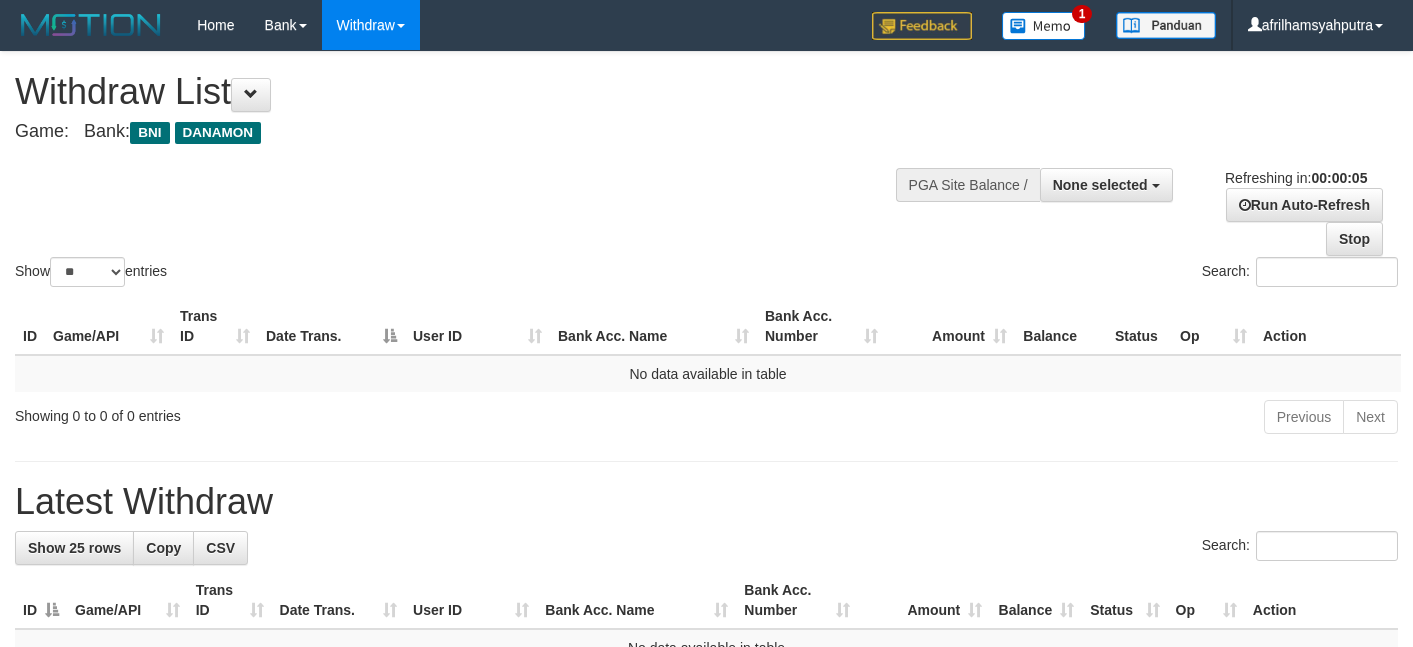 scroll, scrollTop: 0, scrollLeft: 0, axis: both 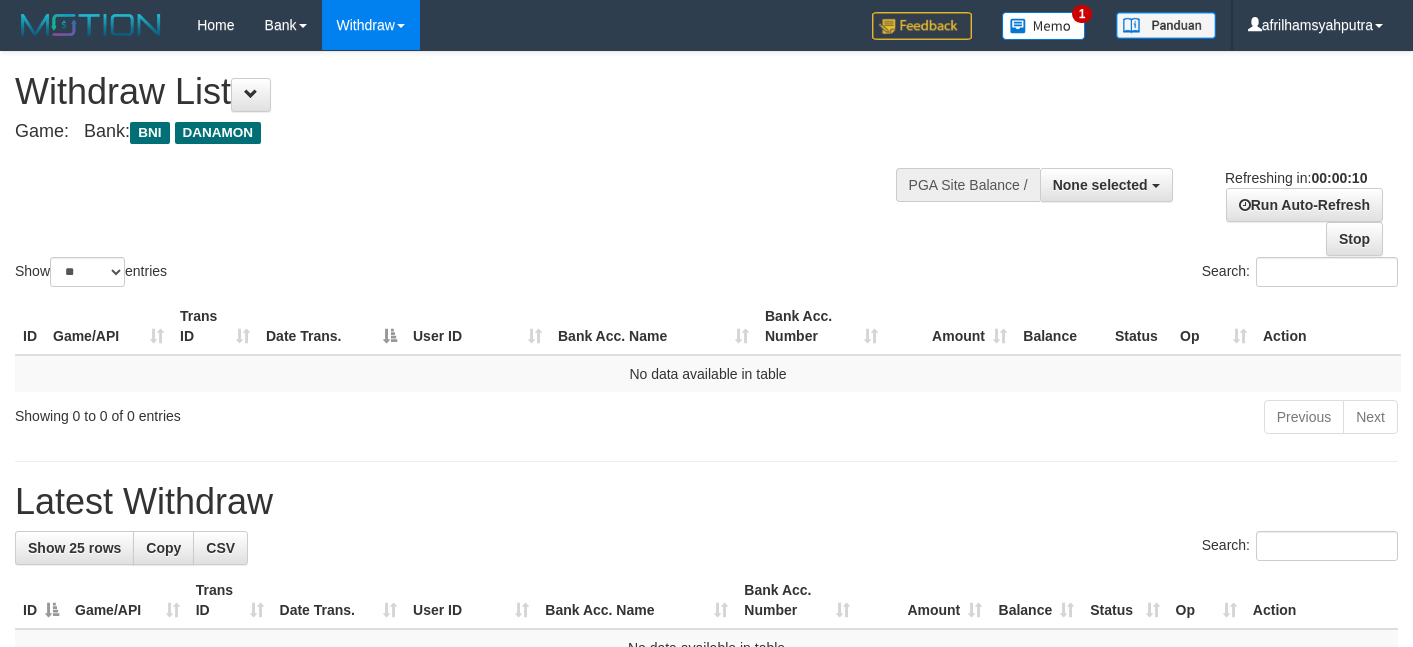 select 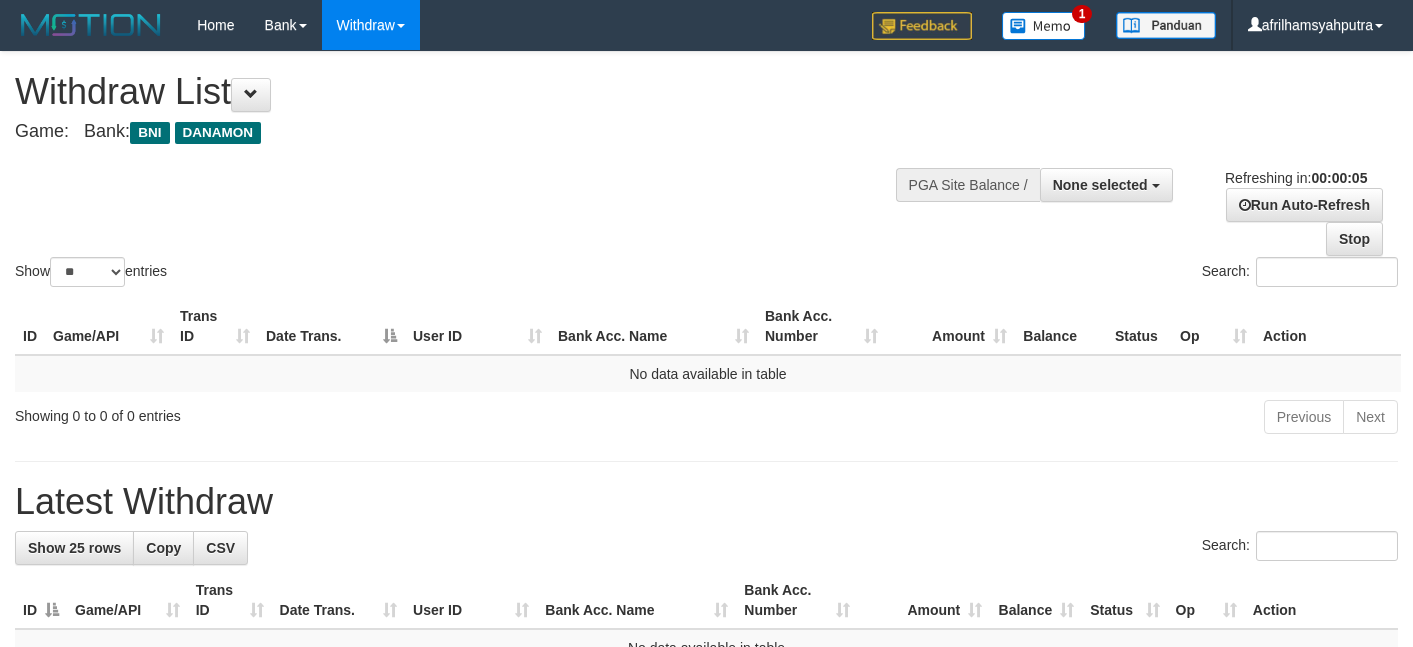 scroll, scrollTop: 0, scrollLeft: 0, axis: both 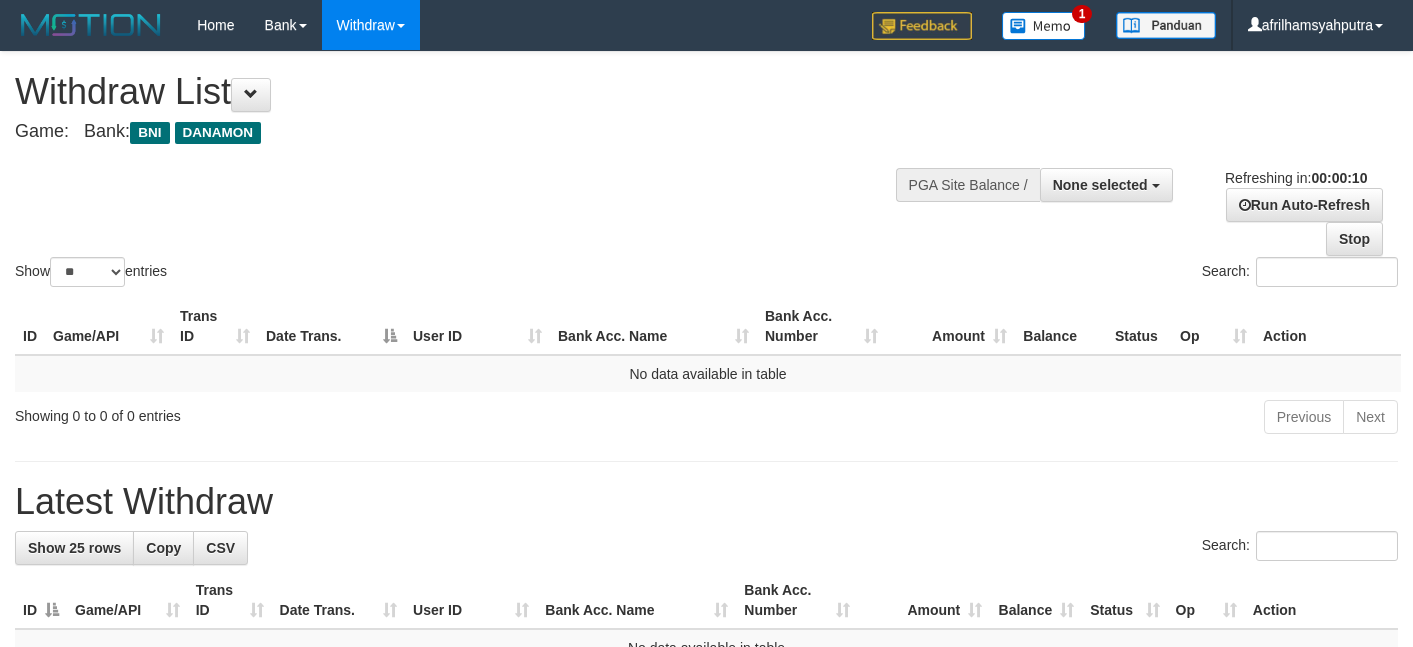 select 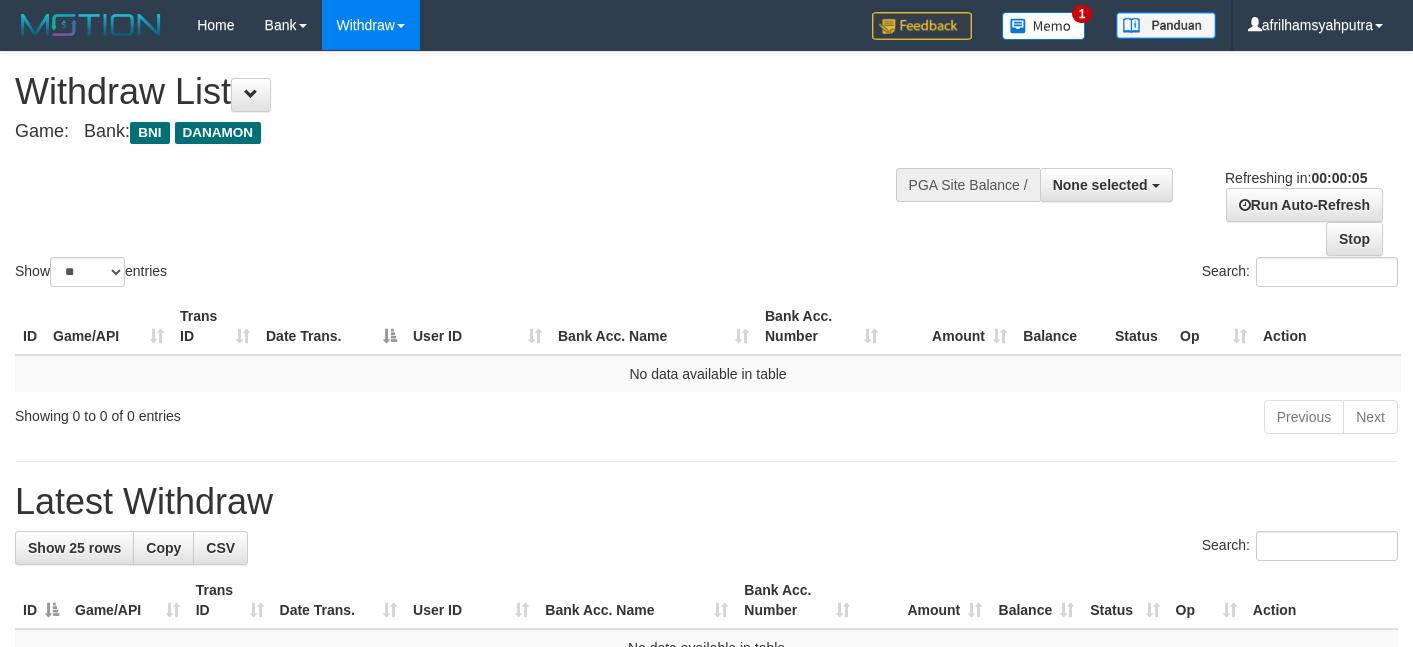 scroll, scrollTop: 0, scrollLeft: 0, axis: both 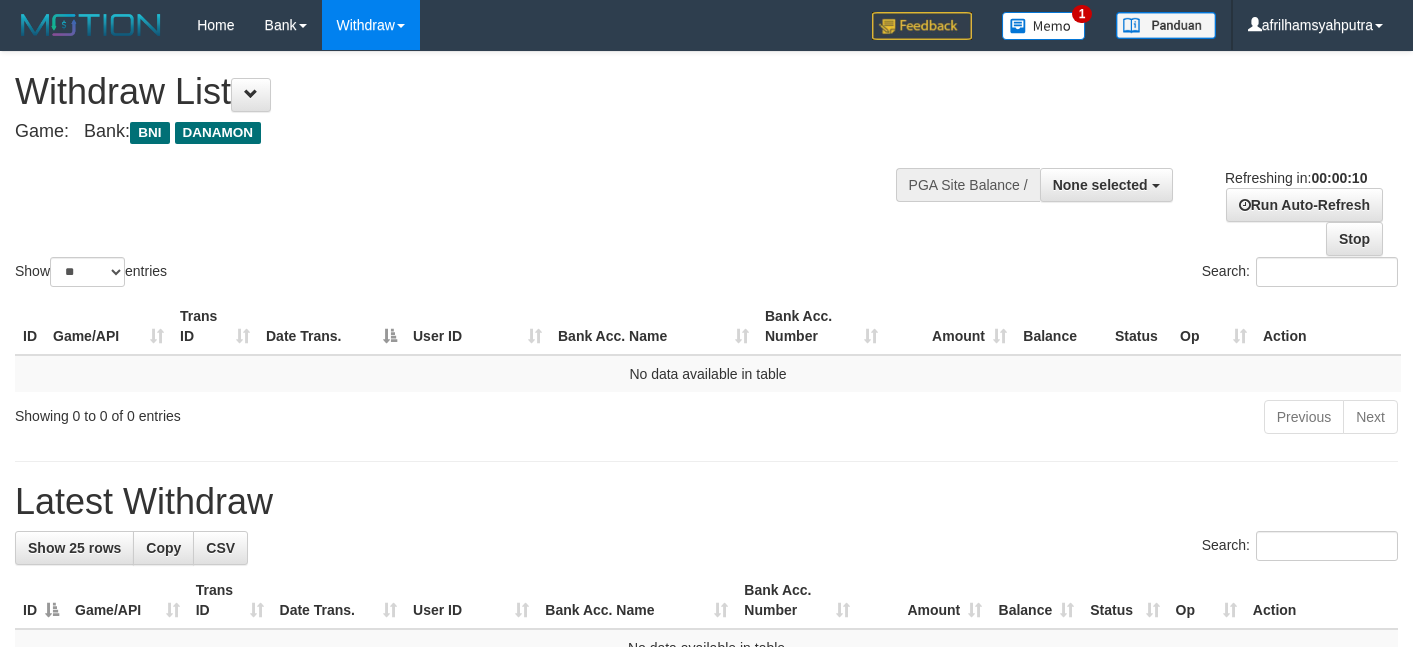select 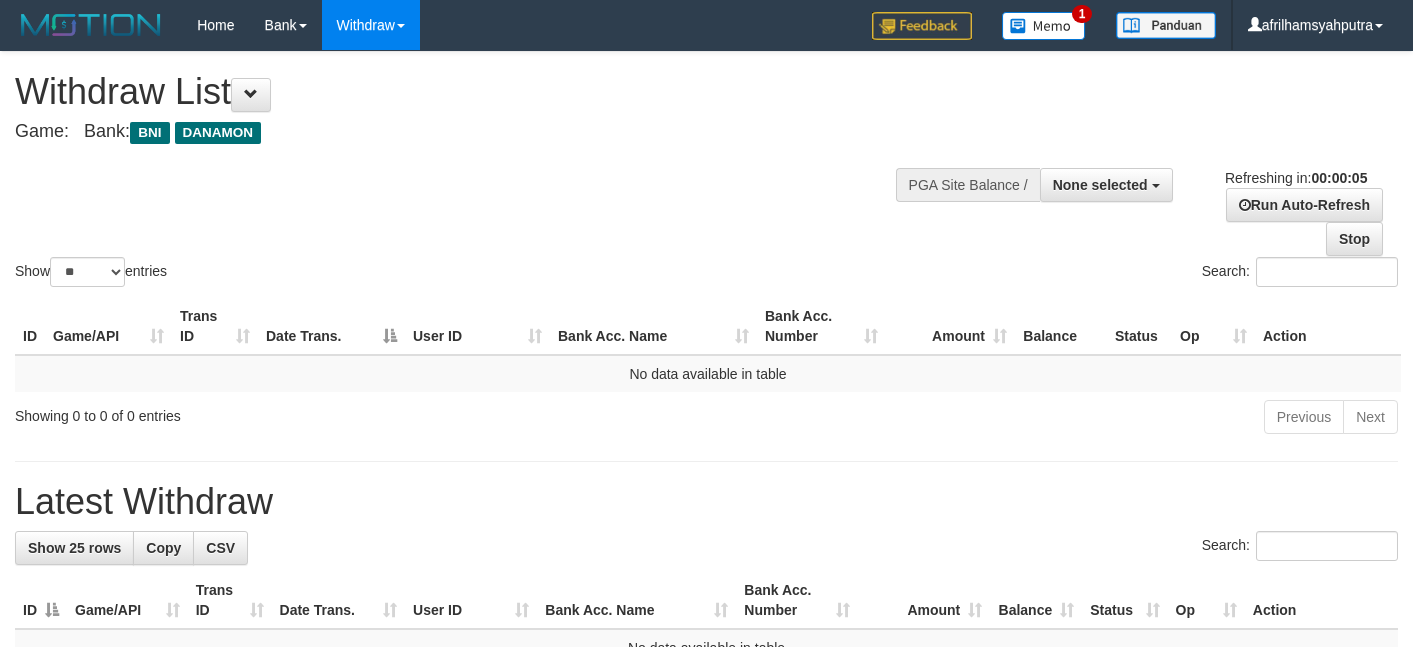 scroll, scrollTop: 0, scrollLeft: 0, axis: both 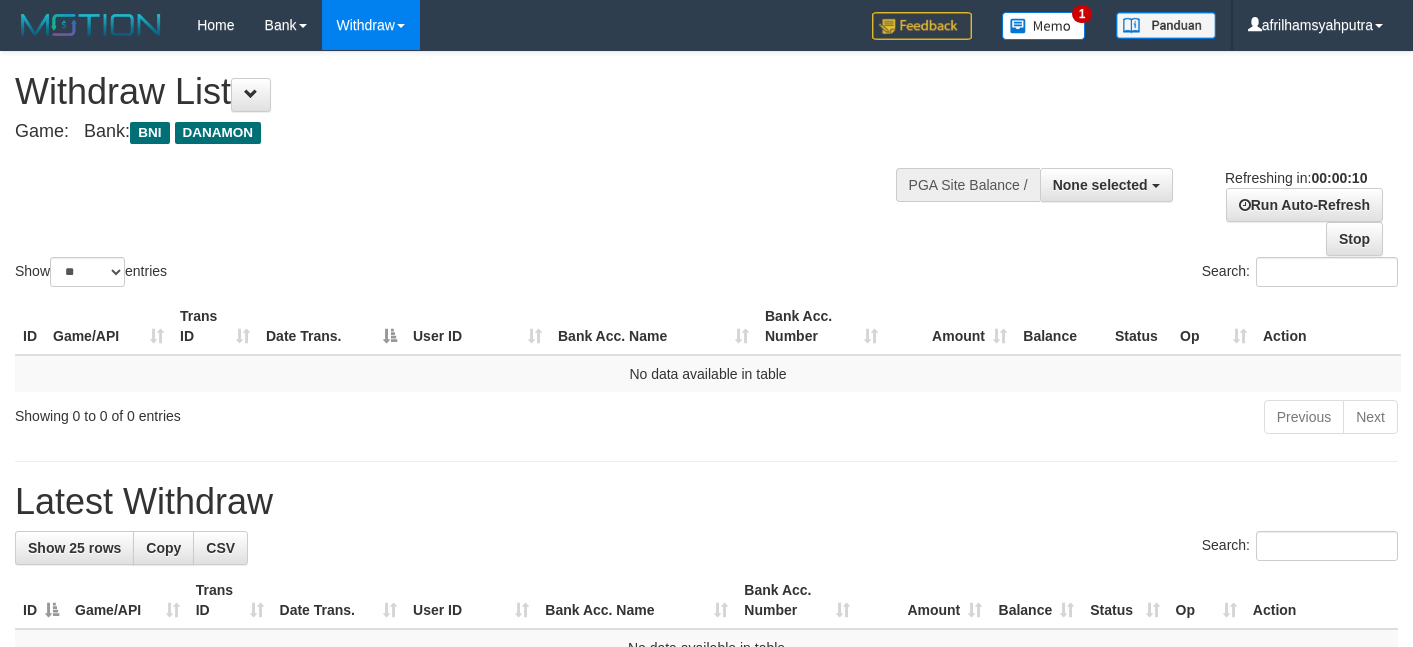 select 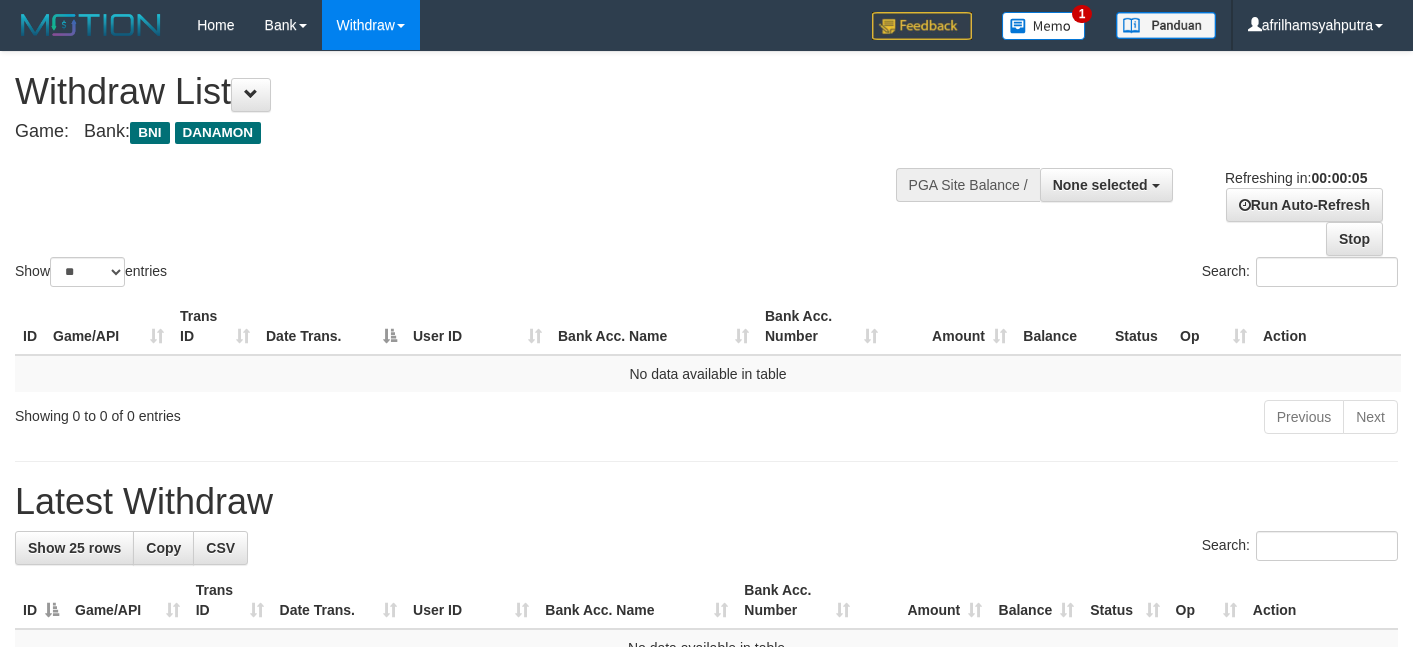 scroll, scrollTop: 0, scrollLeft: 0, axis: both 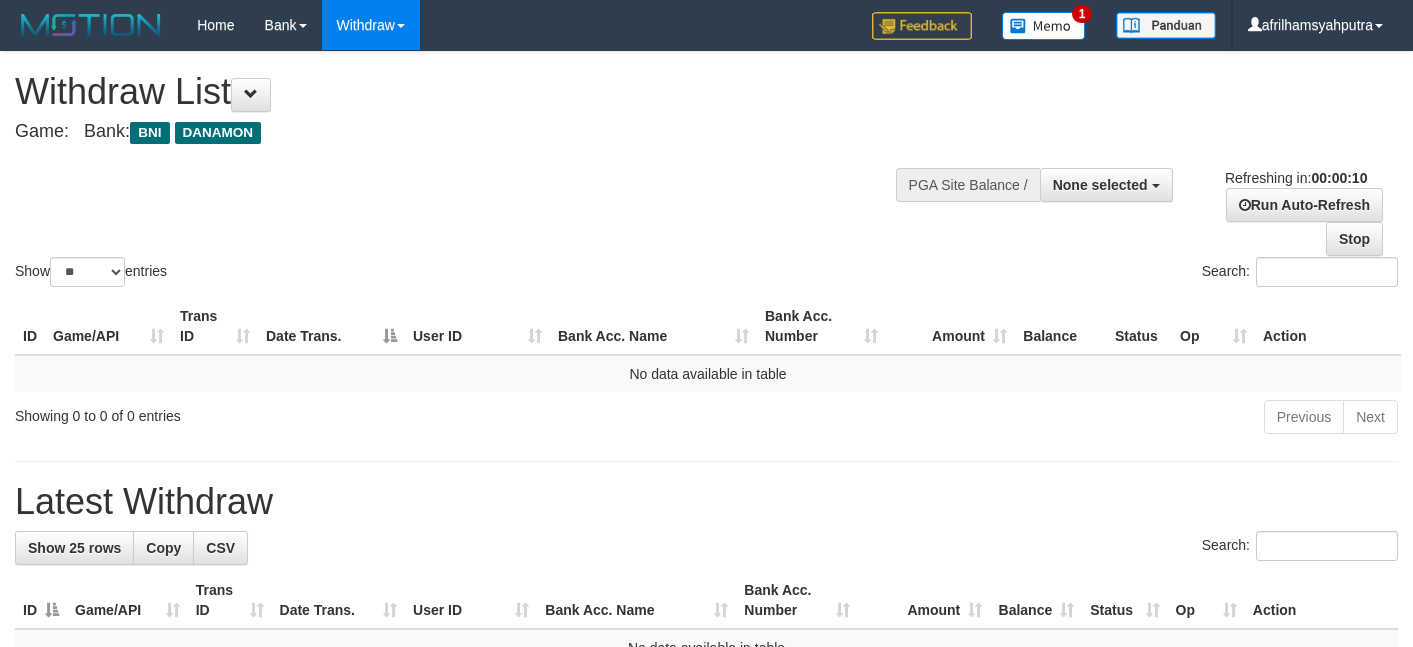 select 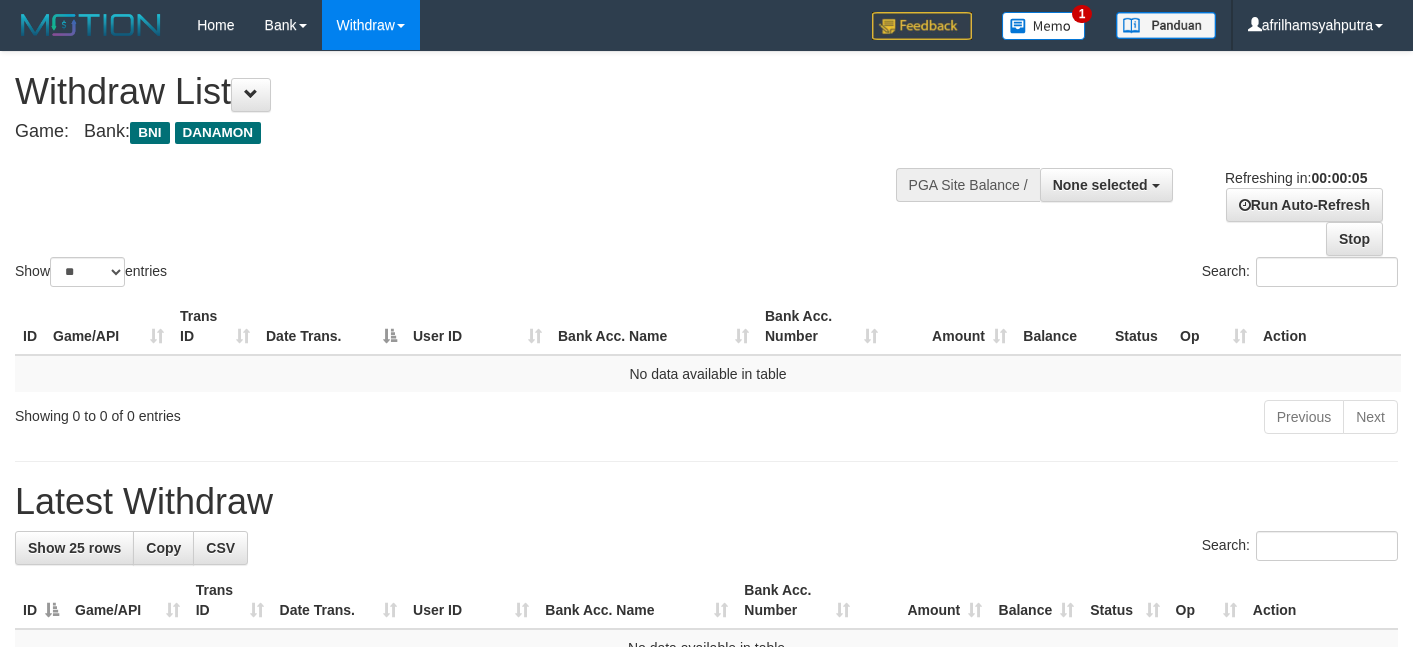 scroll, scrollTop: 0, scrollLeft: 0, axis: both 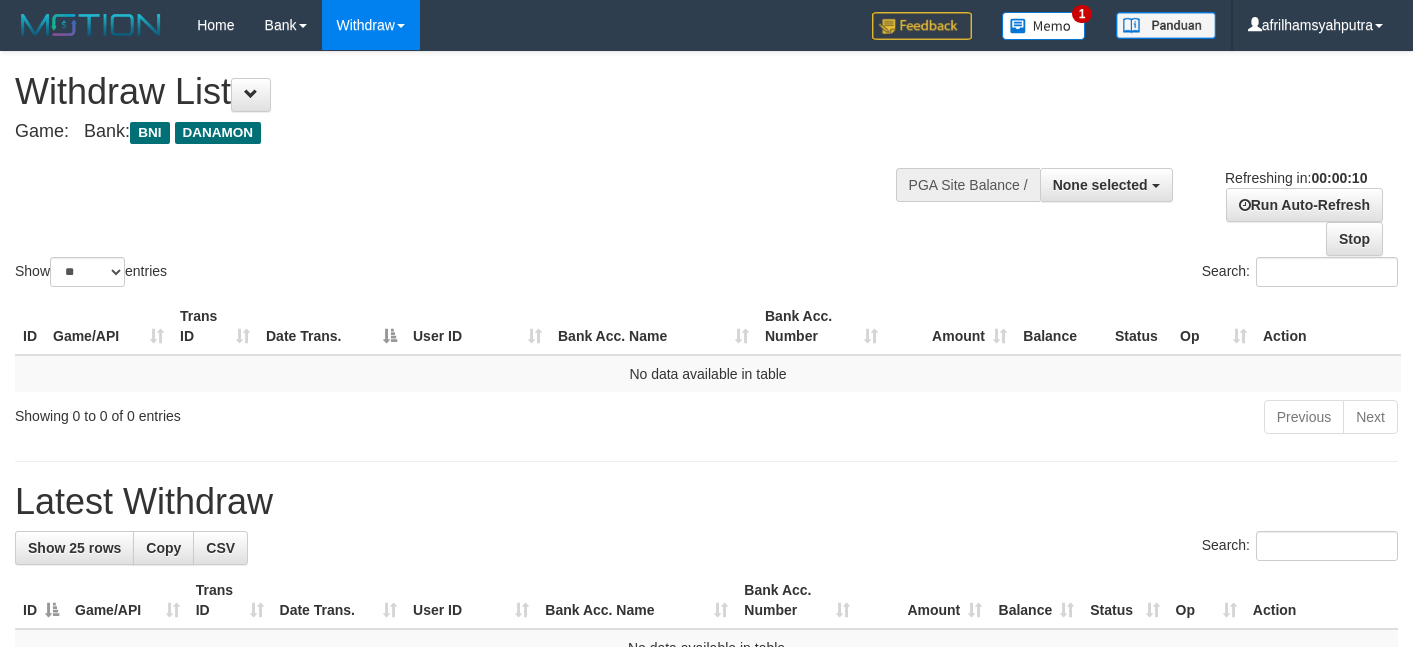 select 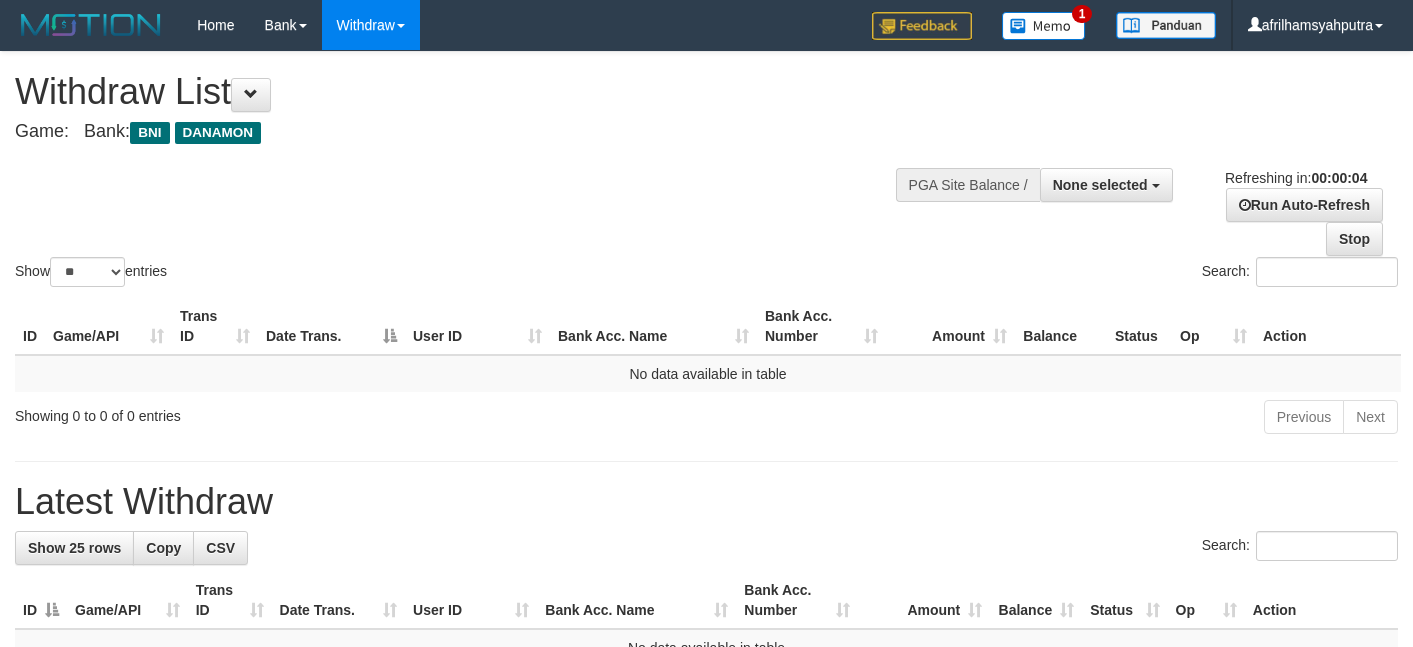 scroll, scrollTop: 0, scrollLeft: 0, axis: both 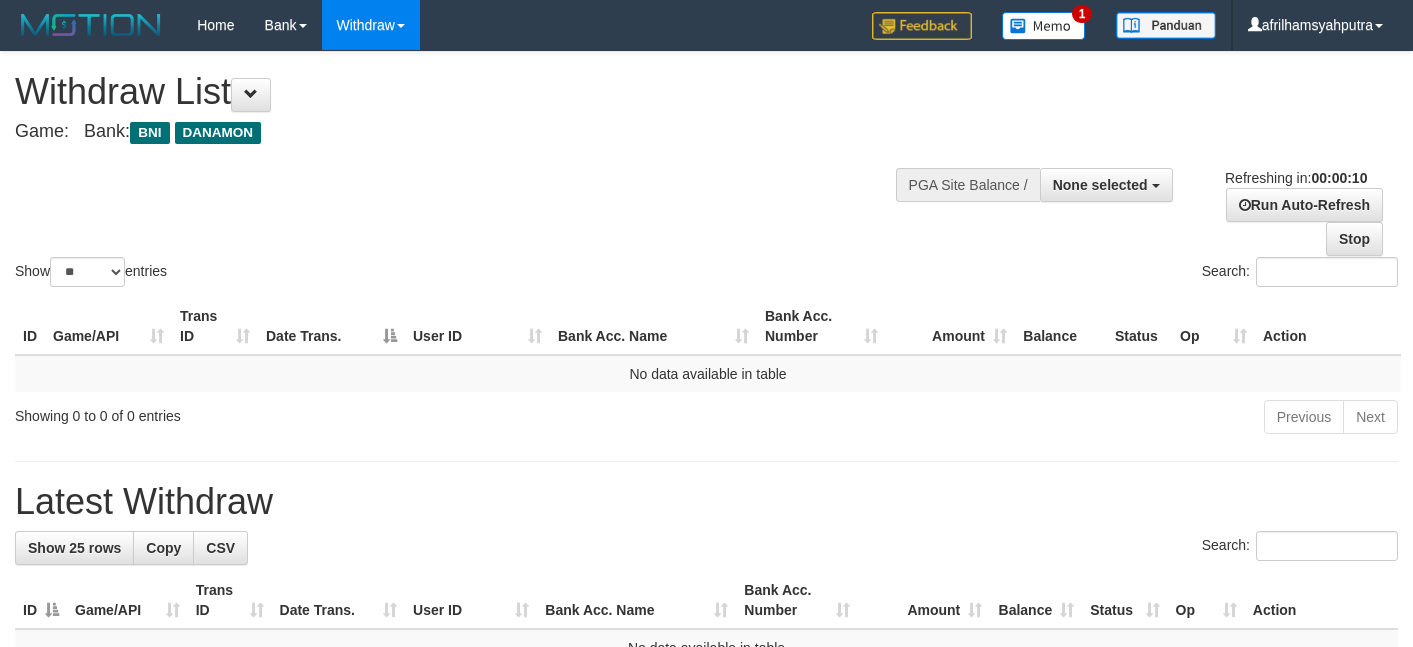 select 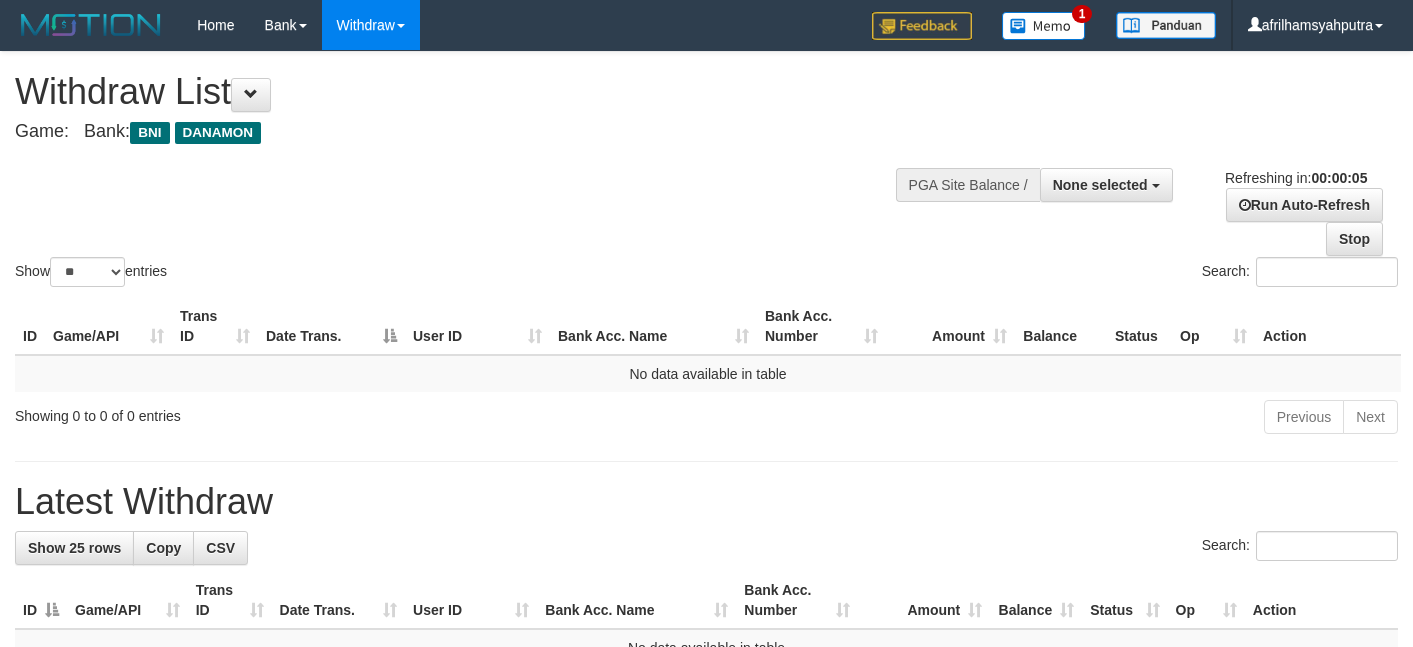 scroll, scrollTop: 0, scrollLeft: 0, axis: both 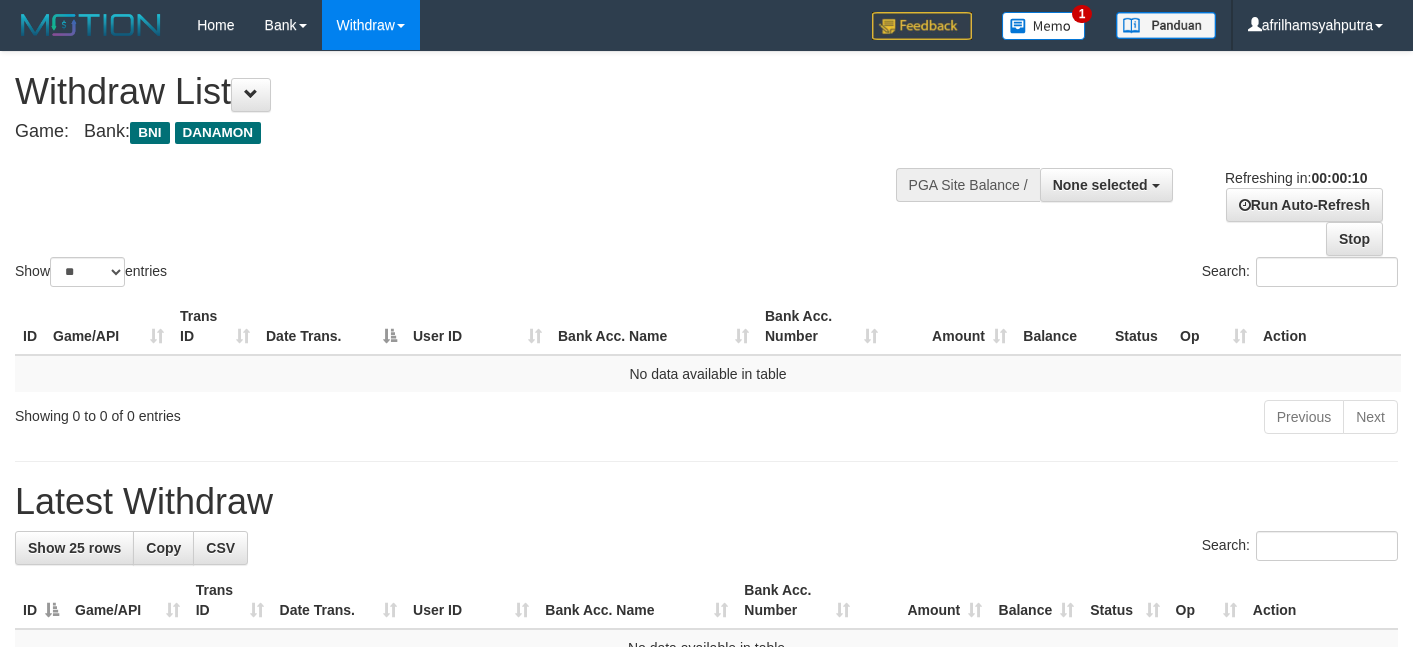 select 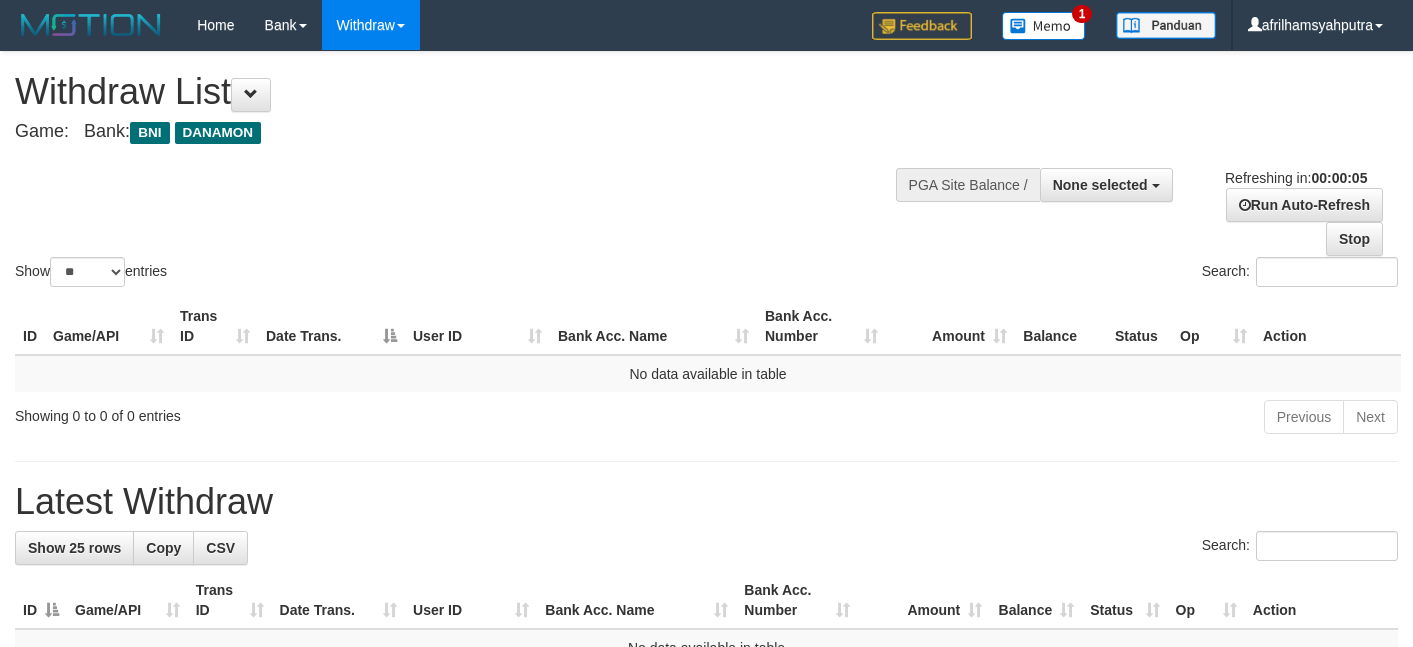 scroll, scrollTop: 0, scrollLeft: 0, axis: both 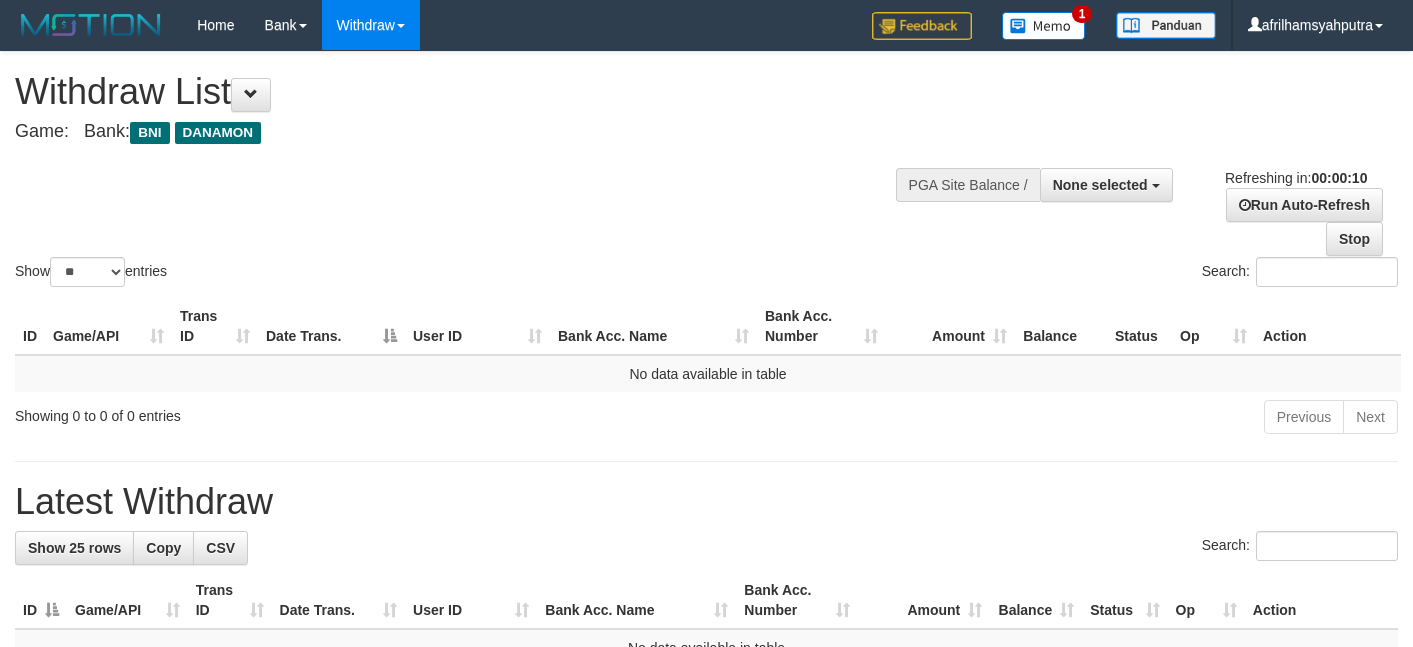 select 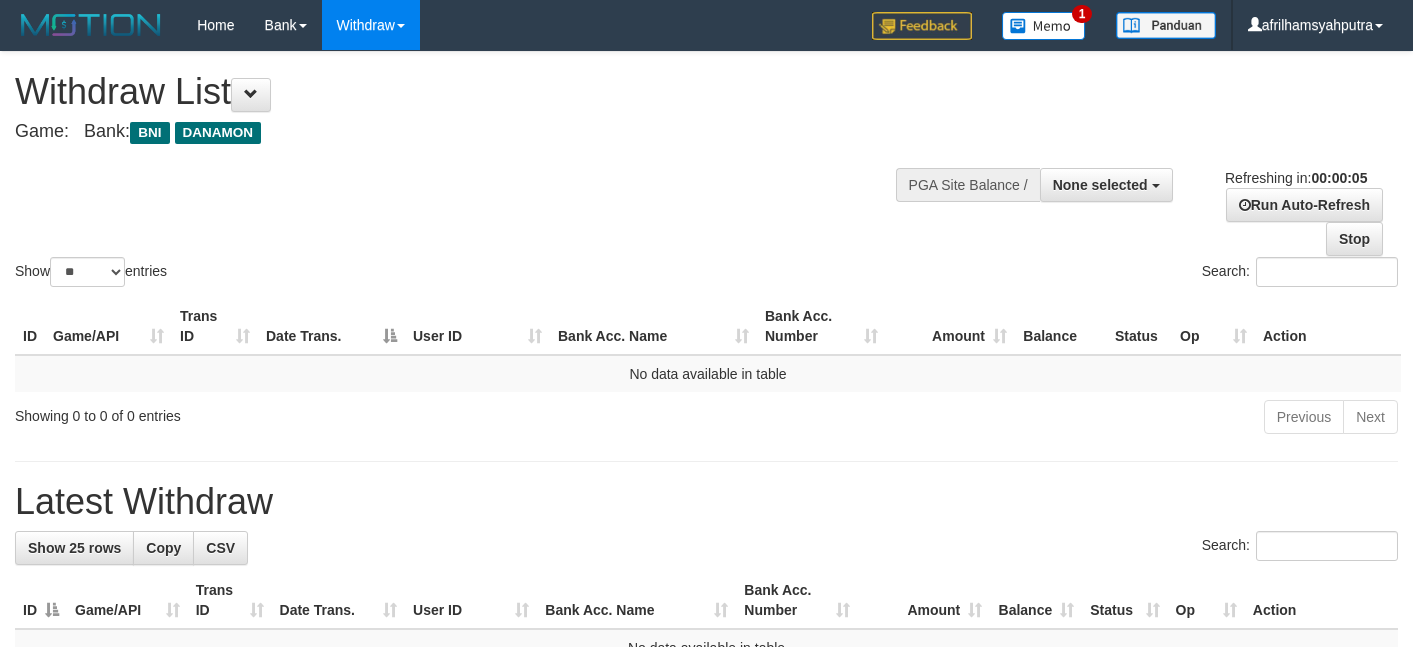 scroll, scrollTop: 0, scrollLeft: 0, axis: both 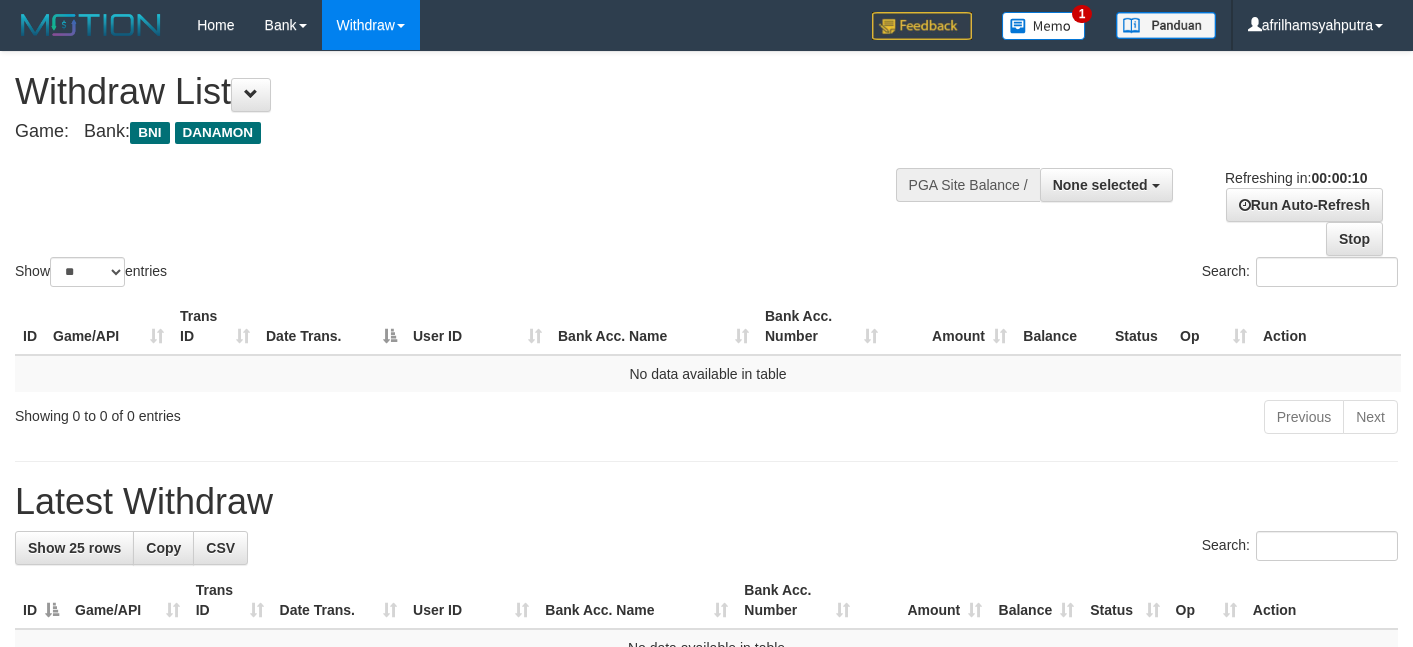select 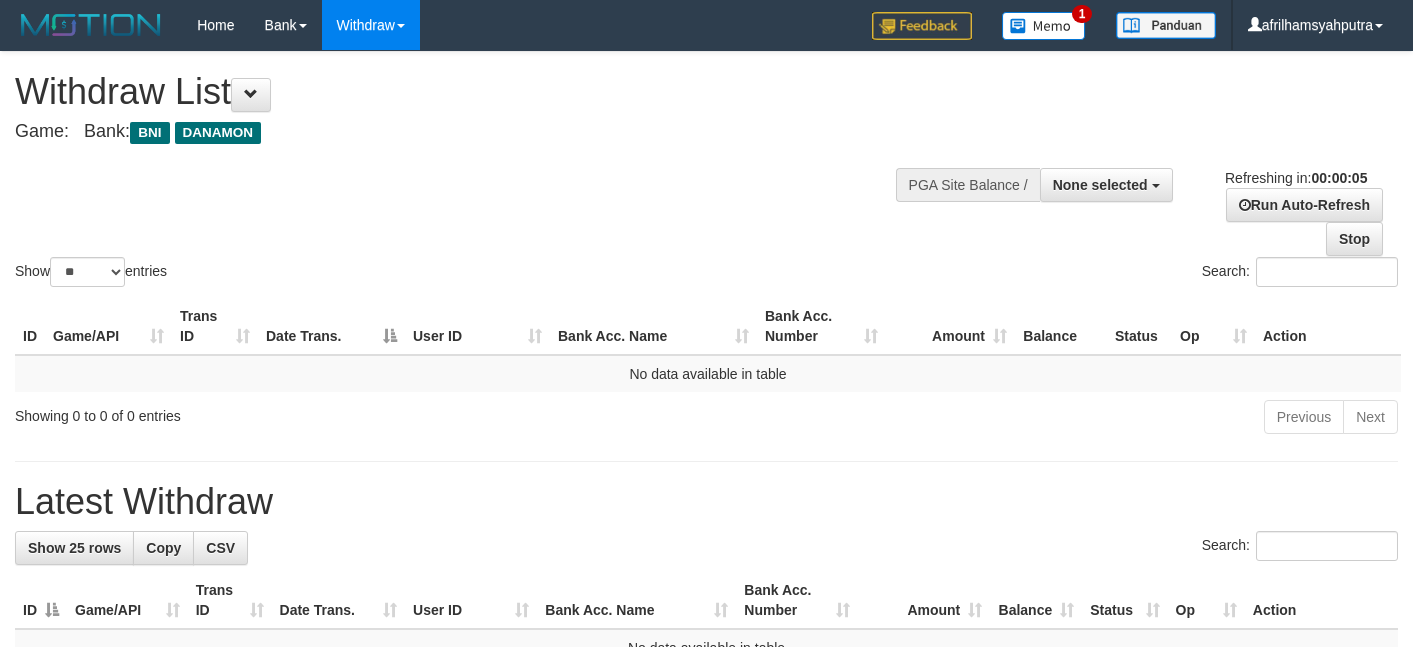 scroll, scrollTop: 0, scrollLeft: 0, axis: both 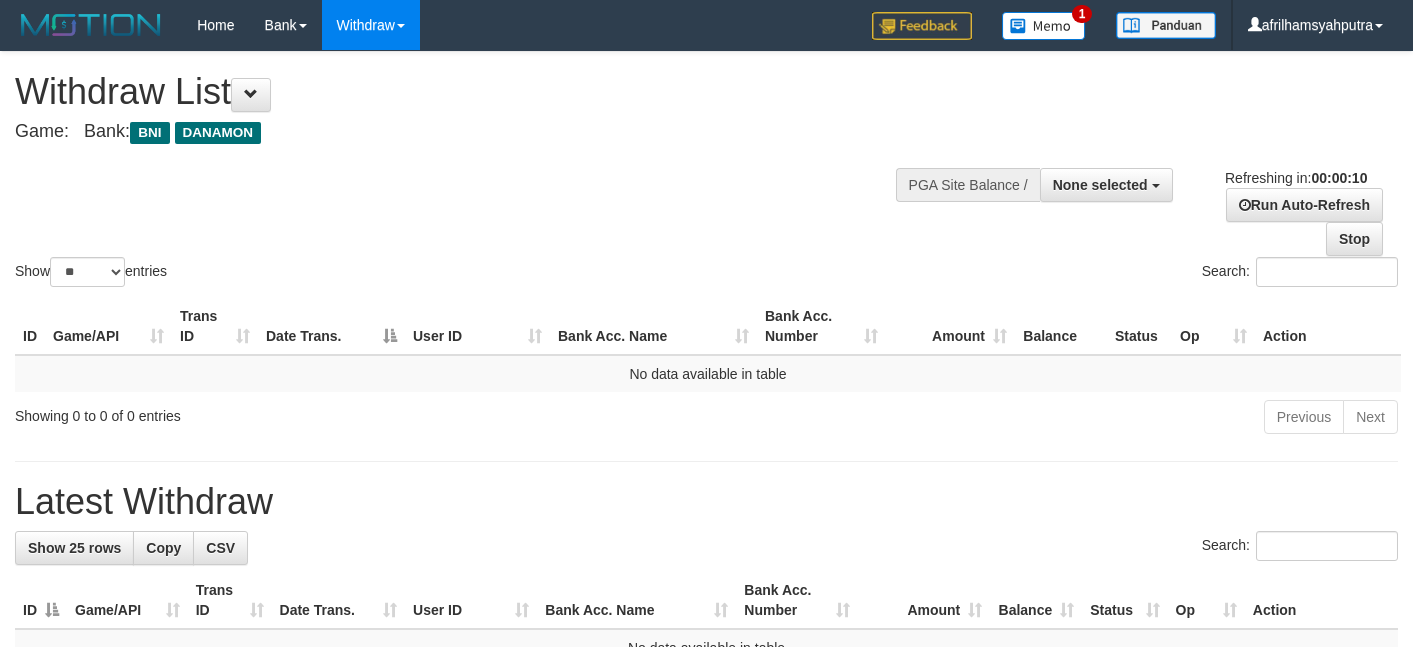 select 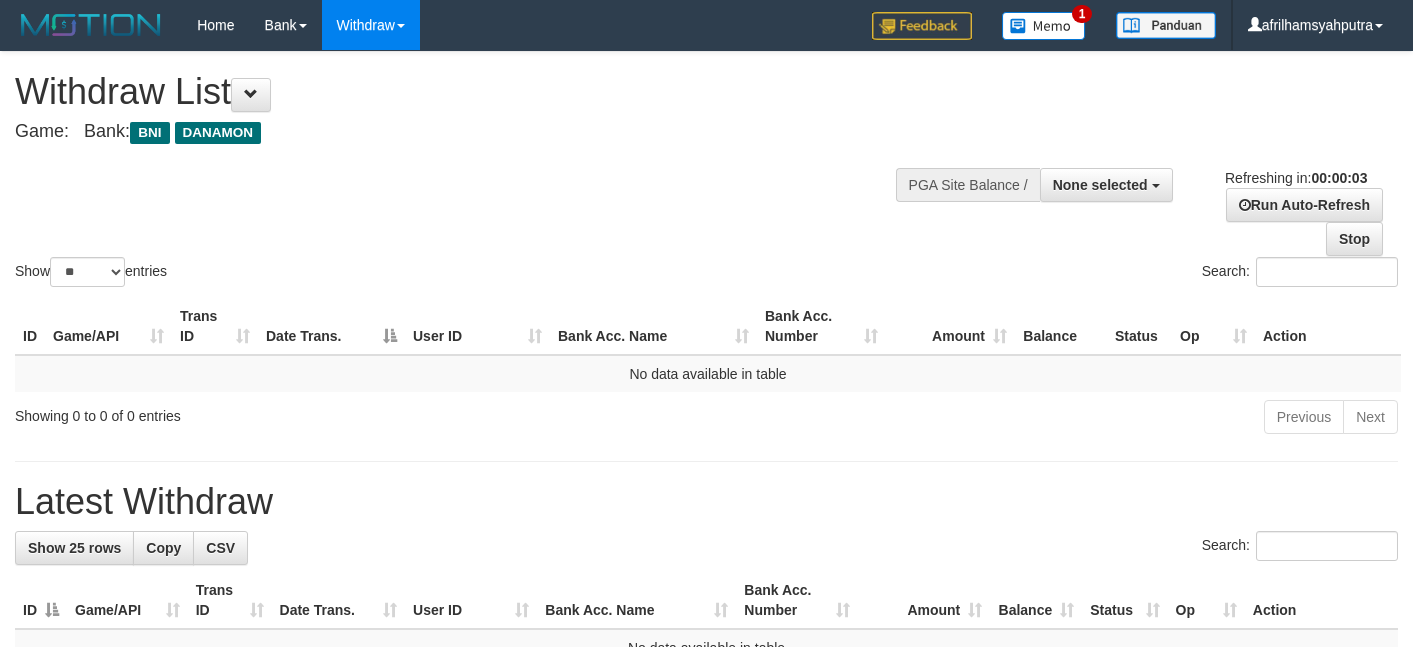 scroll, scrollTop: 0, scrollLeft: 0, axis: both 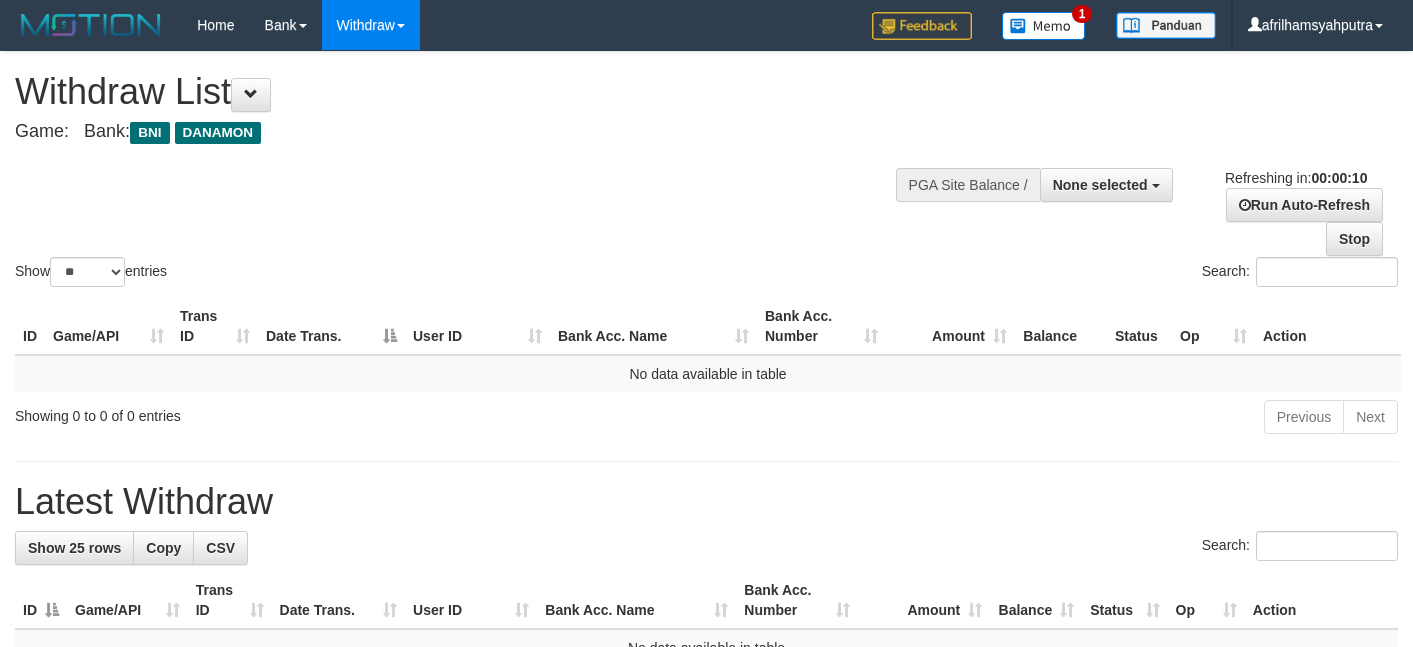 select 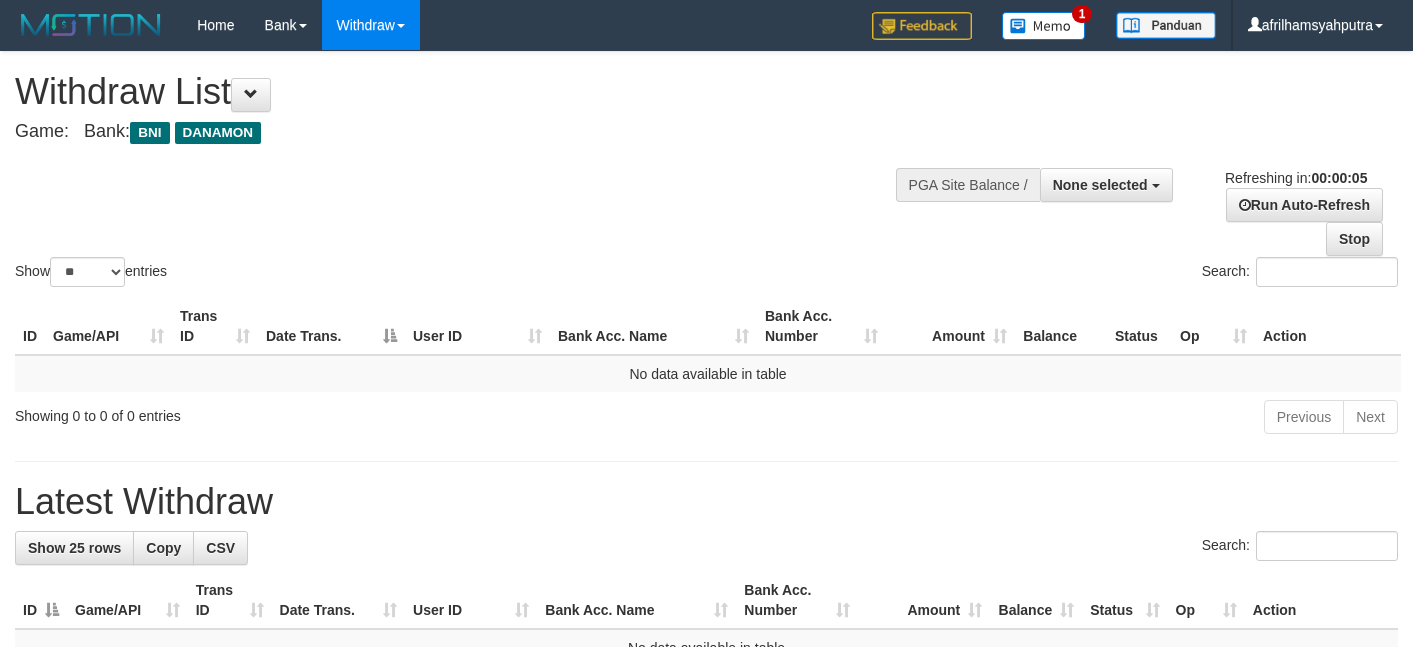 scroll, scrollTop: 0, scrollLeft: 0, axis: both 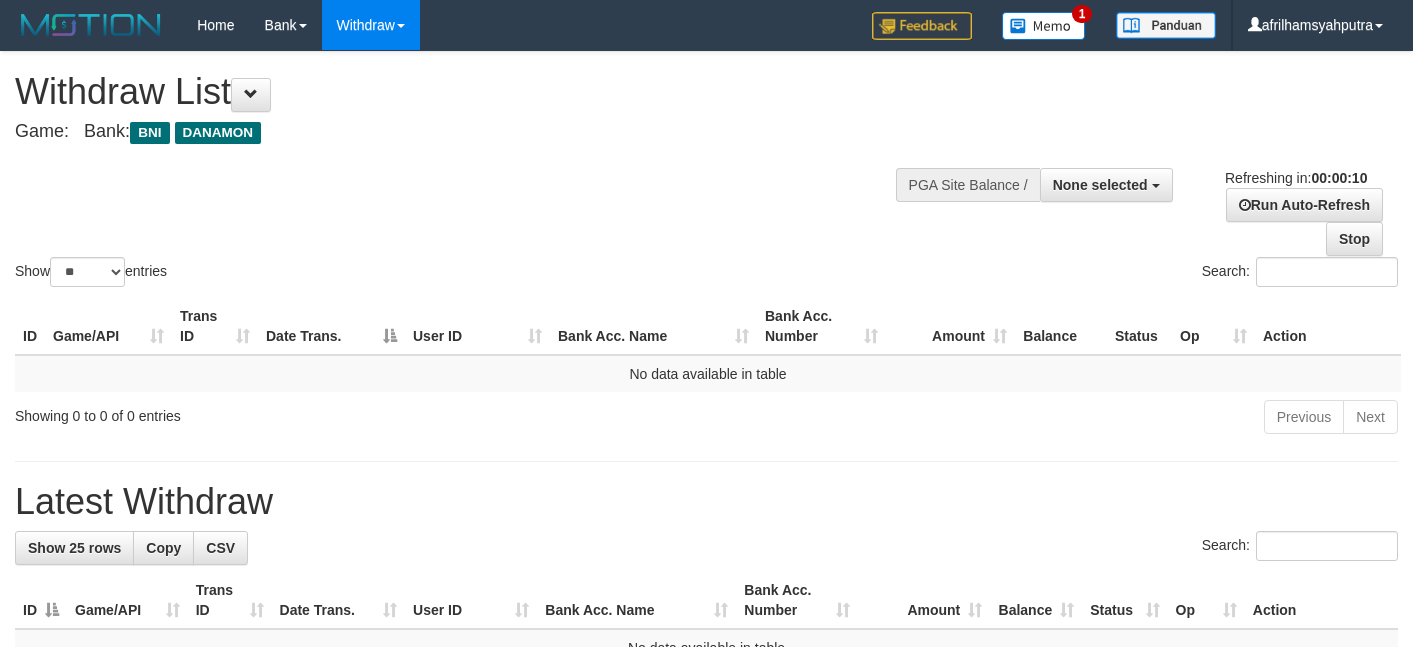 select 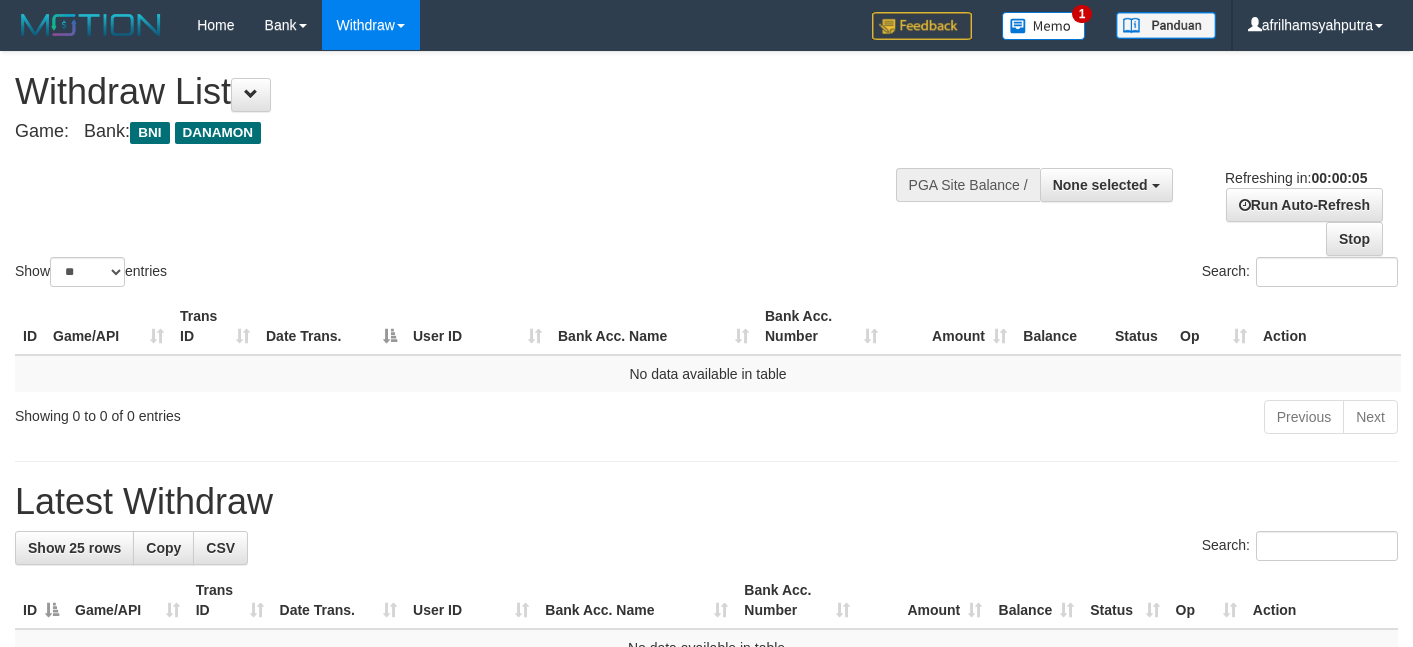 scroll, scrollTop: 0, scrollLeft: 0, axis: both 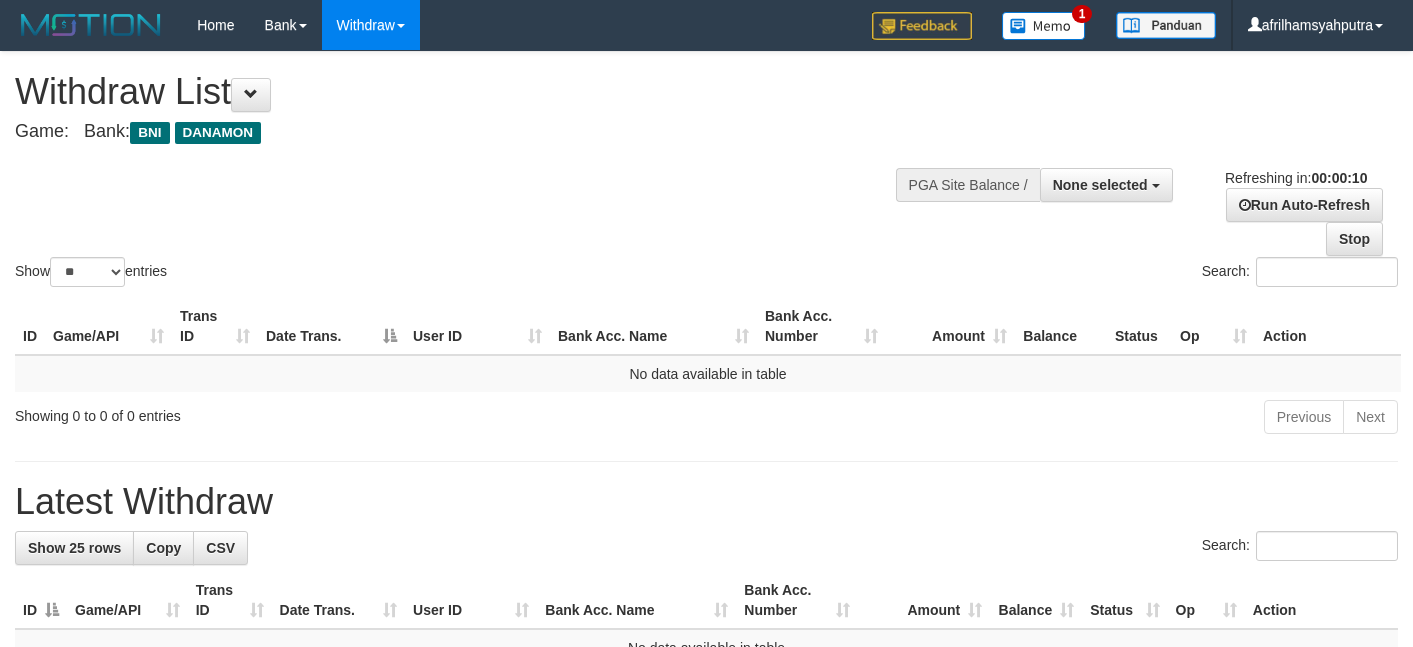 select 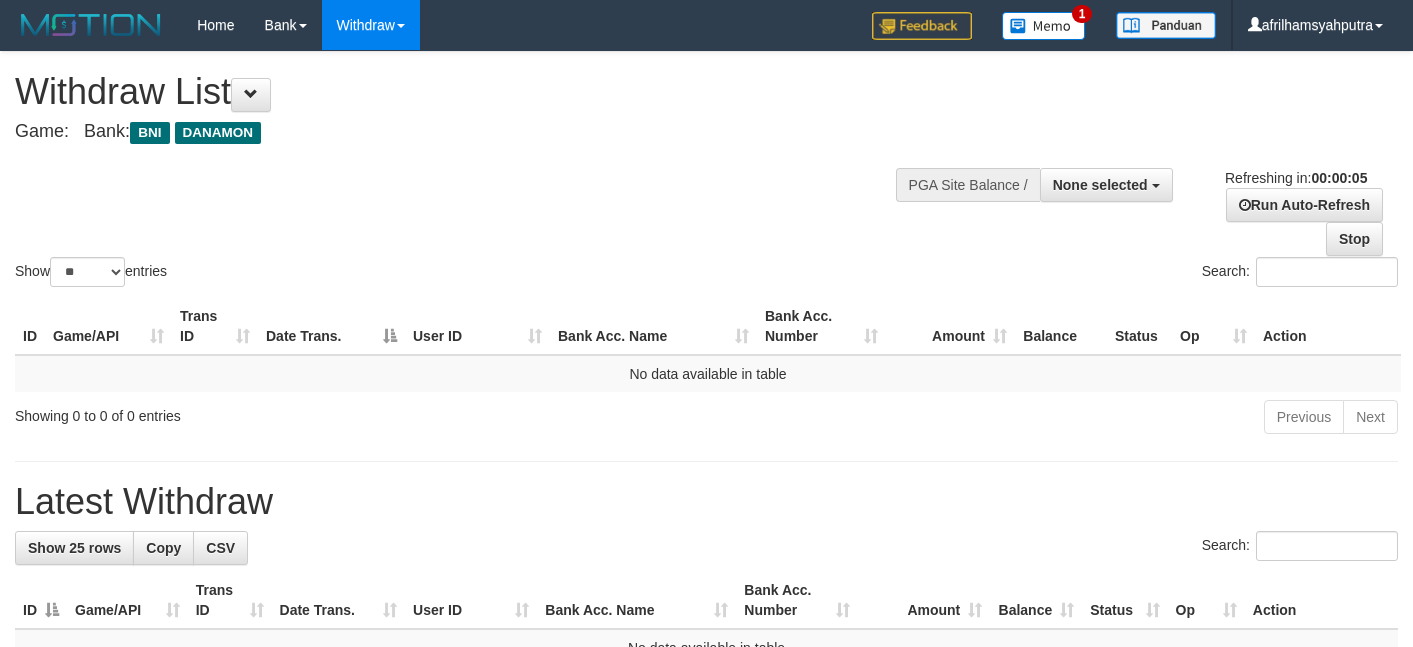 scroll, scrollTop: 0, scrollLeft: 0, axis: both 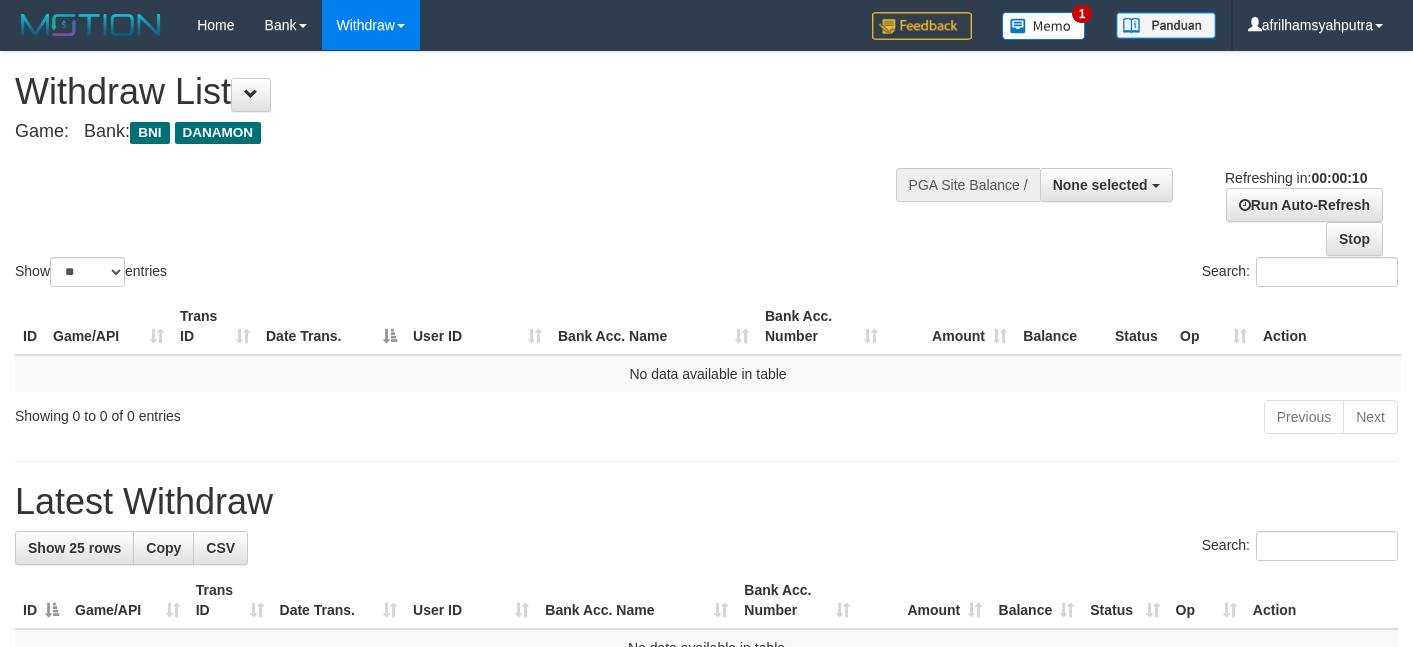 select 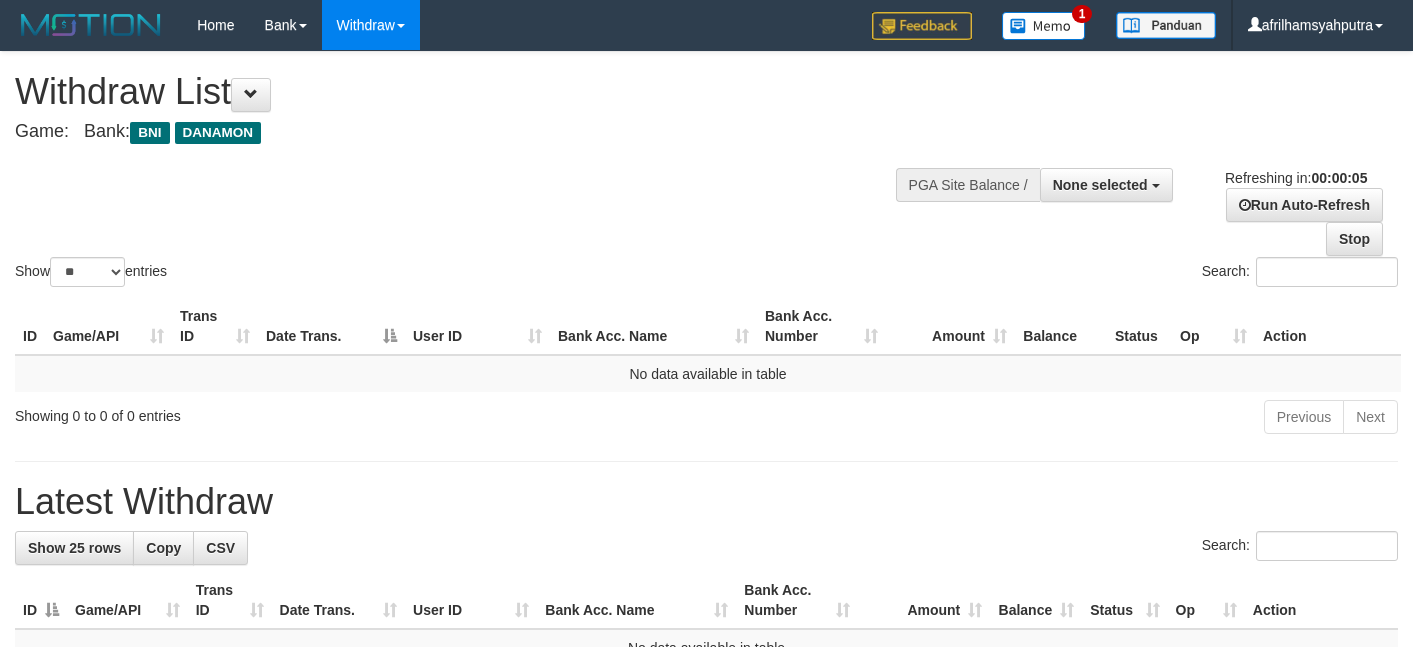 scroll, scrollTop: 0, scrollLeft: 0, axis: both 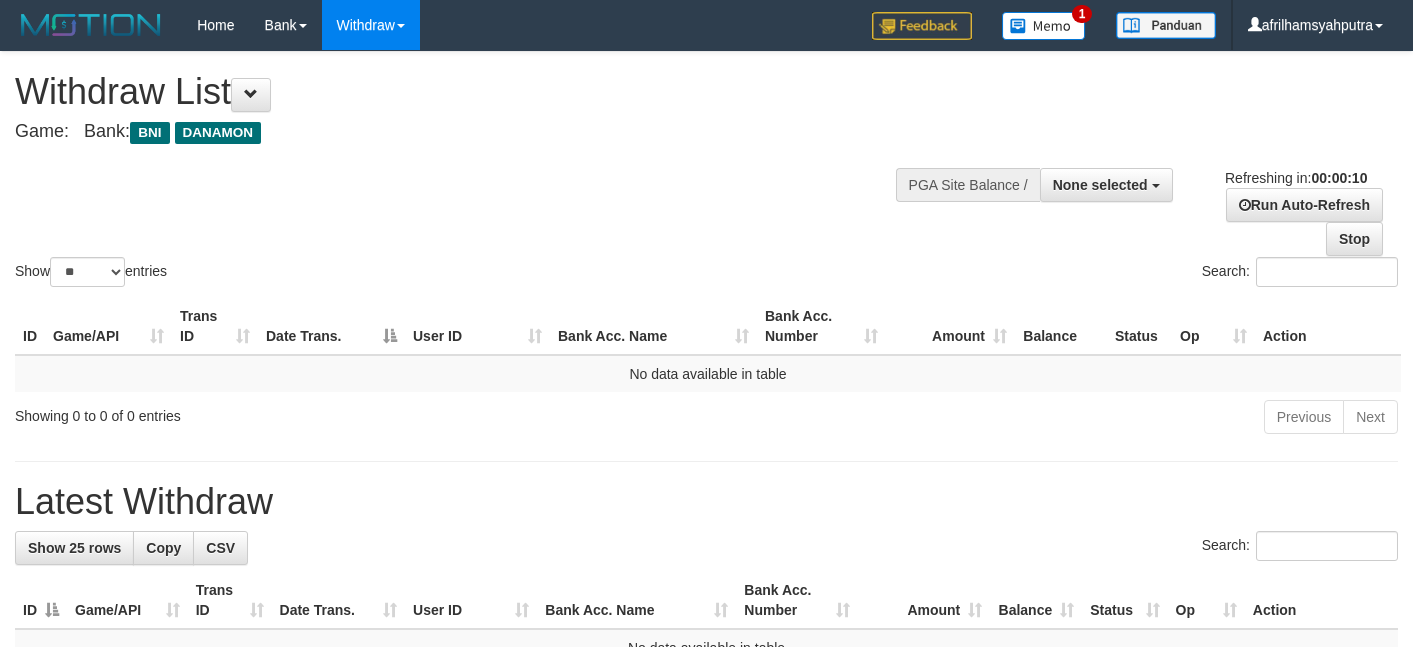 select 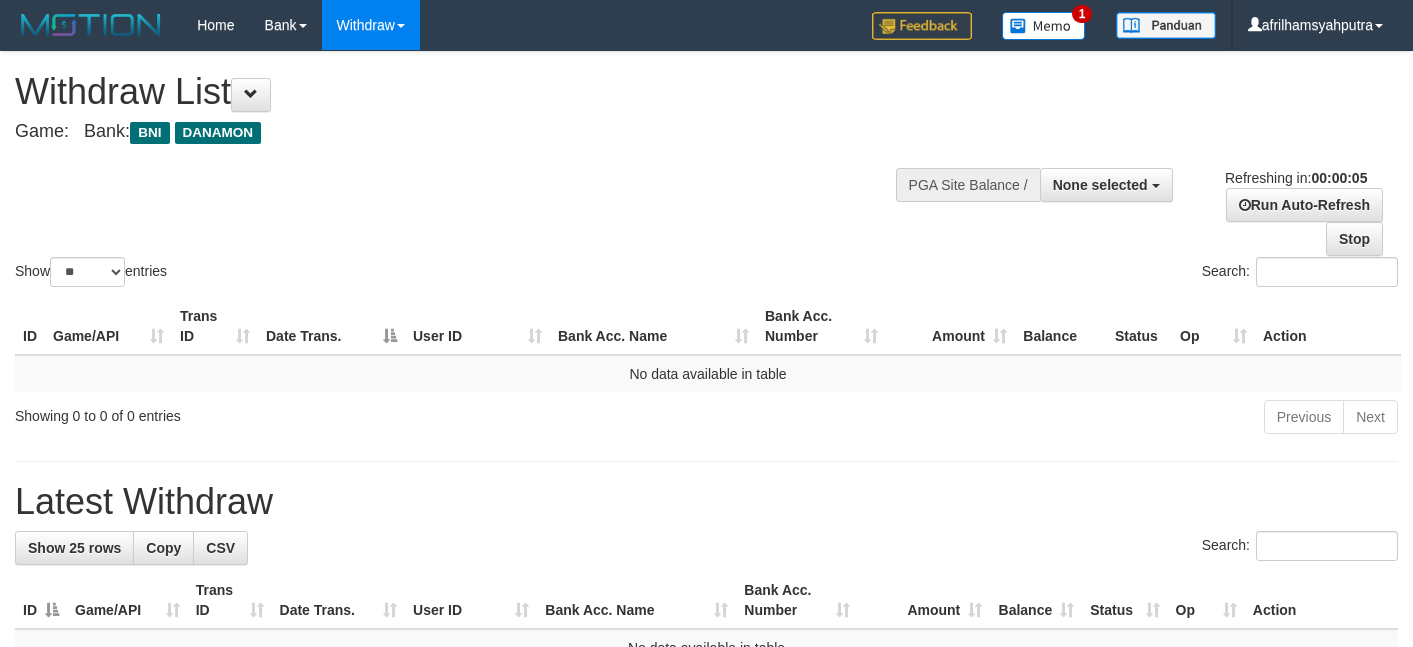 scroll, scrollTop: 0, scrollLeft: 0, axis: both 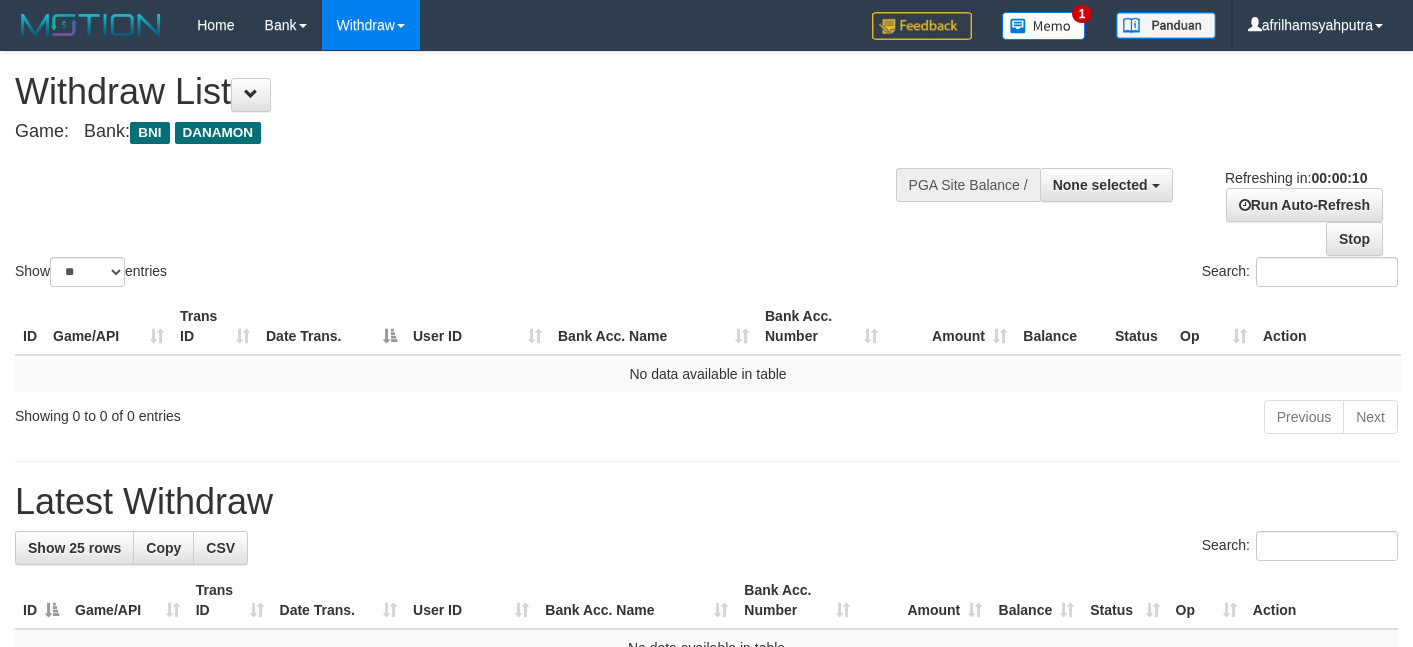 select 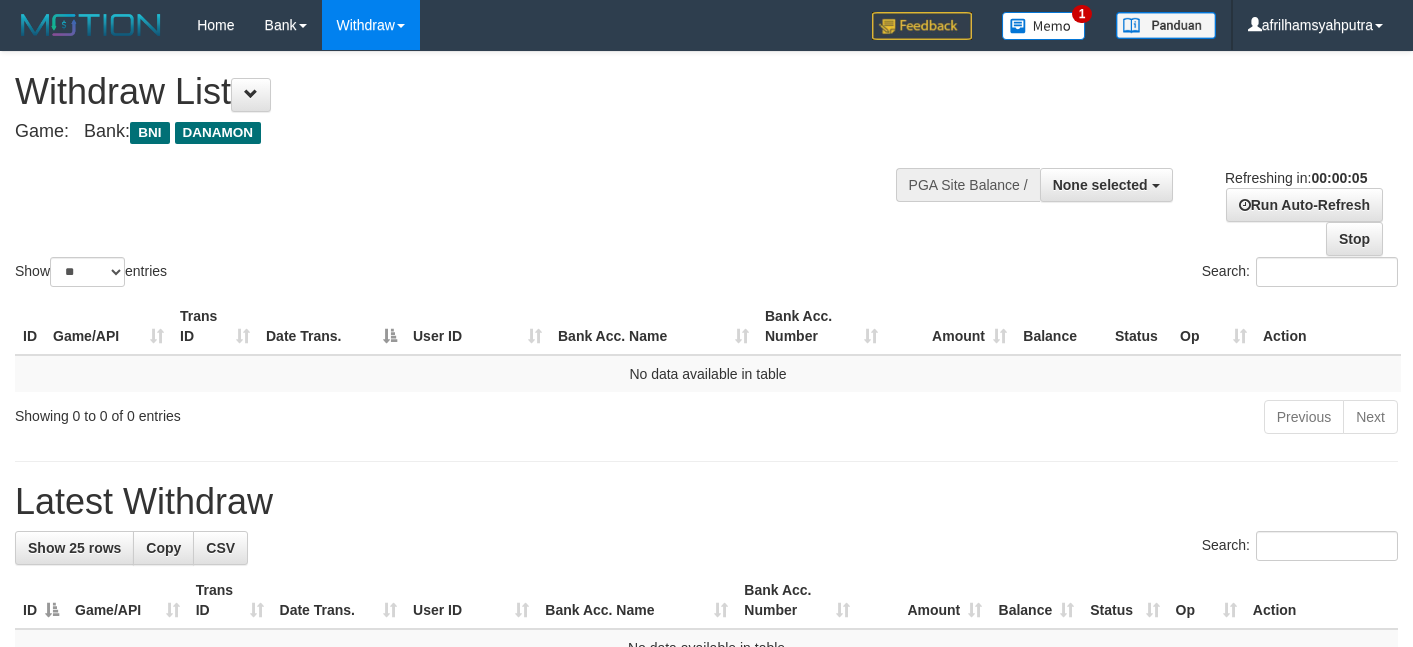 scroll, scrollTop: 0, scrollLeft: 0, axis: both 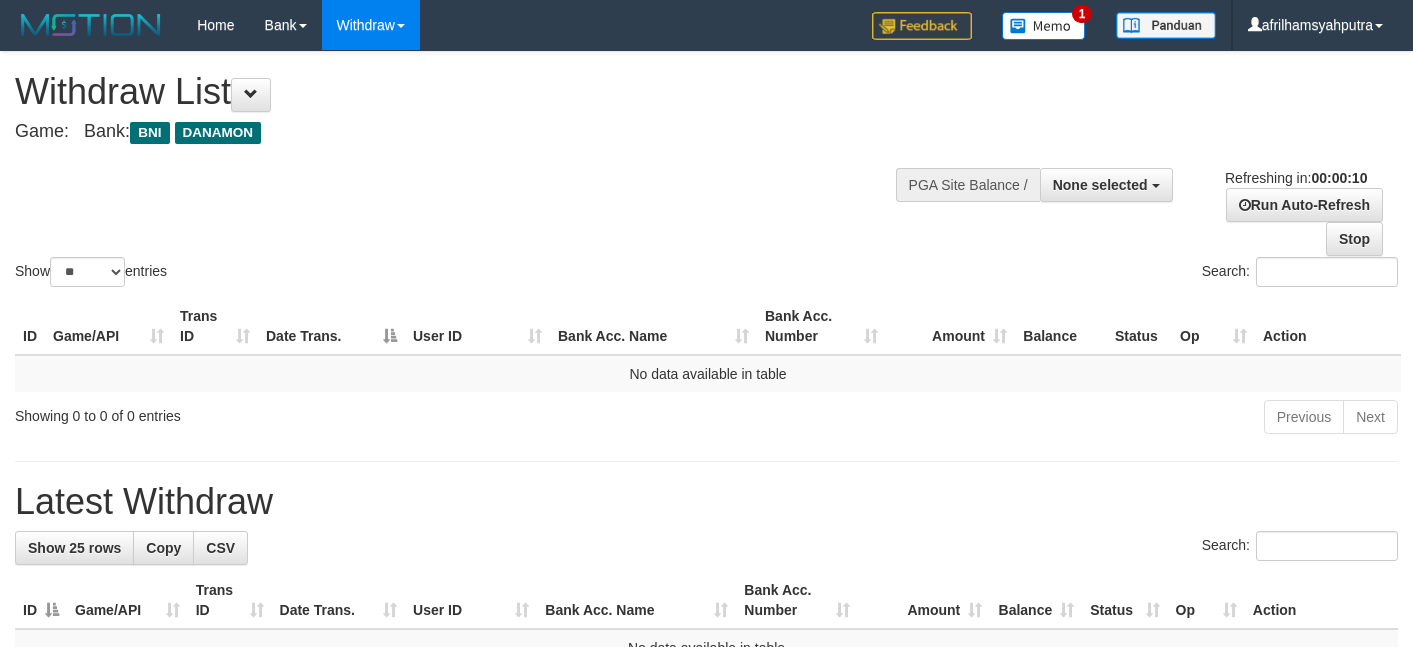 select 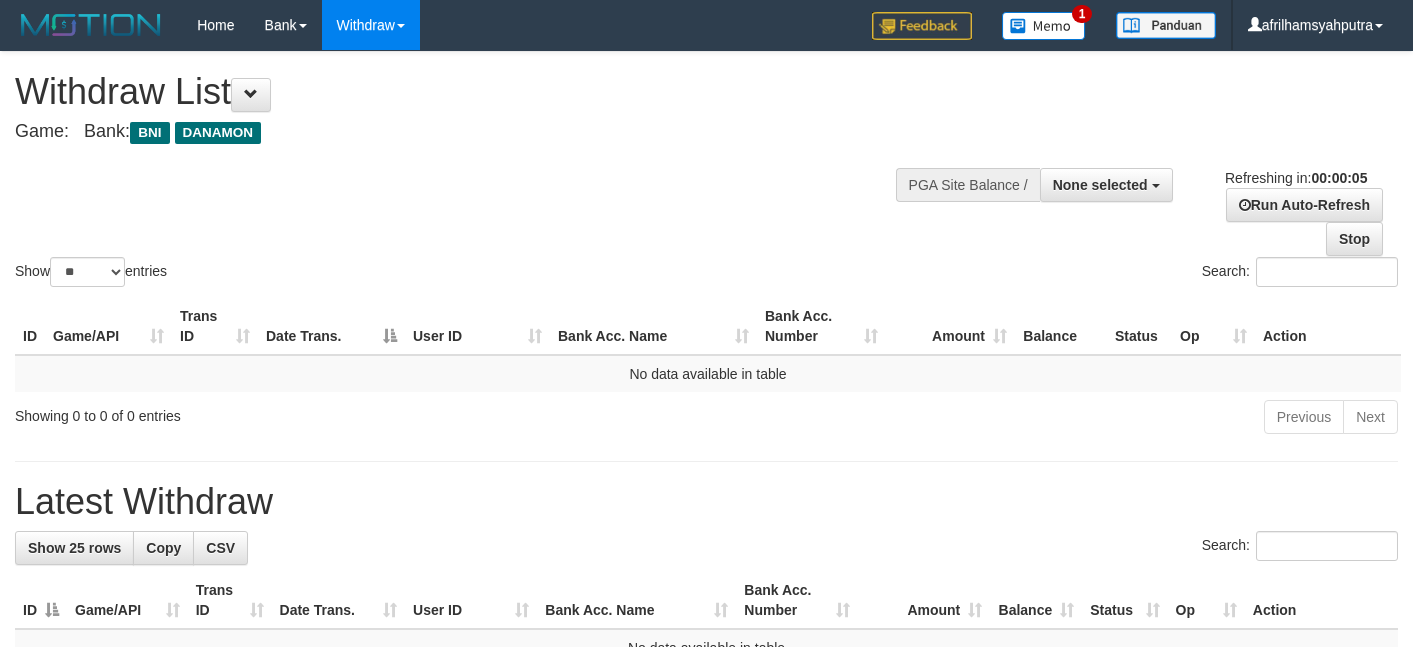 scroll, scrollTop: 0, scrollLeft: 0, axis: both 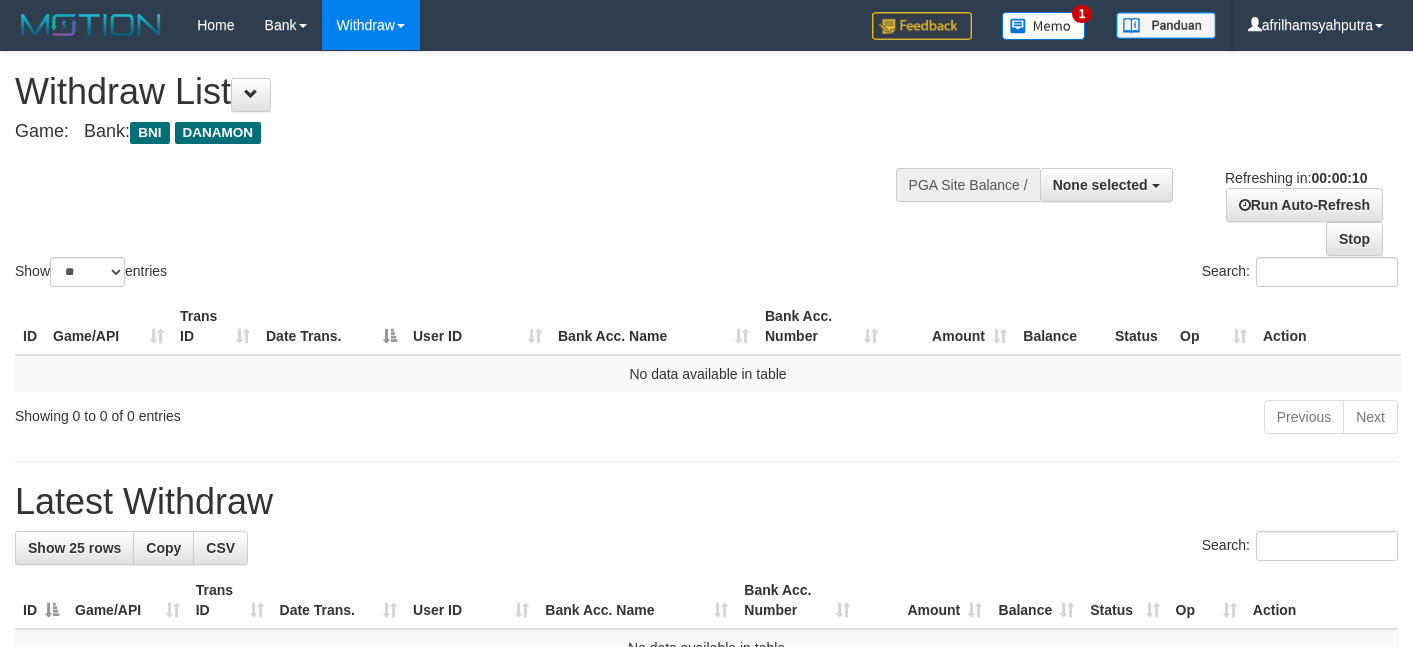 select 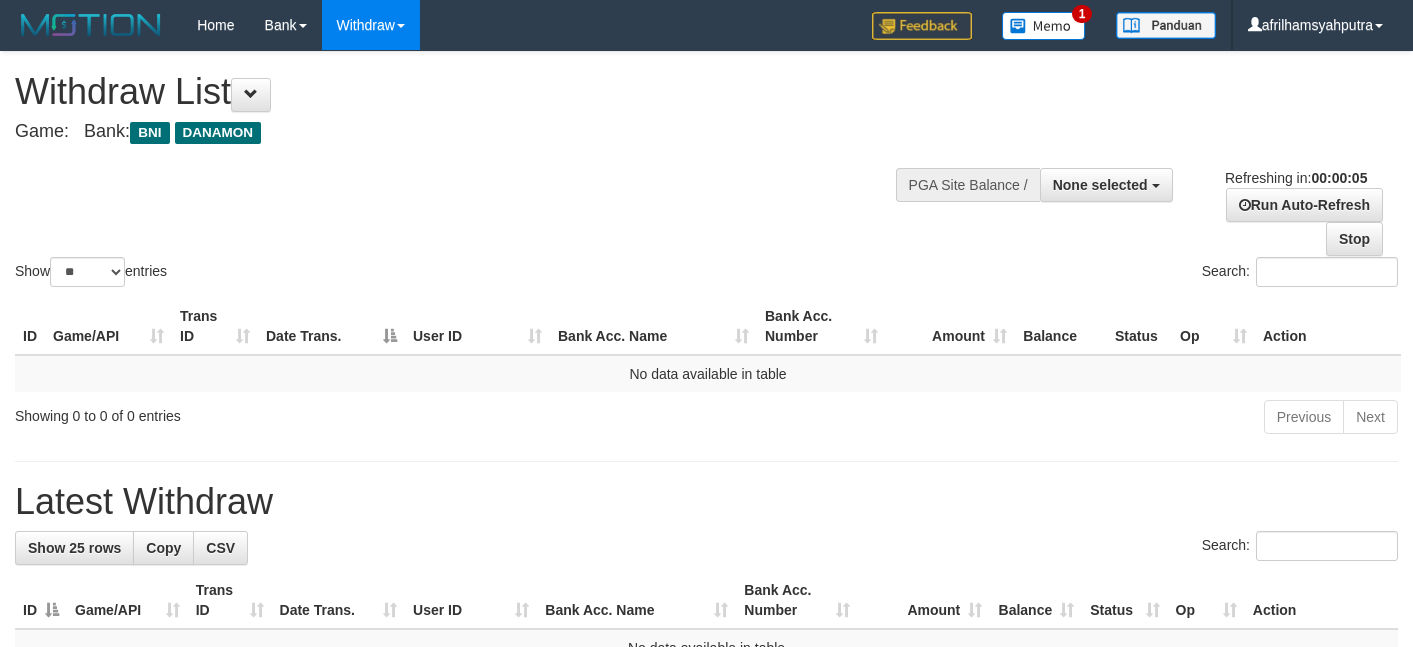 scroll, scrollTop: 0, scrollLeft: 0, axis: both 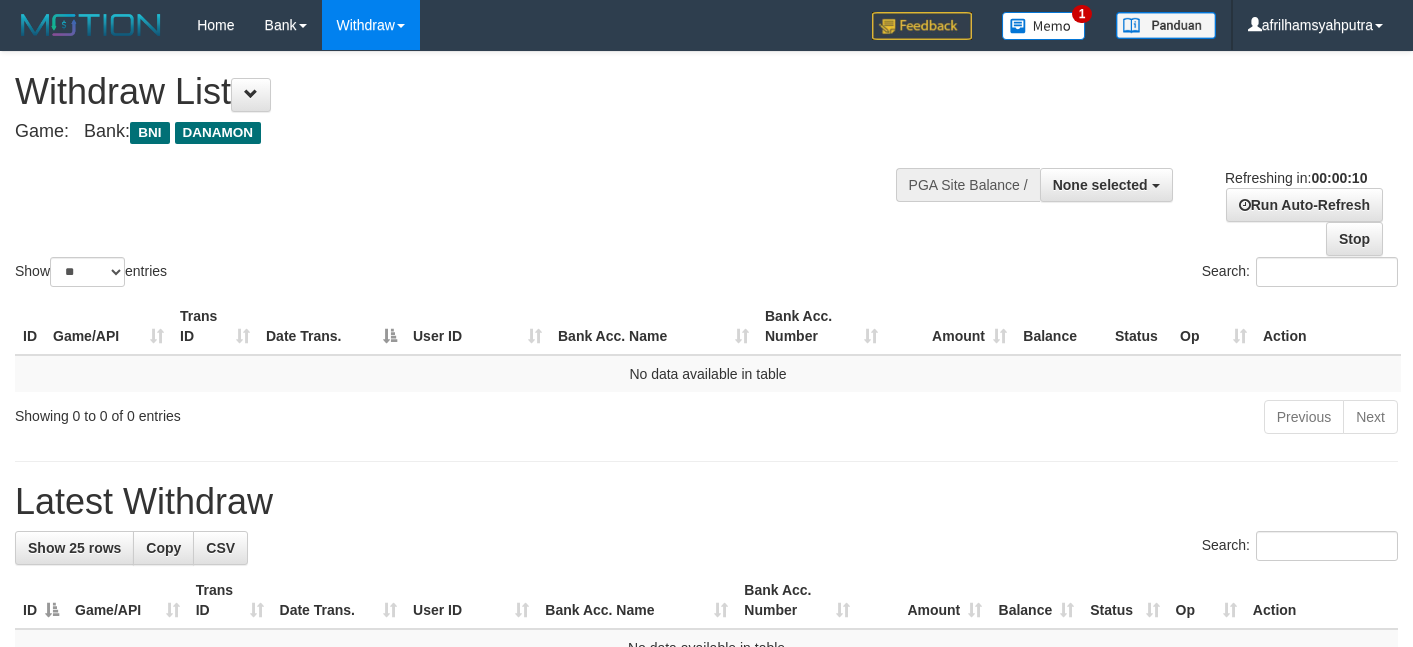 select 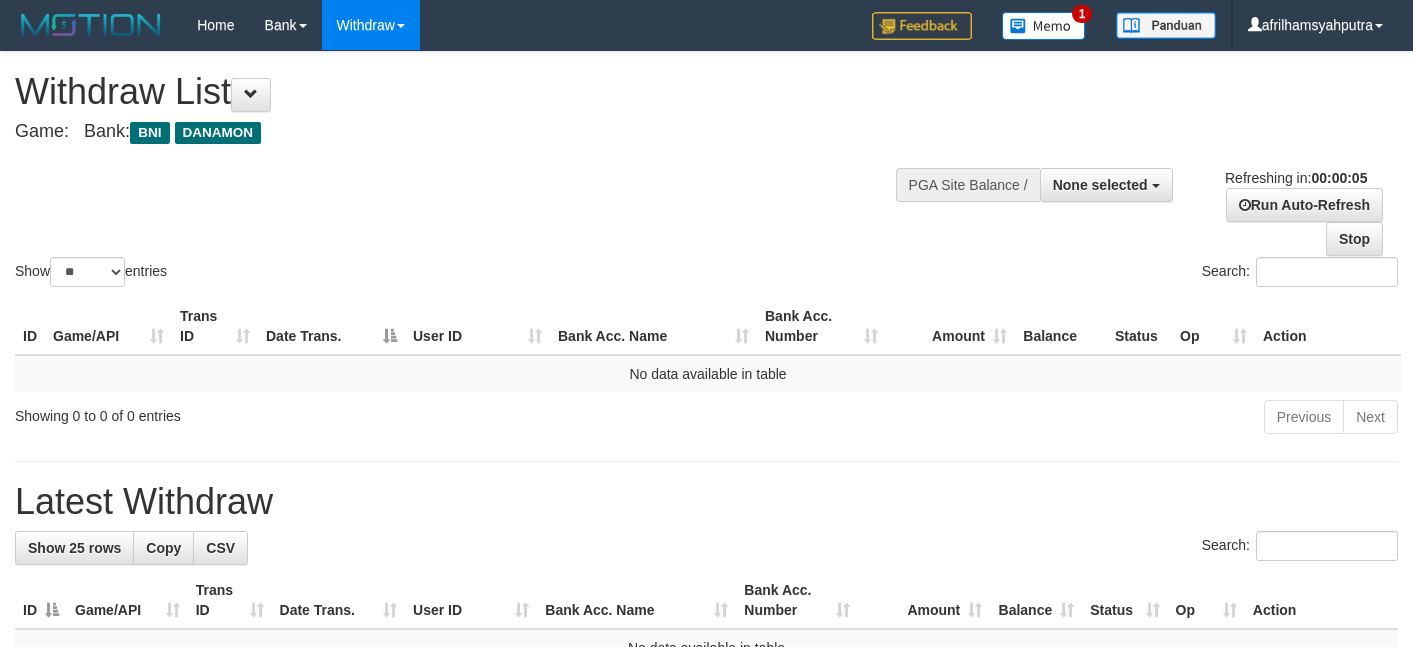 scroll, scrollTop: 0, scrollLeft: 0, axis: both 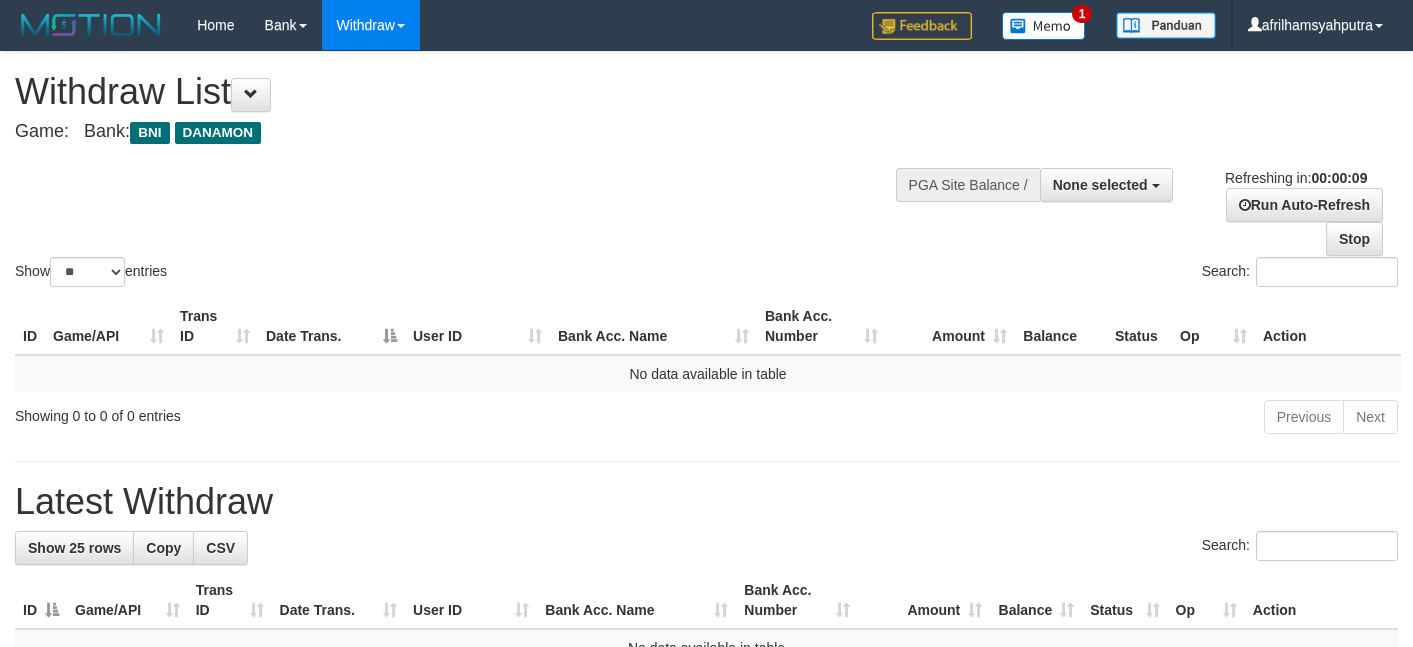 select 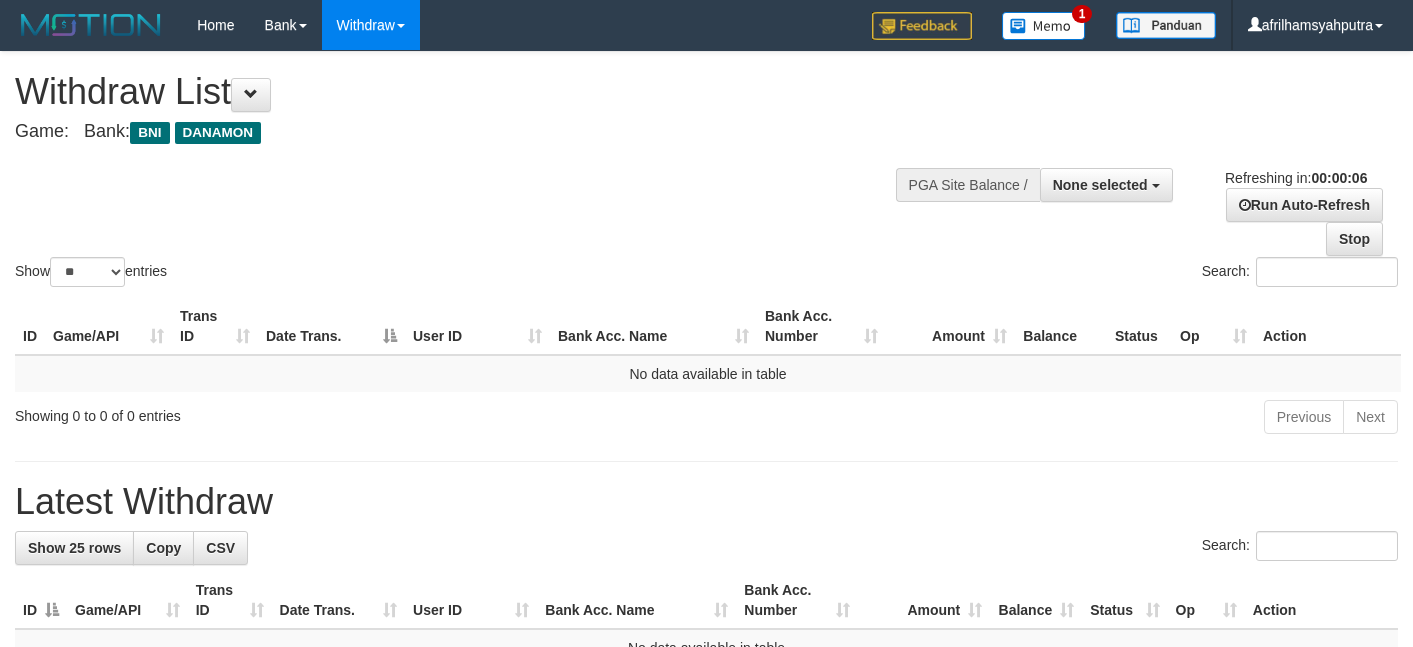 scroll, scrollTop: 0, scrollLeft: 0, axis: both 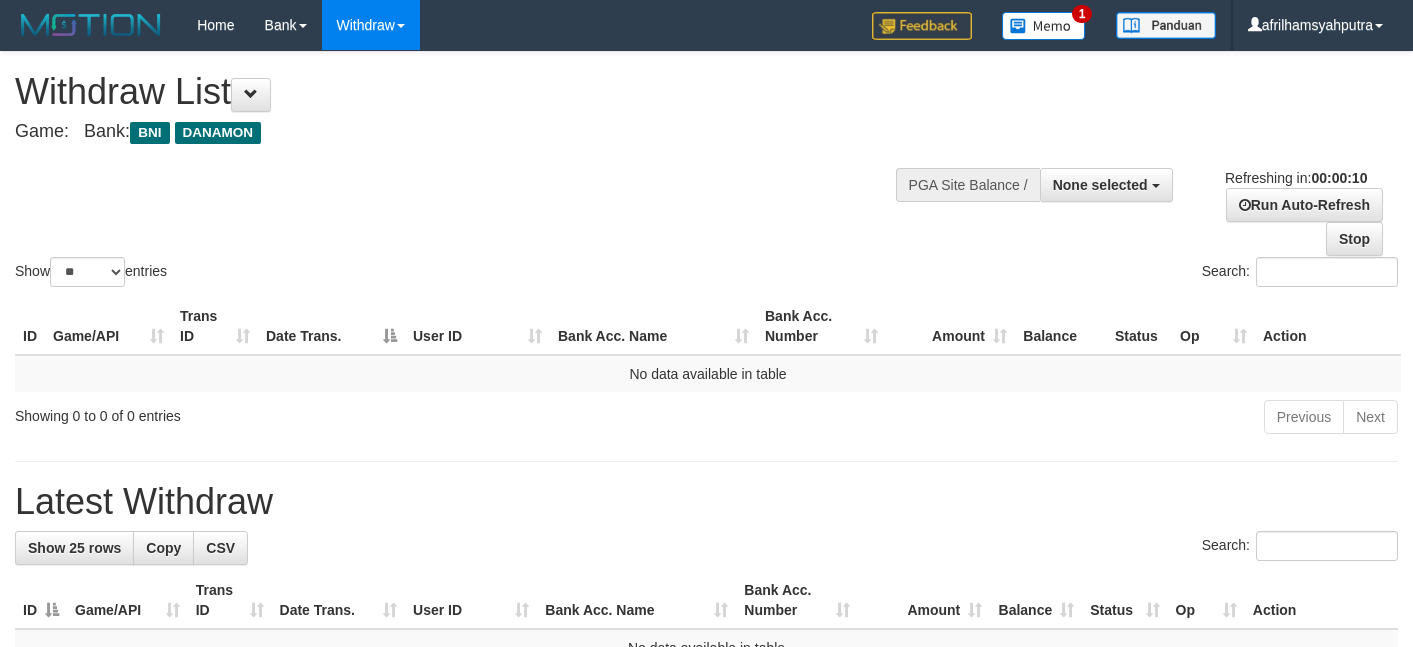 select 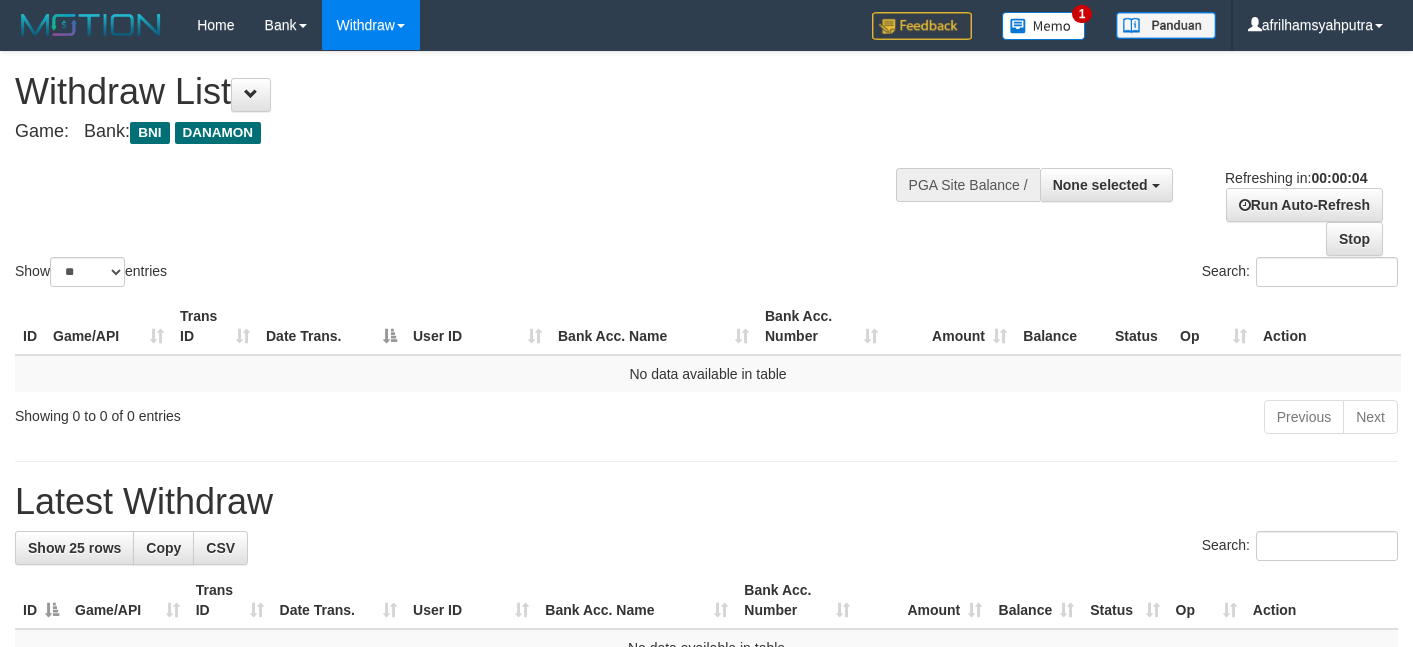 scroll, scrollTop: 0, scrollLeft: 0, axis: both 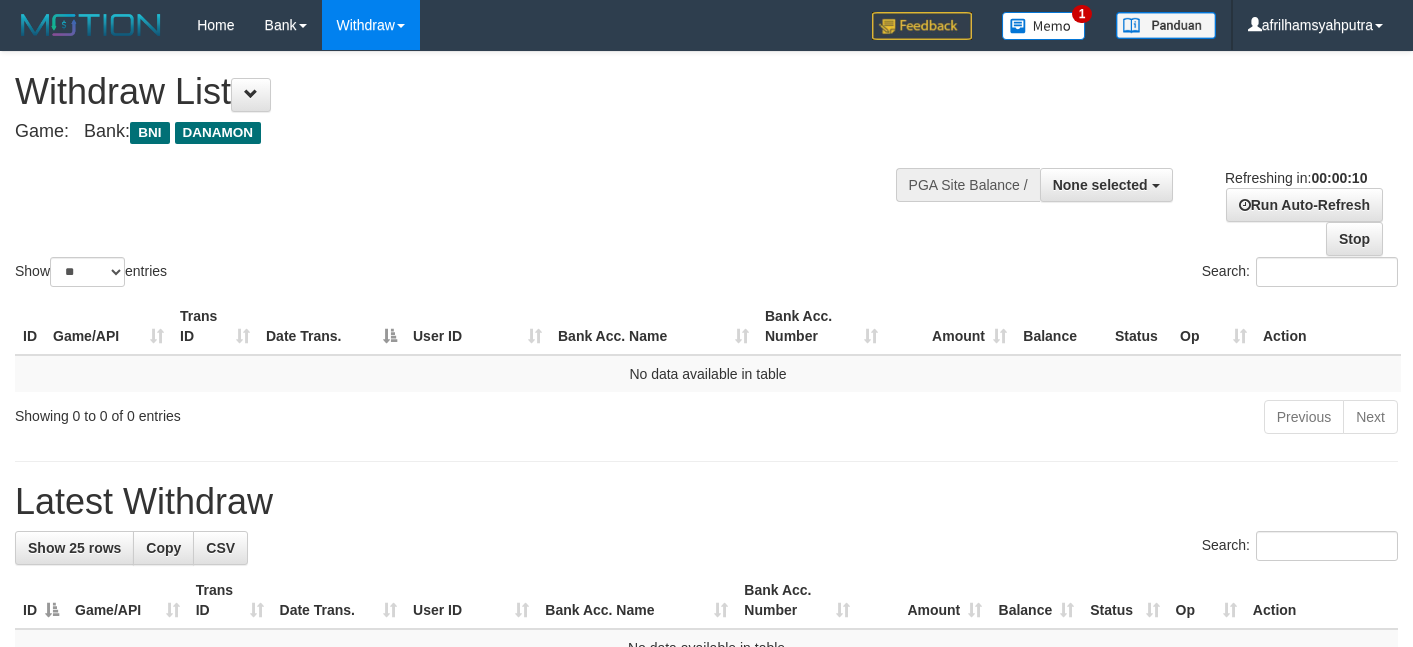 select 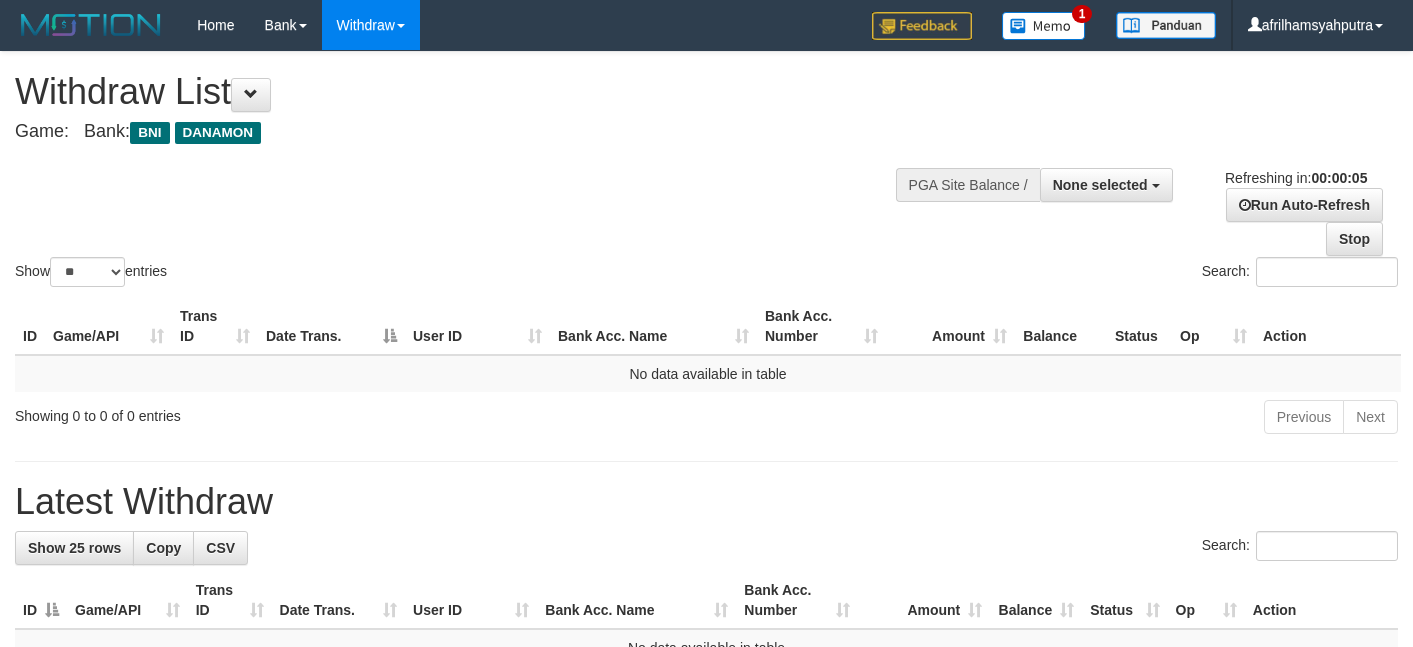scroll, scrollTop: 0, scrollLeft: 0, axis: both 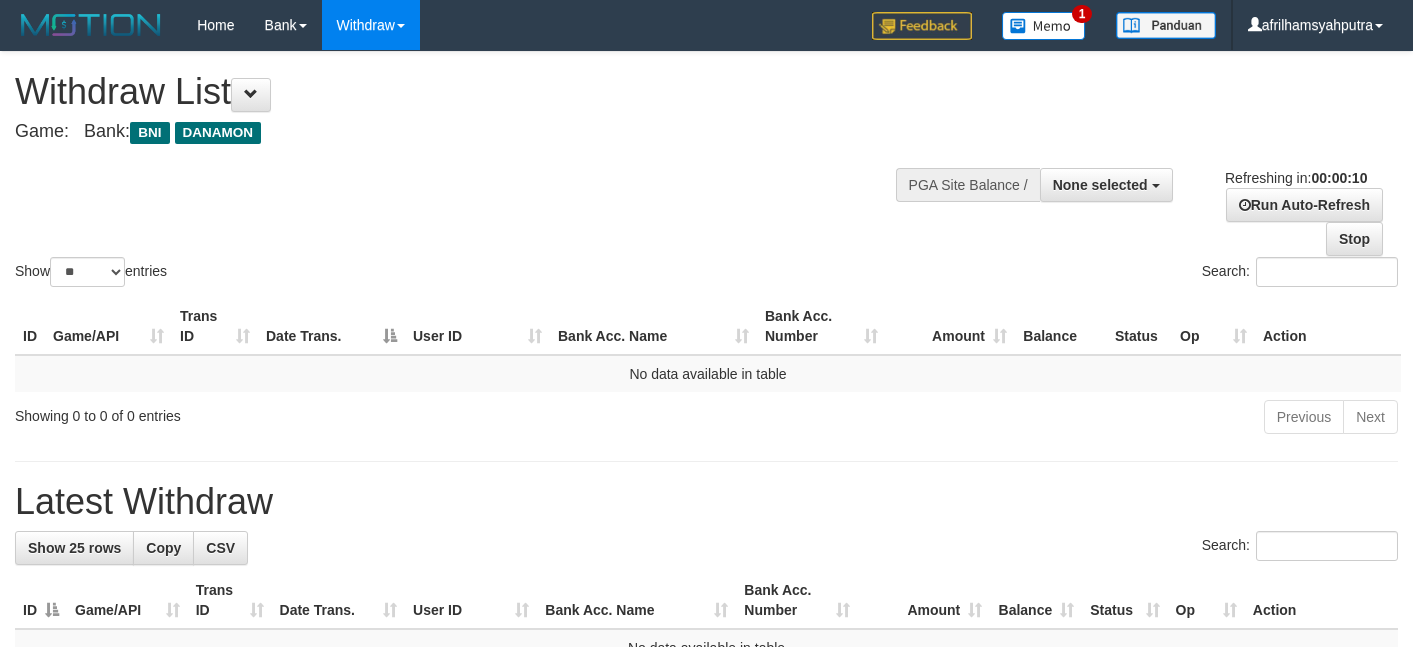 select 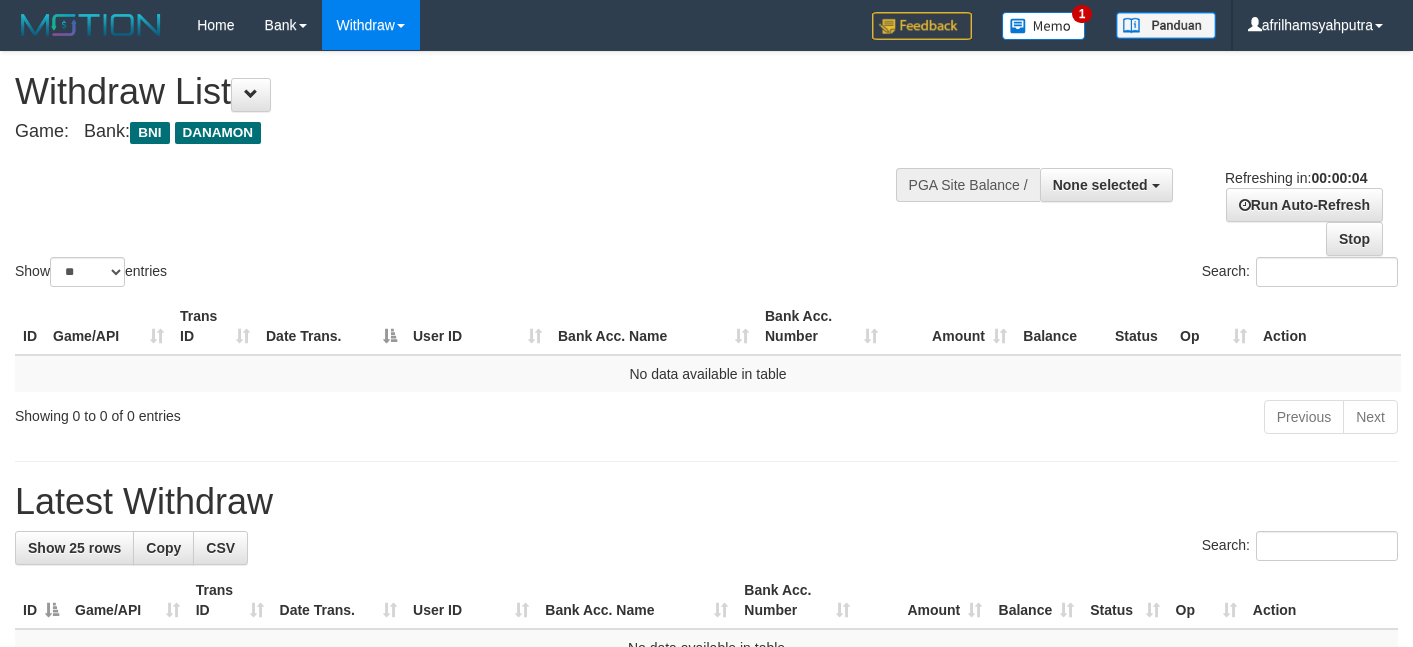 scroll, scrollTop: 0, scrollLeft: 0, axis: both 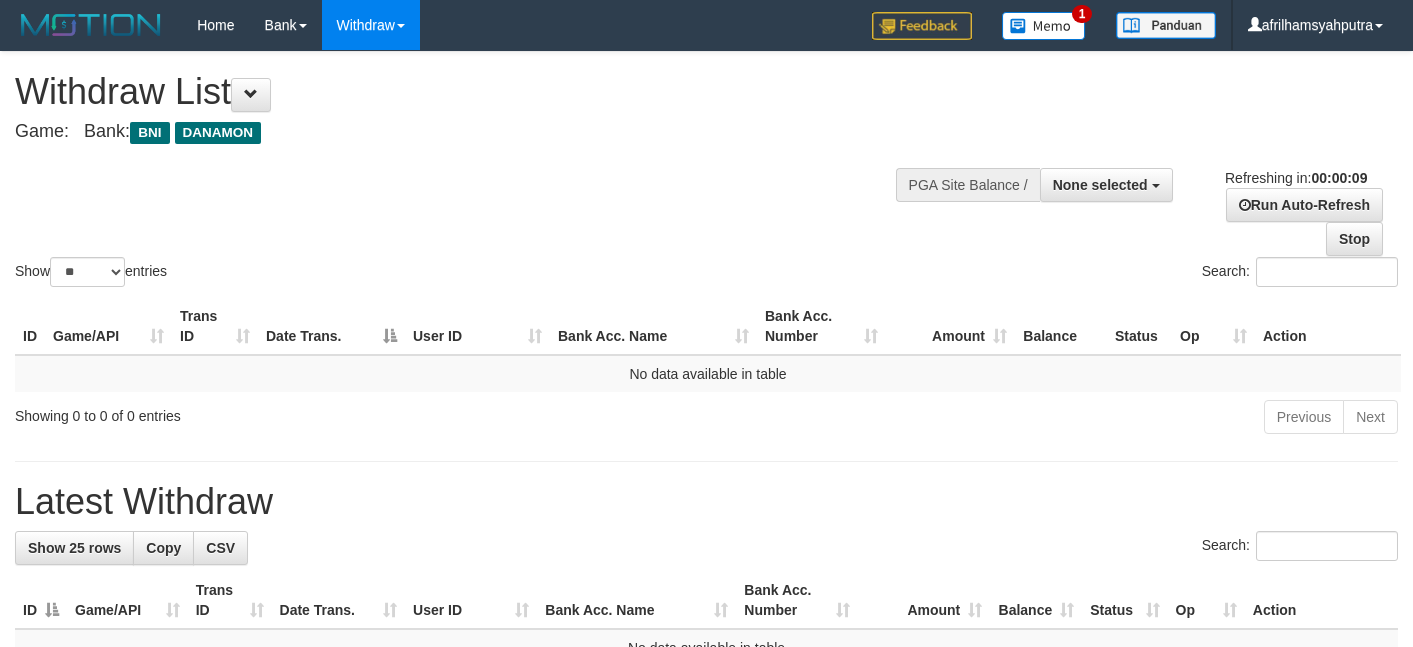 select 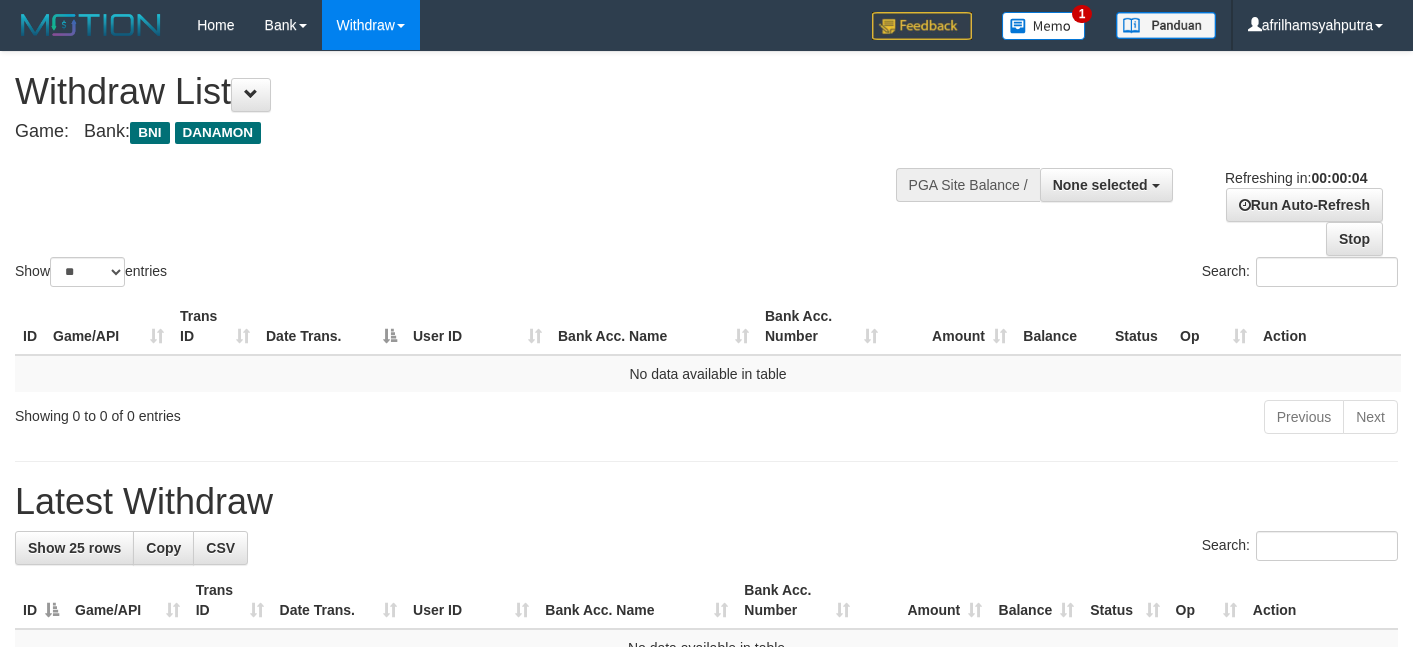 scroll, scrollTop: 0, scrollLeft: 0, axis: both 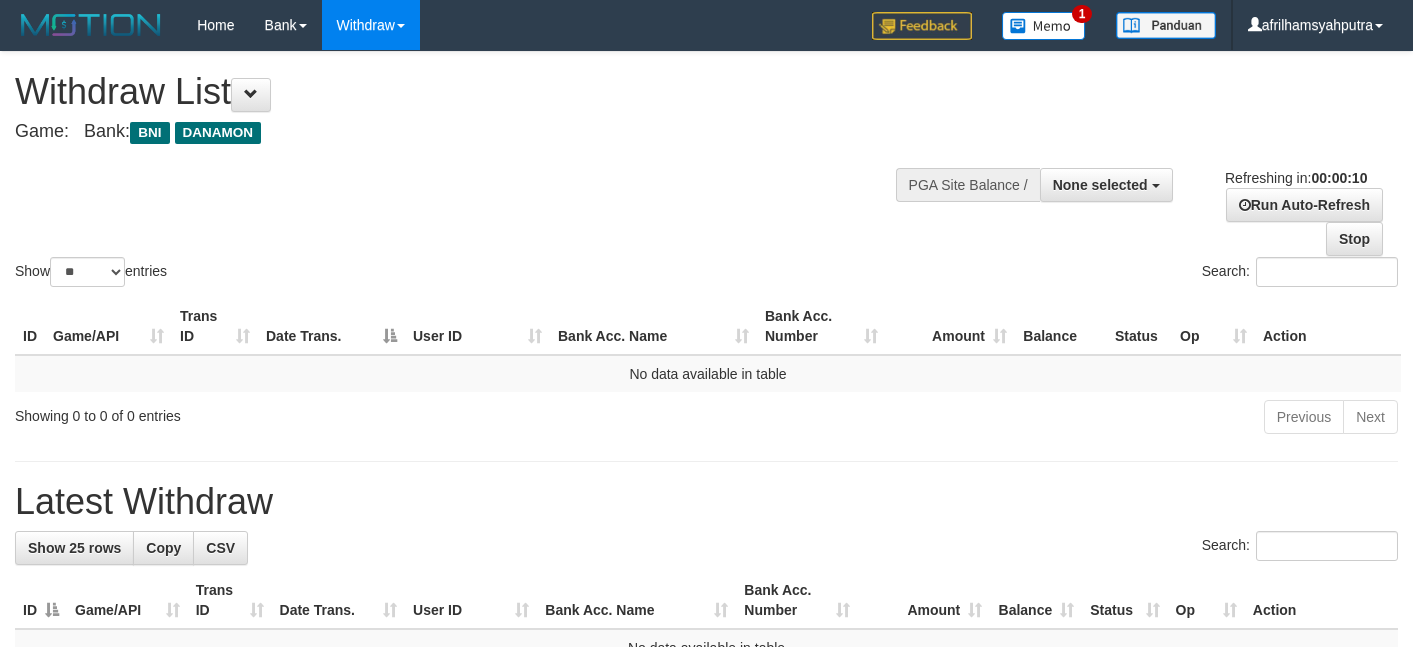 select 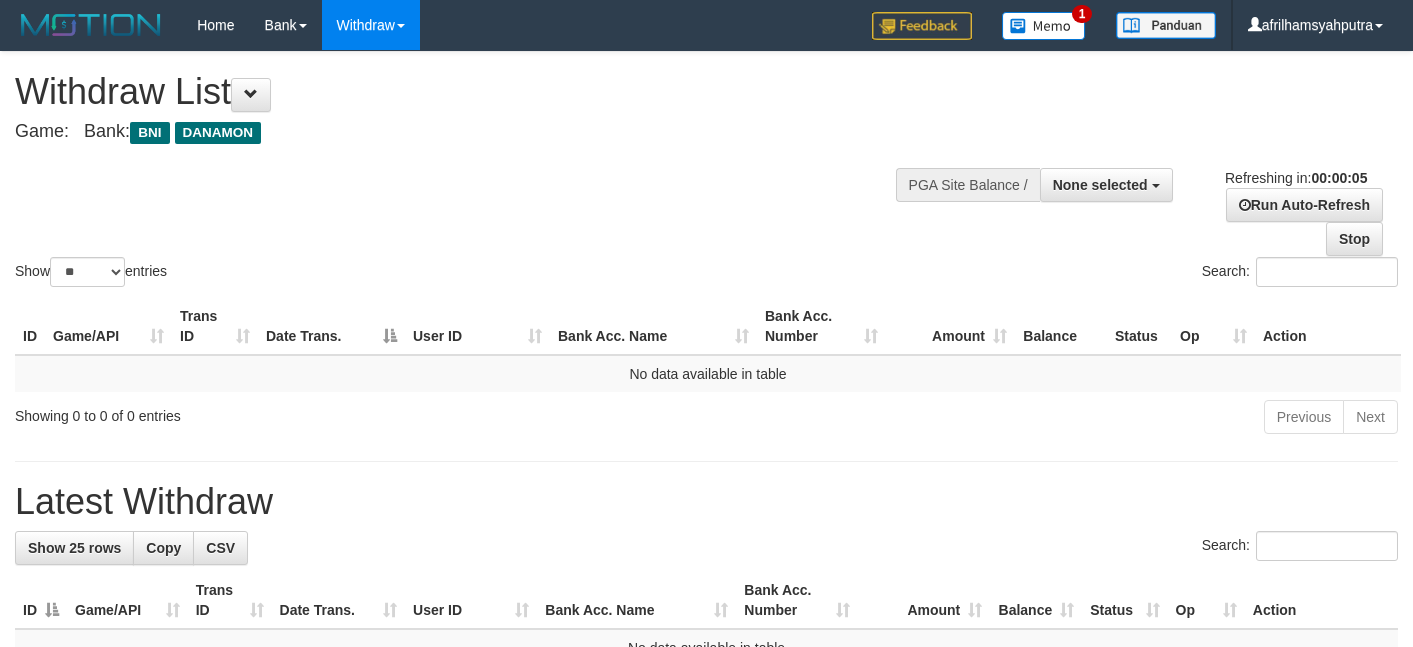 scroll, scrollTop: 0, scrollLeft: 0, axis: both 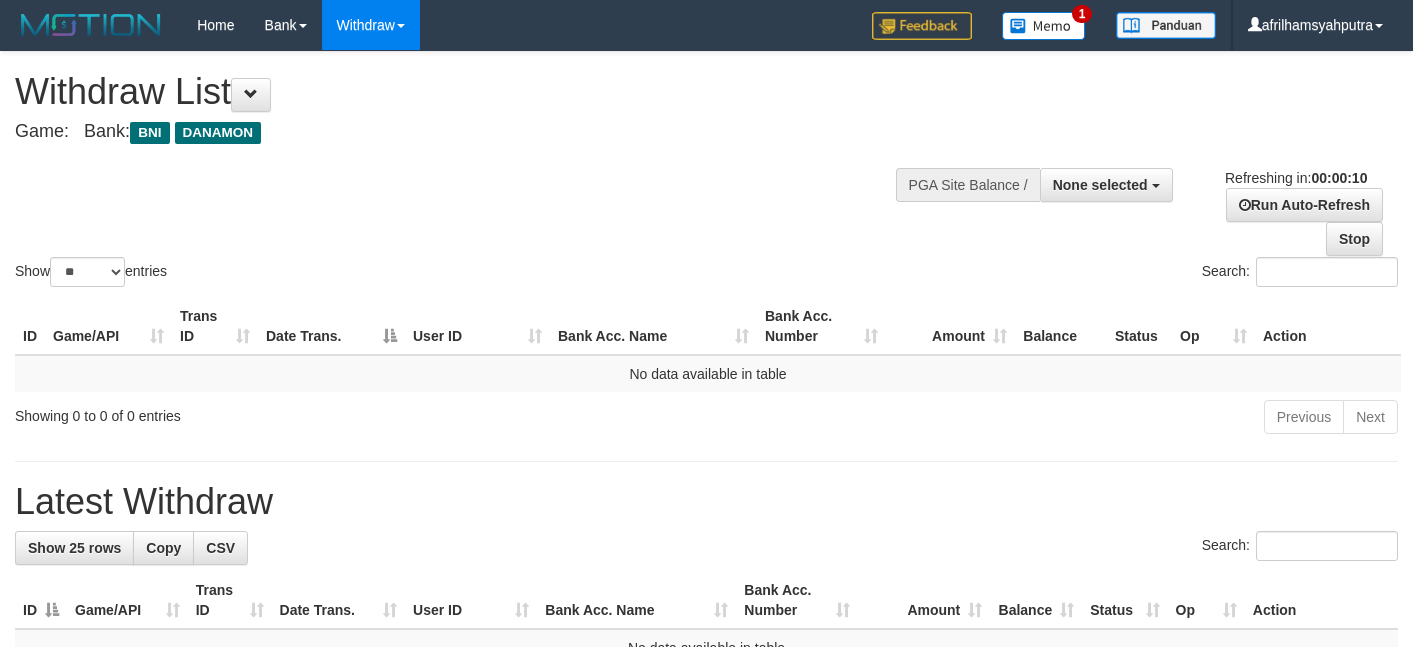 select 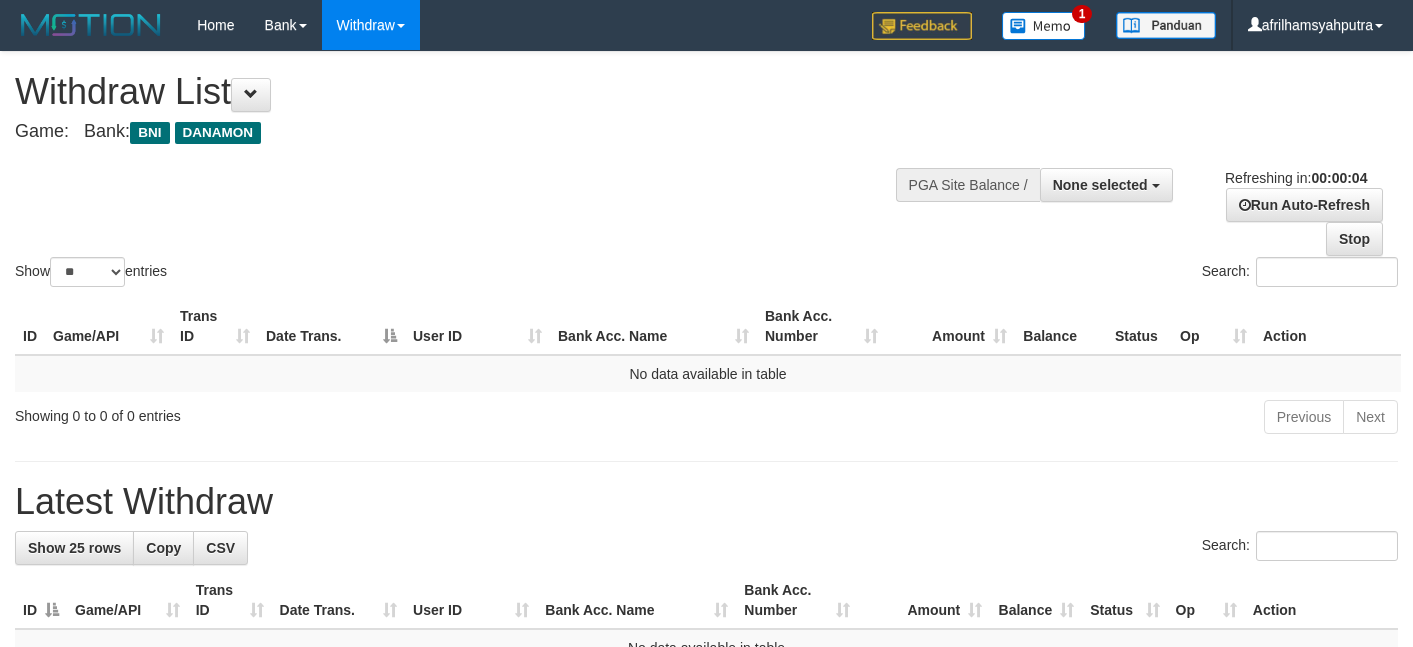 scroll, scrollTop: 0, scrollLeft: 0, axis: both 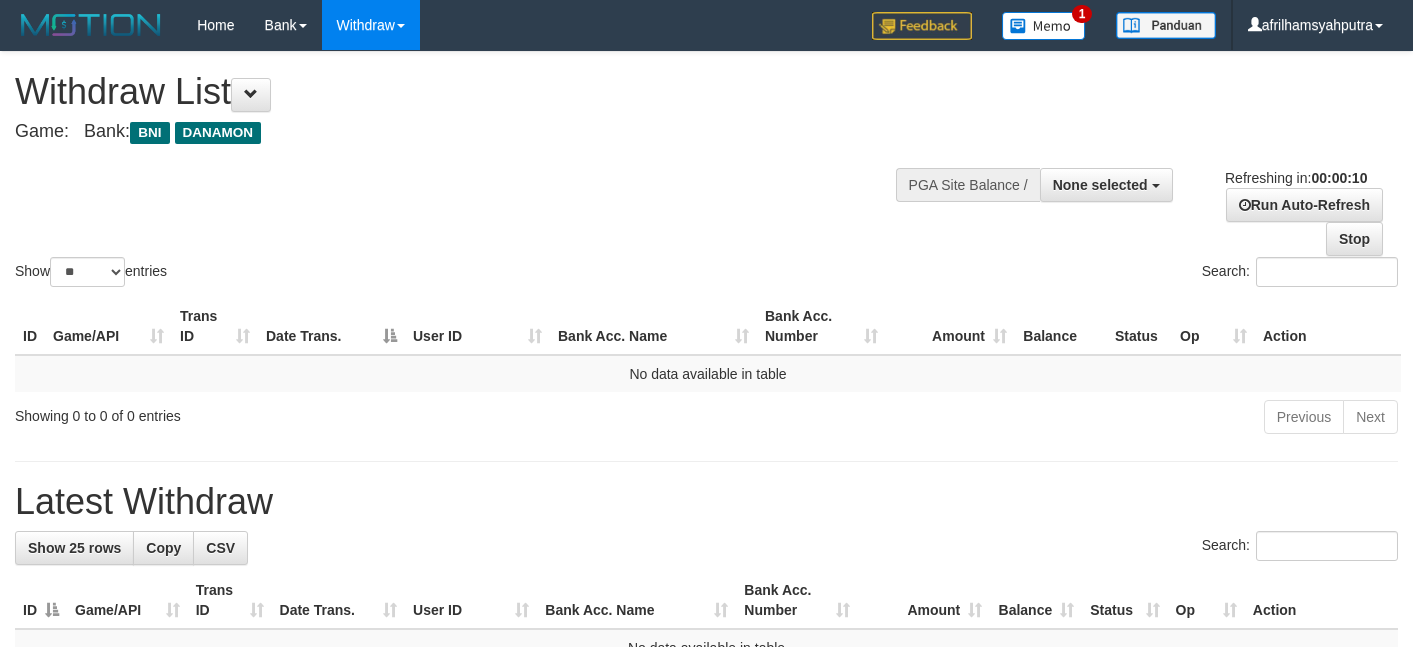select 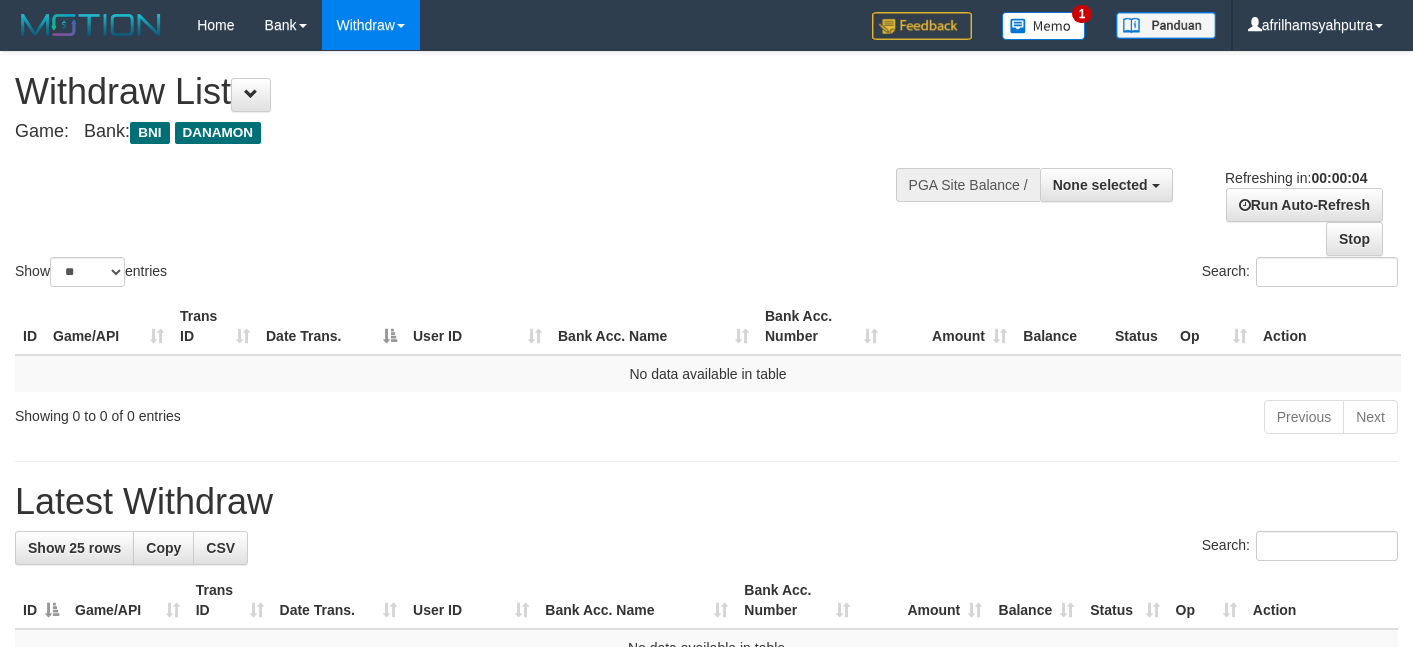 scroll, scrollTop: 0, scrollLeft: 0, axis: both 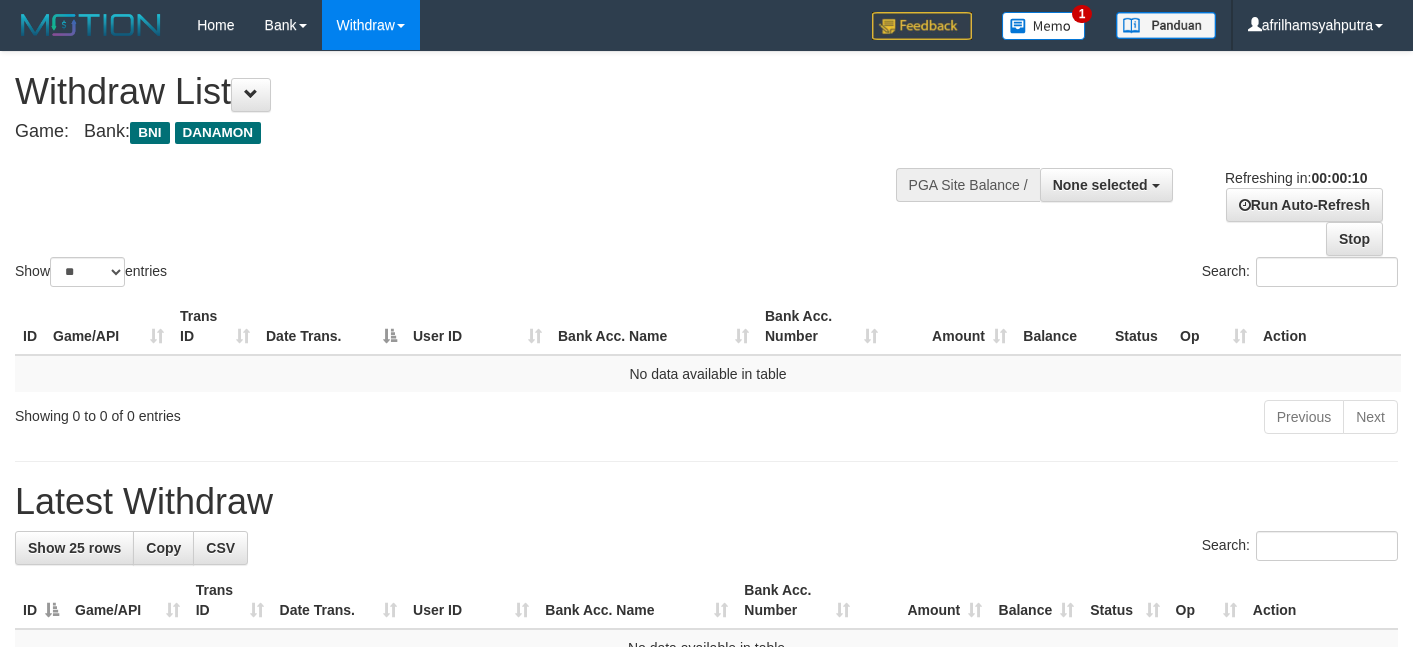 select 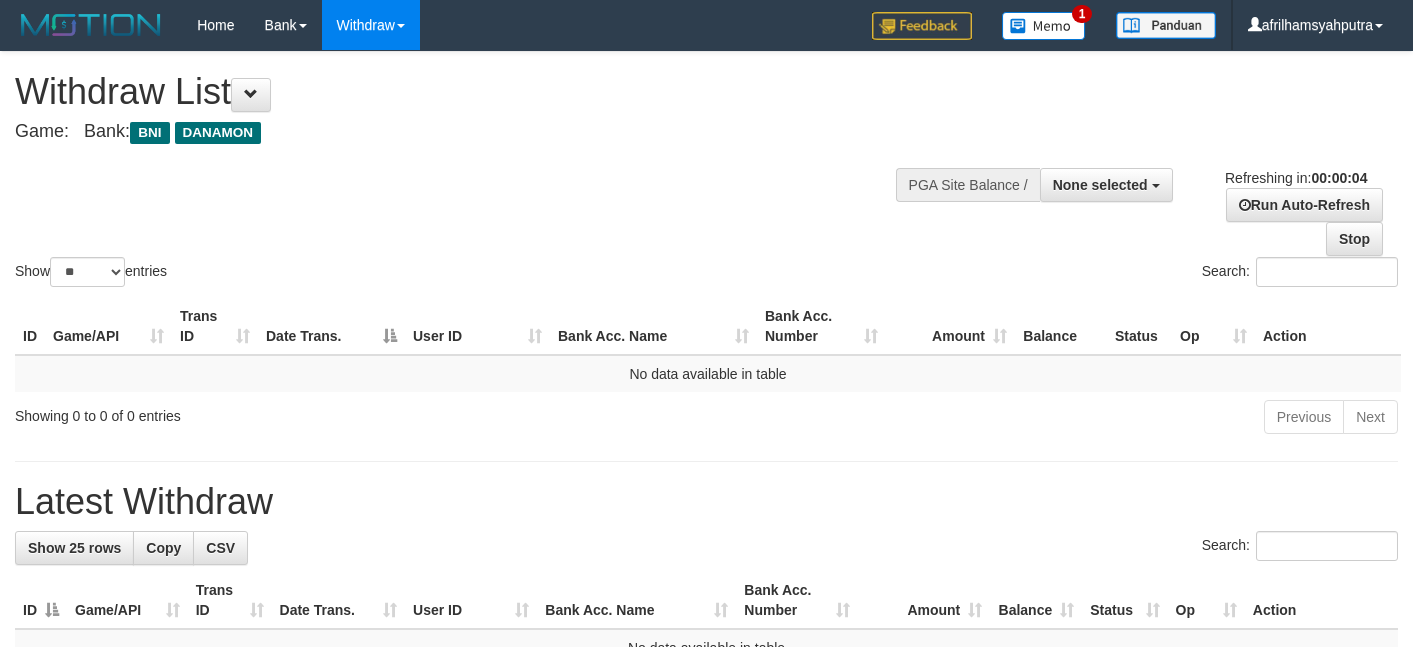 scroll, scrollTop: 0, scrollLeft: 0, axis: both 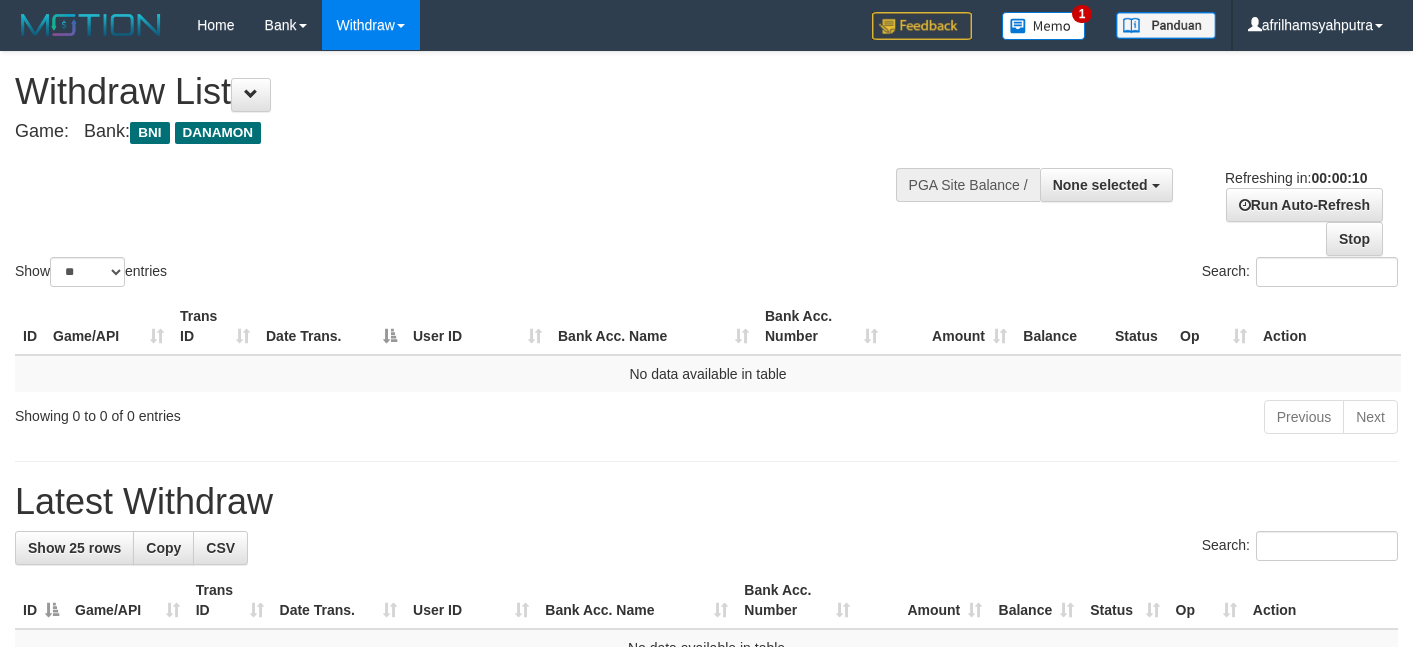select 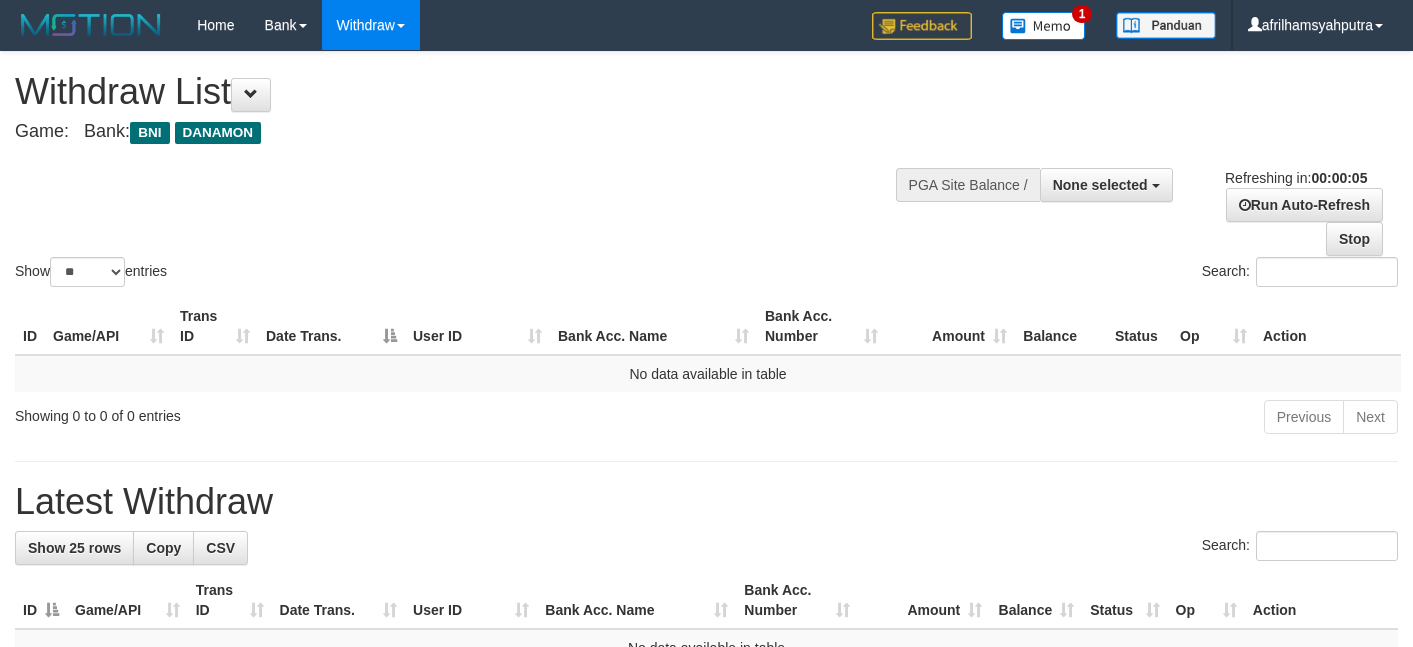 scroll, scrollTop: 0, scrollLeft: 0, axis: both 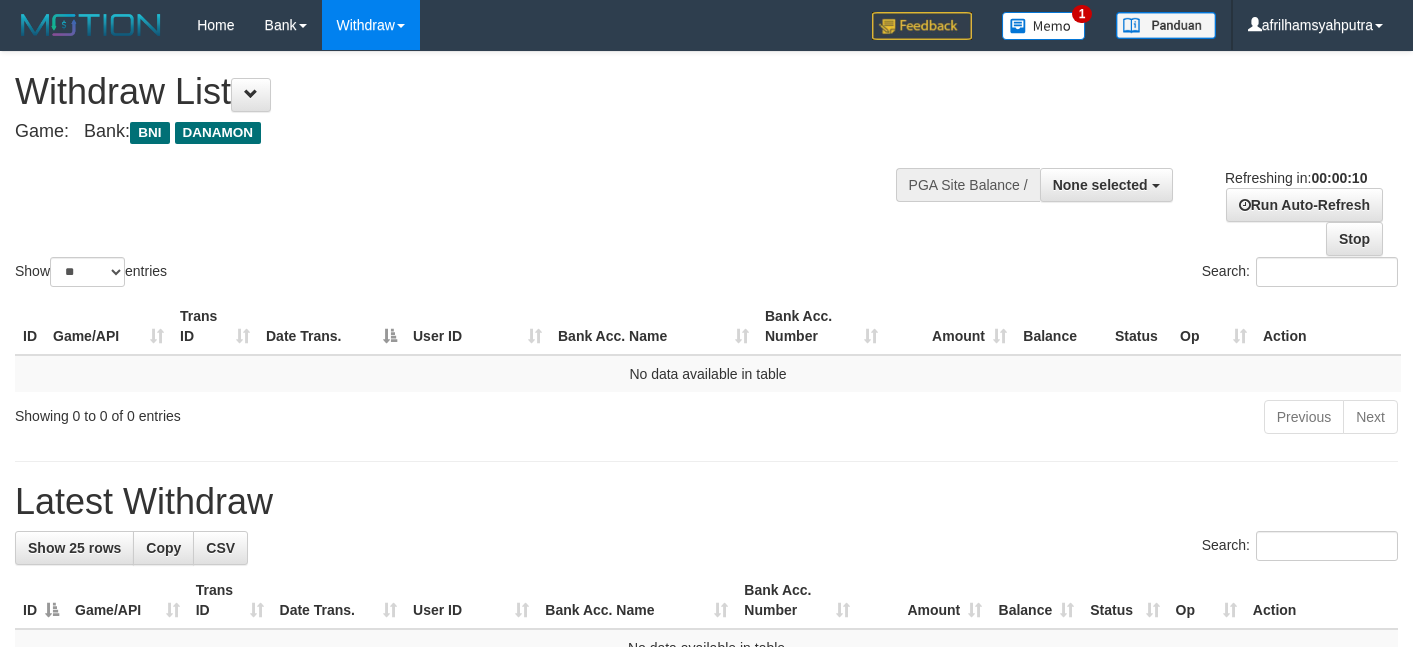 select 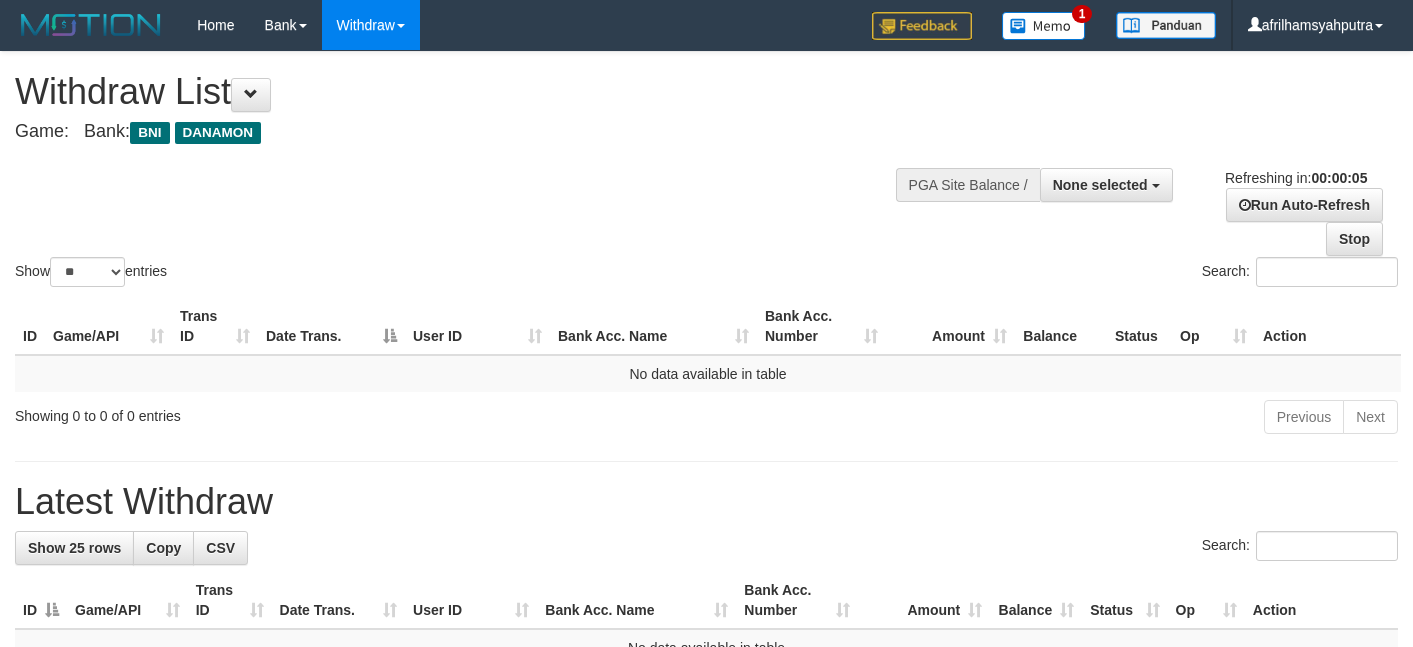 scroll, scrollTop: 0, scrollLeft: 0, axis: both 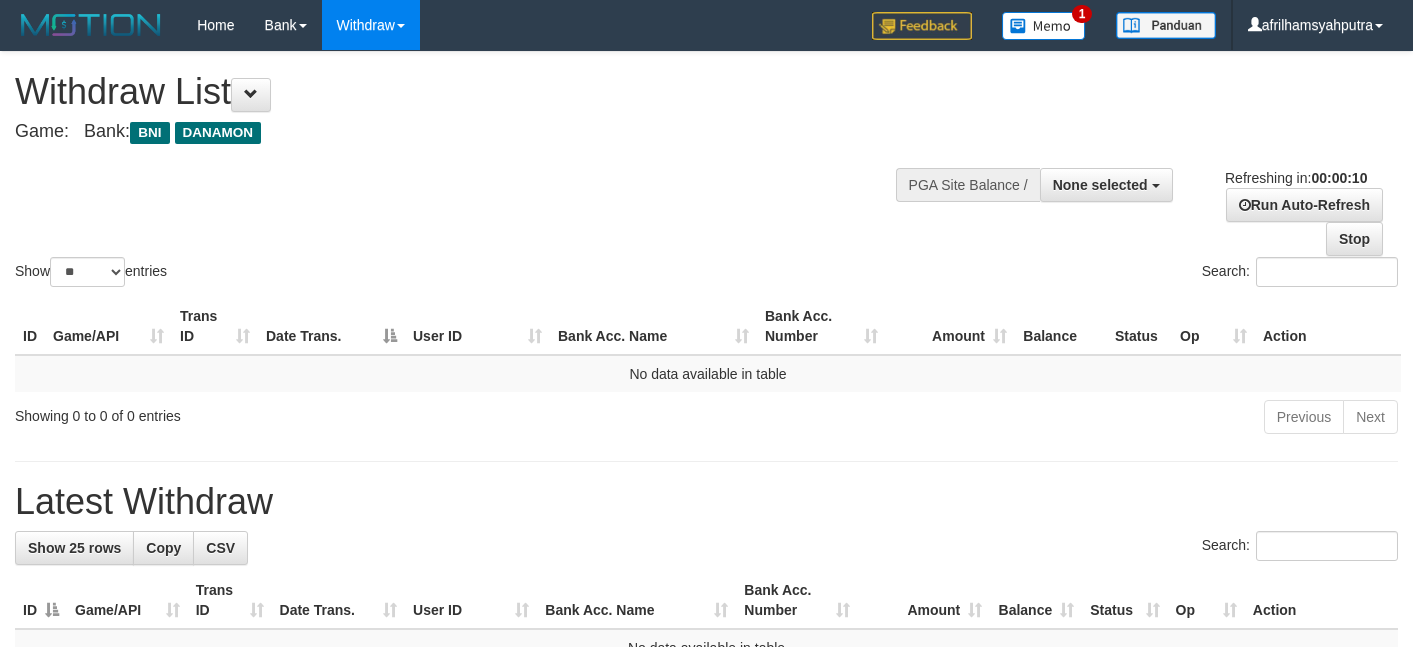 select 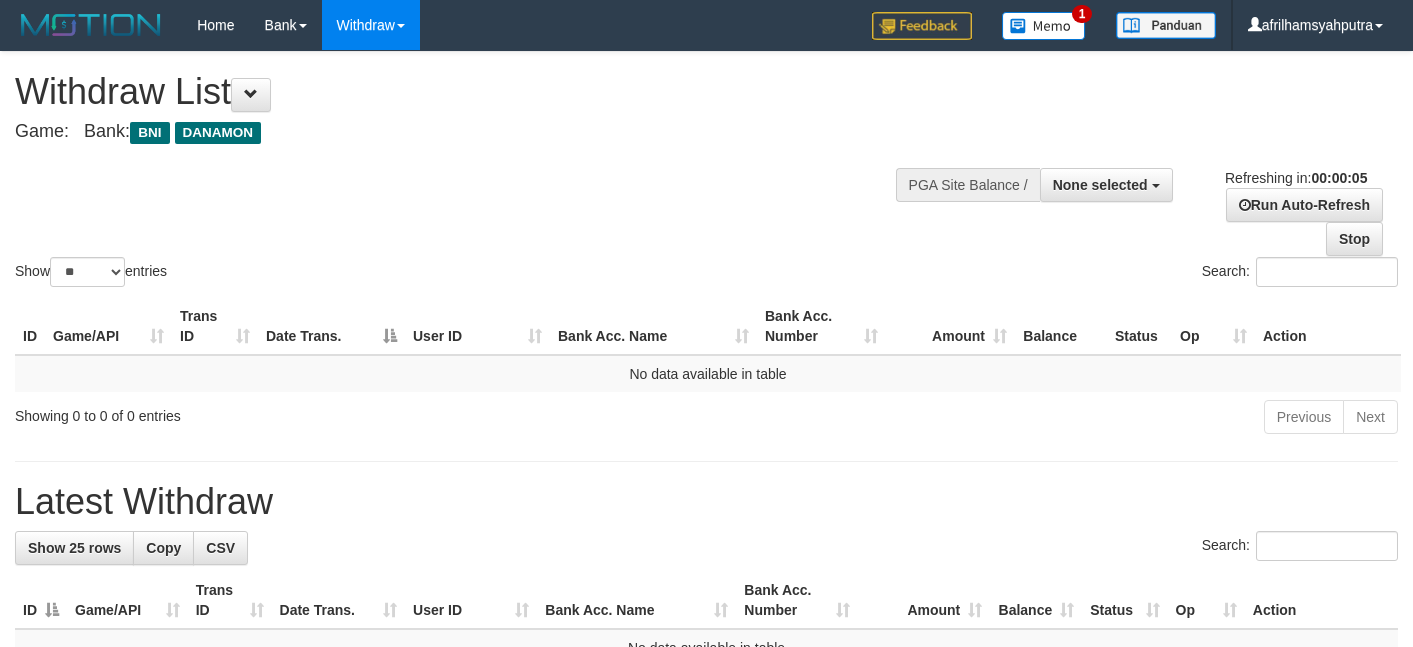 scroll, scrollTop: 0, scrollLeft: 0, axis: both 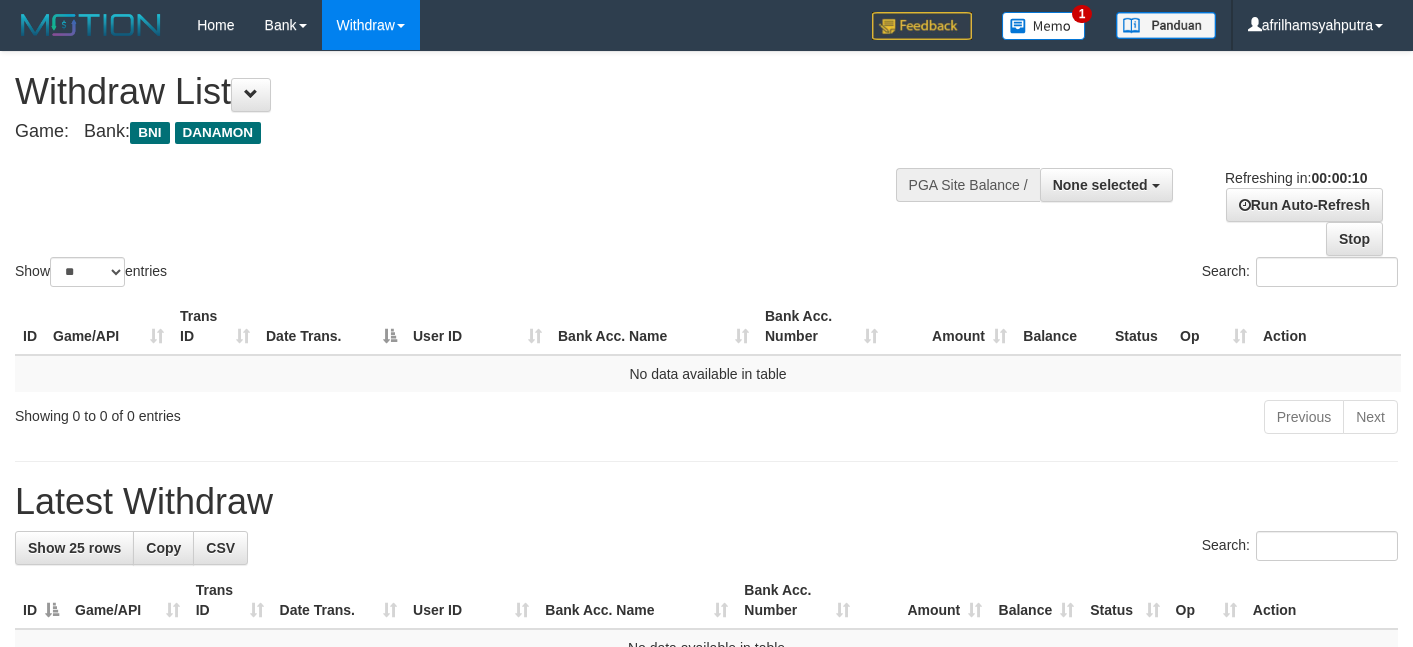 select 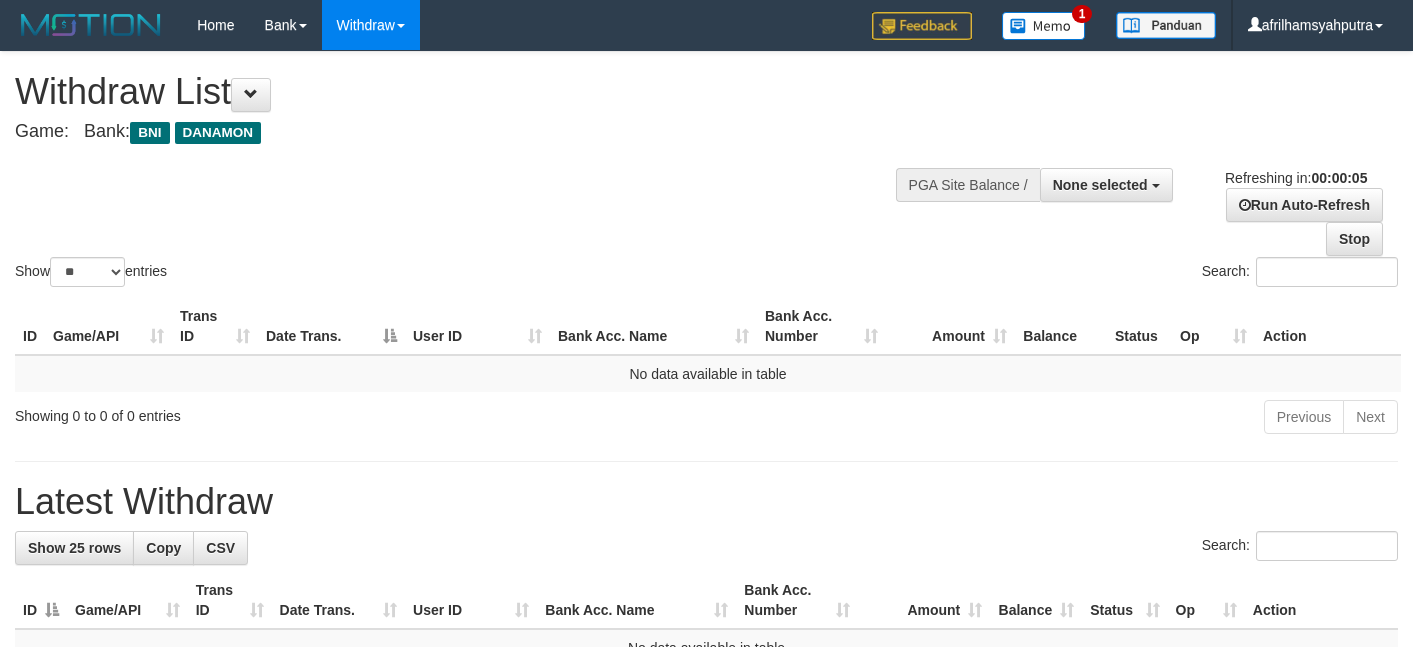 scroll, scrollTop: 0, scrollLeft: 0, axis: both 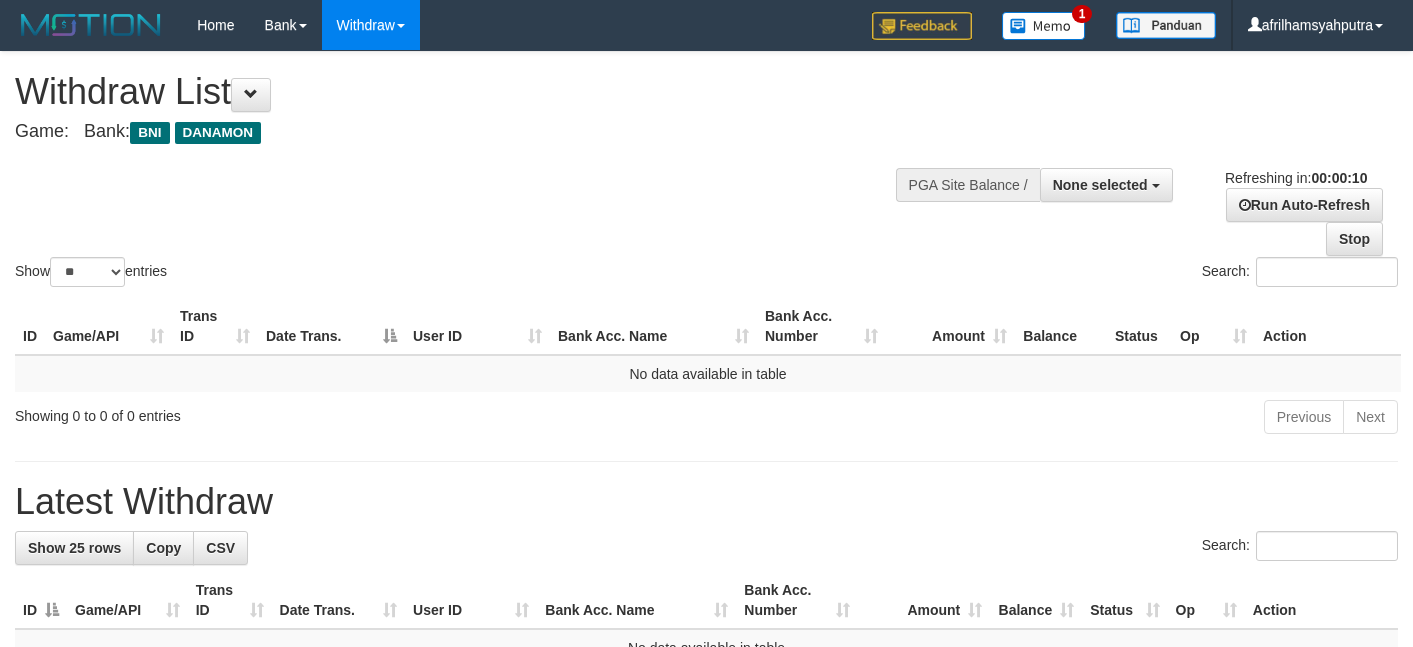 select 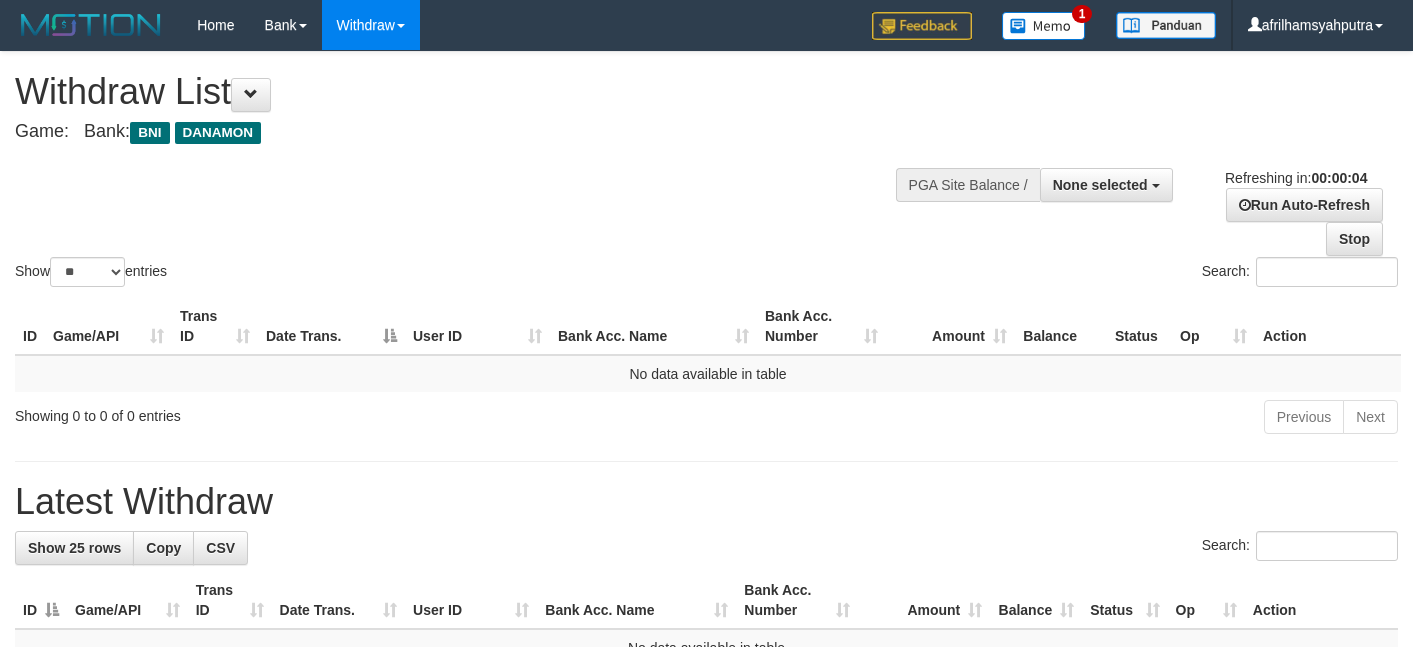 scroll, scrollTop: 0, scrollLeft: 0, axis: both 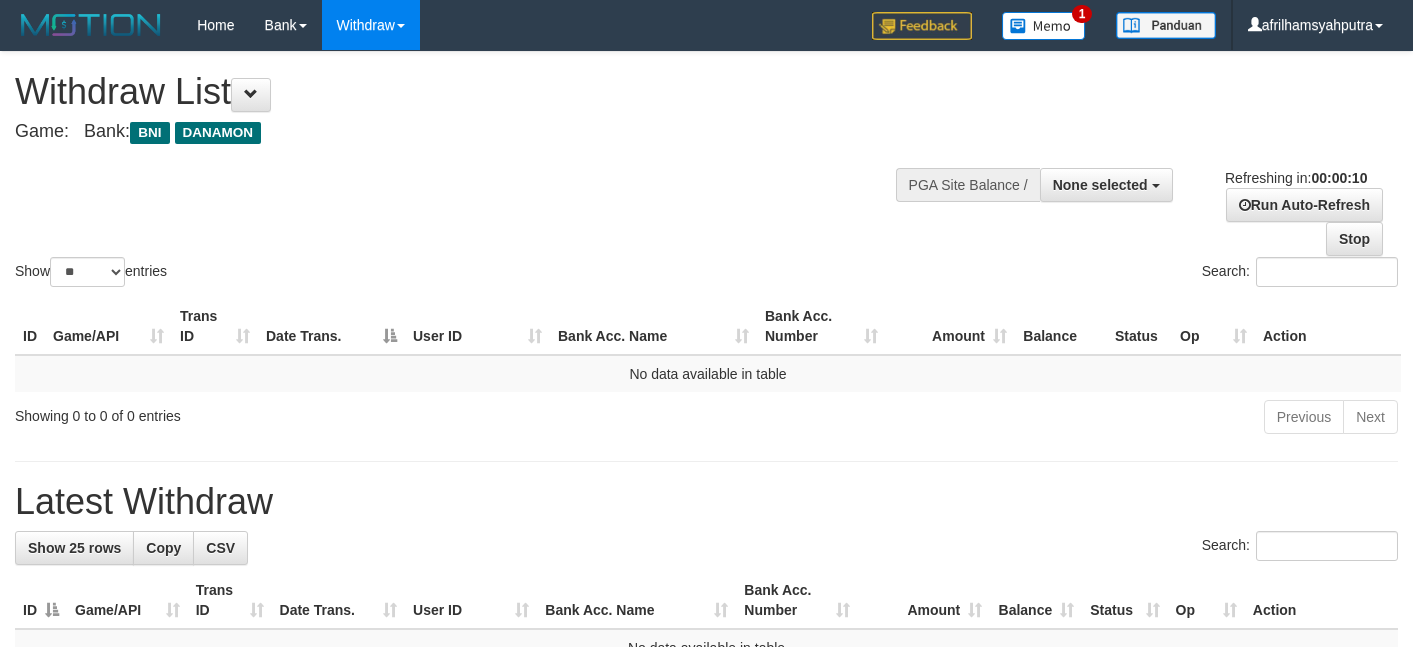 select 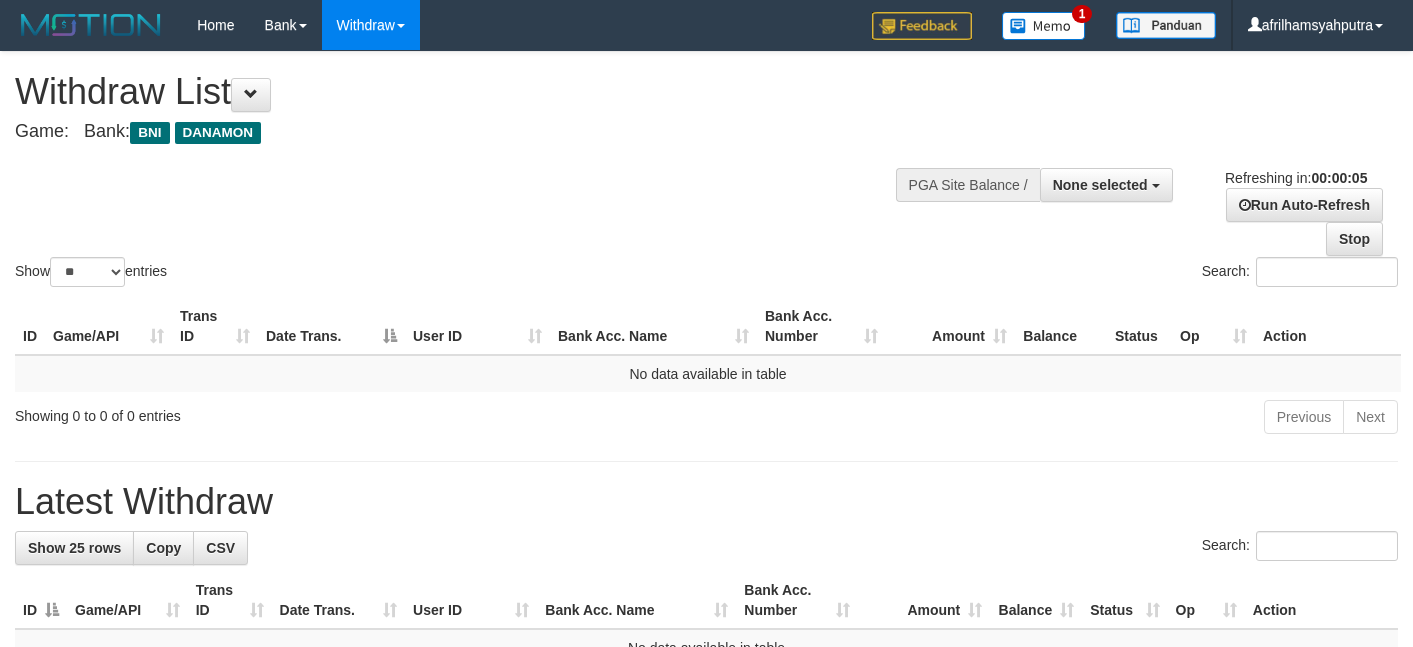 scroll, scrollTop: 0, scrollLeft: 0, axis: both 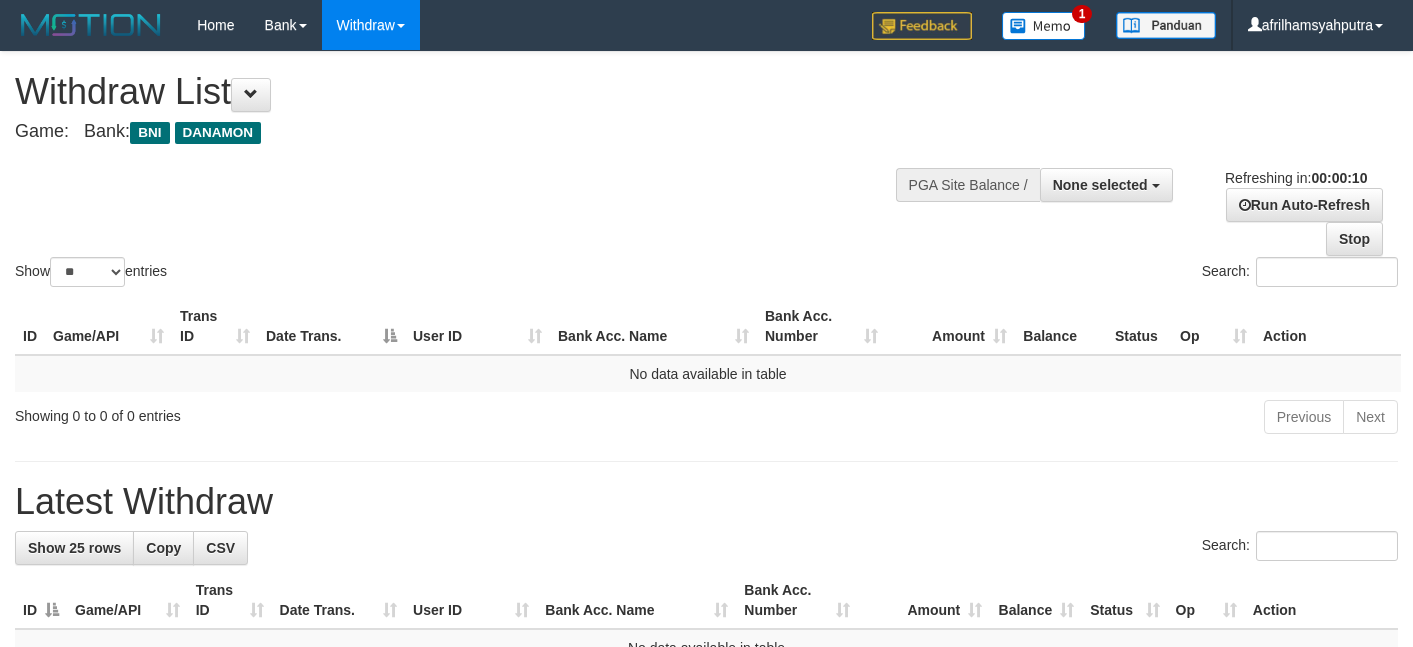 select 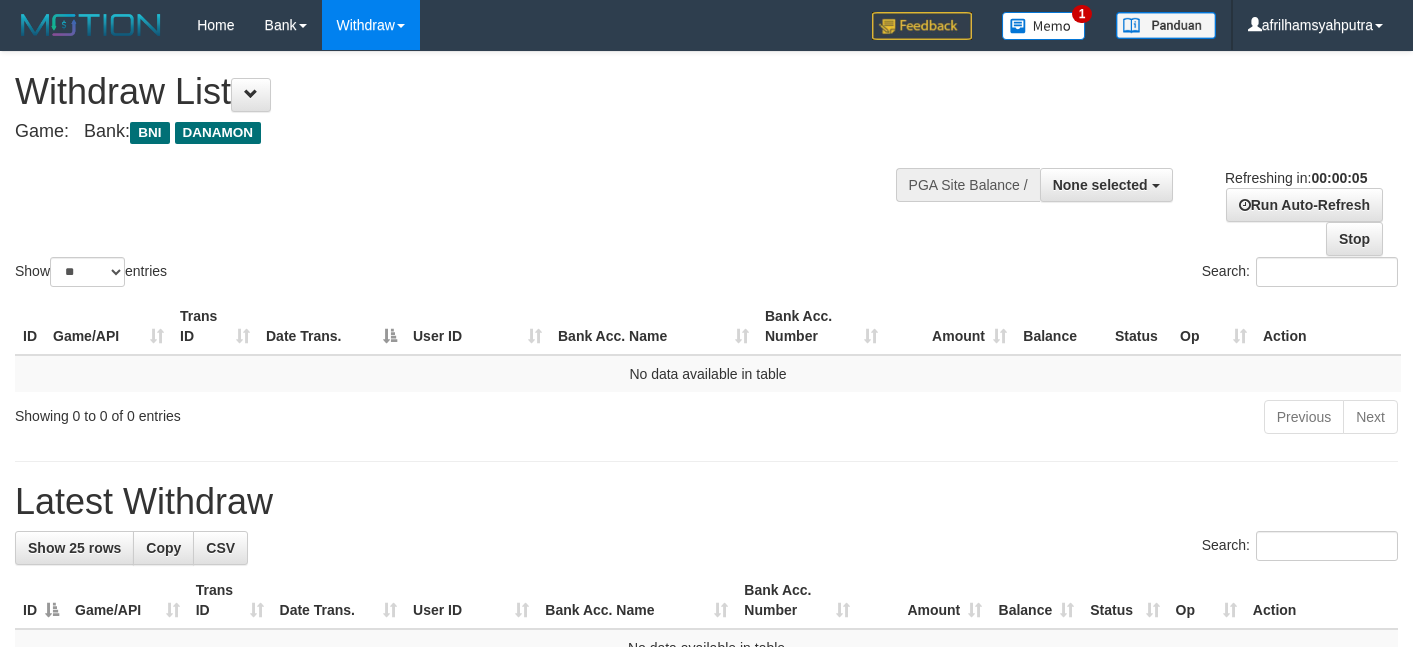 scroll, scrollTop: 0, scrollLeft: 0, axis: both 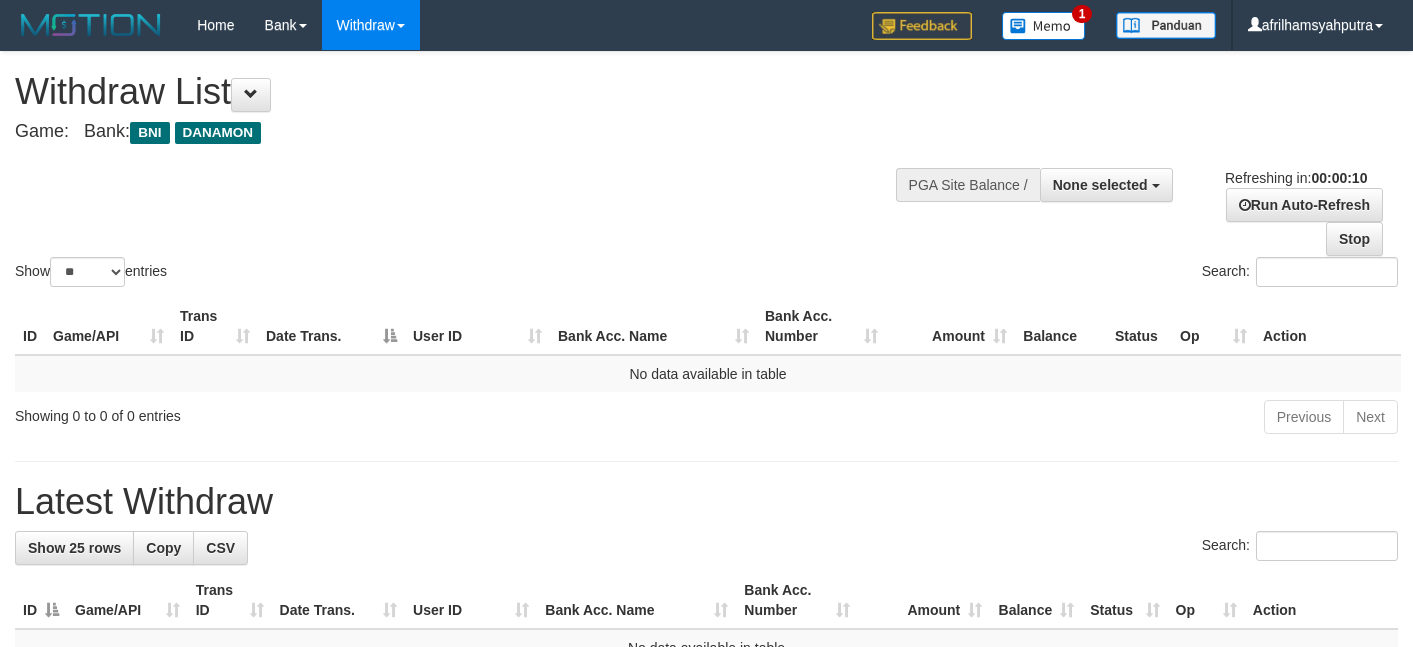 select 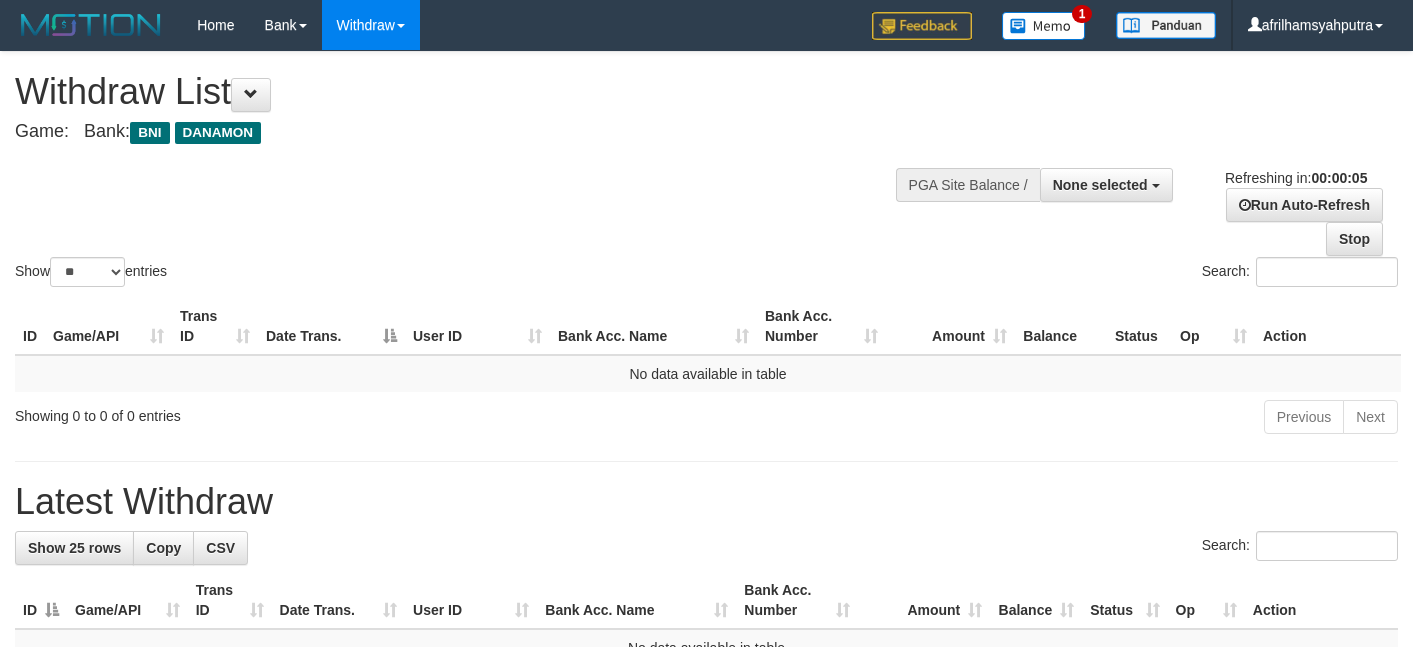scroll, scrollTop: 0, scrollLeft: 0, axis: both 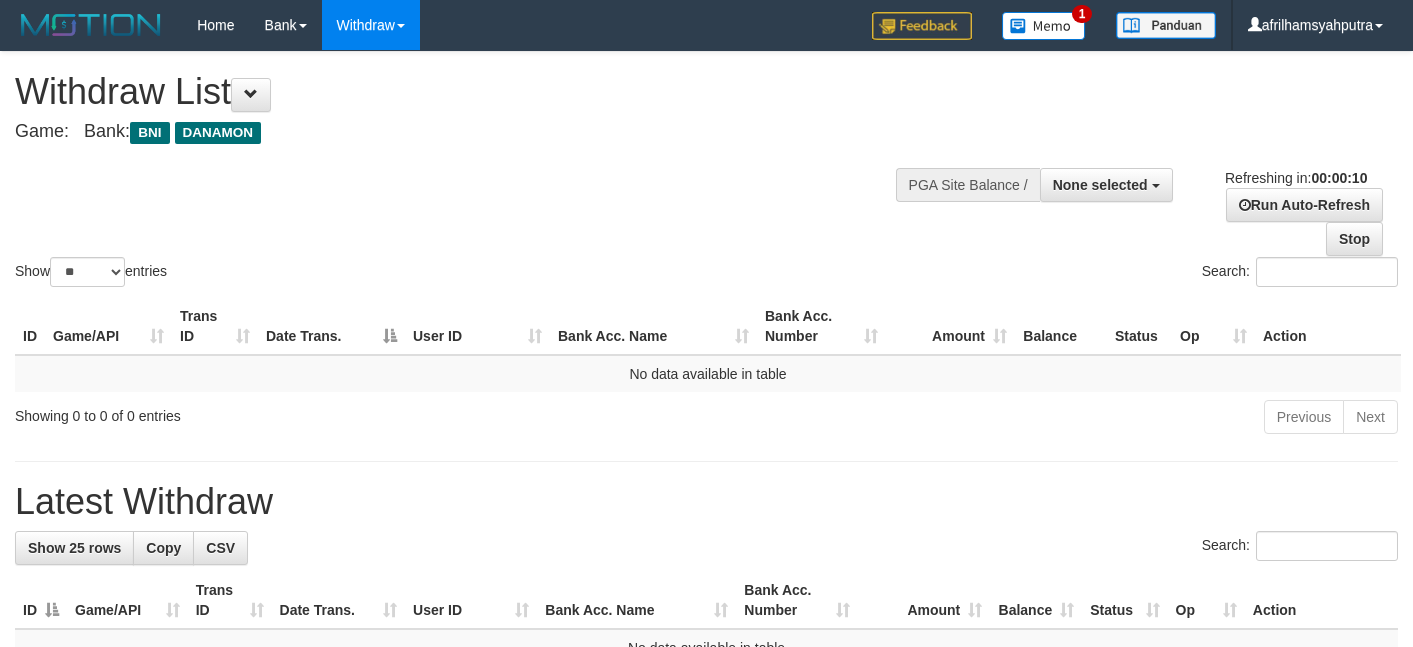 select 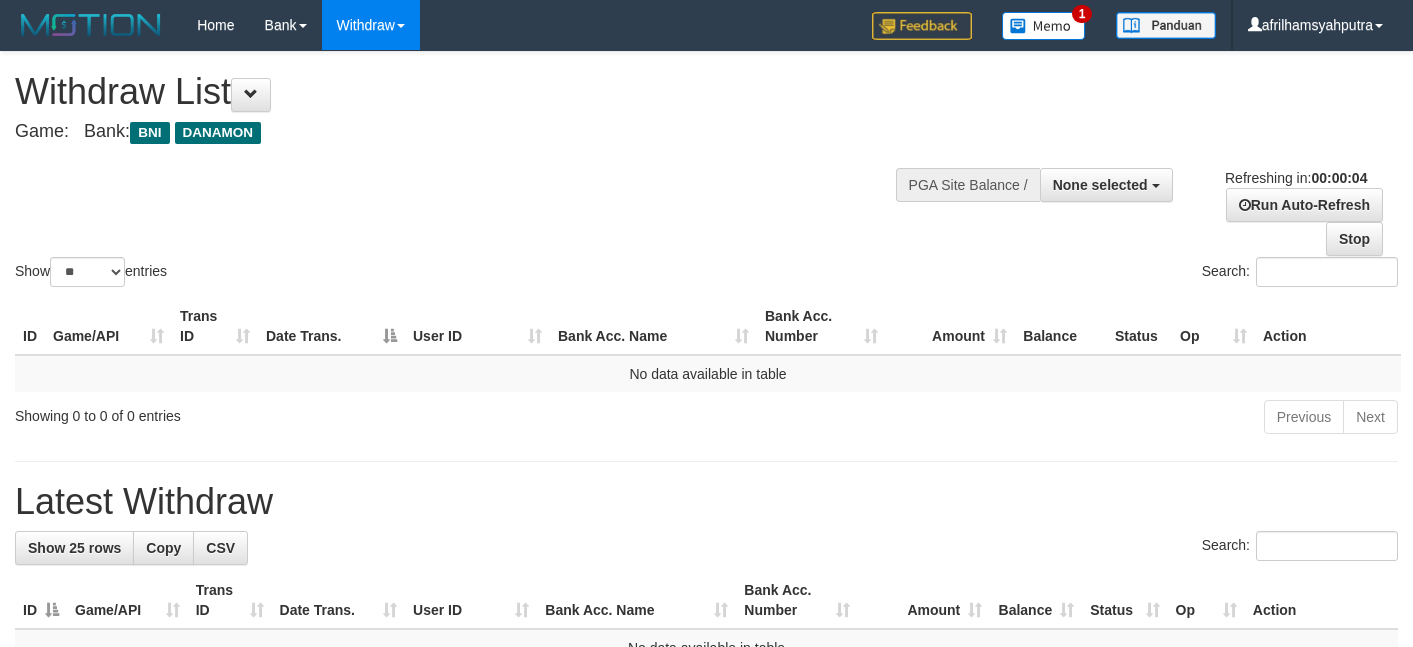 scroll, scrollTop: 0, scrollLeft: 0, axis: both 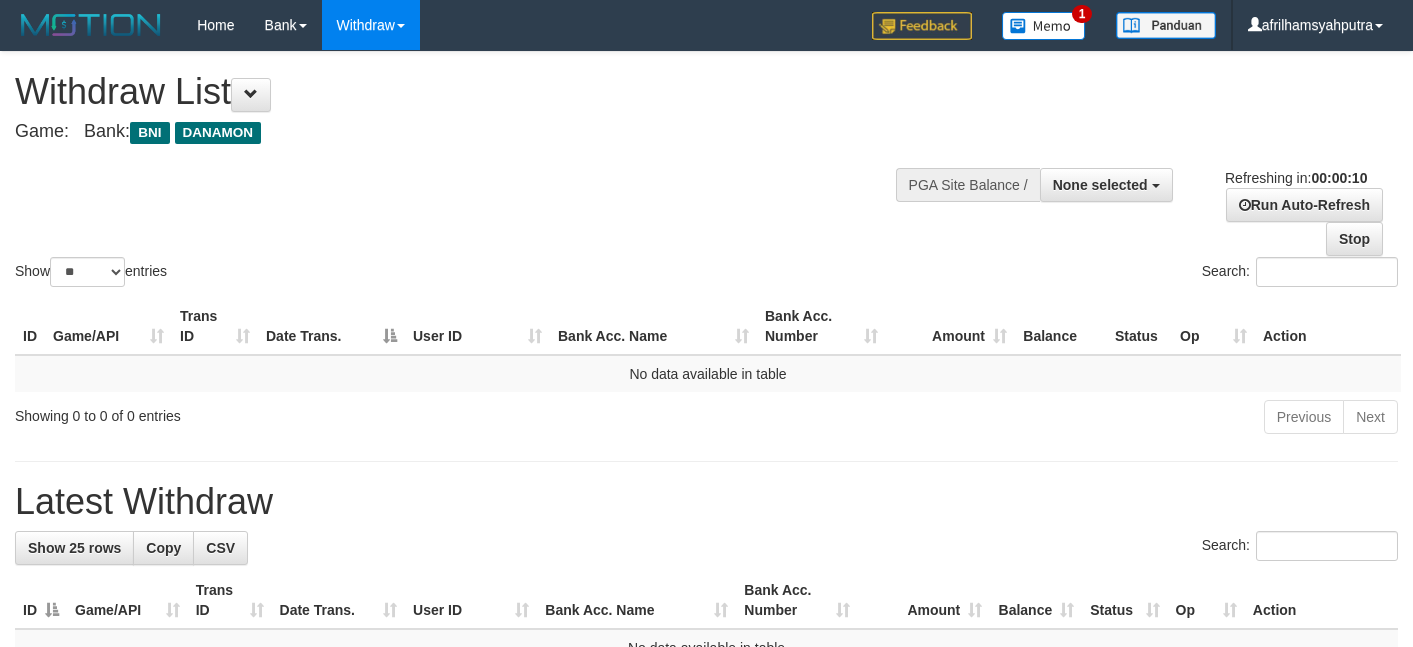 select 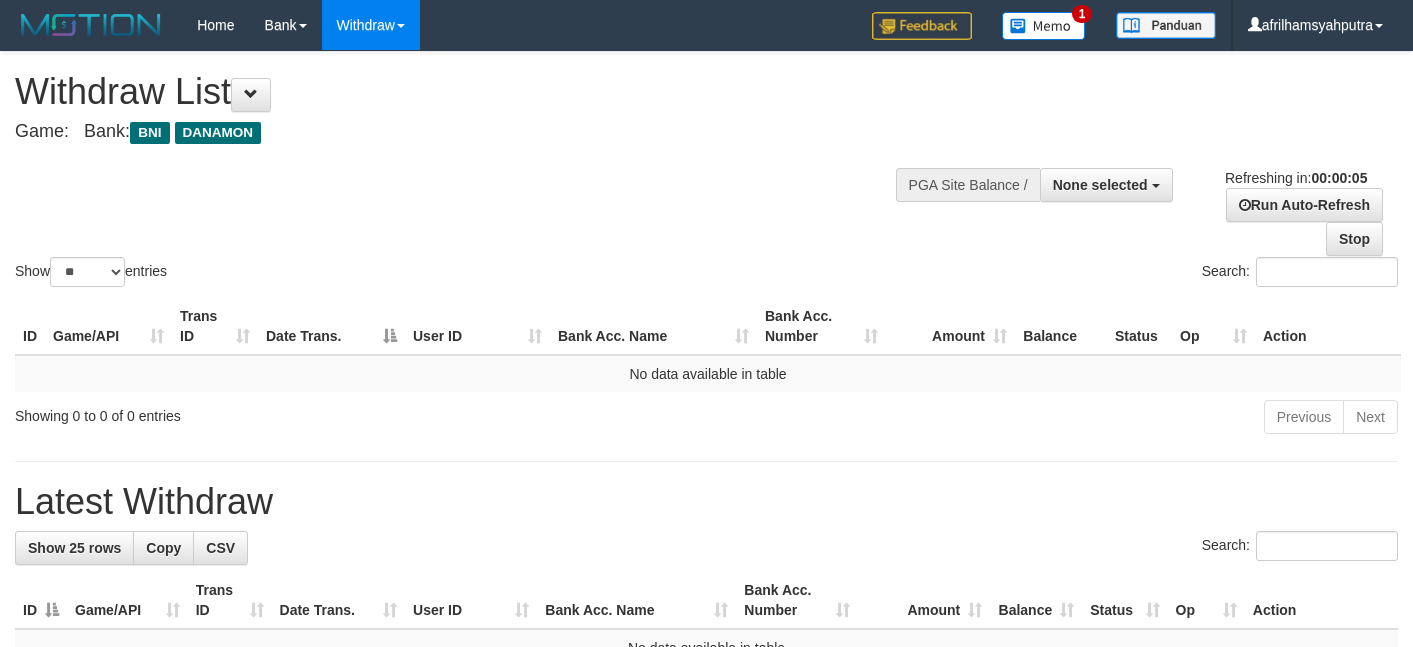 scroll, scrollTop: 0, scrollLeft: 0, axis: both 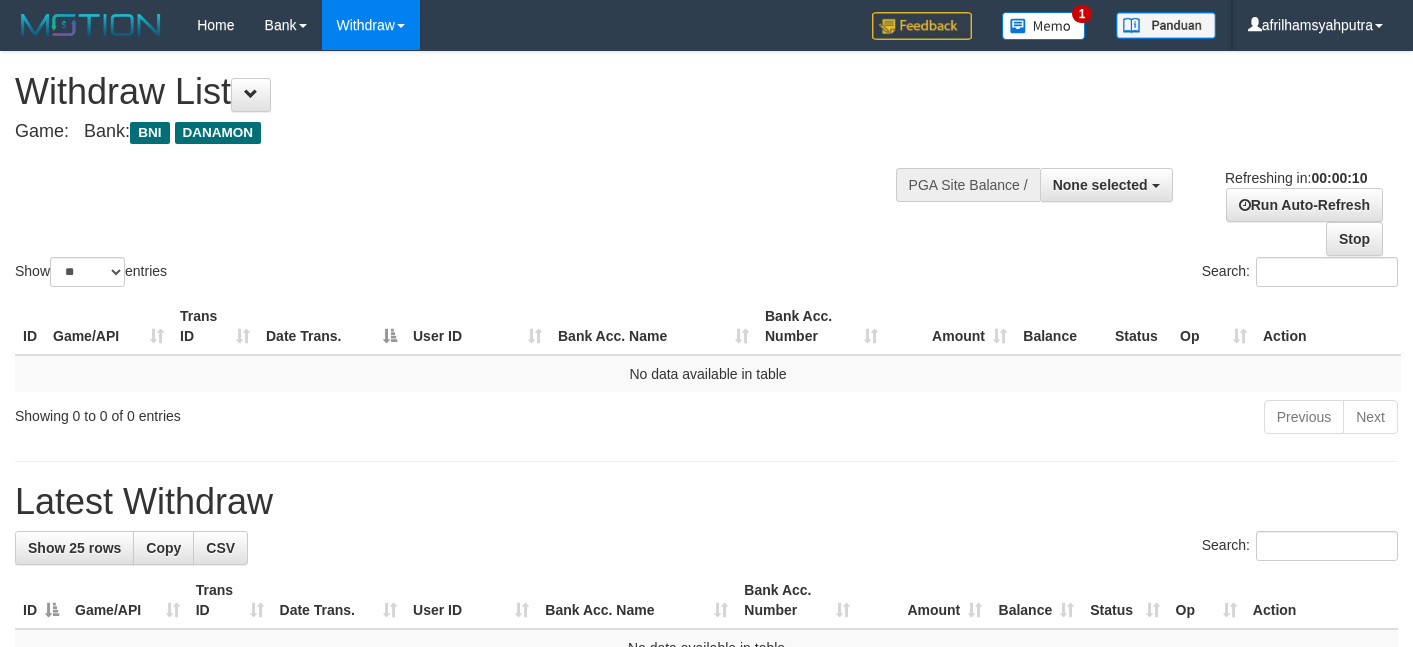 select 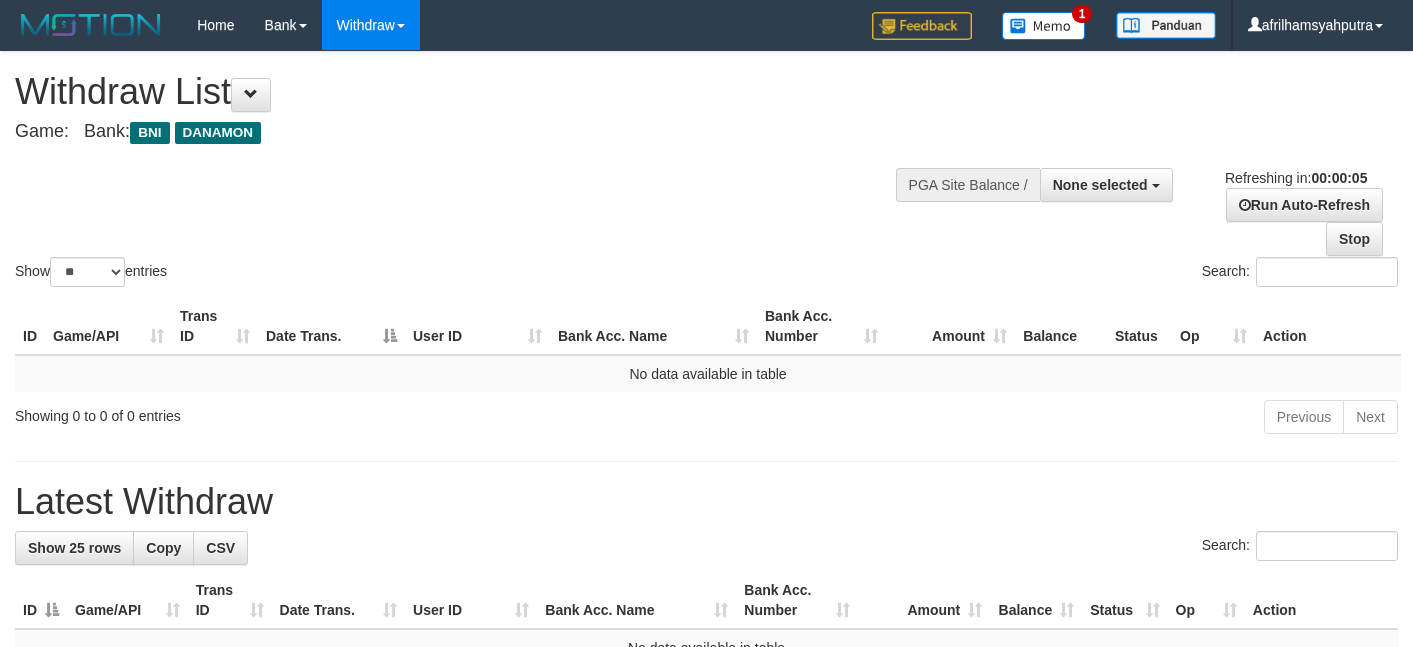 scroll, scrollTop: 0, scrollLeft: 0, axis: both 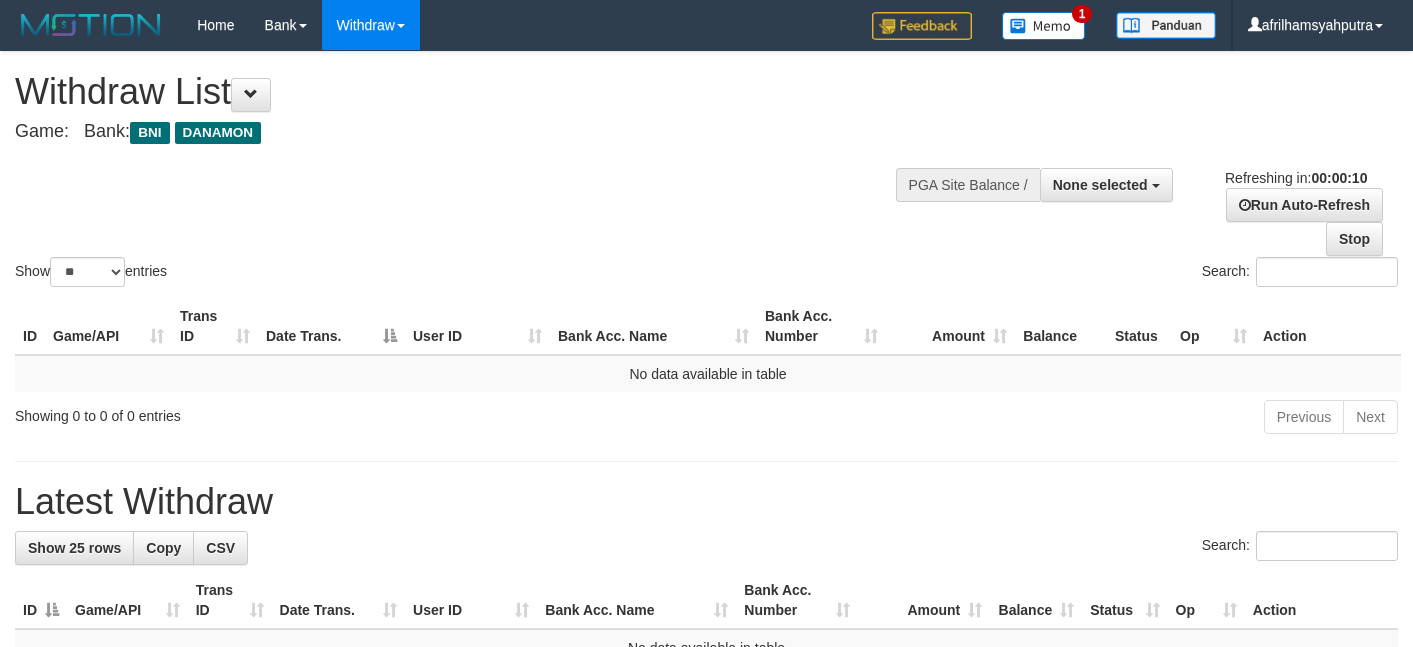 select 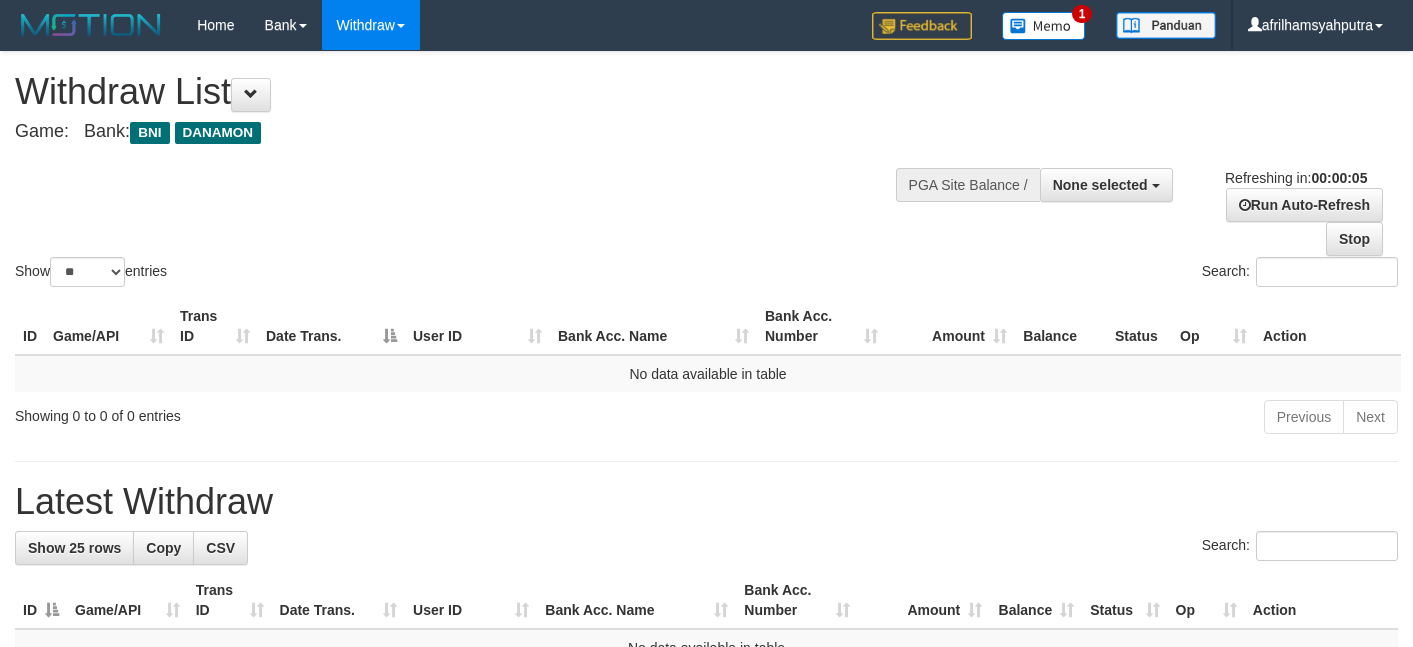 scroll, scrollTop: 0, scrollLeft: 0, axis: both 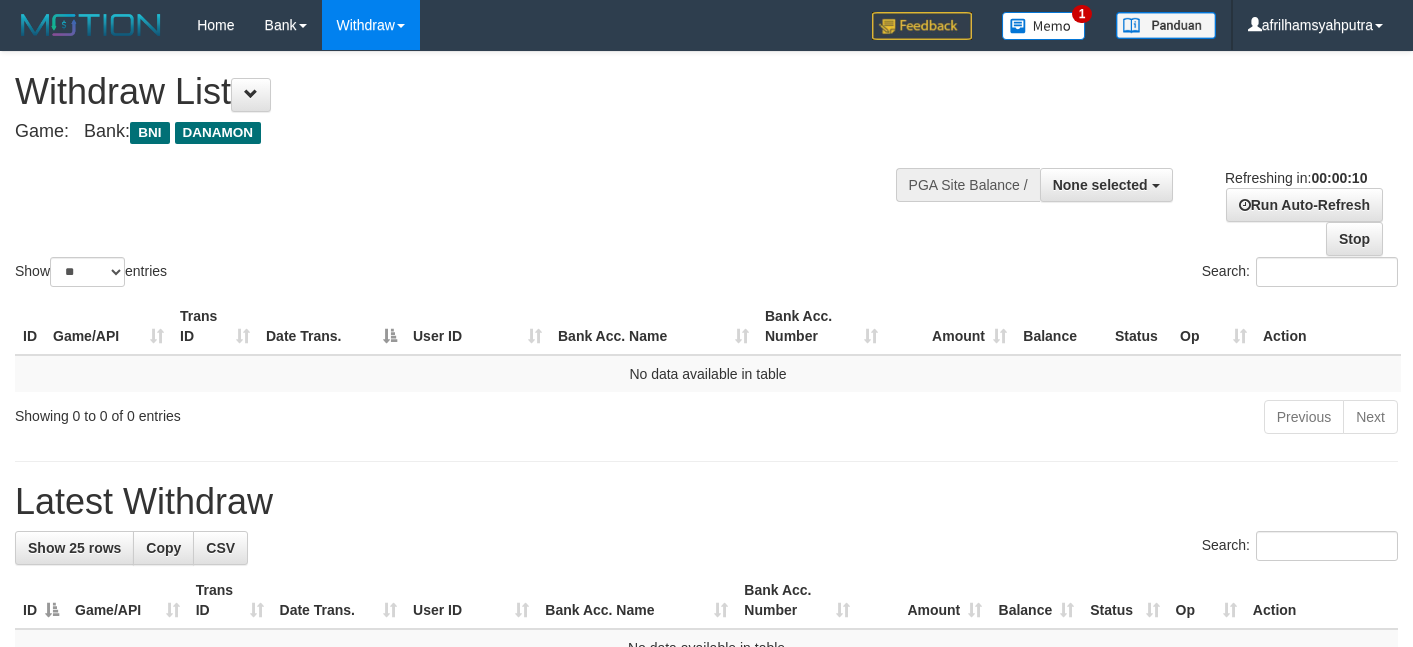 select 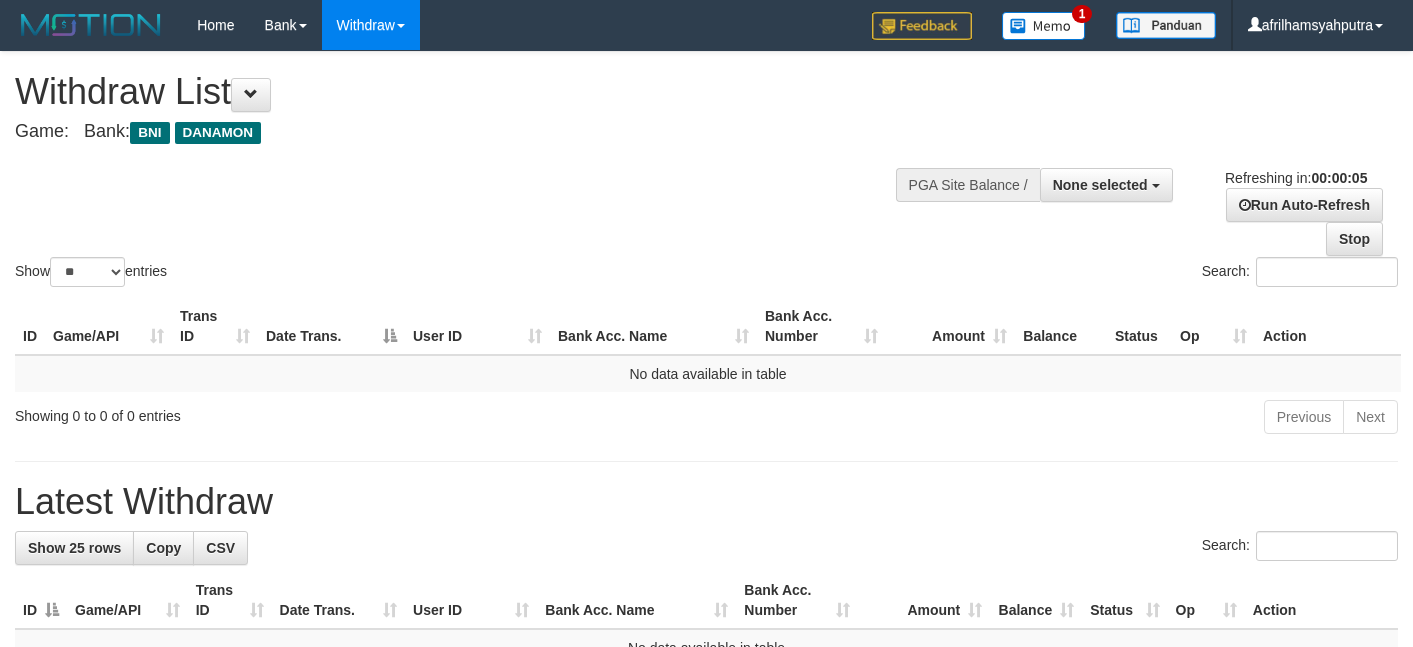 scroll, scrollTop: 0, scrollLeft: 0, axis: both 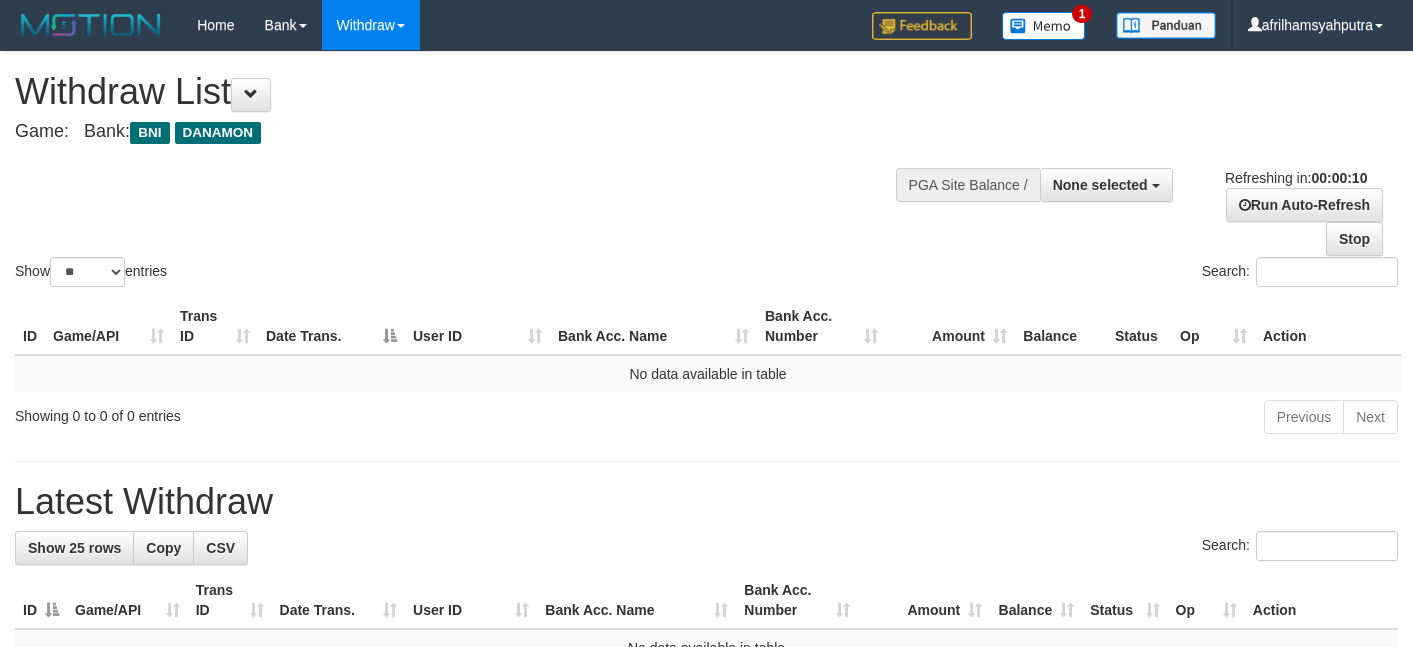 select 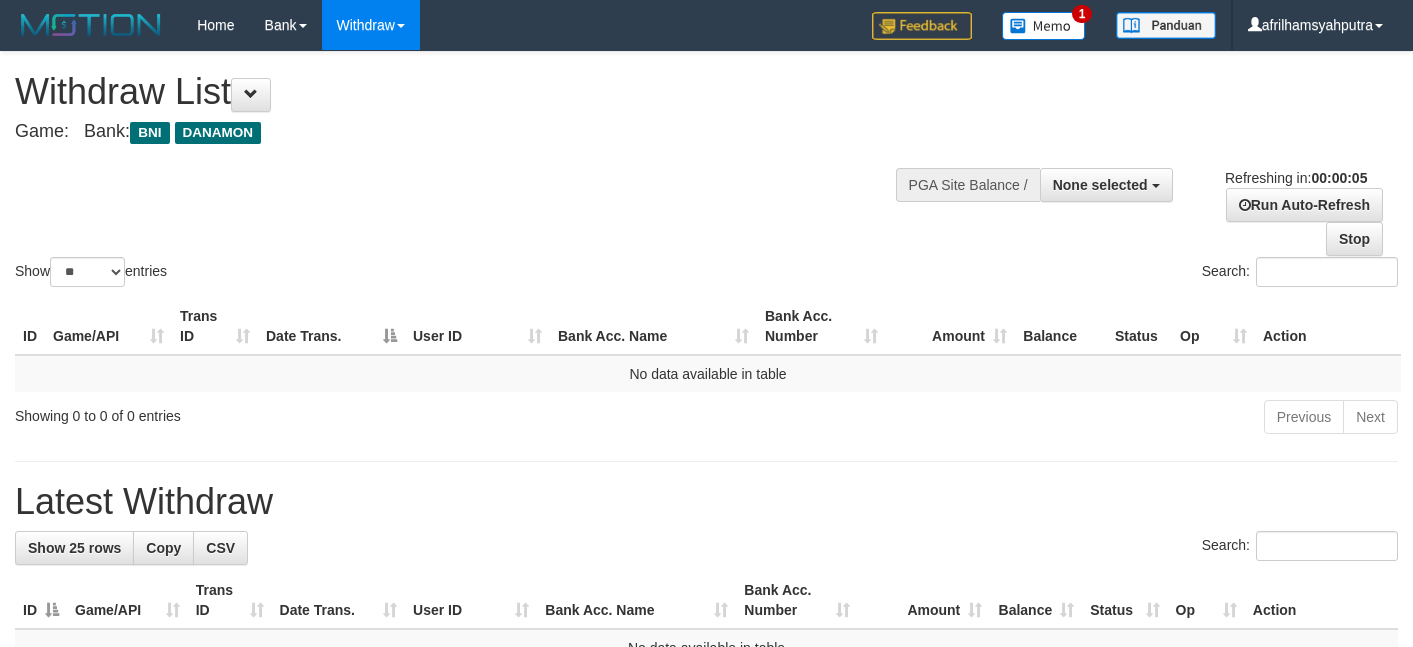scroll, scrollTop: 0, scrollLeft: 0, axis: both 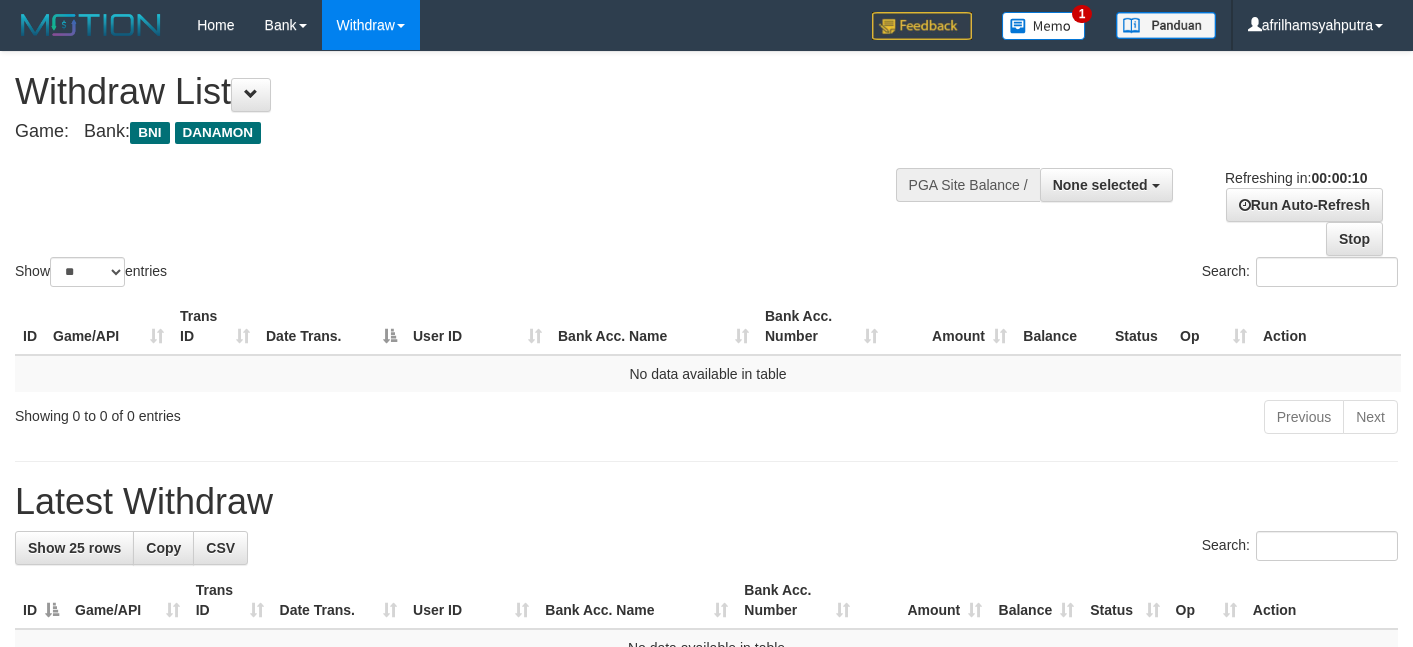 select 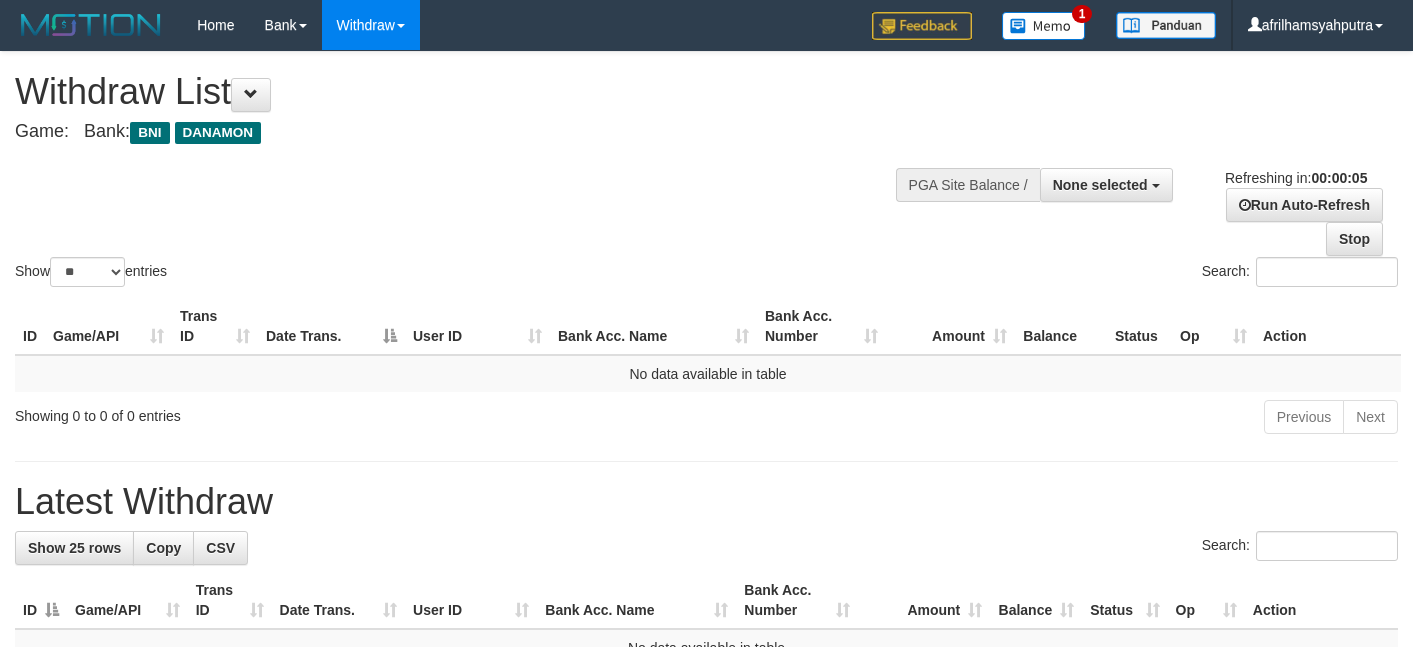 scroll, scrollTop: 0, scrollLeft: 0, axis: both 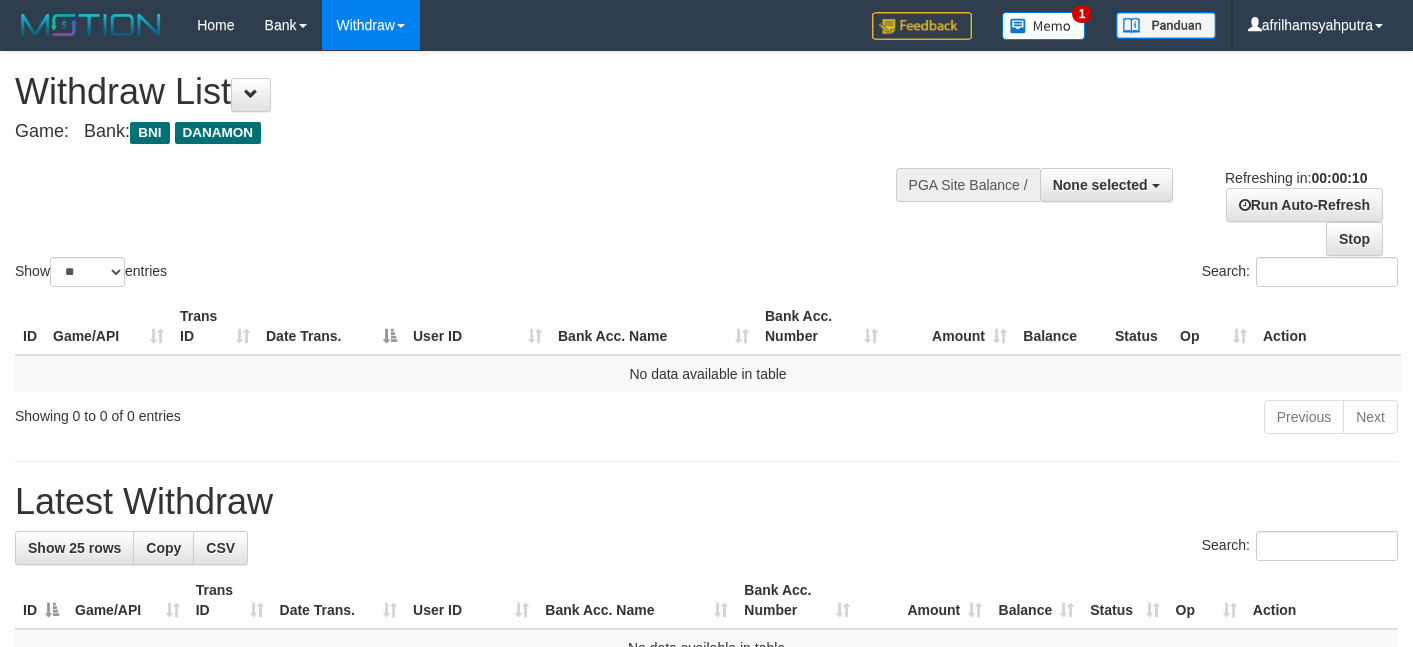 select 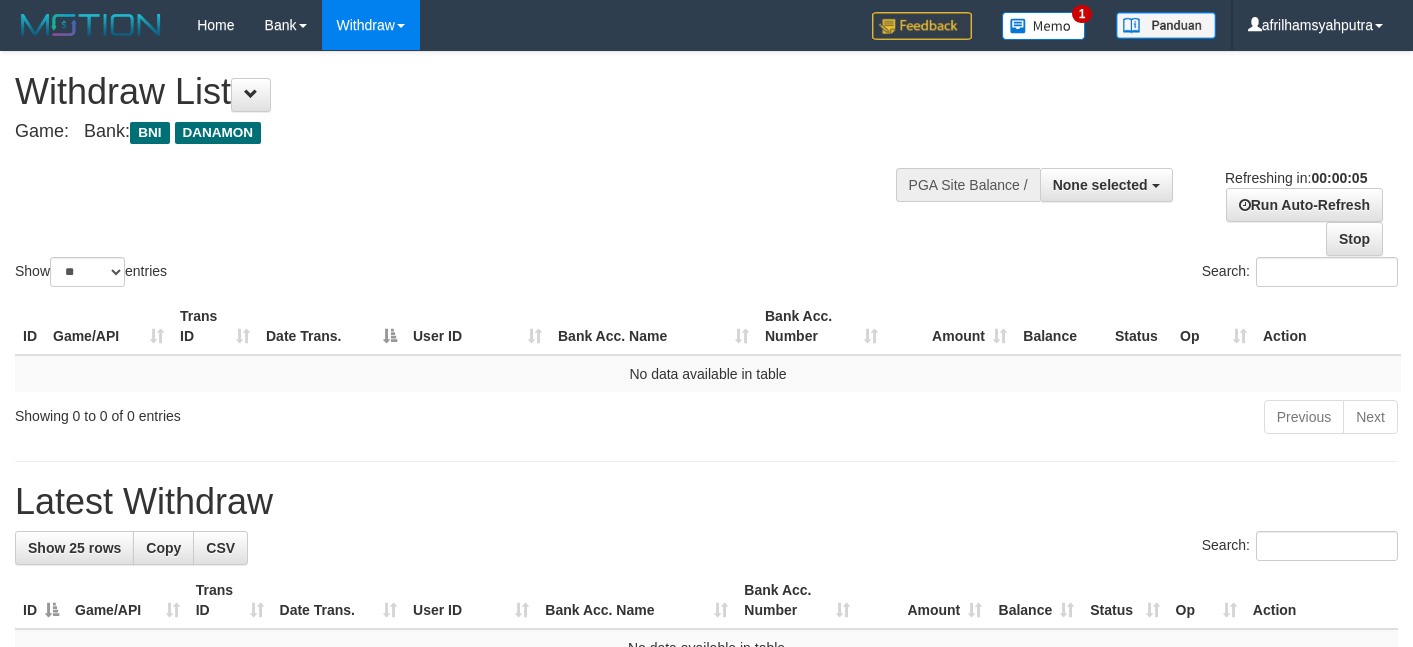 scroll, scrollTop: 0, scrollLeft: 0, axis: both 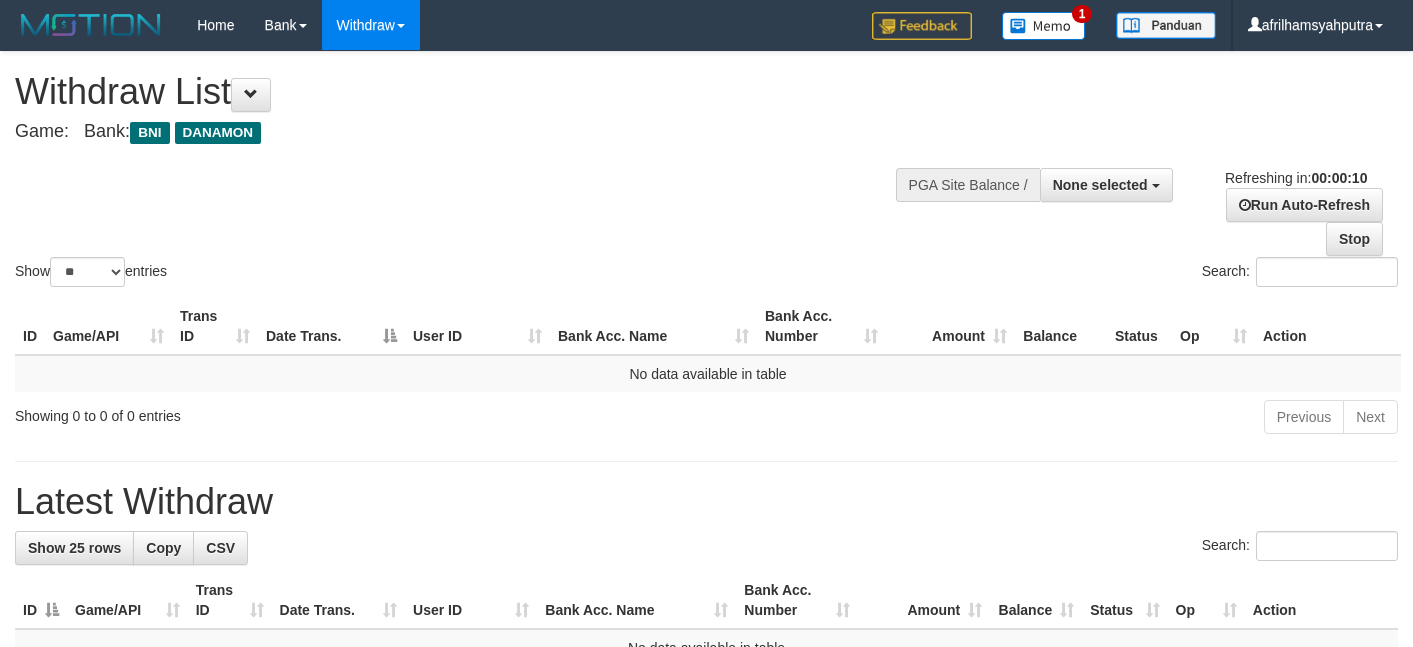 select 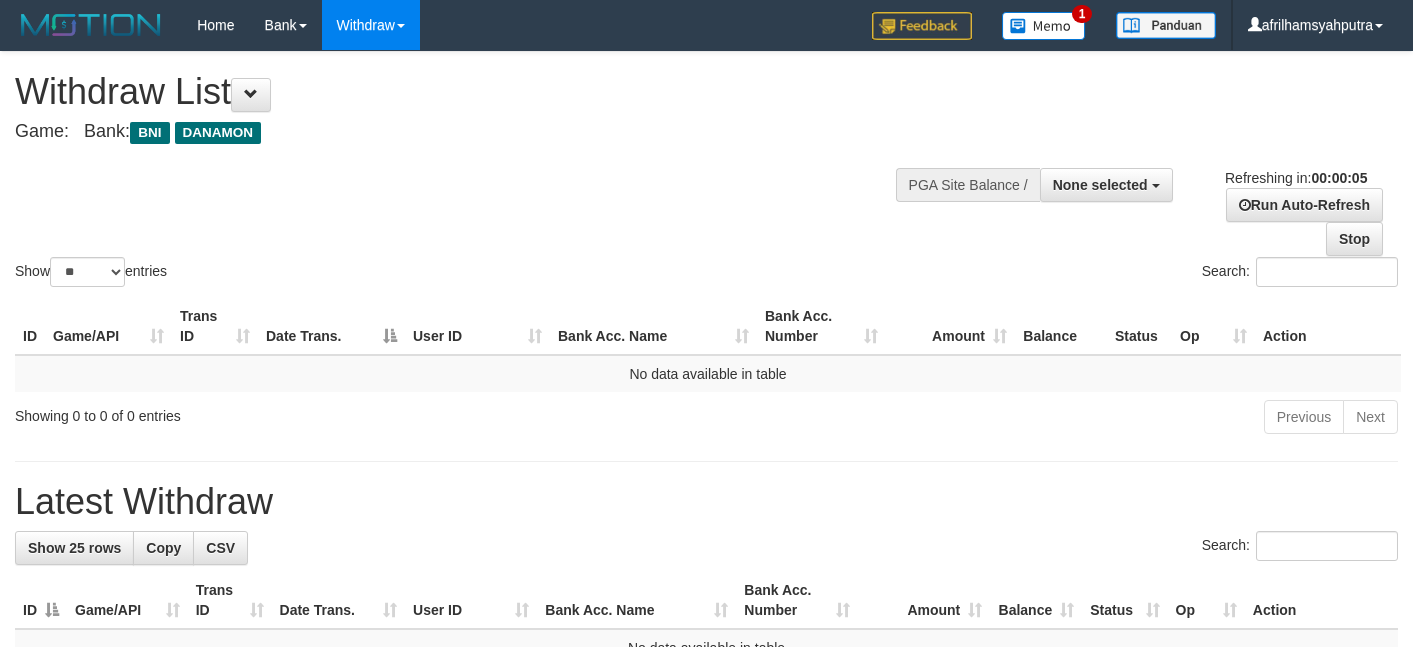 scroll, scrollTop: 0, scrollLeft: 0, axis: both 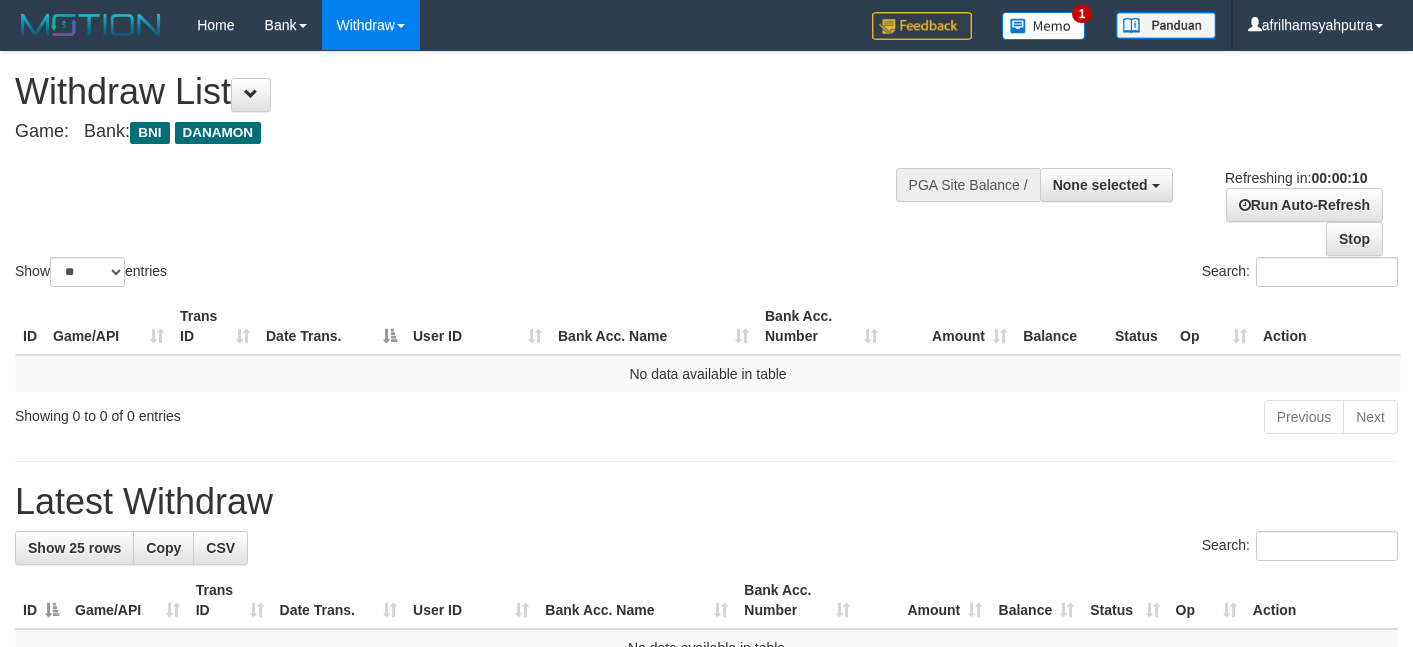 select 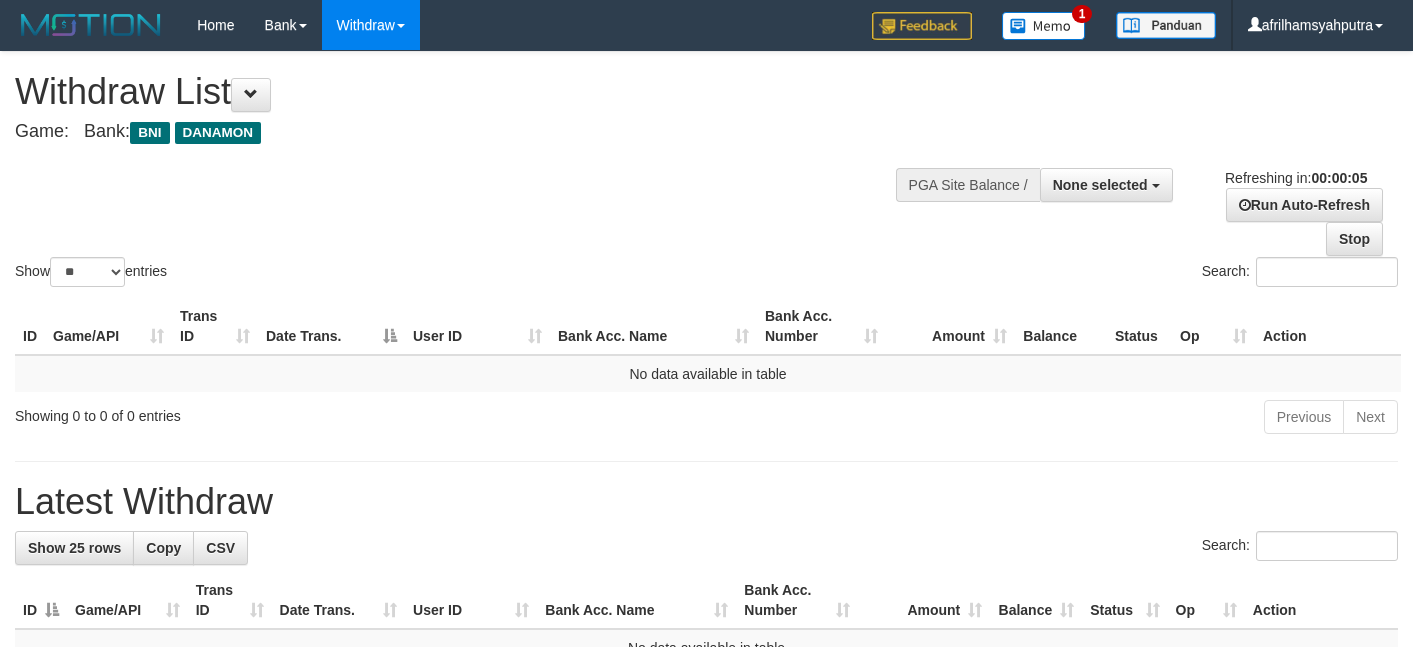 scroll, scrollTop: 0, scrollLeft: 0, axis: both 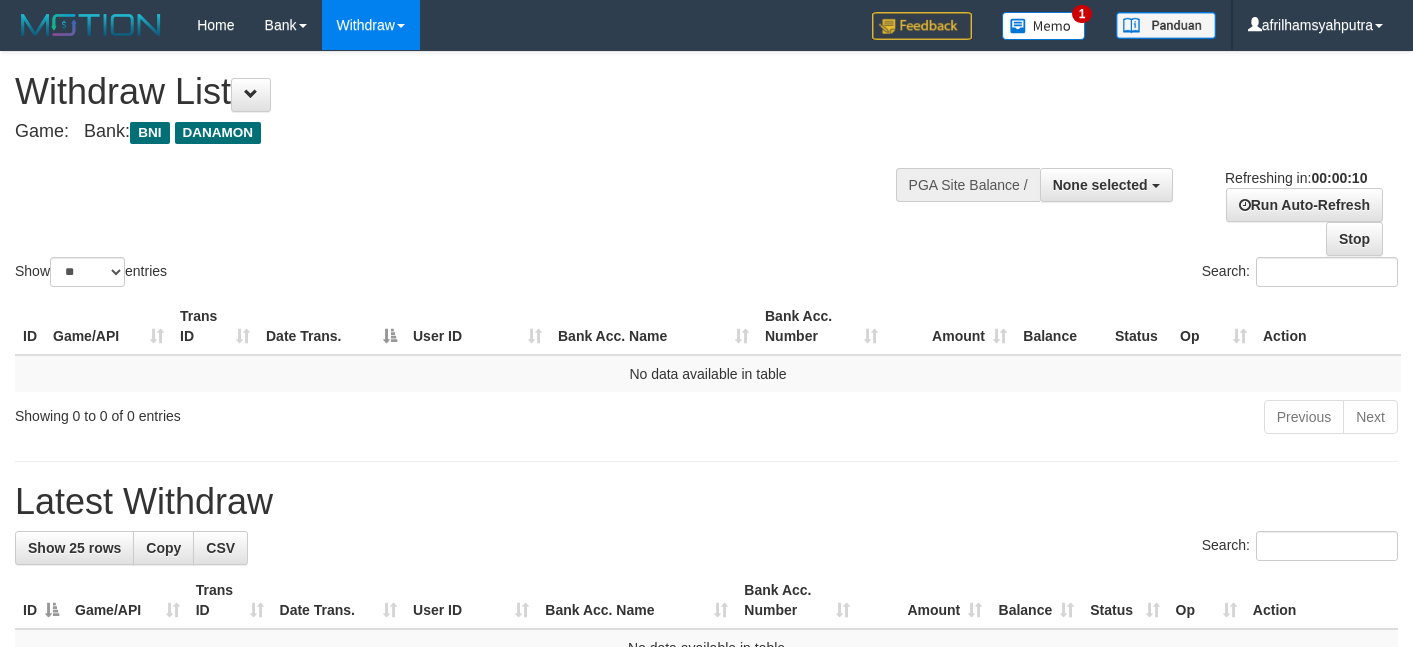 select 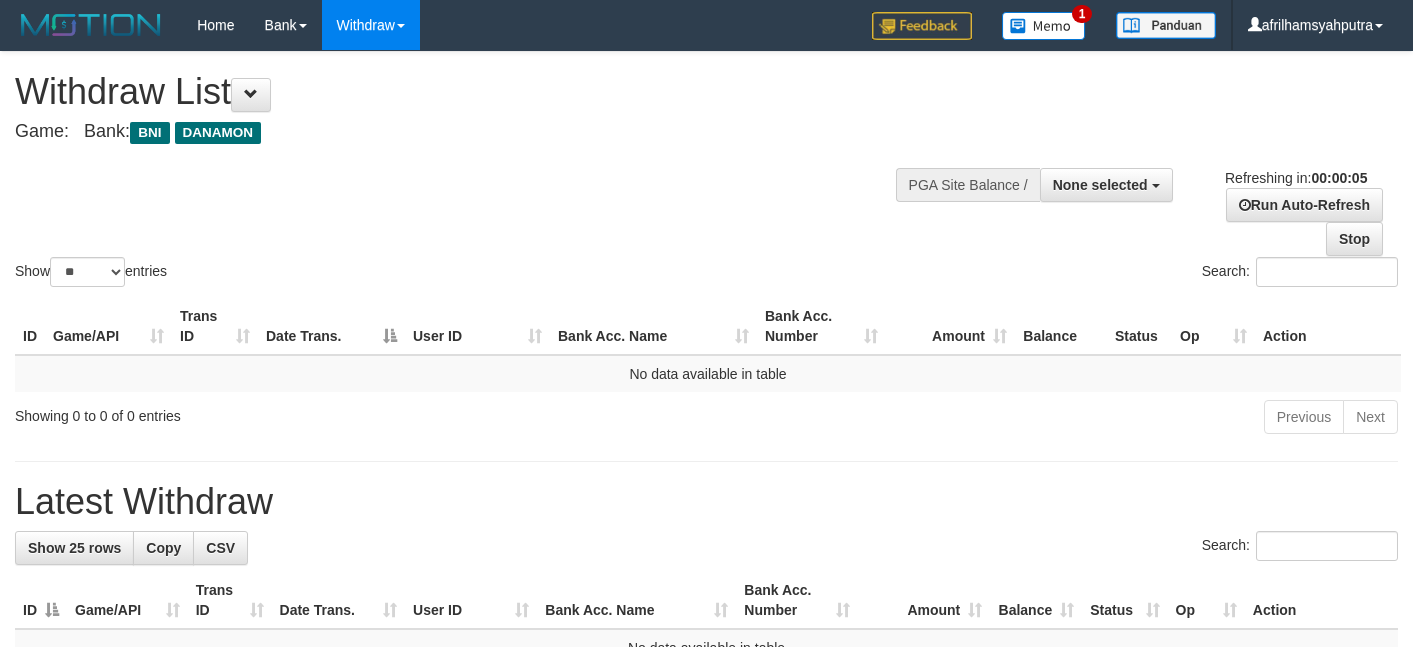 scroll, scrollTop: 0, scrollLeft: 0, axis: both 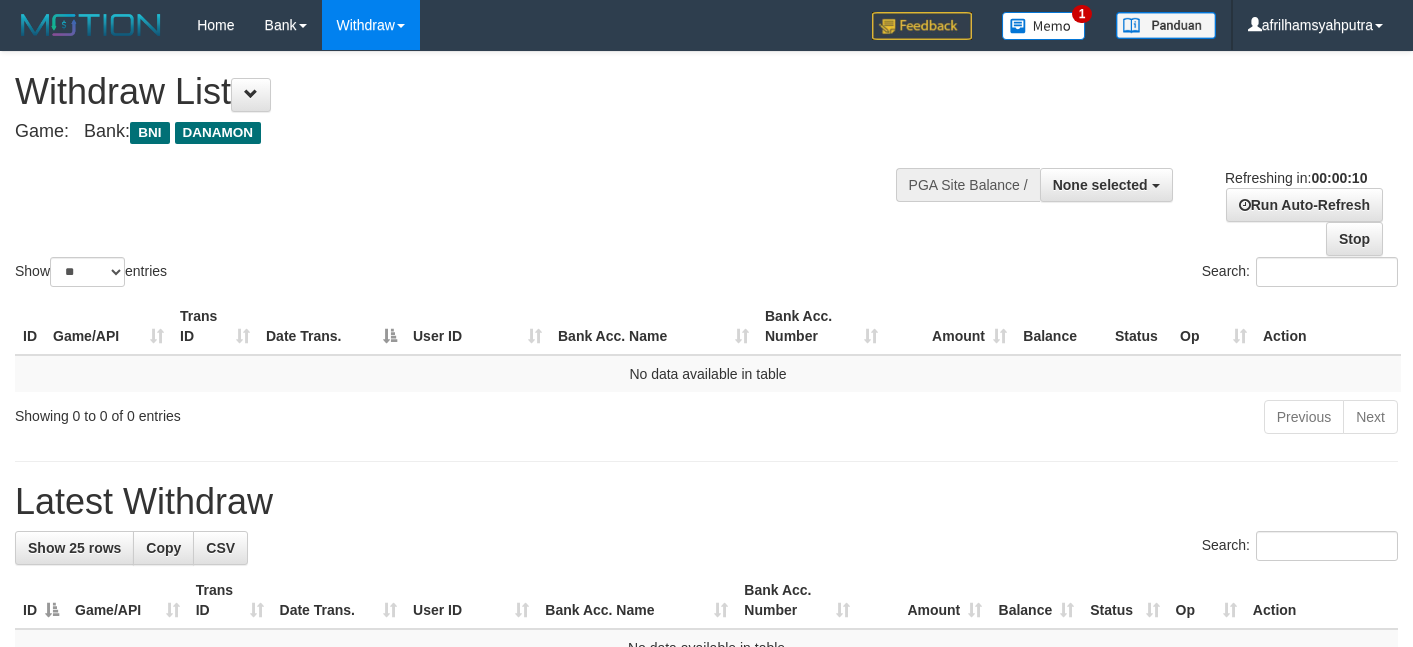 select 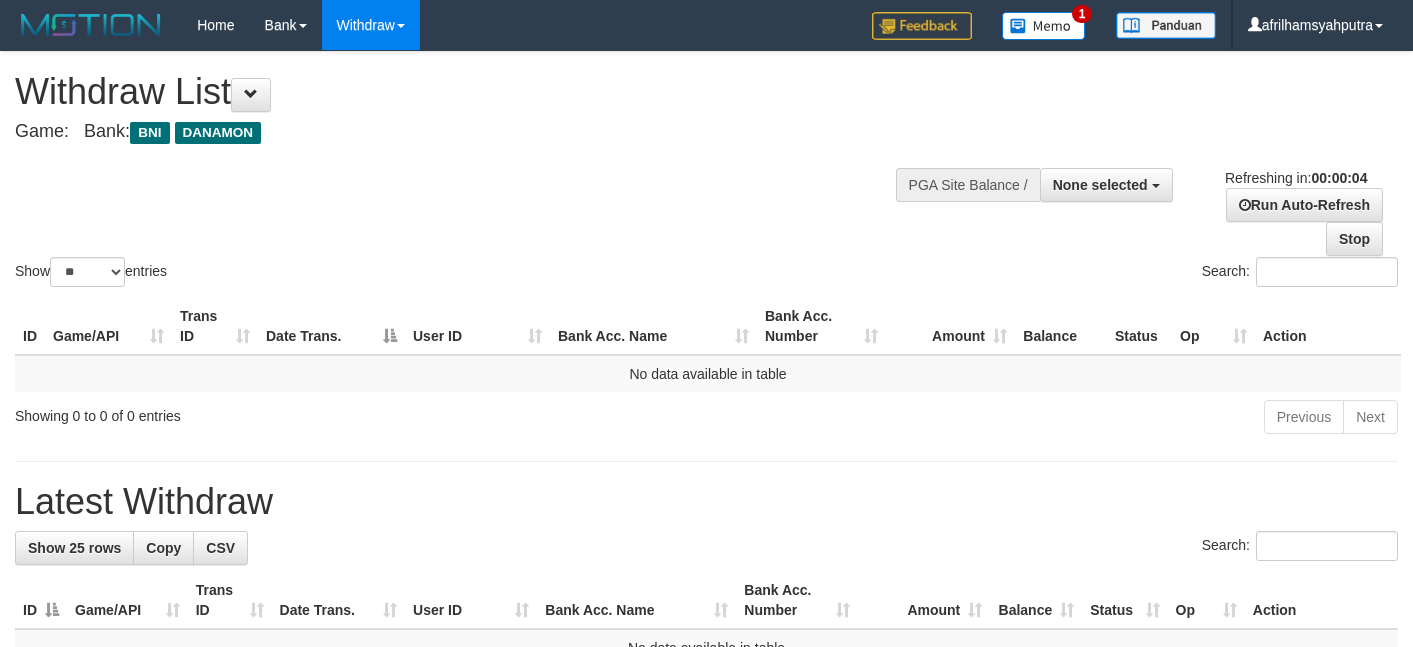 scroll, scrollTop: 0, scrollLeft: 0, axis: both 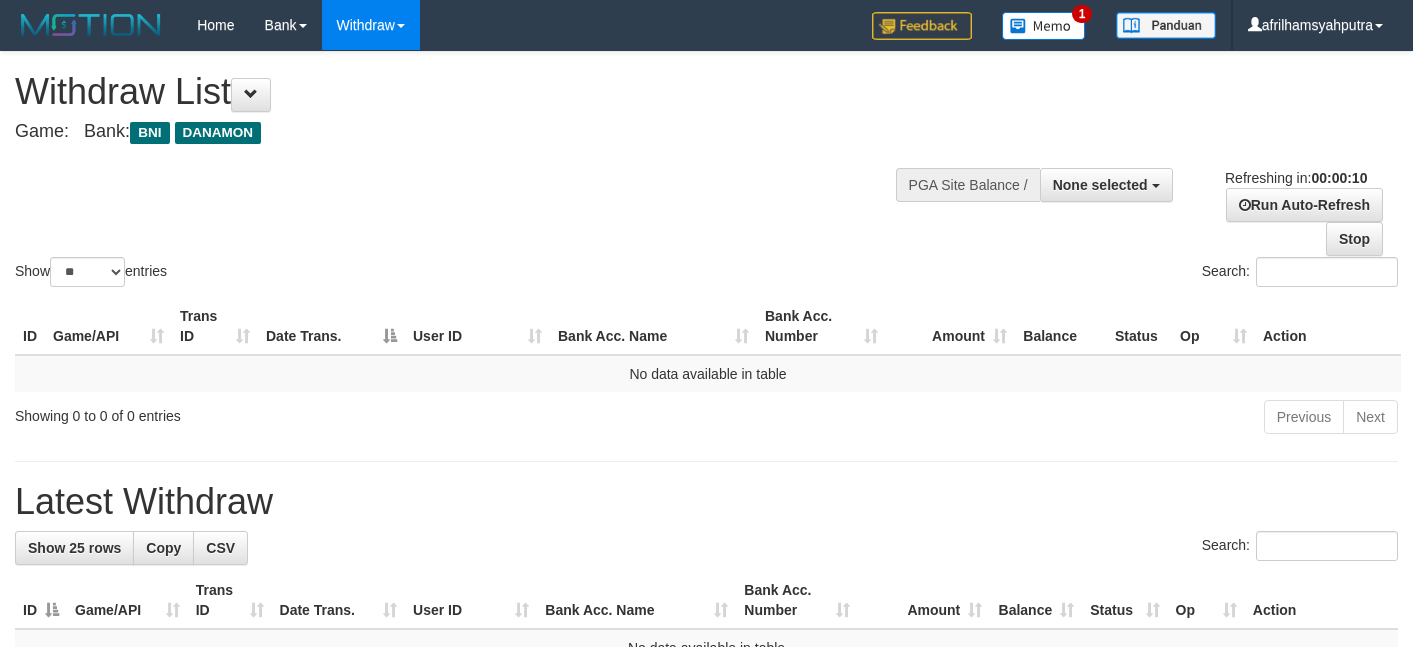 select 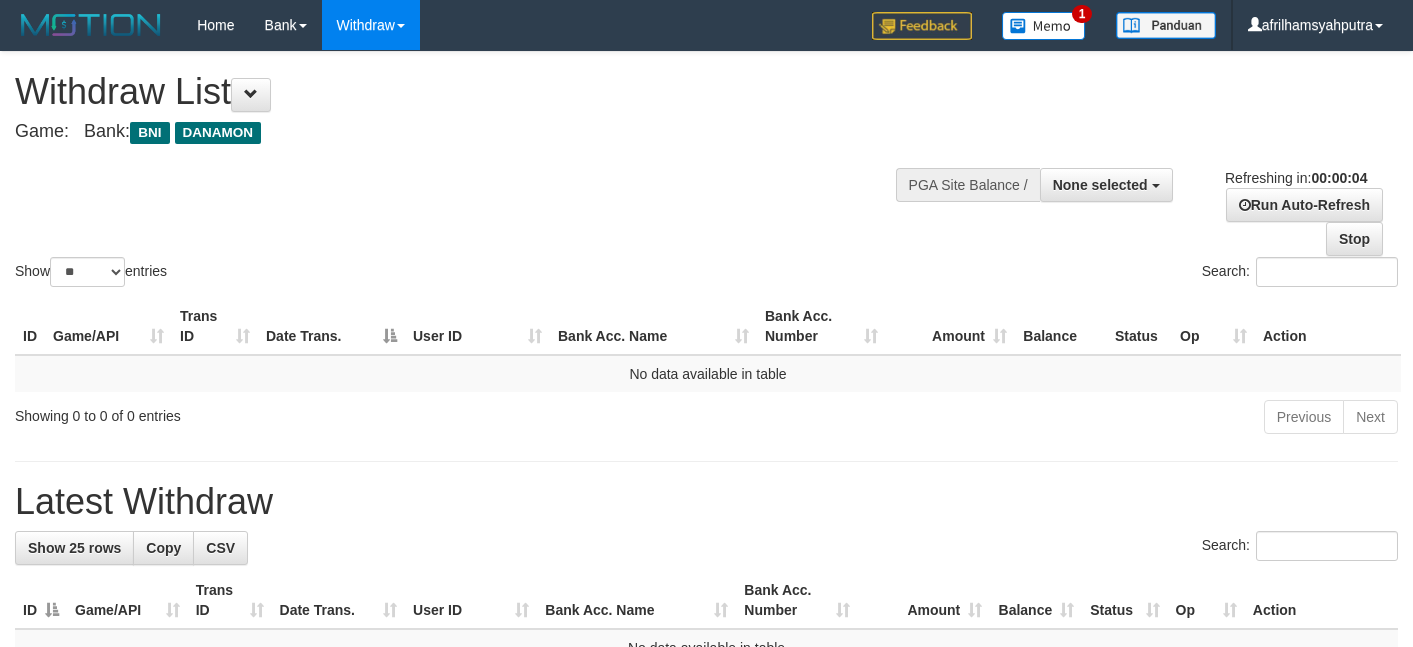 scroll, scrollTop: 0, scrollLeft: 0, axis: both 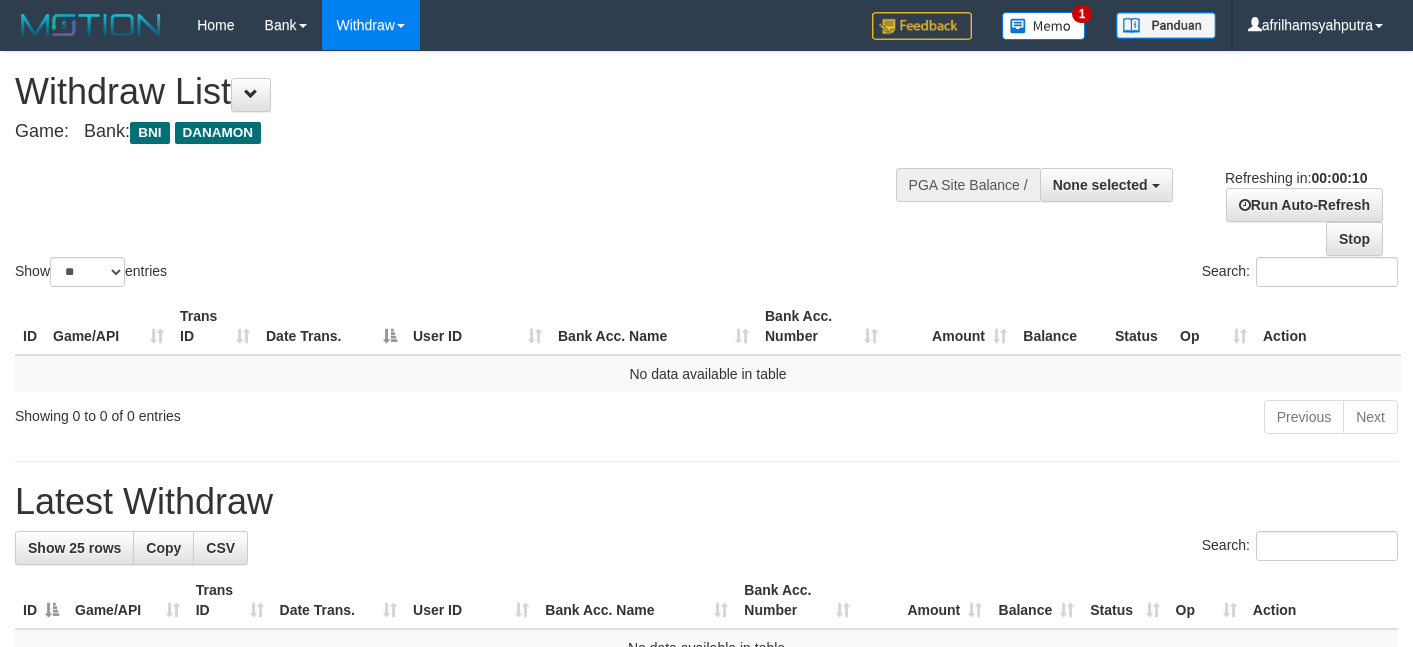 select 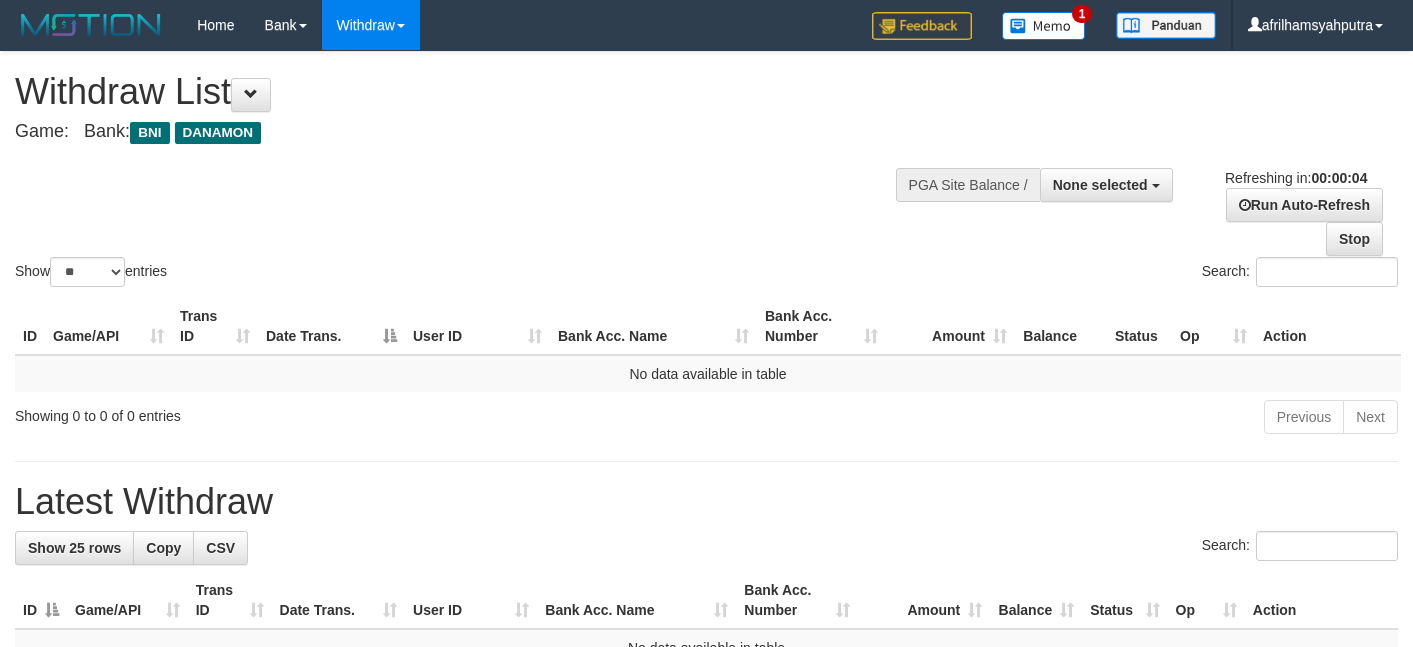 scroll, scrollTop: 0, scrollLeft: 0, axis: both 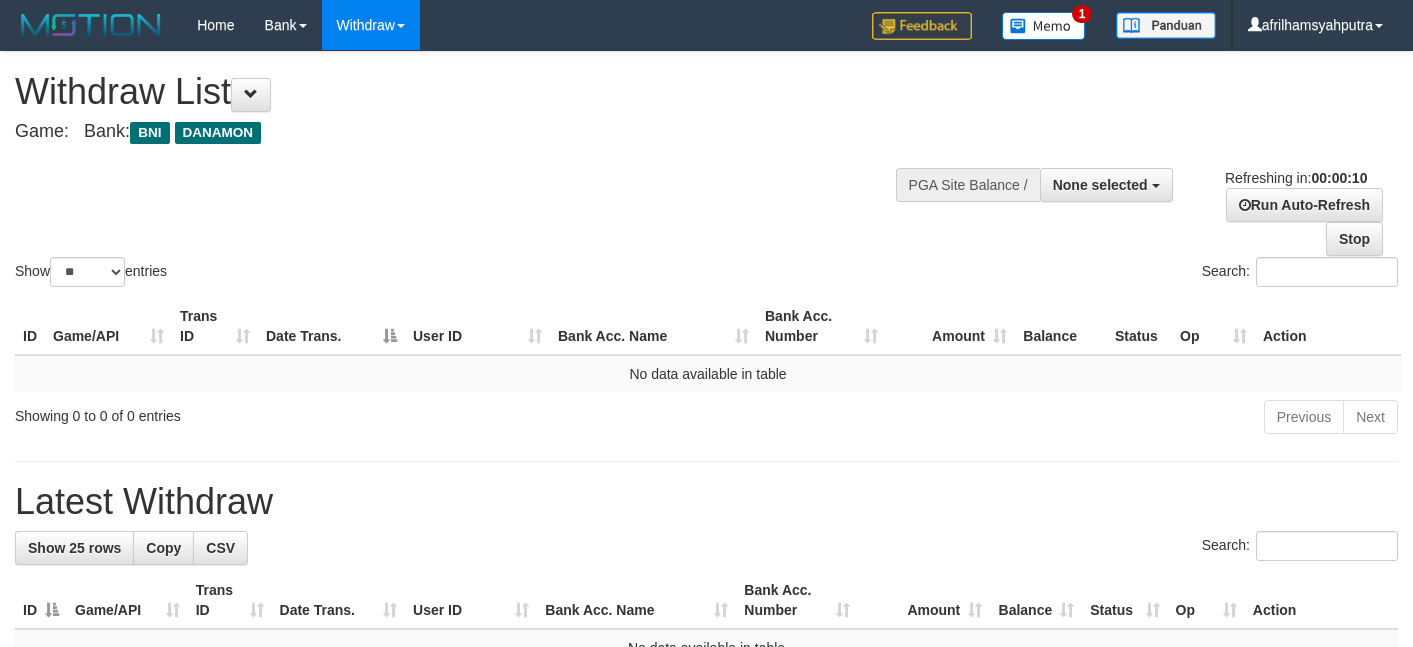 select 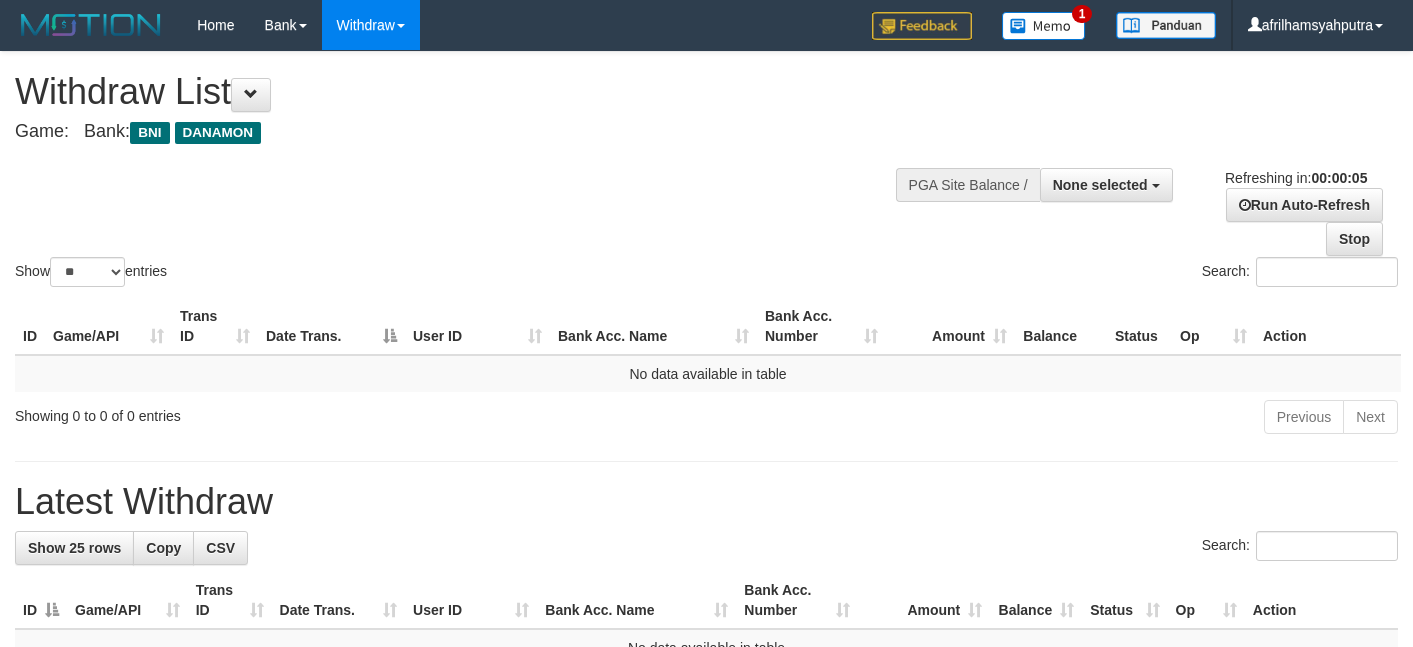scroll, scrollTop: 0, scrollLeft: 0, axis: both 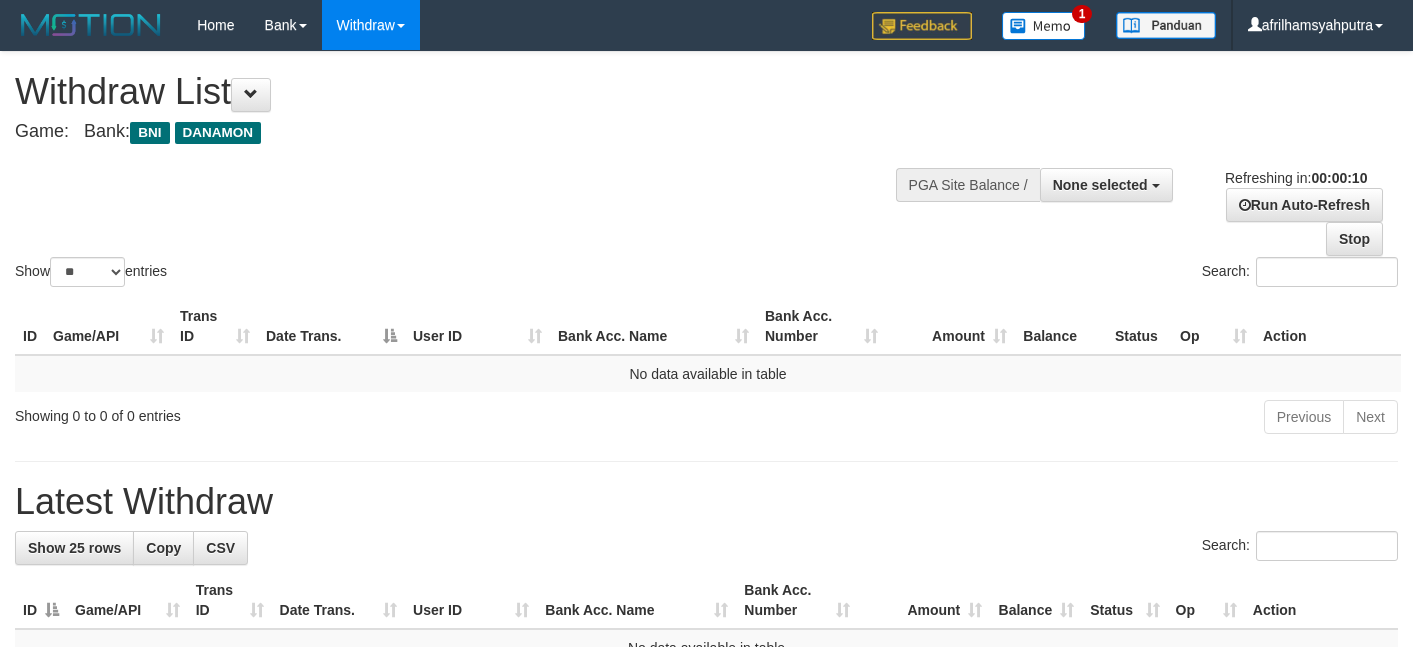 select 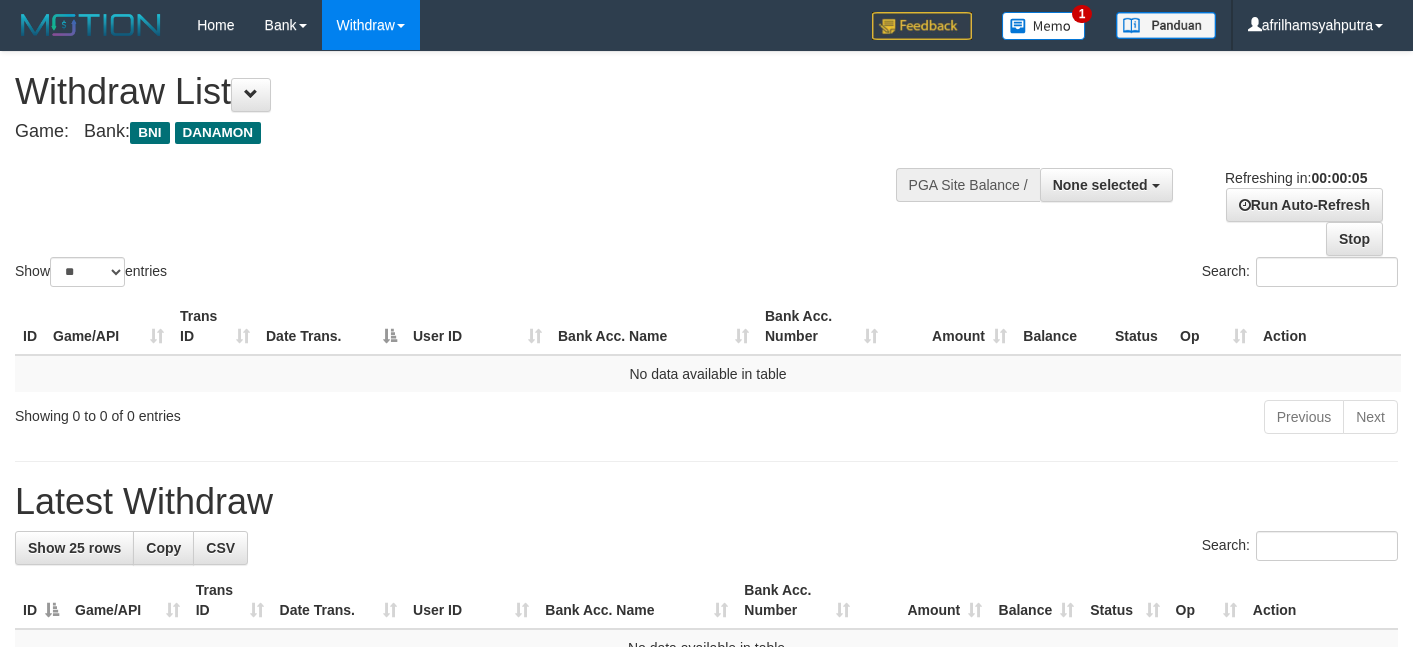 scroll, scrollTop: 0, scrollLeft: 0, axis: both 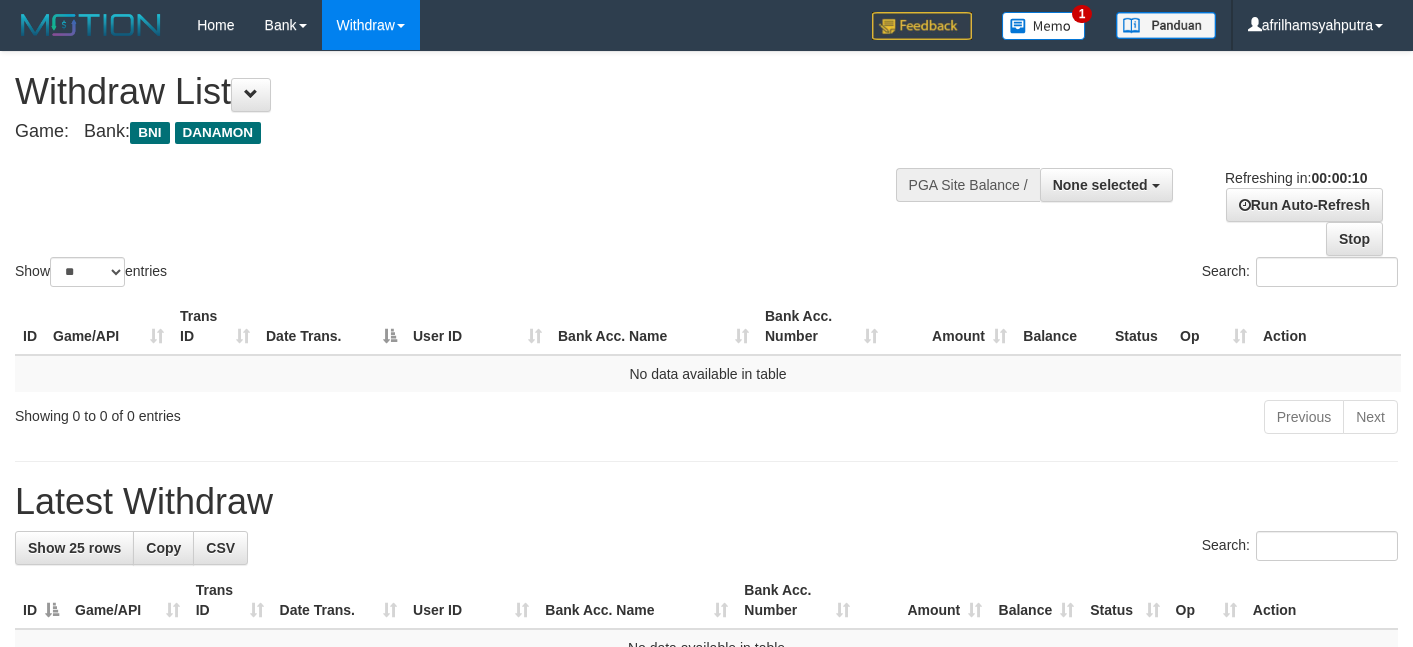 select 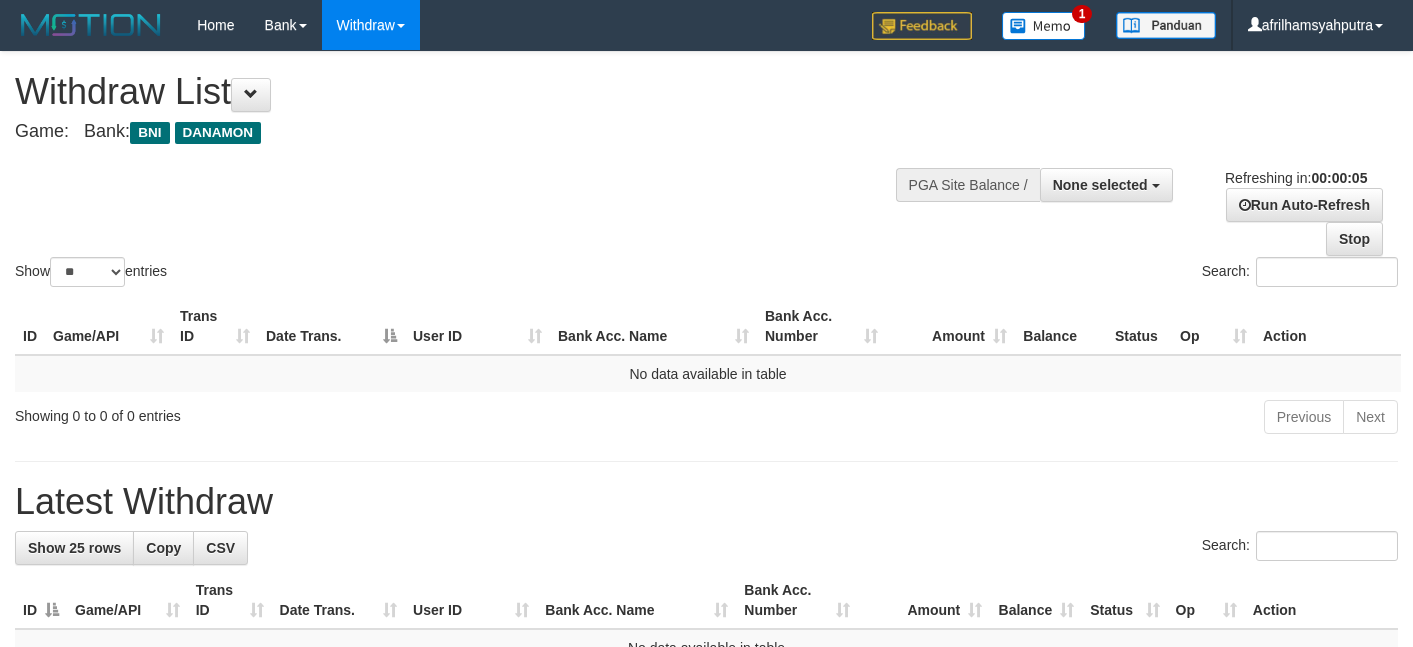 scroll, scrollTop: 0, scrollLeft: 0, axis: both 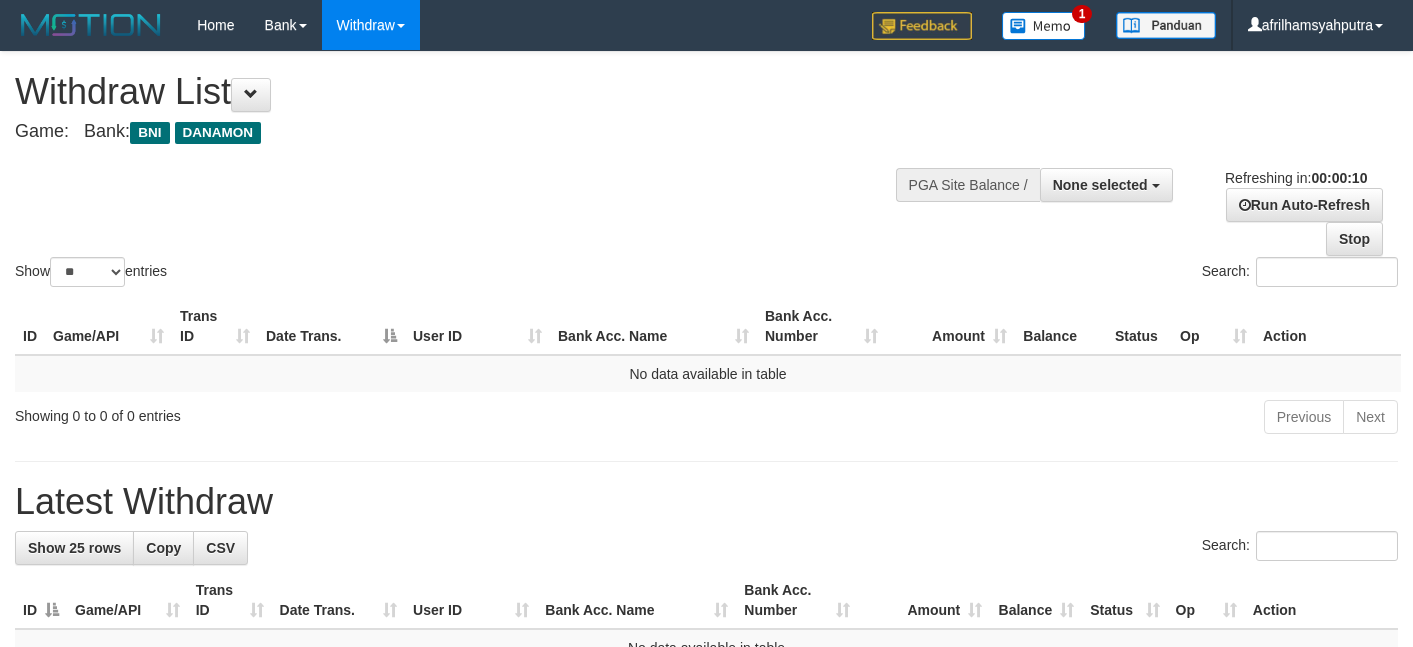 select 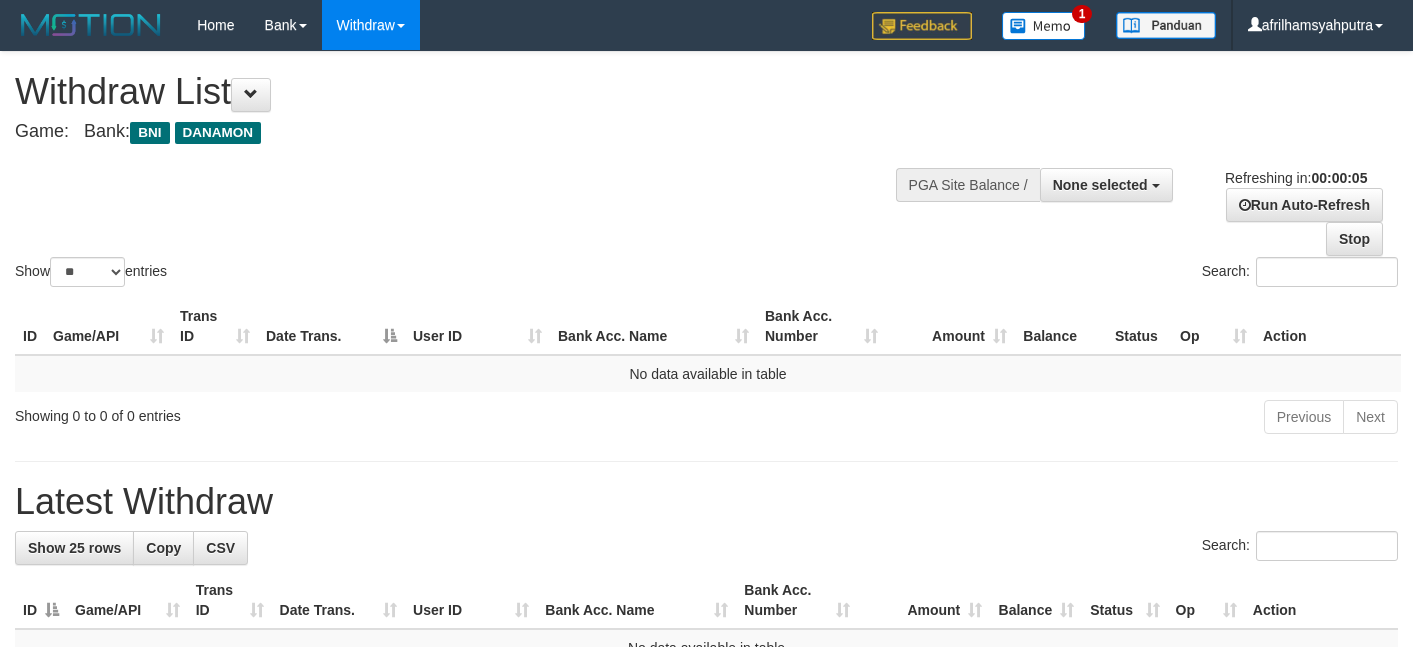 scroll, scrollTop: 0, scrollLeft: 0, axis: both 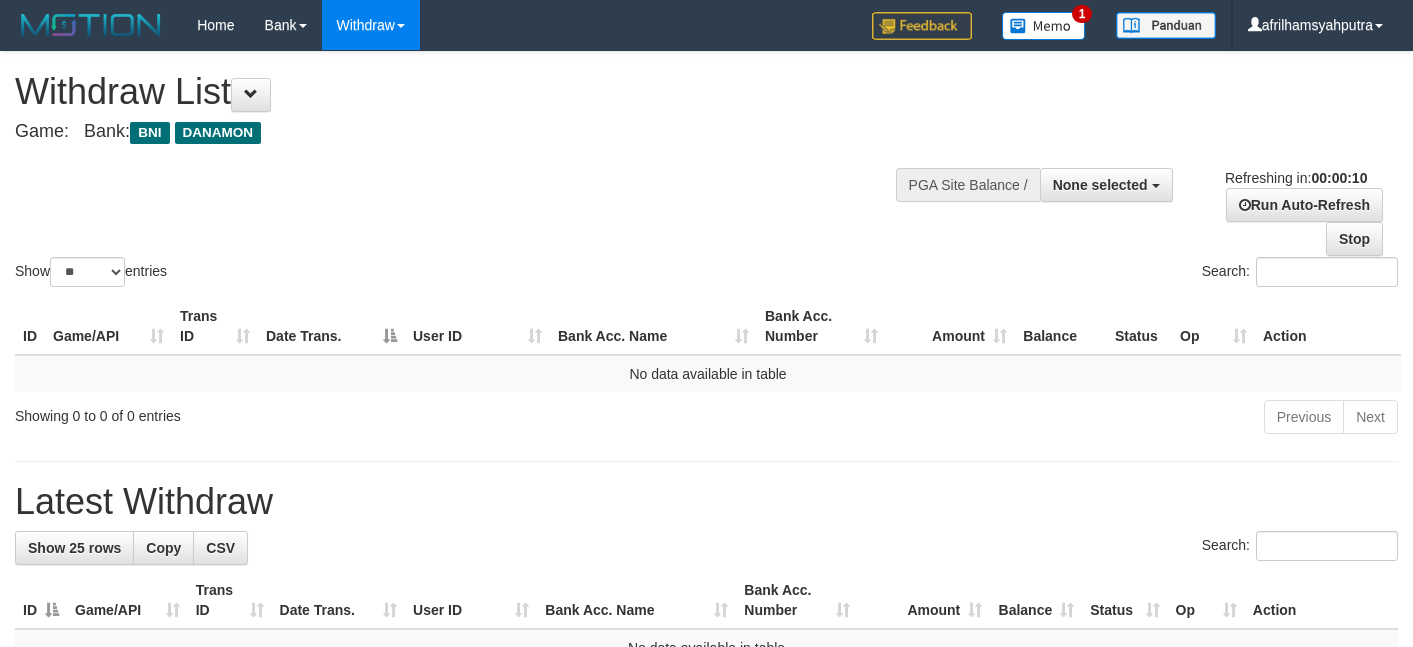 select 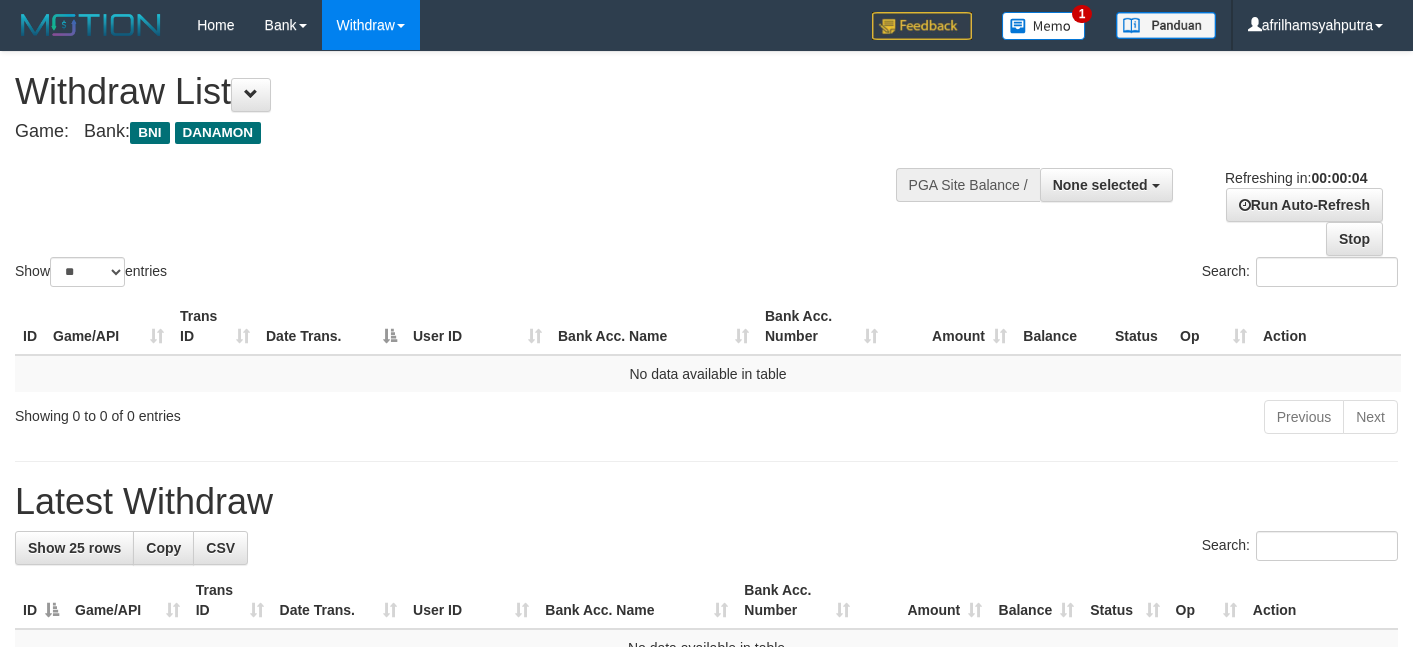 scroll, scrollTop: 0, scrollLeft: 0, axis: both 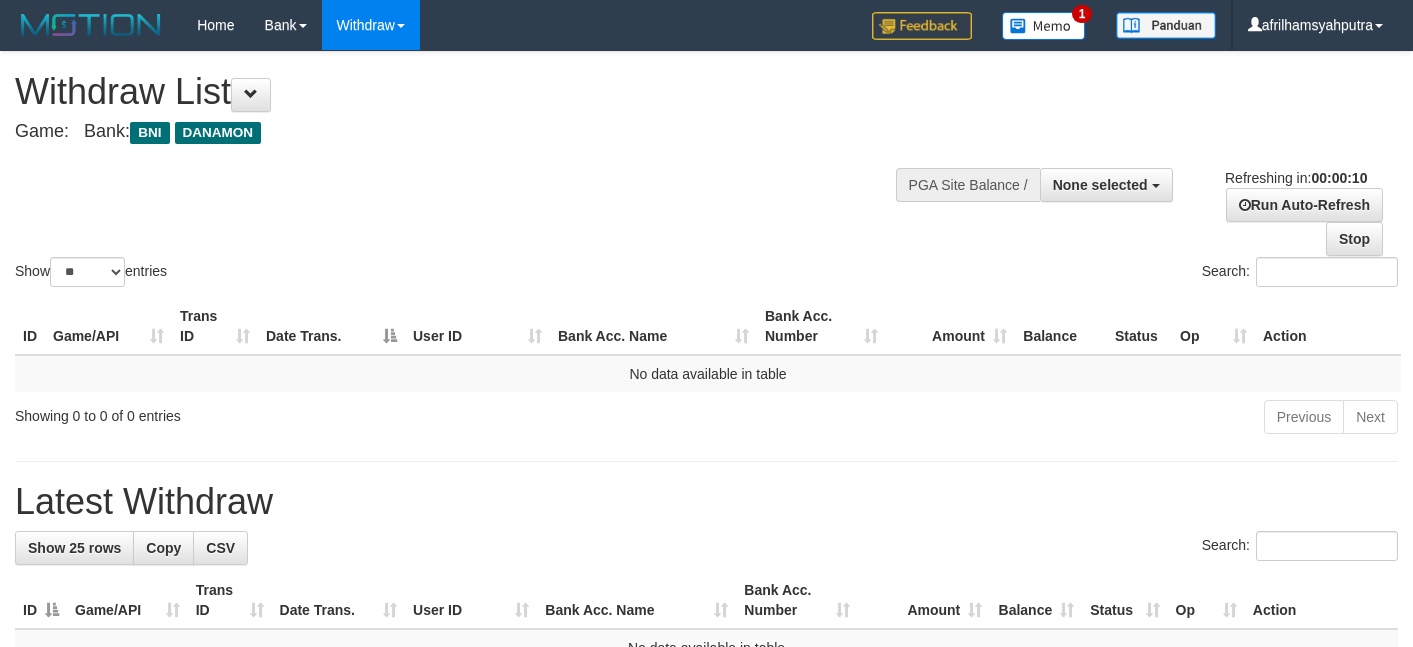 select 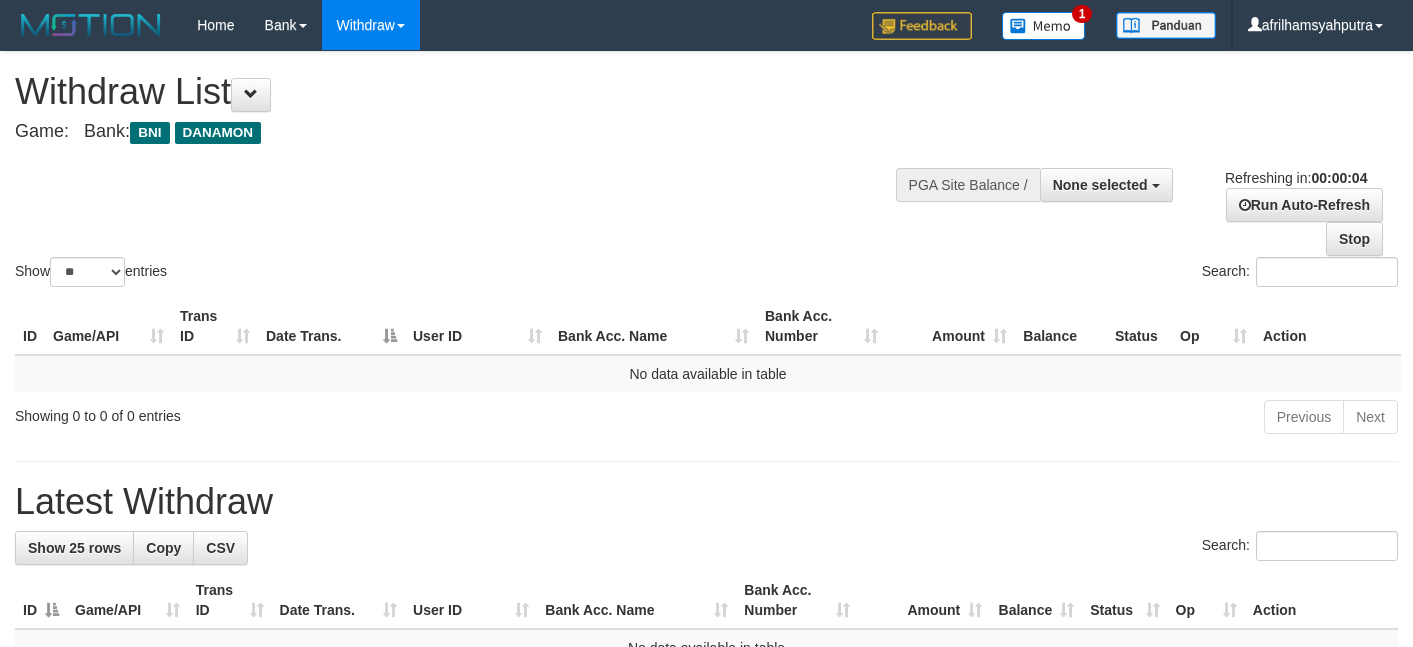 scroll, scrollTop: 0, scrollLeft: 0, axis: both 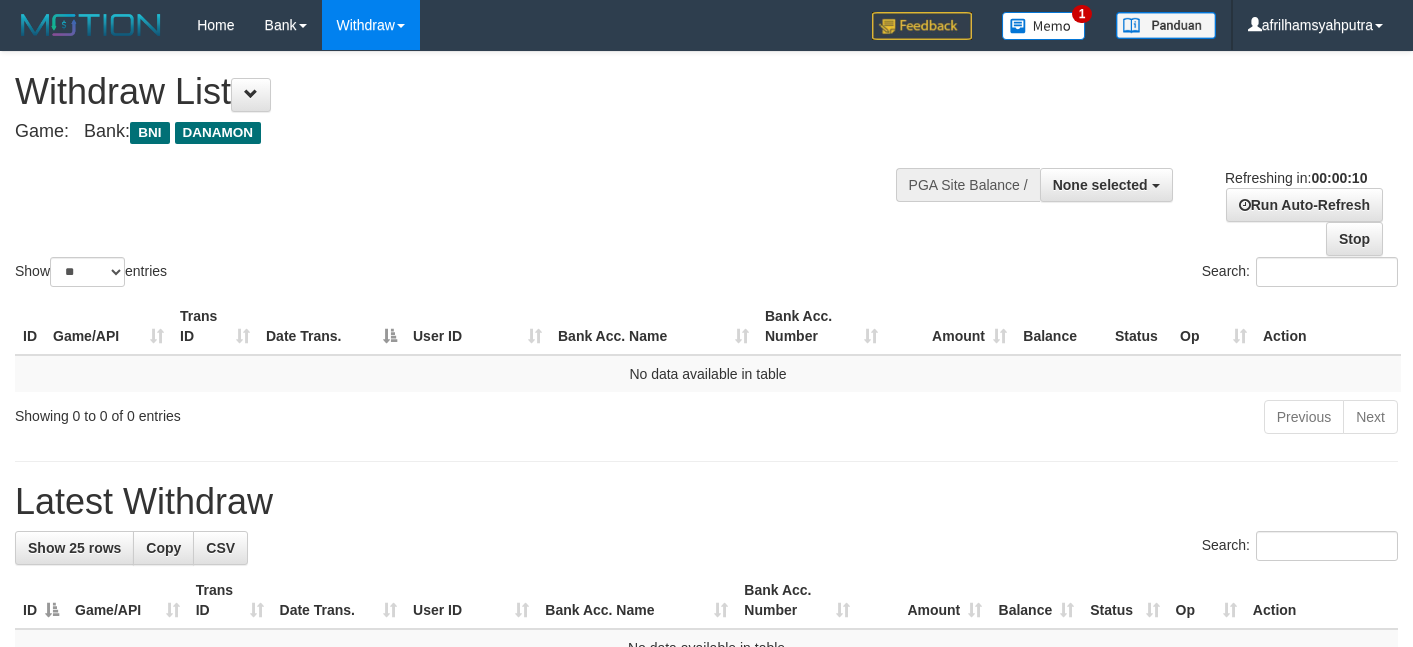 select 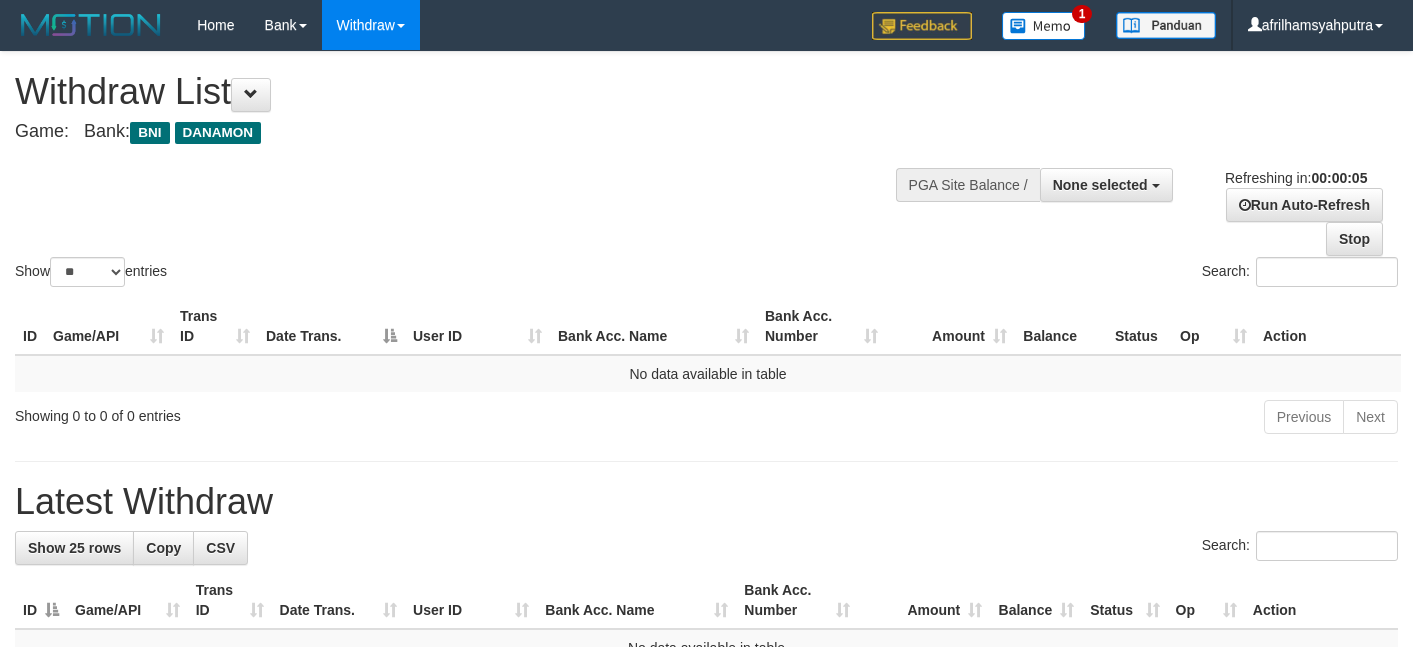 scroll, scrollTop: 0, scrollLeft: 0, axis: both 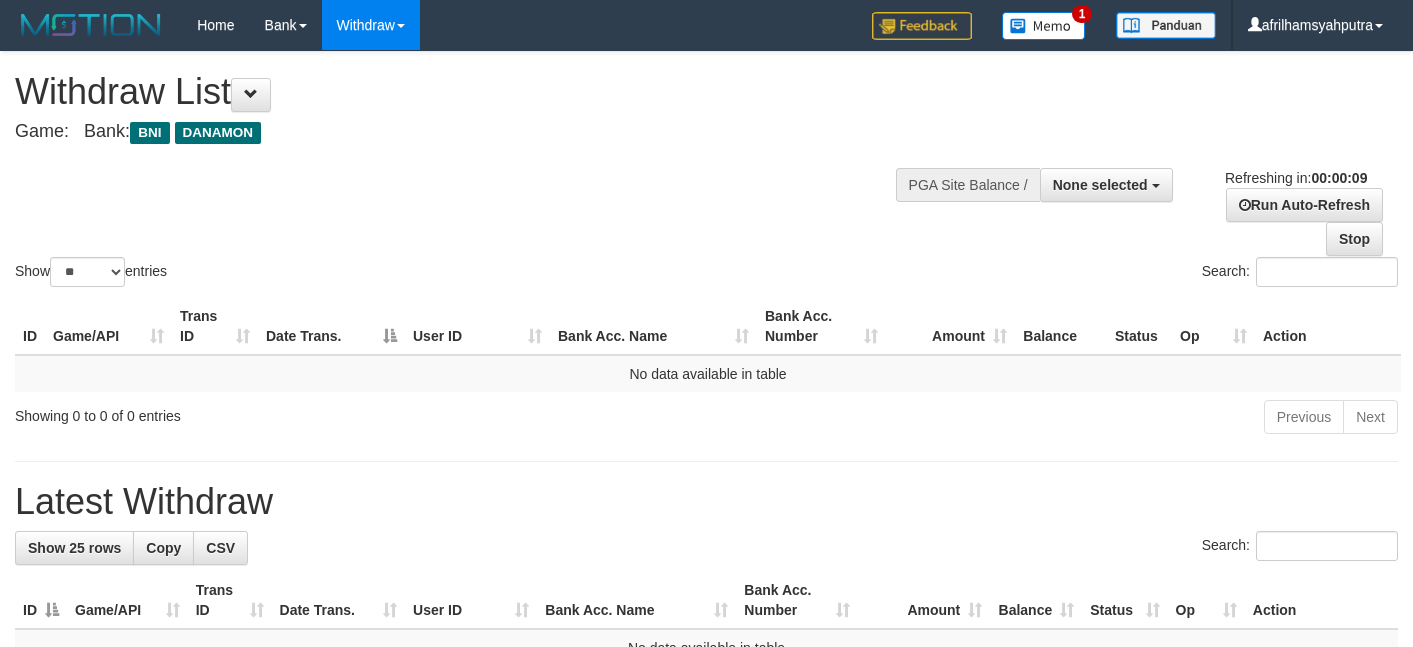 select 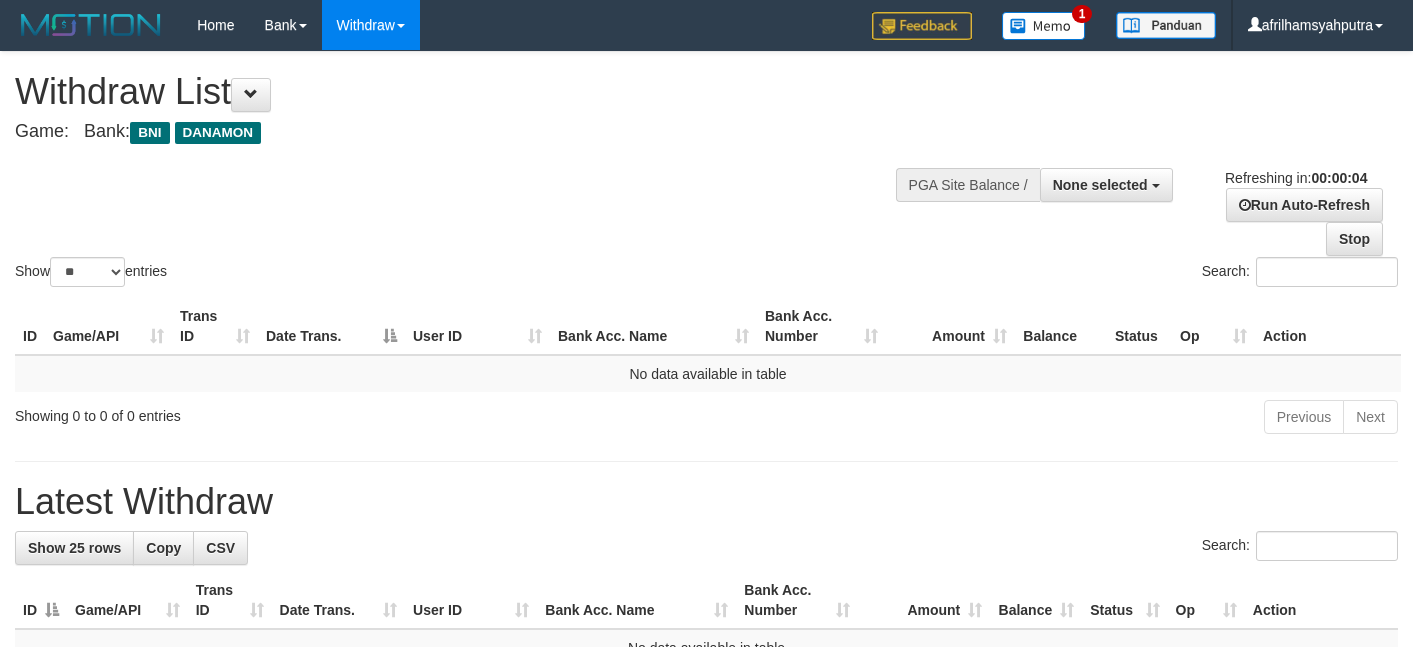 scroll, scrollTop: 0, scrollLeft: 0, axis: both 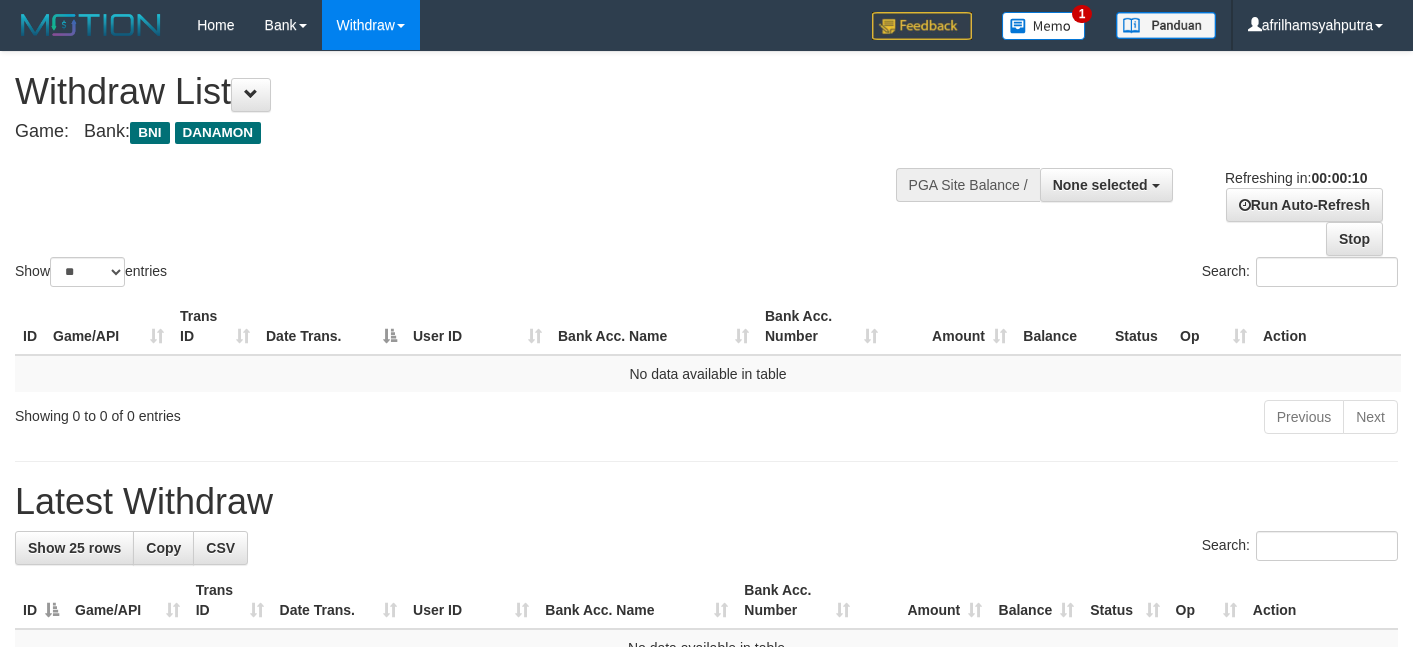 select 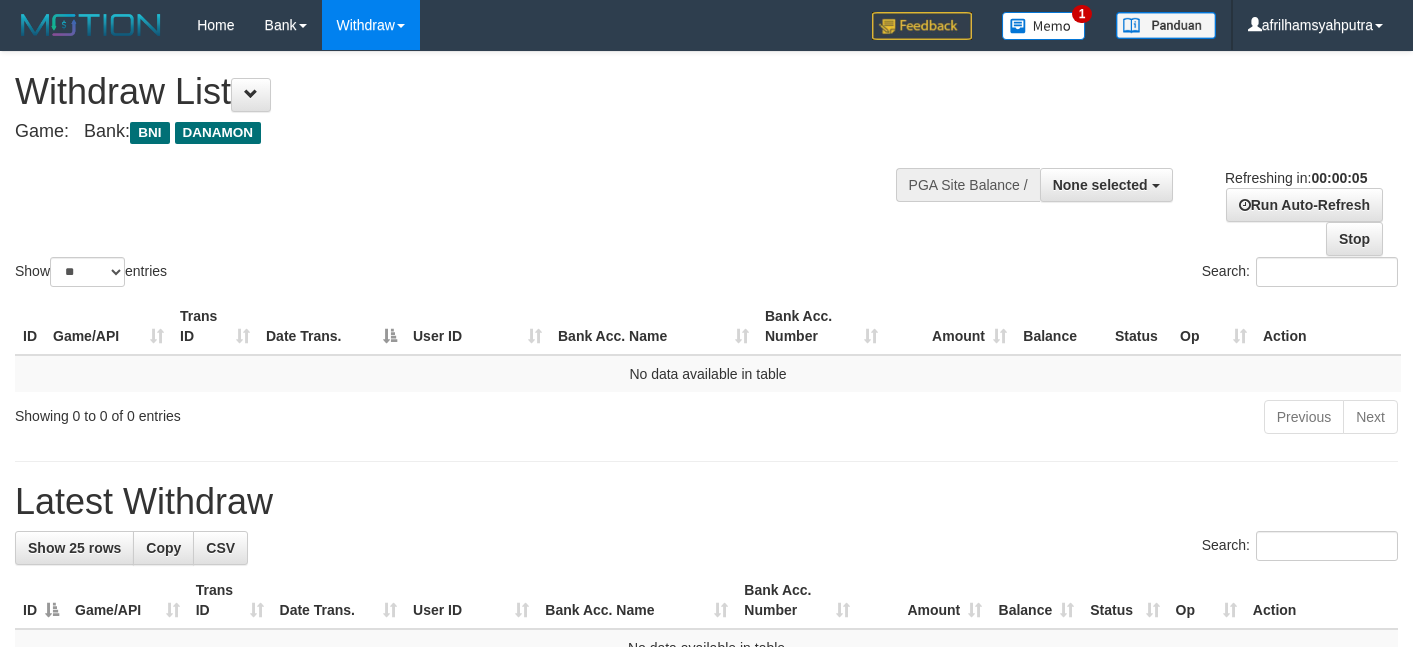 scroll, scrollTop: 0, scrollLeft: 0, axis: both 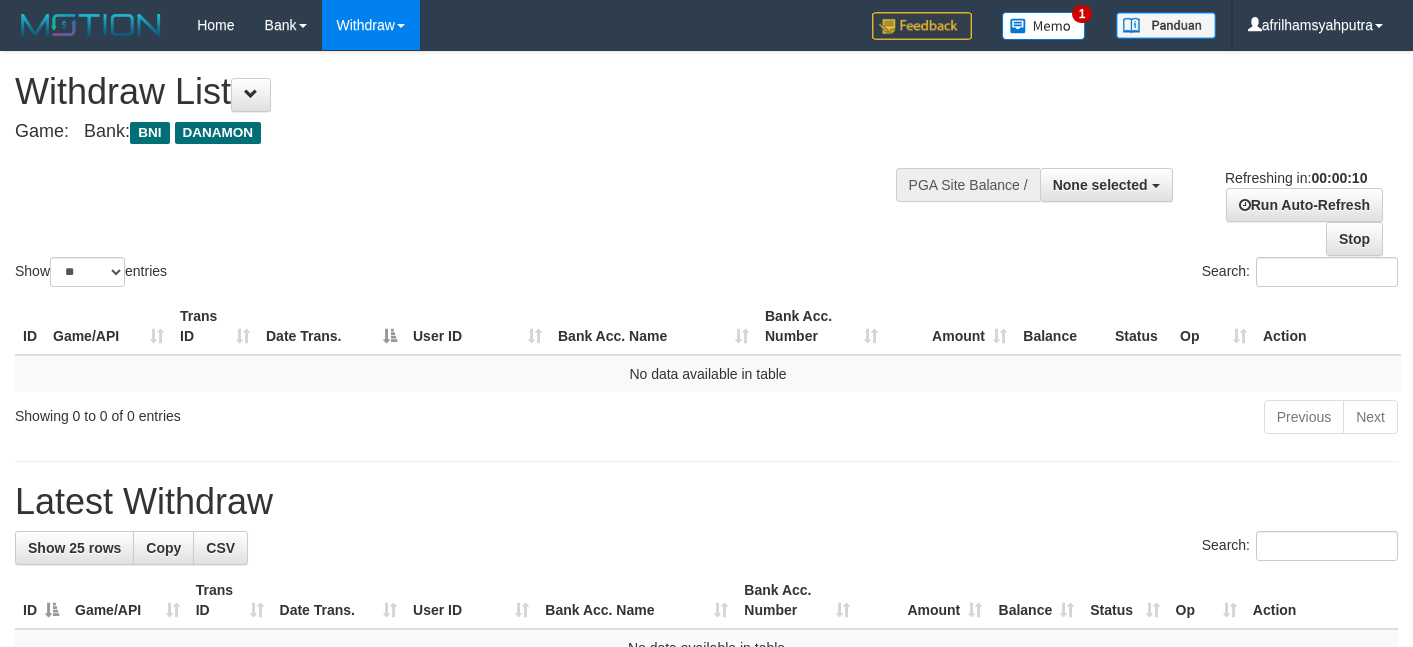 select 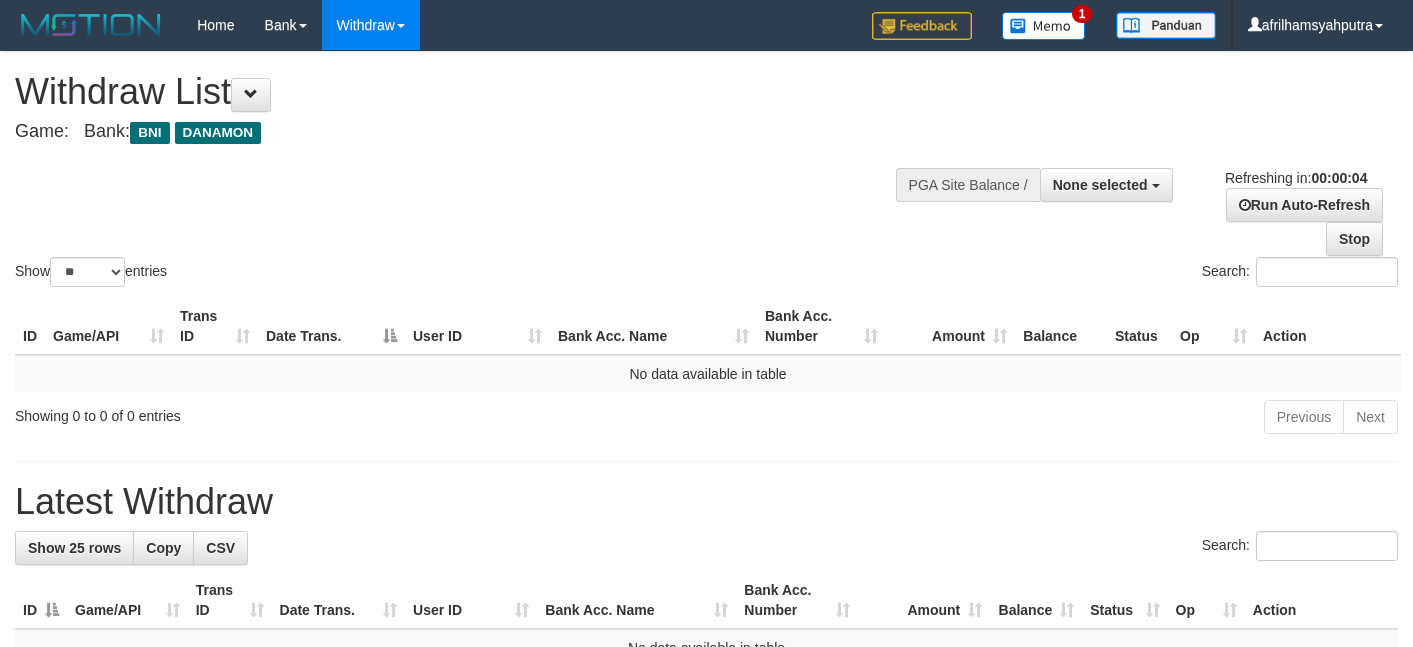 scroll, scrollTop: 0, scrollLeft: 0, axis: both 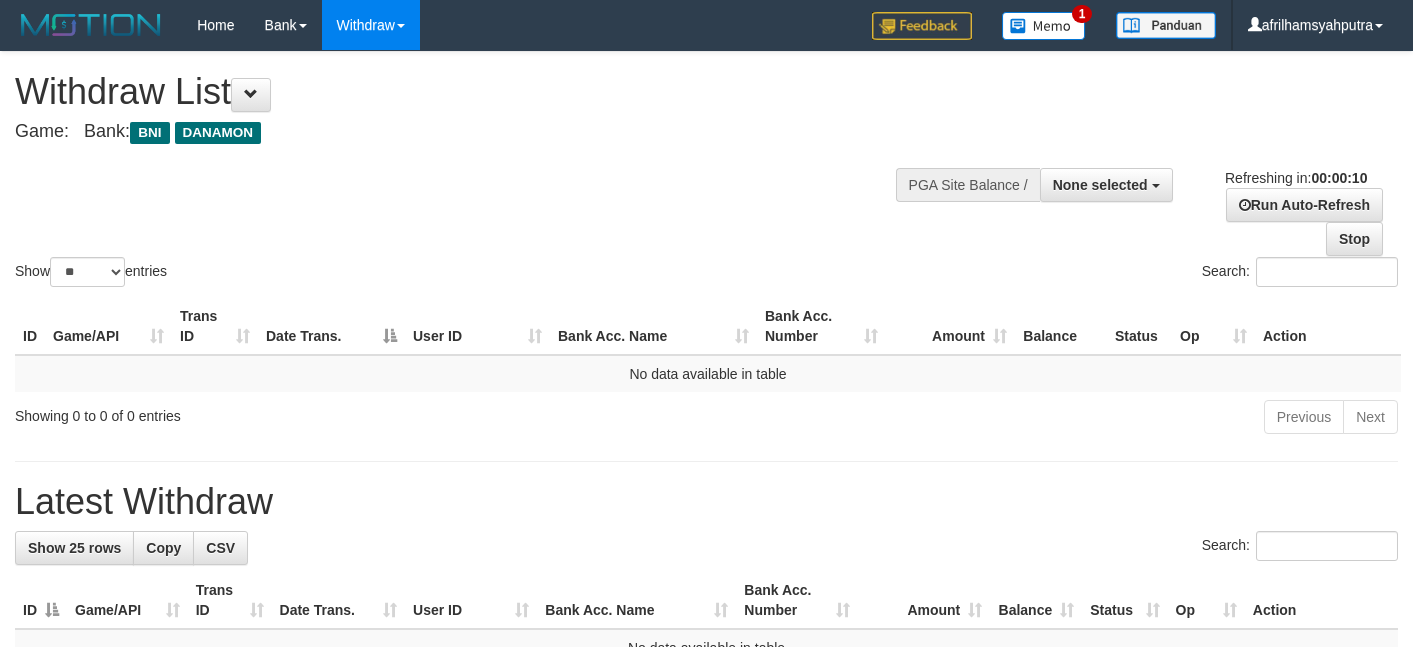 select 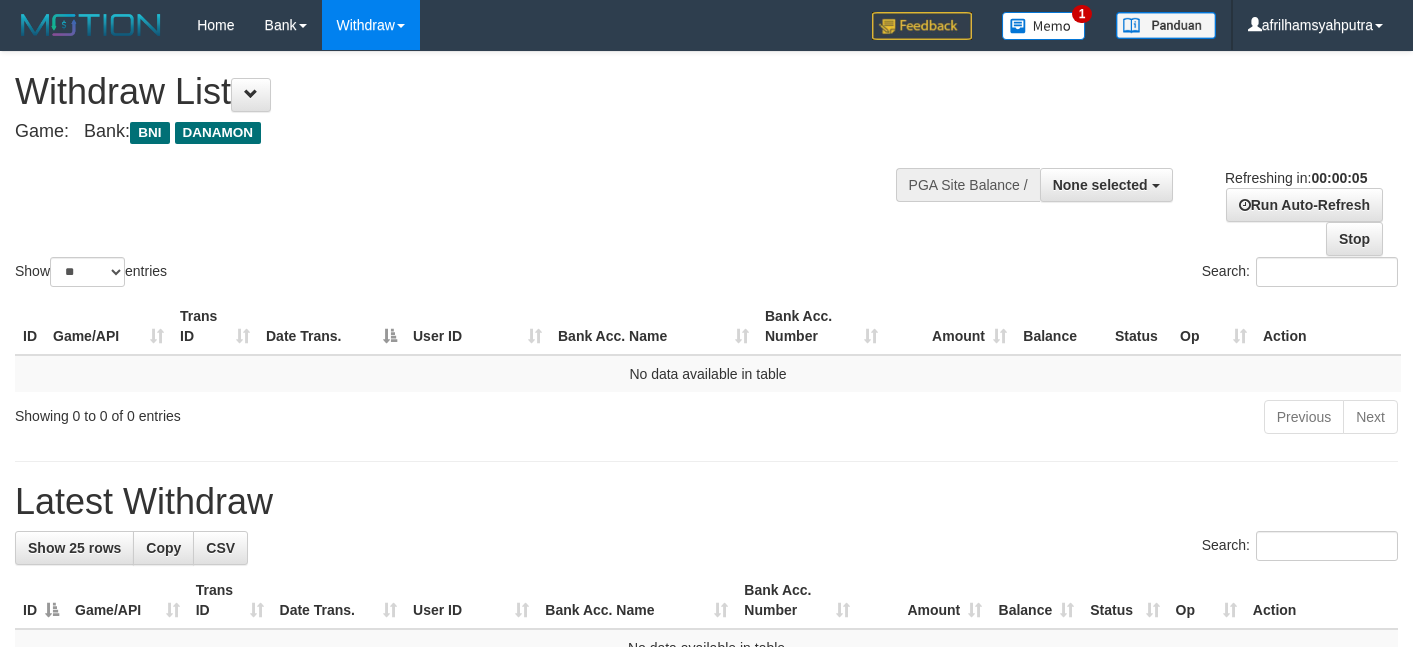 scroll, scrollTop: 0, scrollLeft: 0, axis: both 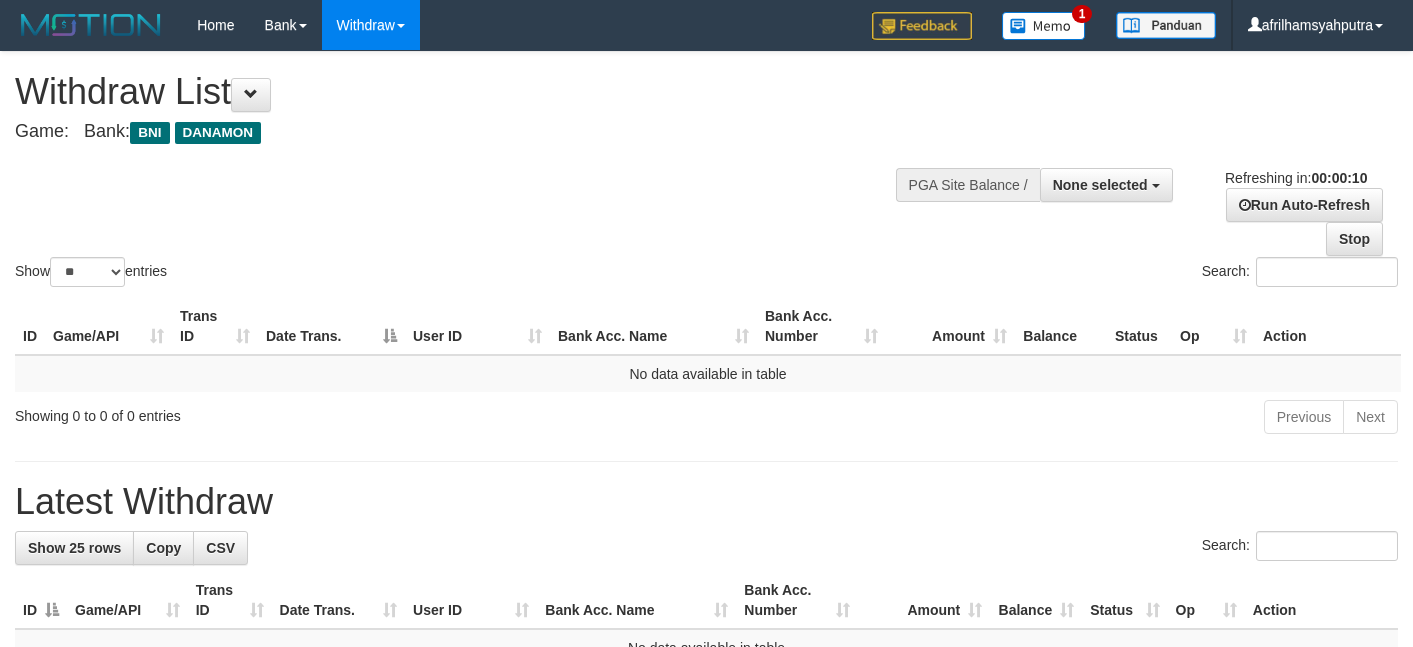 select 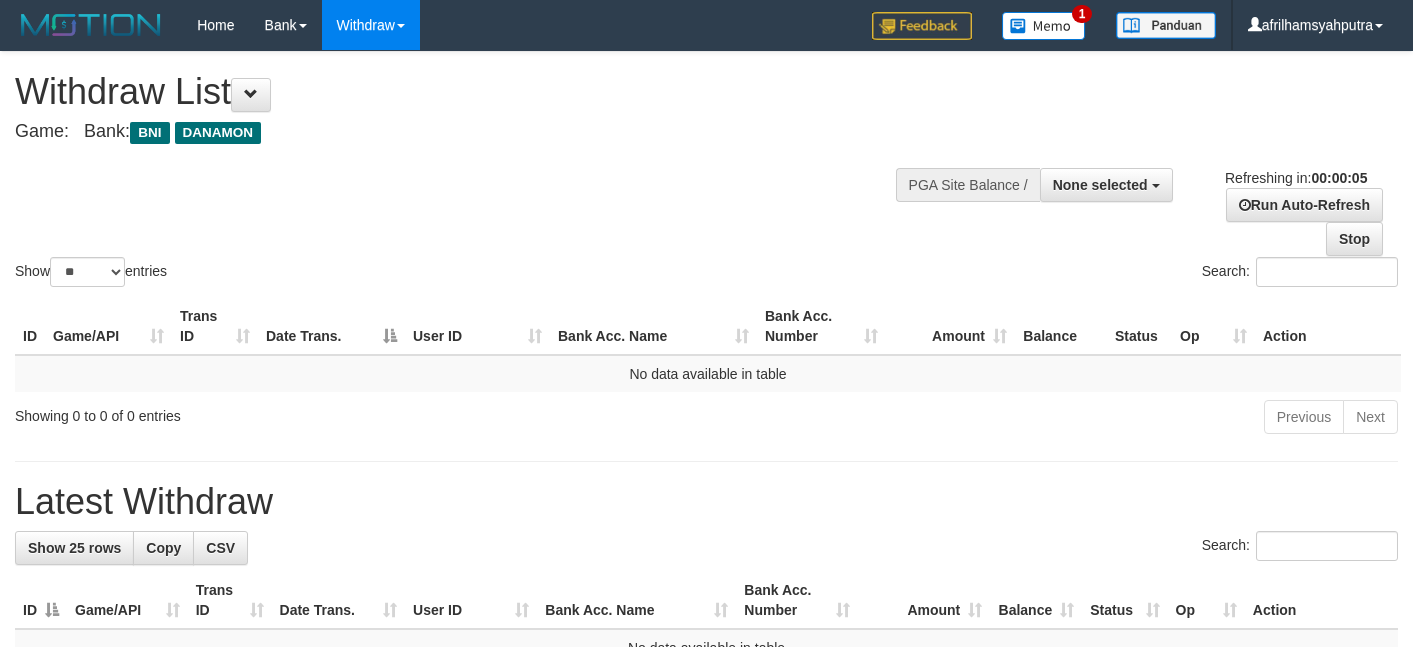 scroll, scrollTop: 0, scrollLeft: 0, axis: both 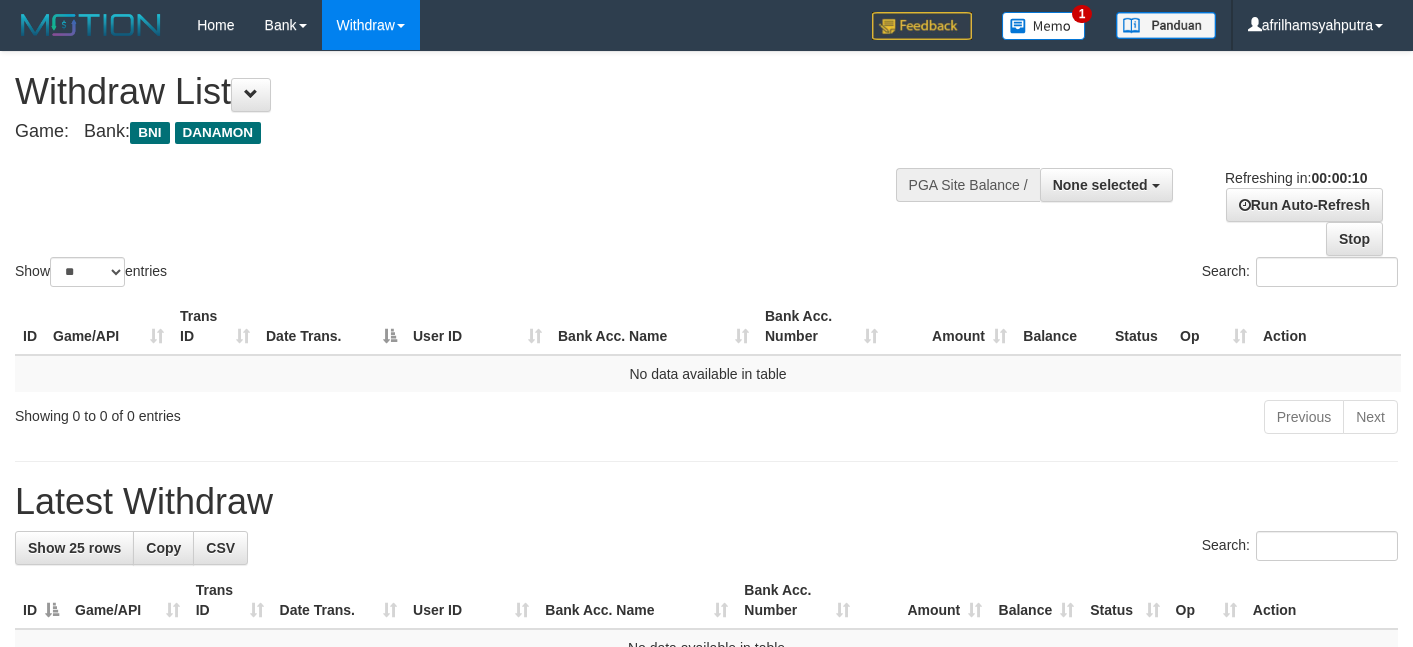 select 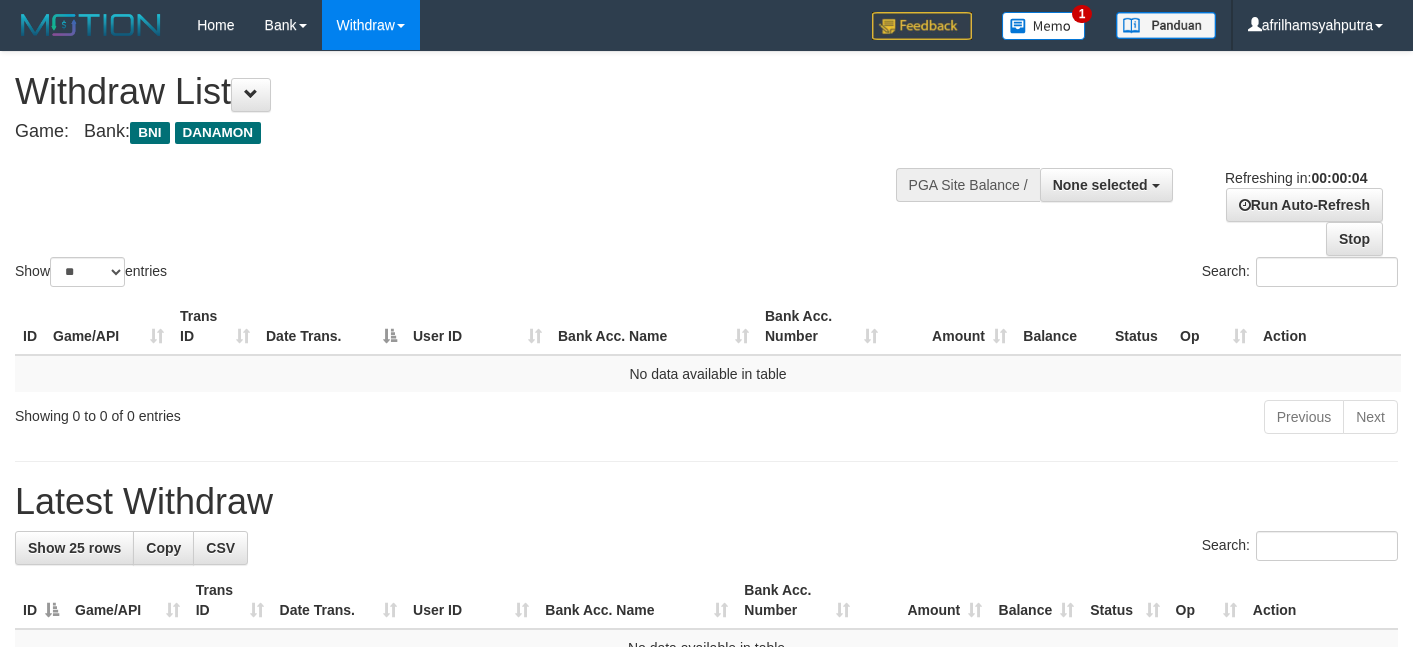 scroll, scrollTop: 0, scrollLeft: 0, axis: both 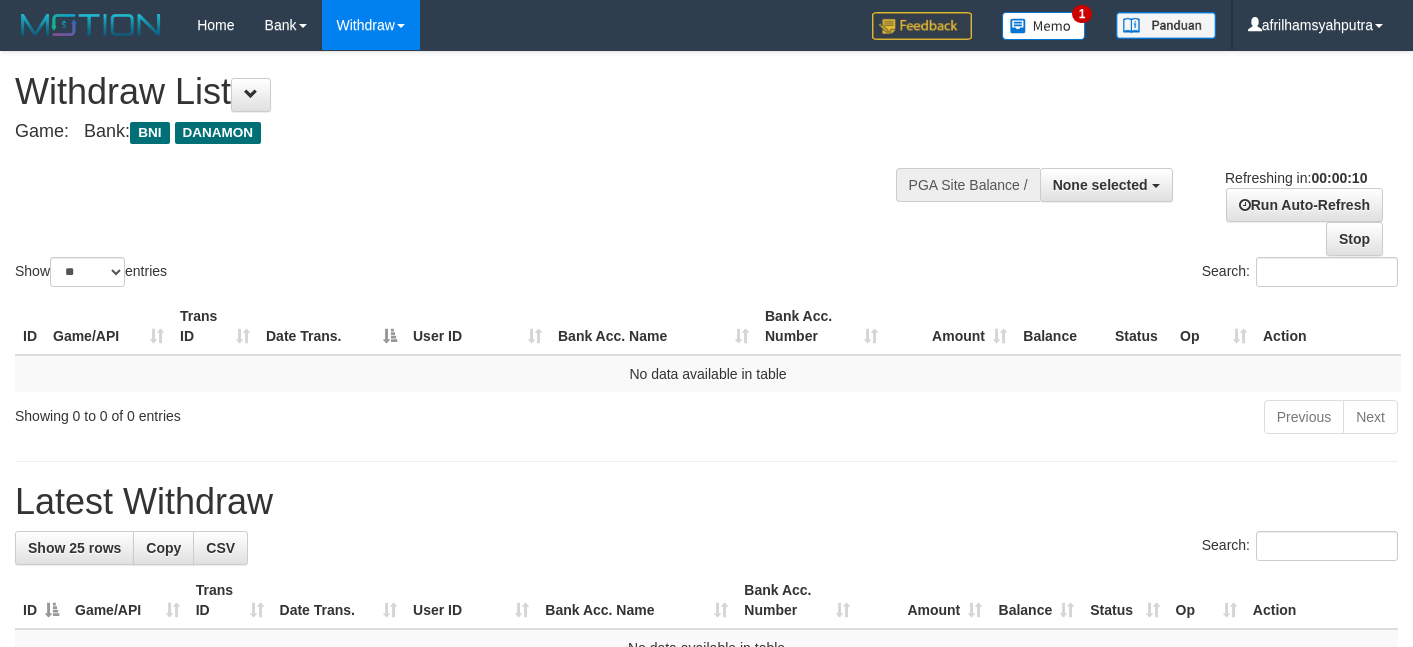 select 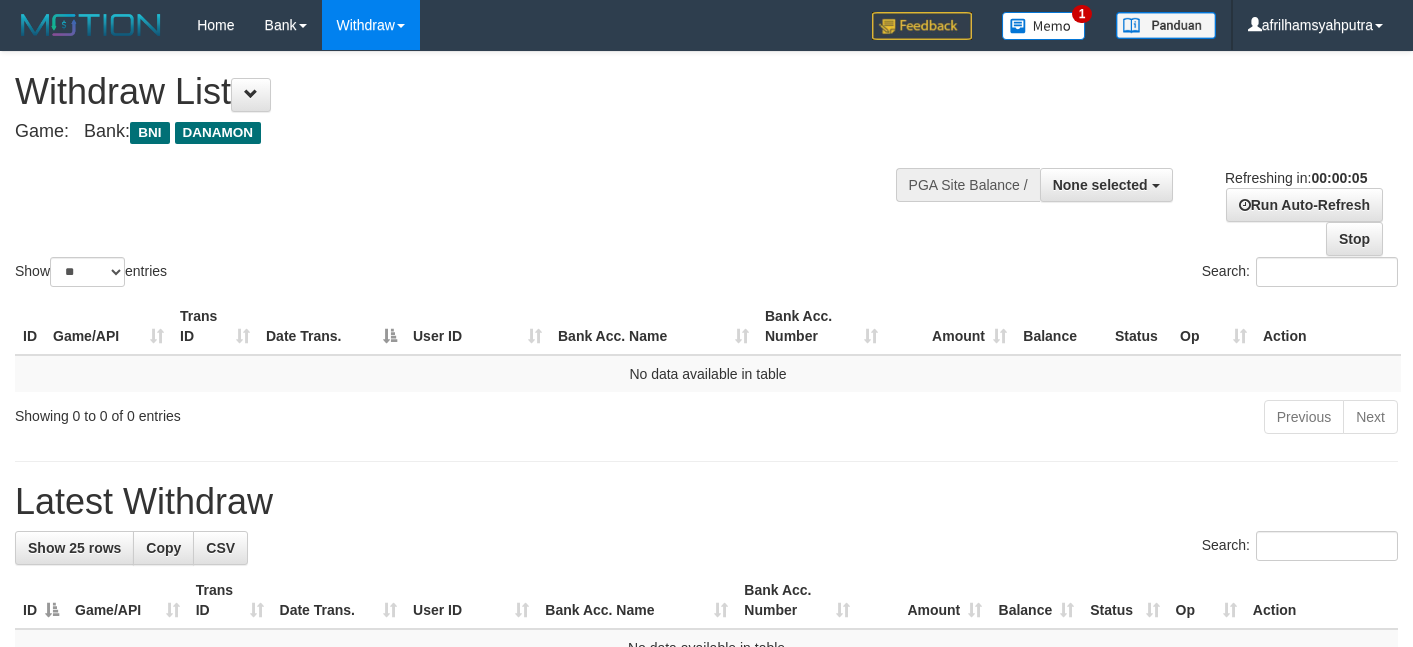 scroll, scrollTop: 0, scrollLeft: 0, axis: both 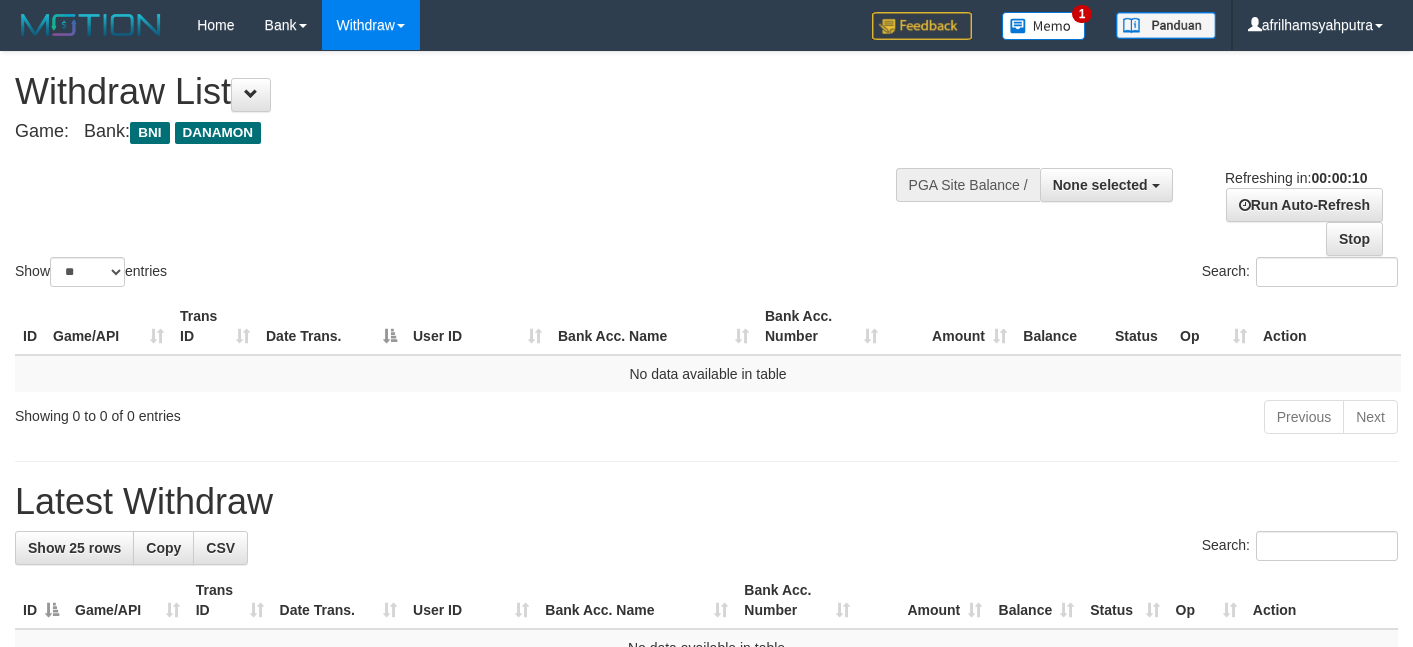 select 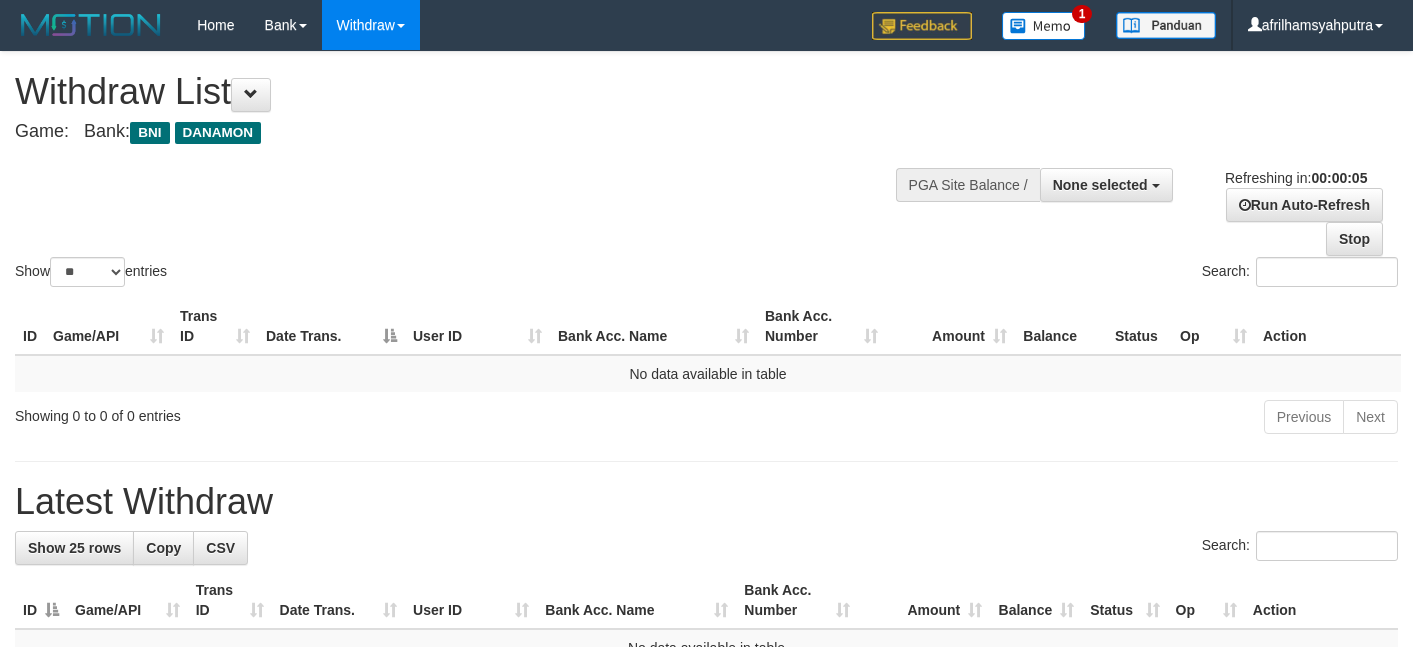 scroll, scrollTop: 0, scrollLeft: 0, axis: both 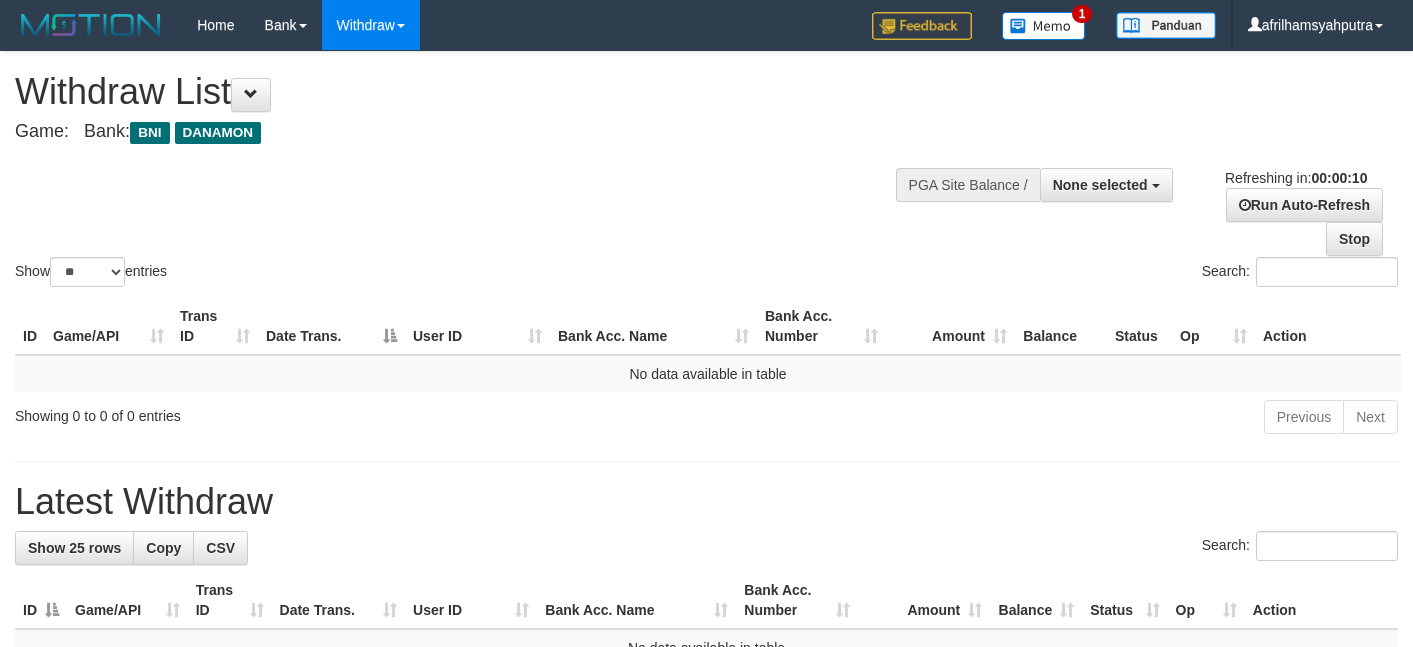 select 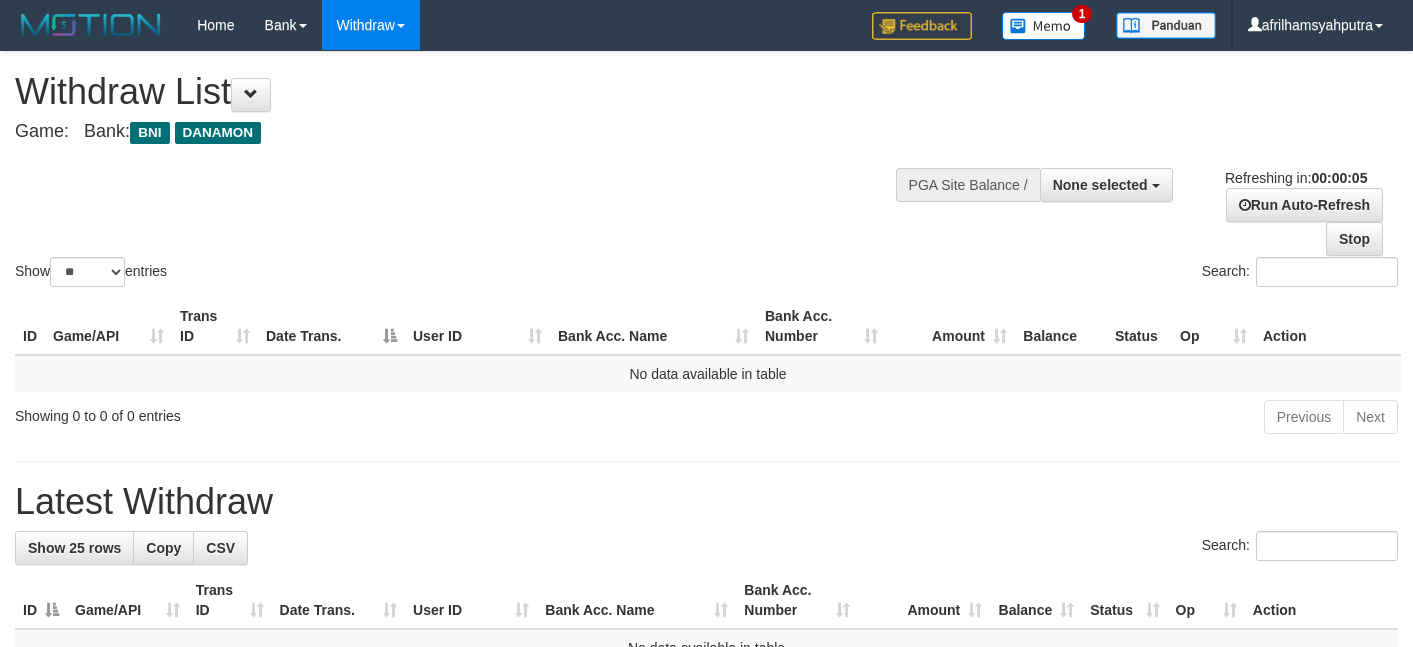 scroll, scrollTop: 0, scrollLeft: 0, axis: both 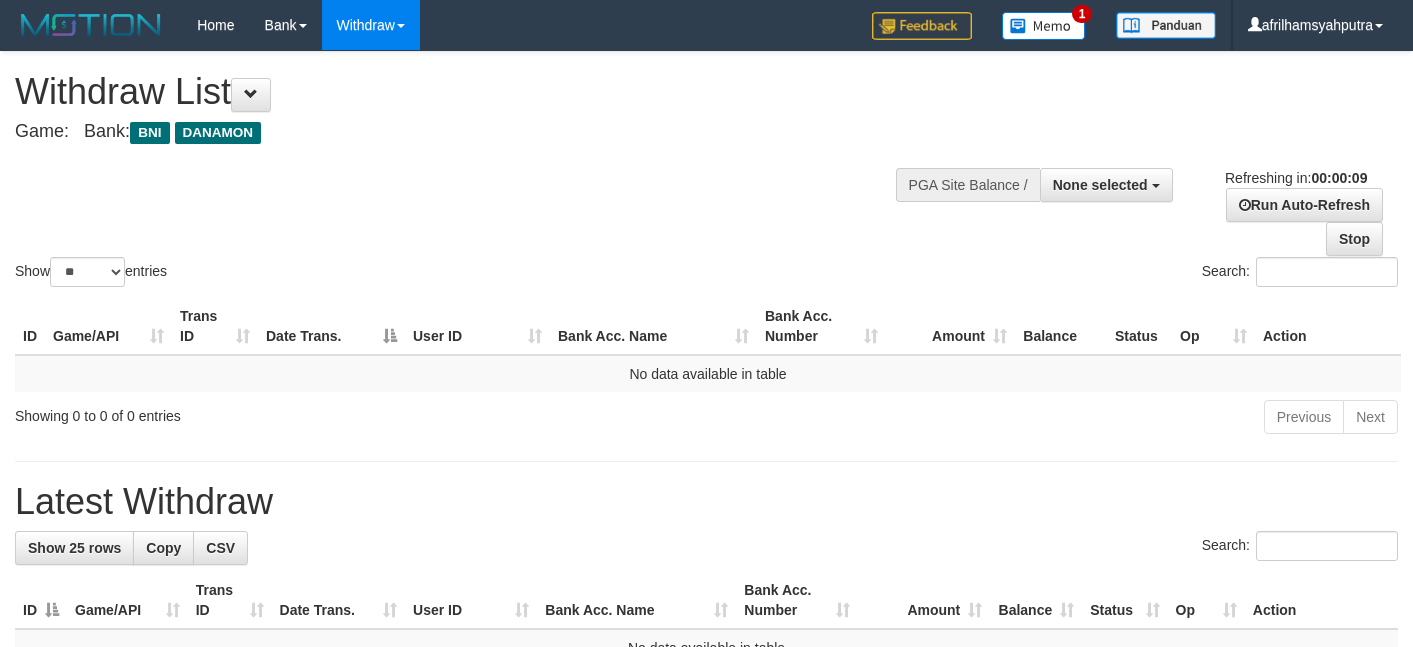 select 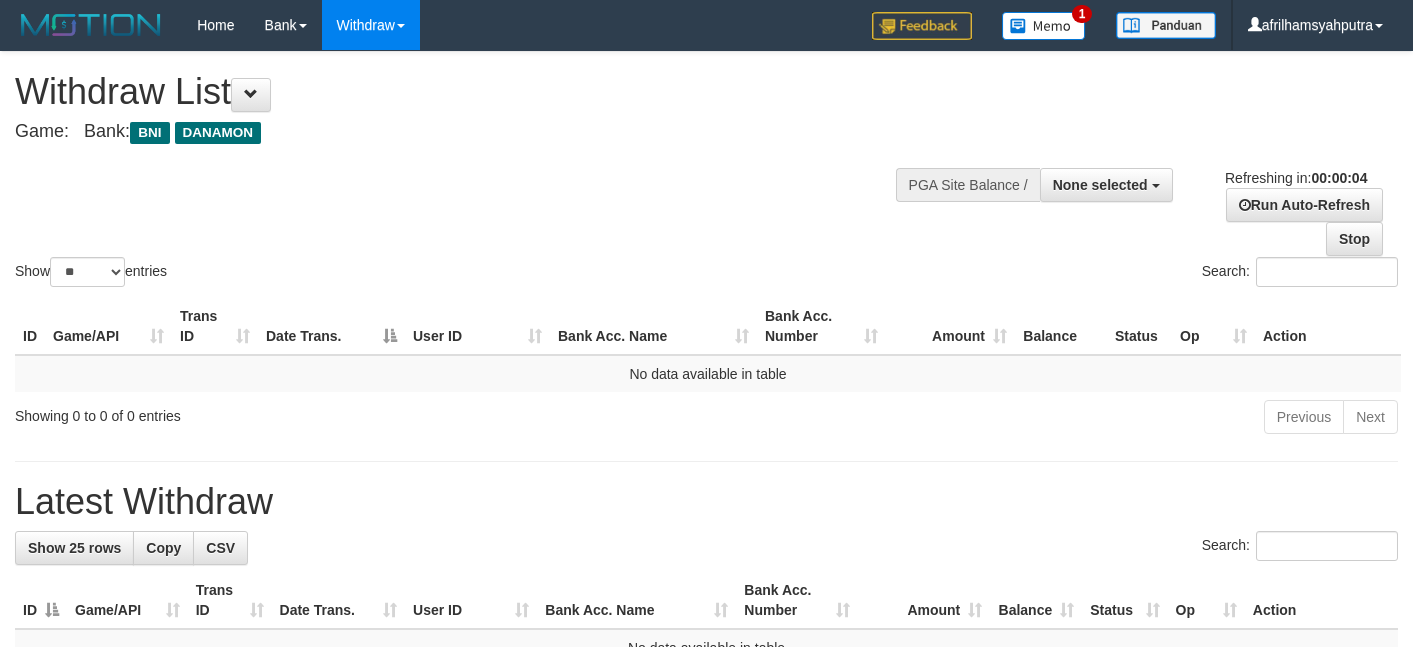 scroll, scrollTop: 0, scrollLeft: 0, axis: both 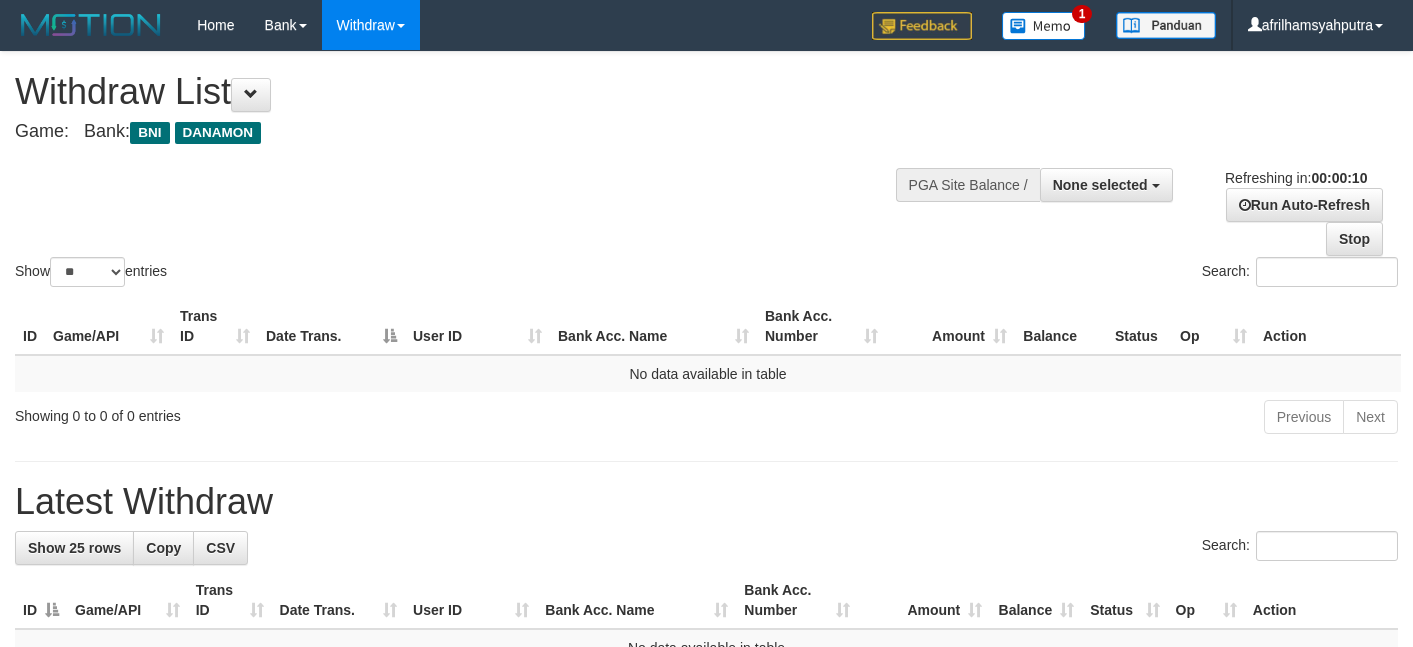 select 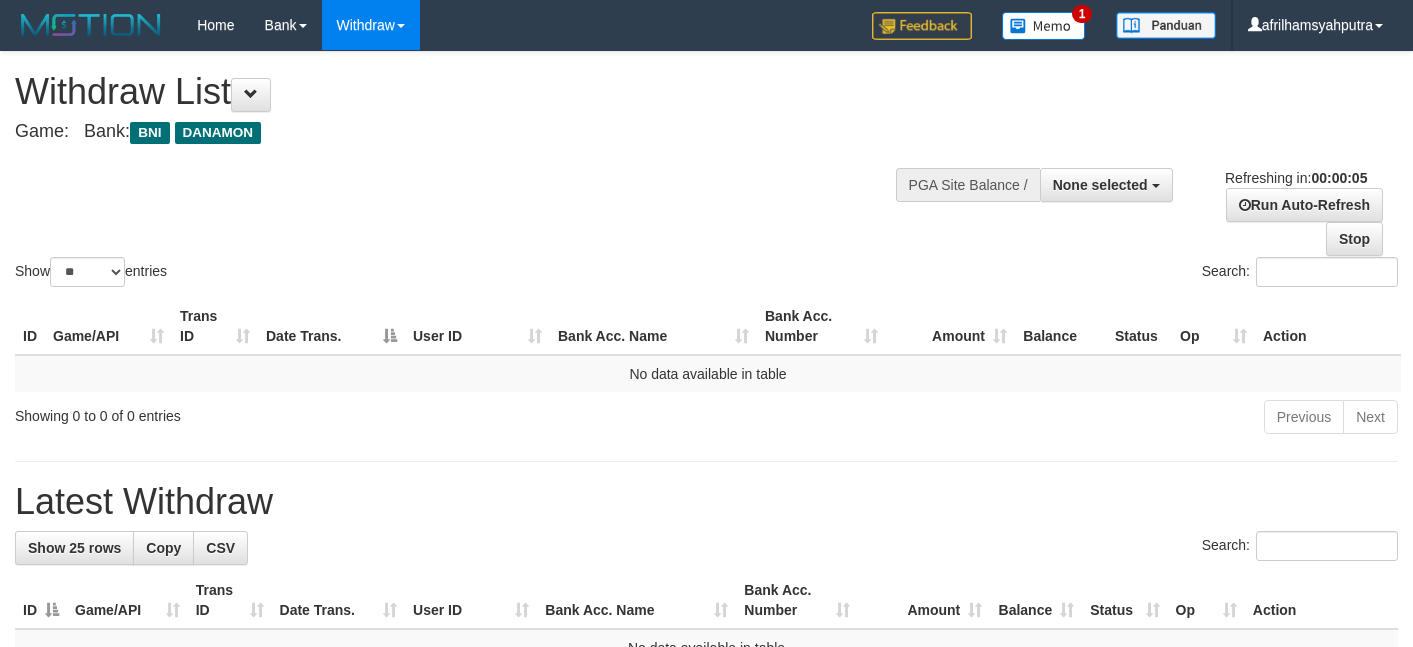 scroll, scrollTop: 0, scrollLeft: 0, axis: both 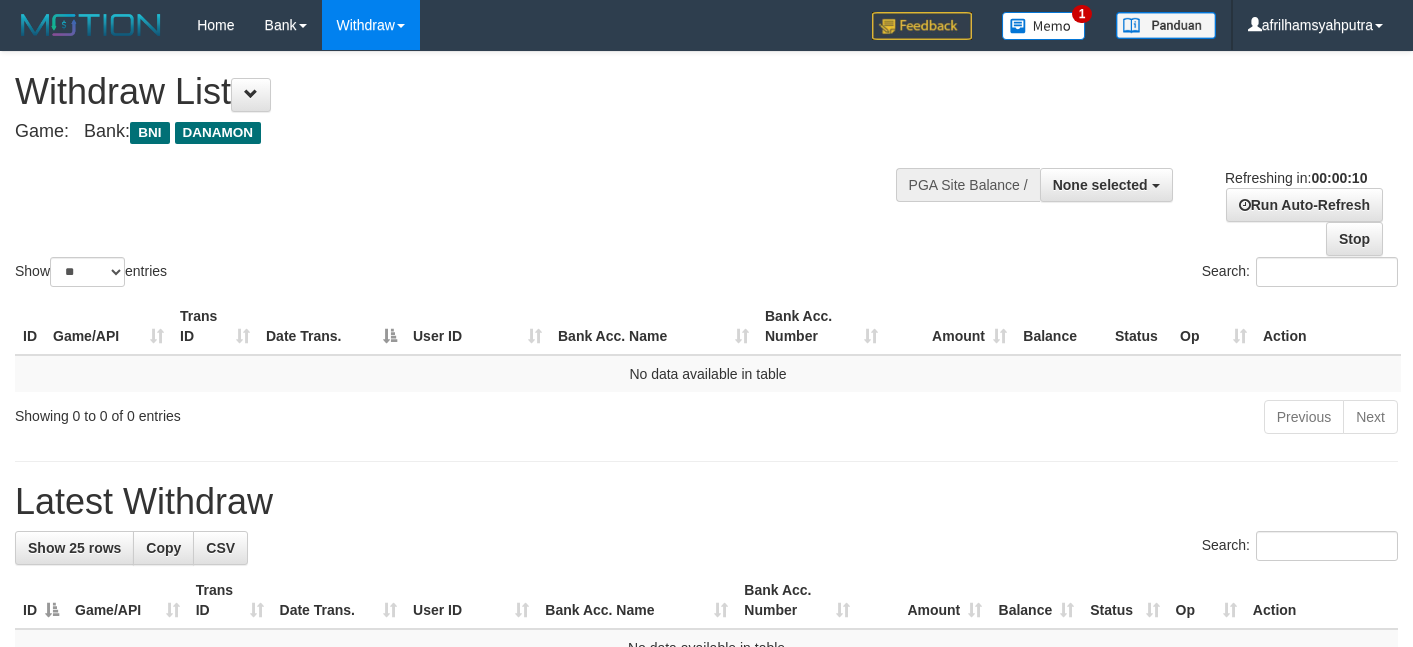 select 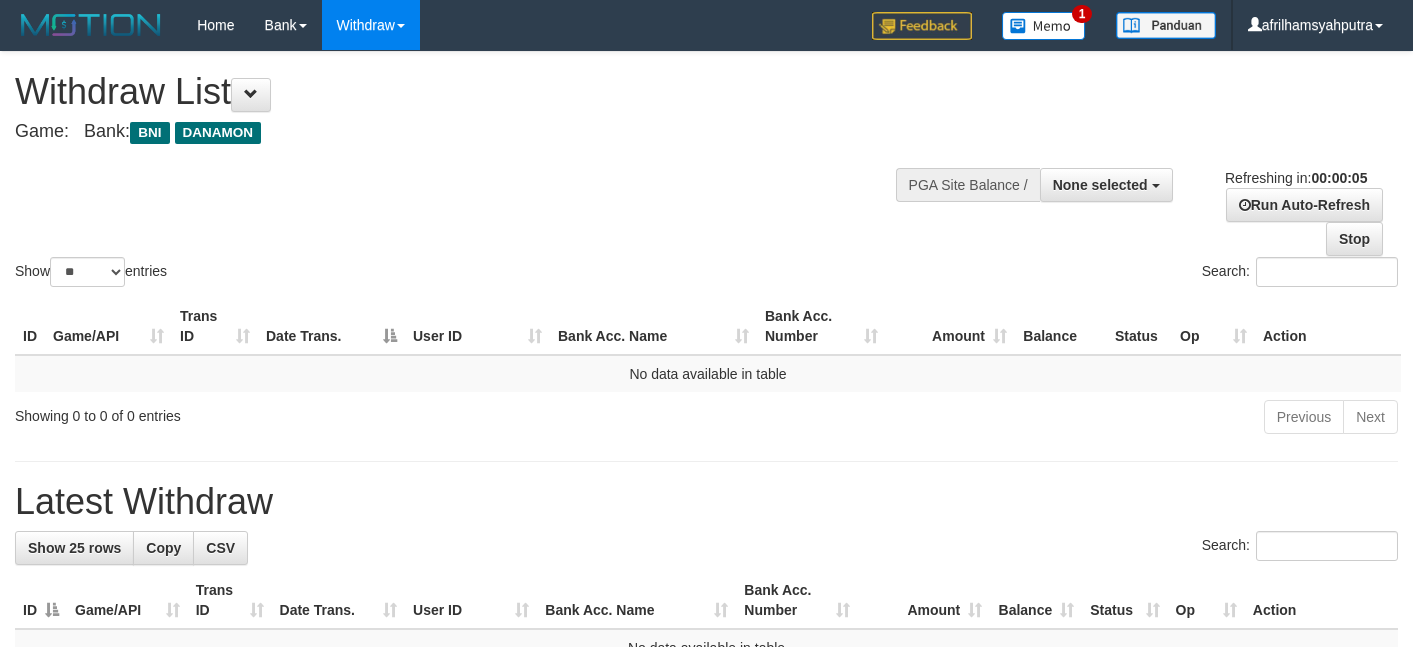 scroll, scrollTop: 0, scrollLeft: 0, axis: both 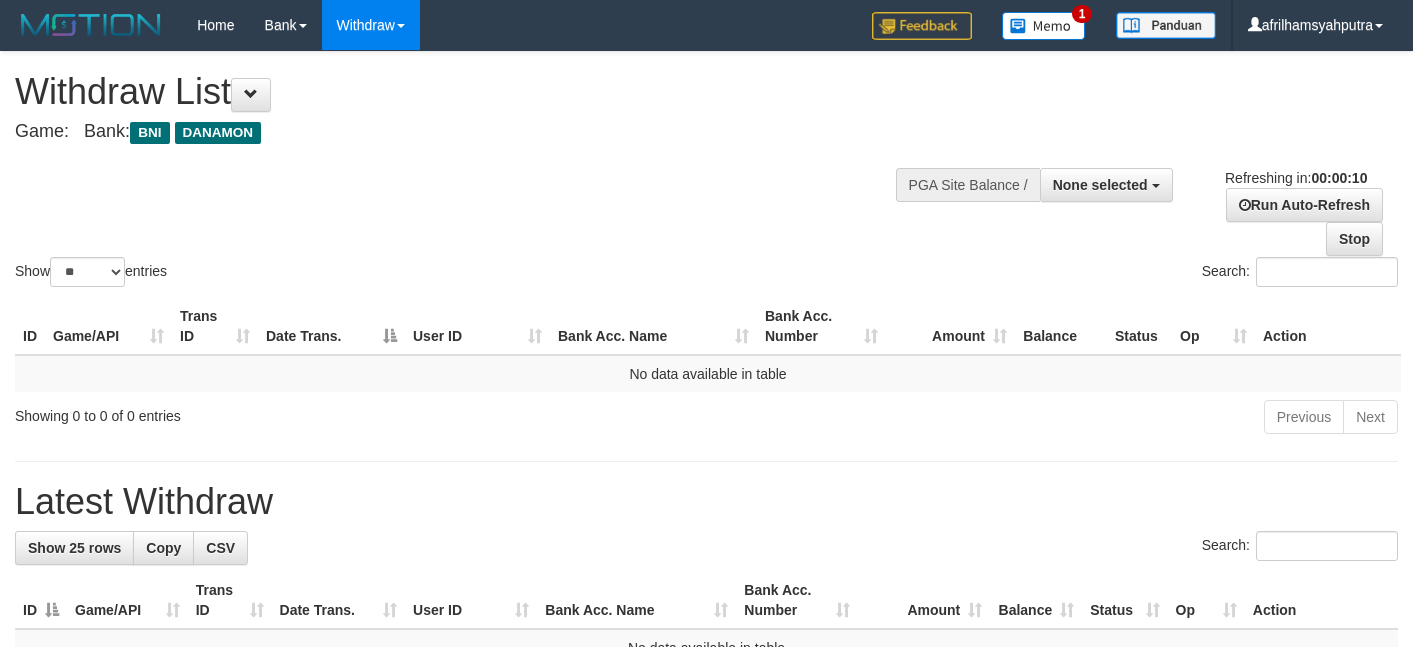 select 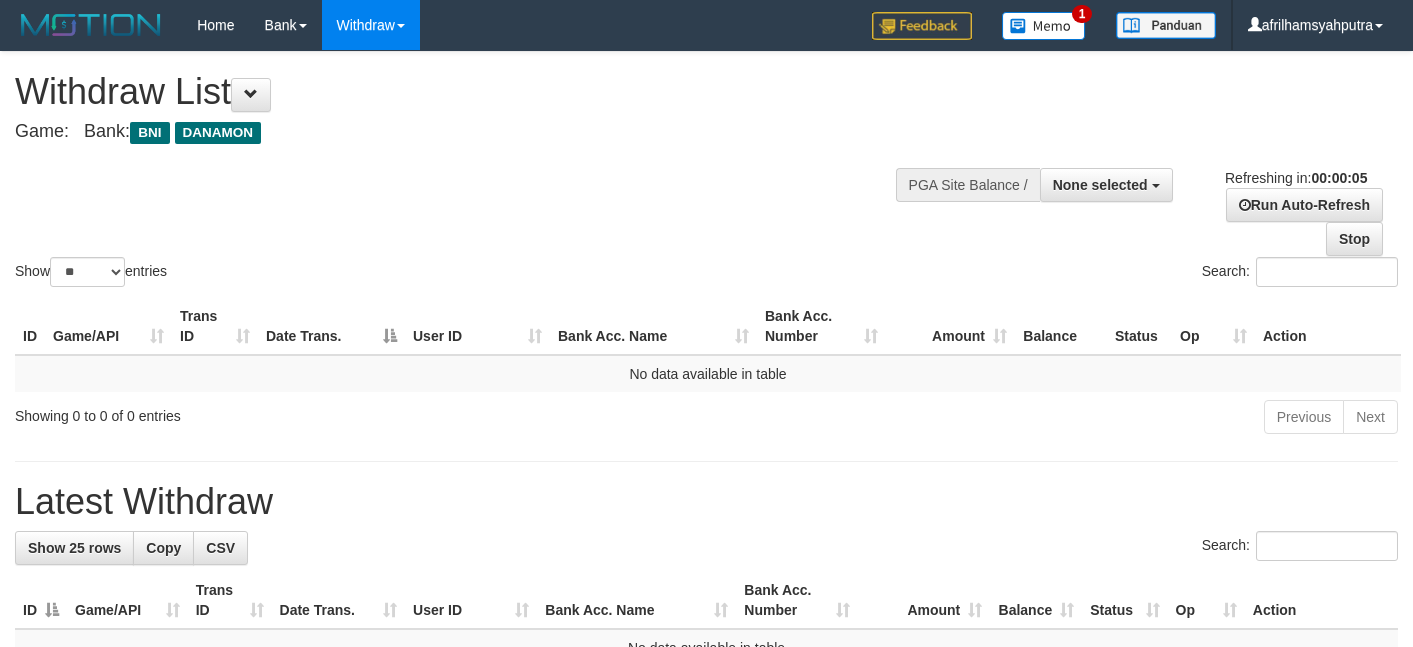 scroll, scrollTop: 0, scrollLeft: 0, axis: both 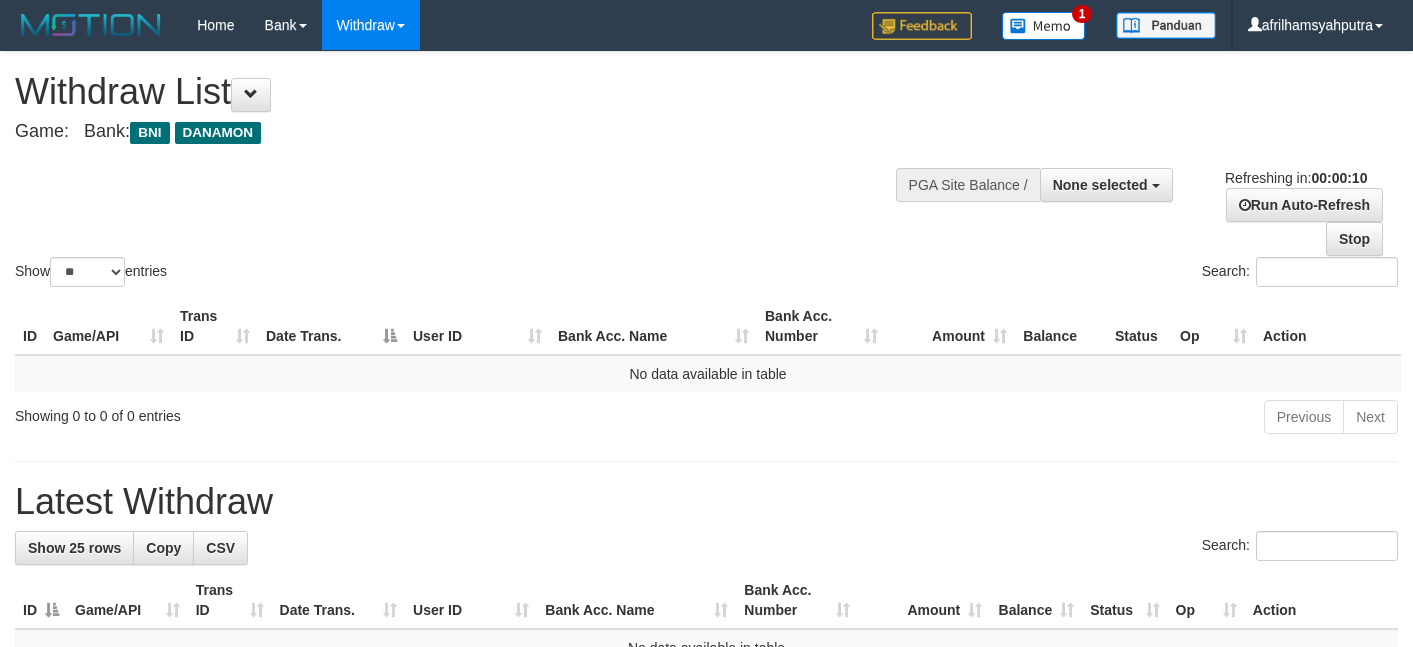 select 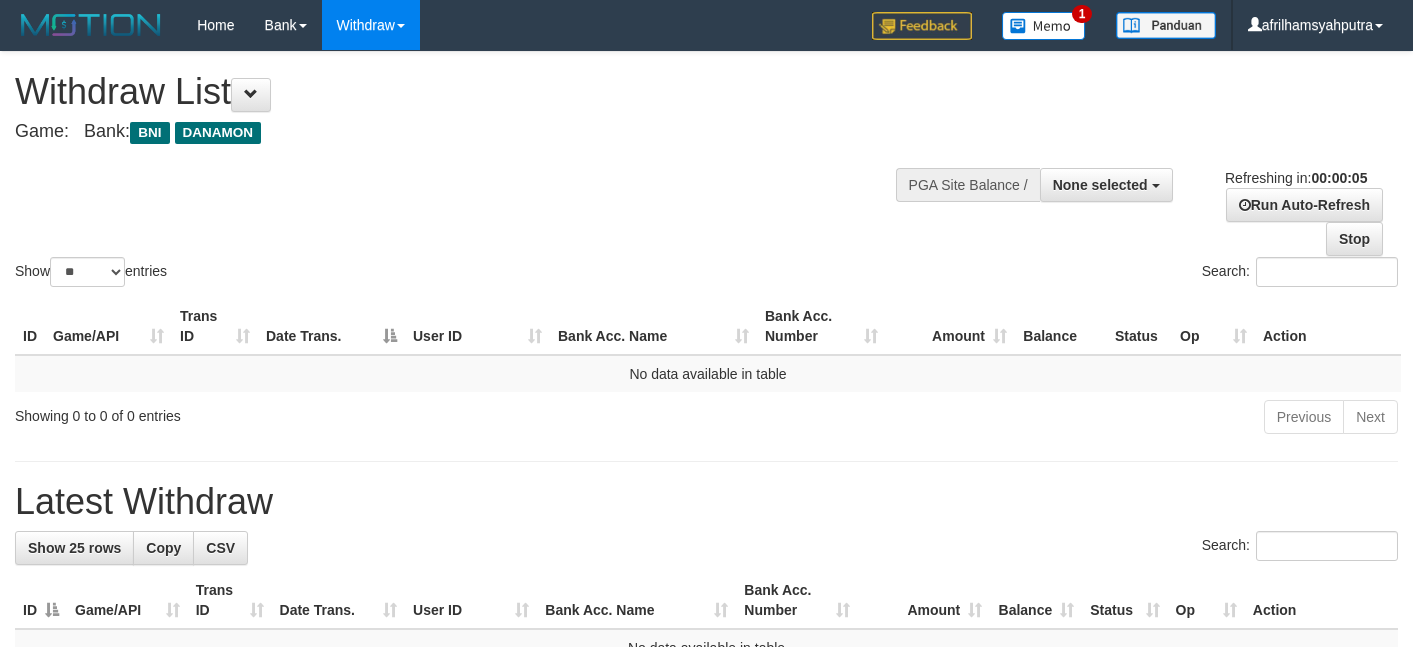 scroll, scrollTop: 0, scrollLeft: 0, axis: both 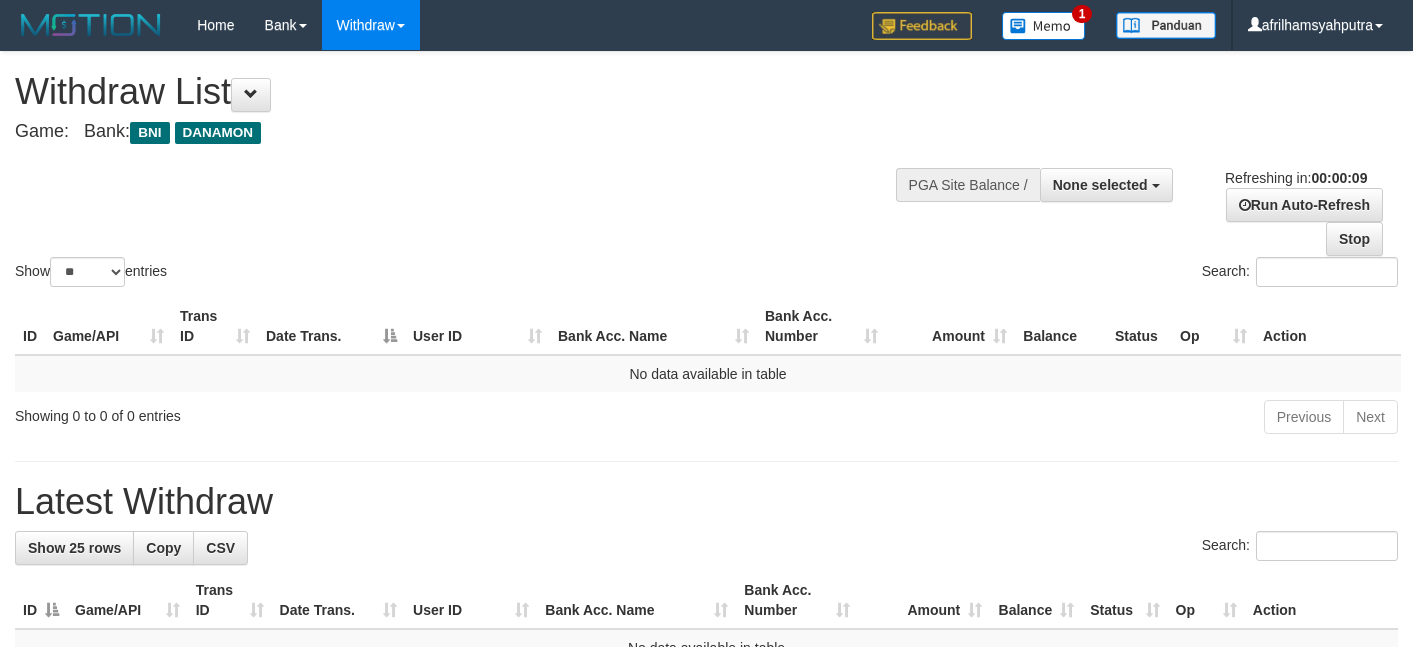 select 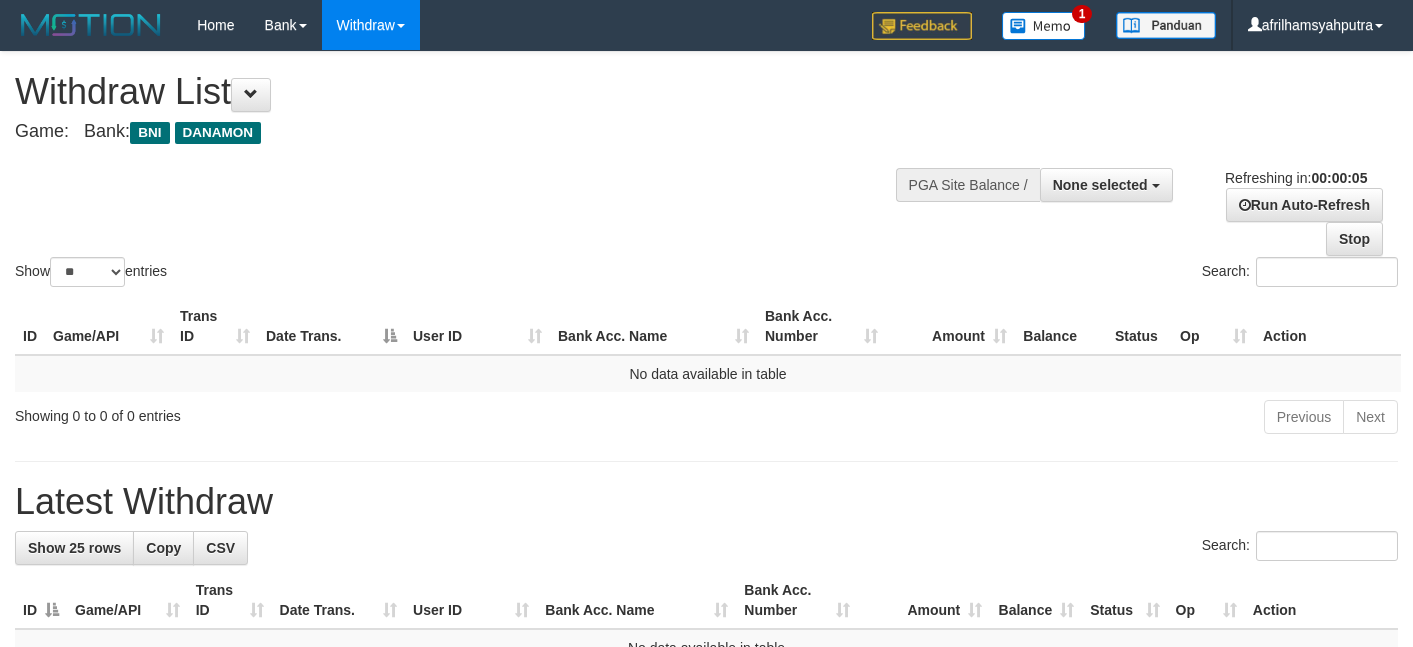 scroll, scrollTop: 0, scrollLeft: 0, axis: both 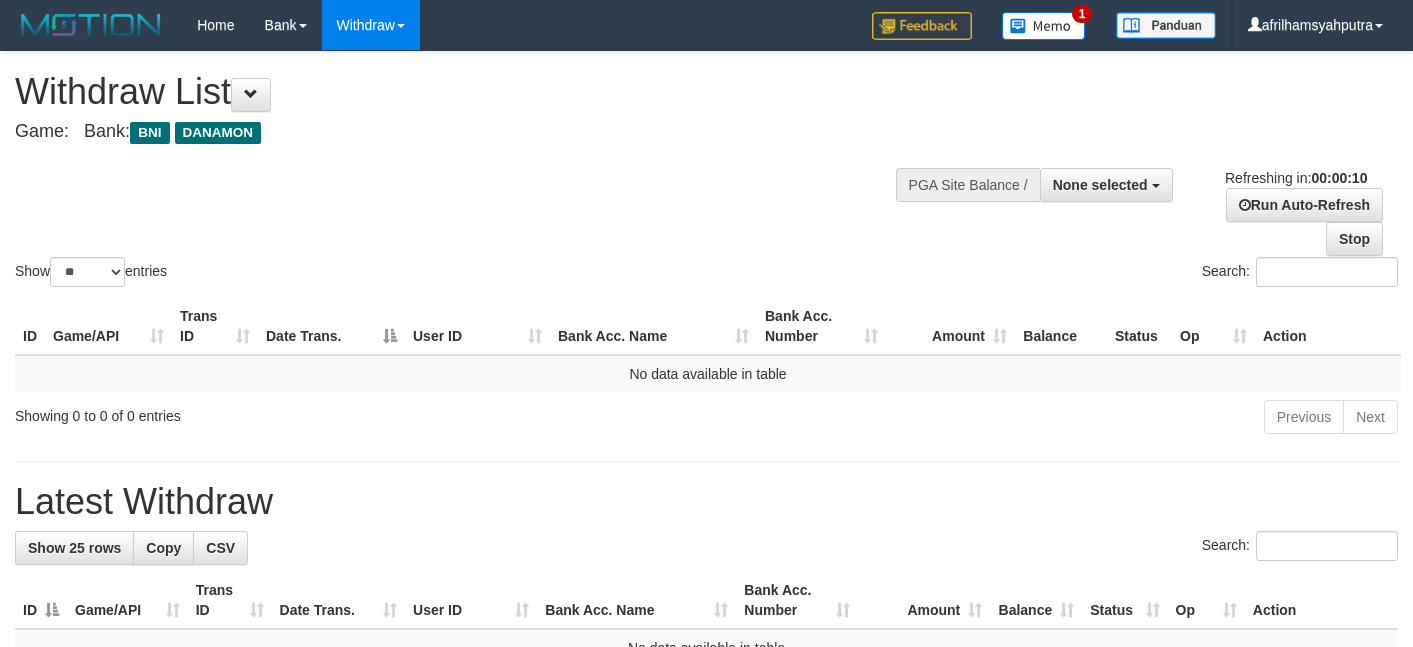 select 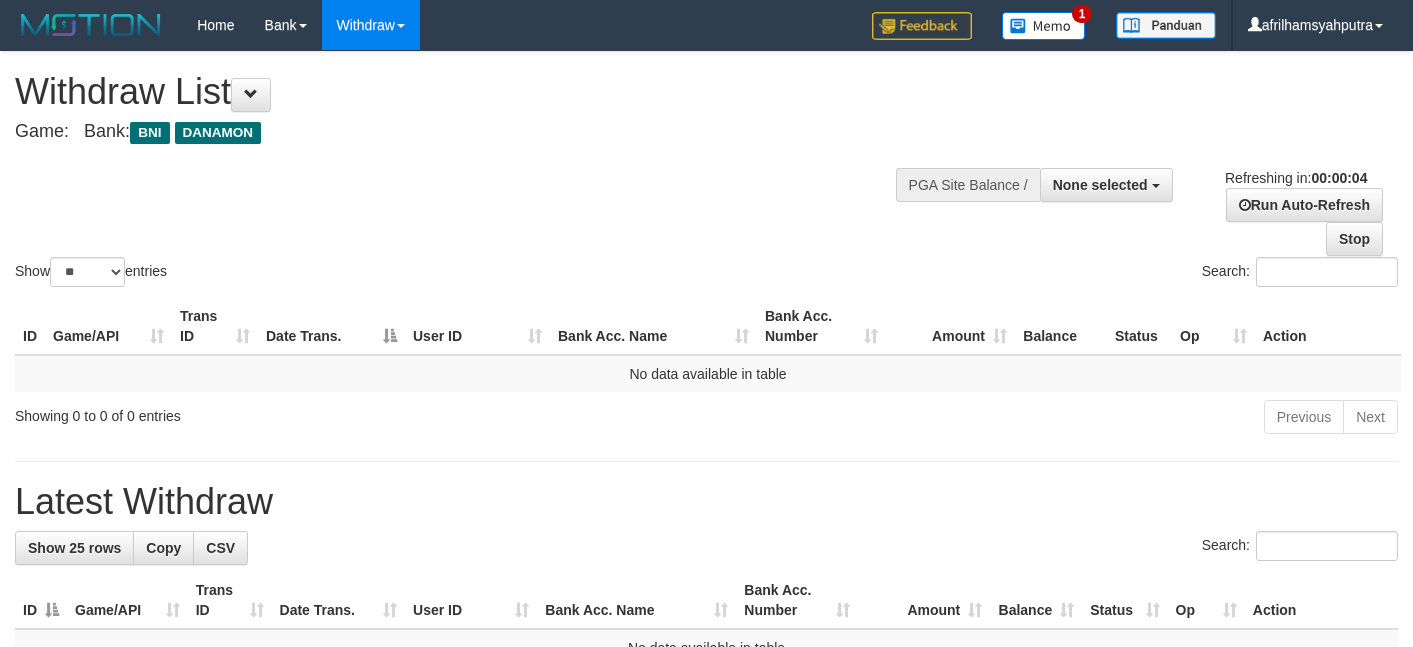 scroll, scrollTop: 0, scrollLeft: 0, axis: both 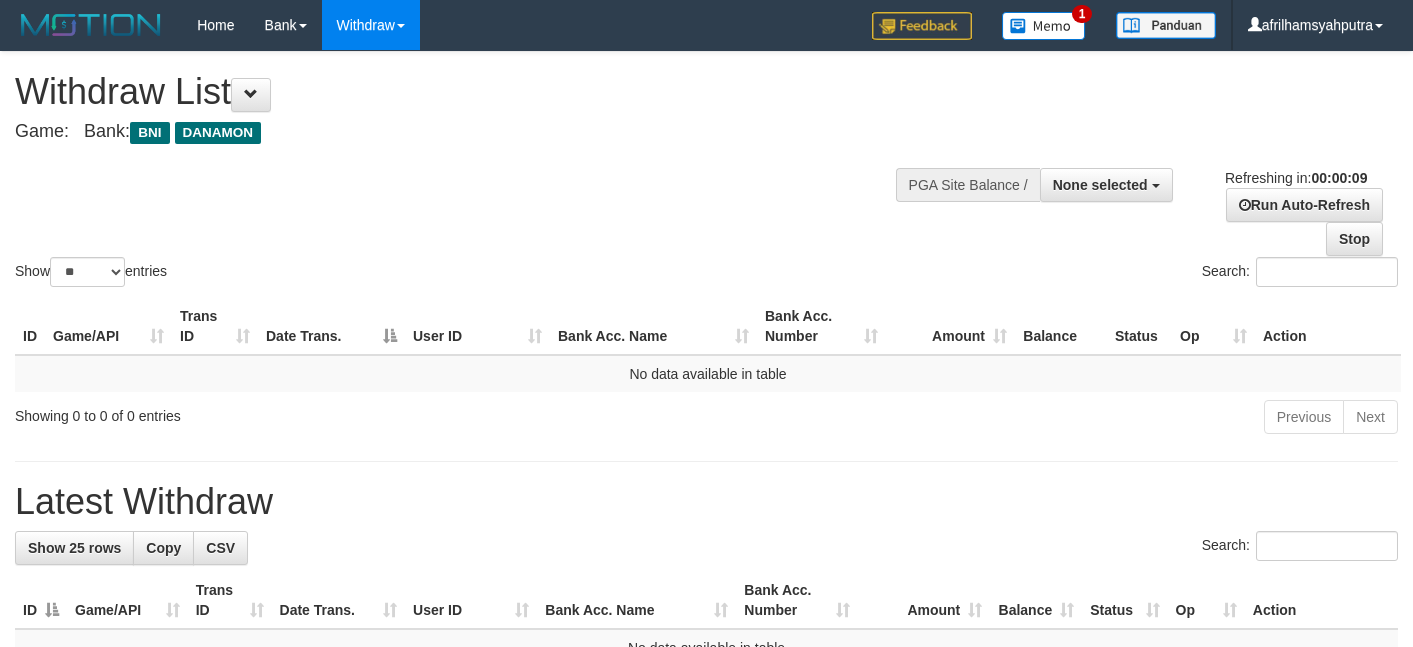select 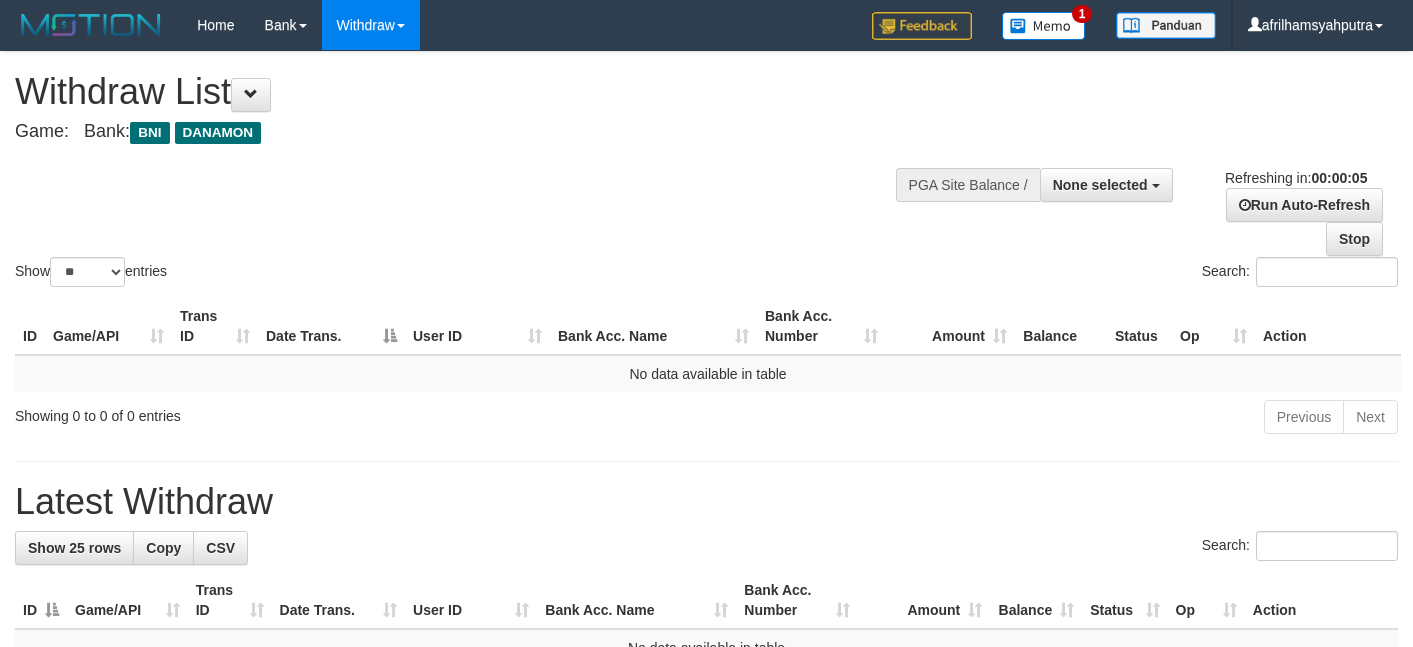 scroll, scrollTop: 0, scrollLeft: 0, axis: both 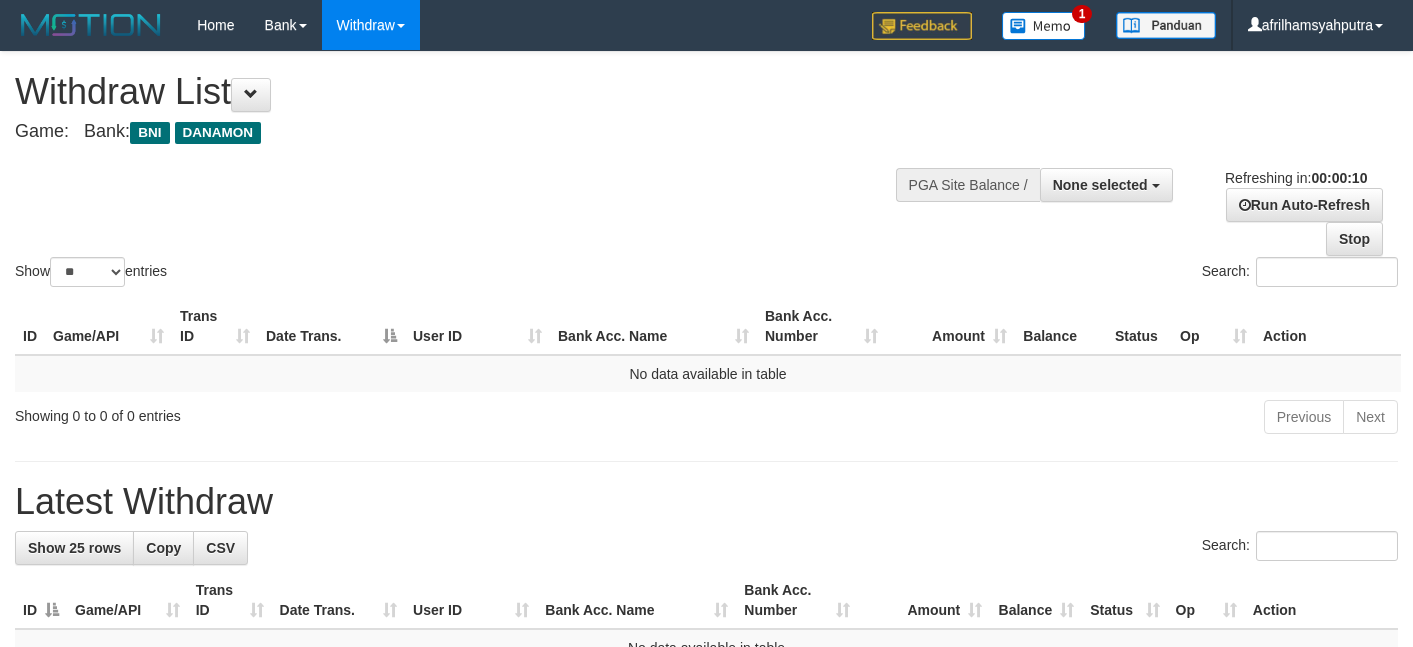 select 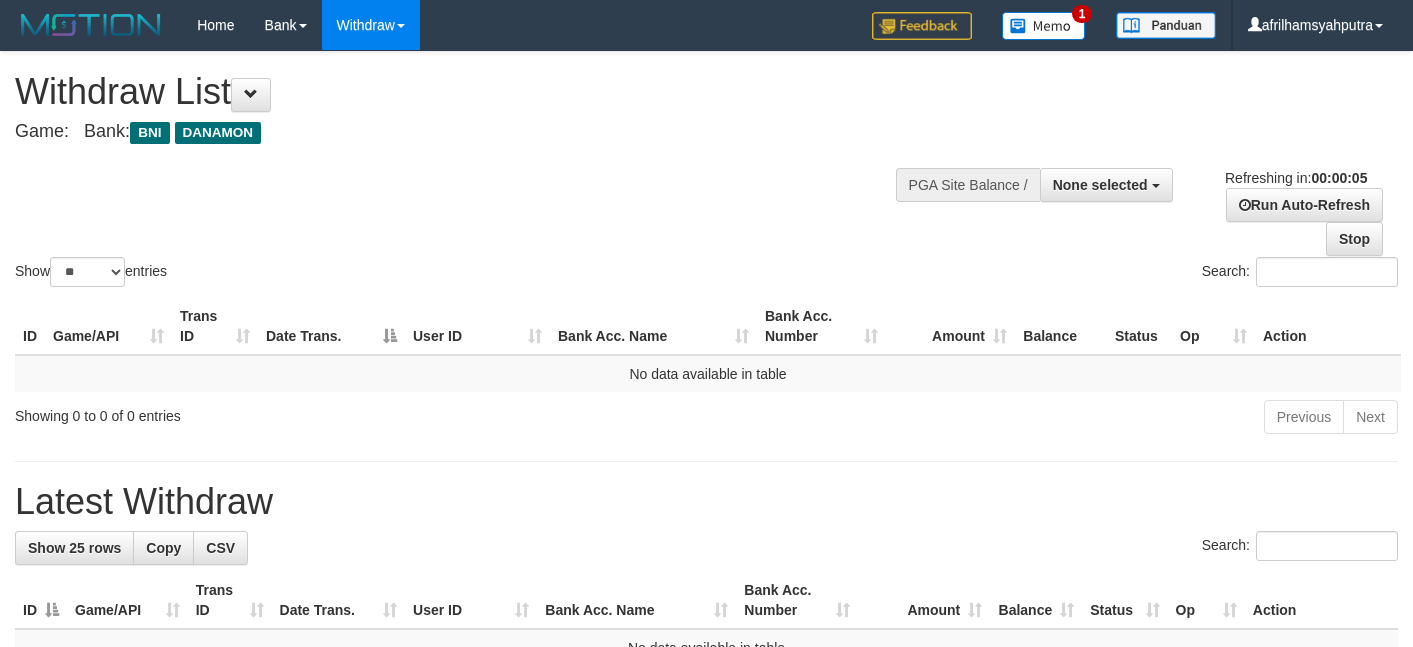 scroll, scrollTop: 0, scrollLeft: 0, axis: both 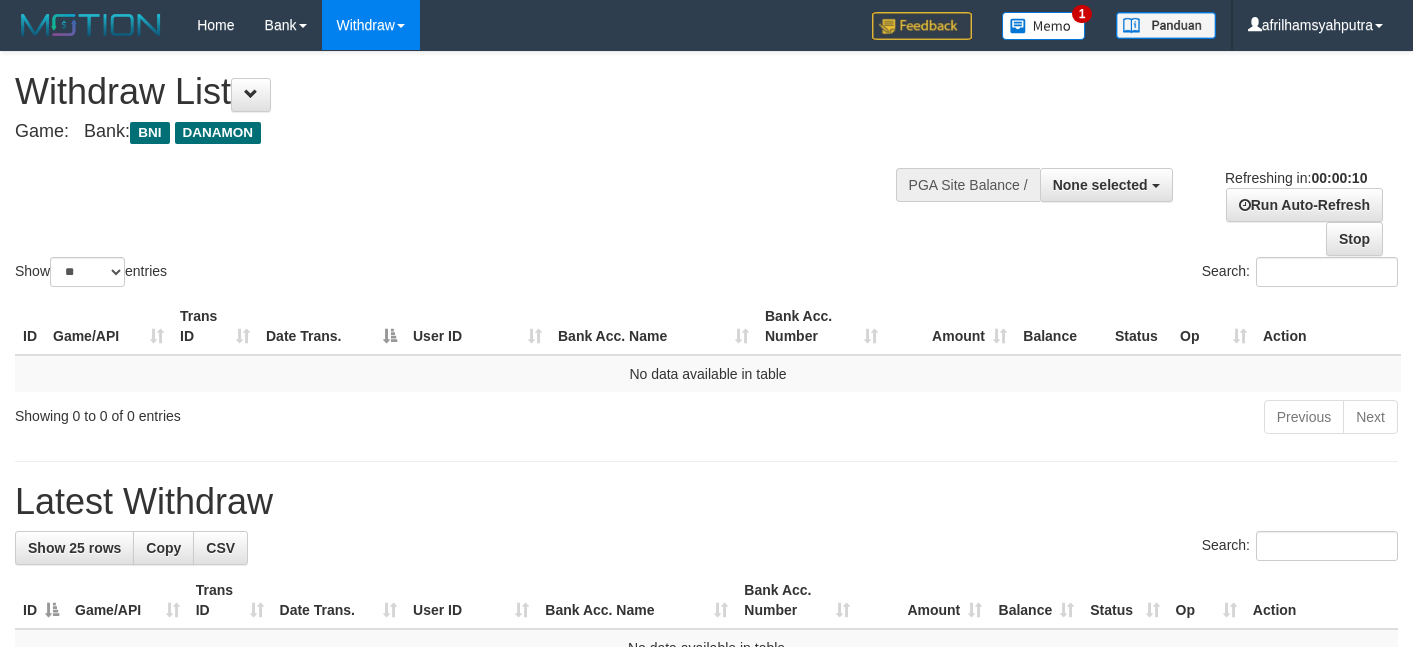 select 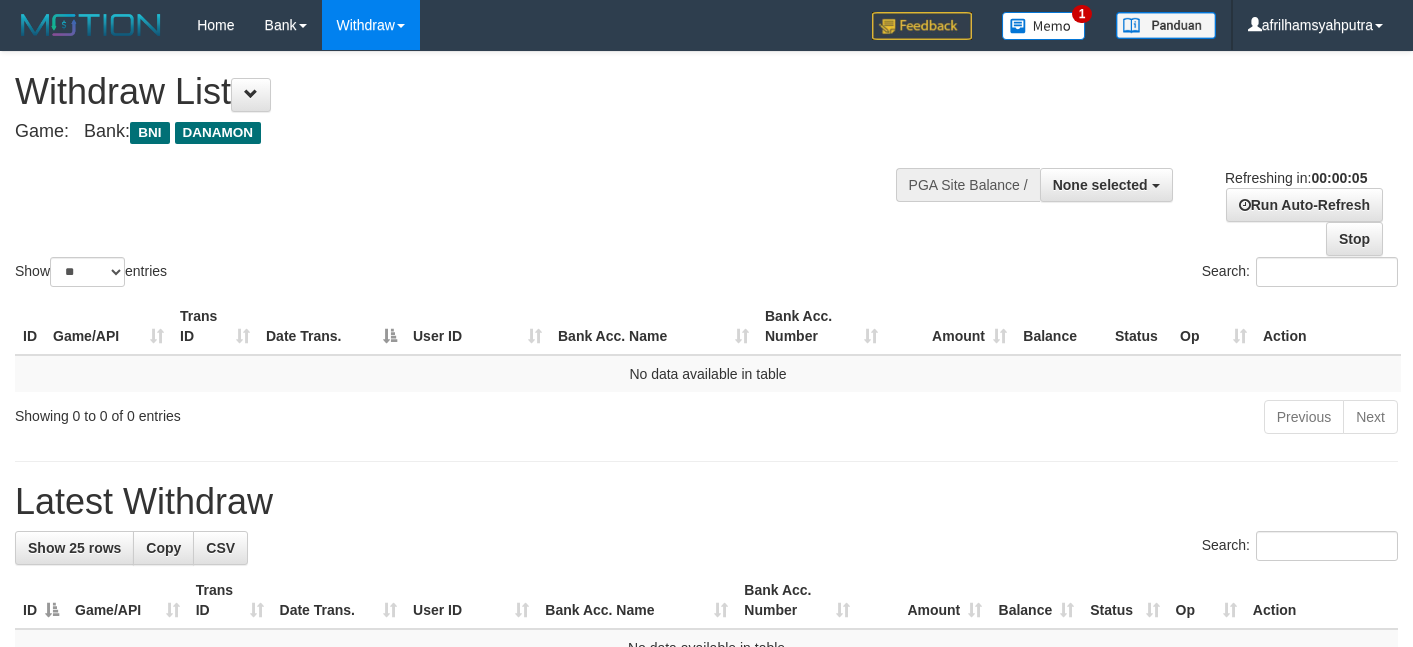 scroll, scrollTop: 0, scrollLeft: 0, axis: both 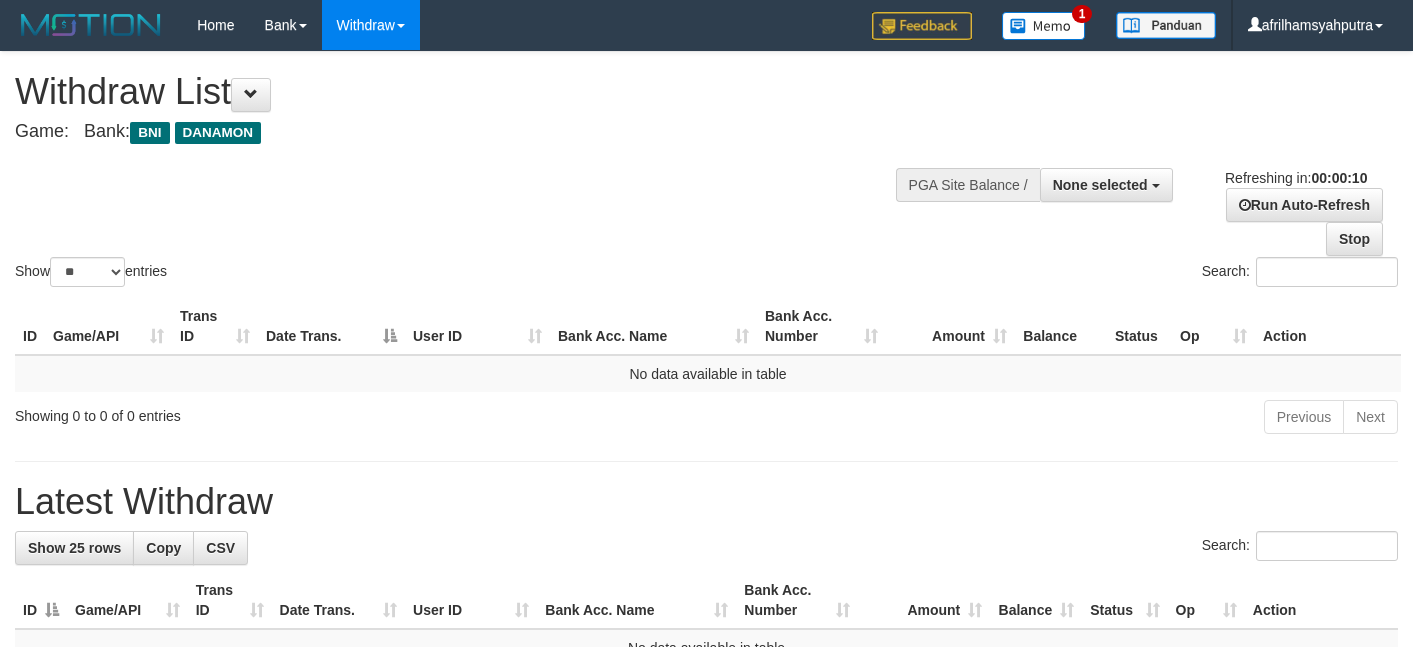 select 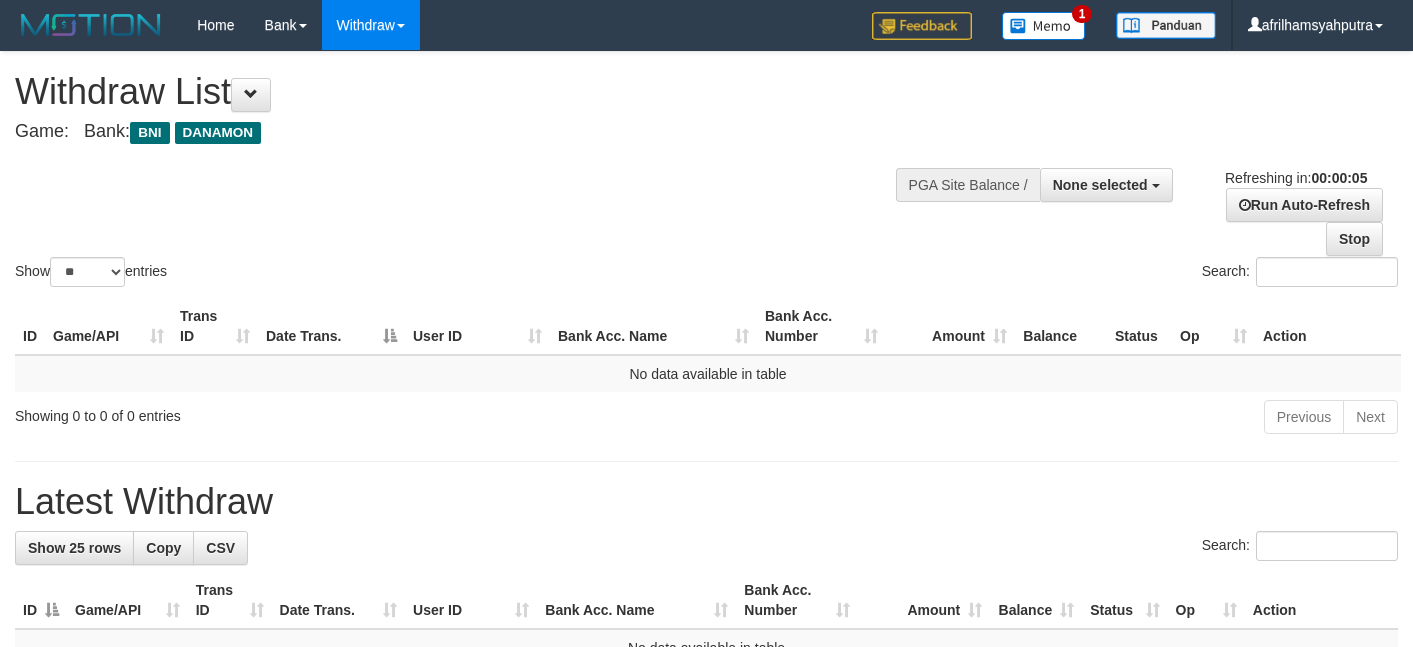 scroll, scrollTop: 0, scrollLeft: 0, axis: both 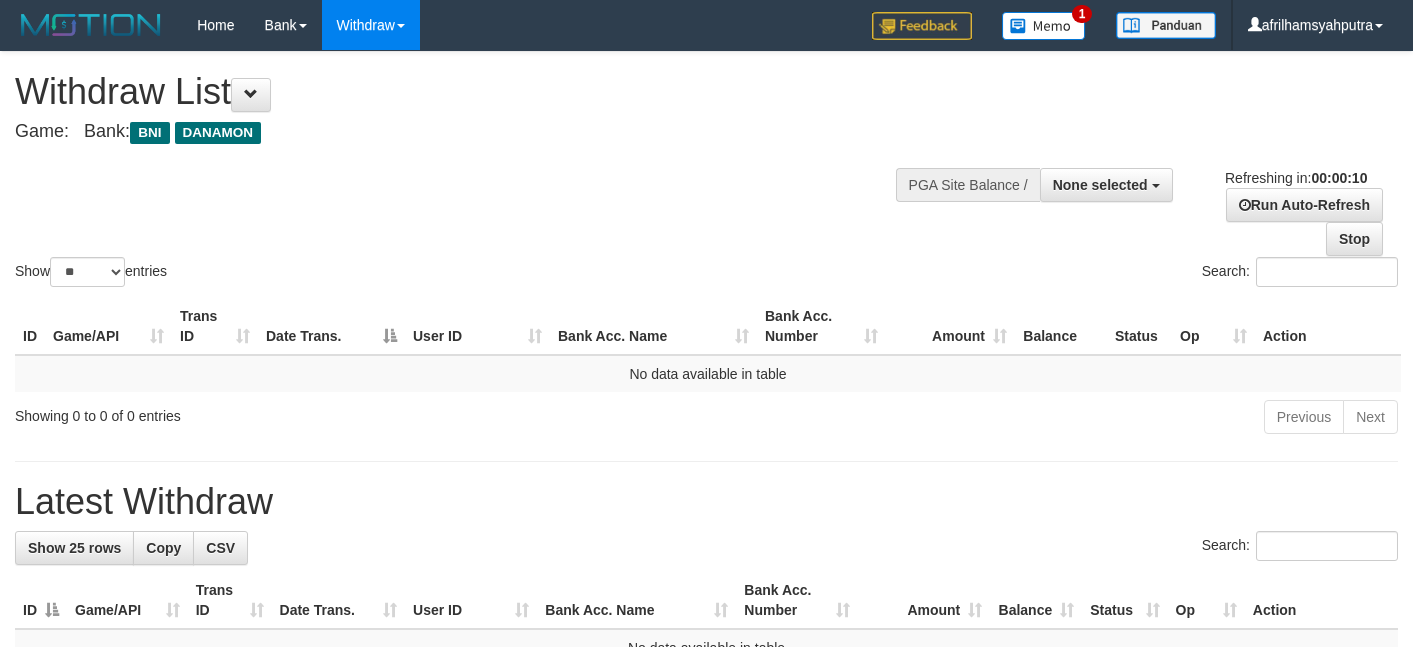 select 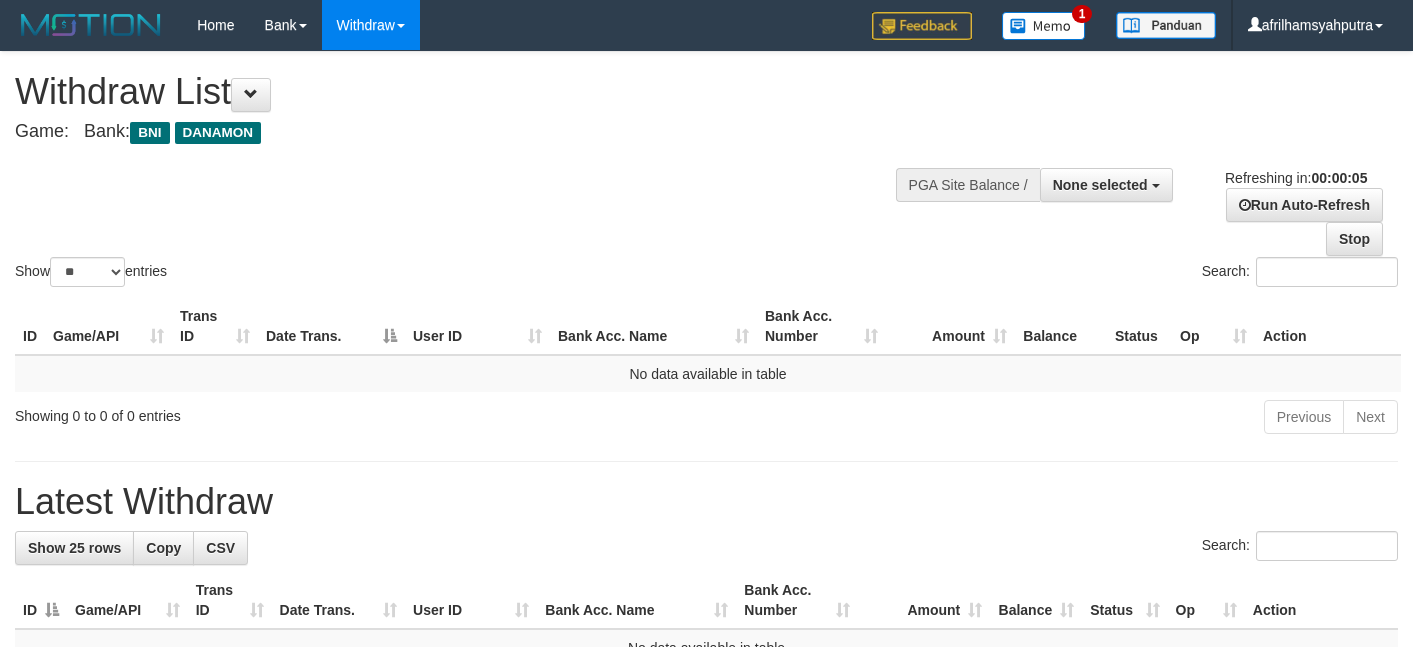 scroll, scrollTop: 0, scrollLeft: 0, axis: both 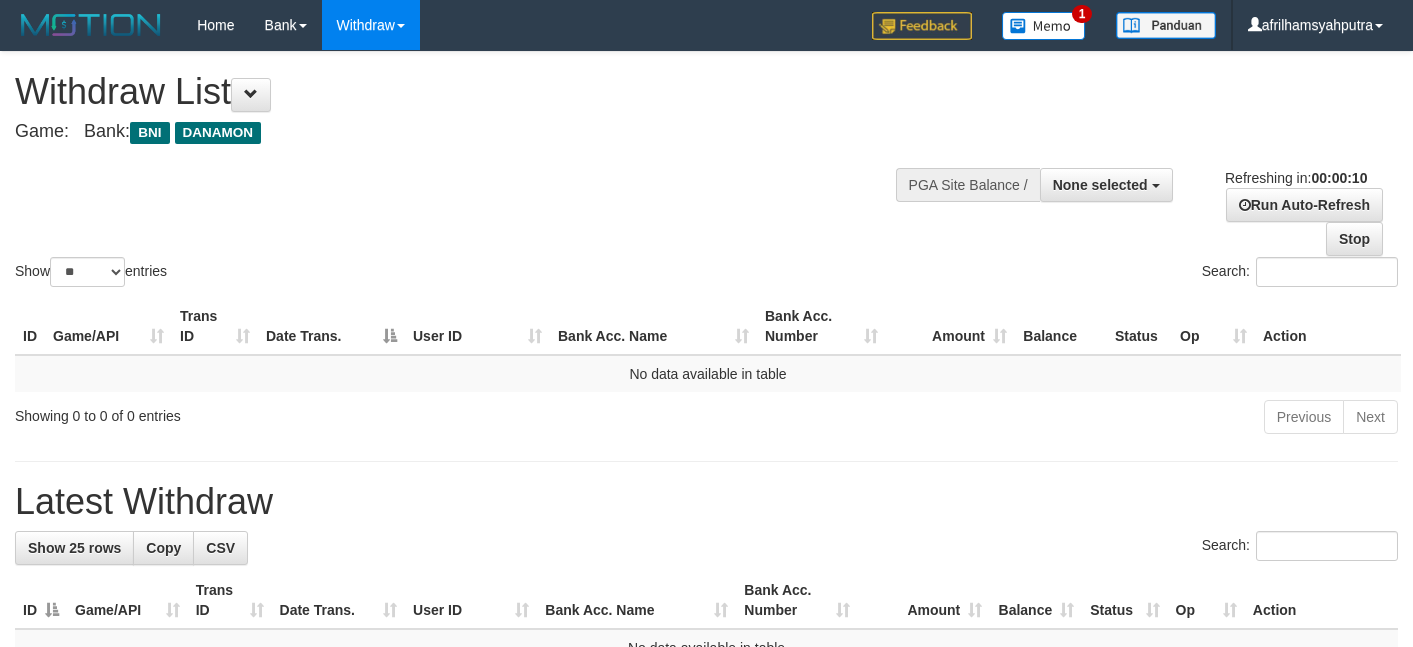 select 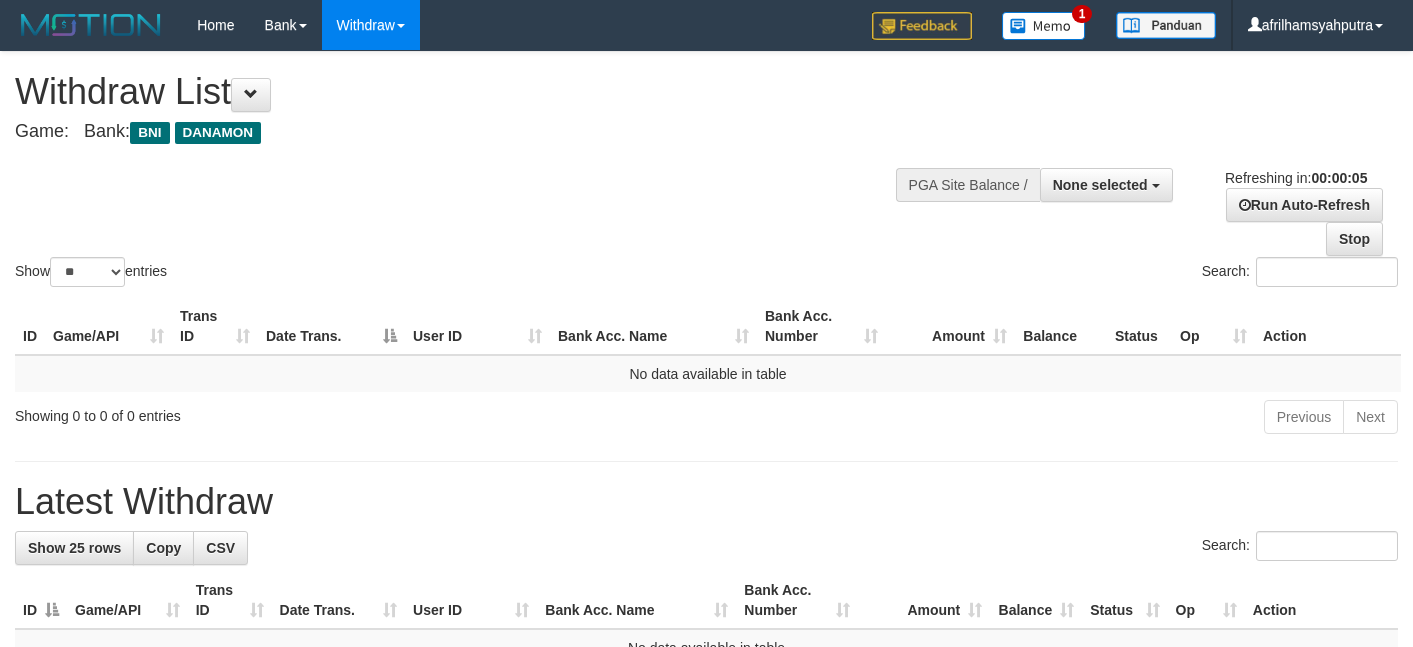 scroll, scrollTop: 0, scrollLeft: 0, axis: both 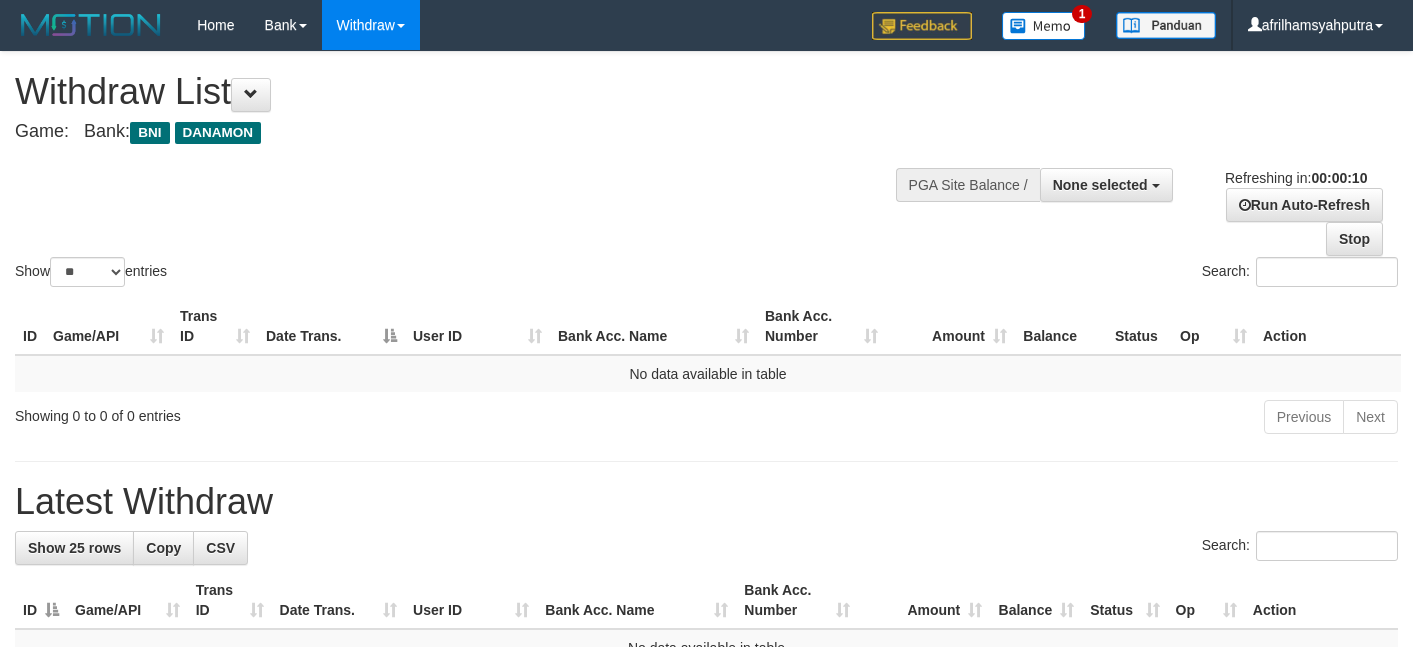select 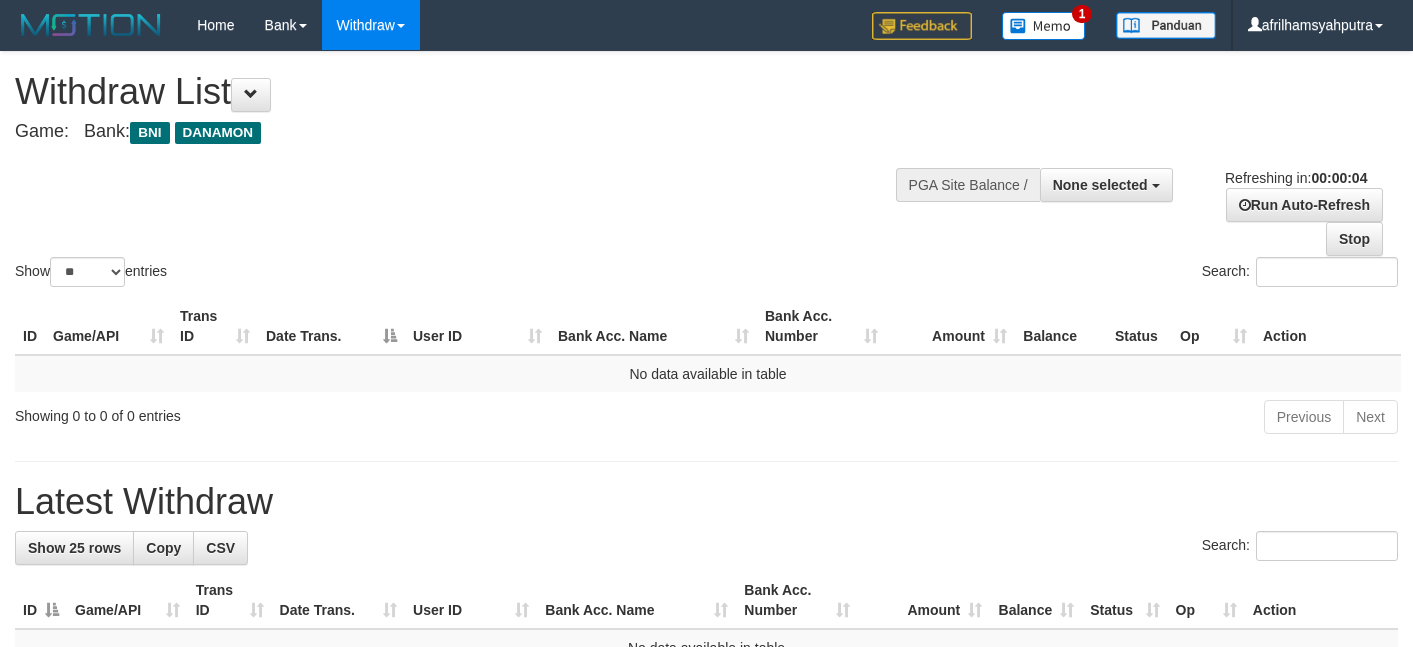scroll, scrollTop: 0, scrollLeft: 0, axis: both 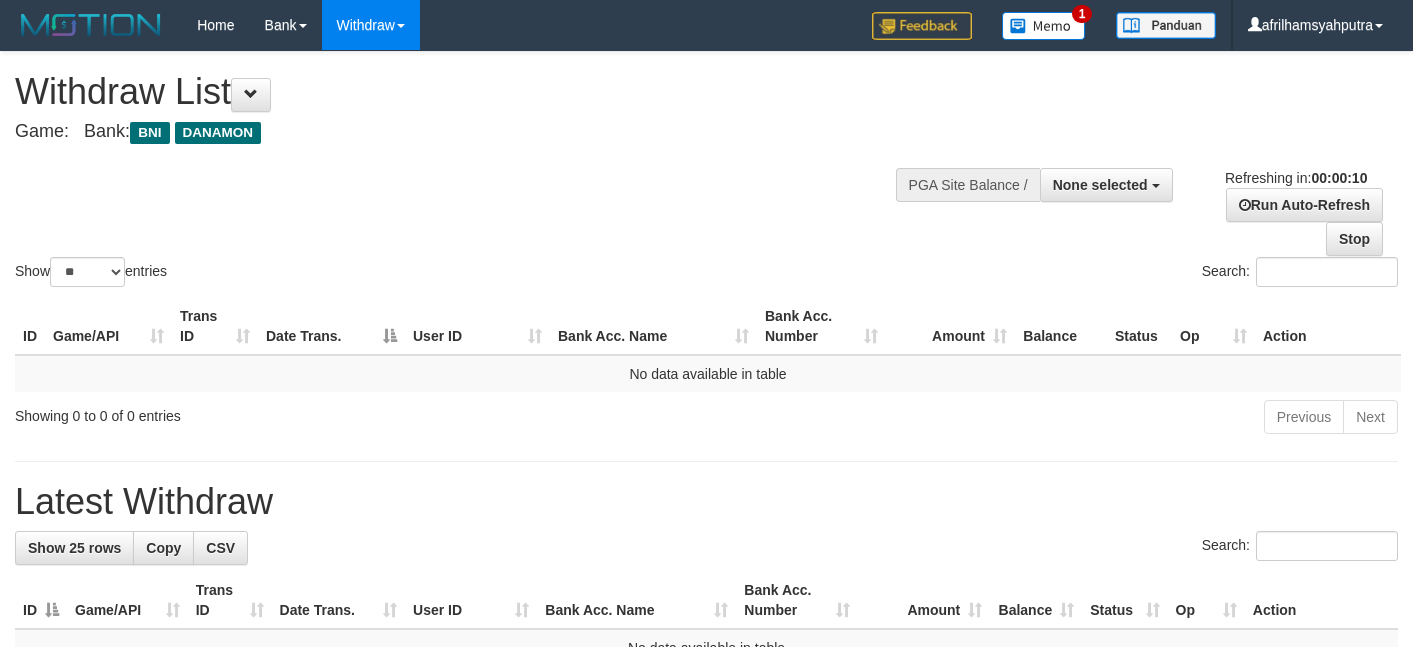 select 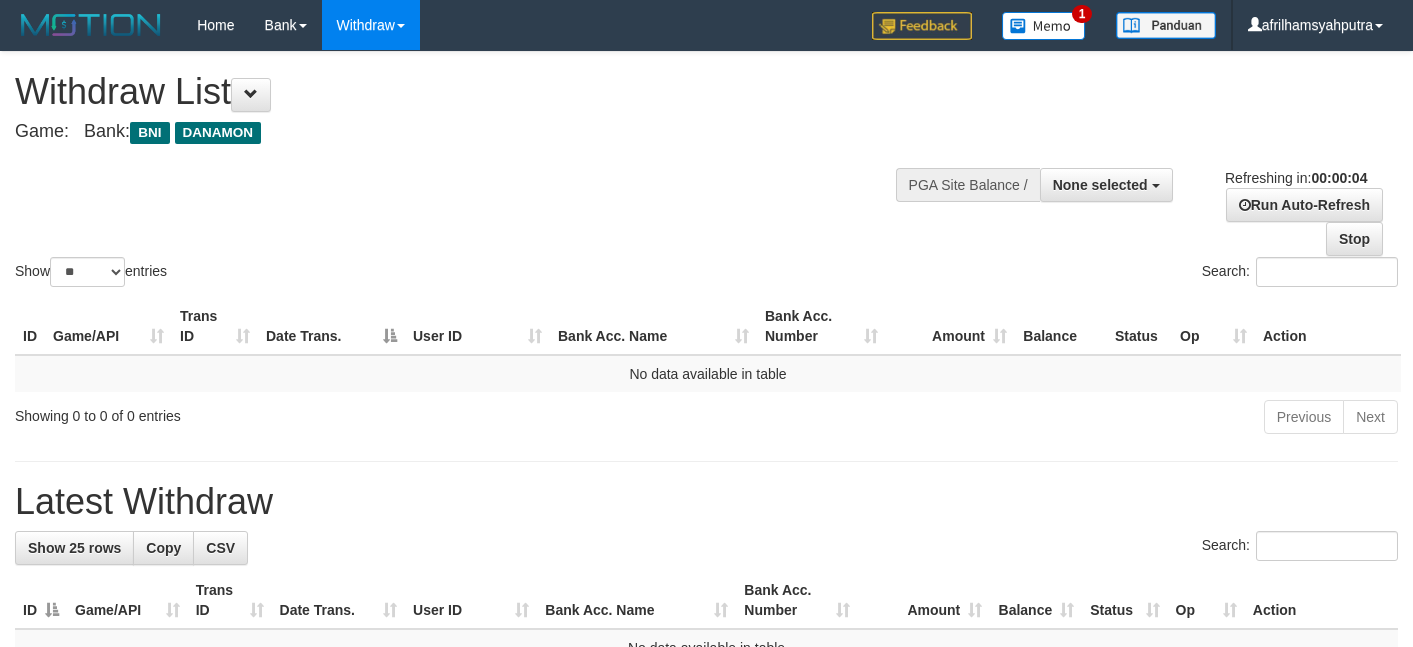 scroll, scrollTop: 0, scrollLeft: 0, axis: both 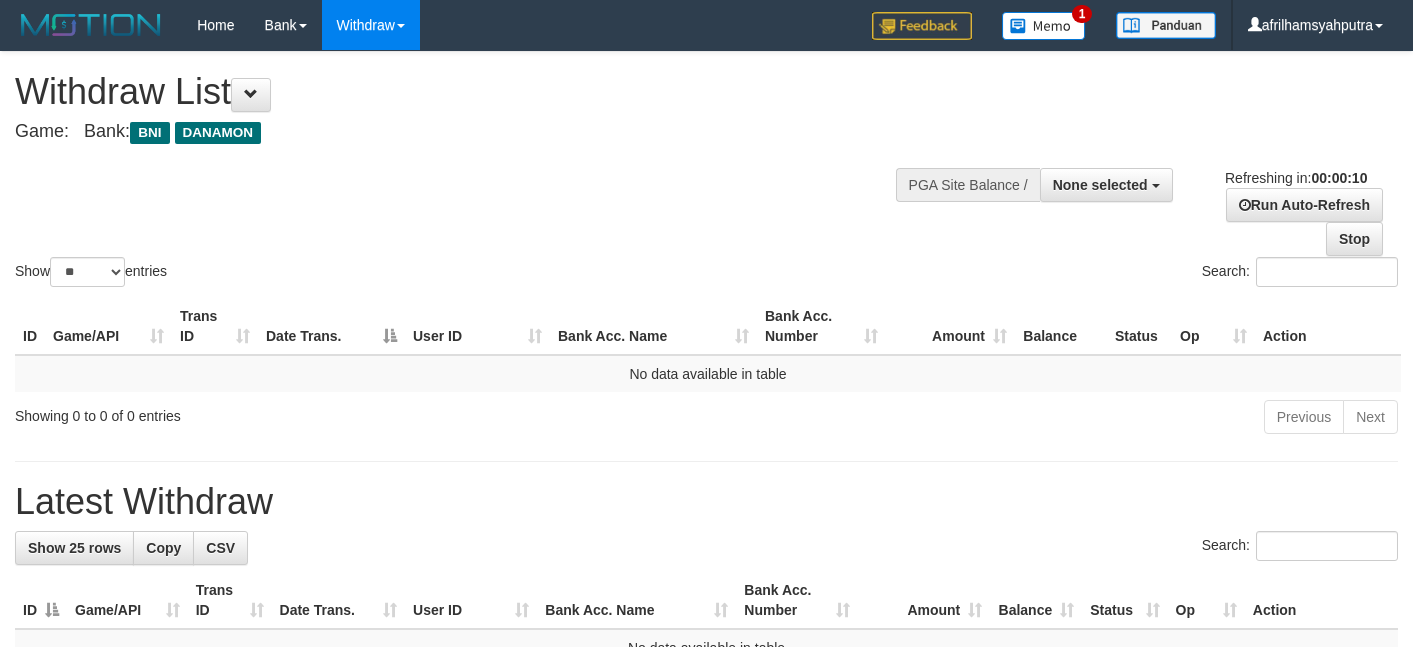 select 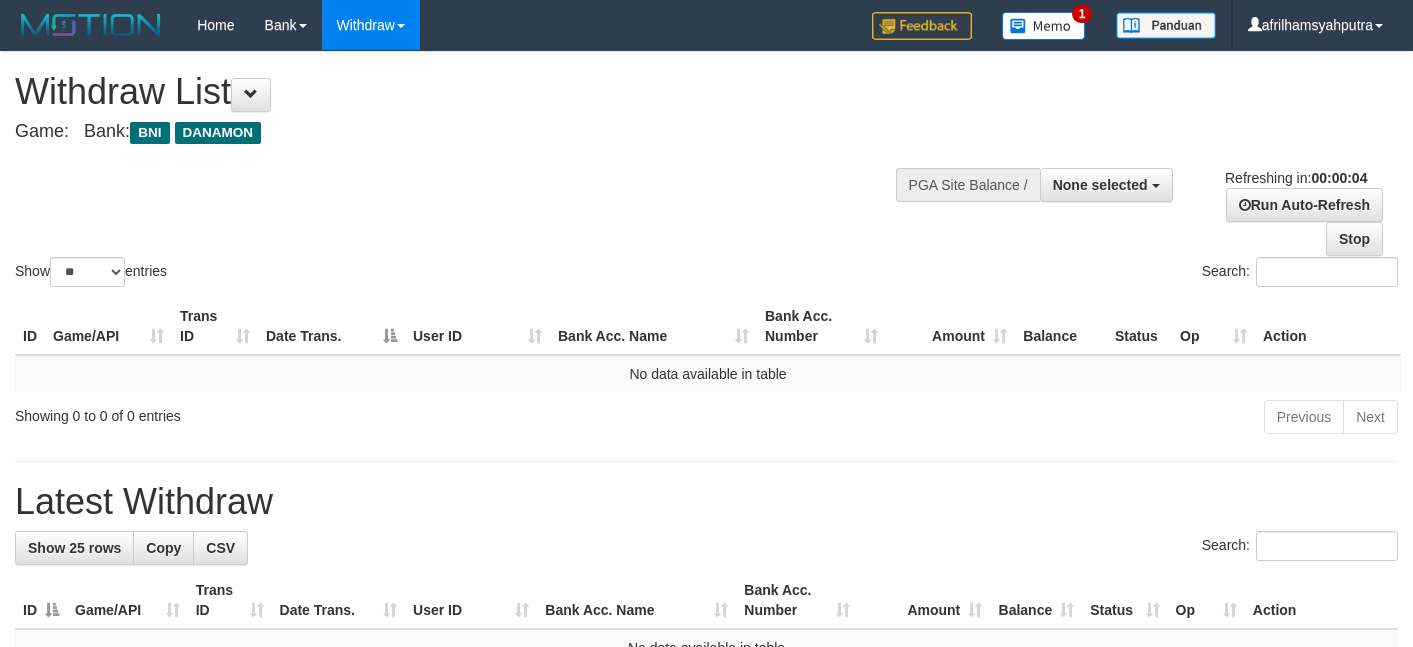 scroll, scrollTop: 0, scrollLeft: 0, axis: both 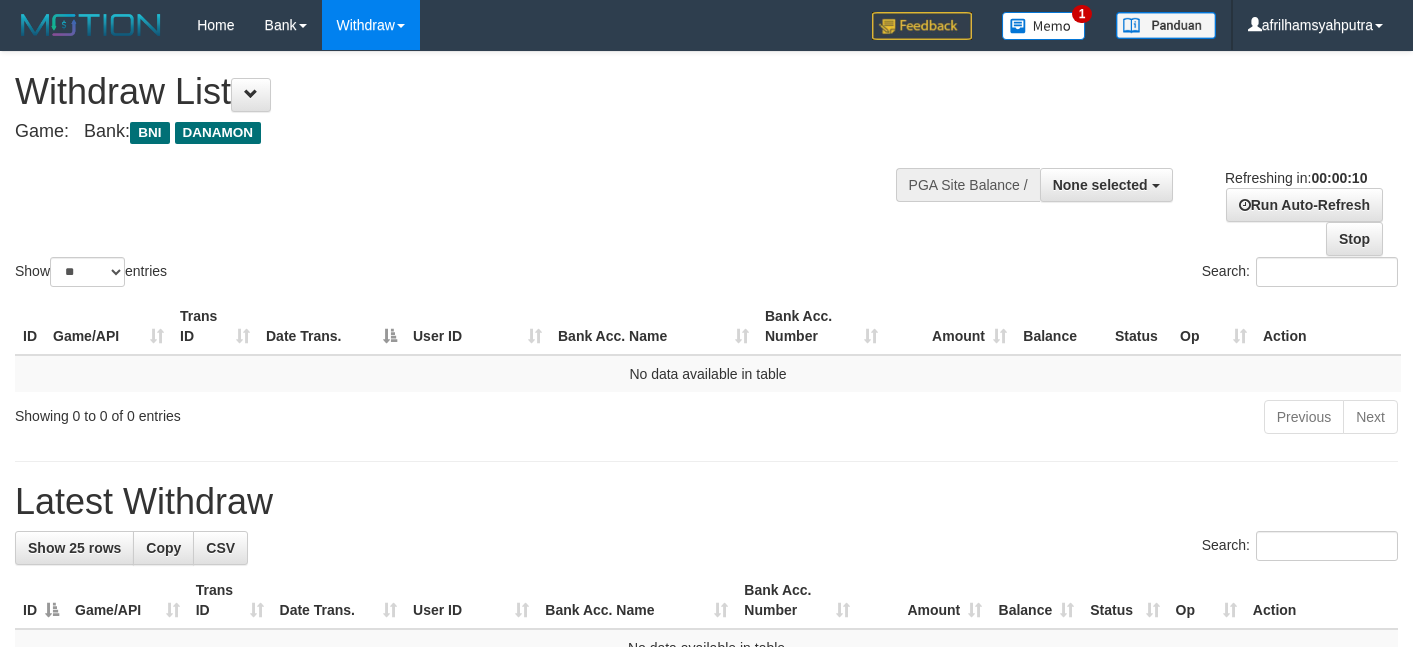 select 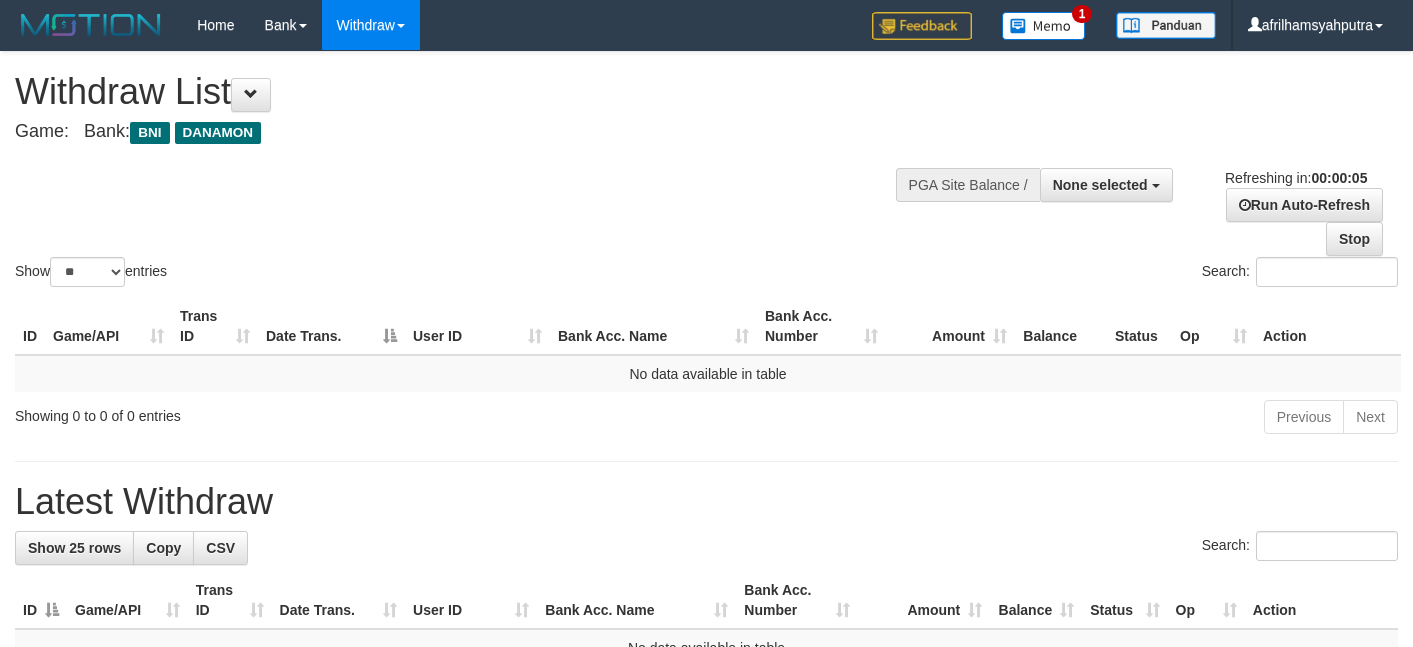 scroll, scrollTop: 0, scrollLeft: 0, axis: both 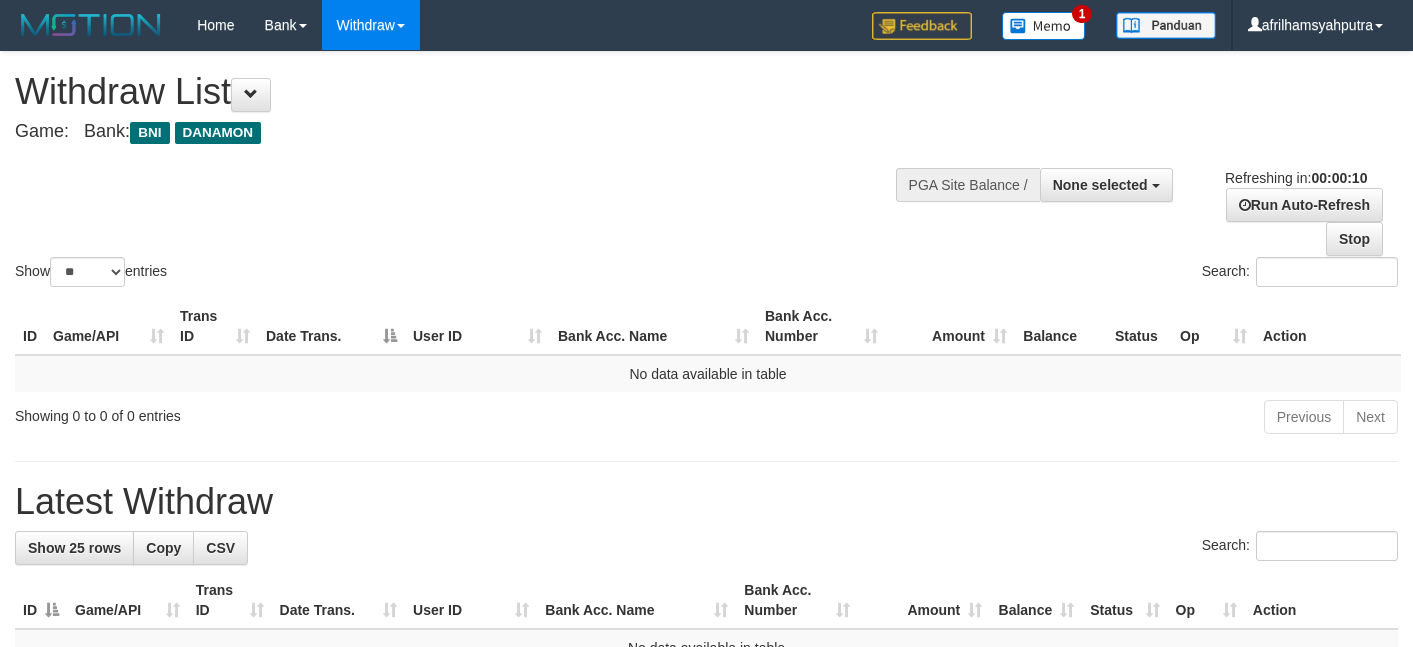 select 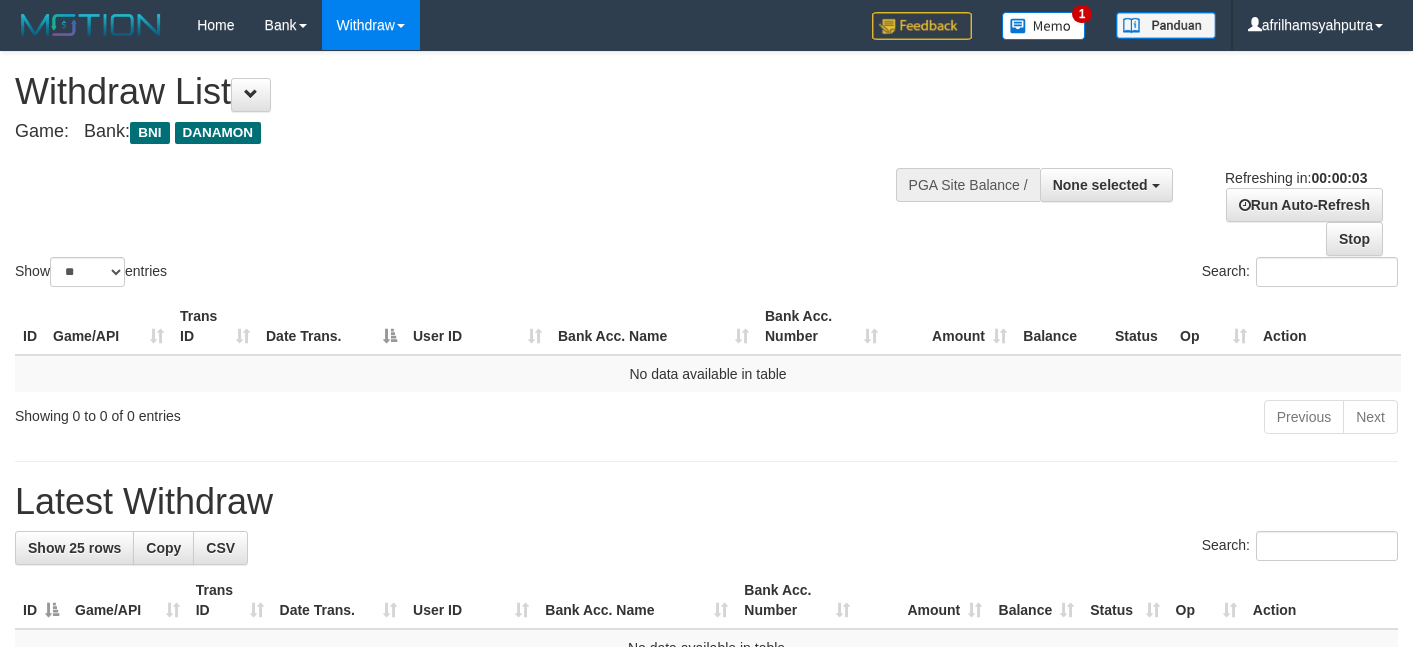 scroll, scrollTop: 0, scrollLeft: 0, axis: both 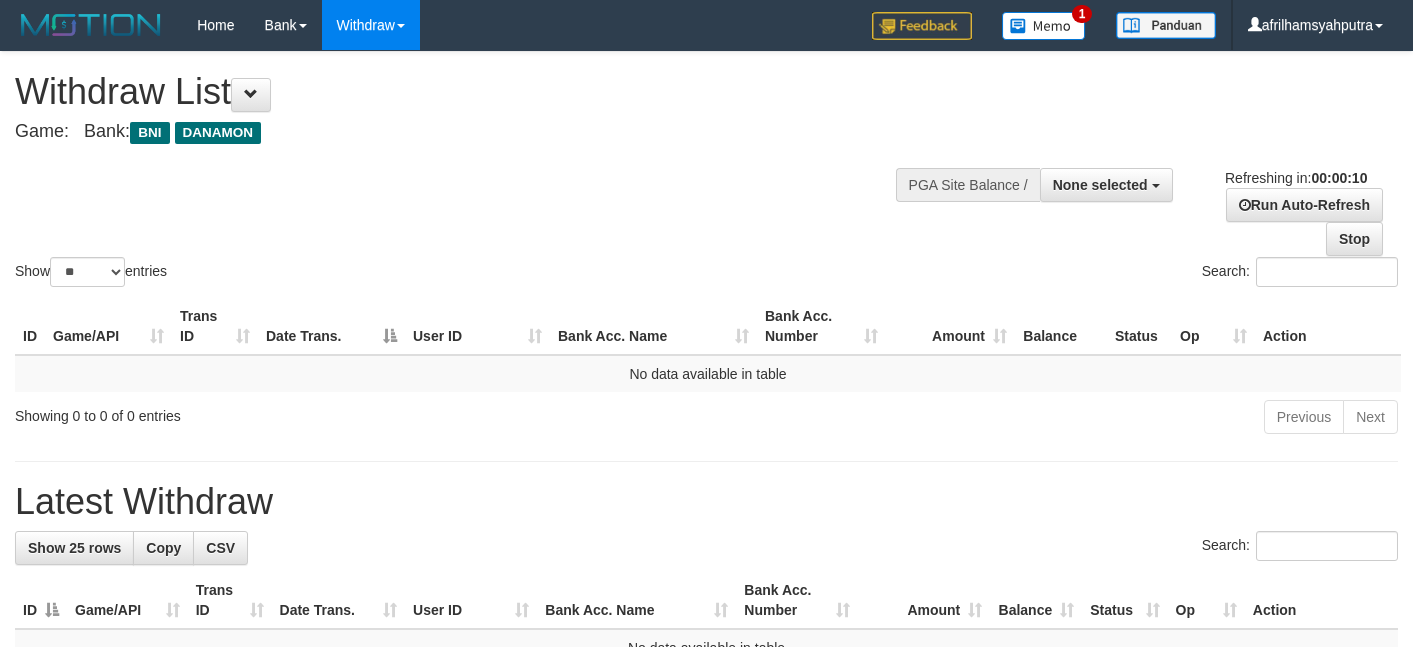 select 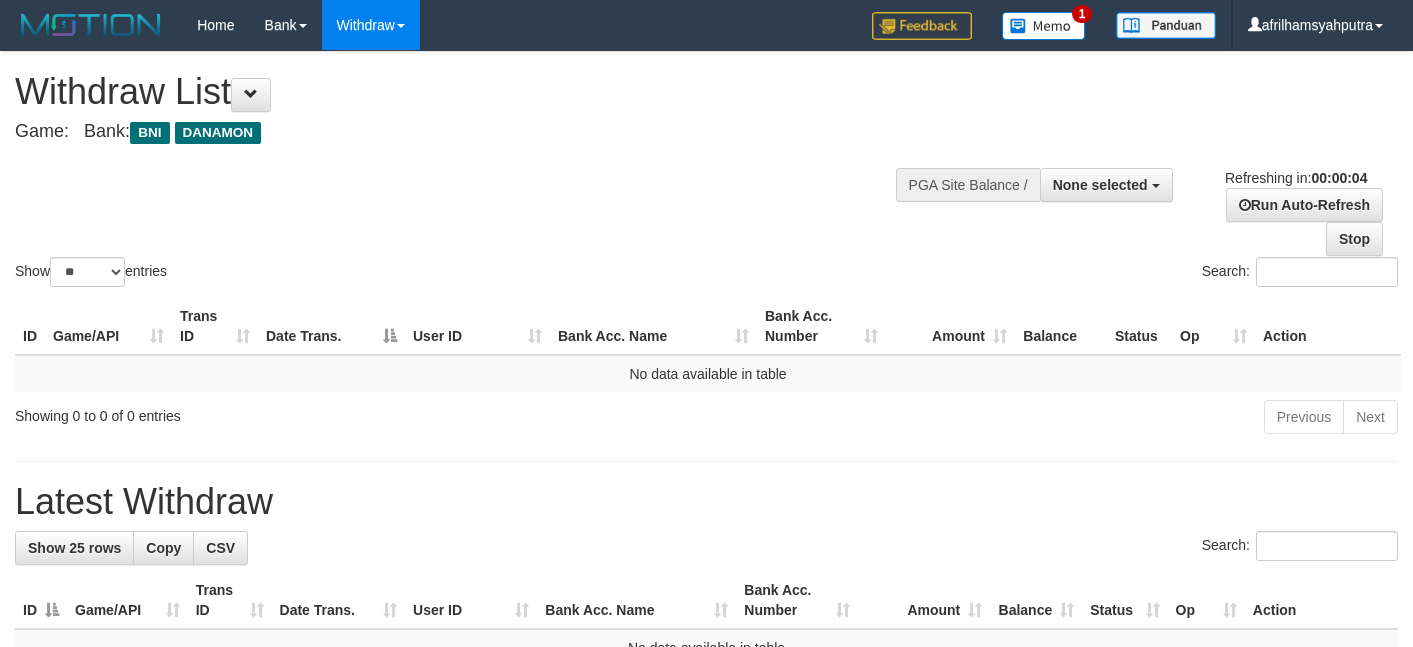 scroll, scrollTop: 0, scrollLeft: 0, axis: both 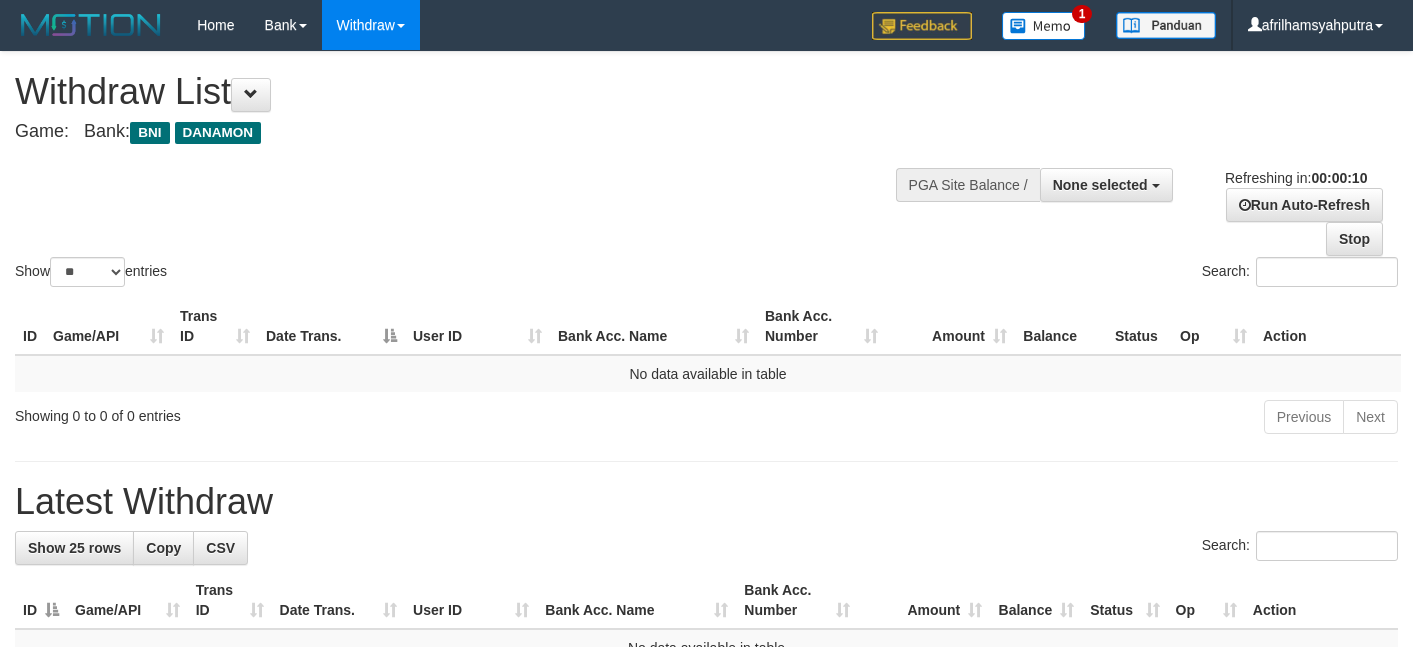 select 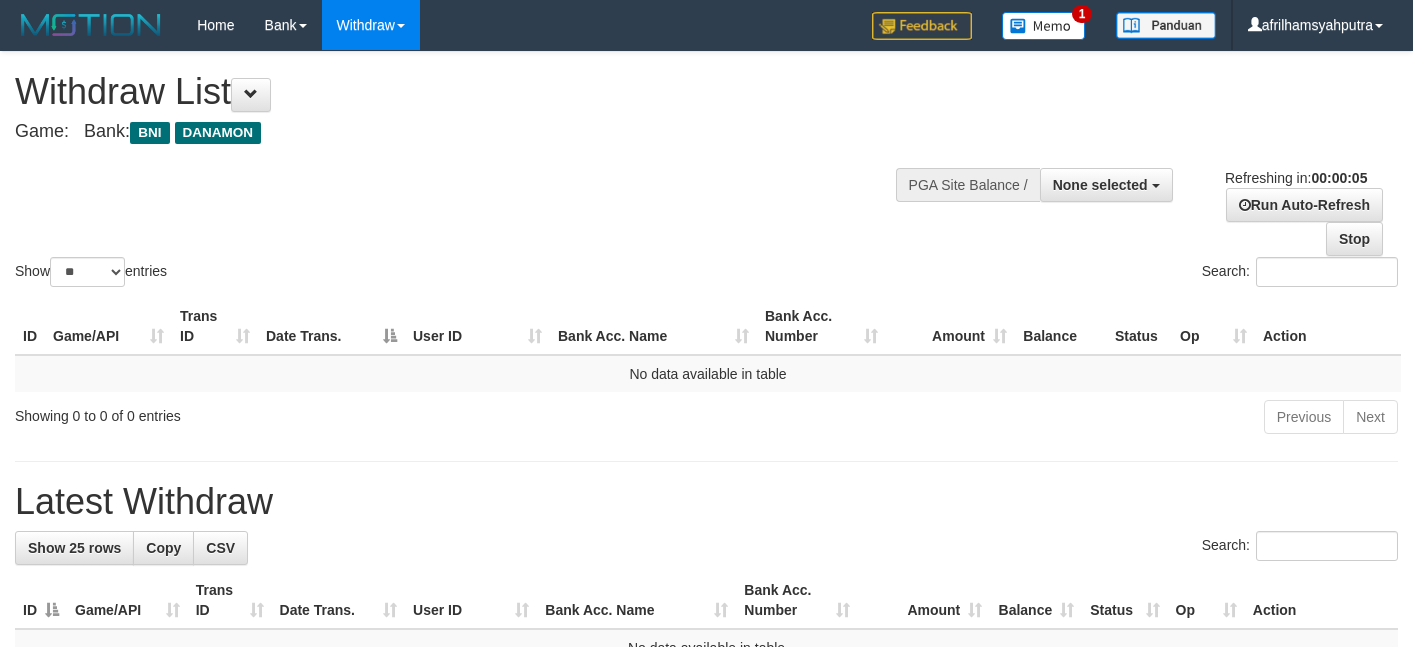 scroll, scrollTop: 0, scrollLeft: 0, axis: both 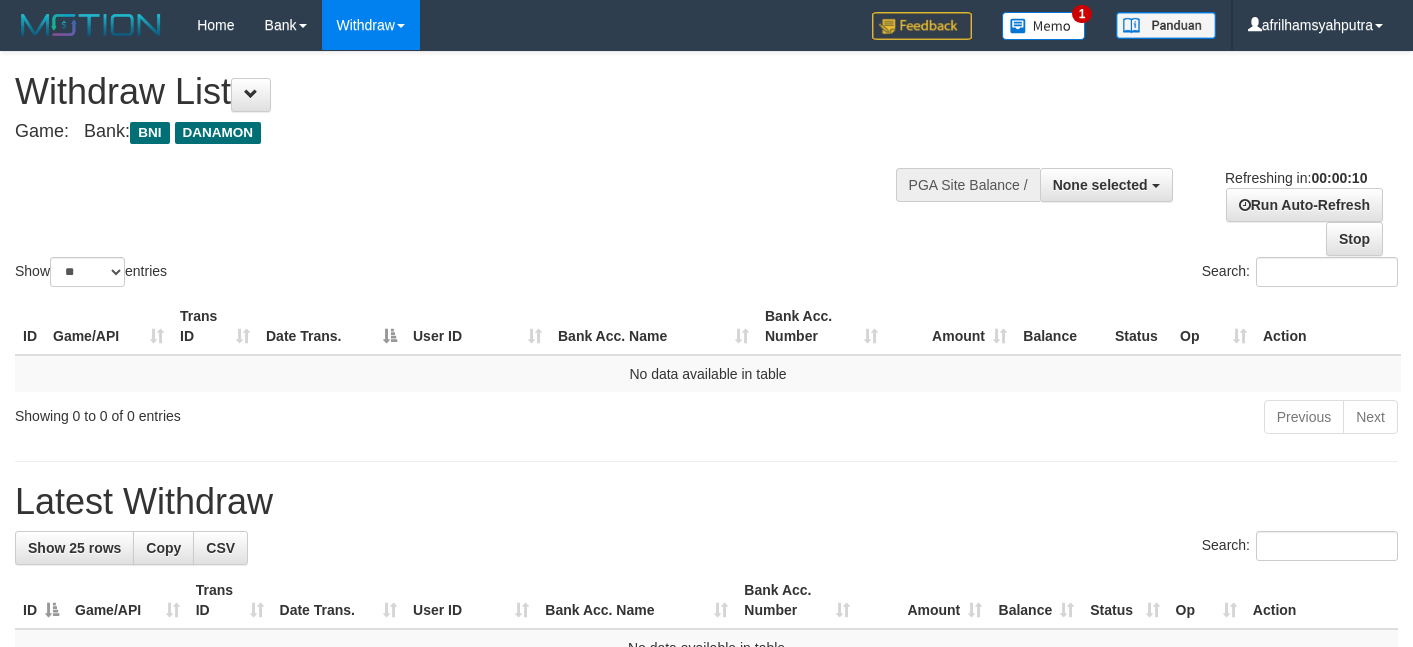 select 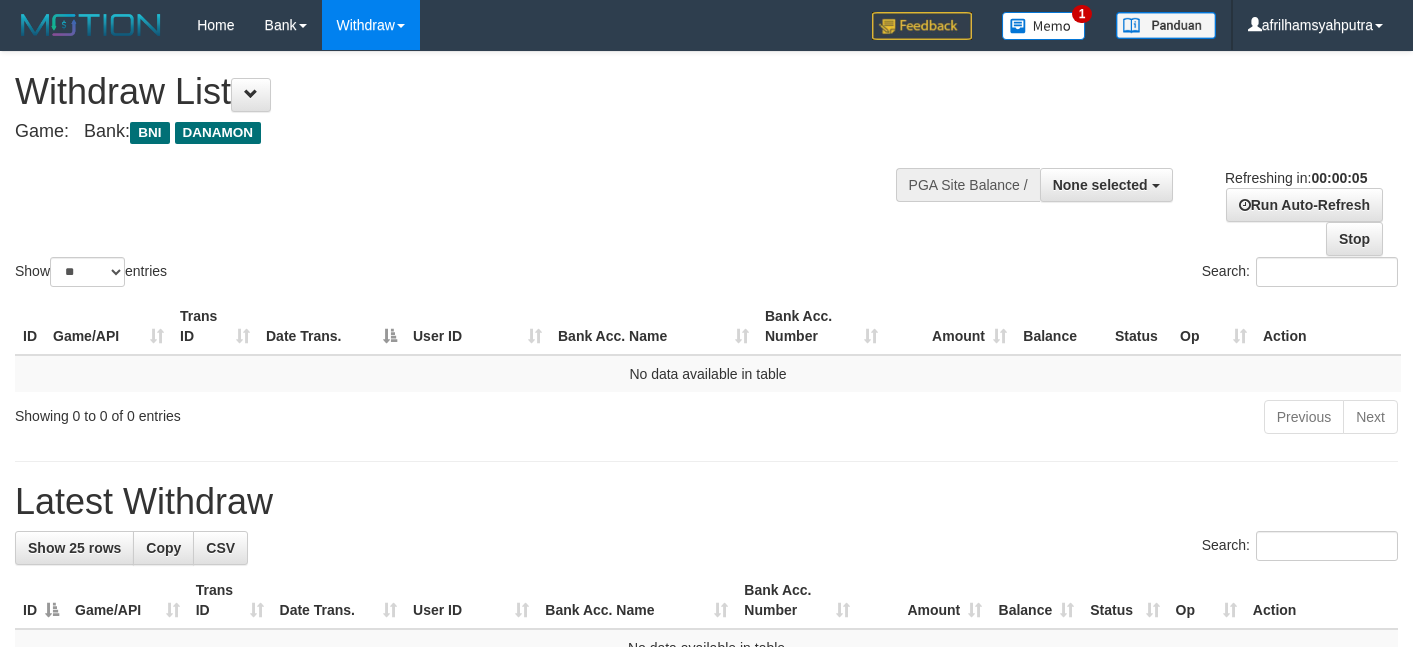 scroll, scrollTop: 0, scrollLeft: 0, axis: both 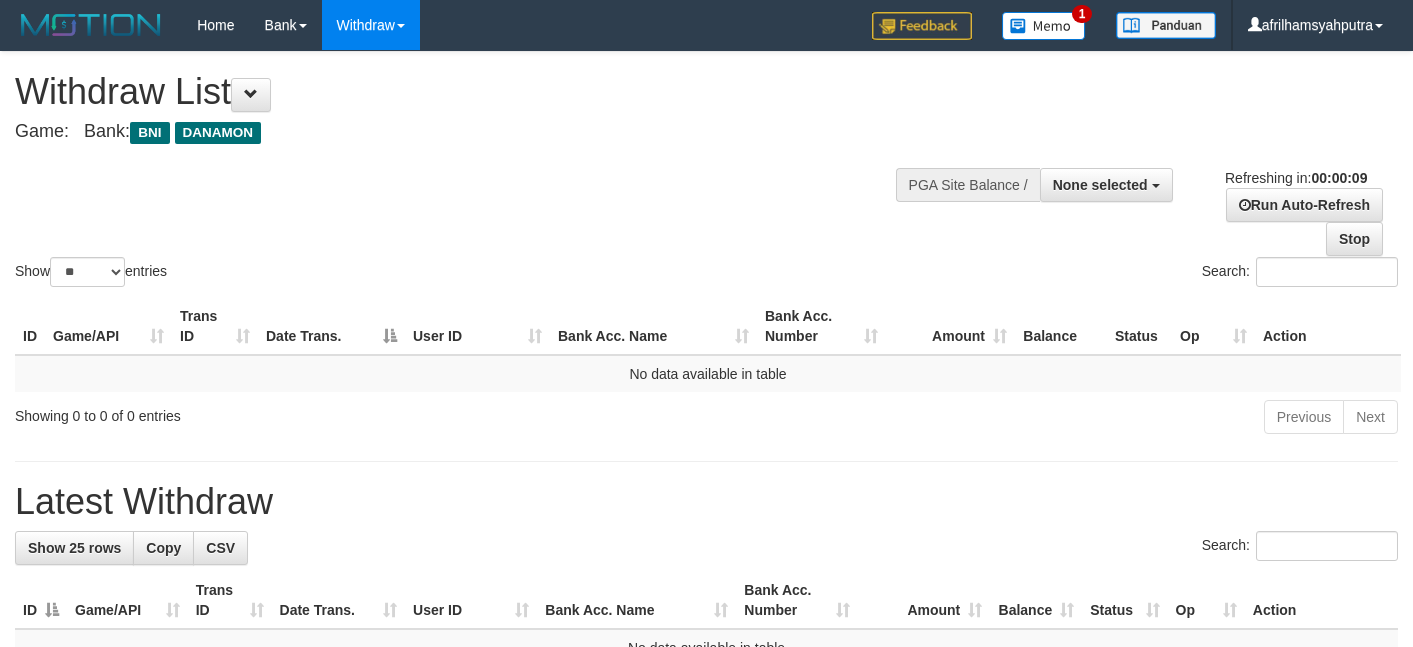 select 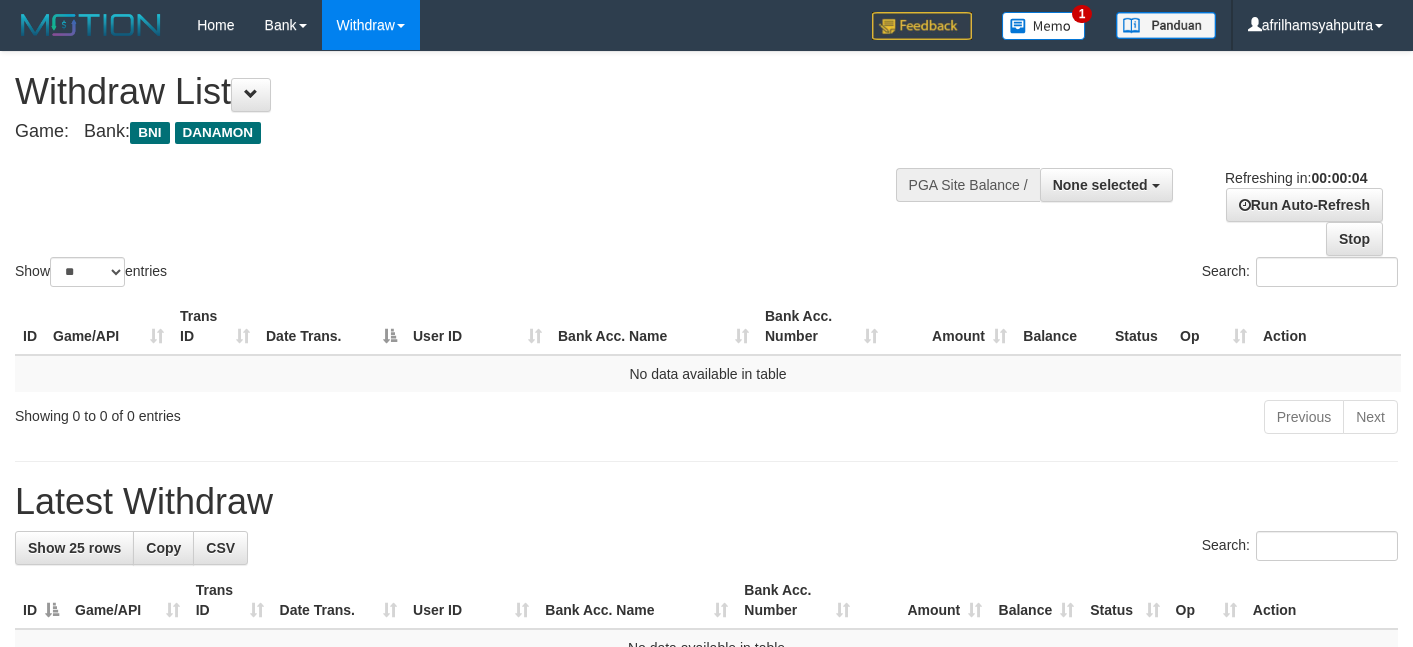 scroll, scrollTop: 0, scrollLeft: 0, axis: both 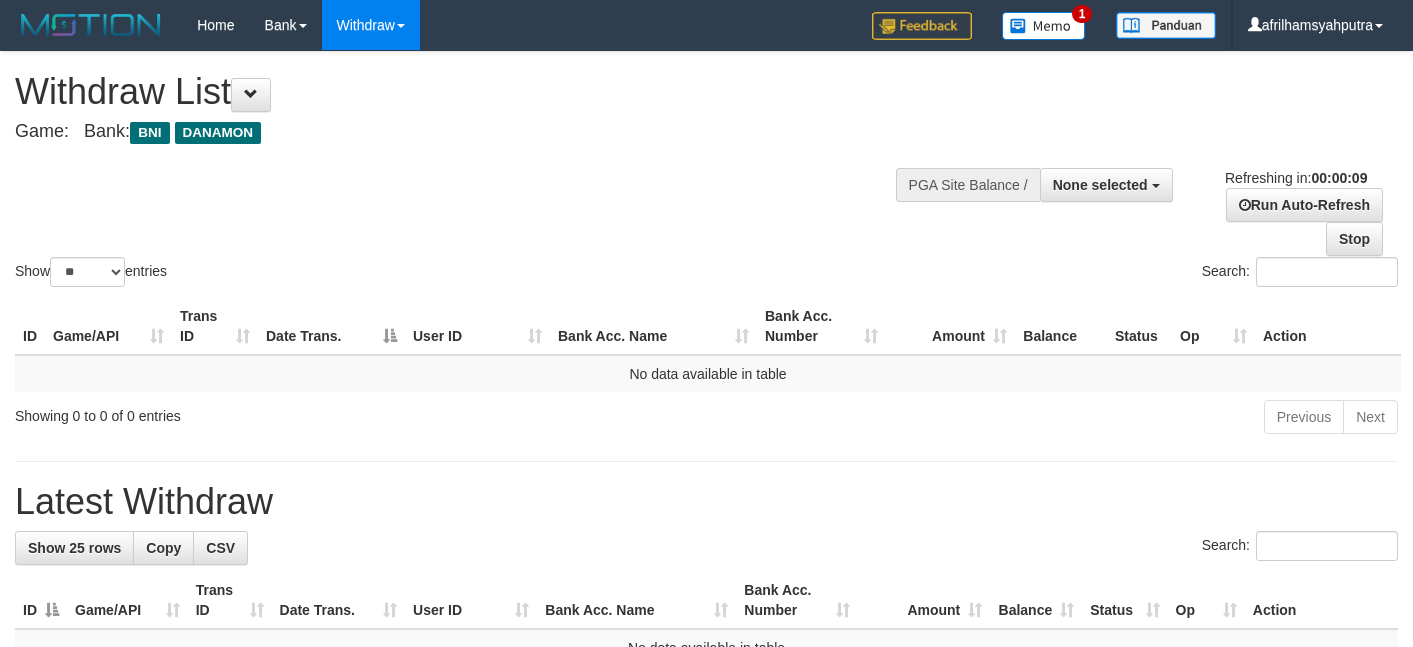 select 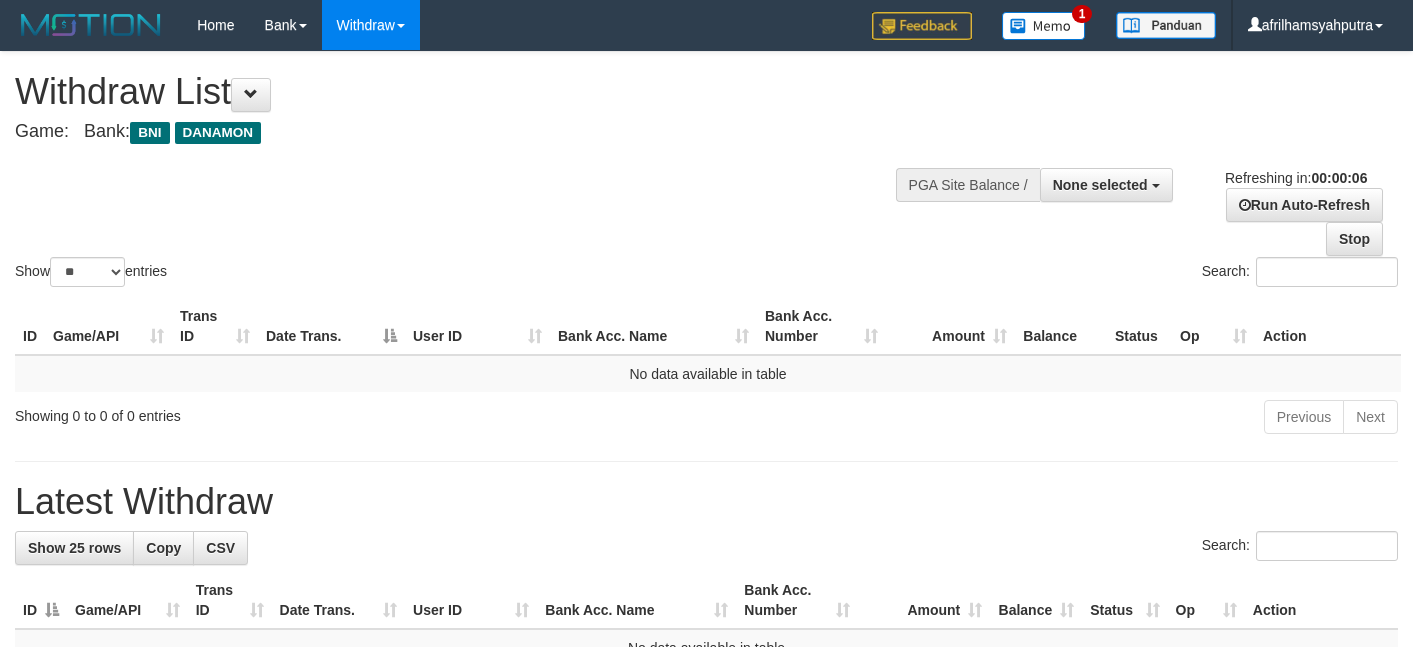 scroll, scrollTop: 0, scrollLeft: 0, axis: both 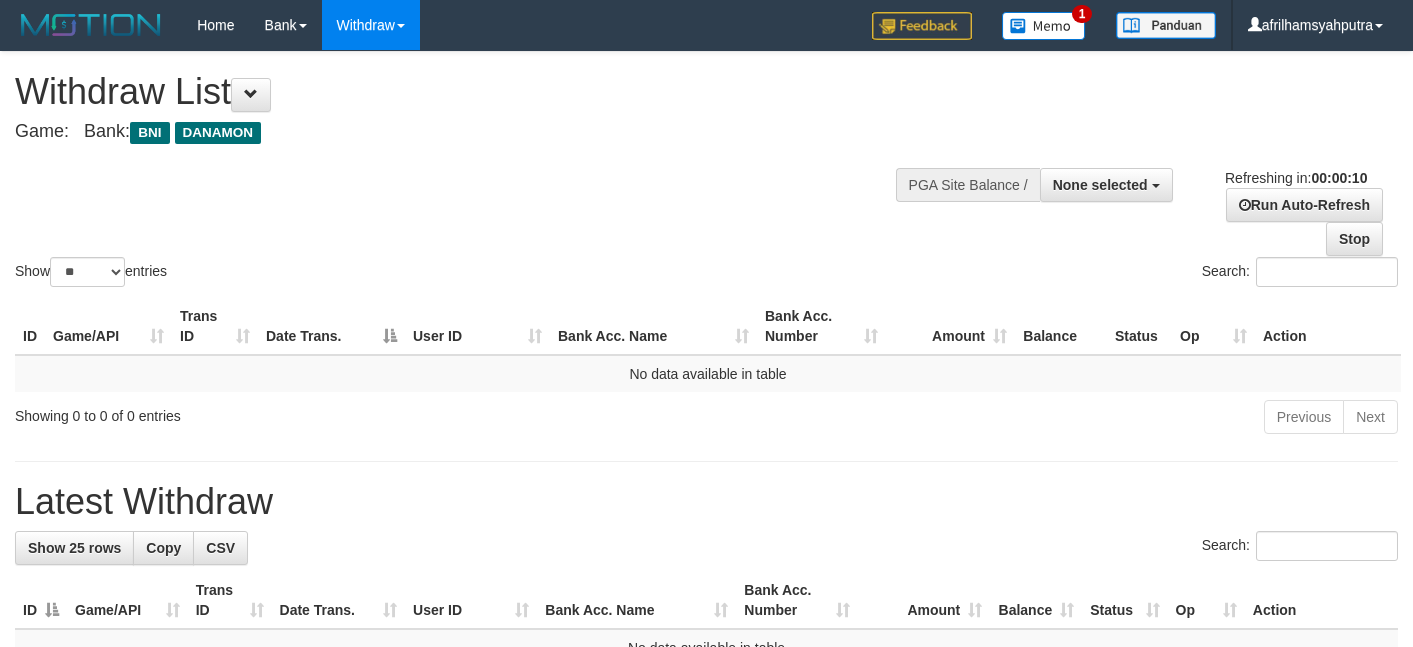 select 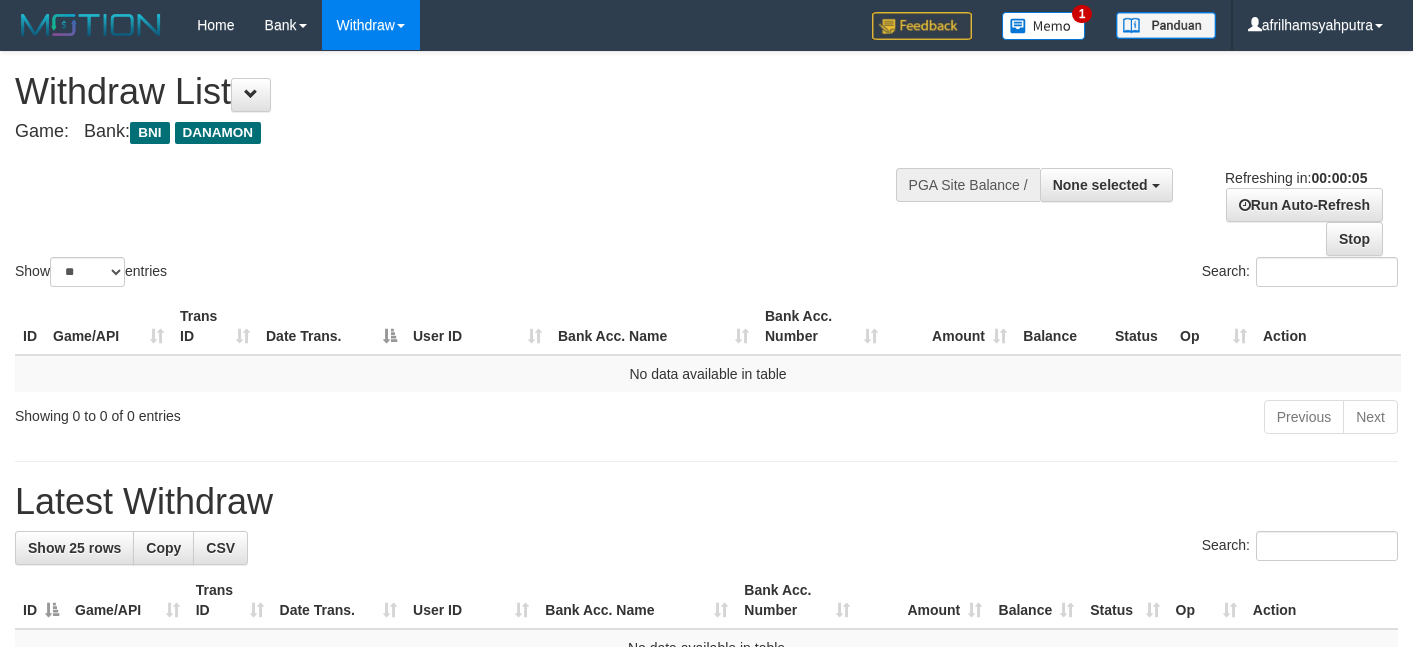 scroll, scrollTop: 0, scrollLeft: 0, axis: both 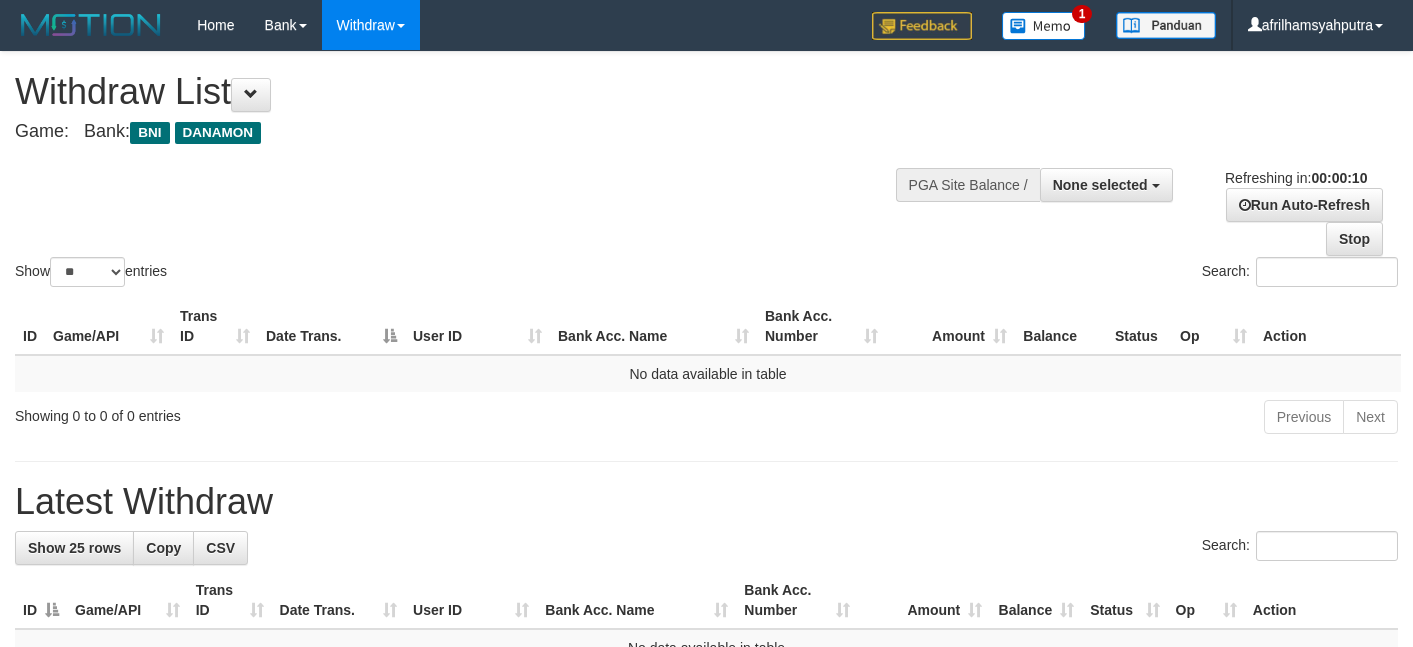 select 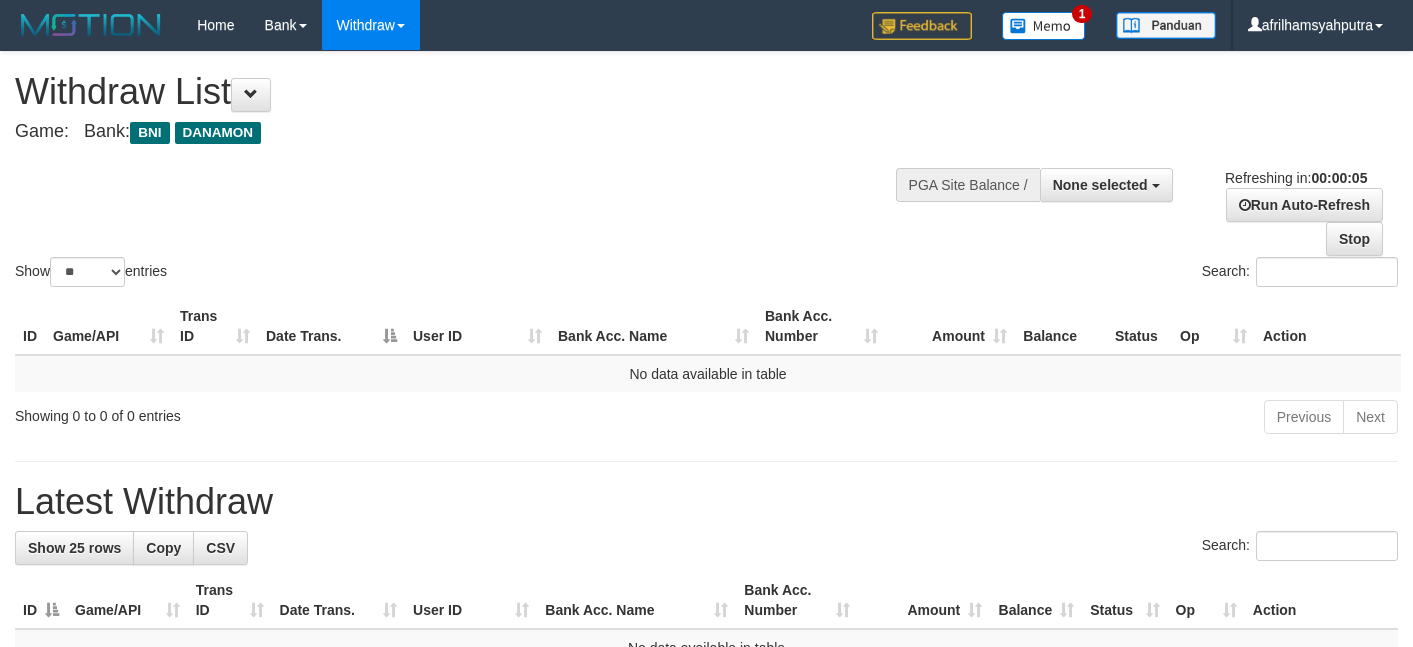 scroll, scrollTop: 0, scrollLeft: 0, axis: both 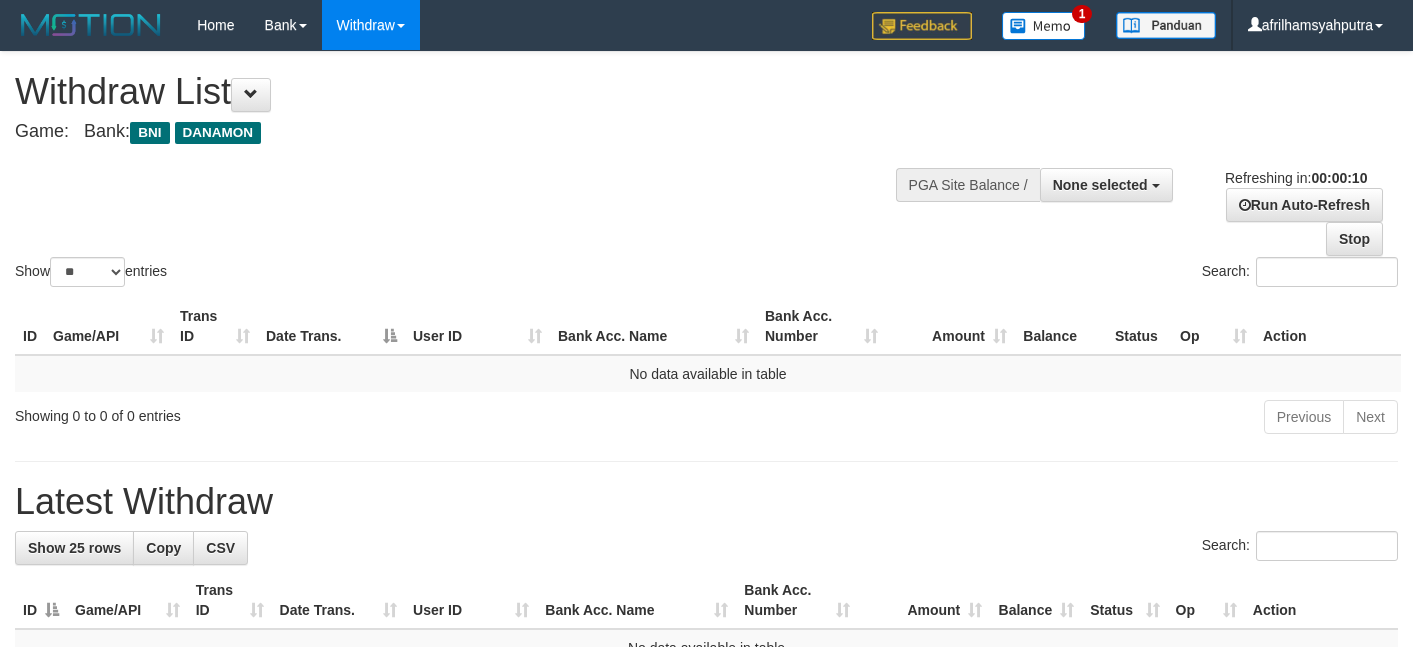 select 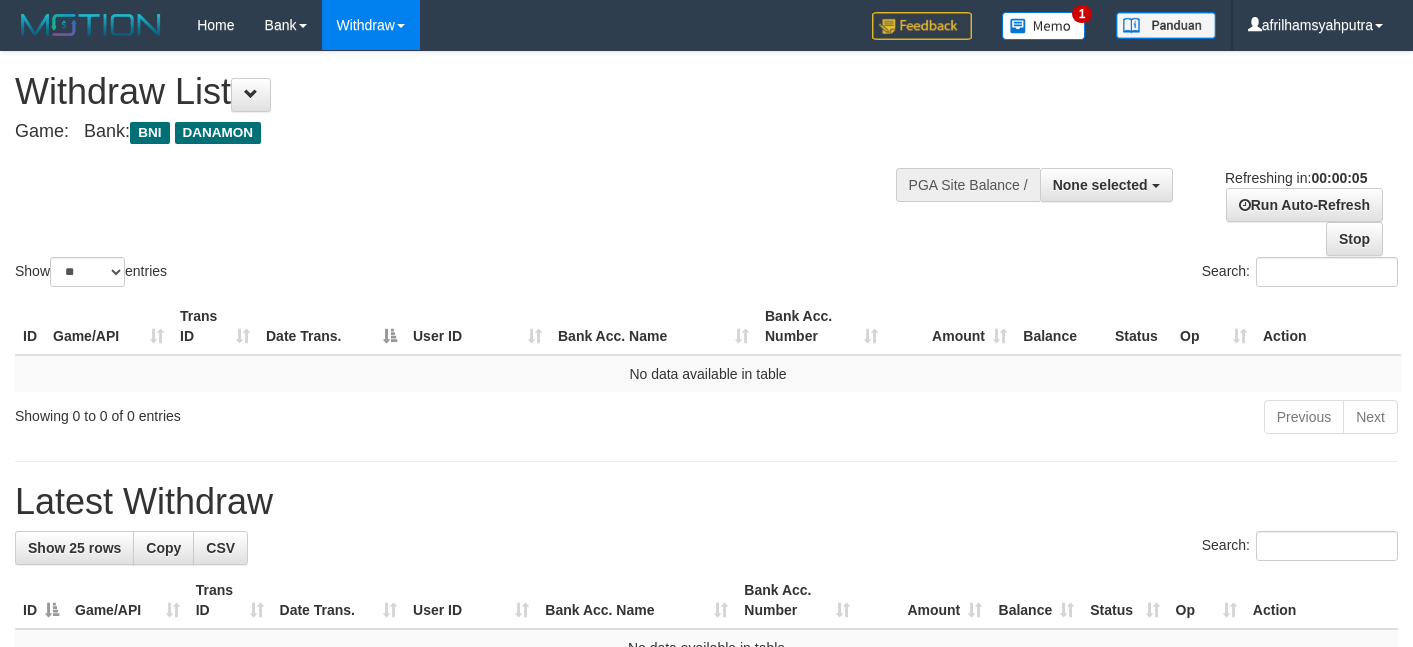 scroll, scrollTop: 0, scrollLeft: 0, axis: both 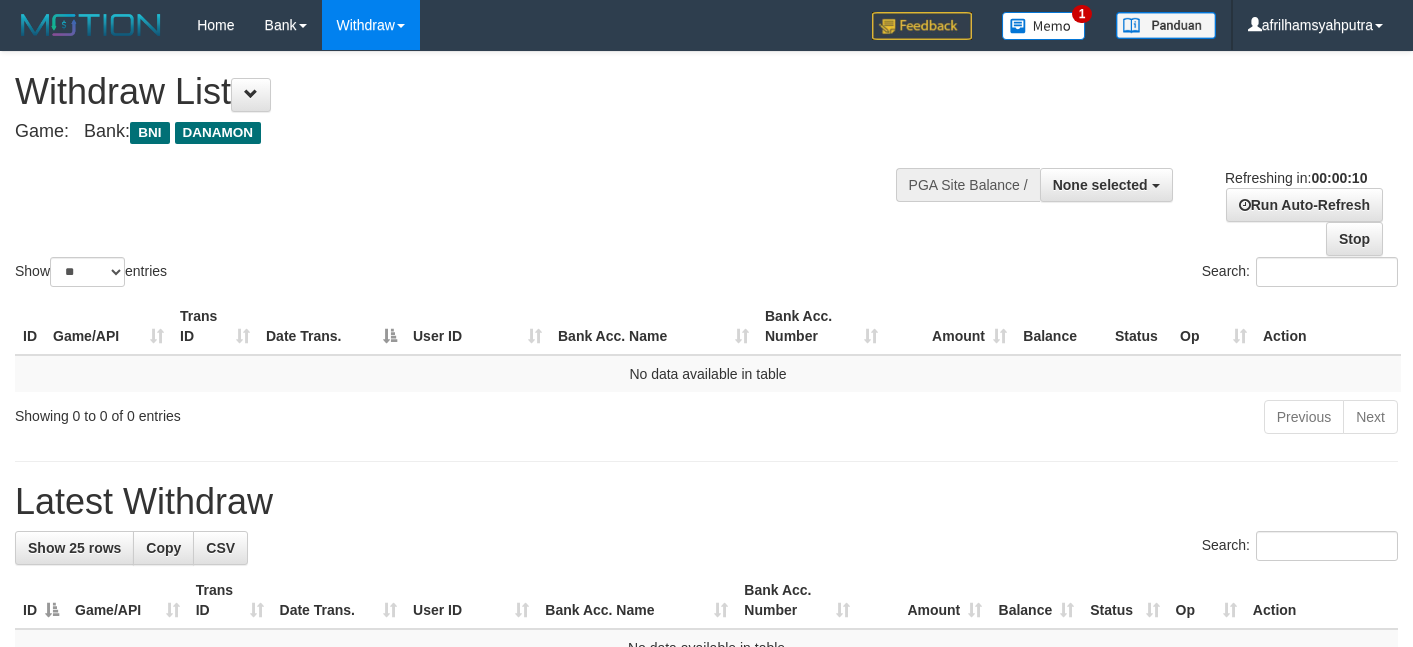 select 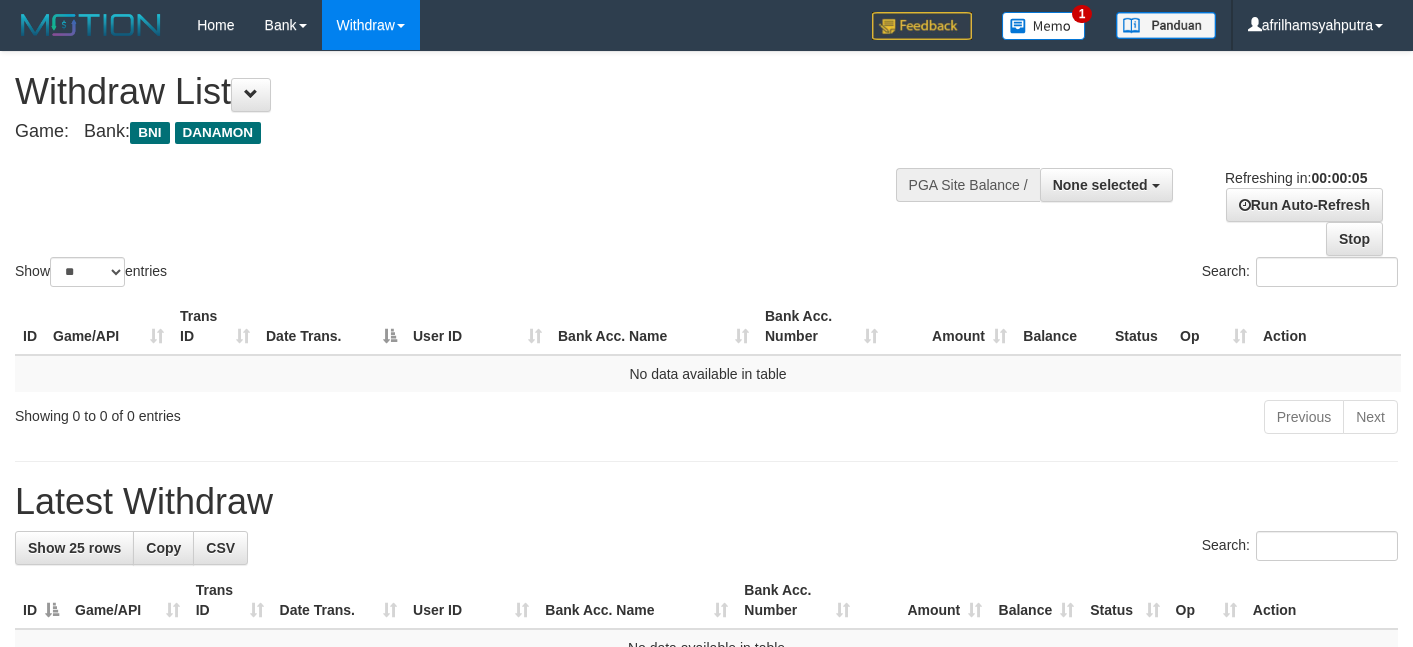 scroll, scrollTop: 0, scrollLeft: 0, axis: both 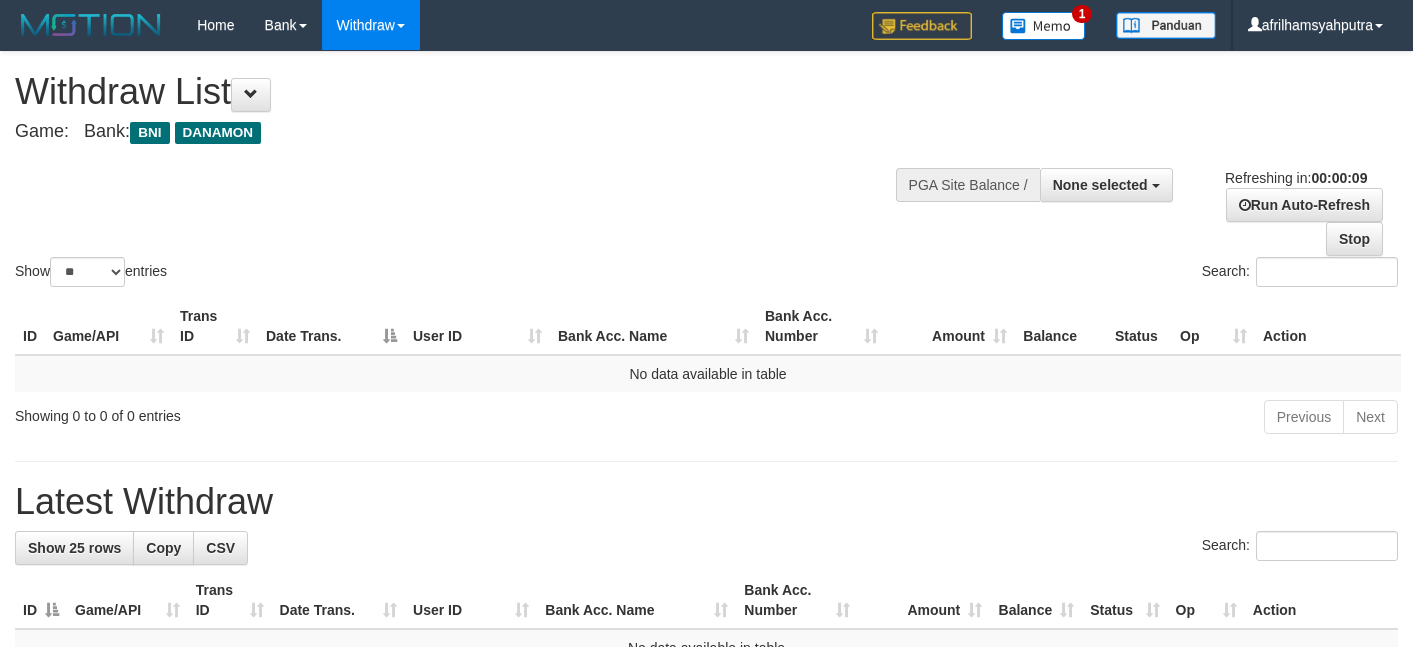 select 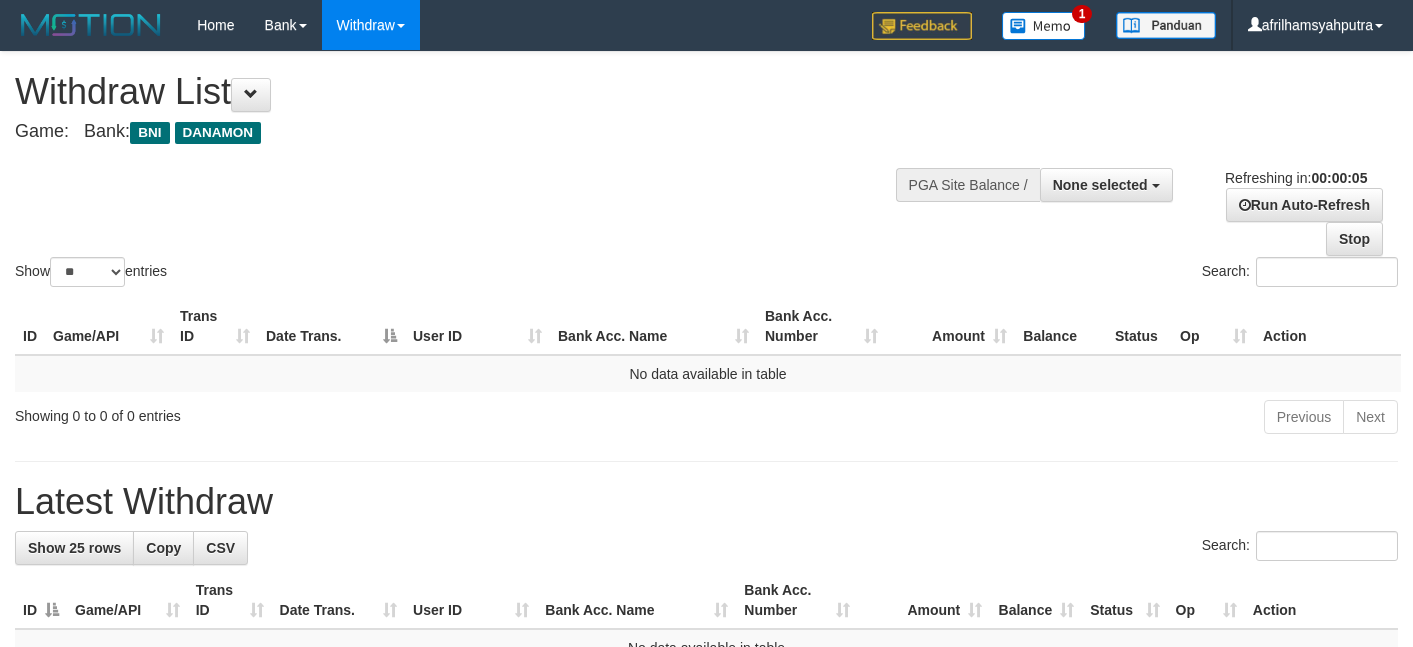 scroll, scrollTop: 0, scrollLeft: 0, axis: both 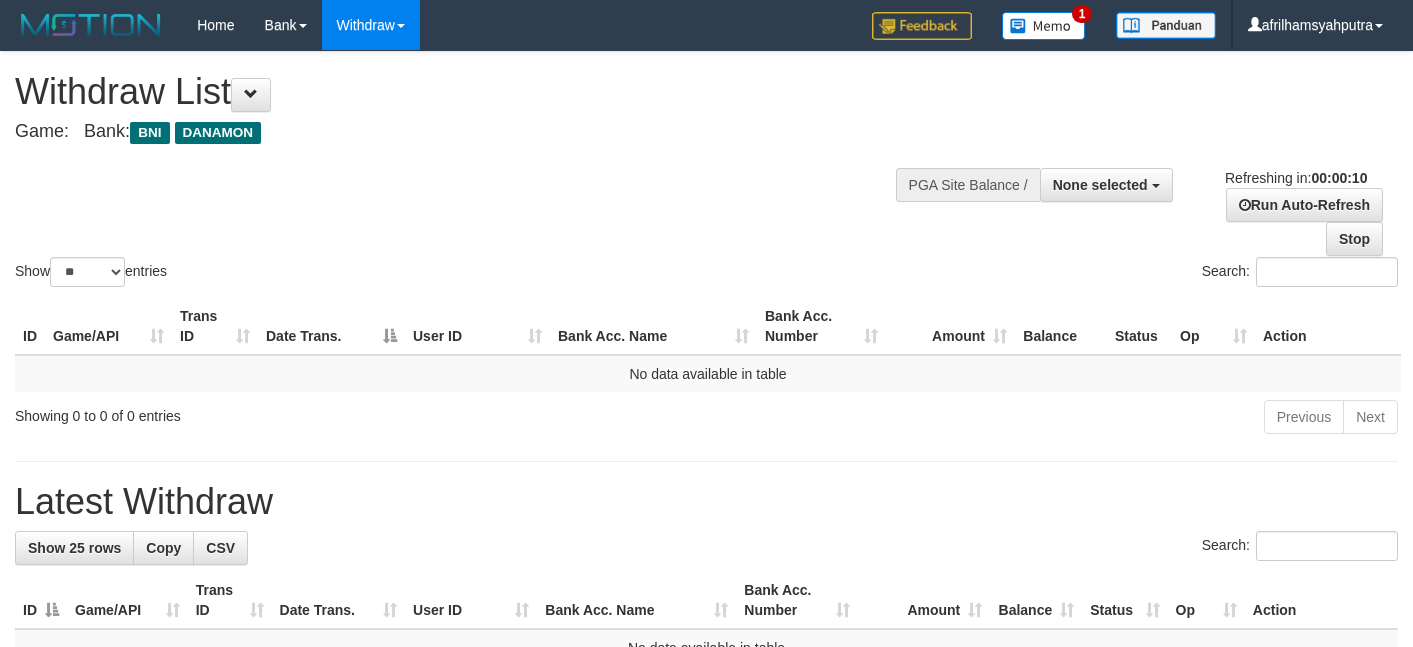select 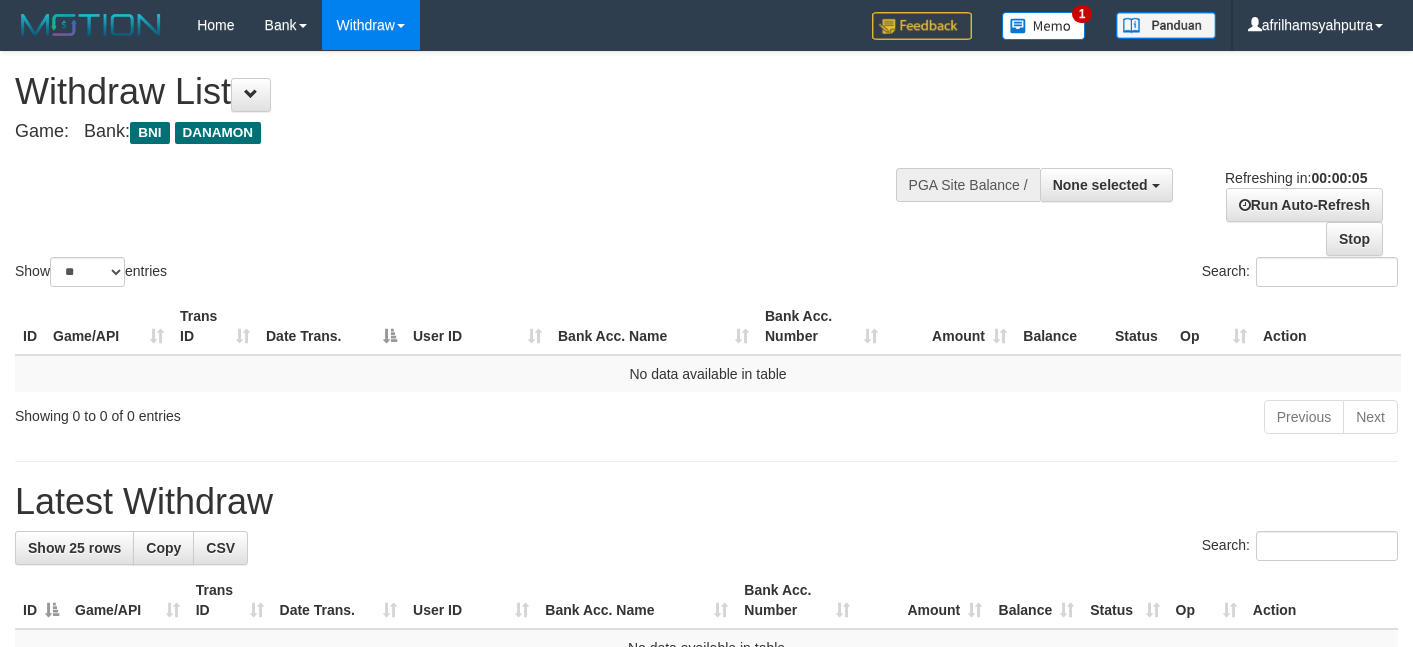 scroll, scrollTop: 0, scrollLeft: 0, axis: both 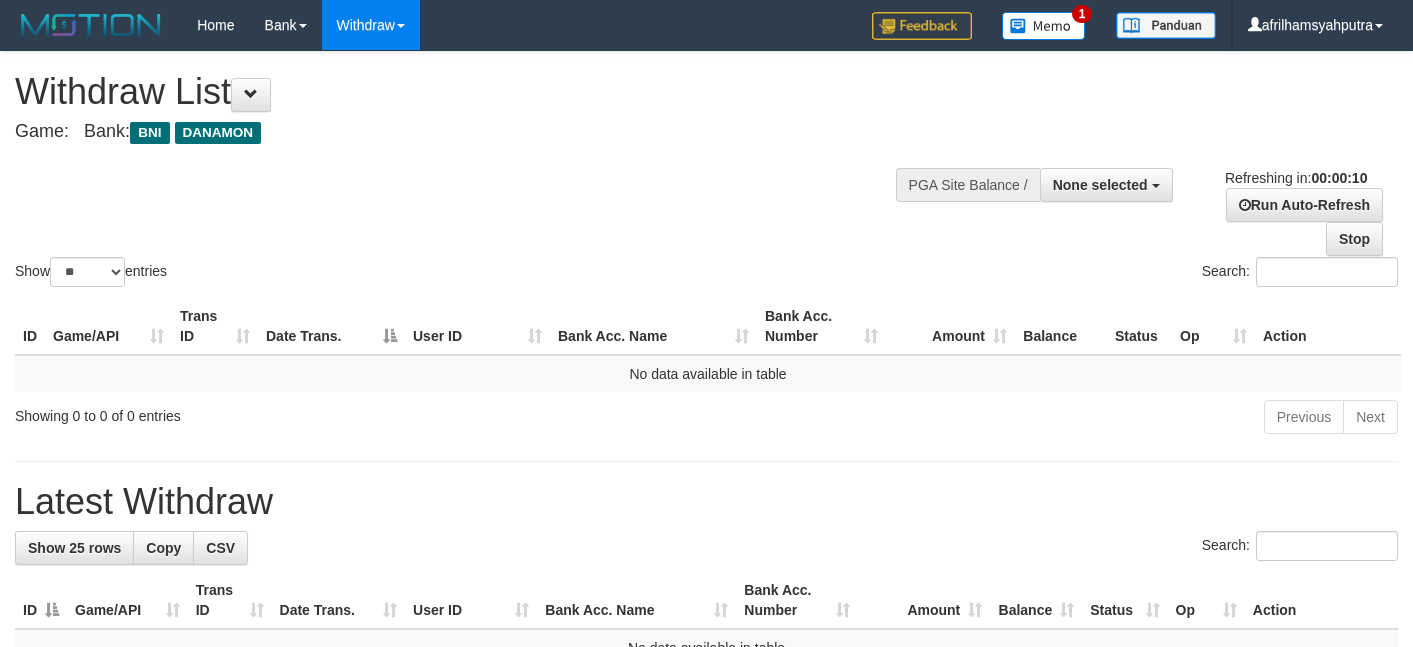 select 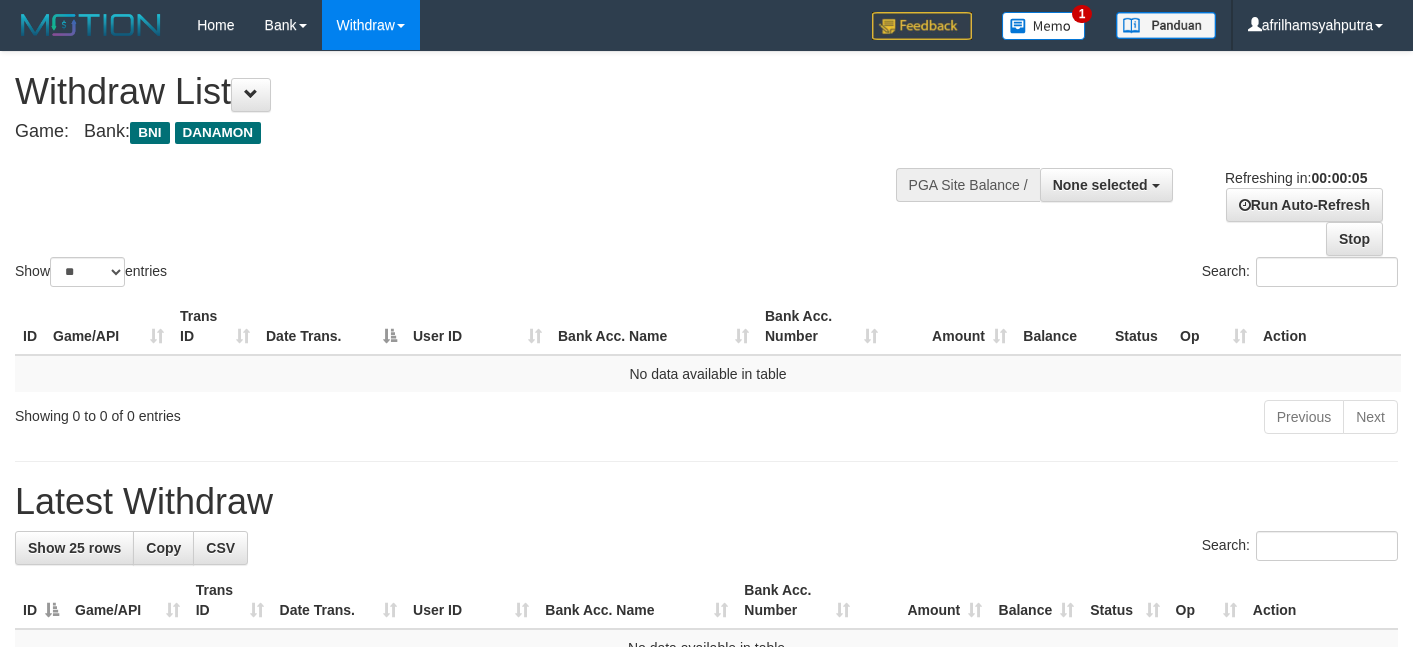 scroll, scrollTop: 0, scrollLeft: 0, axis: both 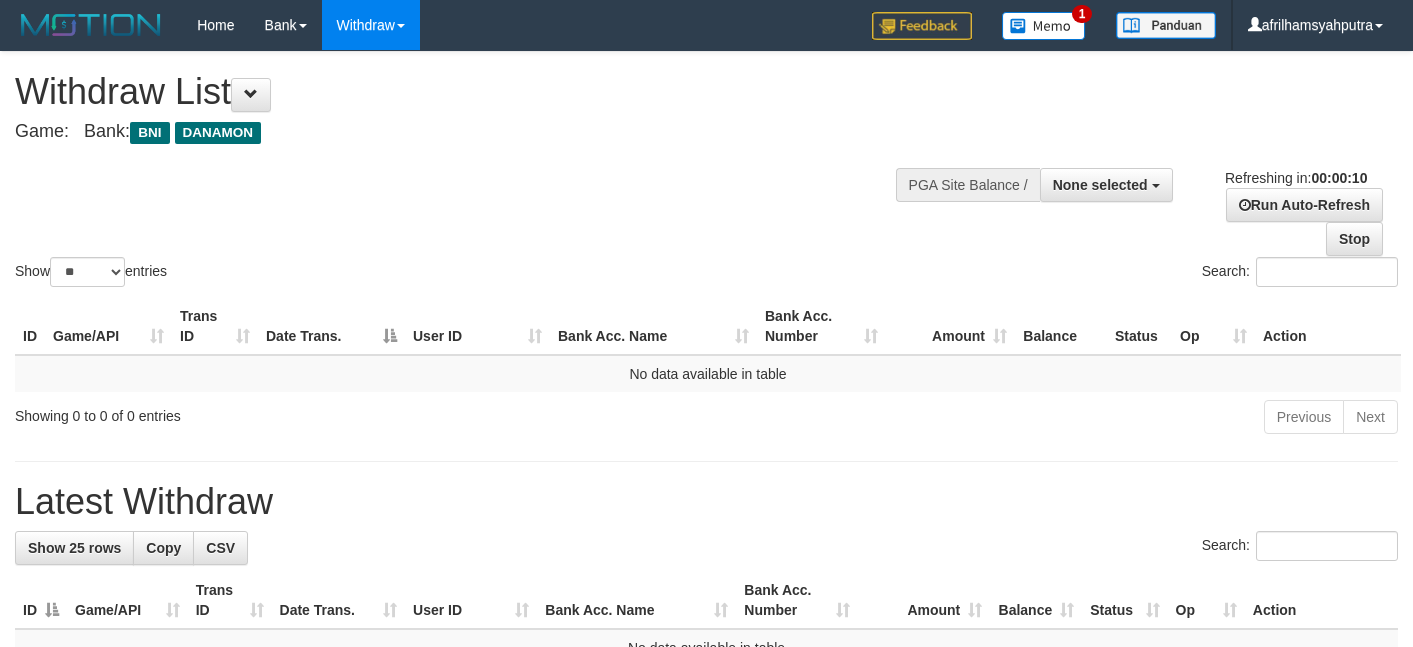 select 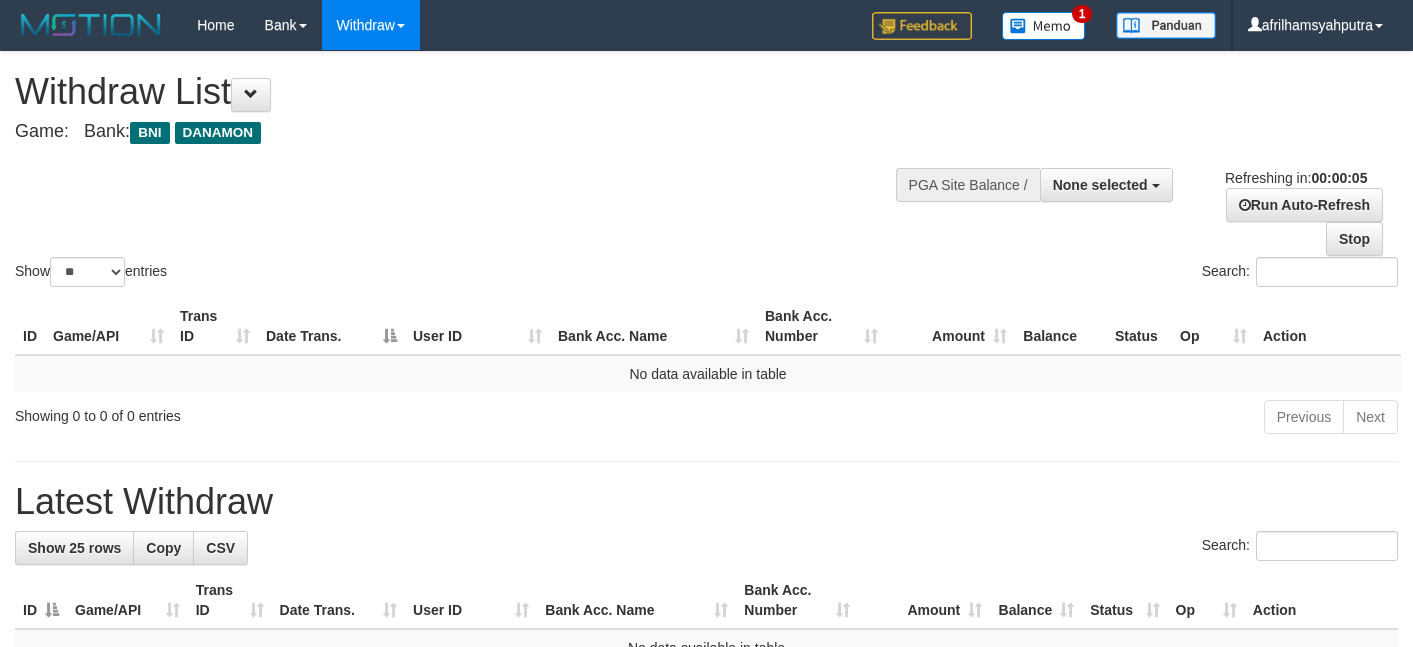 scroll, scrollTop: 0, scrollLeft: 0, axis: both 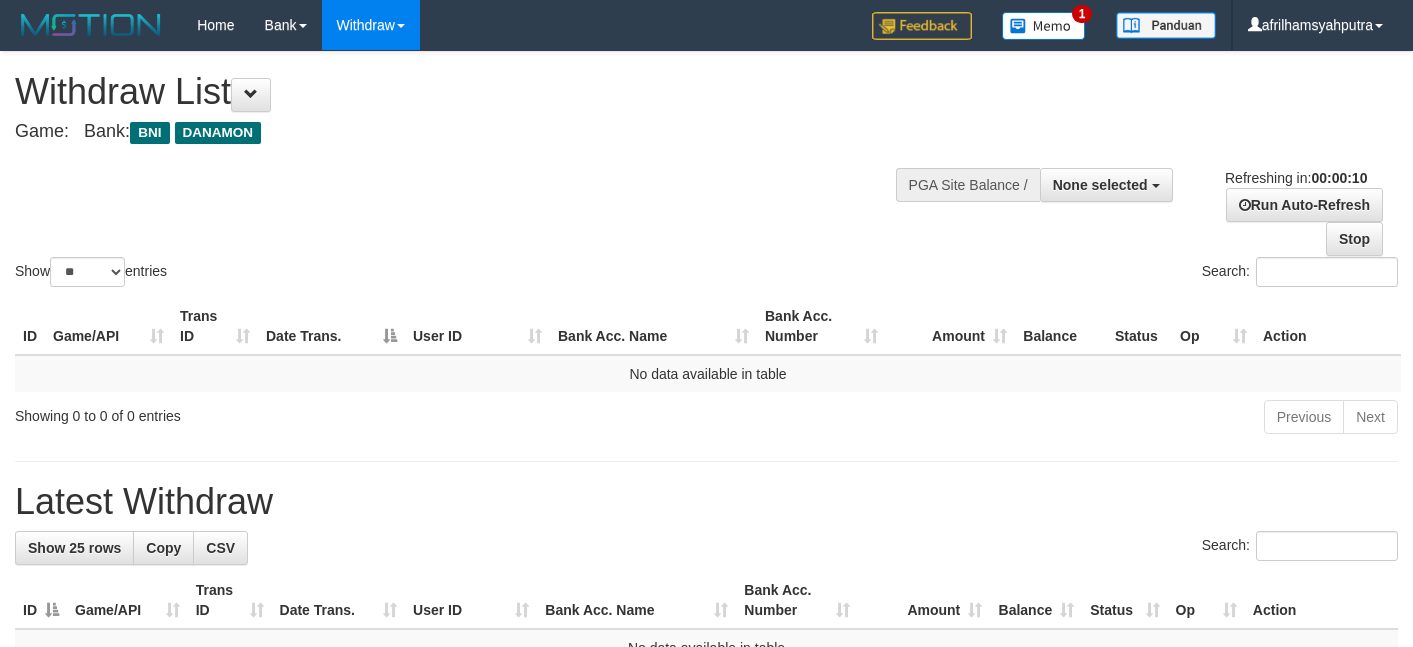 select 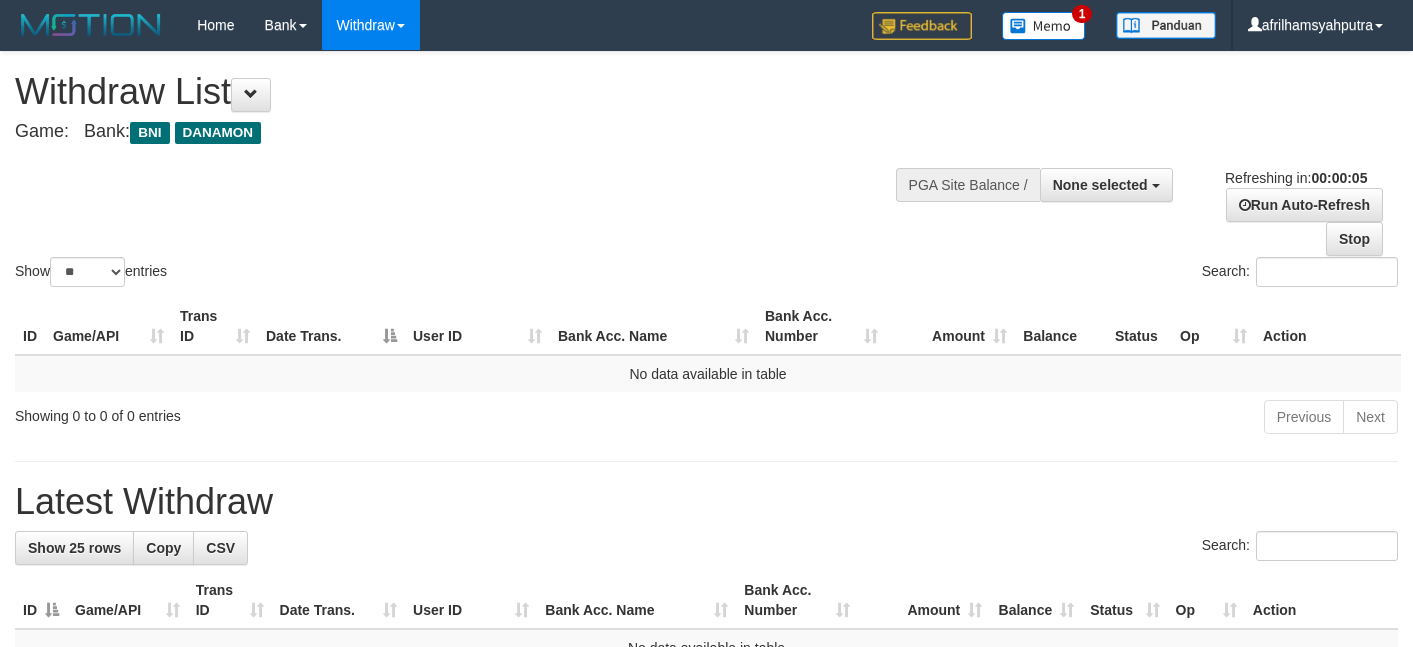 scroll, scrollTop: 0, scrollLeft: 0, axis: both 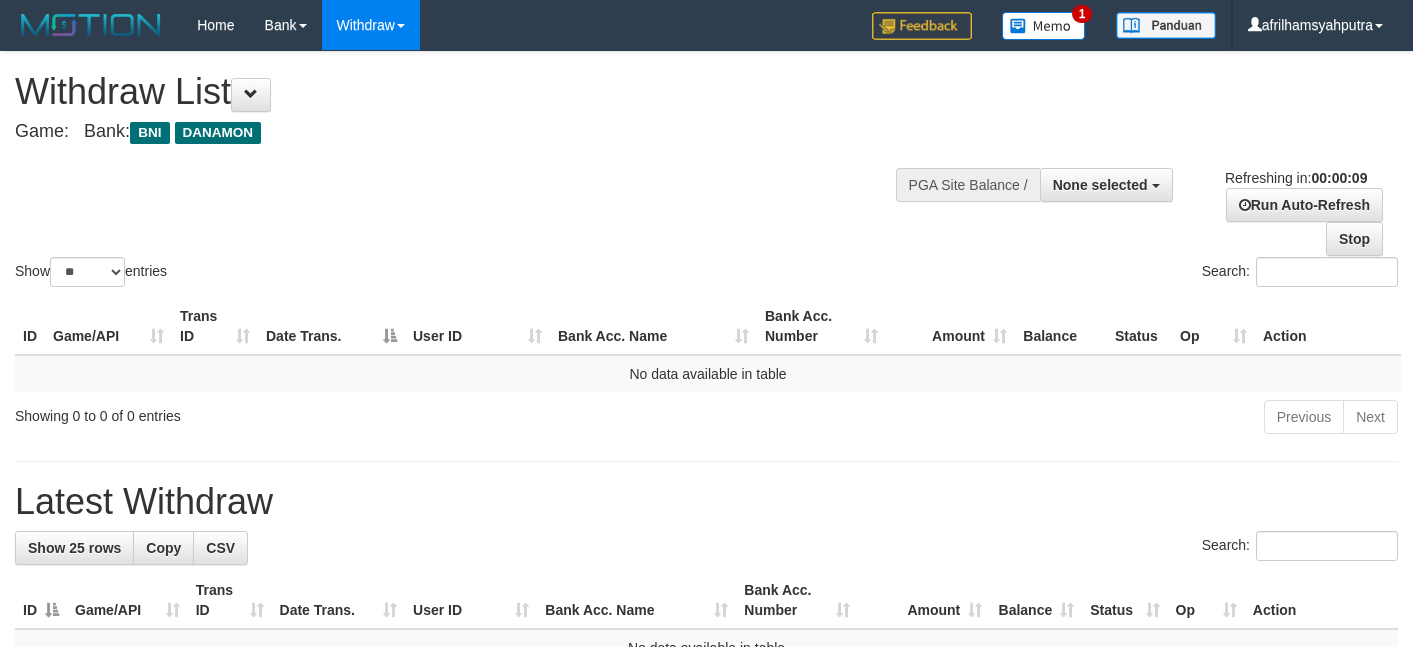 select 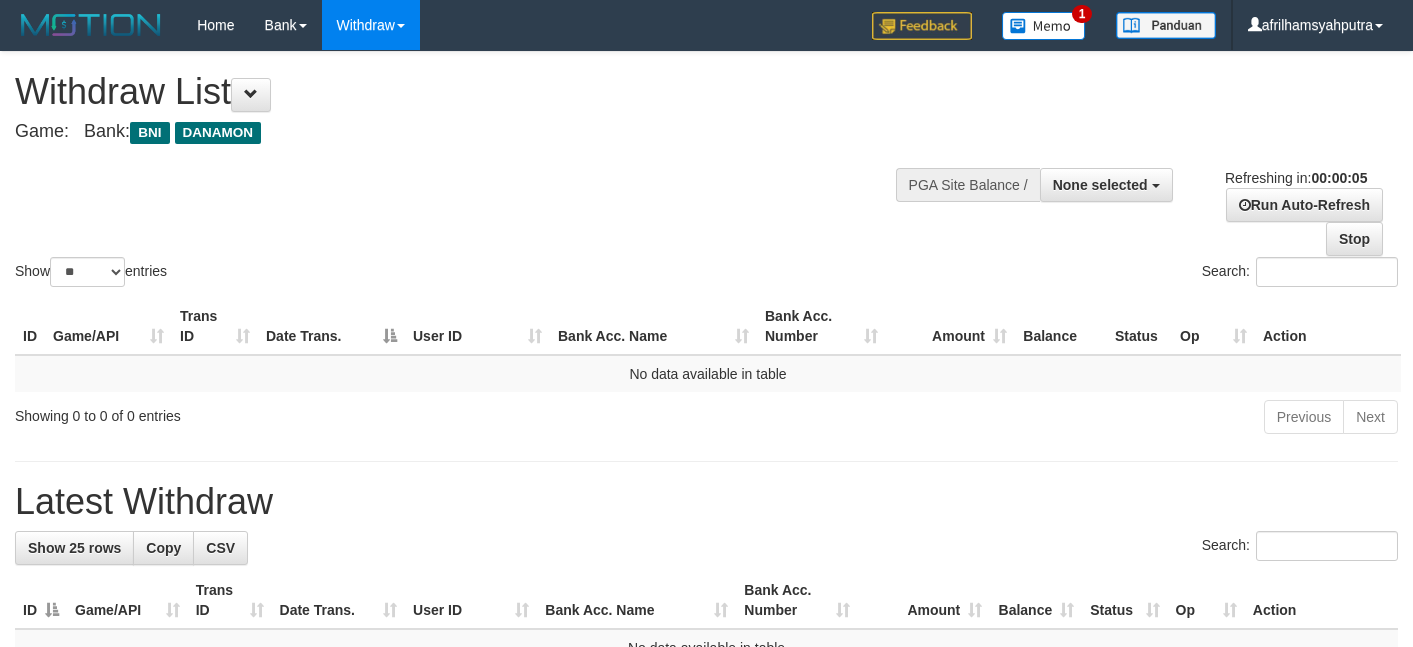 scroll, scrollTop: 0, scrollLeft: 0, axis: both 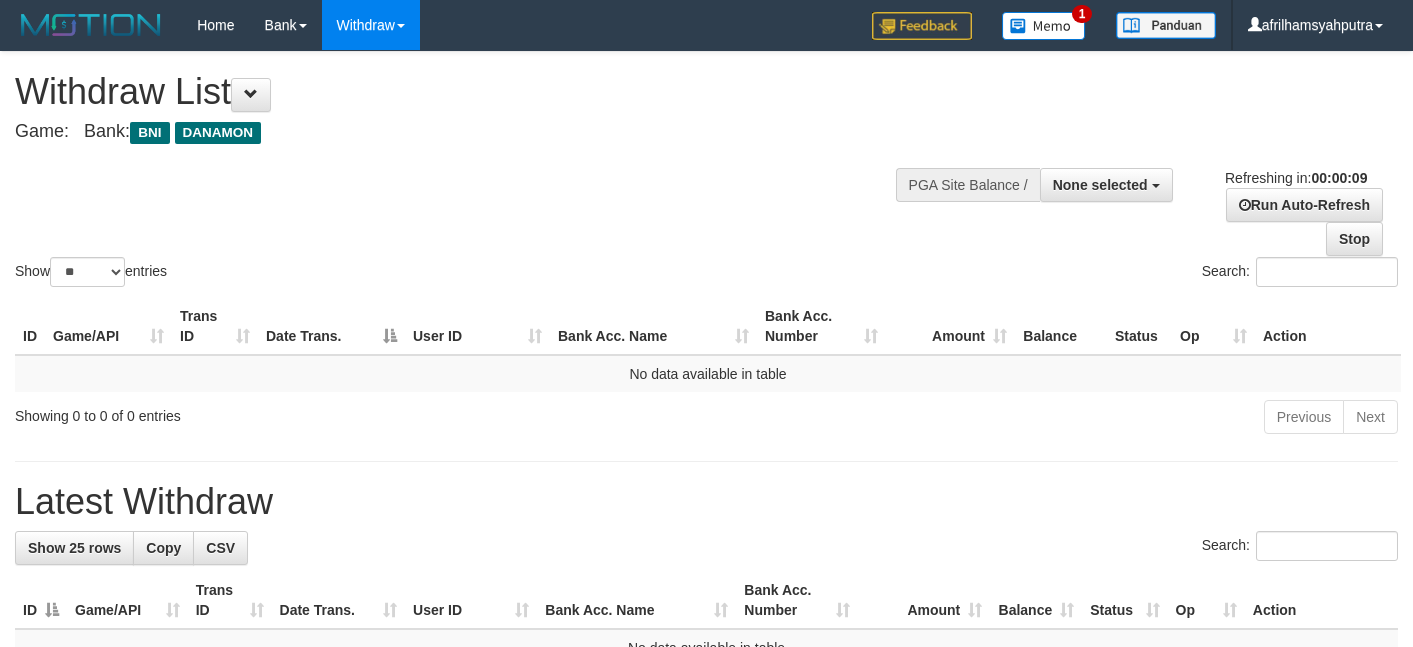 select 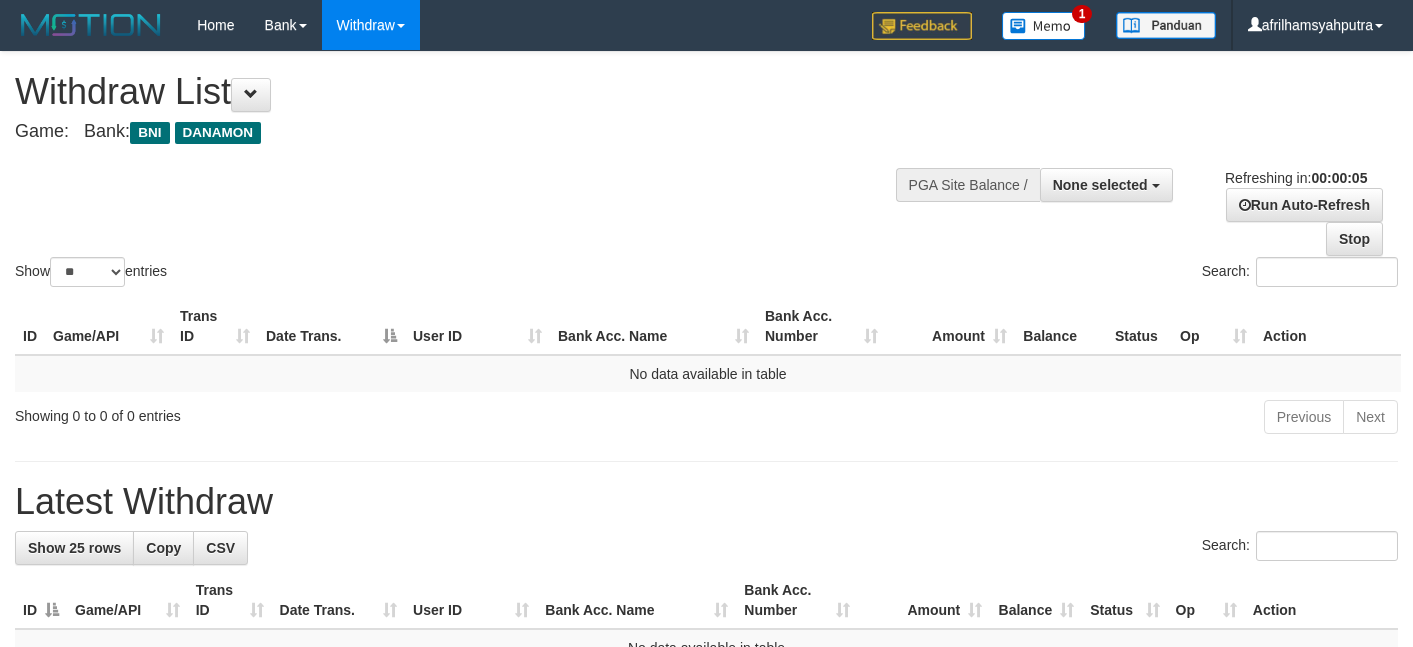 scroll, scrollTop: 0, scrollLeft: 0, axis: both 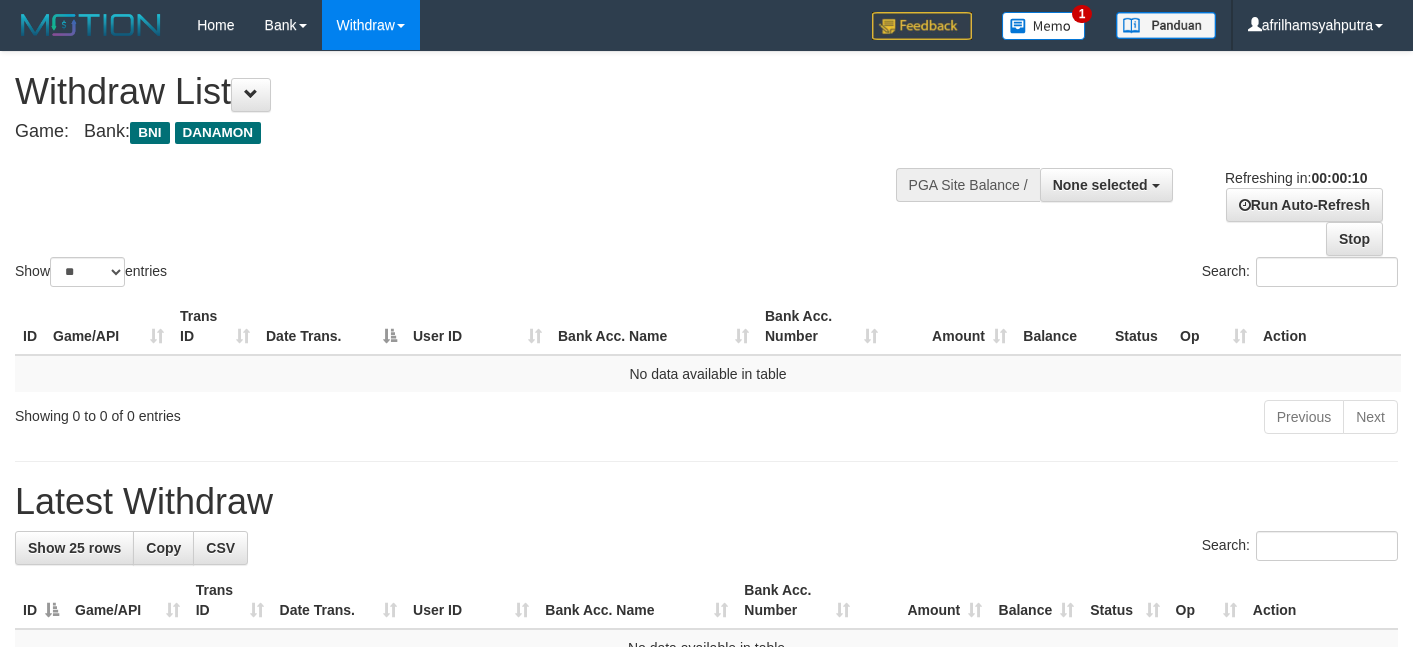 select 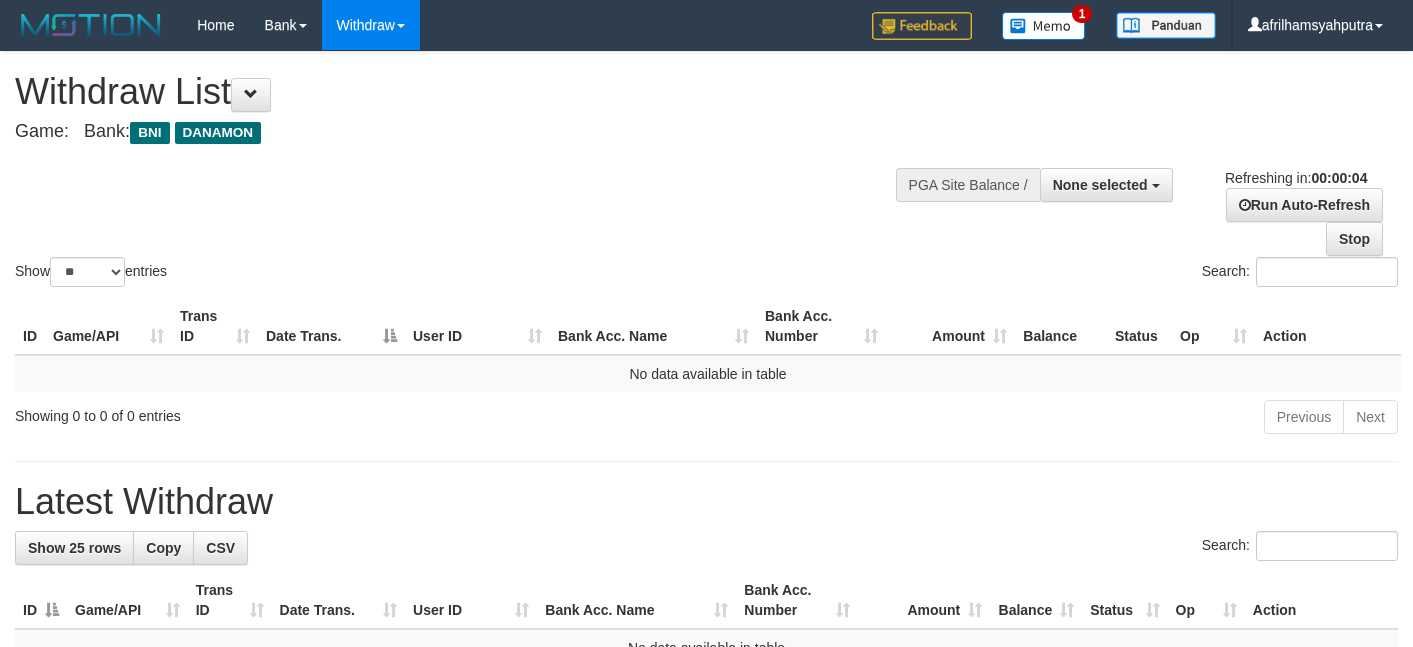 scroll, scrollTop: 0, scrollLeft: 0, axis: both 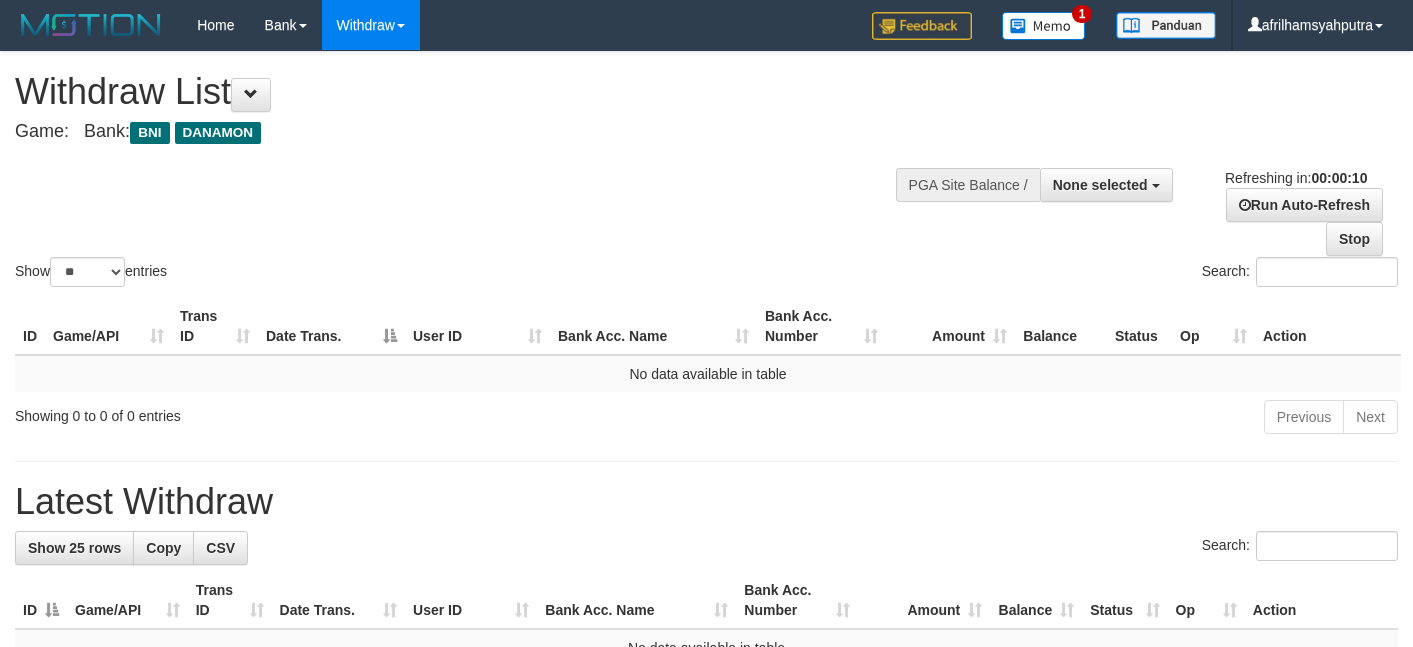 select 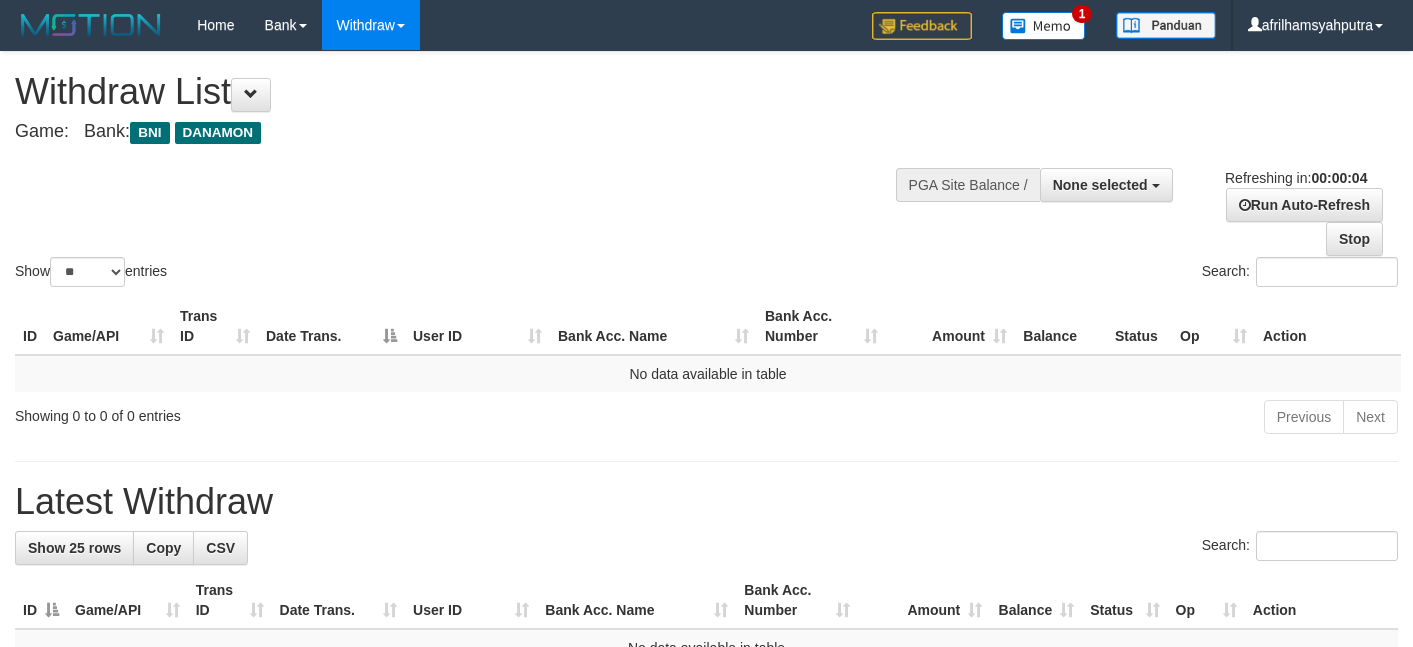 scroll, scrollTop: 0, scrollLeft: 0, axis: both 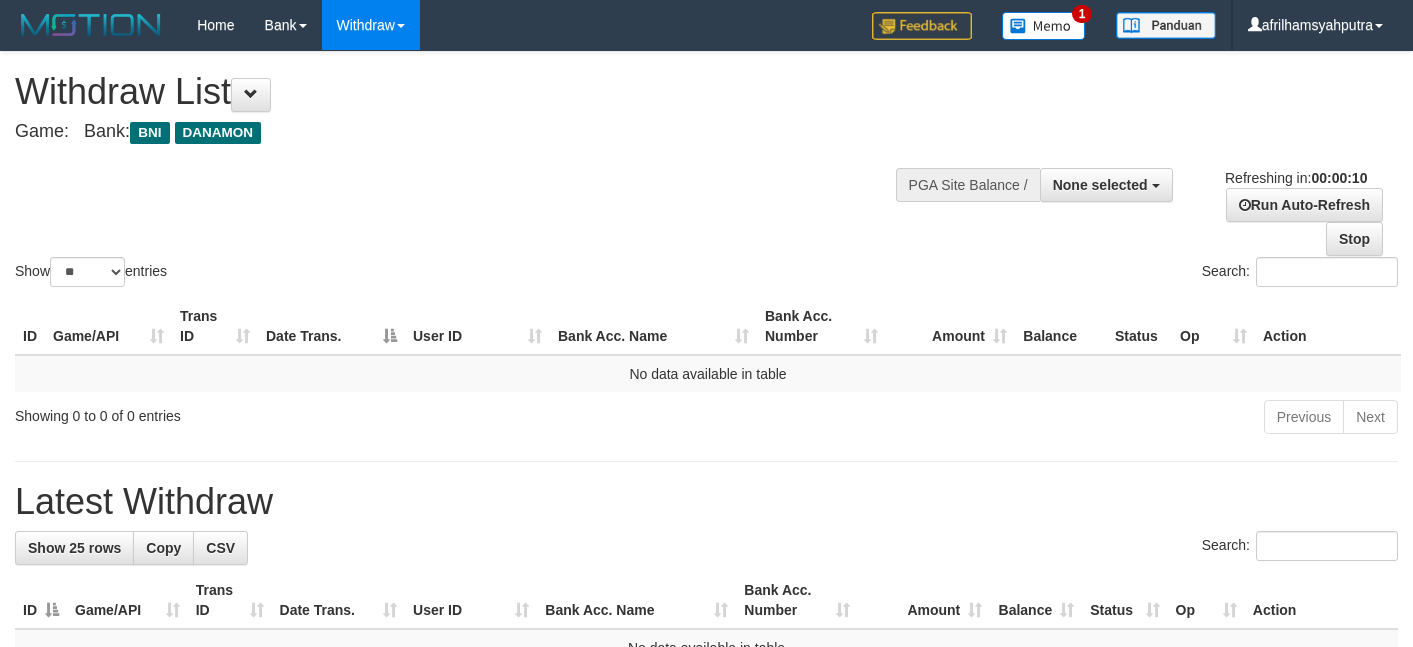 select 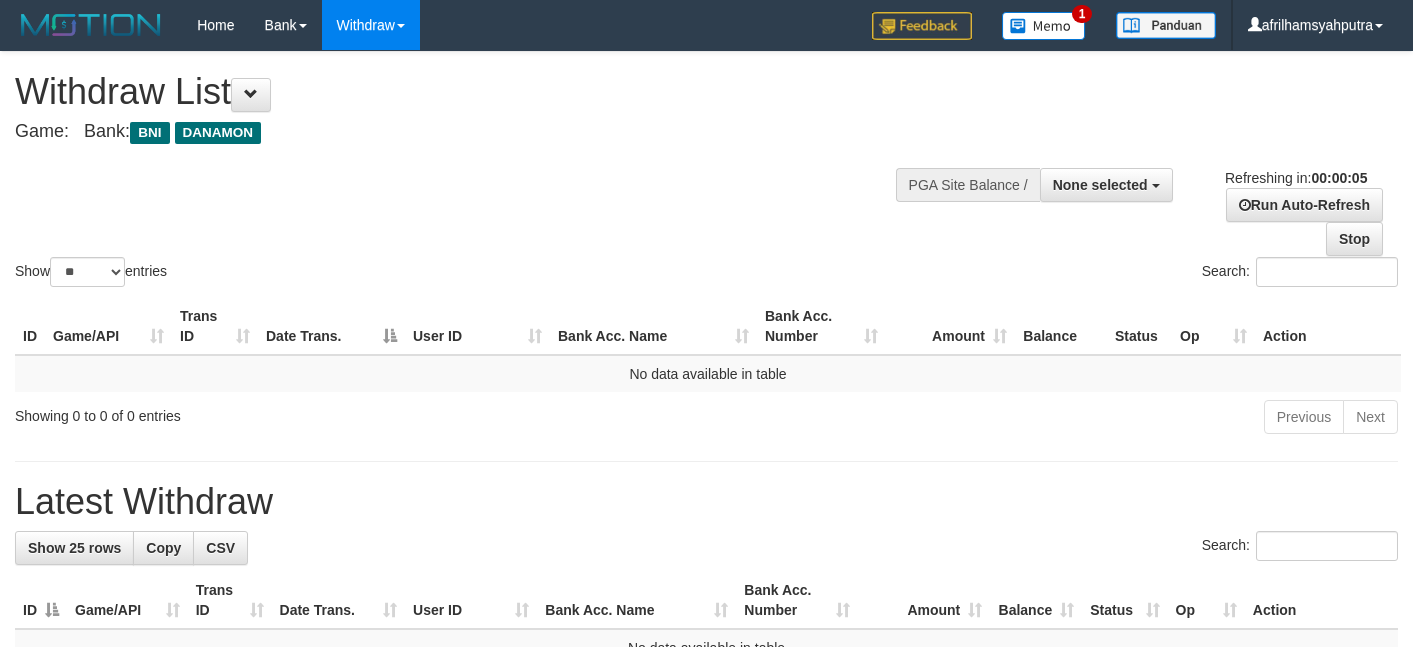 scroll, scrollTop: 0, scrollLeft: 0, axis: both 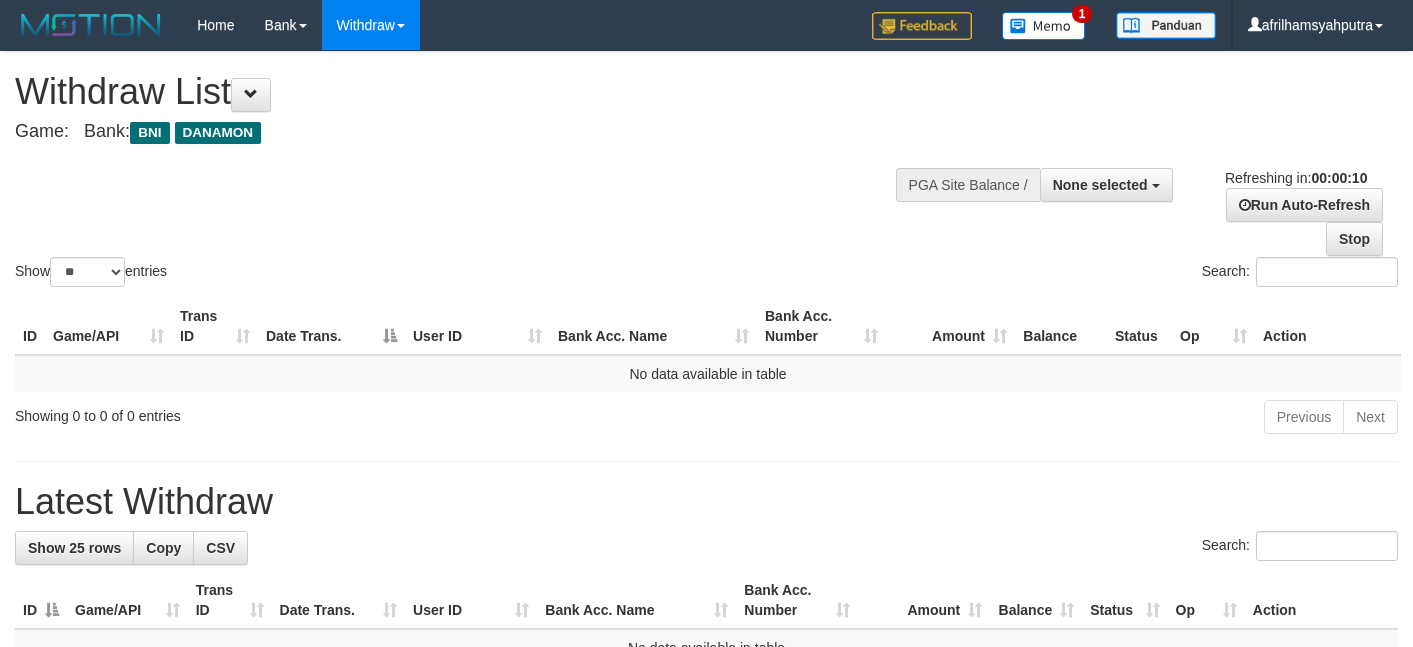 select 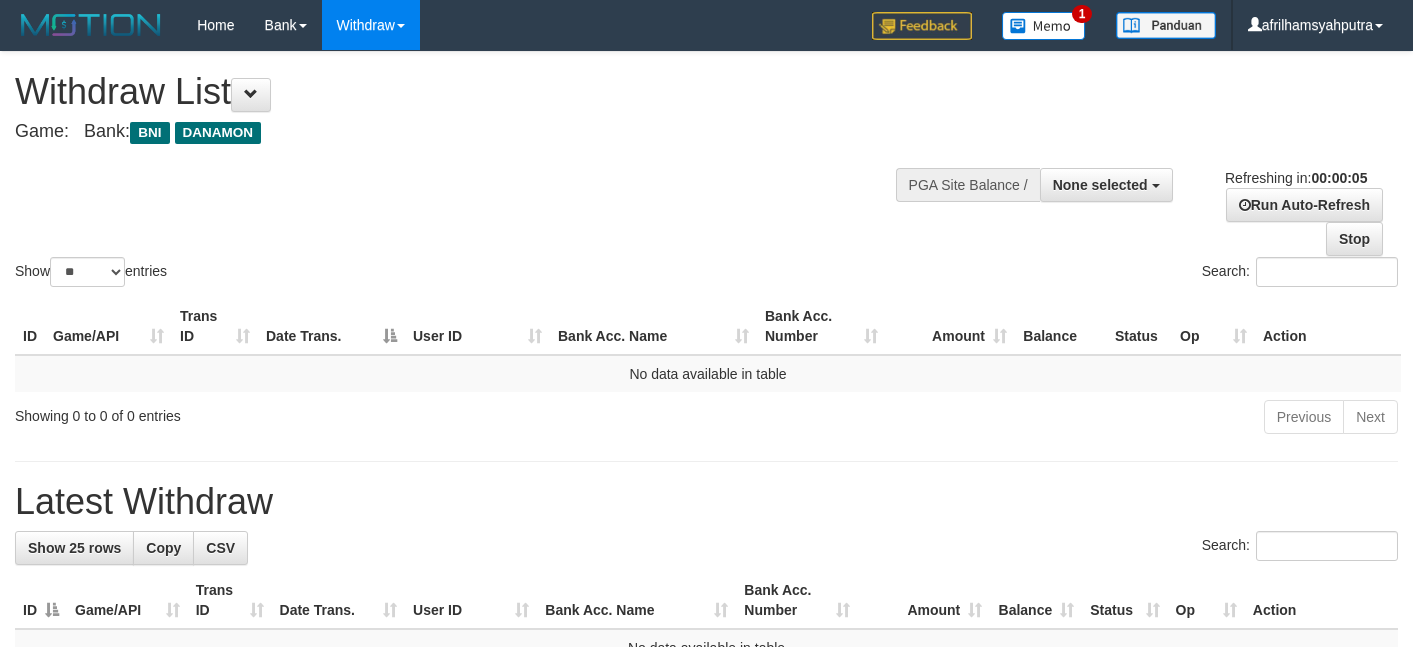 scroll, scrollTop: 0, scrollLeft: 0, axis: both 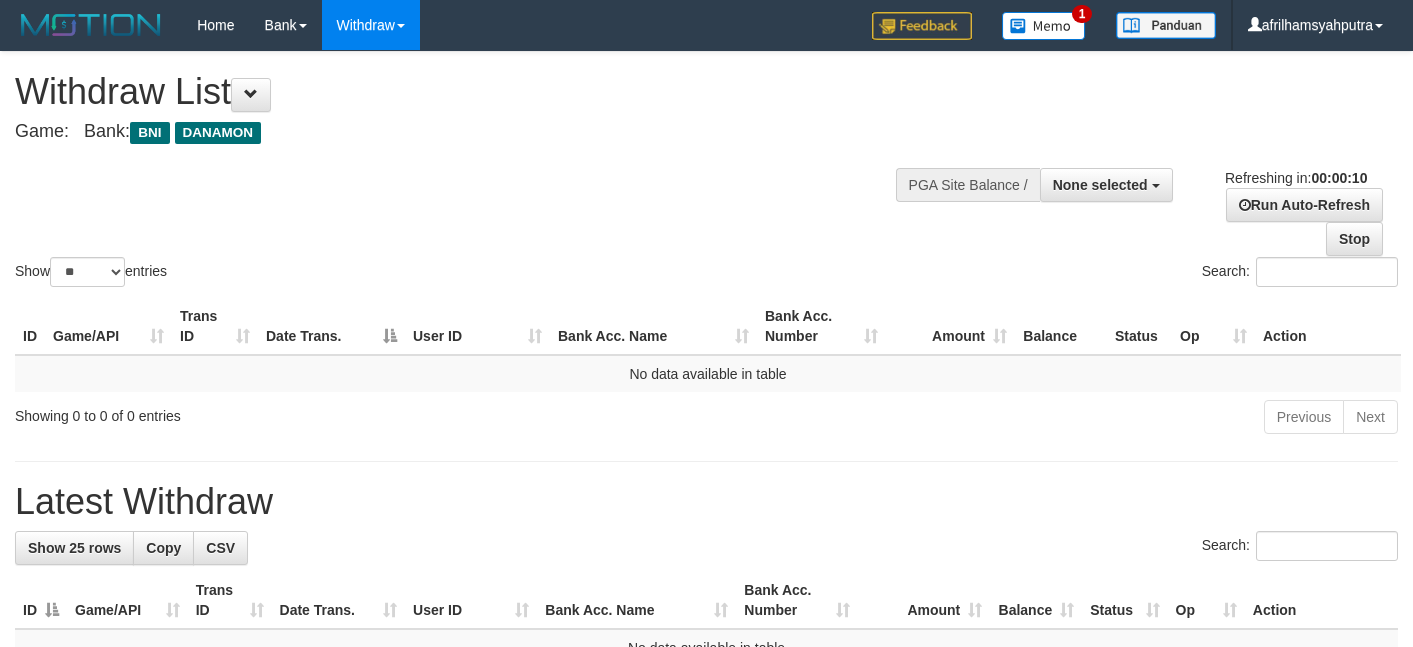 select 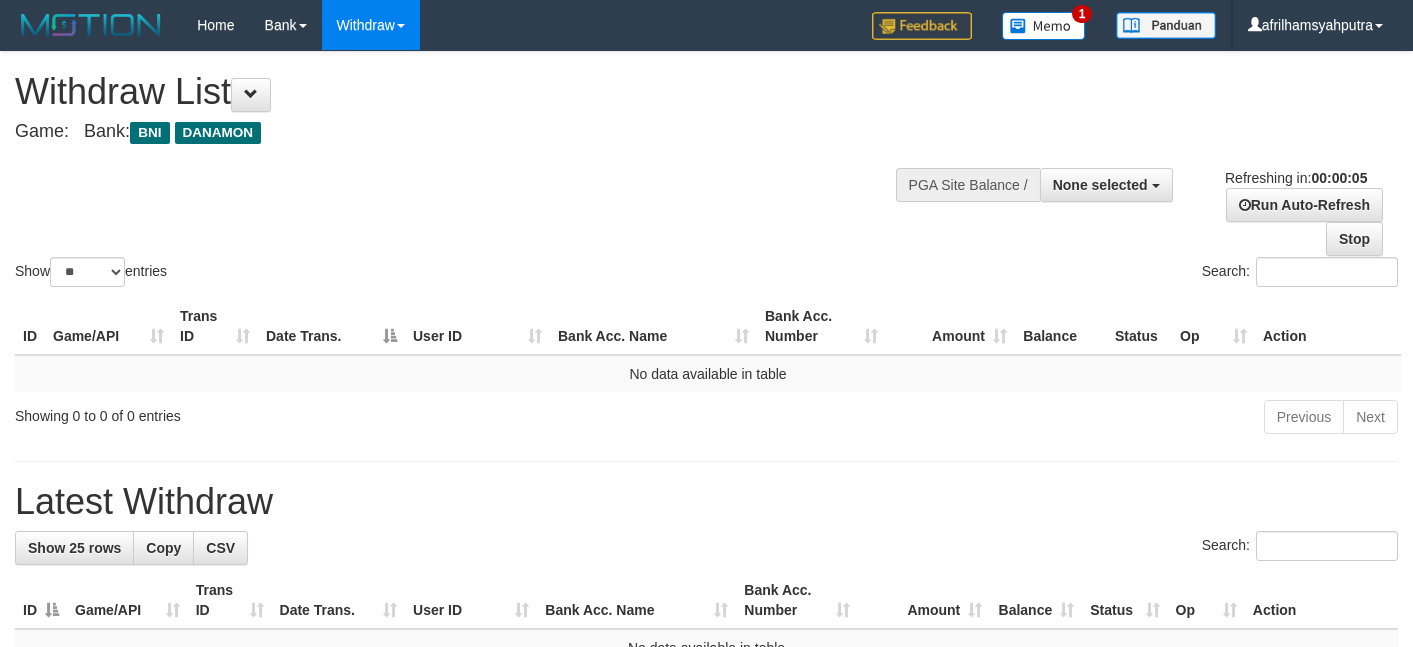 scroll, scrollTop: 0, scrollLeft: 0, axis: both 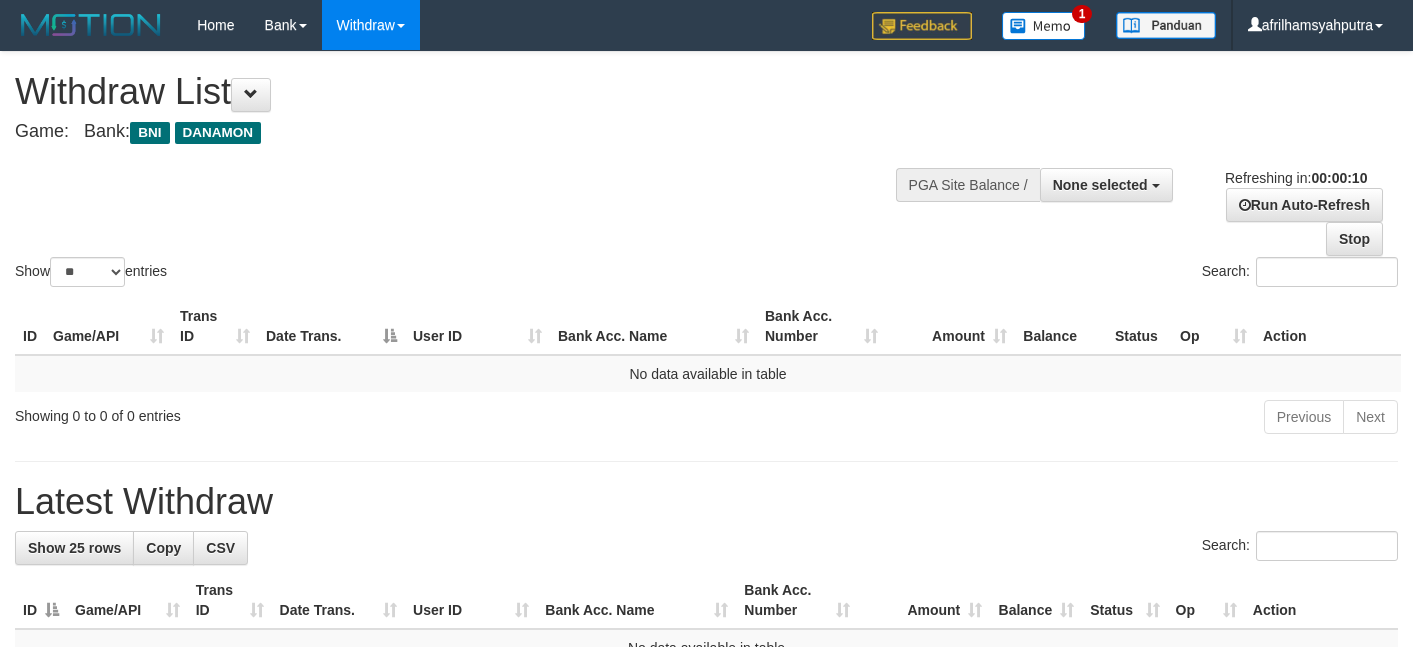 select 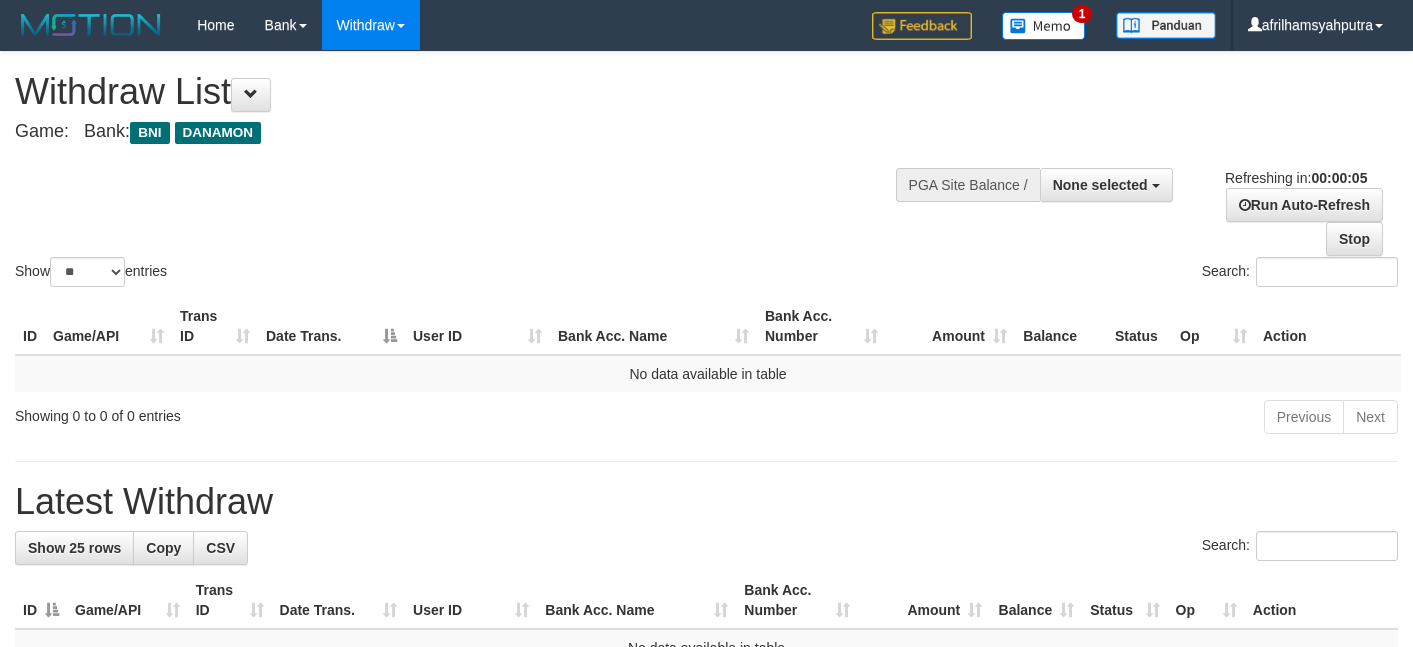 scroll, scrollTop: 0, scrollLeft: 0, axis: both 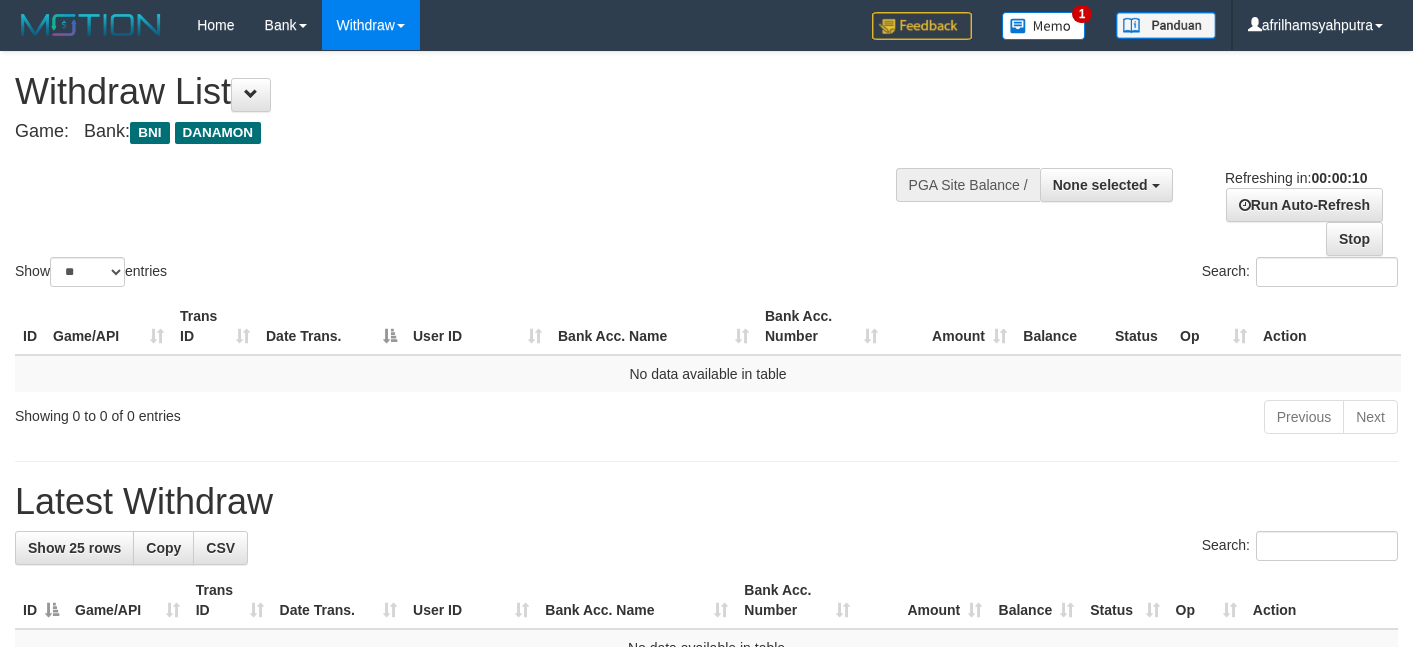 select 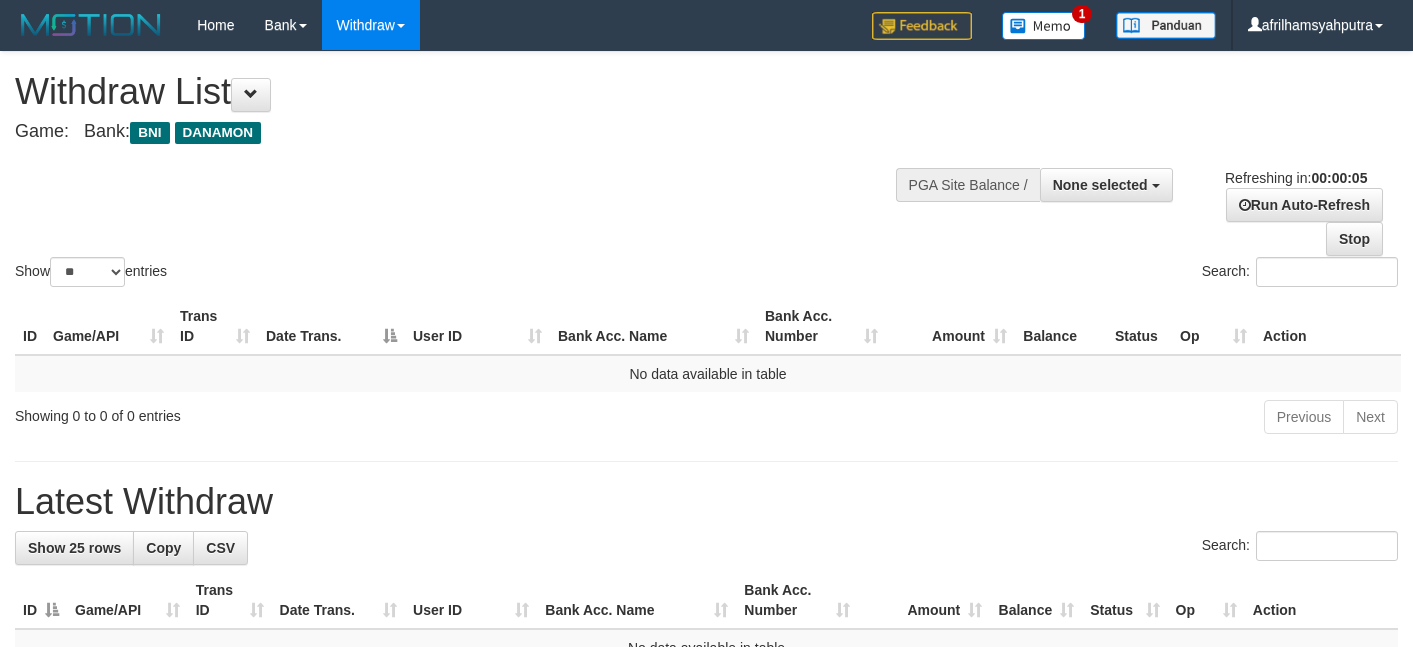 scroll, scrollTop: 0, scrollLeft: 0, axis: both 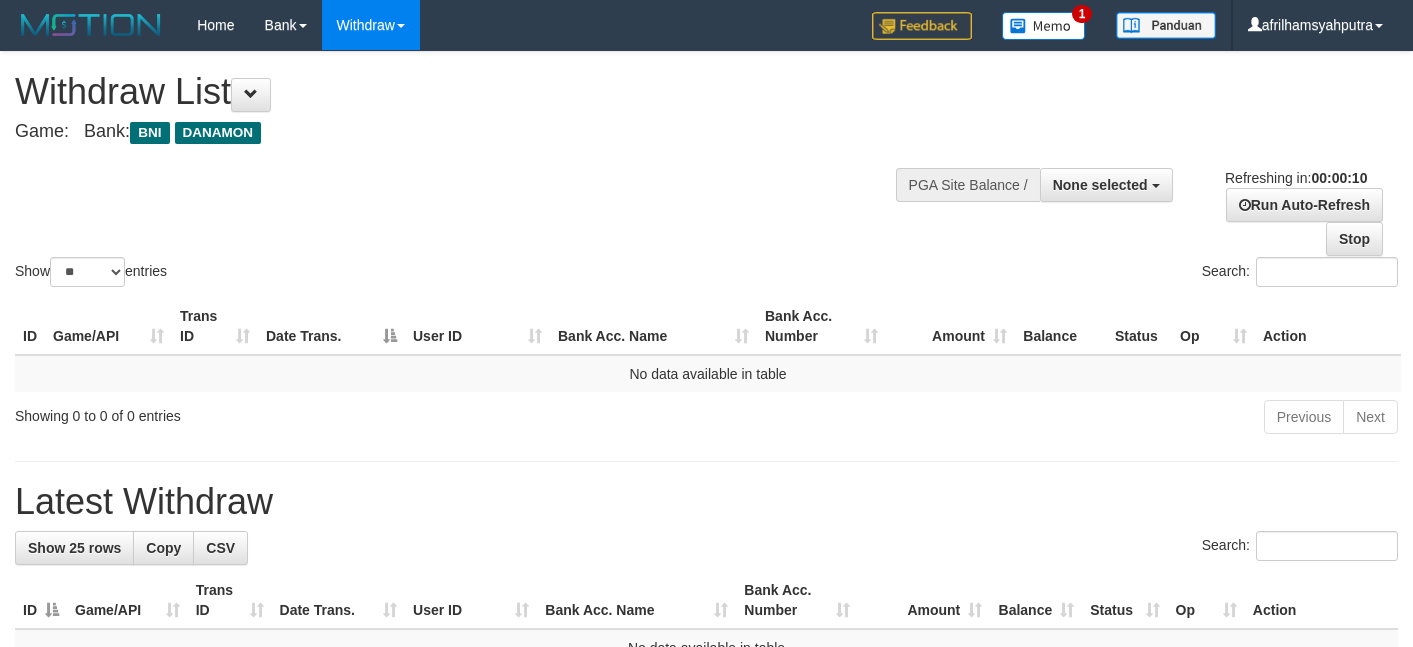 select 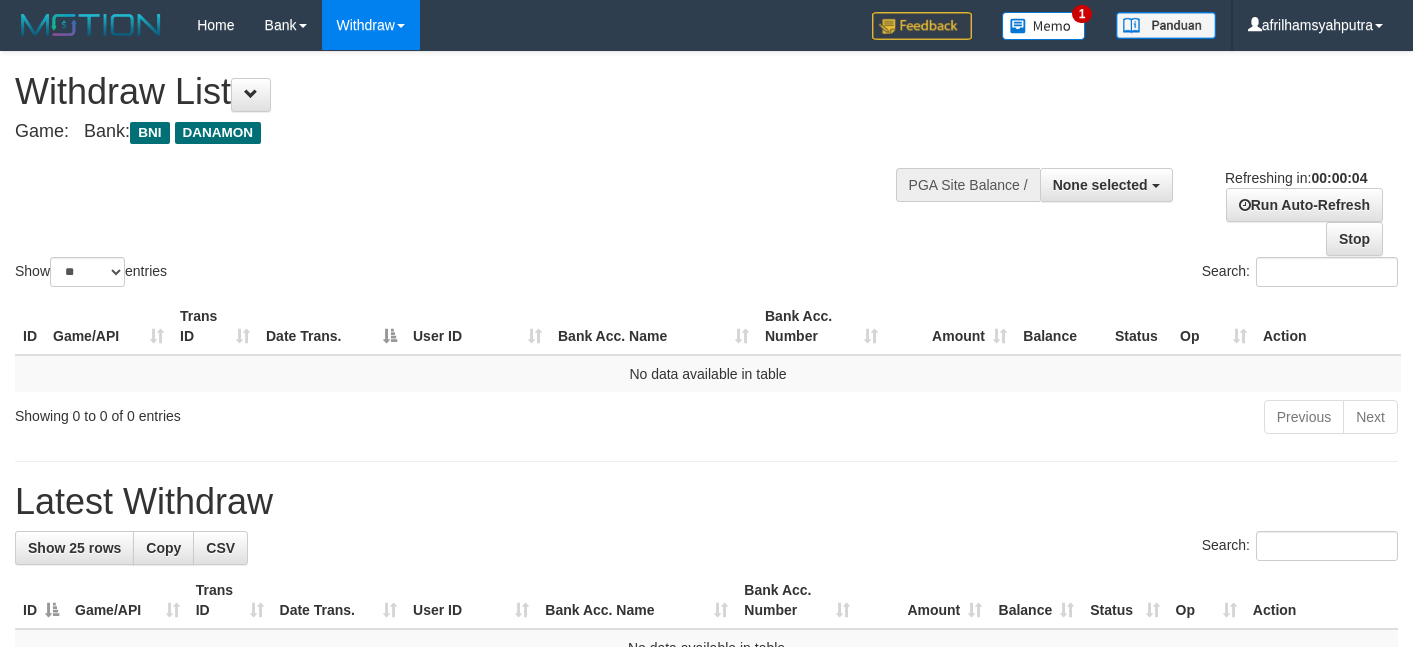 scroll, scrollTop: 0, scrollLeft: 0, axis: both 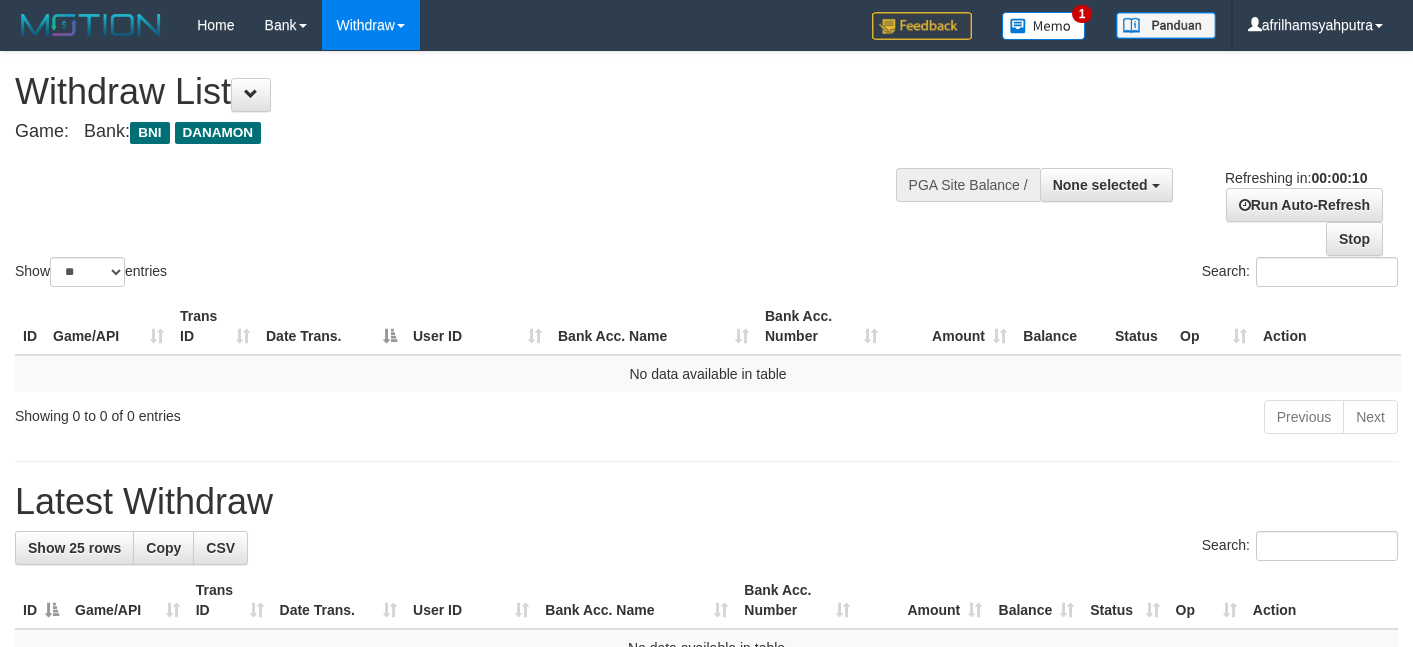select 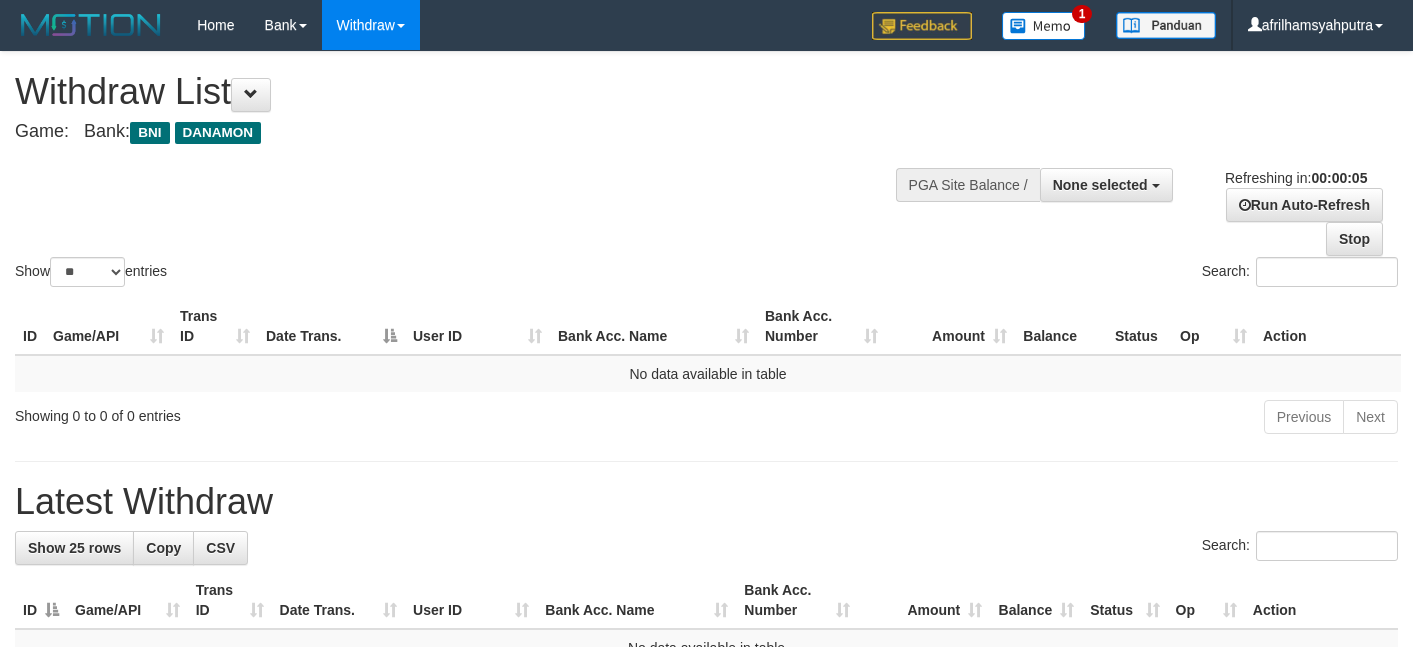 scroll, scrollTop: 0, scrollLeft: 0, axis: both 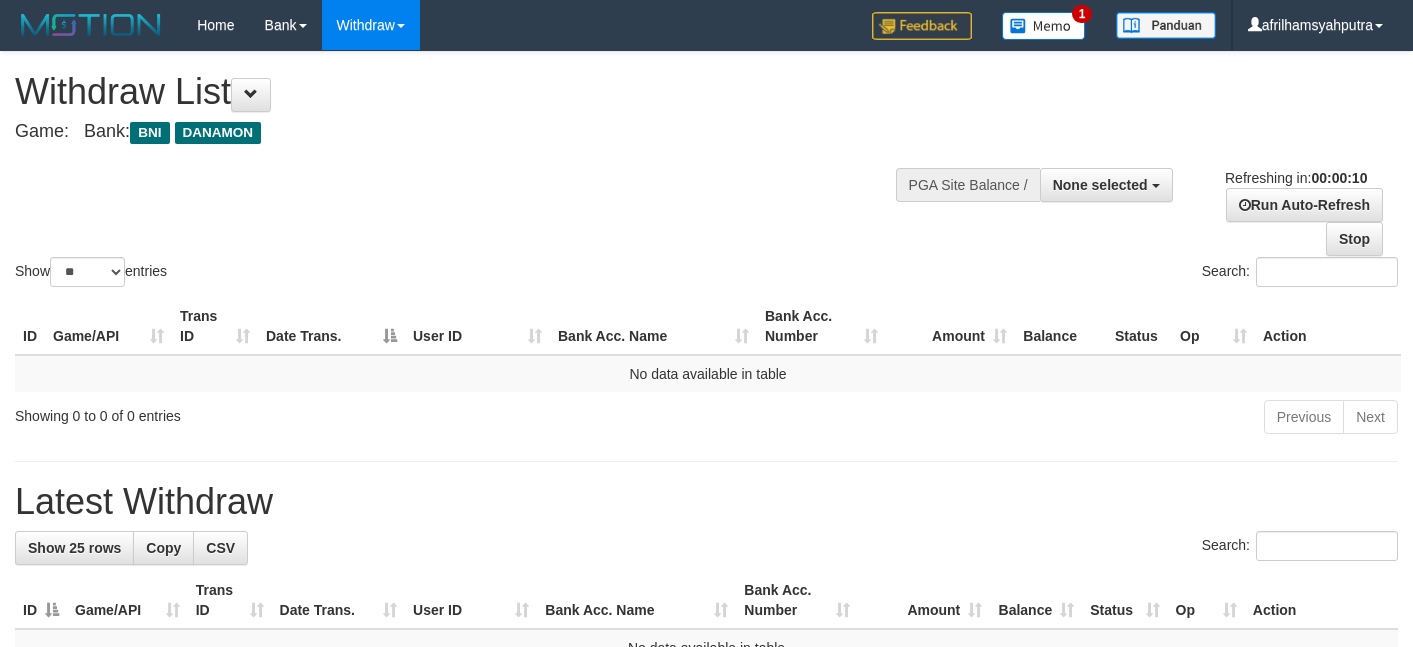 select 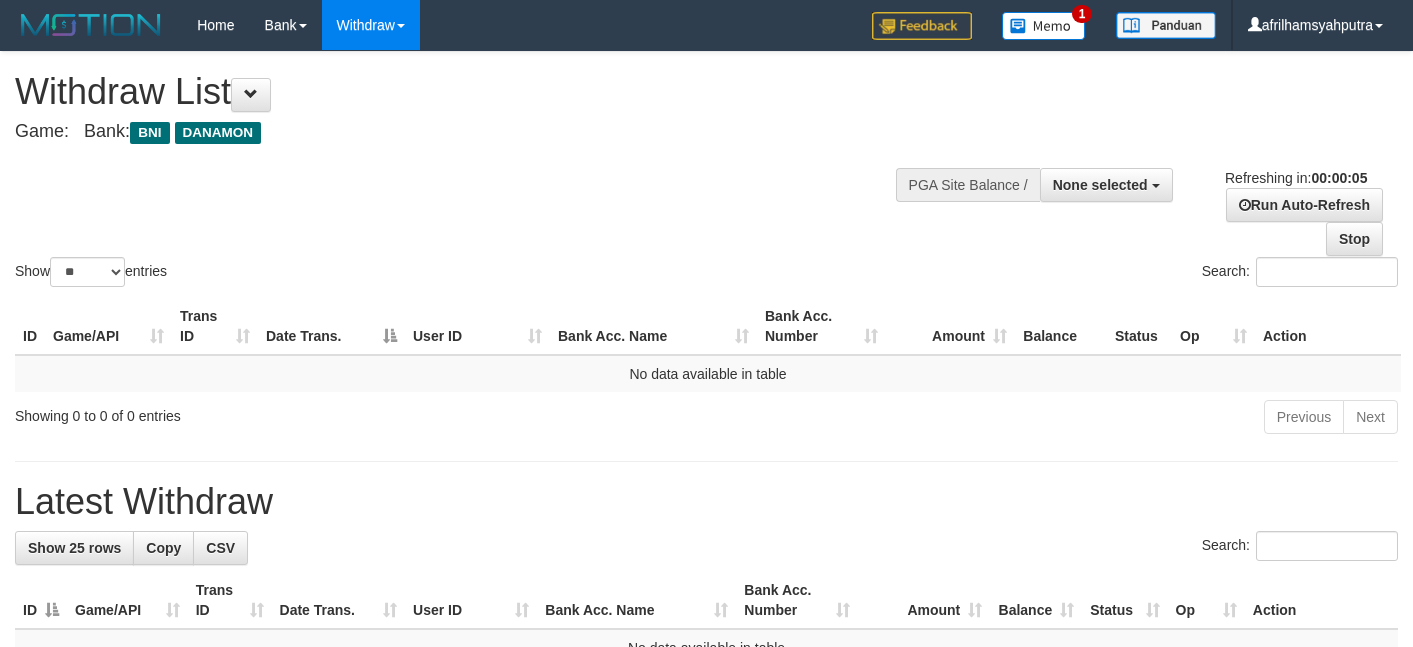 scroll, scrollTop: 0, scrollLeft: 0, axis: both 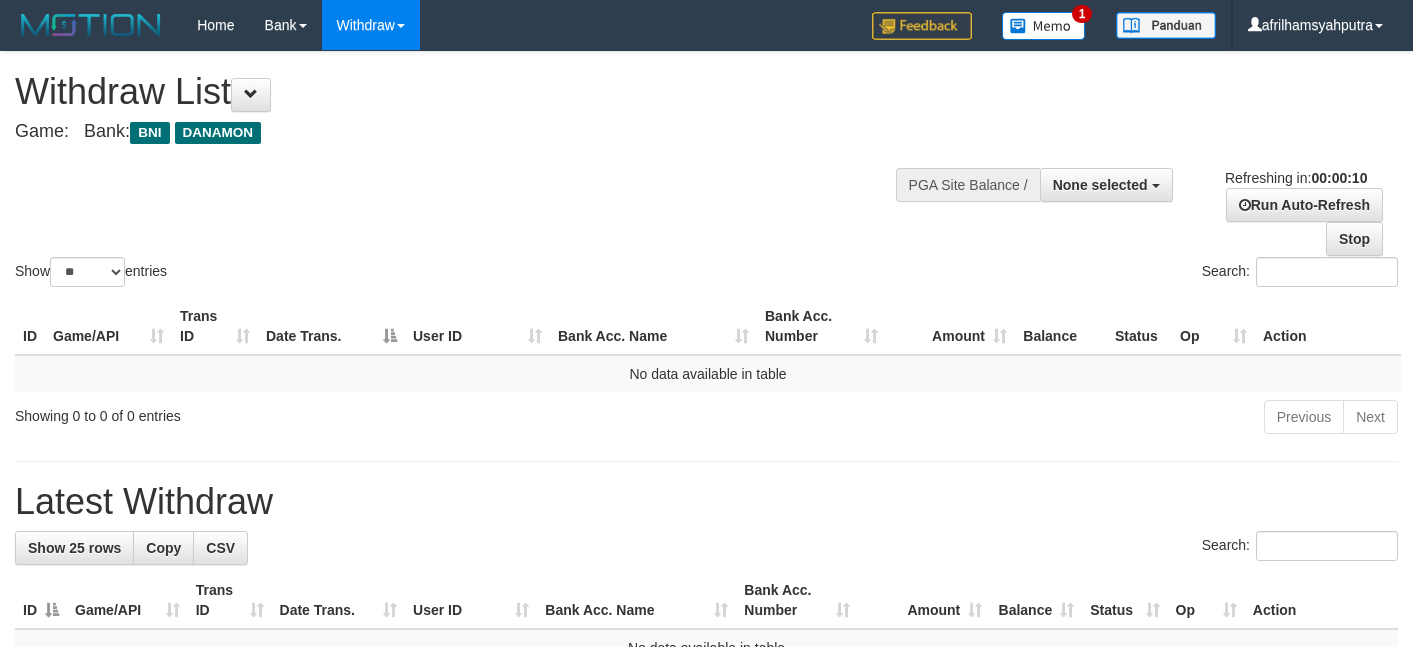 select 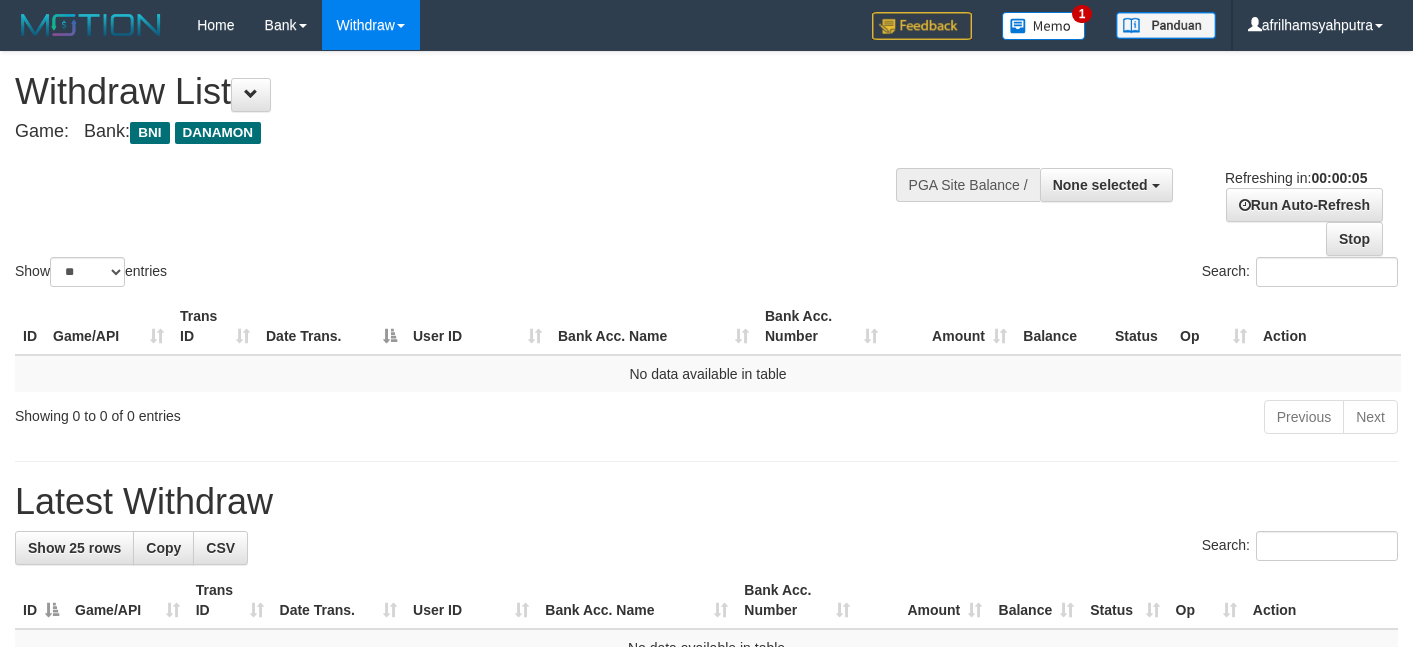 scroll, scrollTop: 0, scrollLeft: 0, axis: both 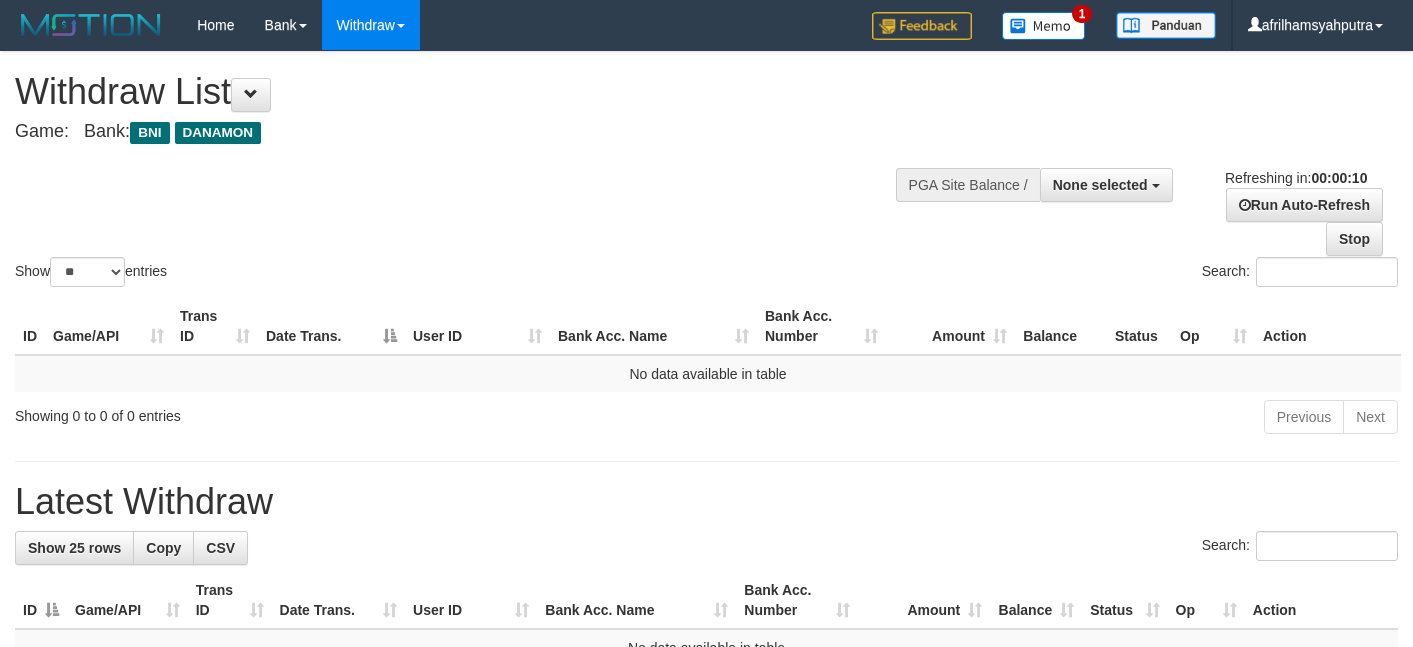 select 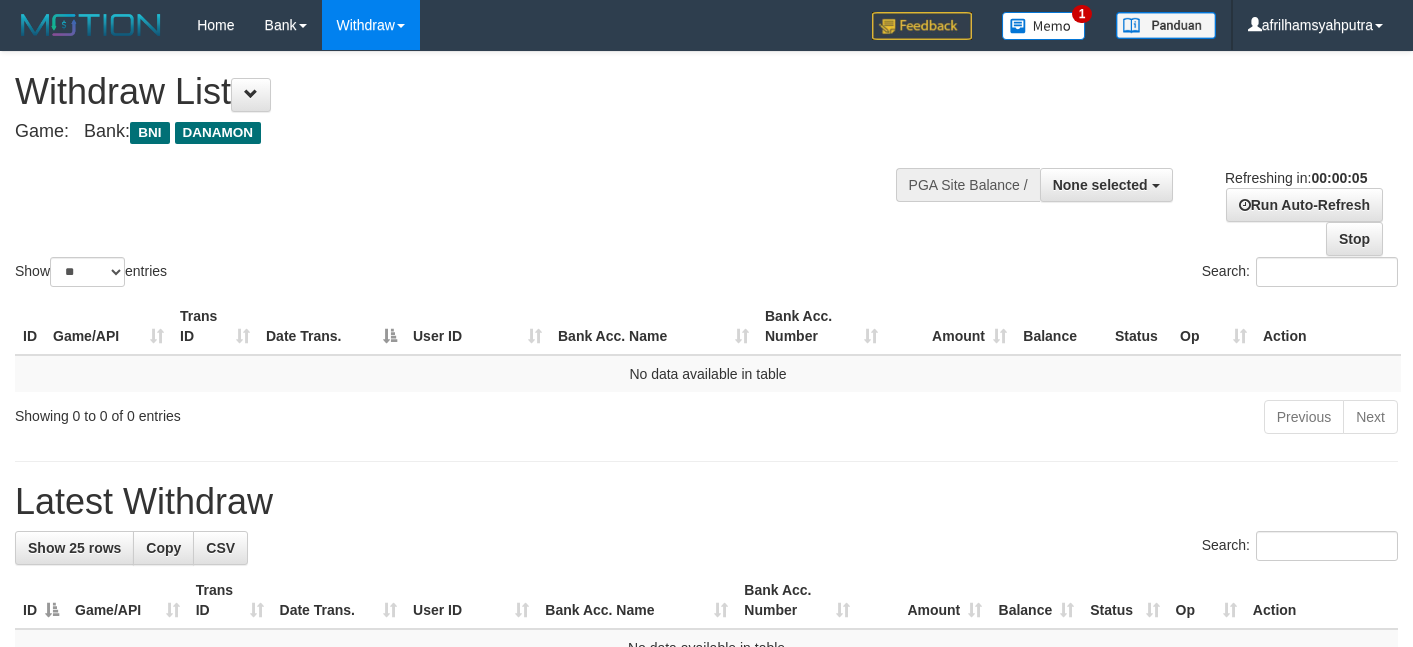 scroll, scrollTop: 0, scrollLeft: 0, axis: both 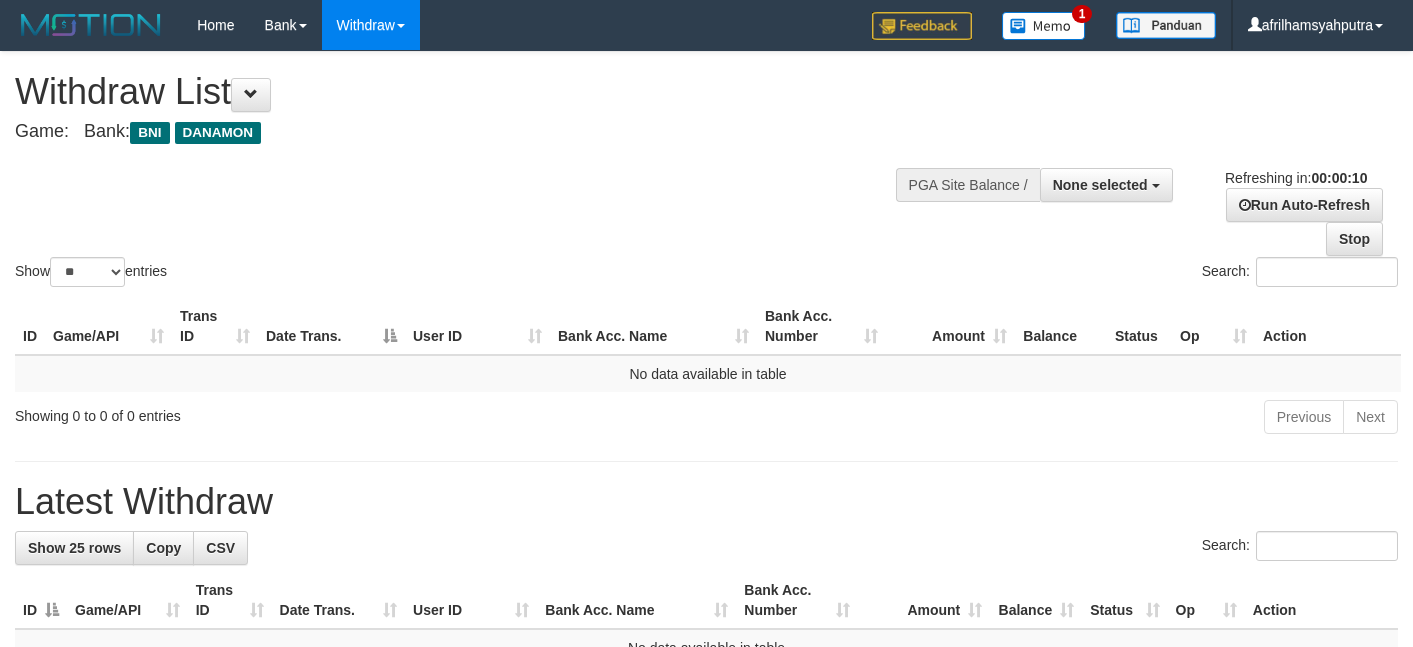 select 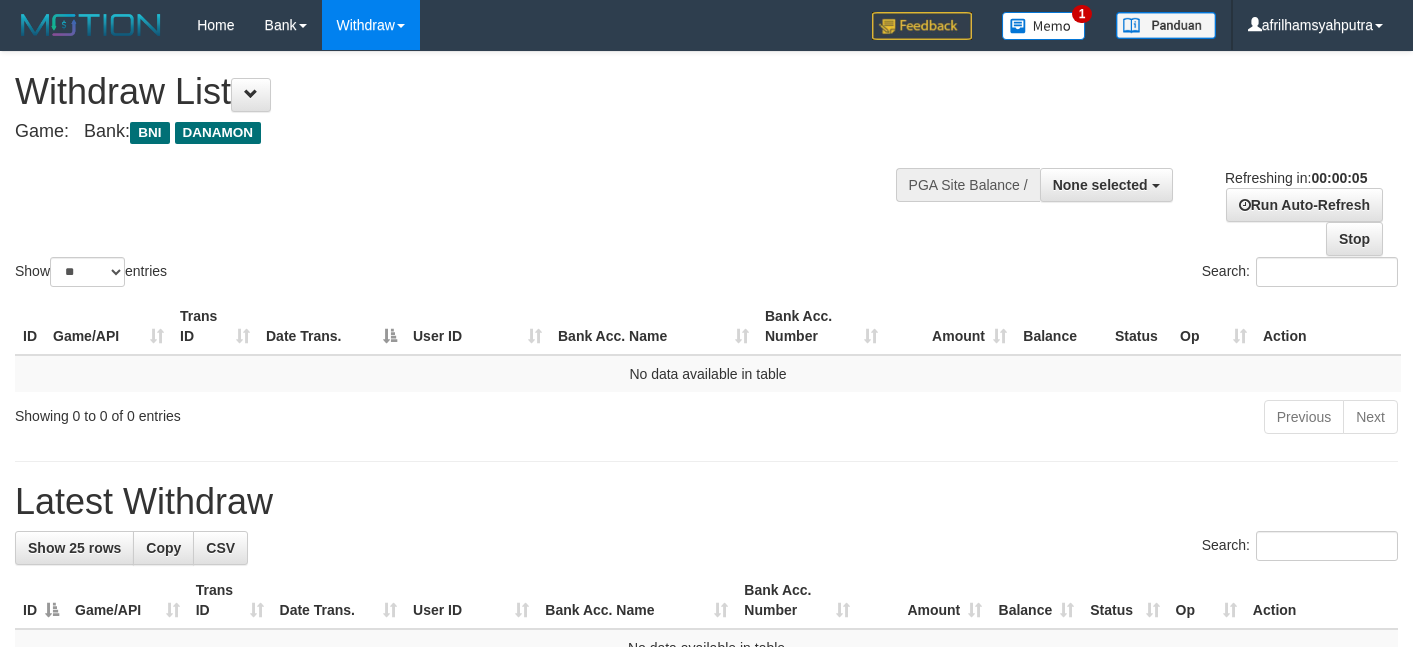 scroll, scrollTop: 0, scrollLeft: 0, axis: both 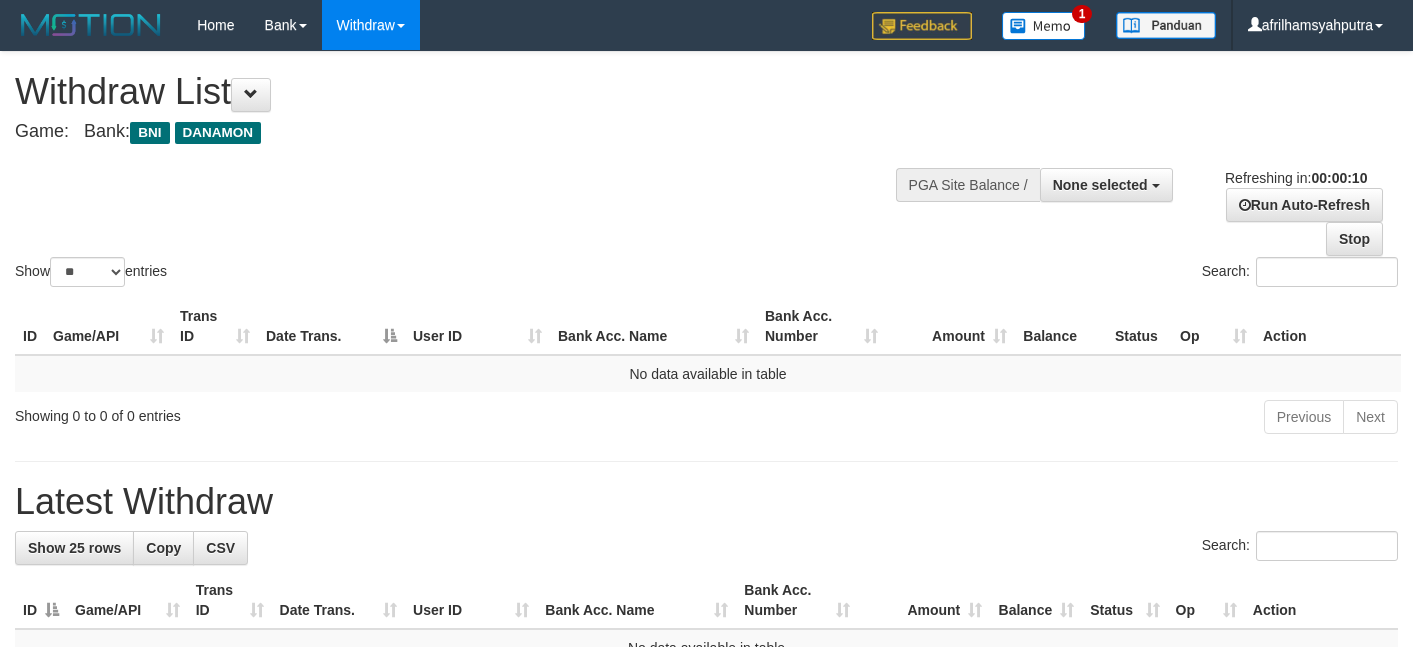 select 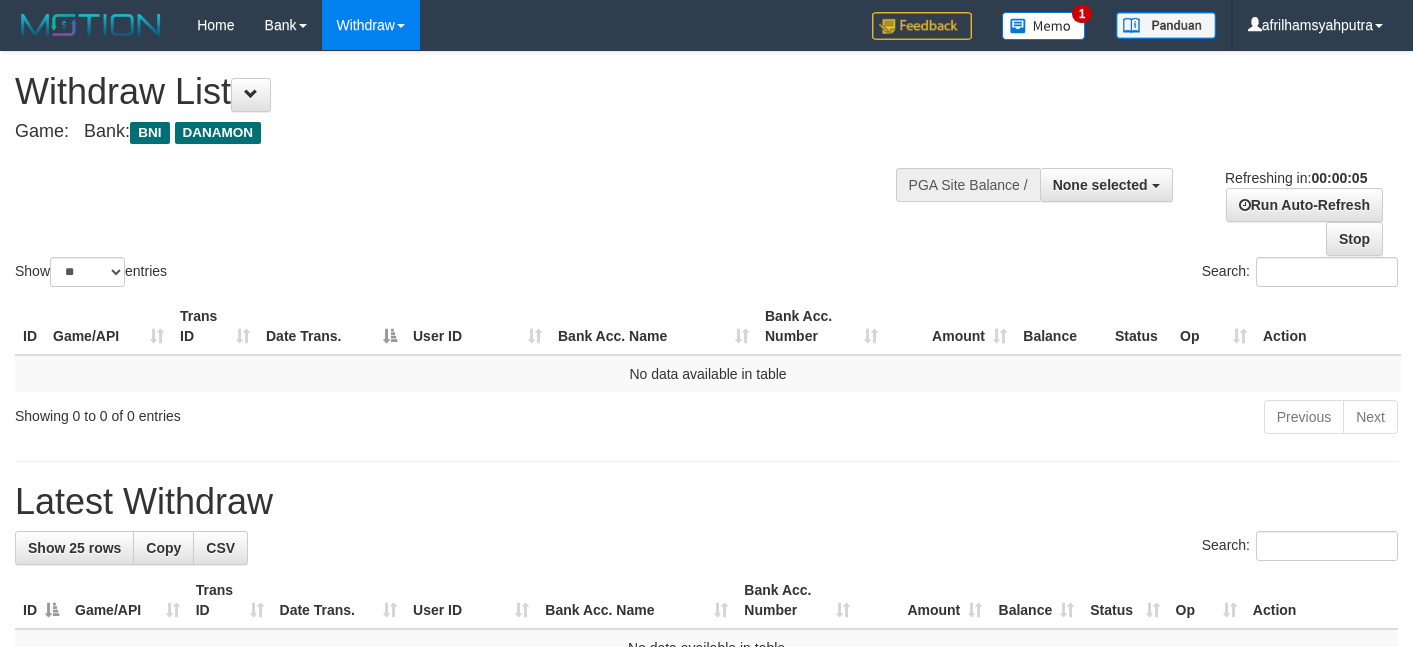 scroll, scrollTop: 0, scrollLeft: 0, axis: both 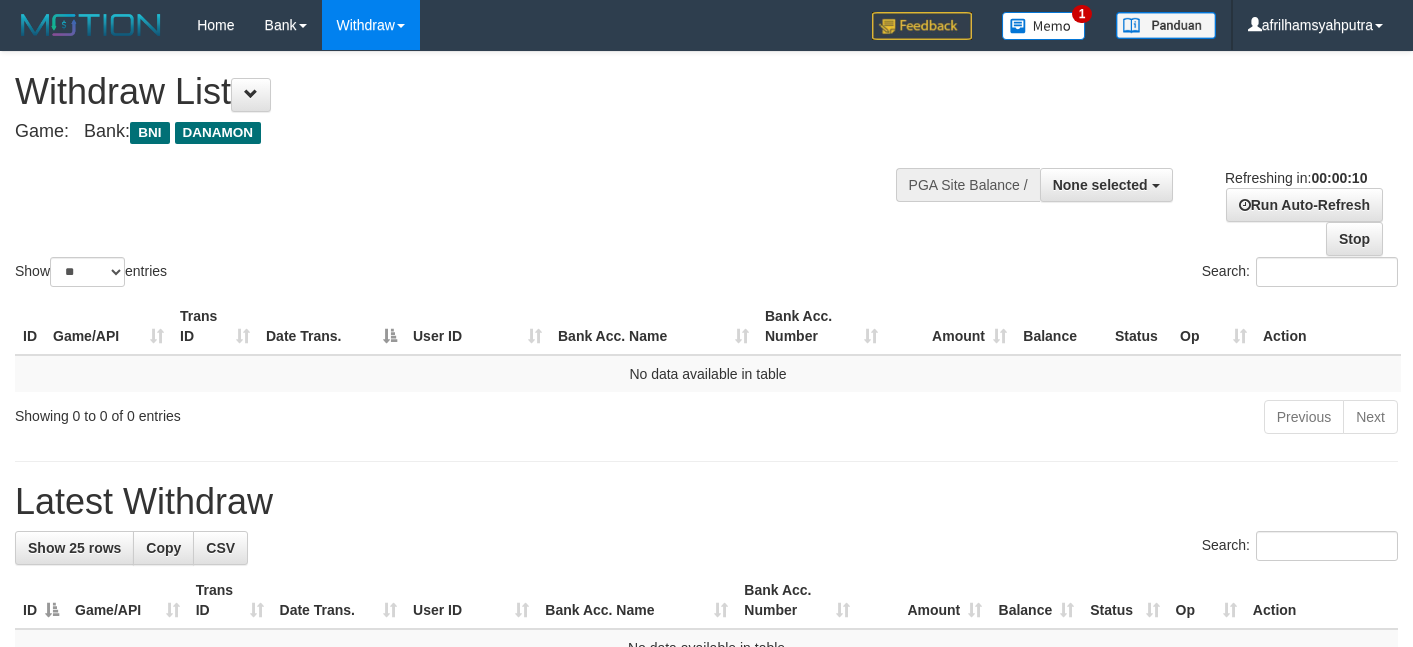 select 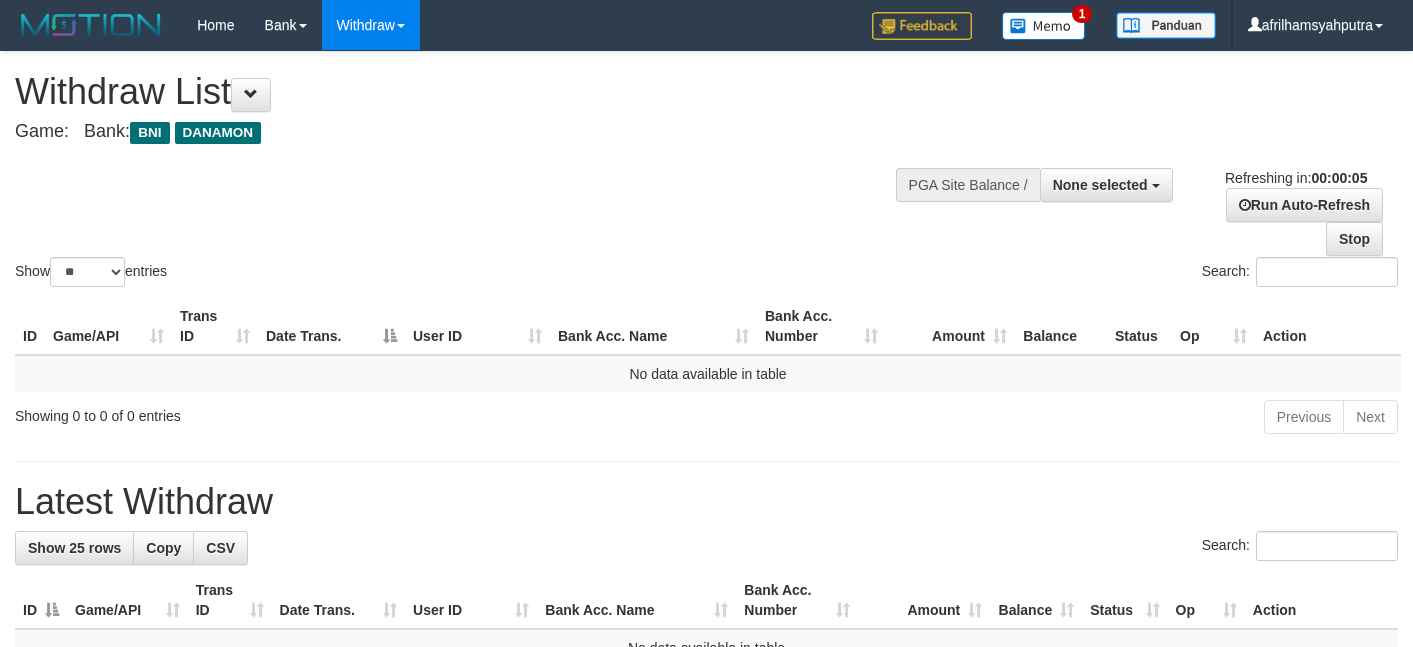 scroll, scrollTop: 0, scrollLeft: 0, axis: both 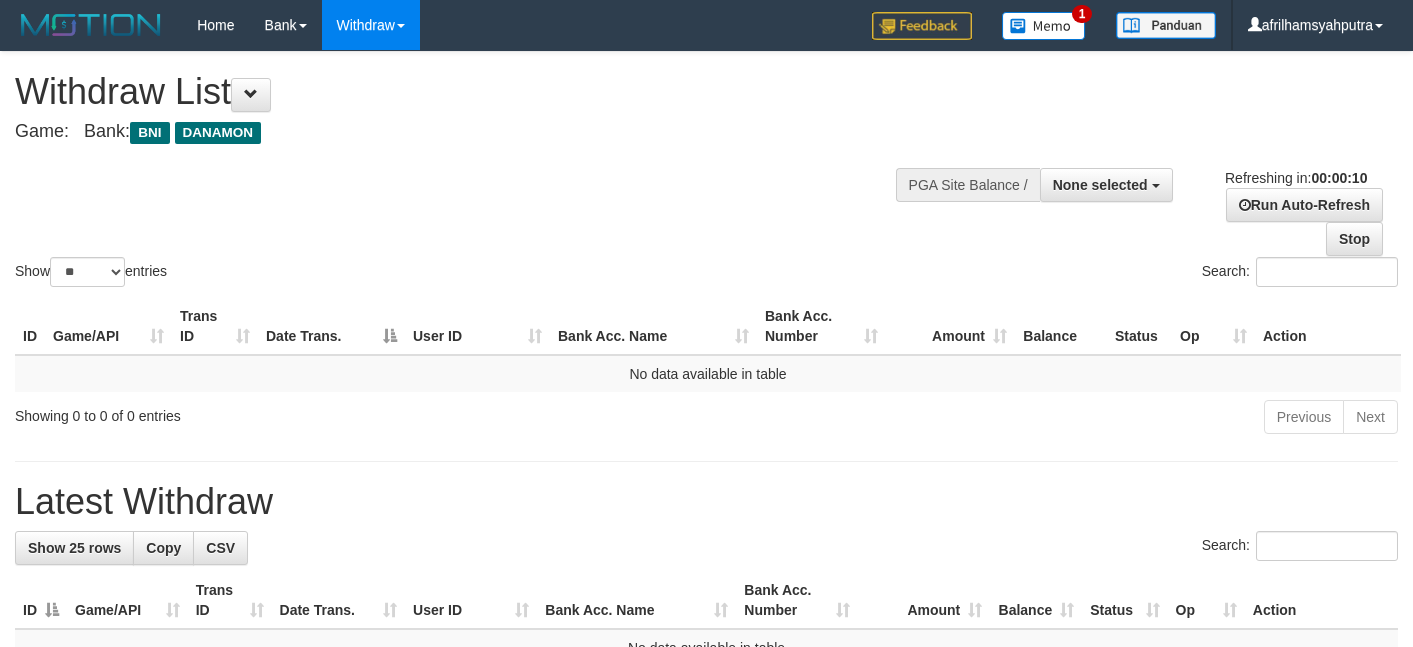 select 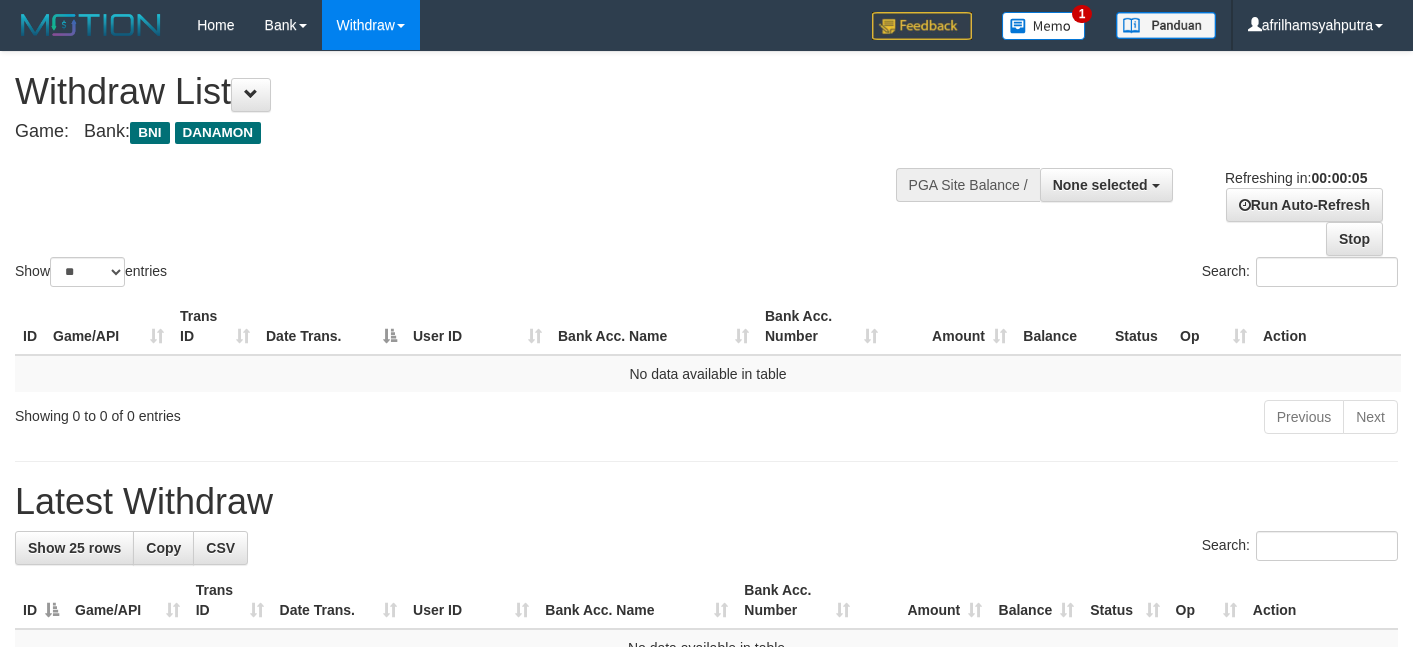scroll, scrollTop: 0, scrollLeft: 0, axis: both 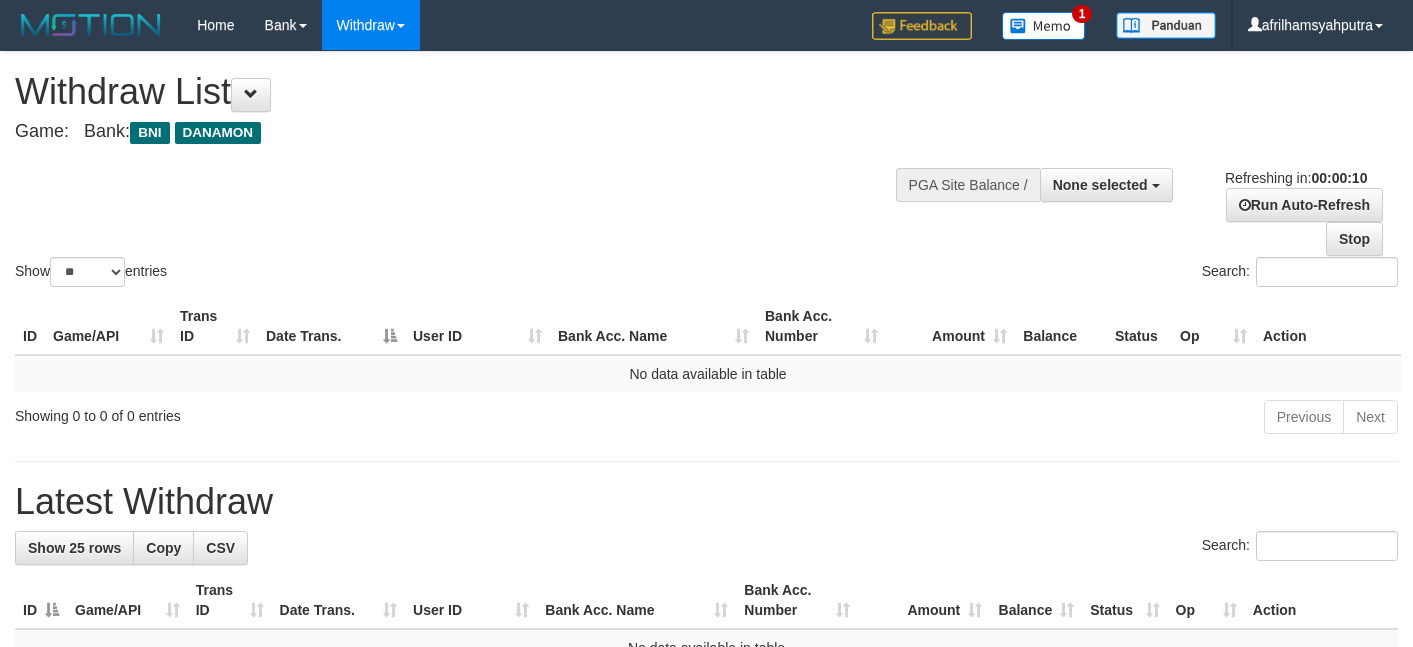 select 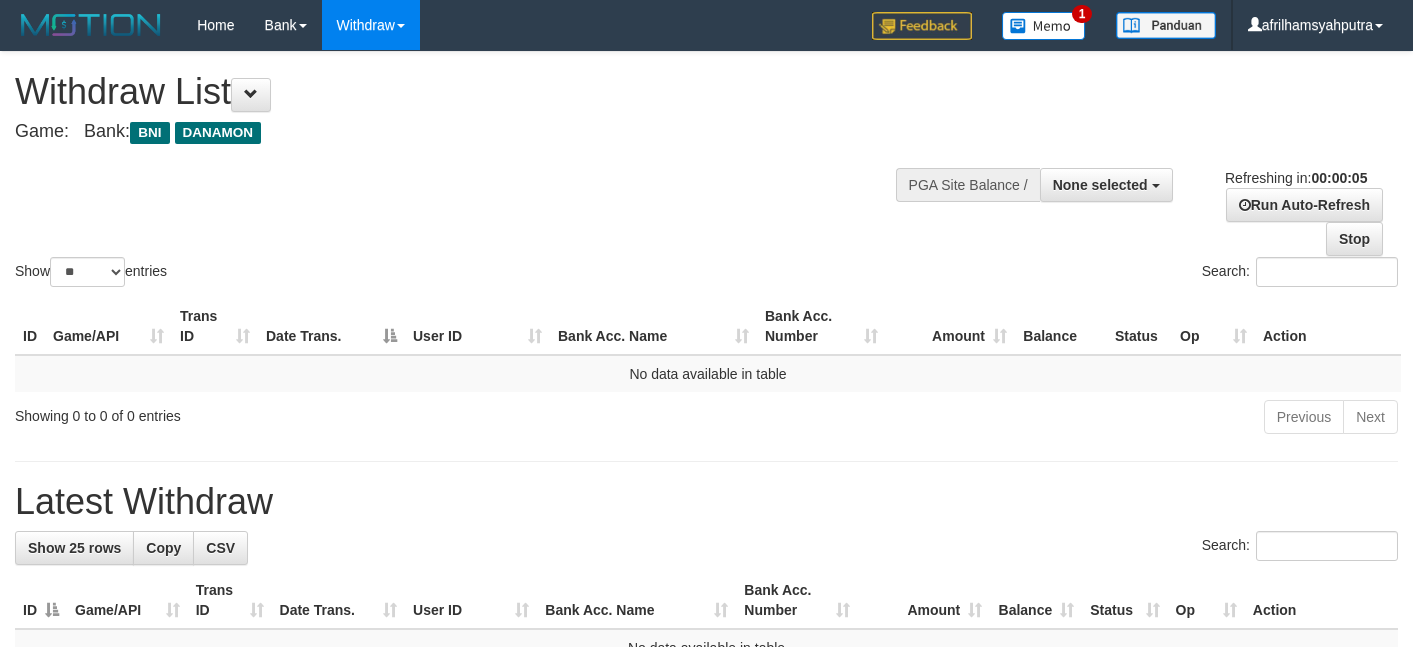 scroll, scrollTop: 0, scrollLeft: 0, axis: both 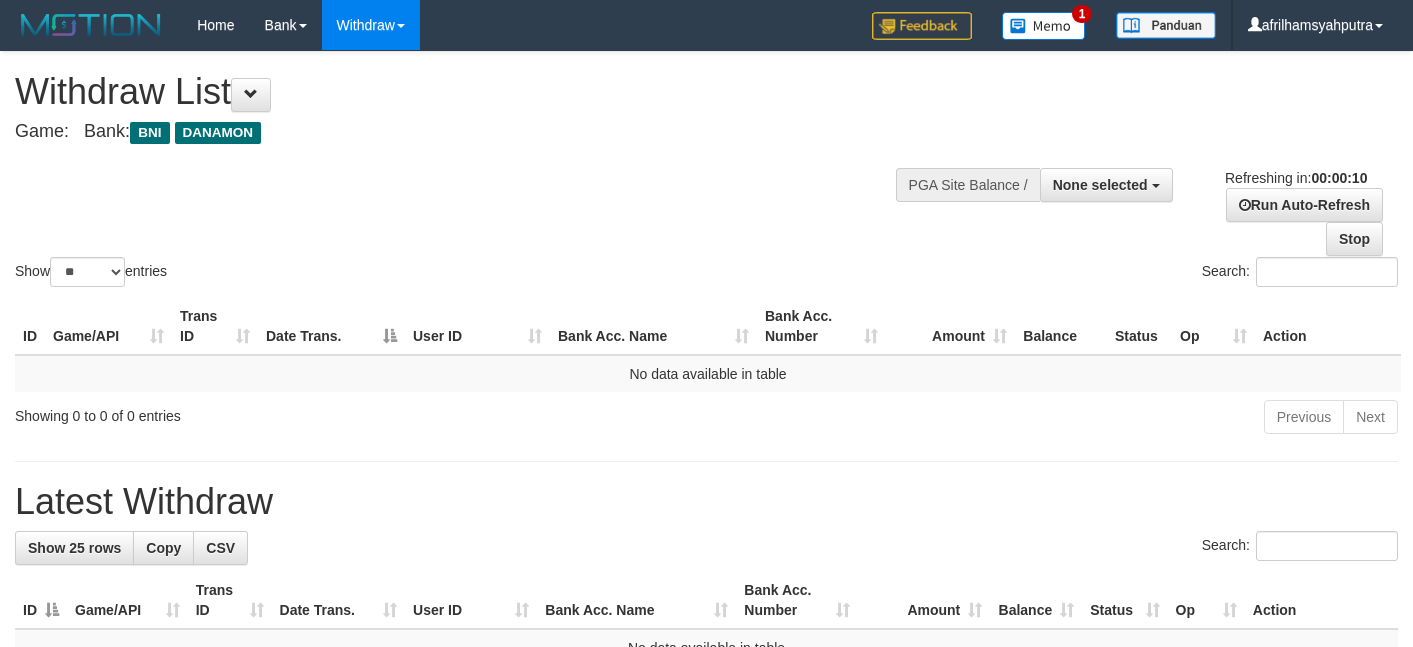 select 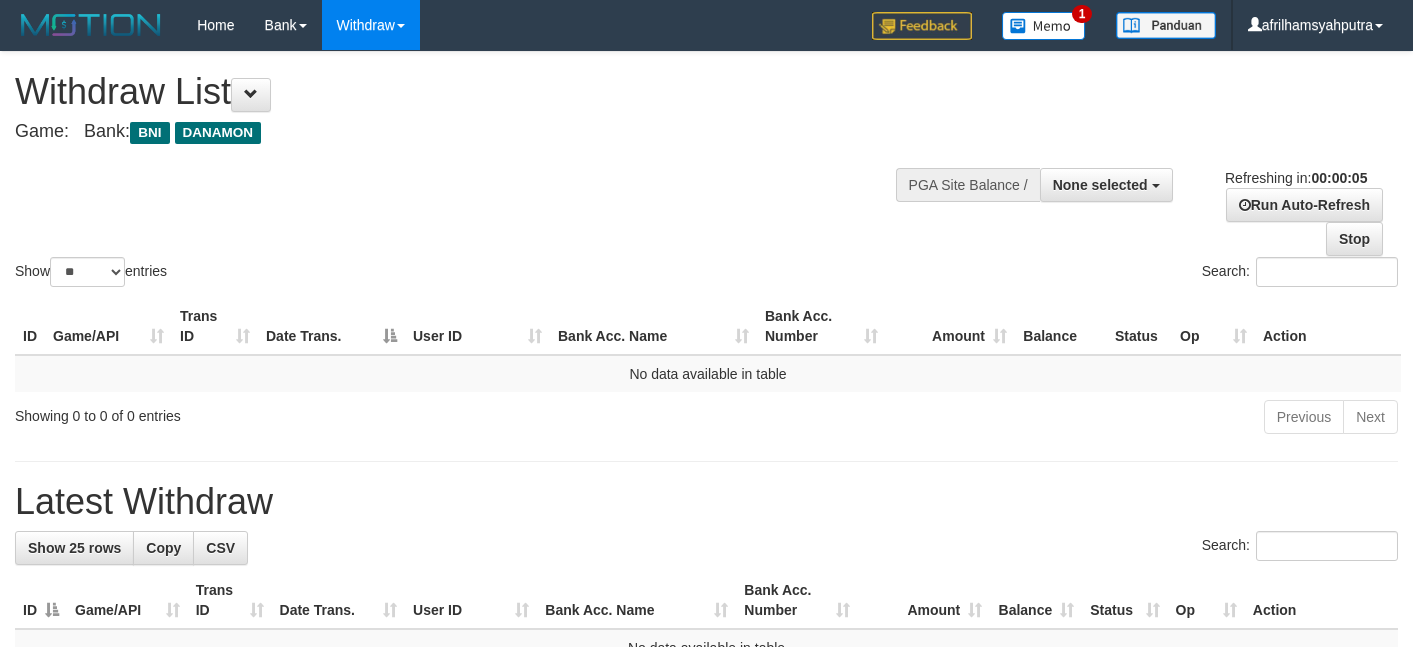 scroll, scrollTop: 0, scrollLeft: 0, axis: both 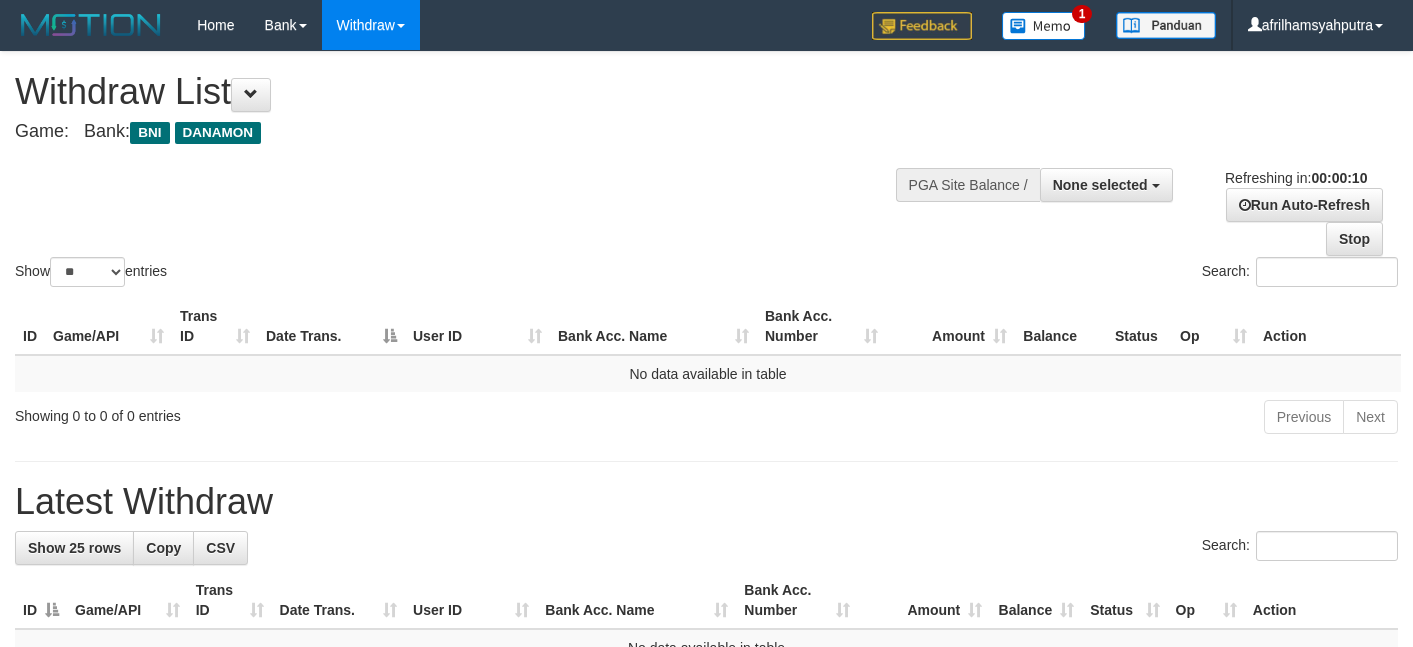select 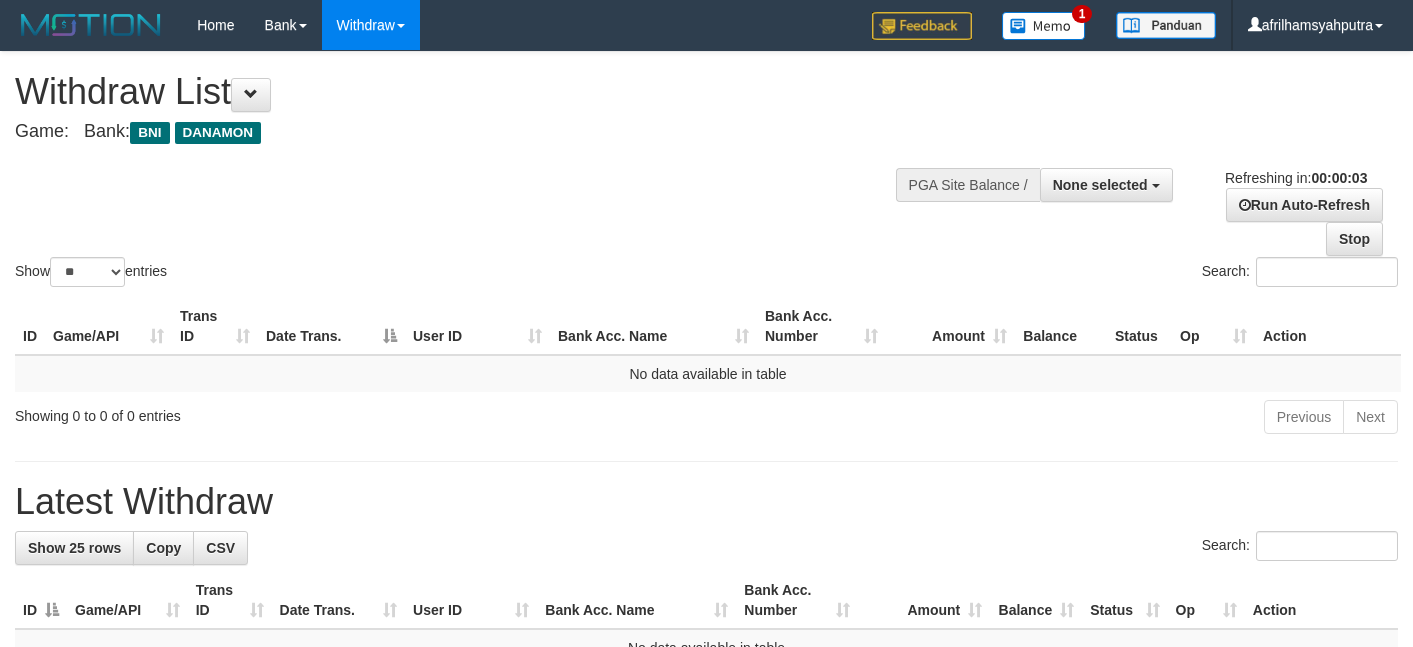 scroll, scrollTop: 0, scrollLeft: 0, axis: both 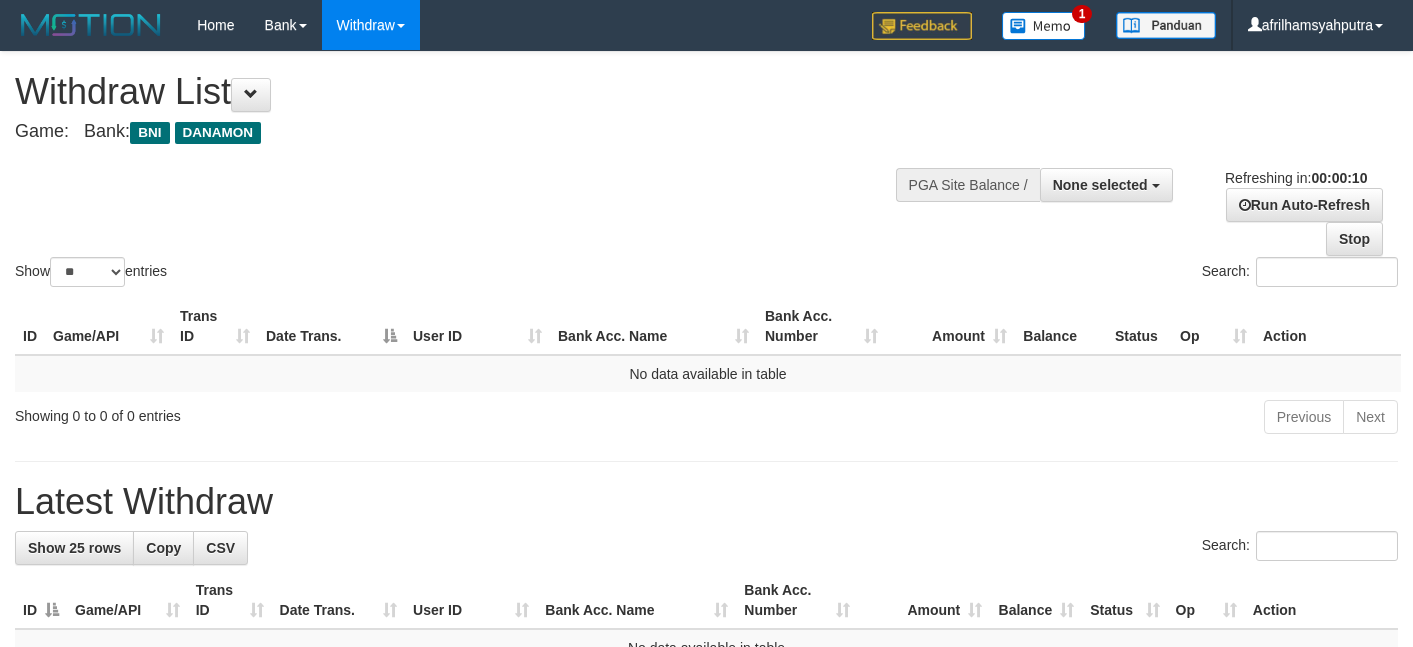 select 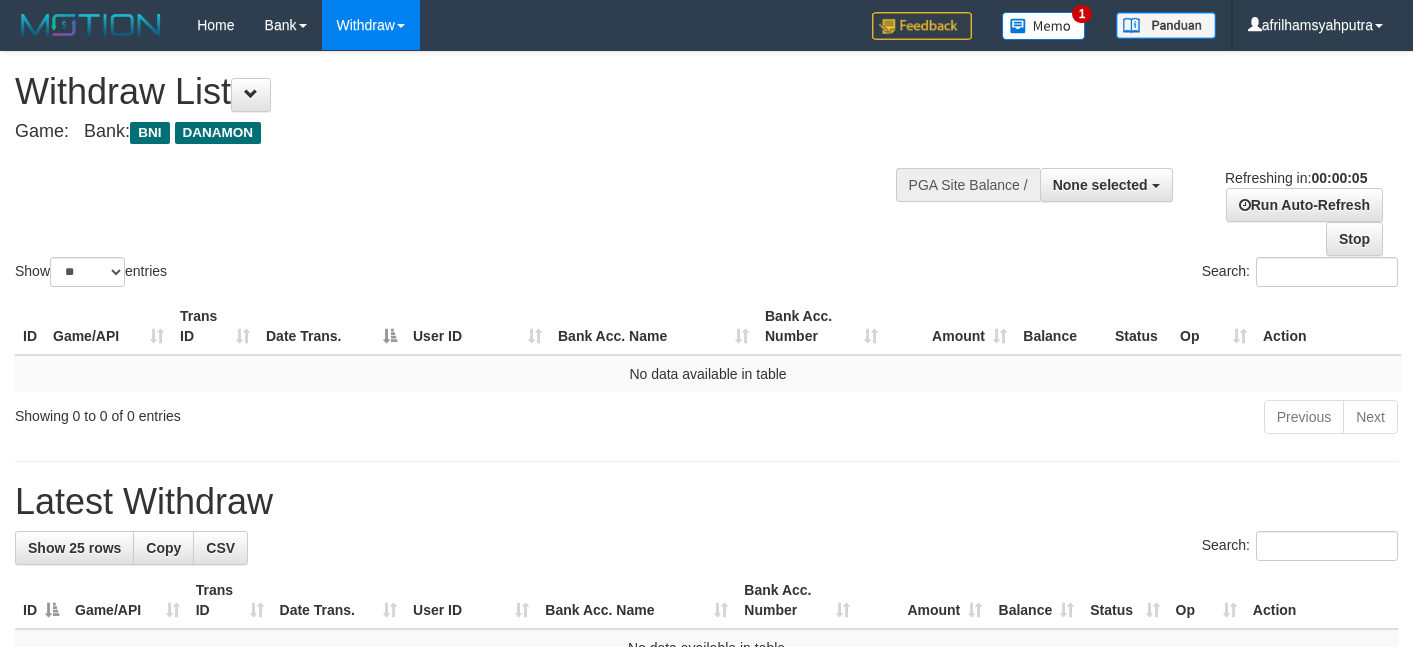scroll, scrollTop: 0, scrollLeft: 0, axis: both 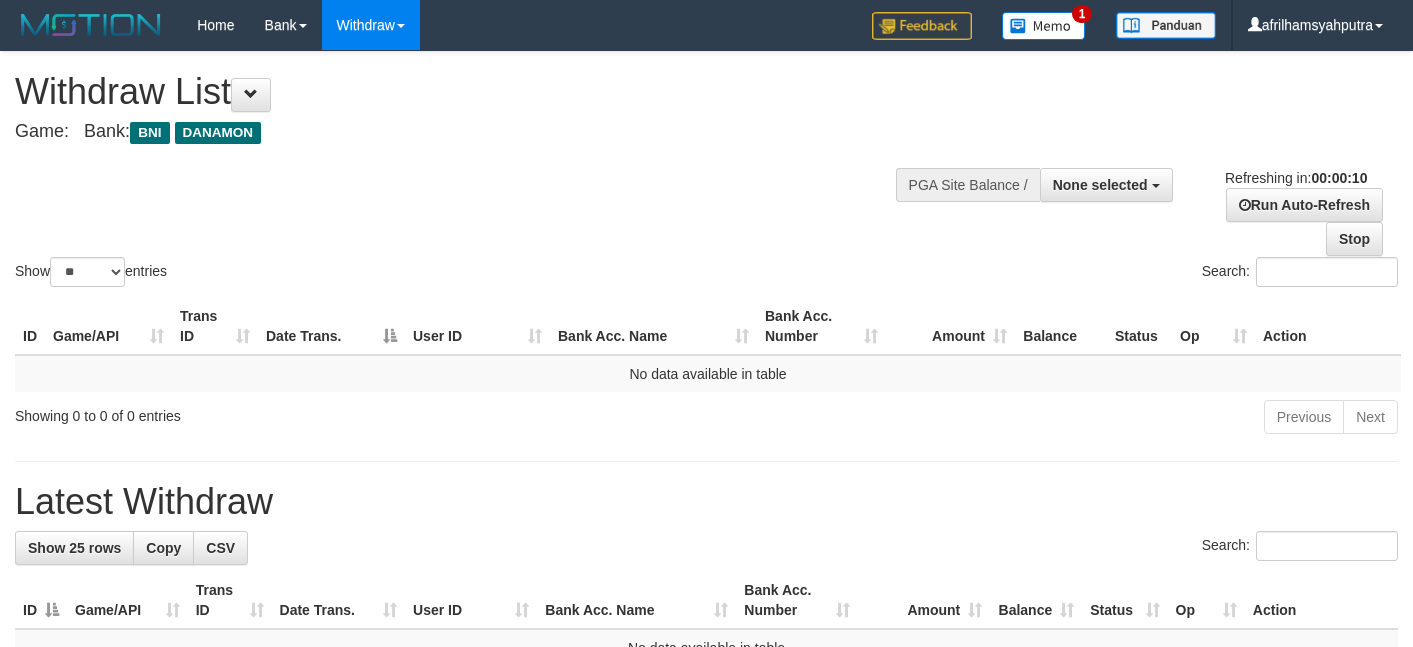 select 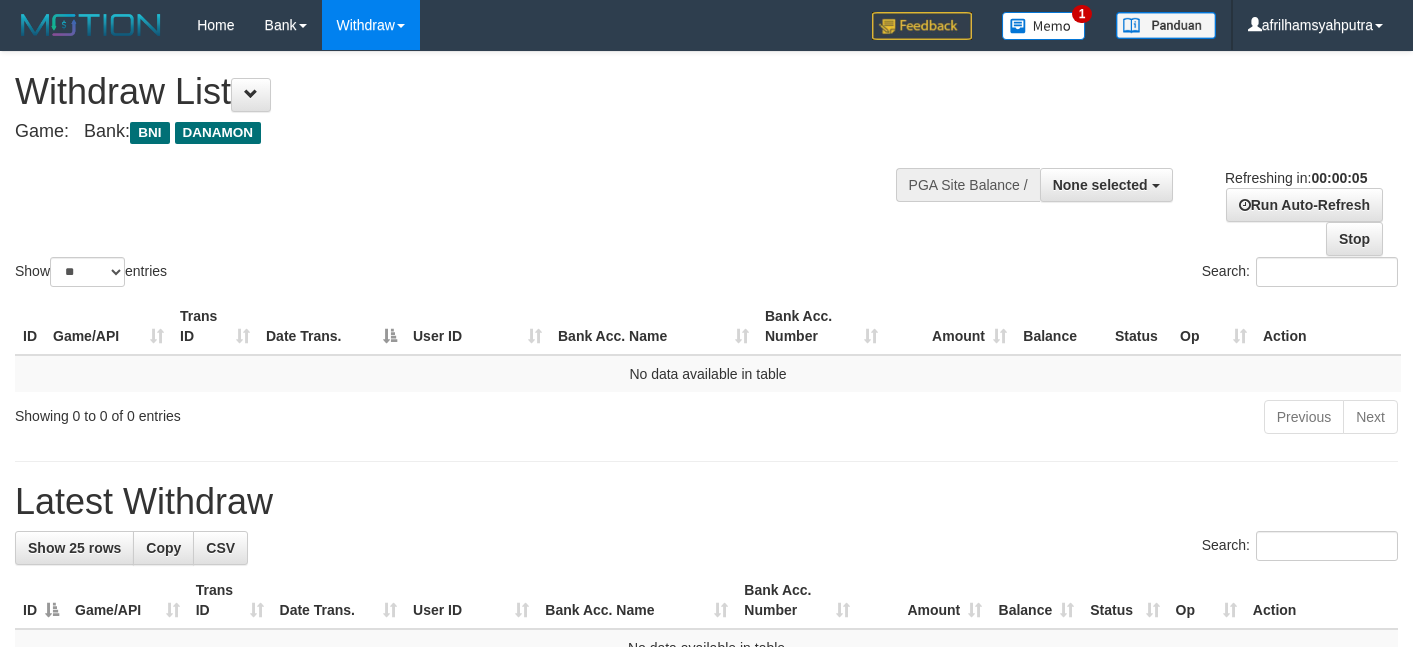 scroll, scrollTop: 0, scrollLeft: 0, axis: both 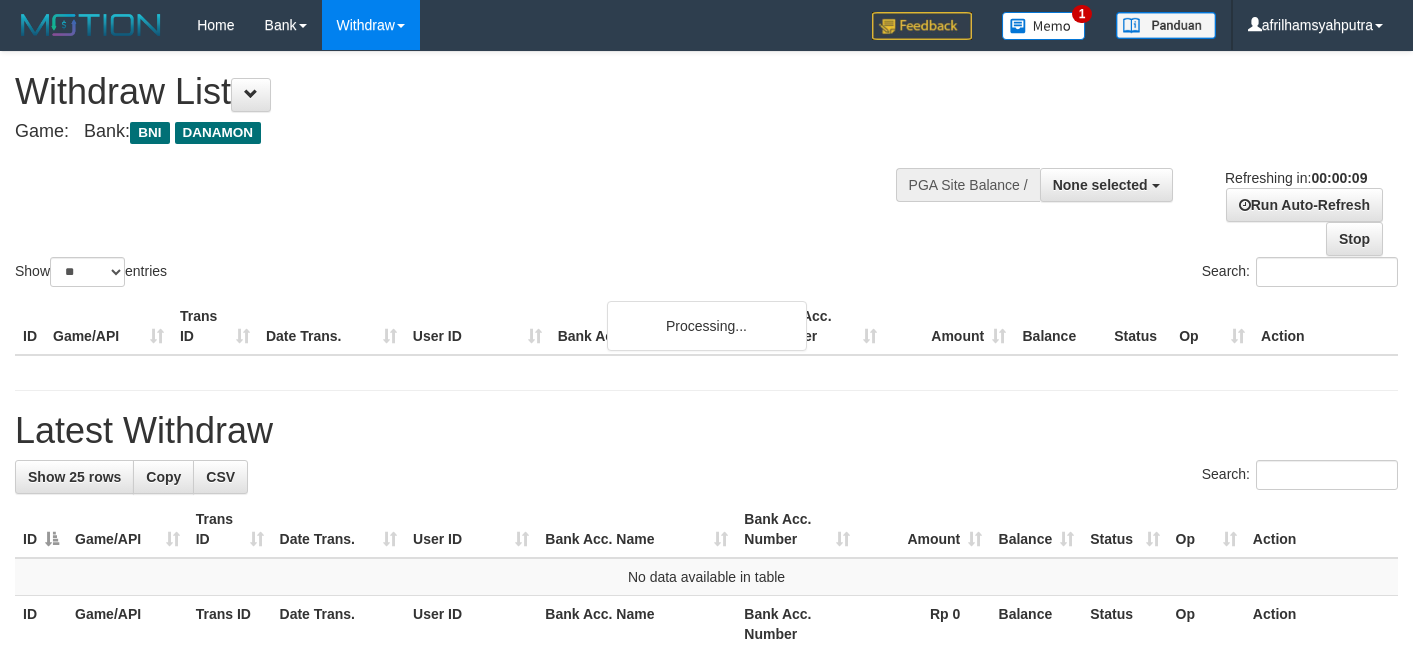 select 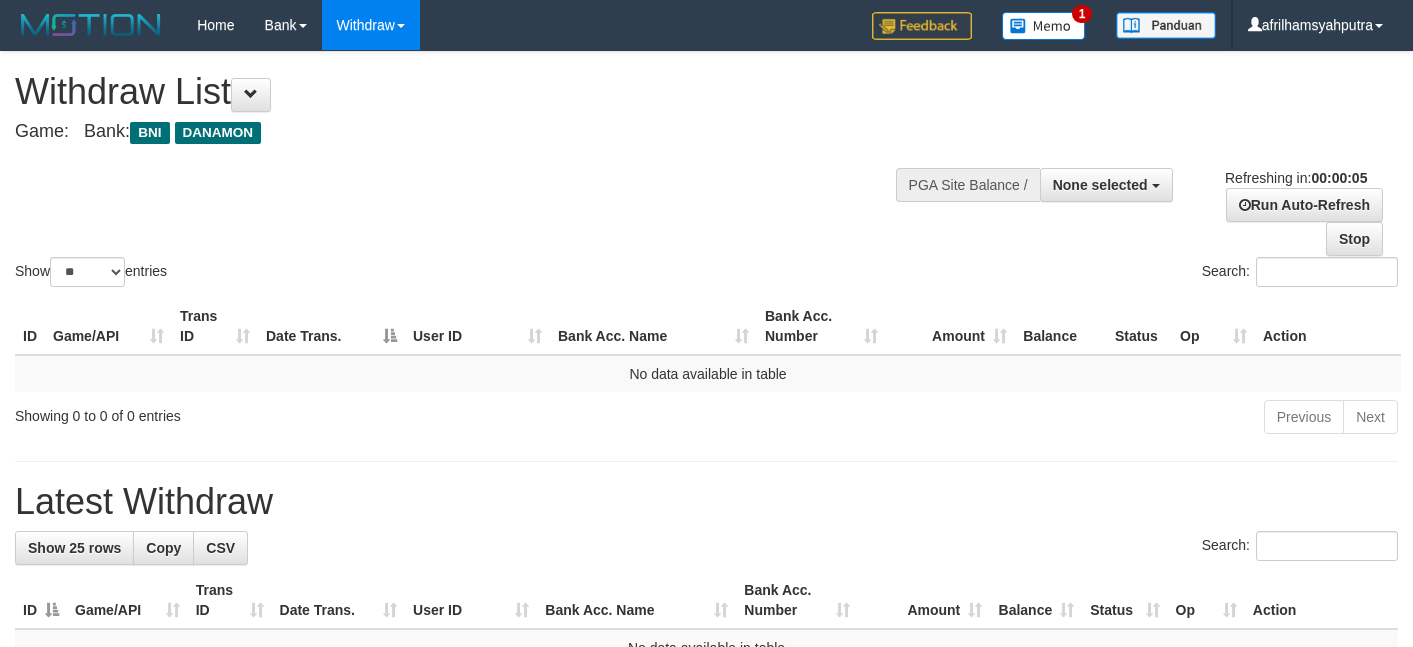 scroll, scrollTop: 0, scrollLeft: 0, axis: both 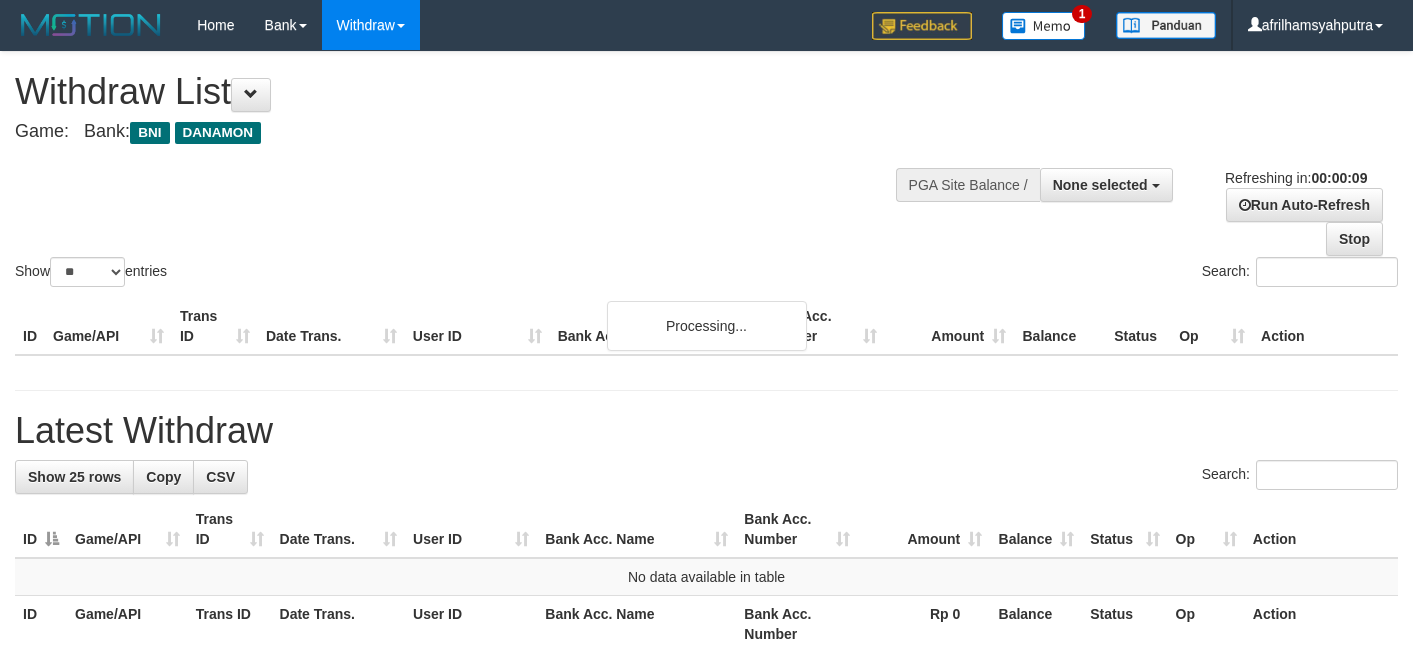 select 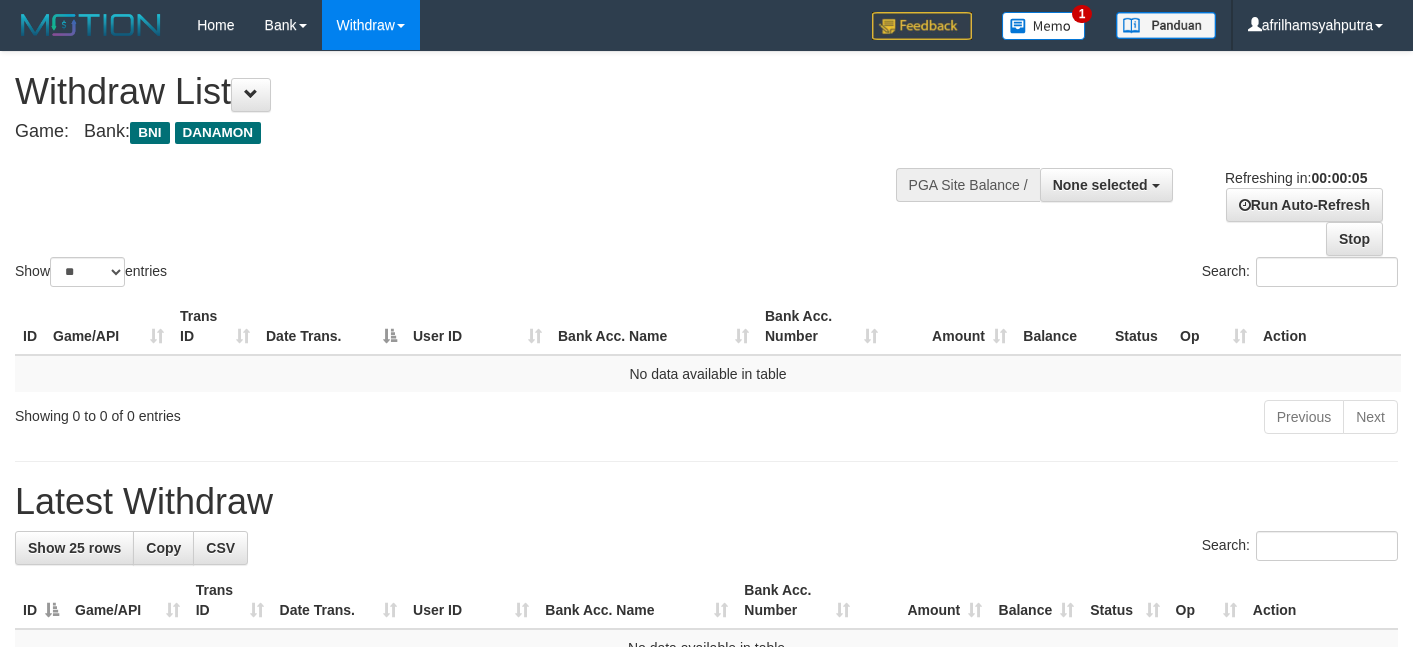 scroll, scrollTop: 0, scrollLeft: 0, axis: both 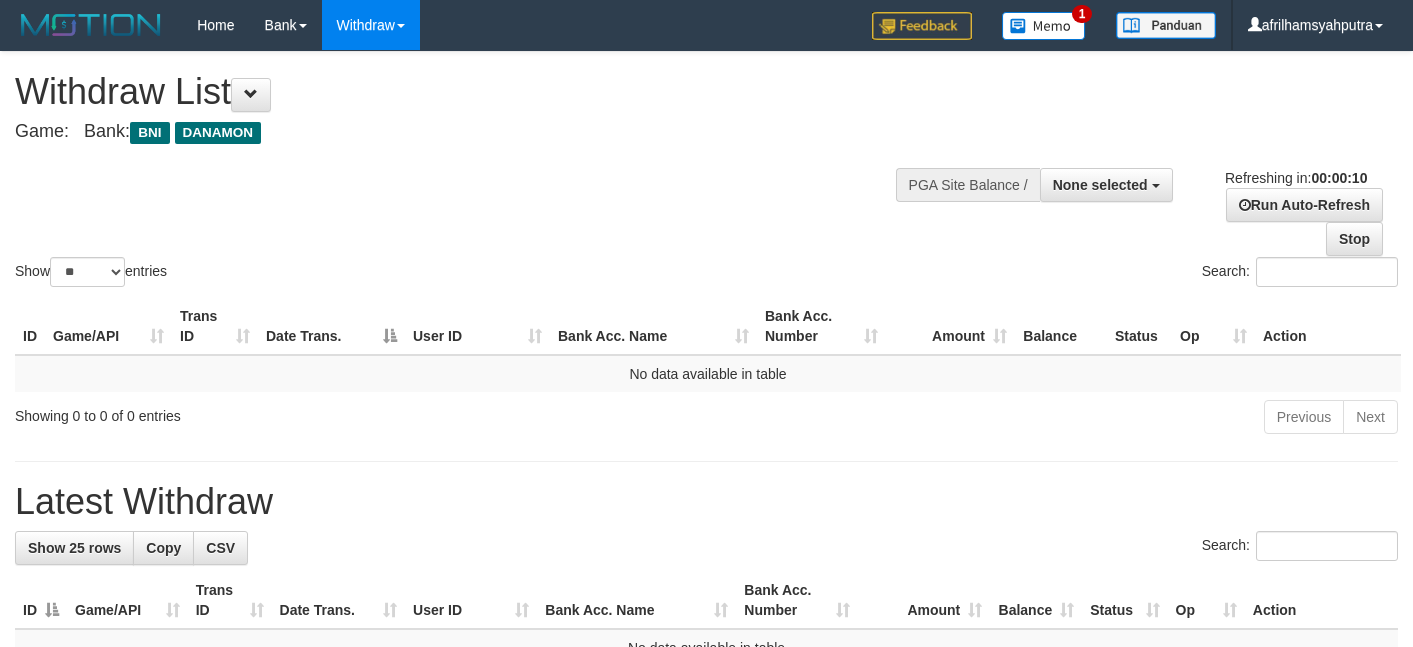 select 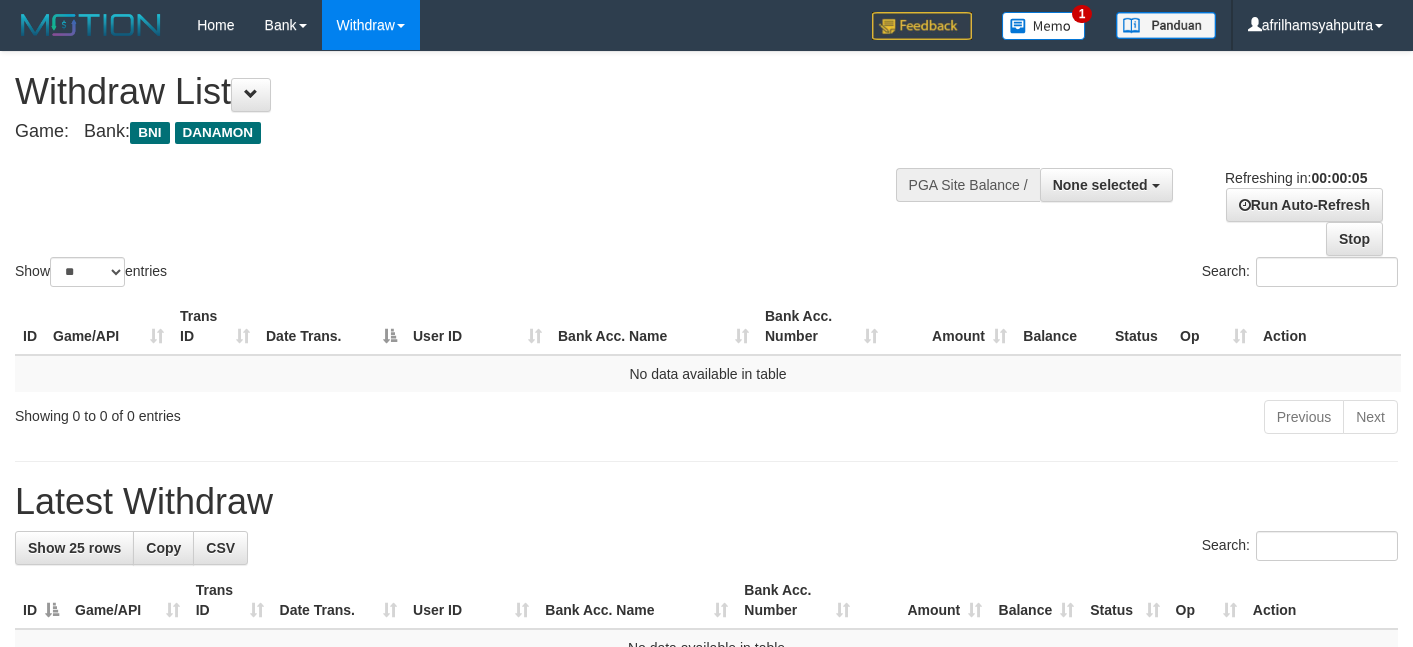 scroll, scrollTop: 0, scrollLeft: 0, axis: both 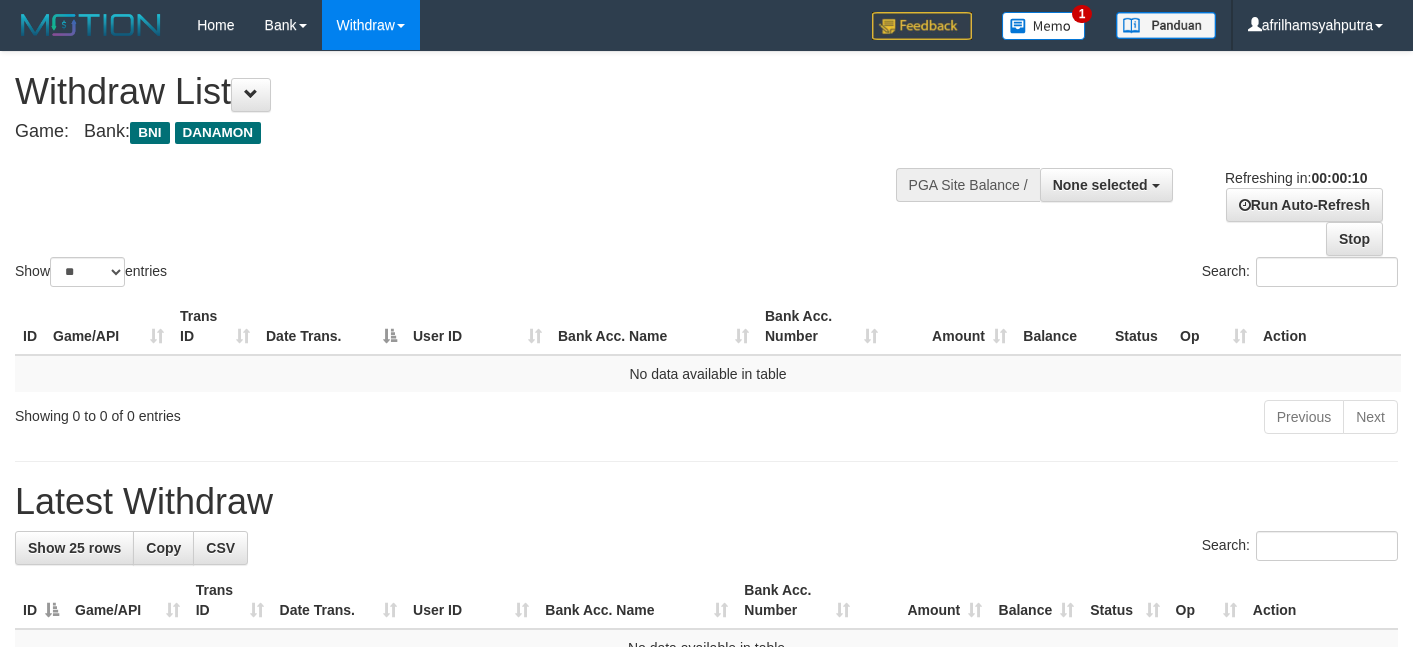 select 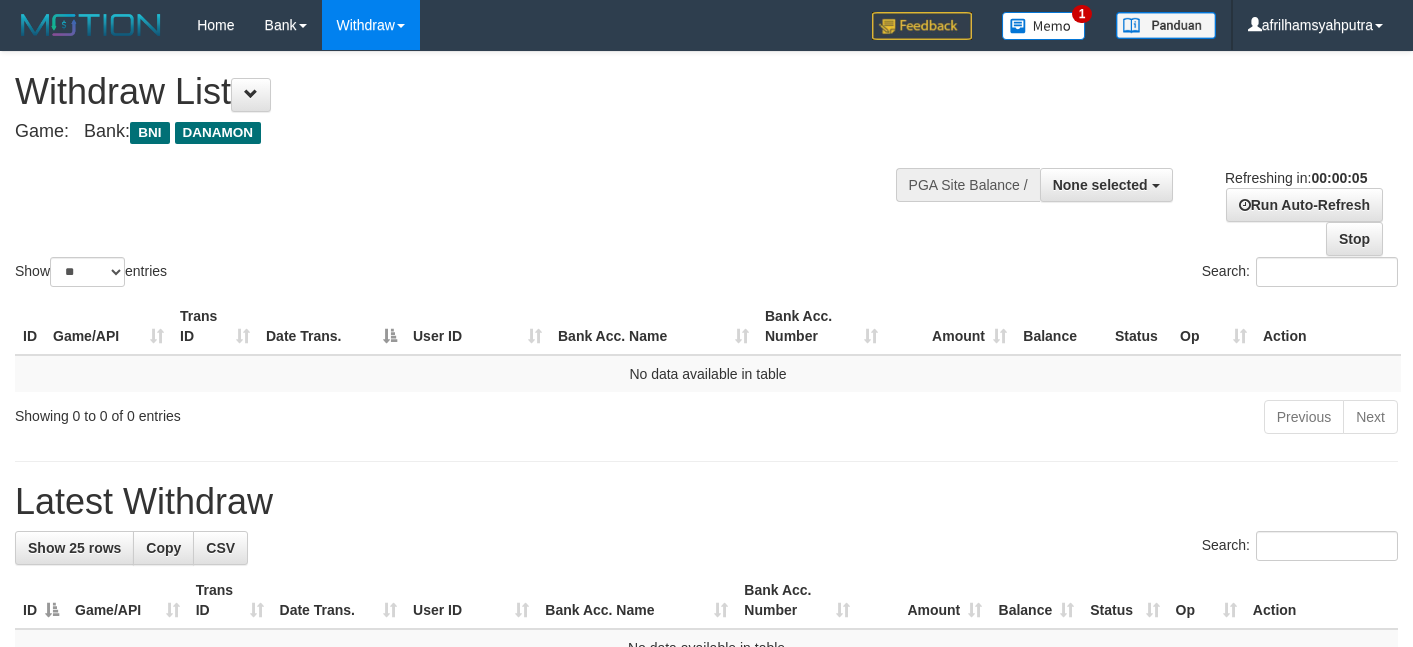 scroll, scrollTop: 0, scrollLeft: 0, axis: both 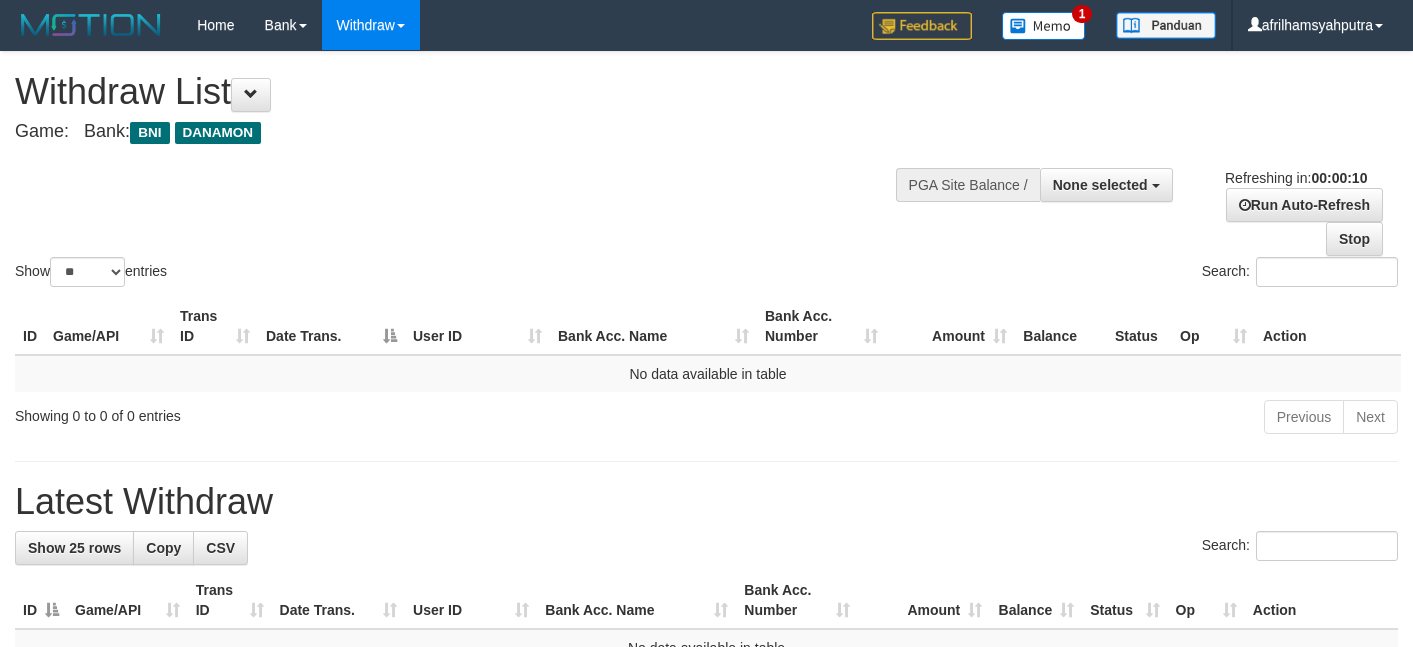 select 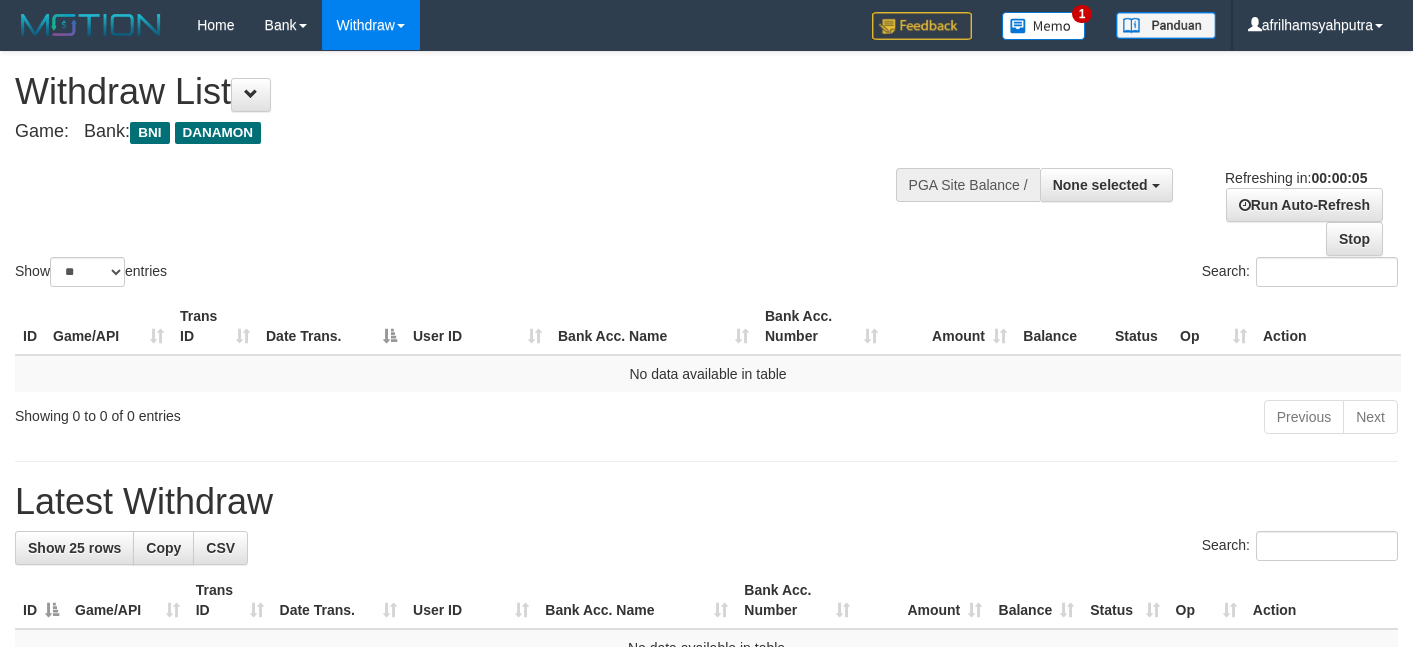 scroll, scrollTop: 0, scrollLeft: 0, axis: both 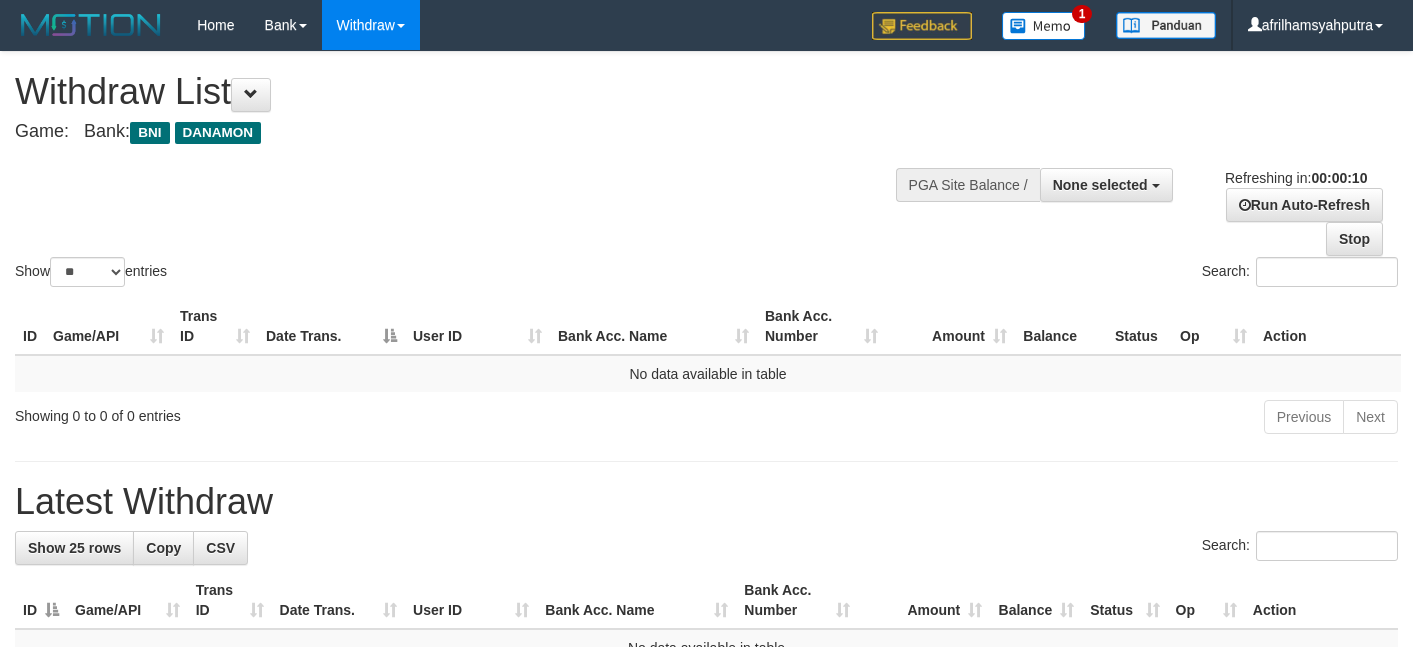select 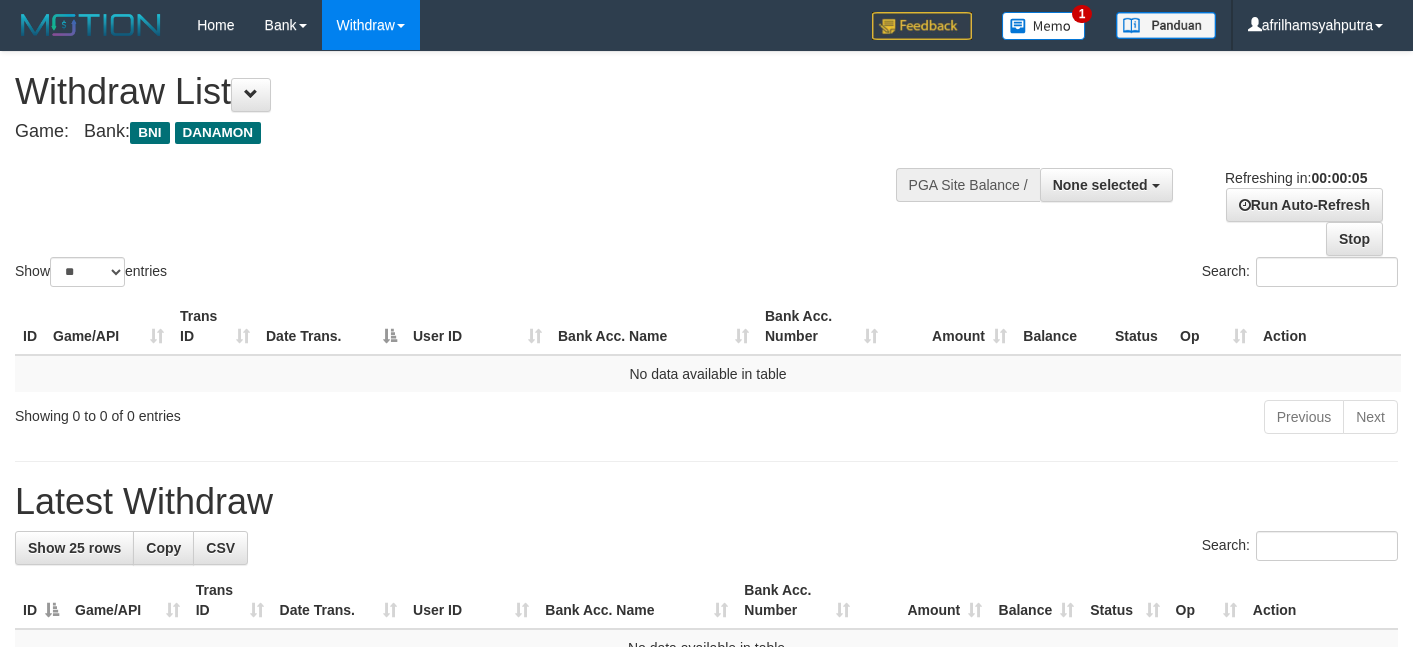 scroll, scrollTop: 0, scrollLeft: 0, axis: both 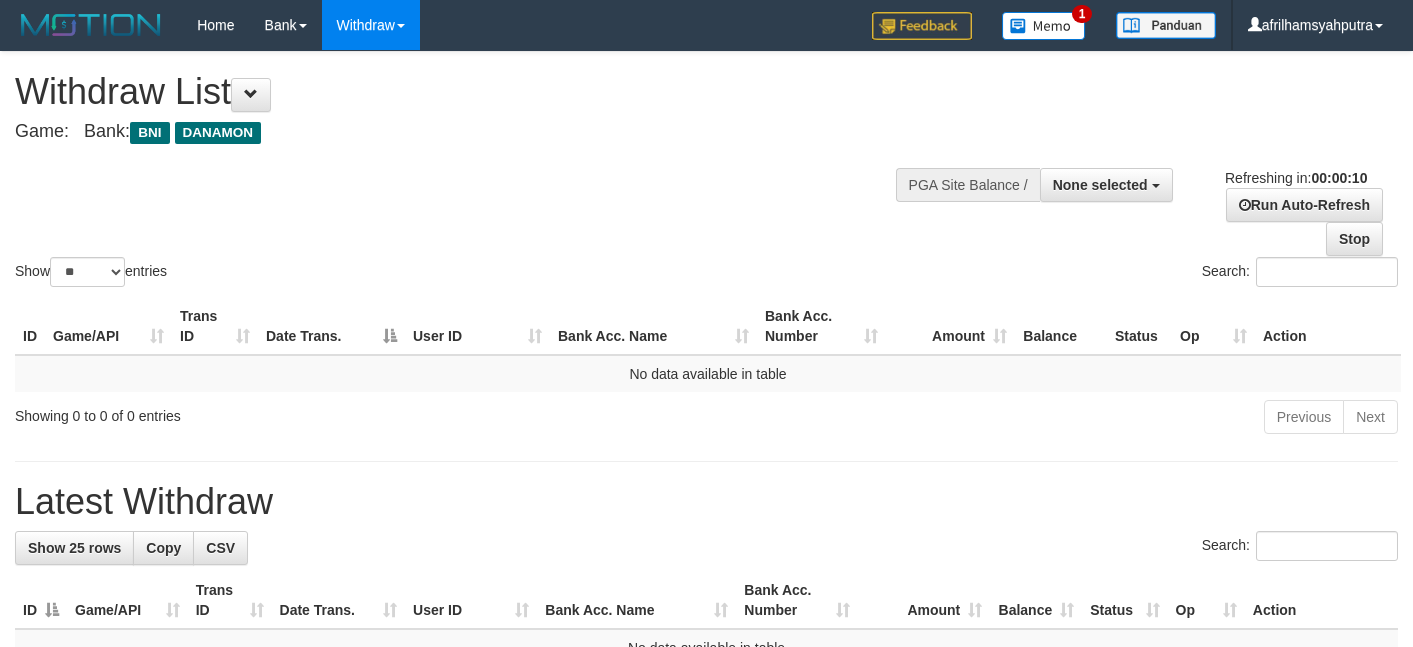 select 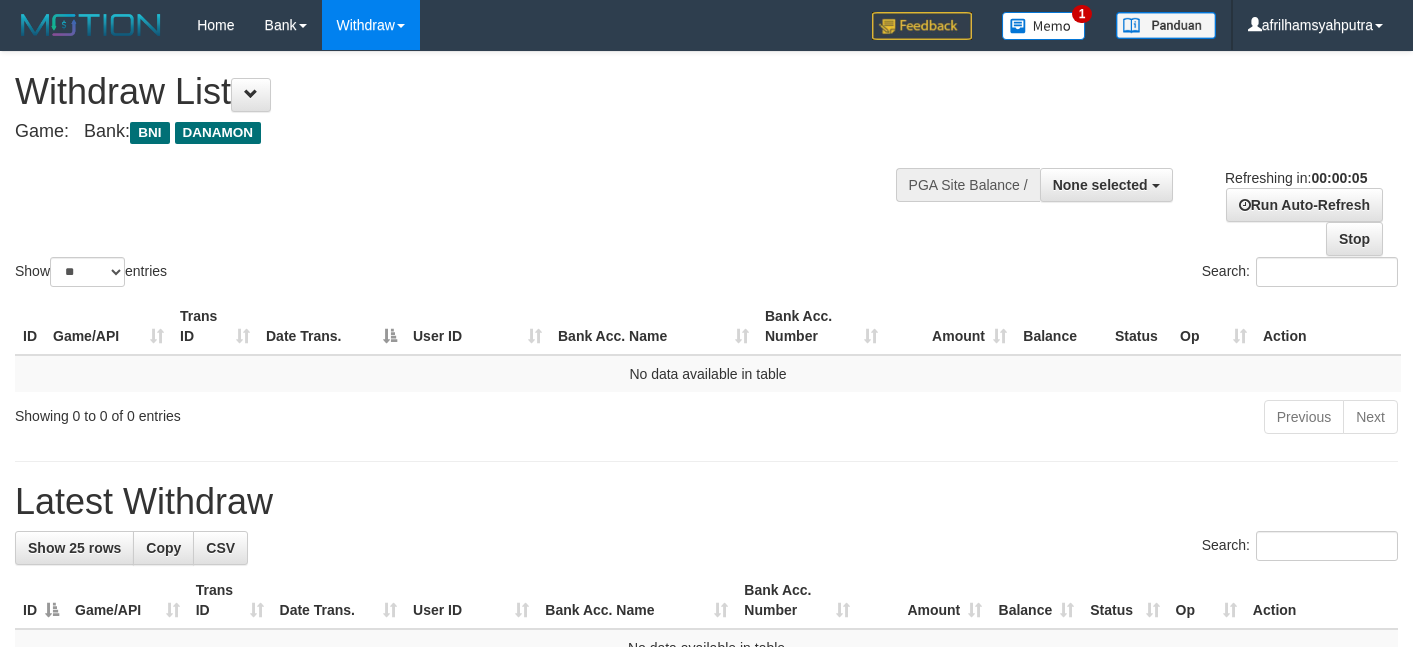 scroll, scrollTop: 0, scrollLeft: 0, axis: both 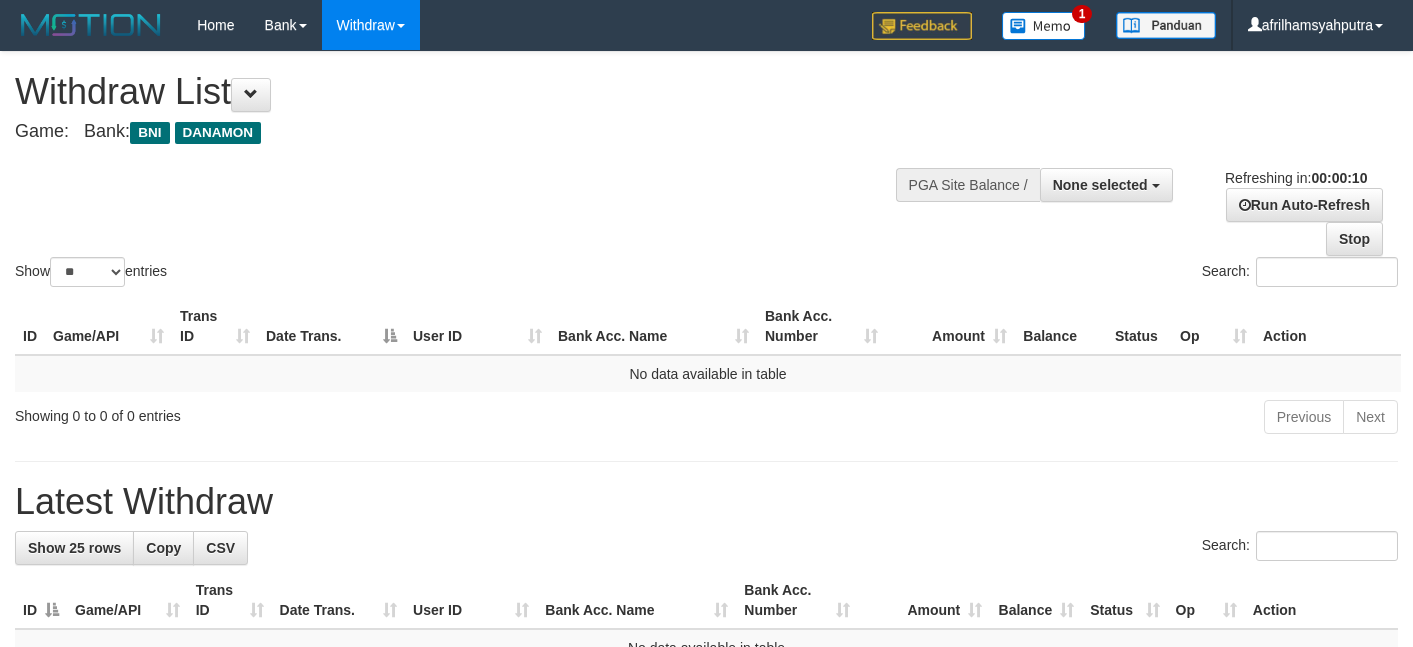select 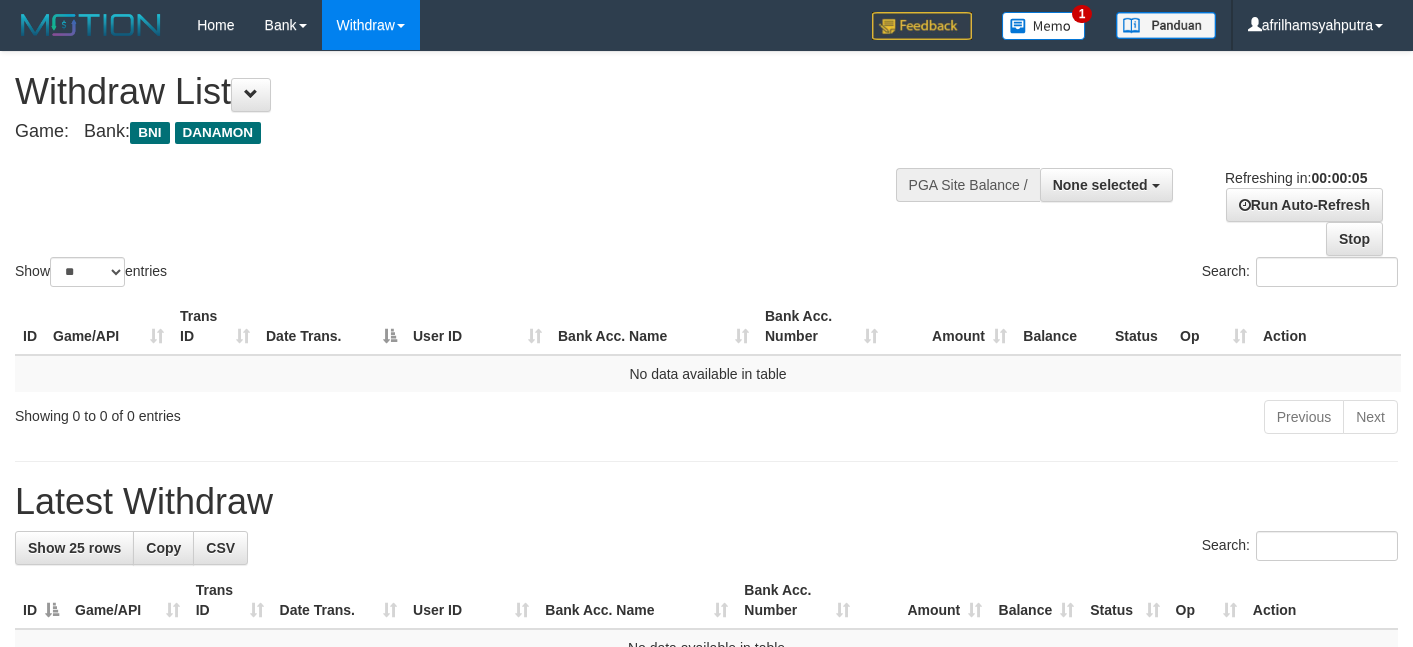 scroll, scrollTop: 0, scrollLeft: 0, axis: both 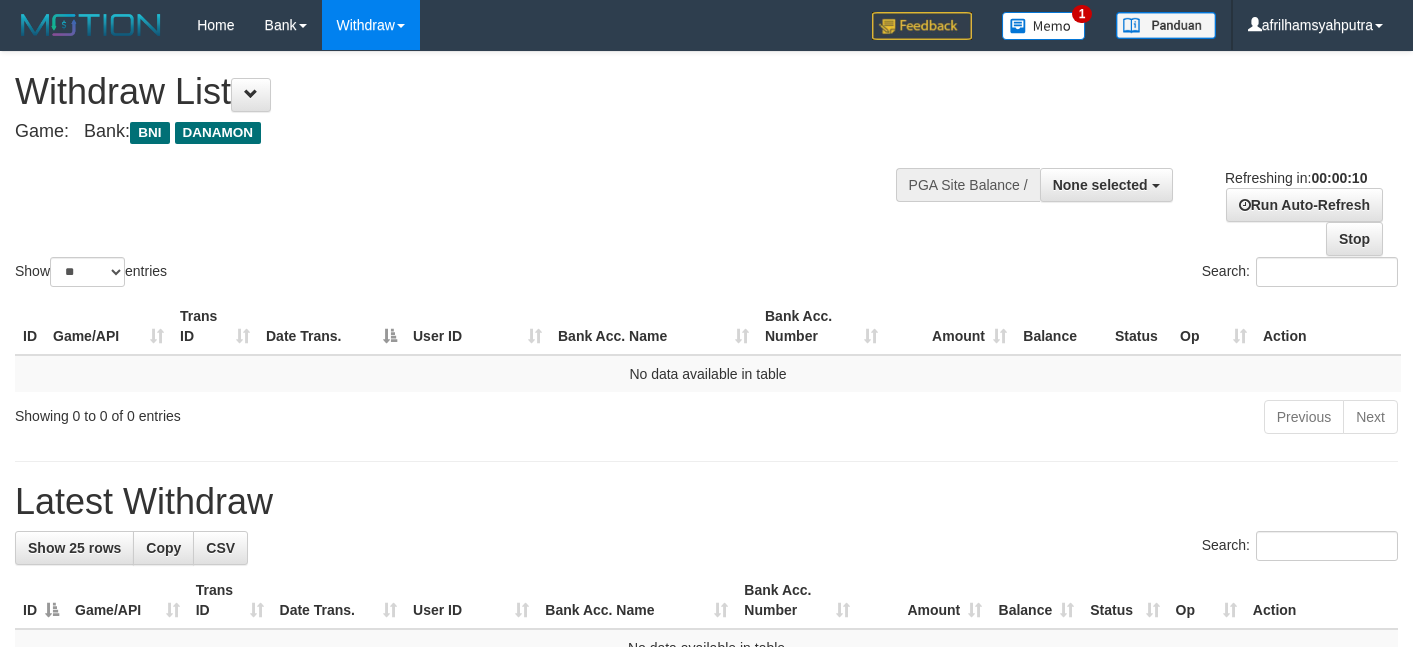 select 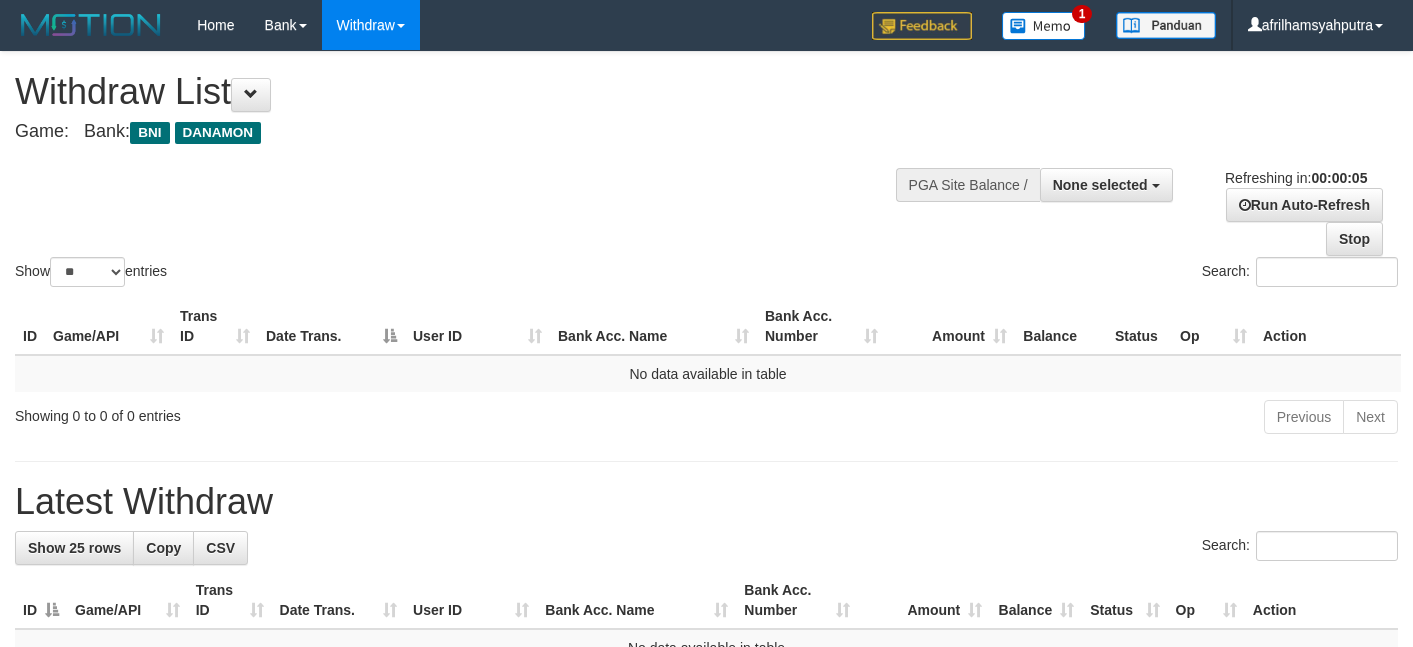 scroll, scrollTop: 0, scrollLeft: 0, axis: both 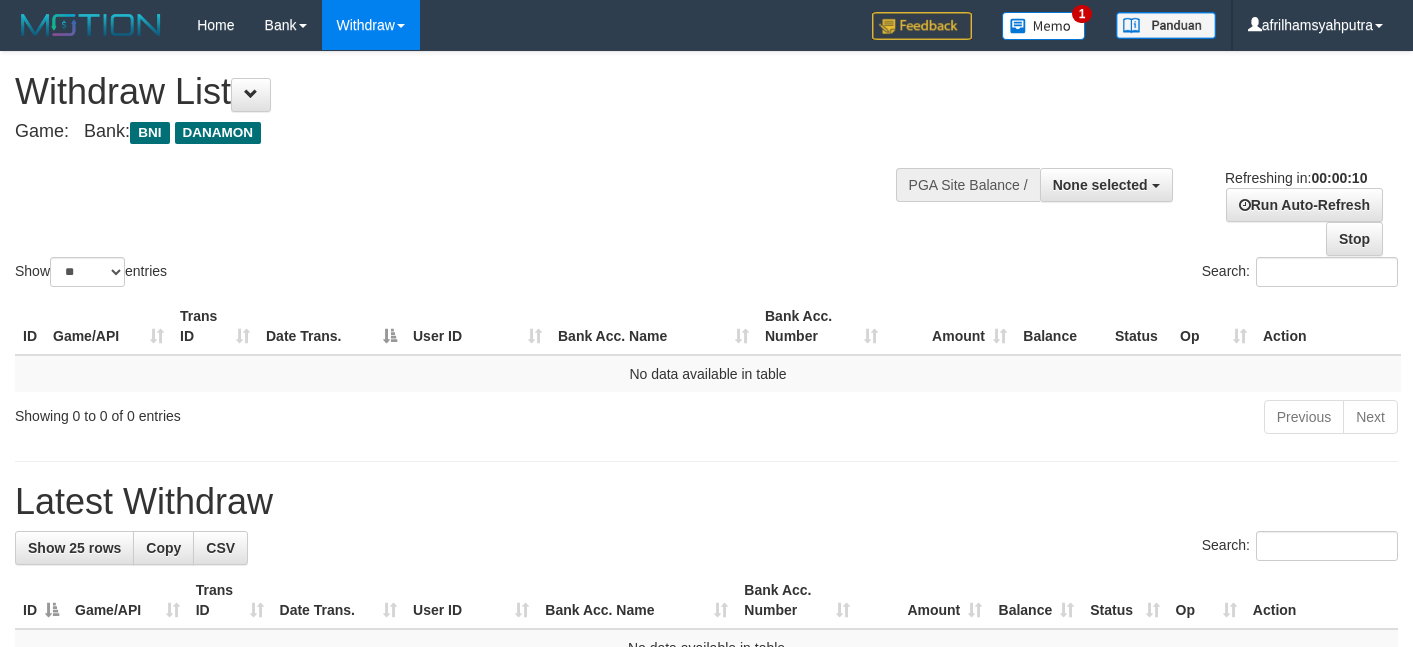 select 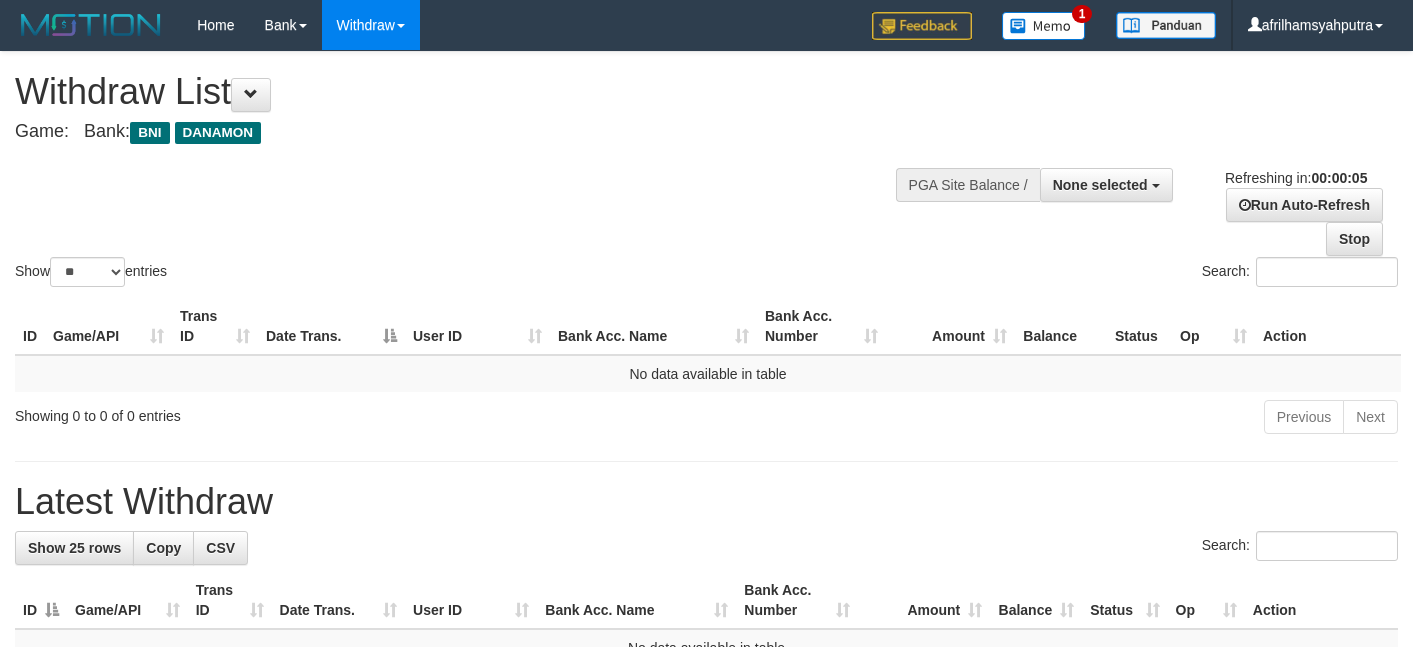 scroll, scrollTop: 0, scrollLeft: 0, axis: both 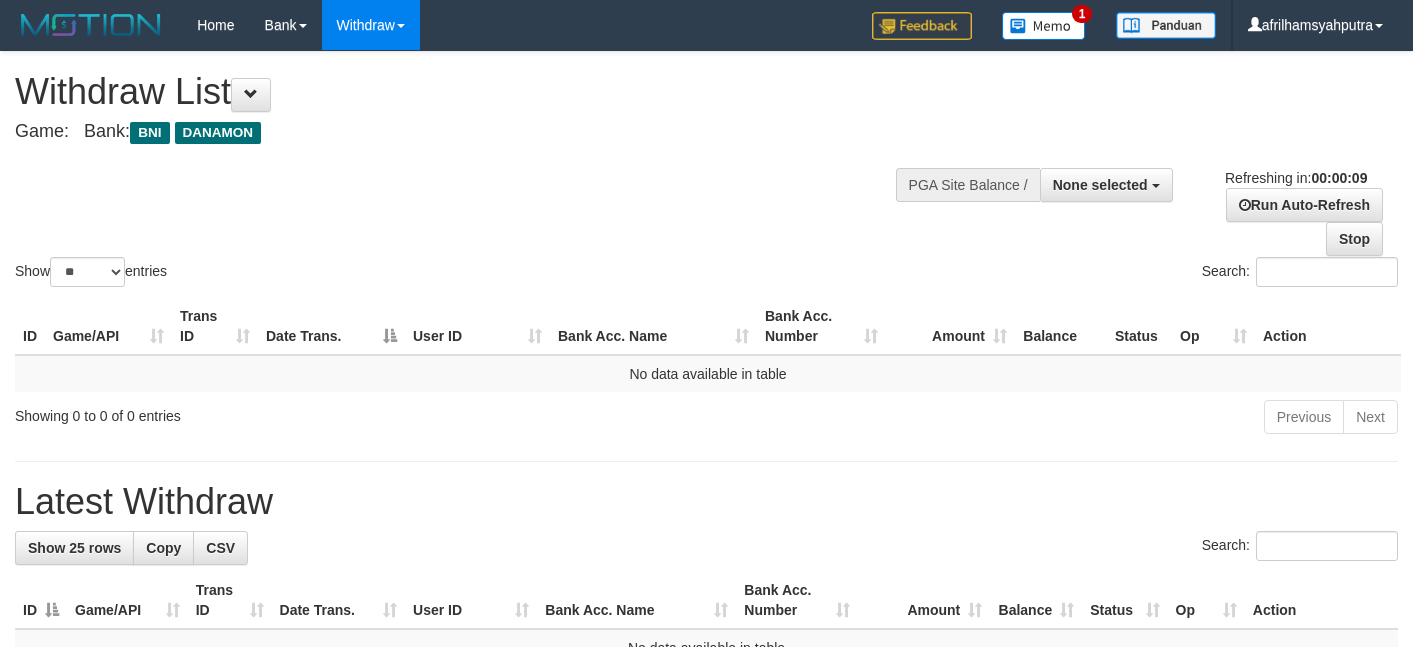 select 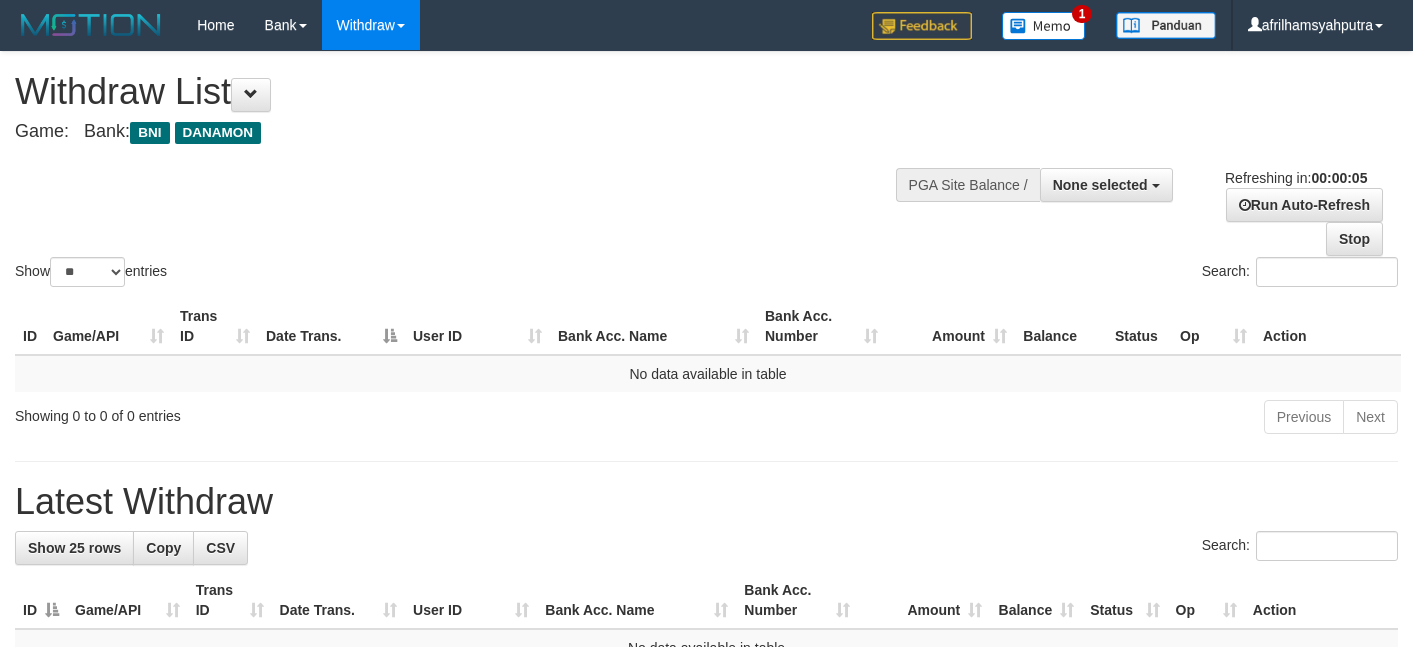 scroll, scrollTop: 0, scrollLeft: 0, axis: both 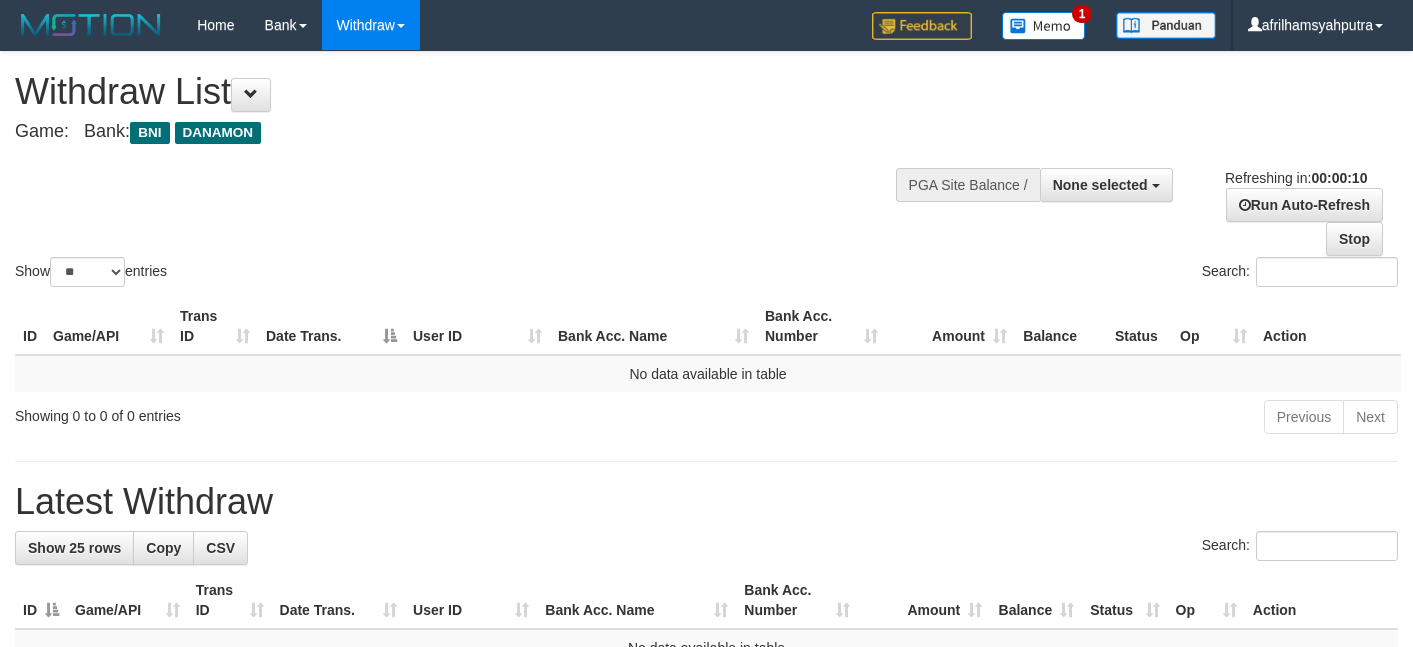 select 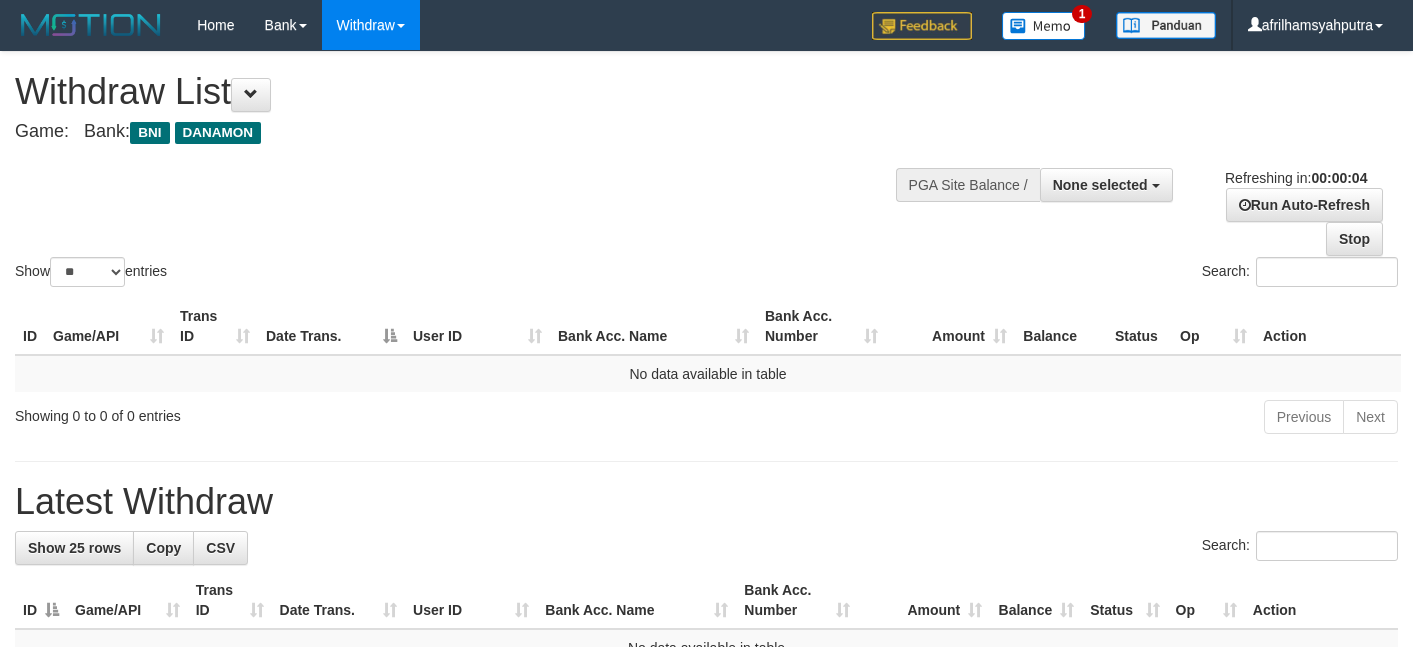 scroll, scrollTop: 0, scrollLeft: 0, axis: both 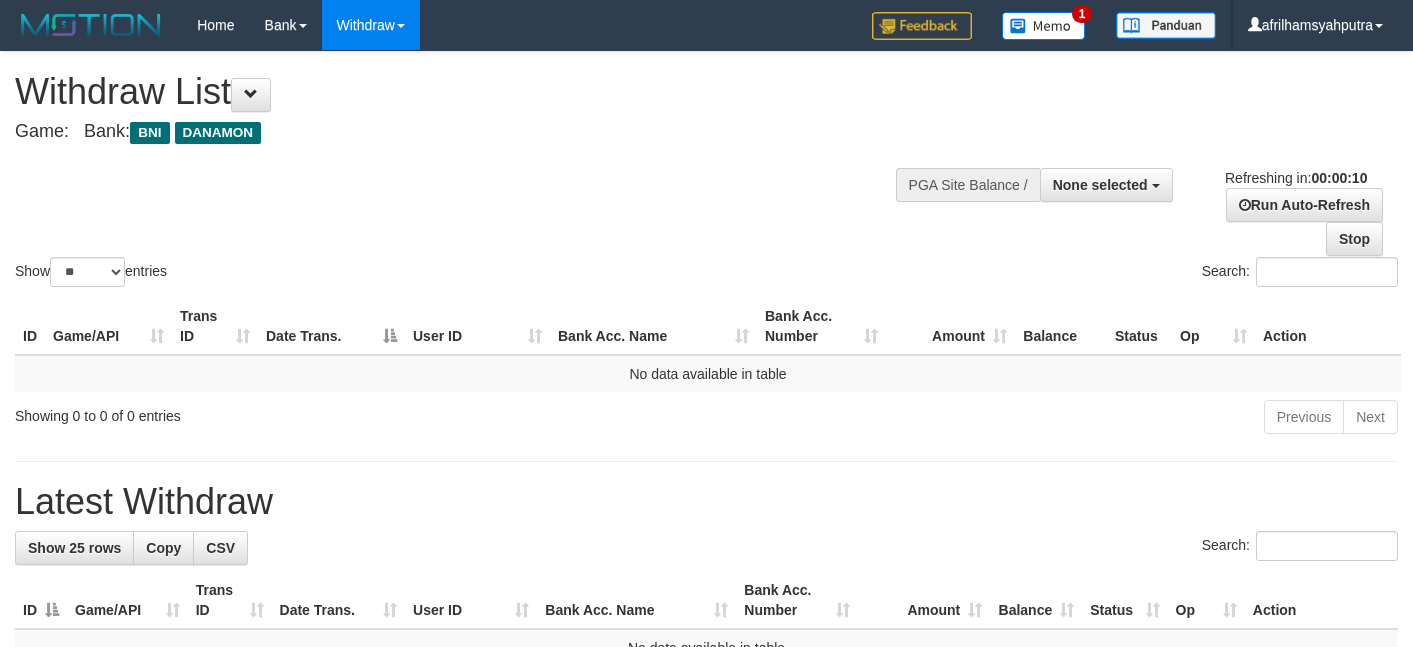 select 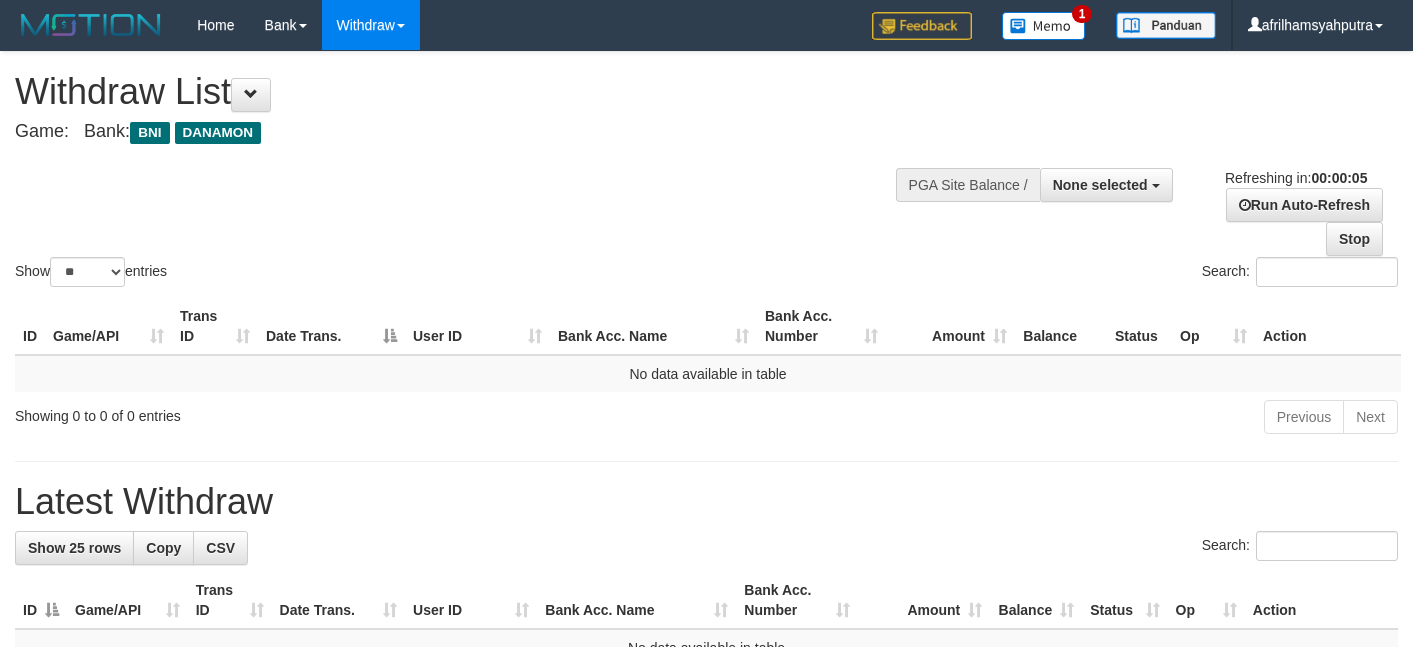 scroll, scrollTop: 0, scrollLeft: 0, axis: both 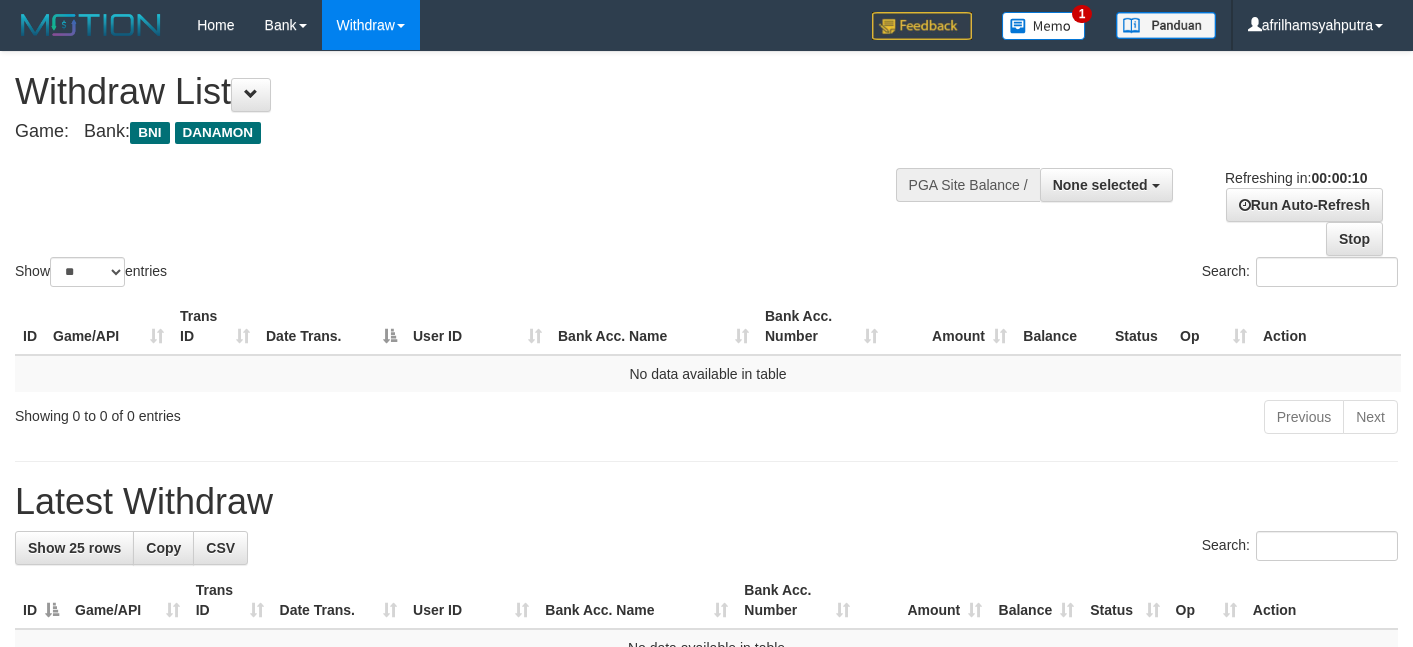 select 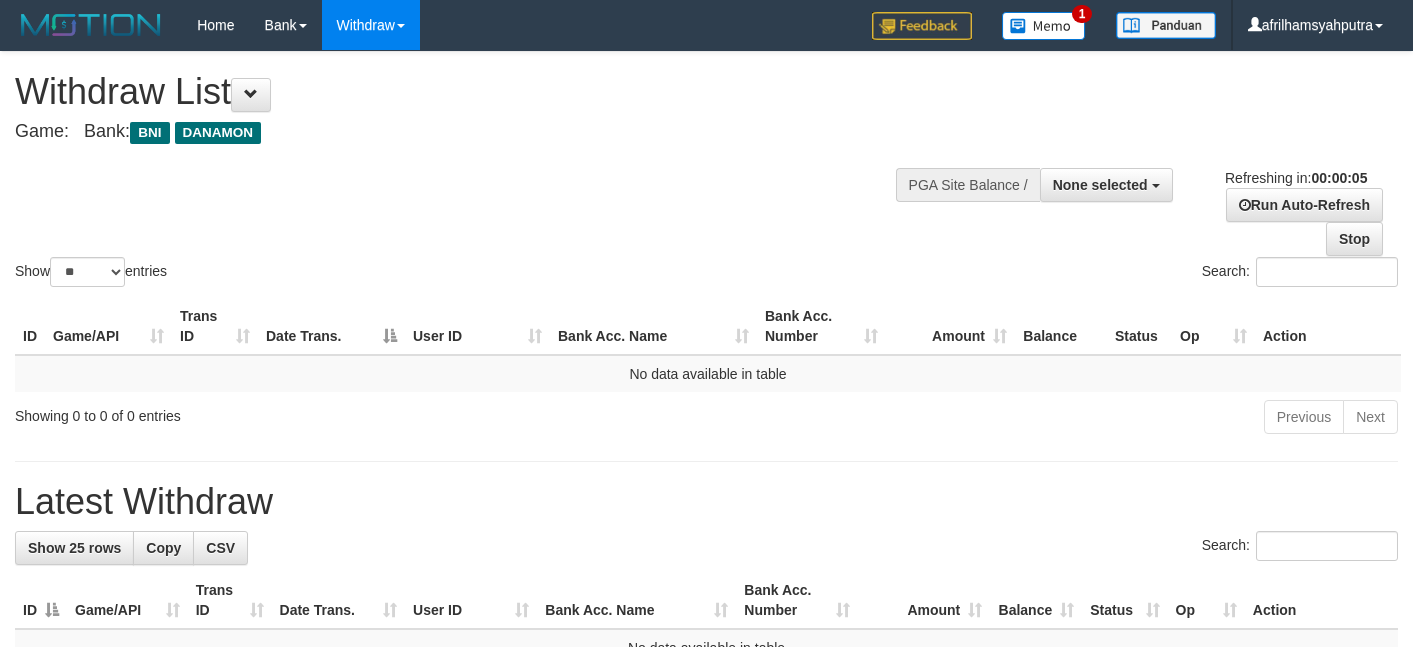 scroll, scrollTop: 0, scrollLeft: 0, axis: both 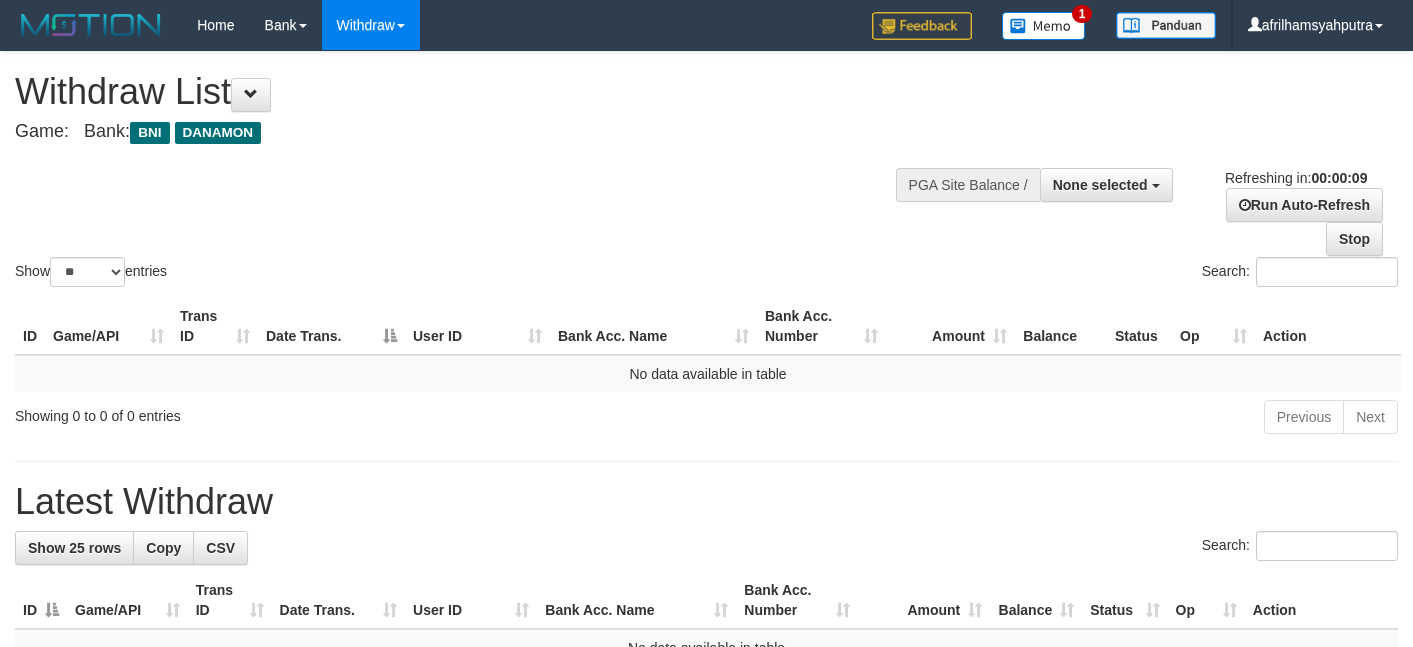 select 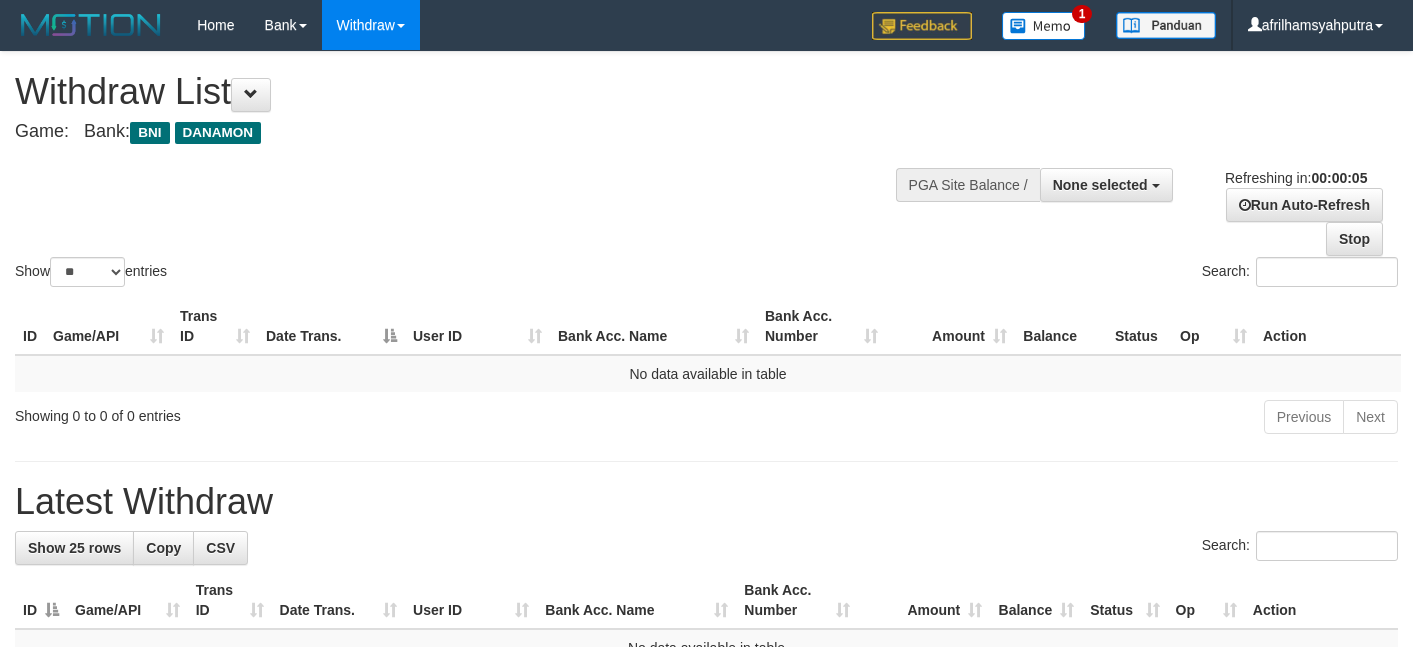 scroll, scrollTop: 0, scrollLeft: 0, axis: both 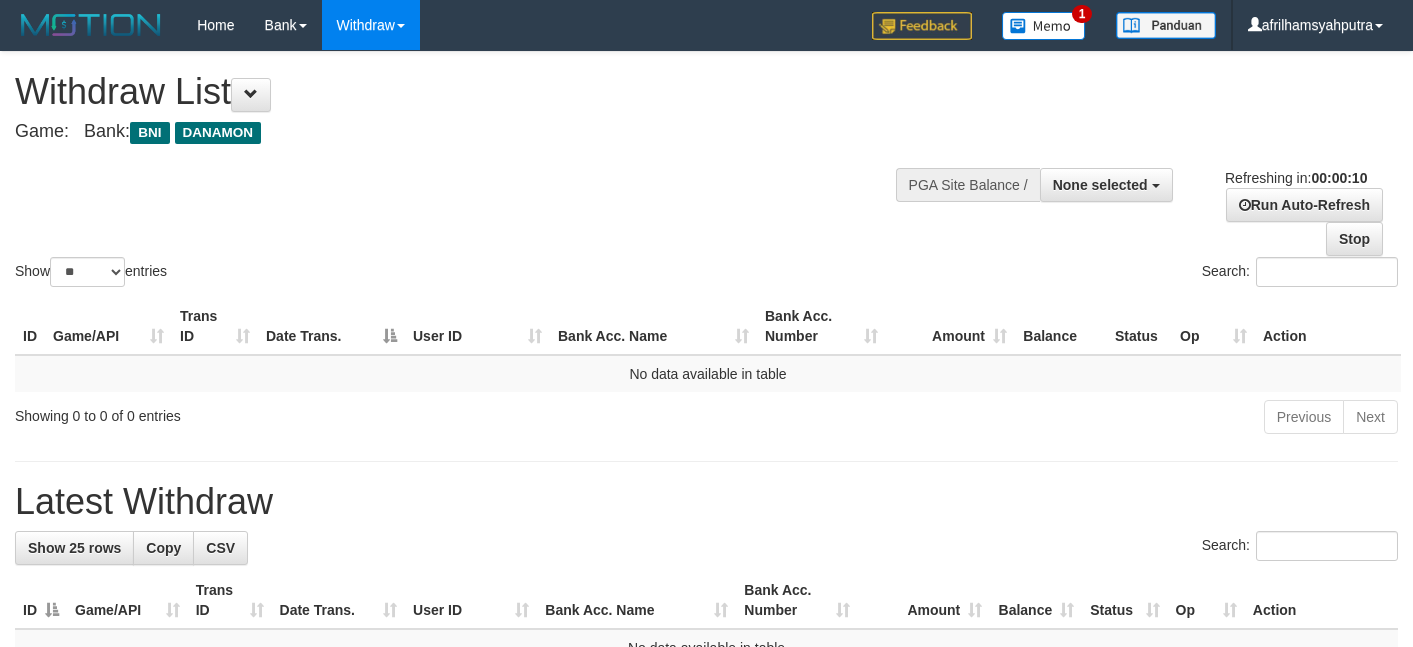select 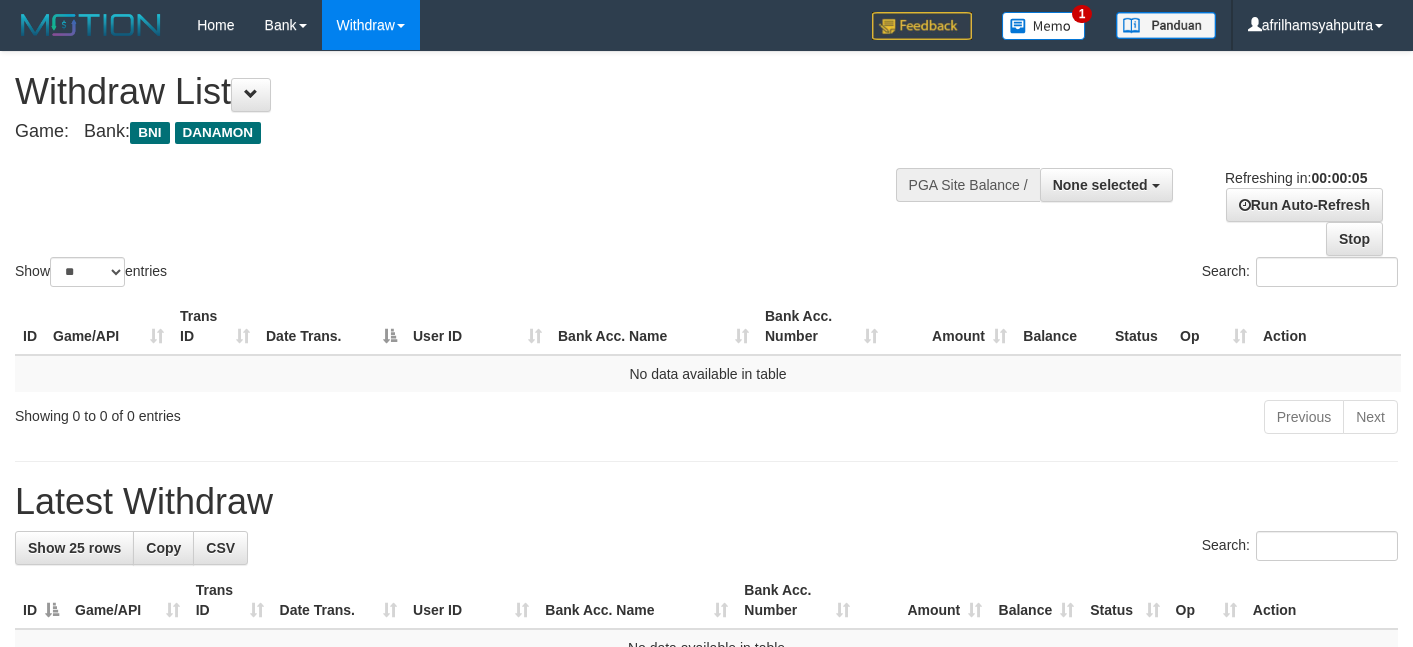 scroll, scrollTop: 0, scrollLeft: 0, axis: both 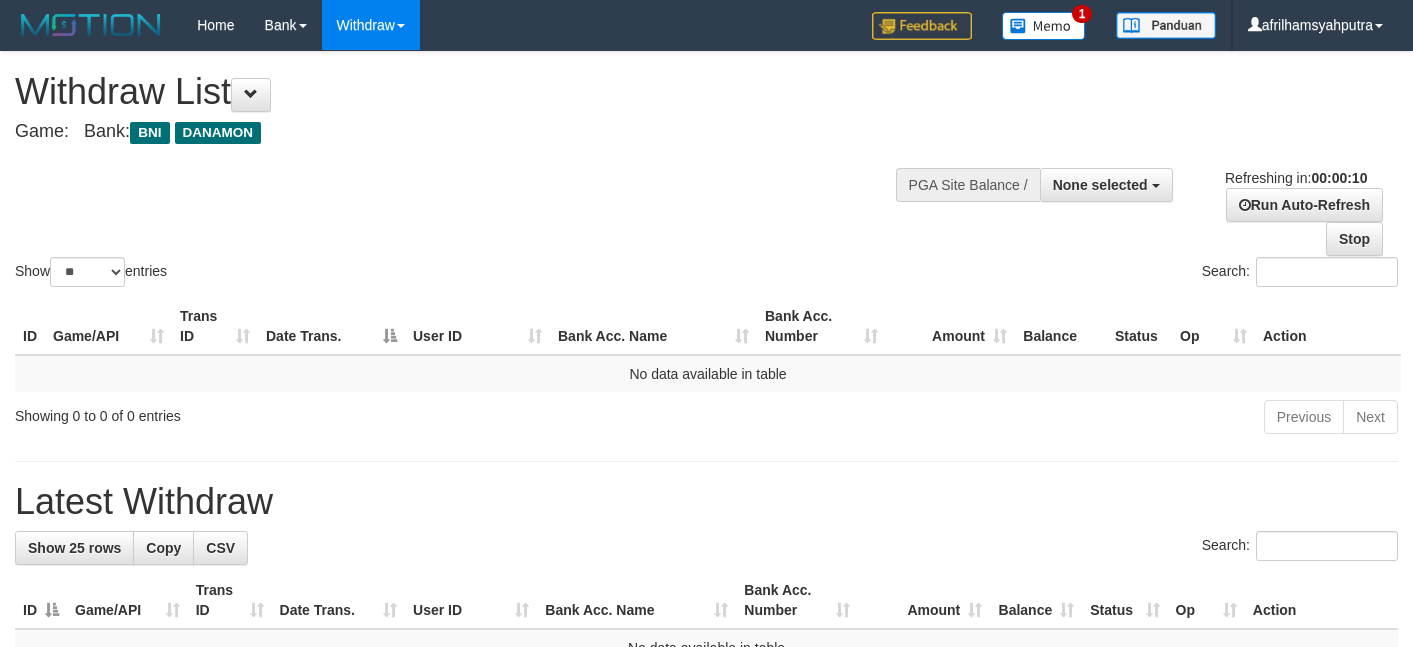 select 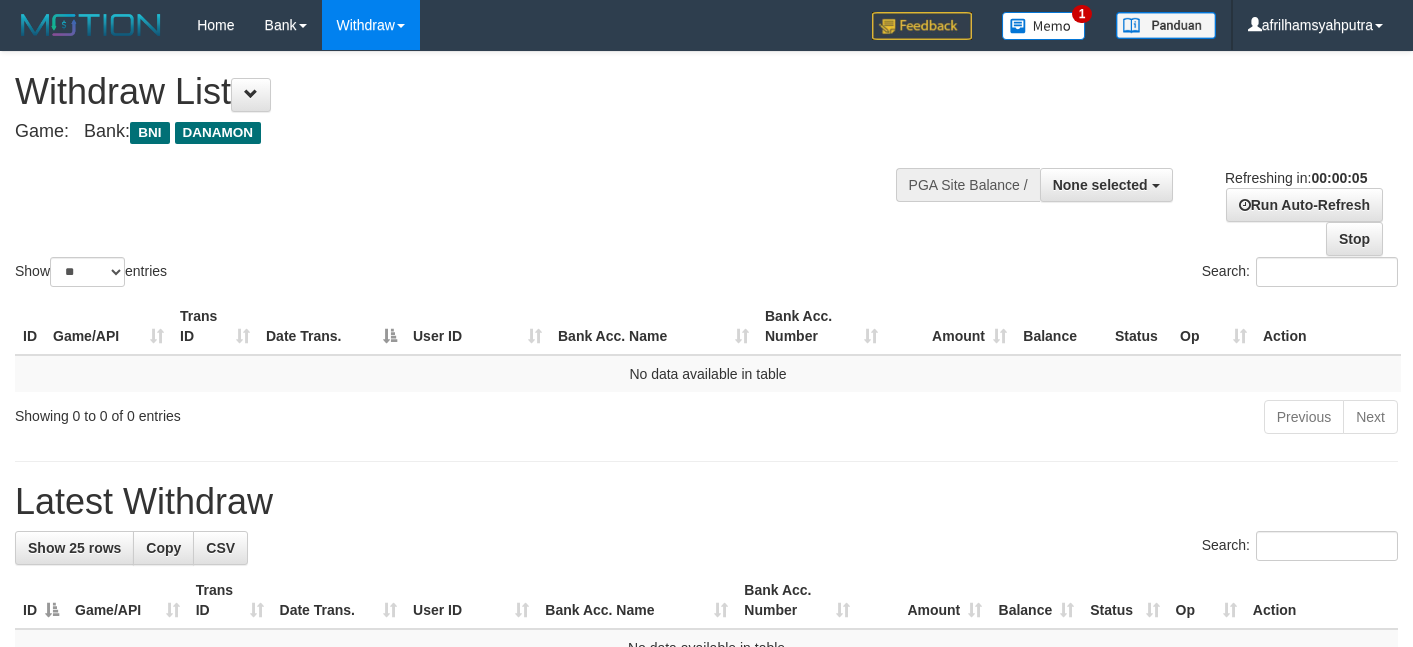 scroll, scrollTop: 0, scrollLeft: 0, axis: both 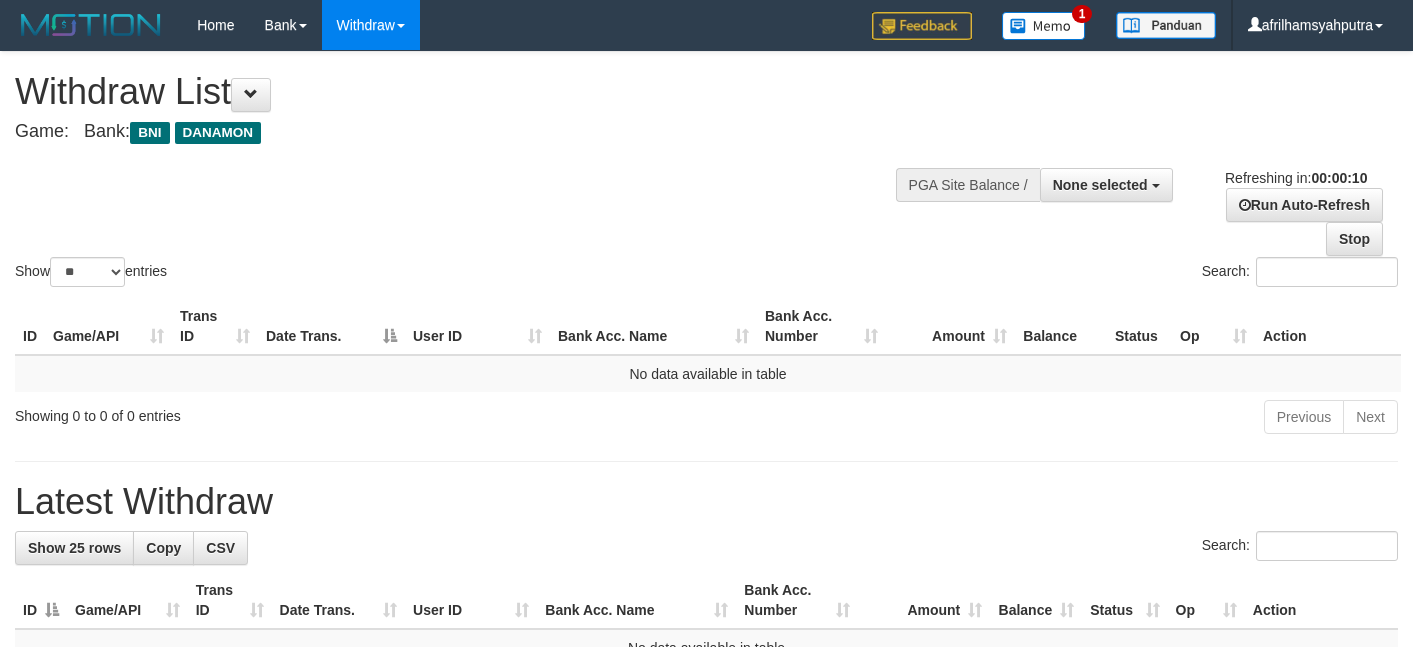 select 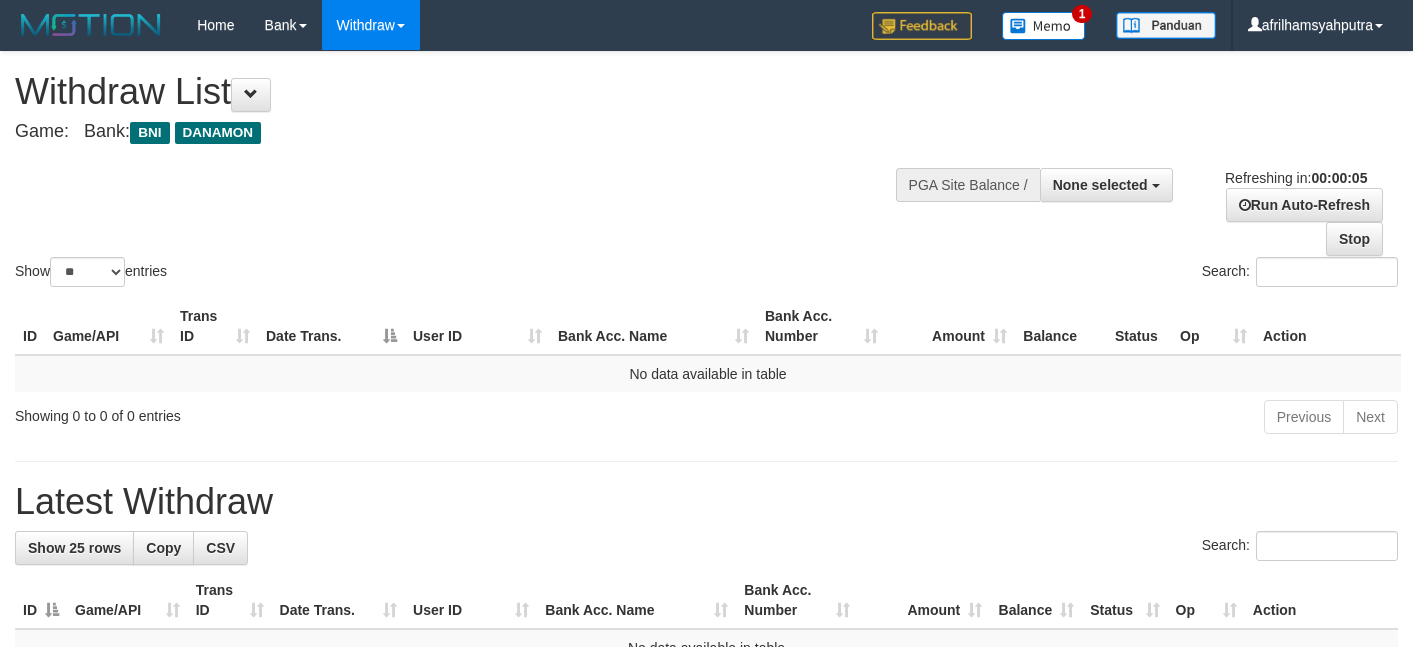 scroll, scrollTop: 0, scrollLeft: 0, axis: both 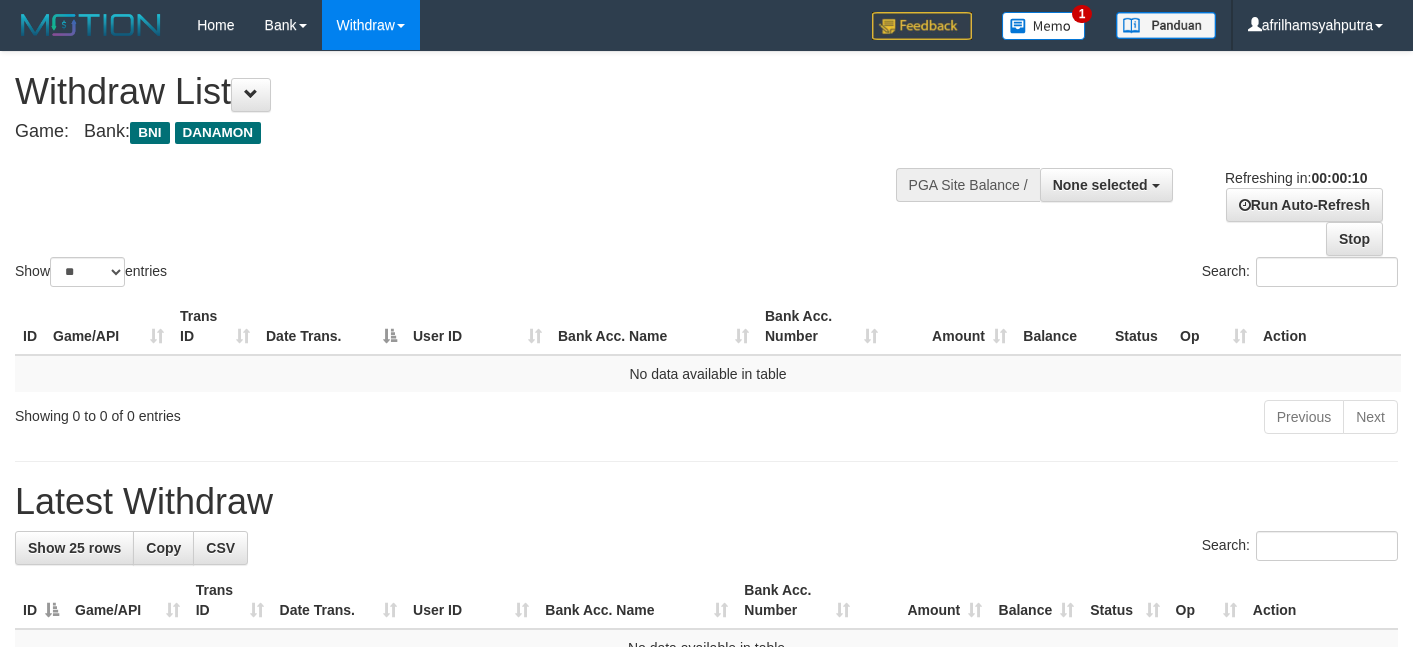 select 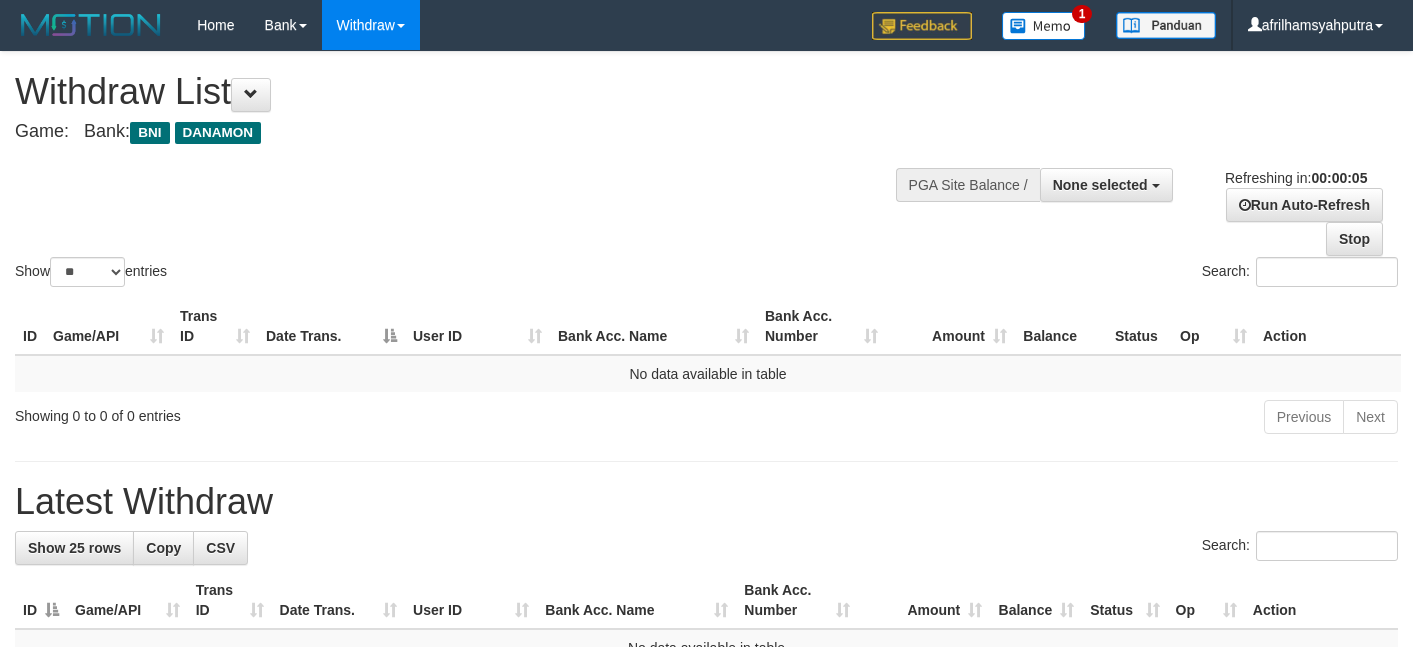 scroll, scrollTop: 0, scrollLeft: 0, axis: both 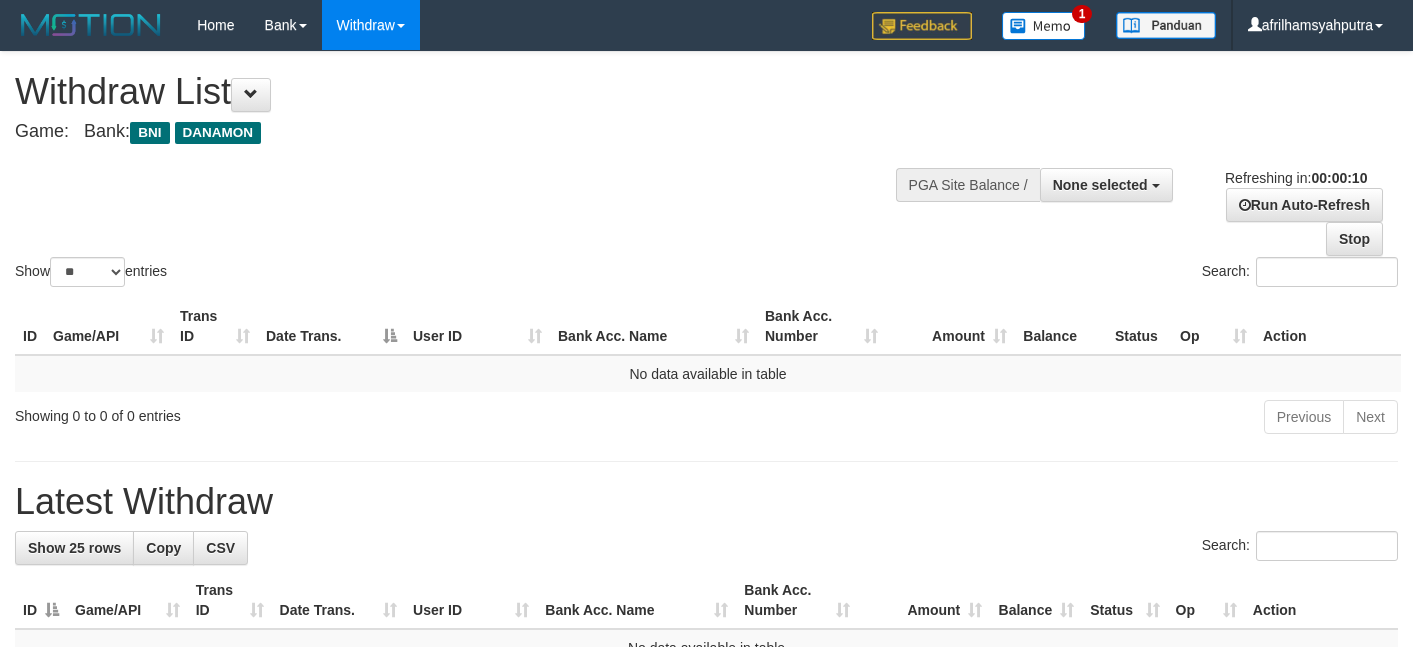 select 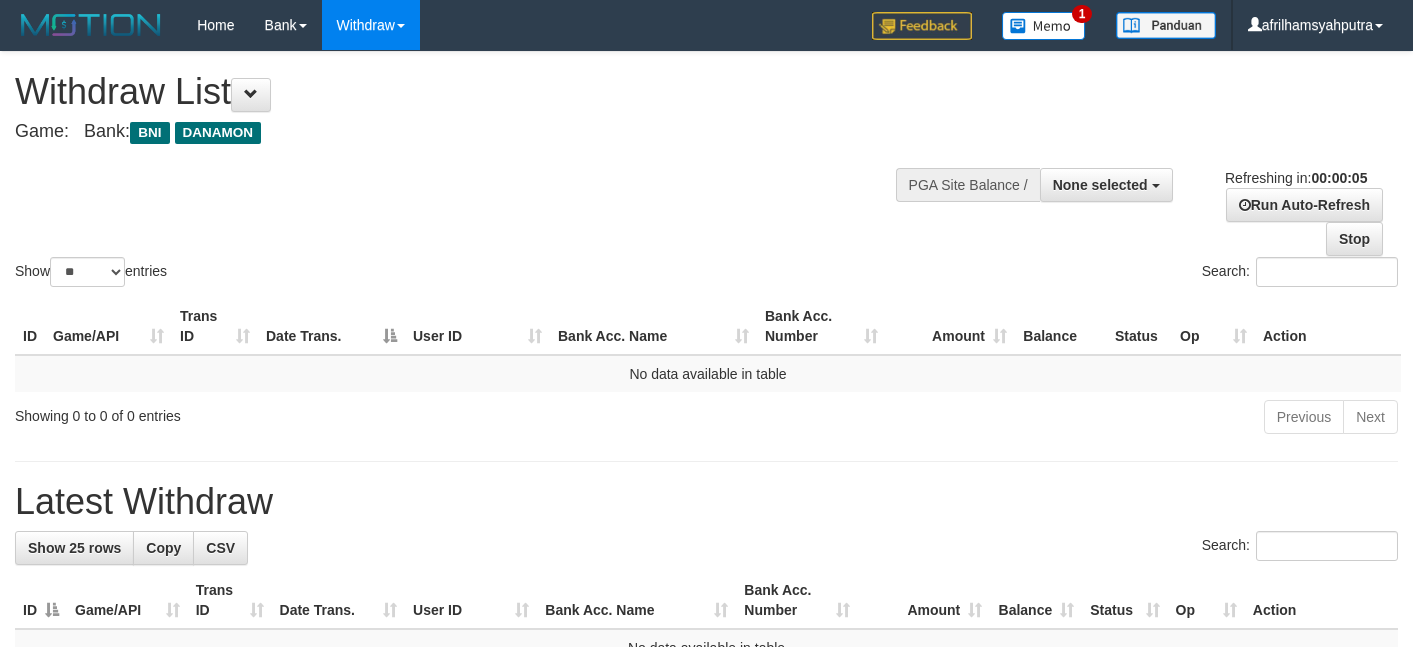 scroll, scrollTop: 0, scrollLeft: 0, axis: both 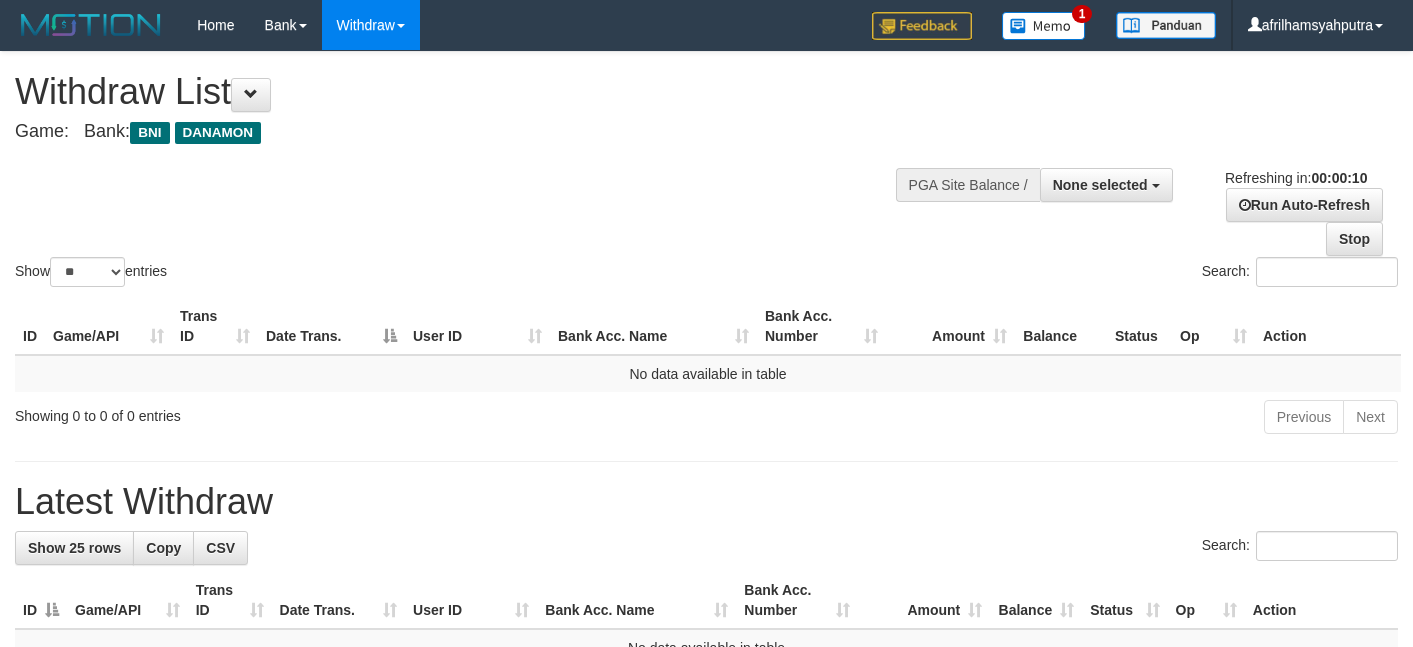 select 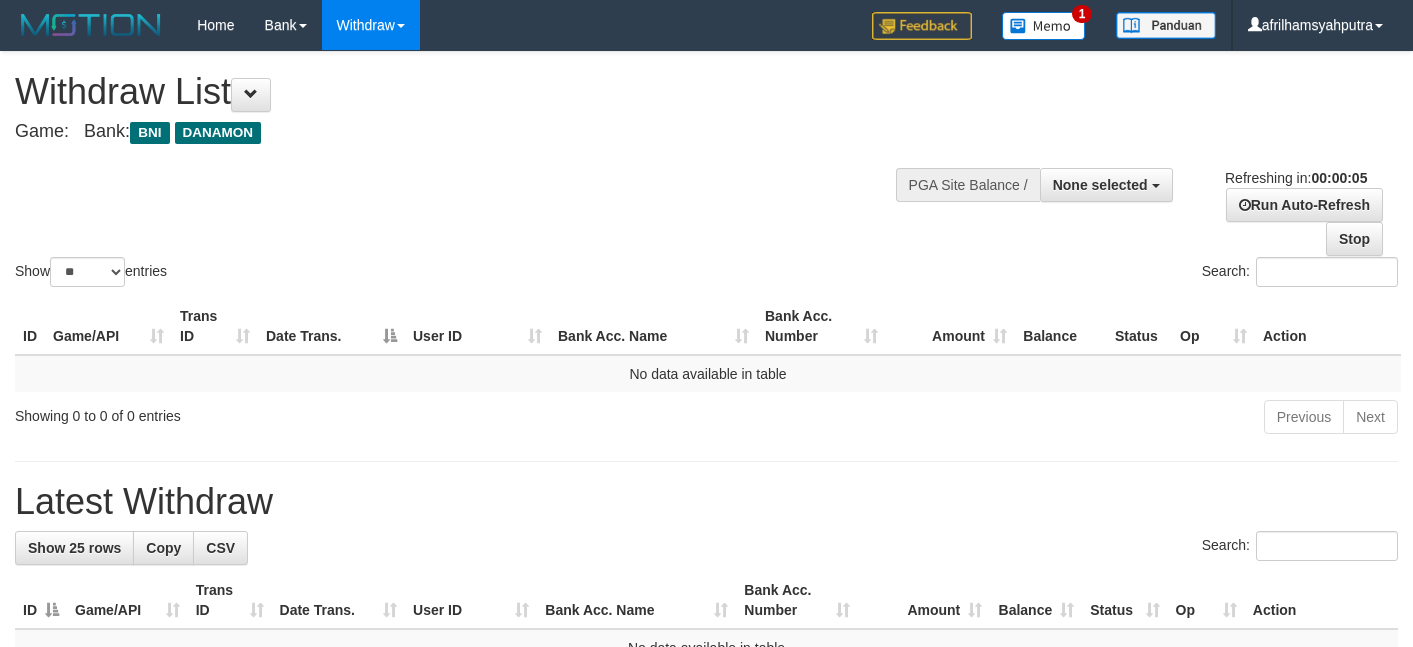 scroll, scrollTop: 0, scrollLeft: 0, axis: both 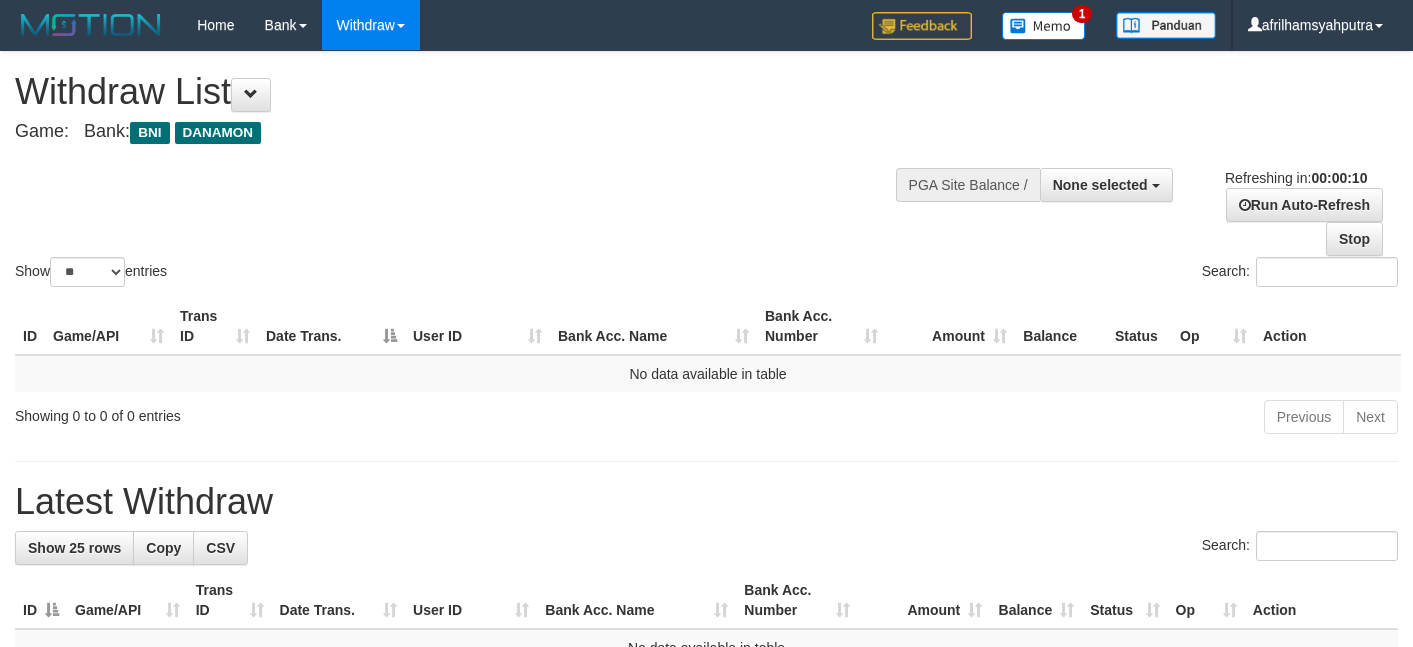 select 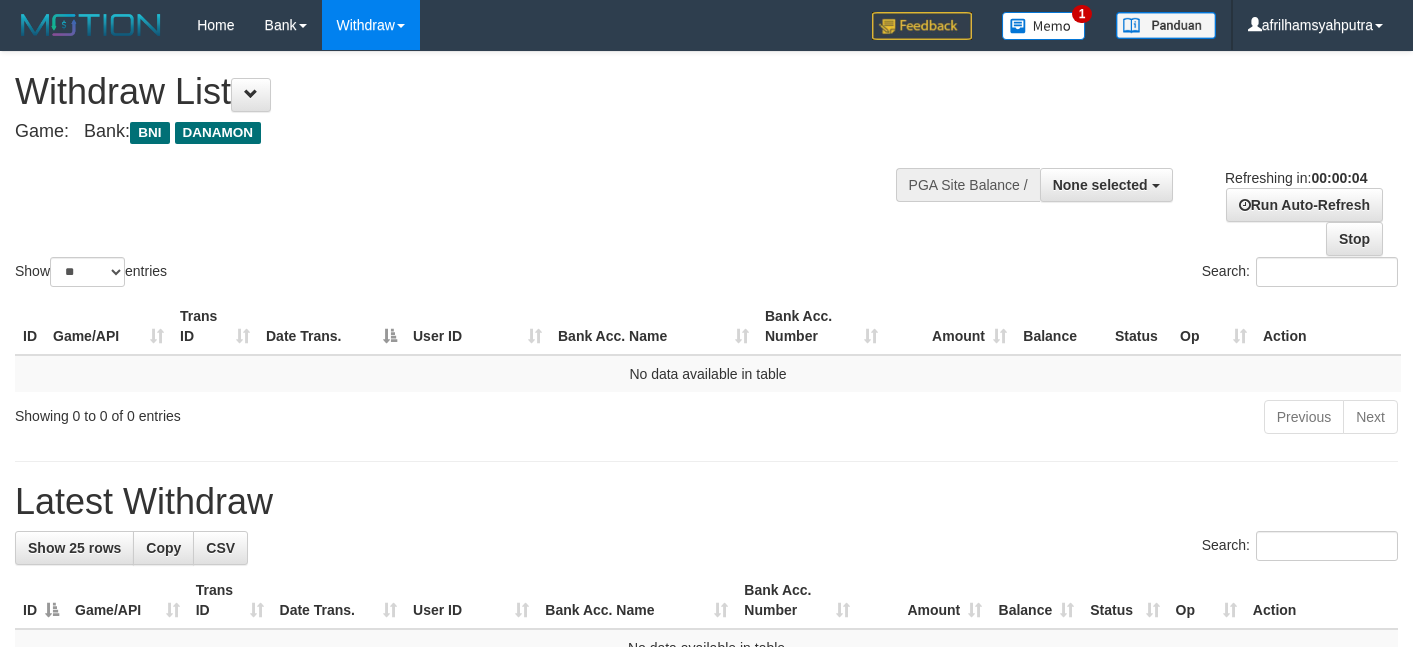 scroll, scrollTop: 0, scrollLeft: 0, axis: both 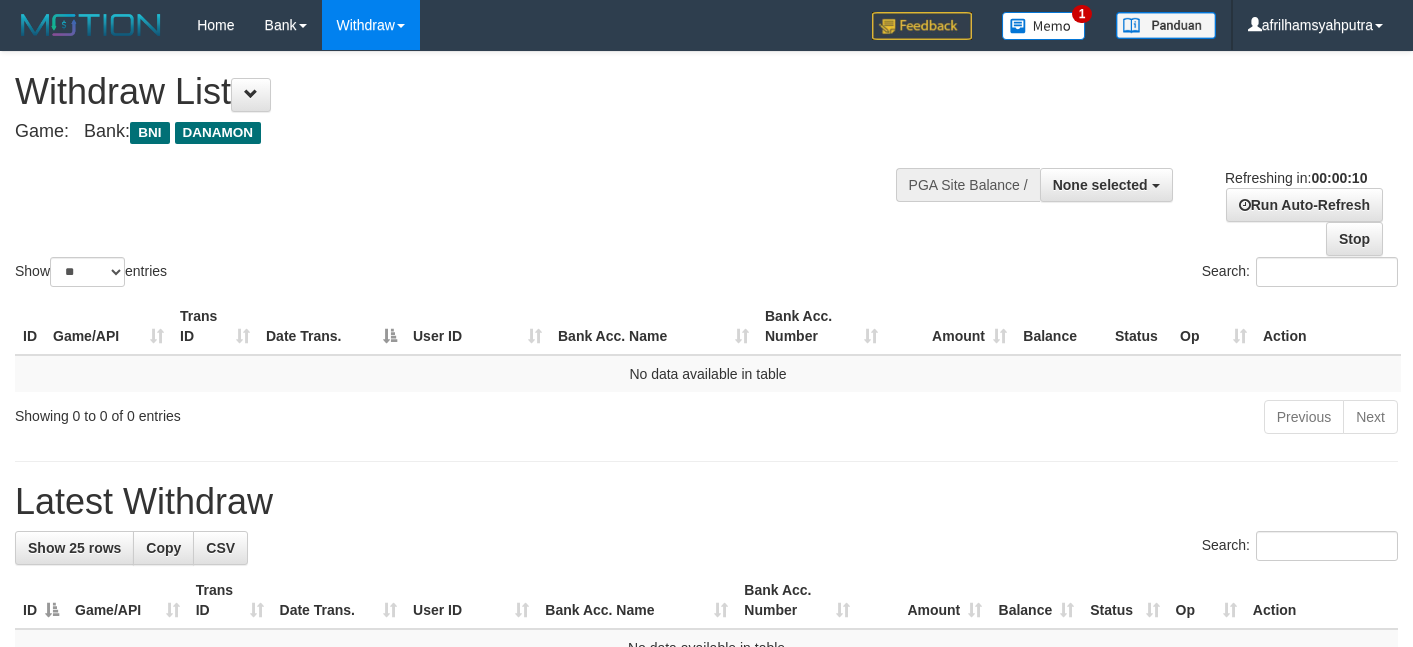 select 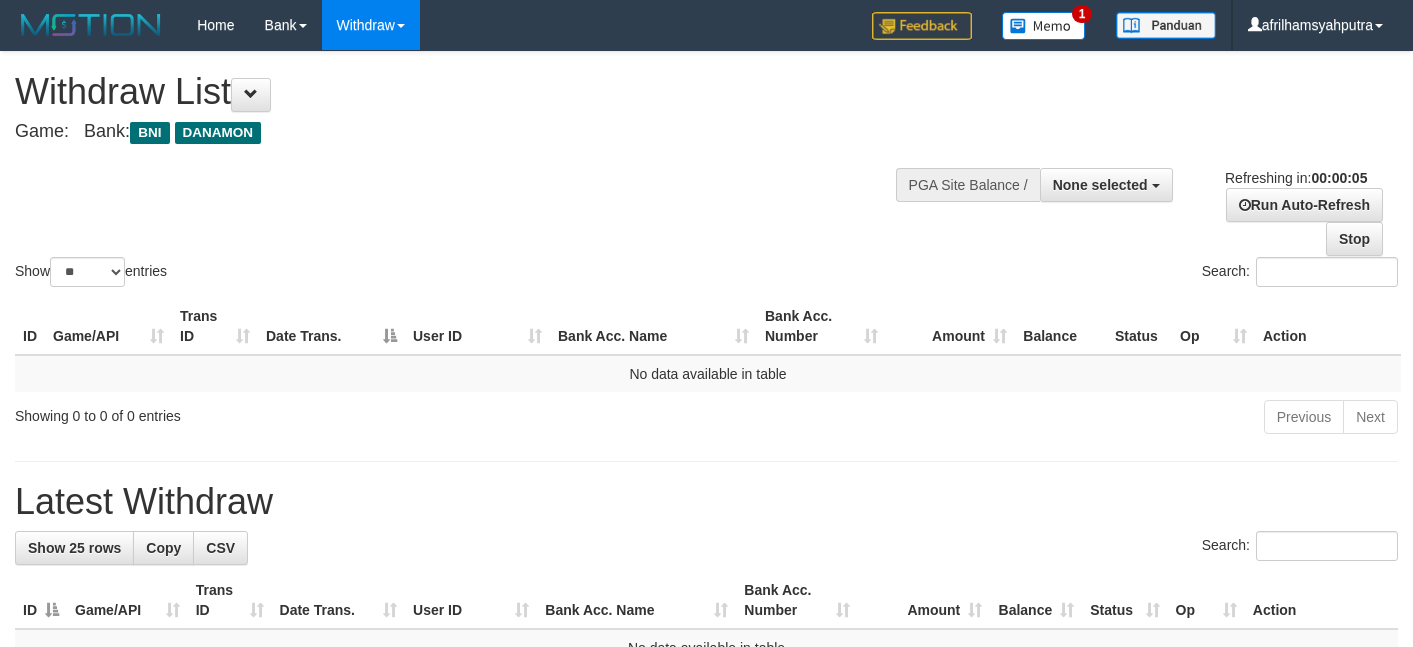 scroll, scrollTop: 0, scrollLeft: 0, axis: both 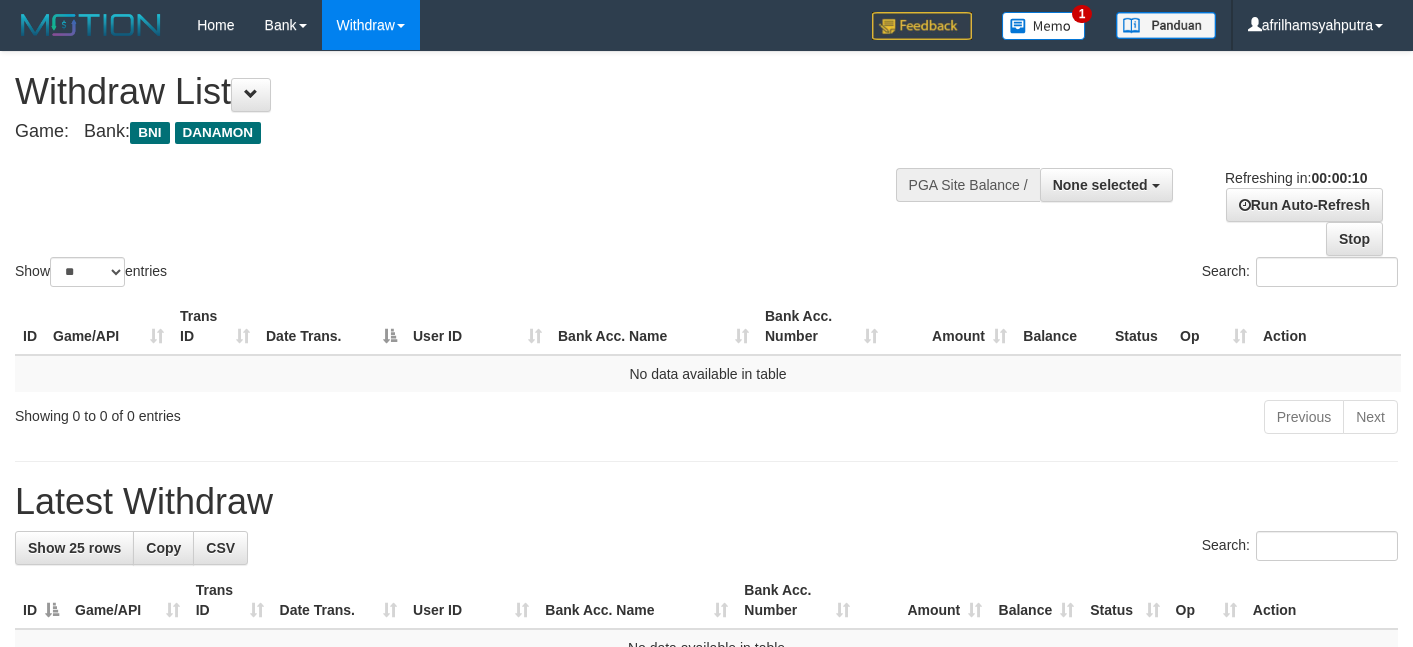 select 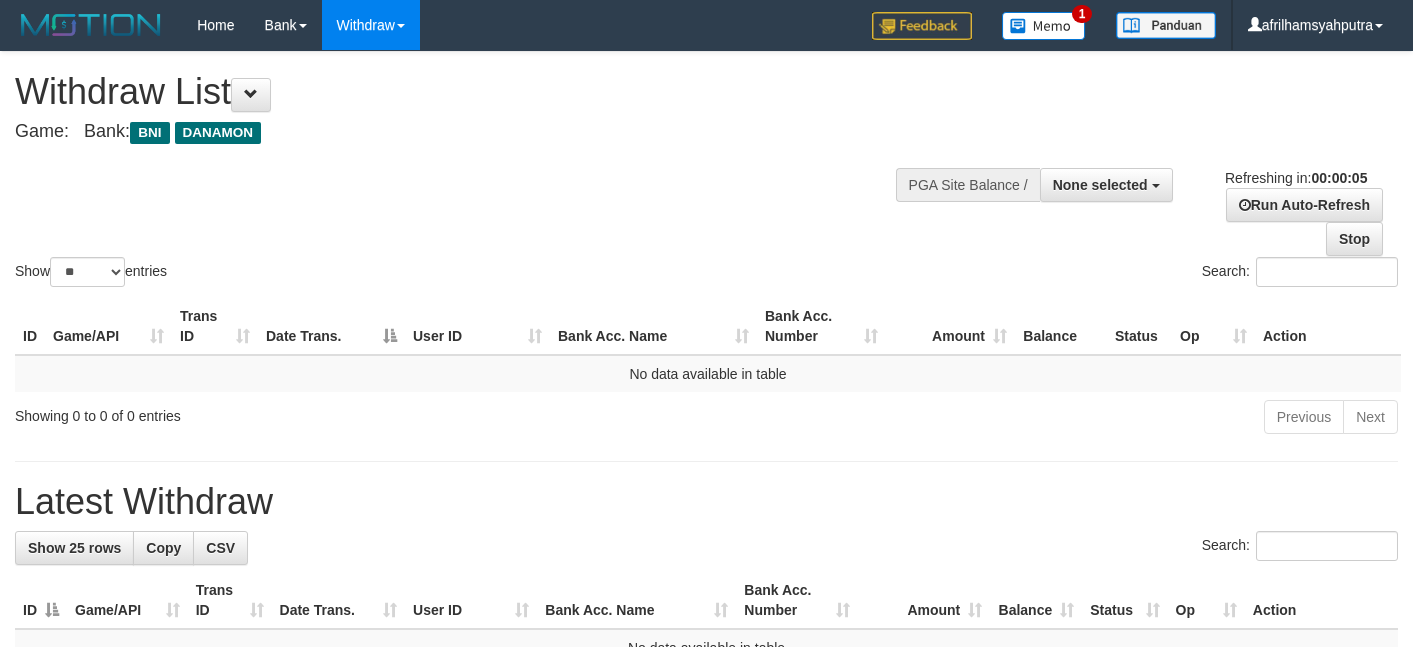 scroll, scrollTop: 0, scrollLeft: 0, axis: both 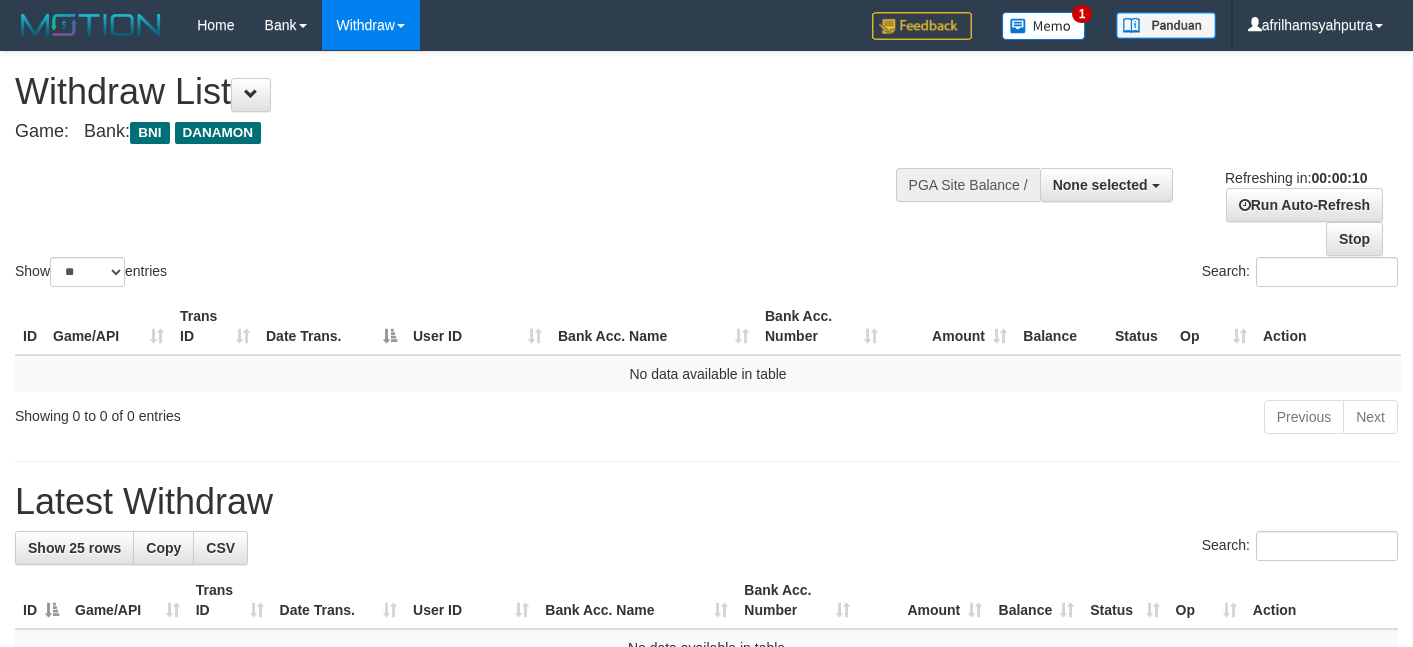 select 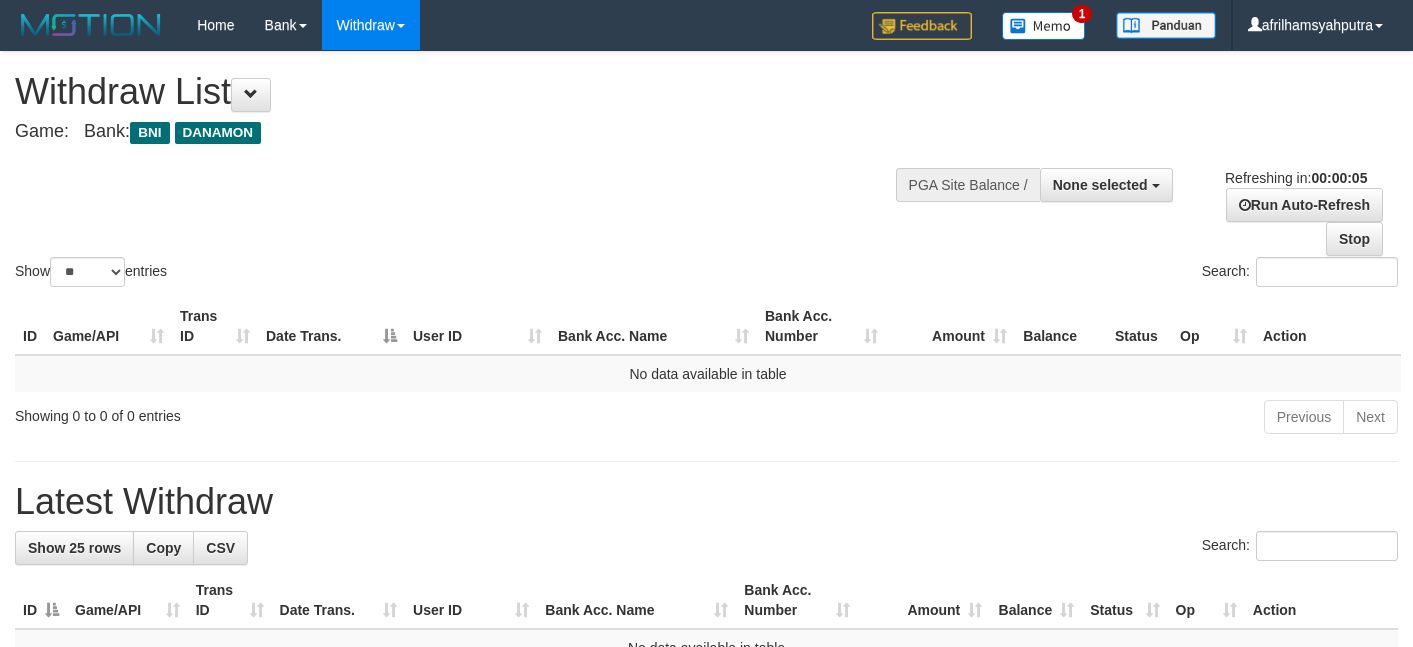 scroll, scrollTop: 0, scrollLeft: 0, axis: both 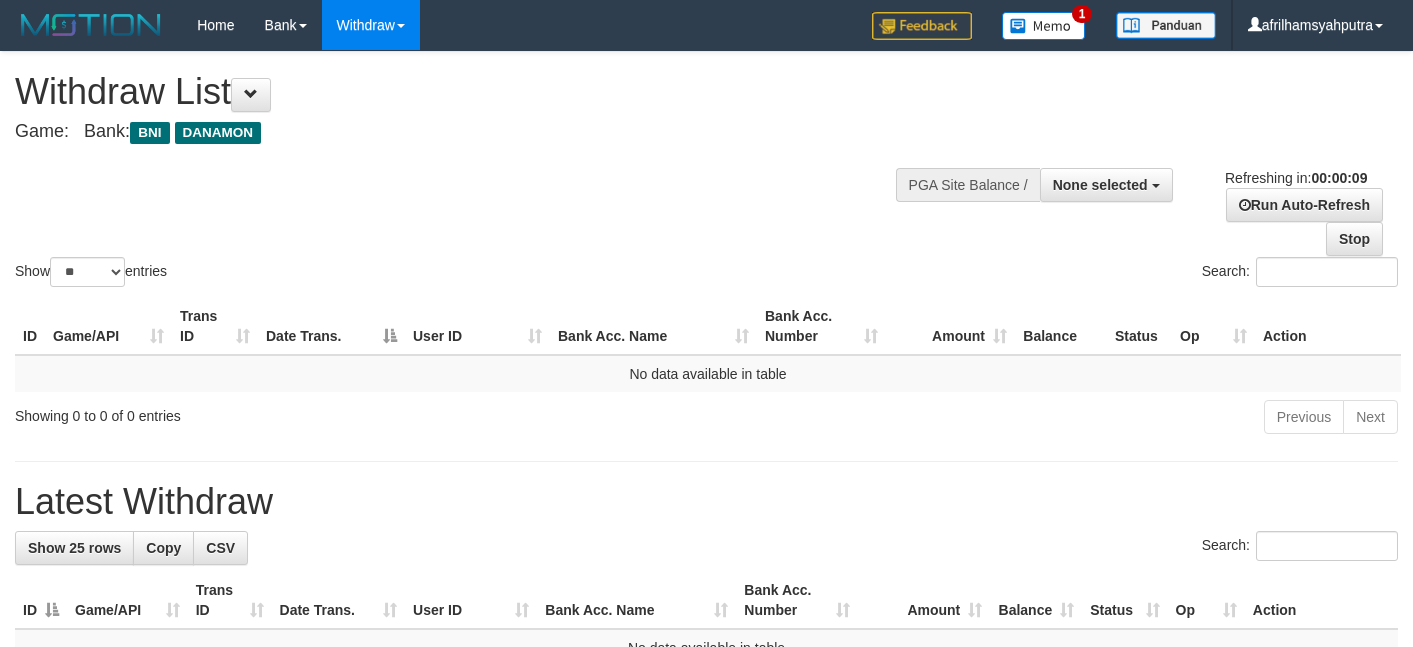 select 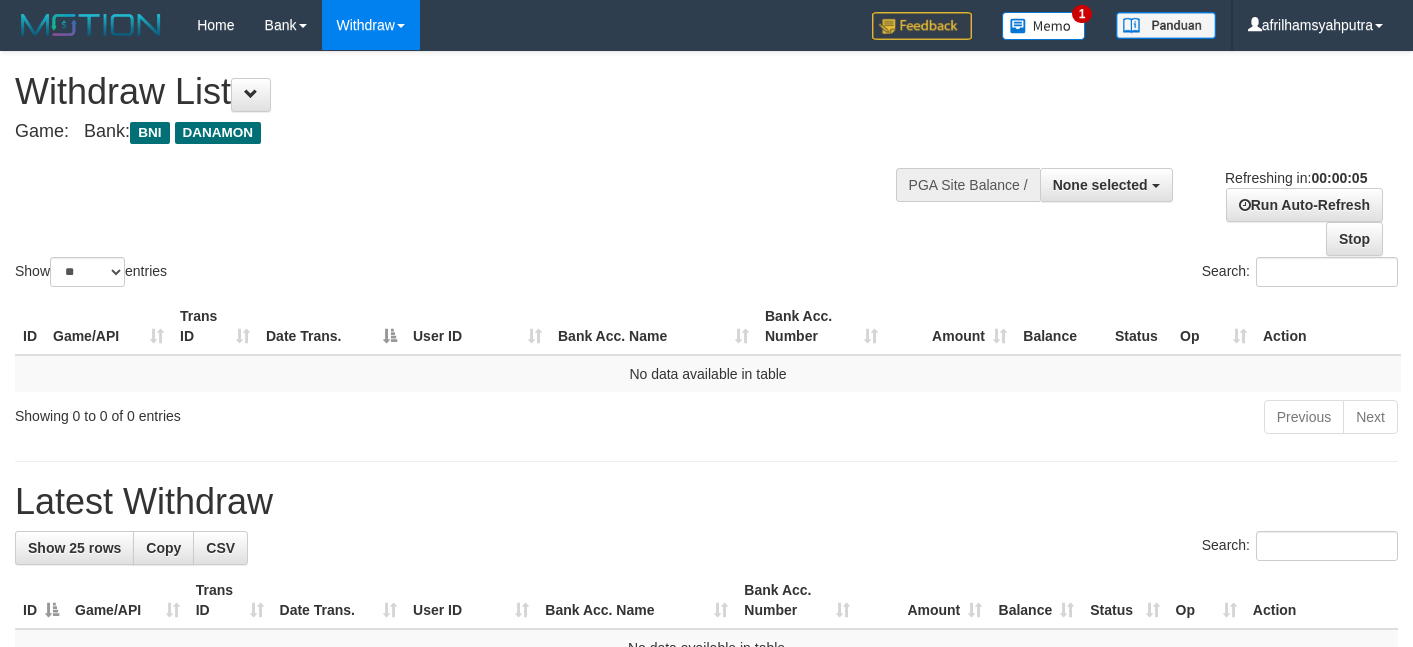 scroll, scrollTop: 0, scrollLeft: 0, axis: both 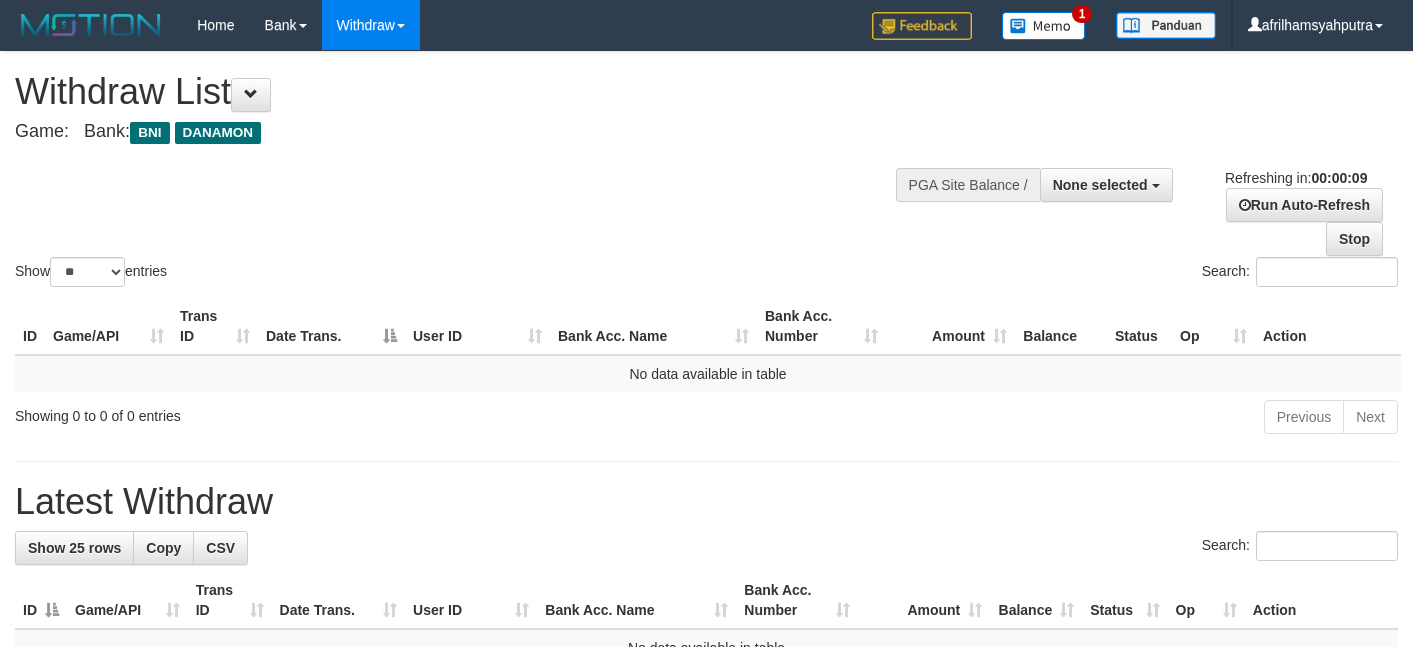 select 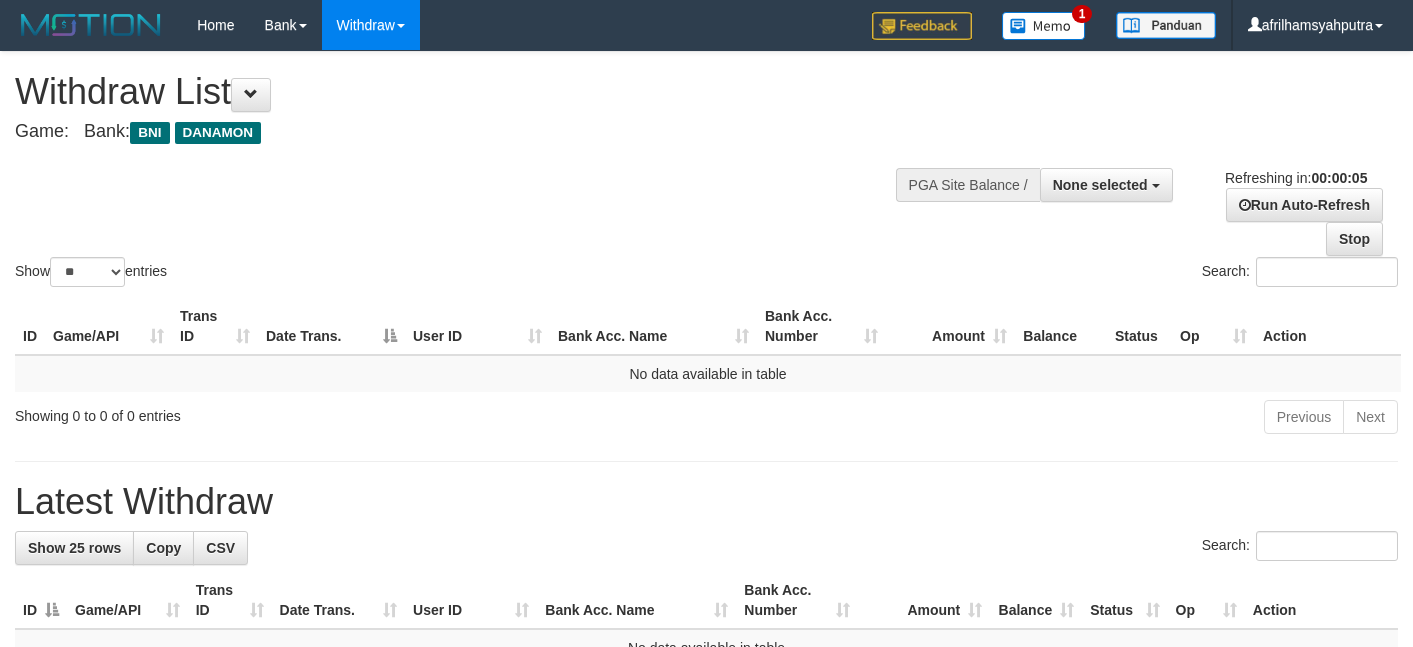 scroll, scrollTop: 0, scrollLeft: 0, axis: both 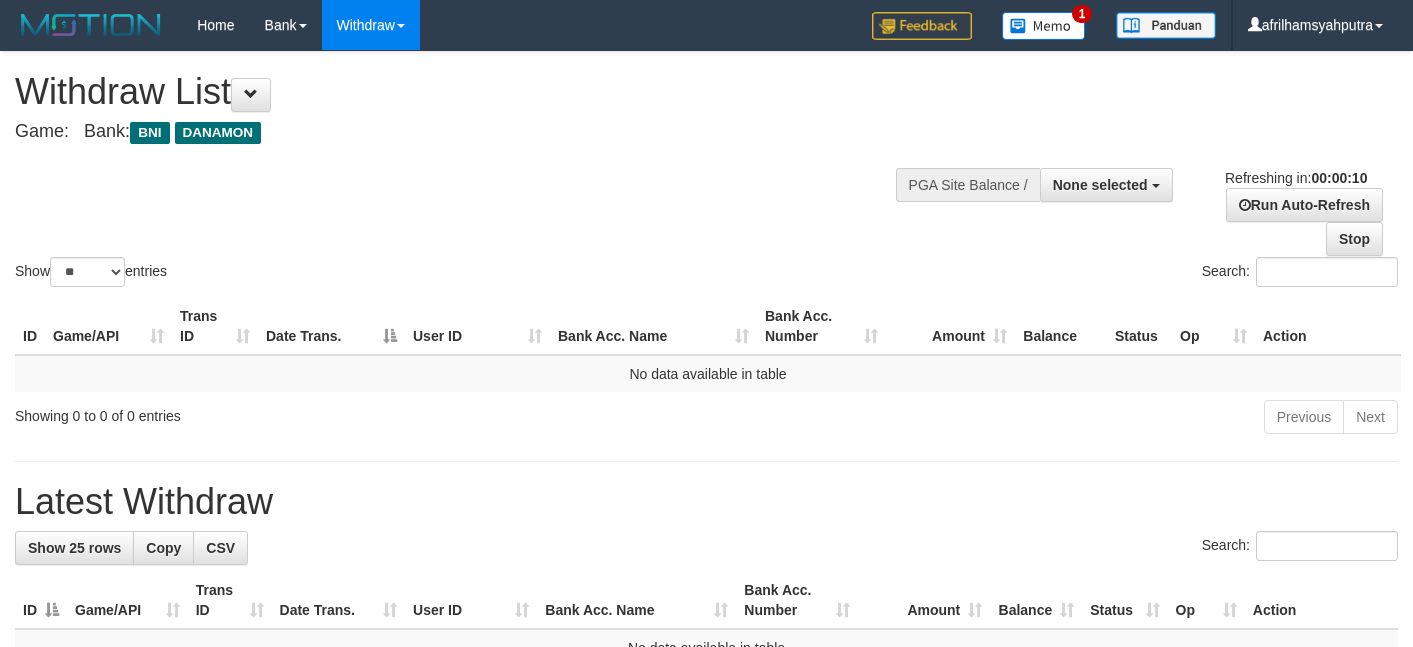 select 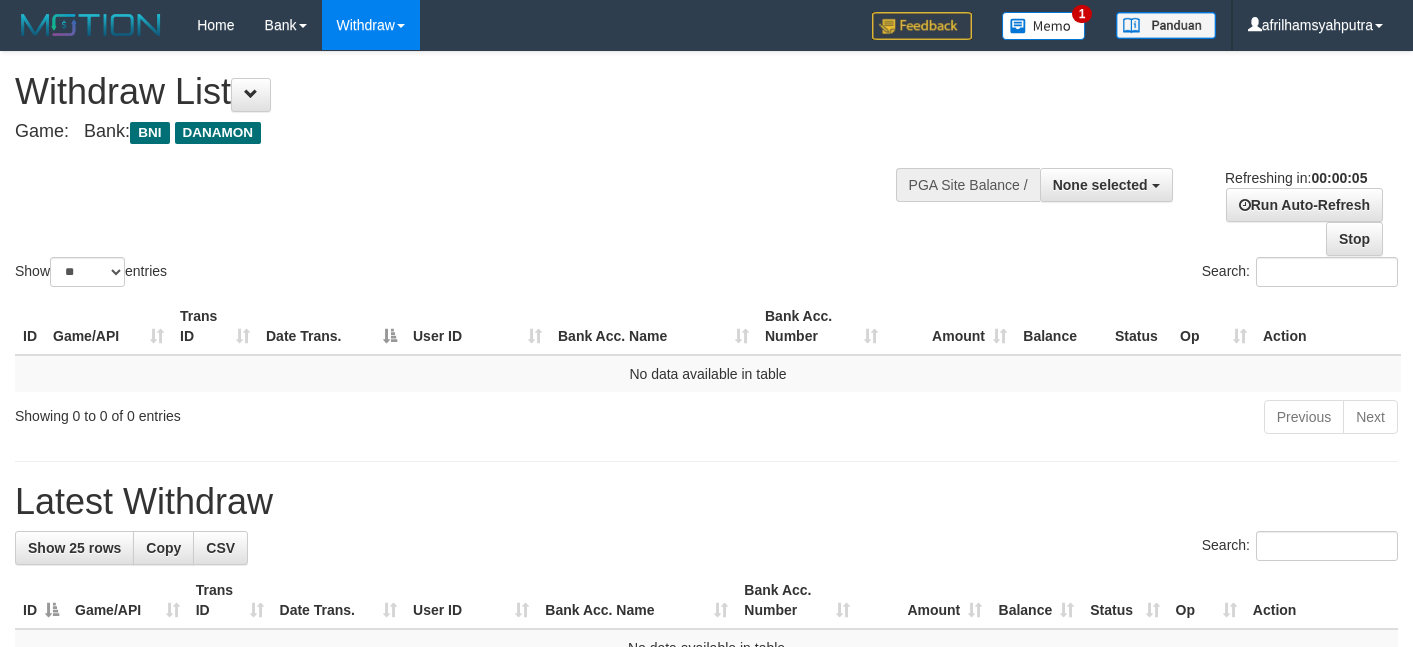 scroll, scrollTop: 0, scrollLeft: 0, axis: both 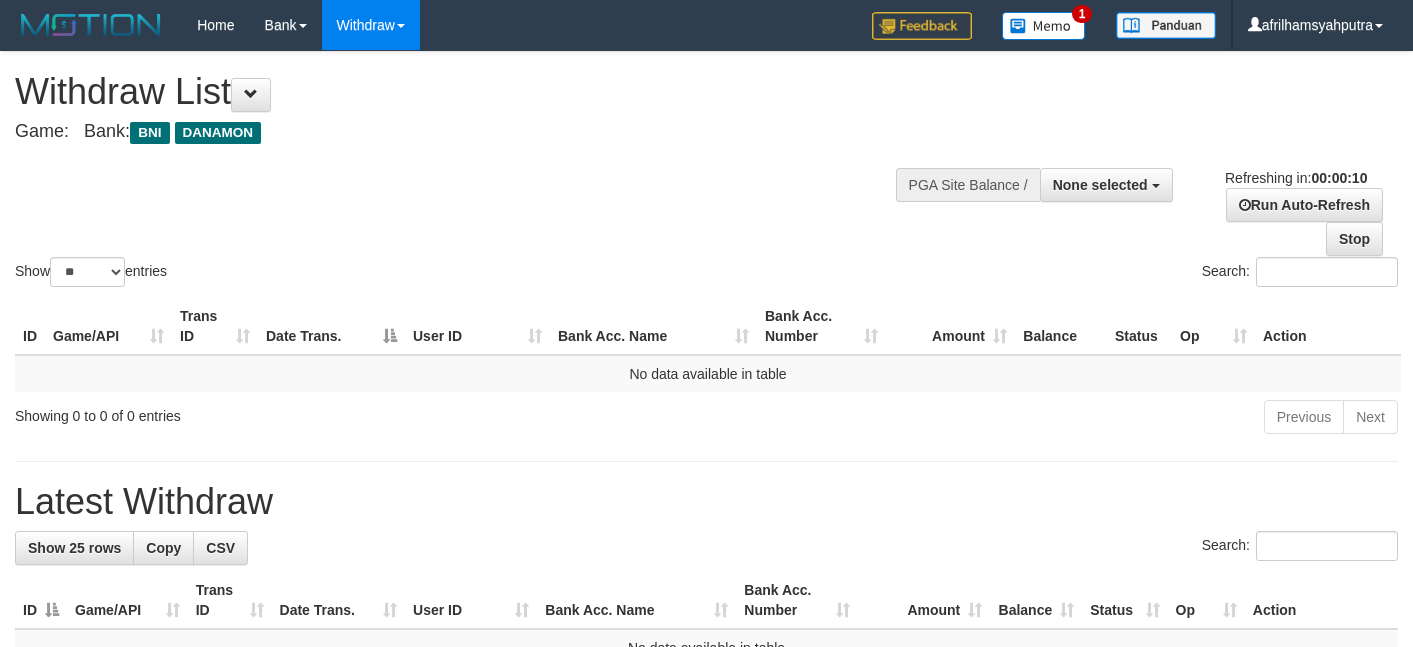 select 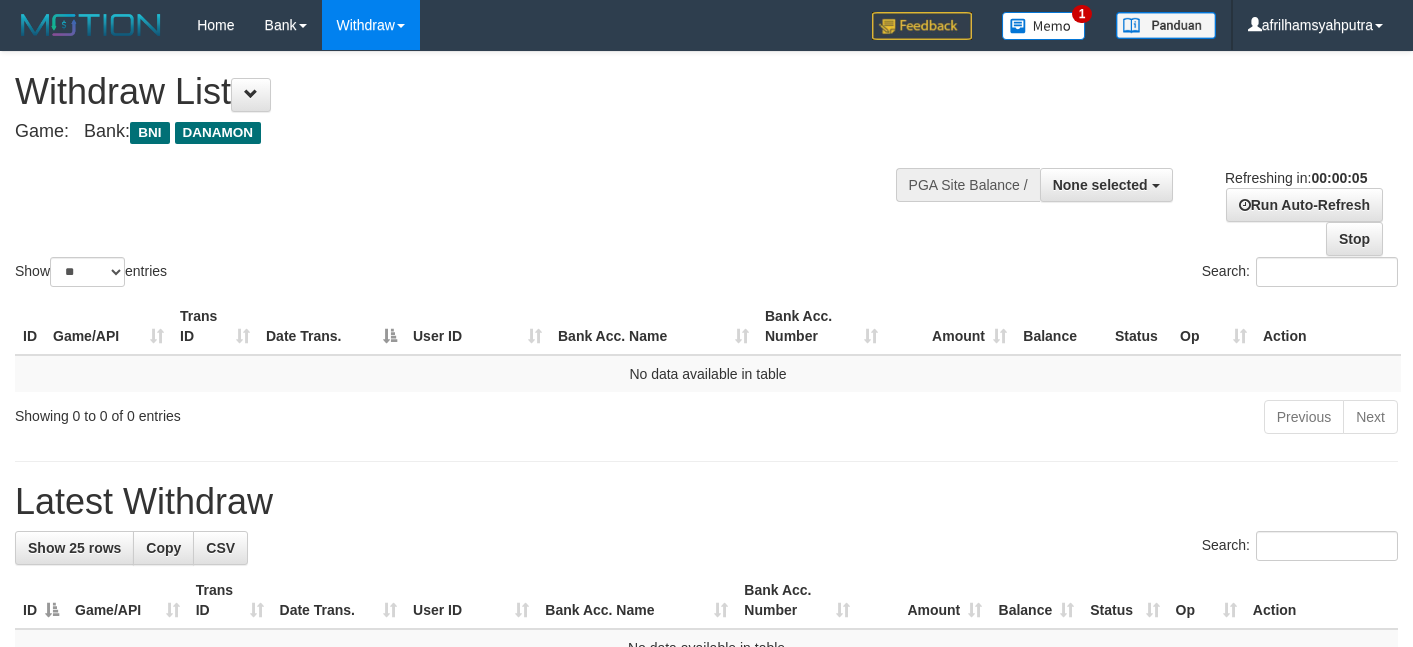scroll, scrollTop: 0, scrollLeft: 0, axis: both 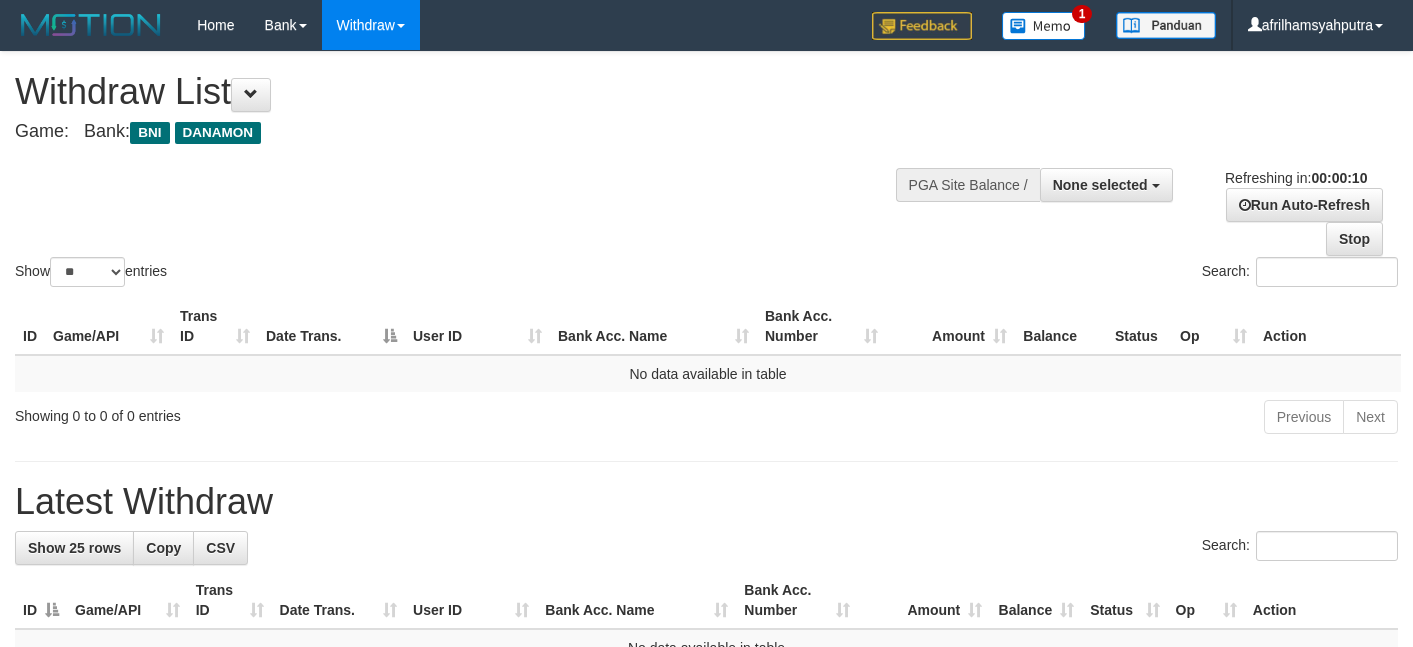 select 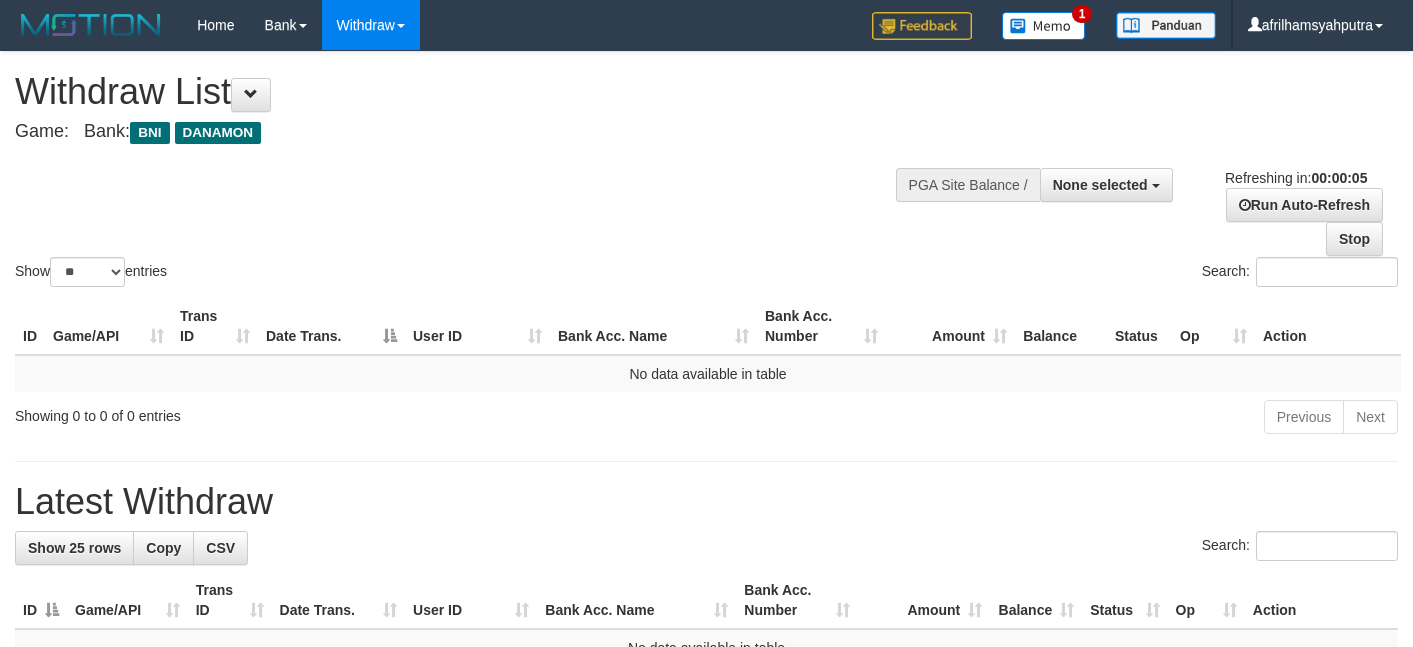 scroll, scrollTop: 0, scrollLeft: 0, axis: both 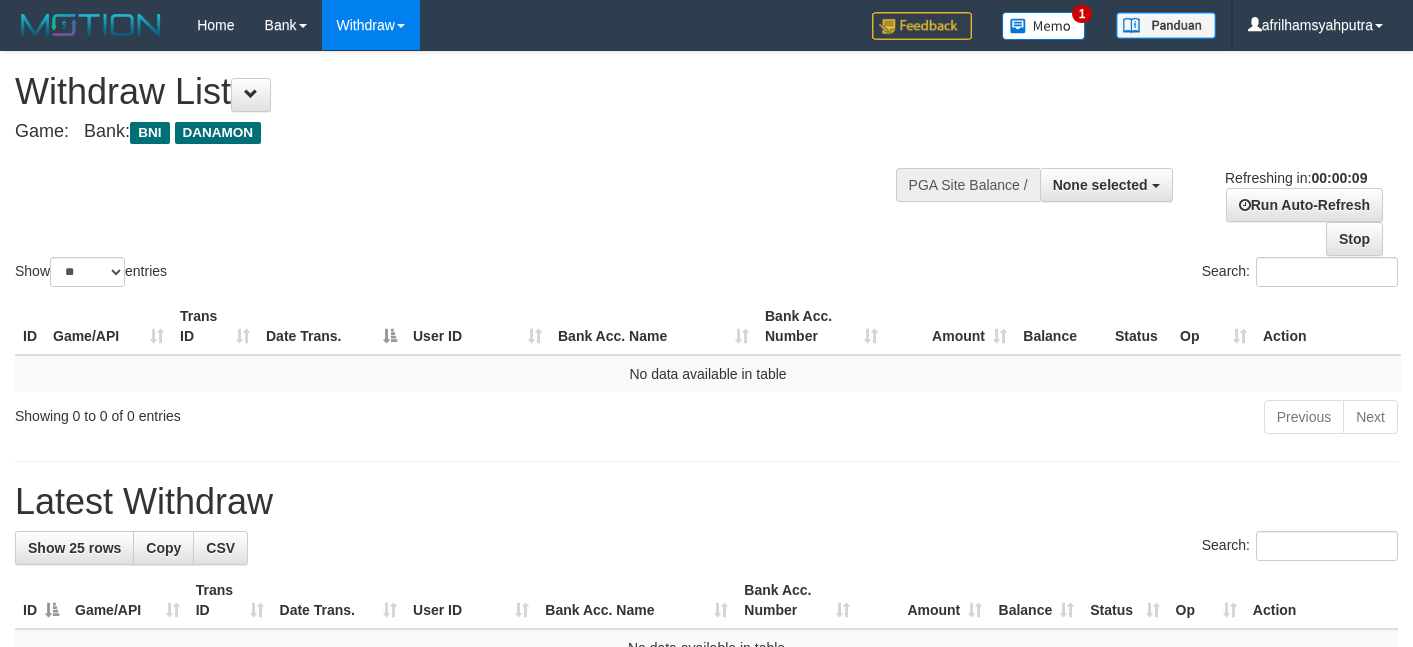 select 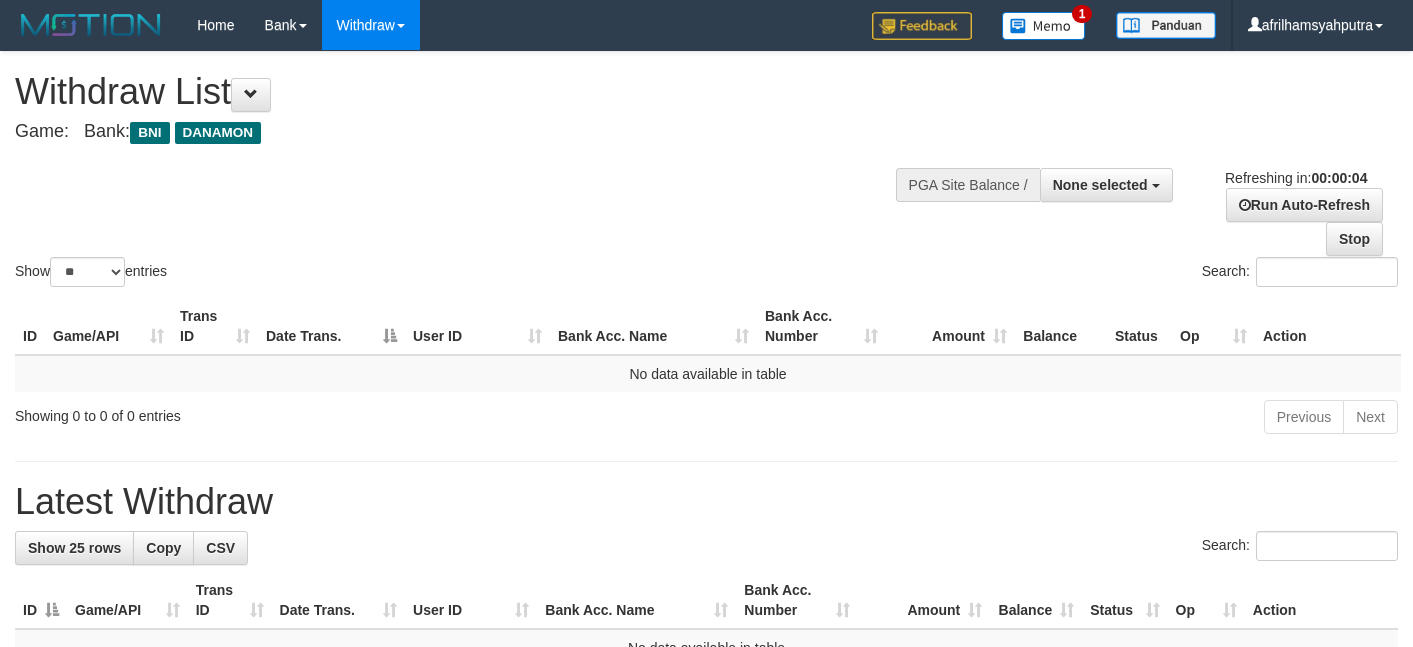scroll, scrollTop: 0, scrollLeft: 0, axis: both 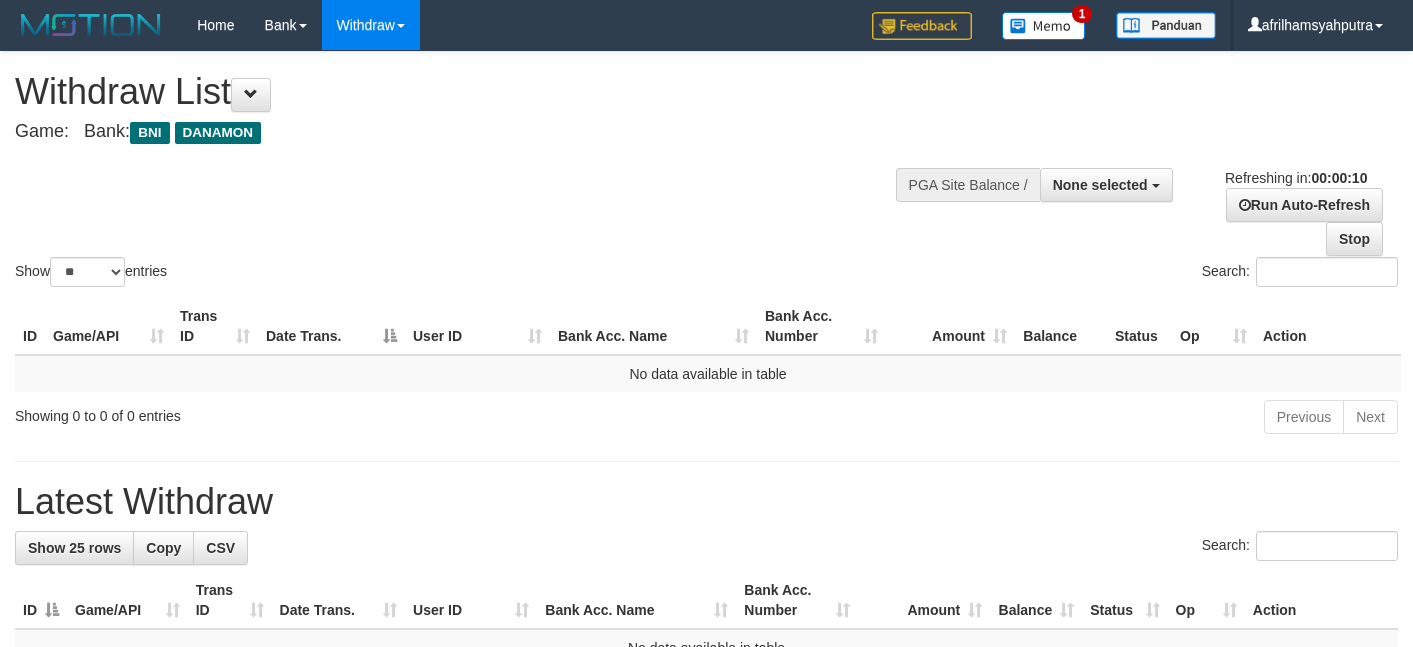 select 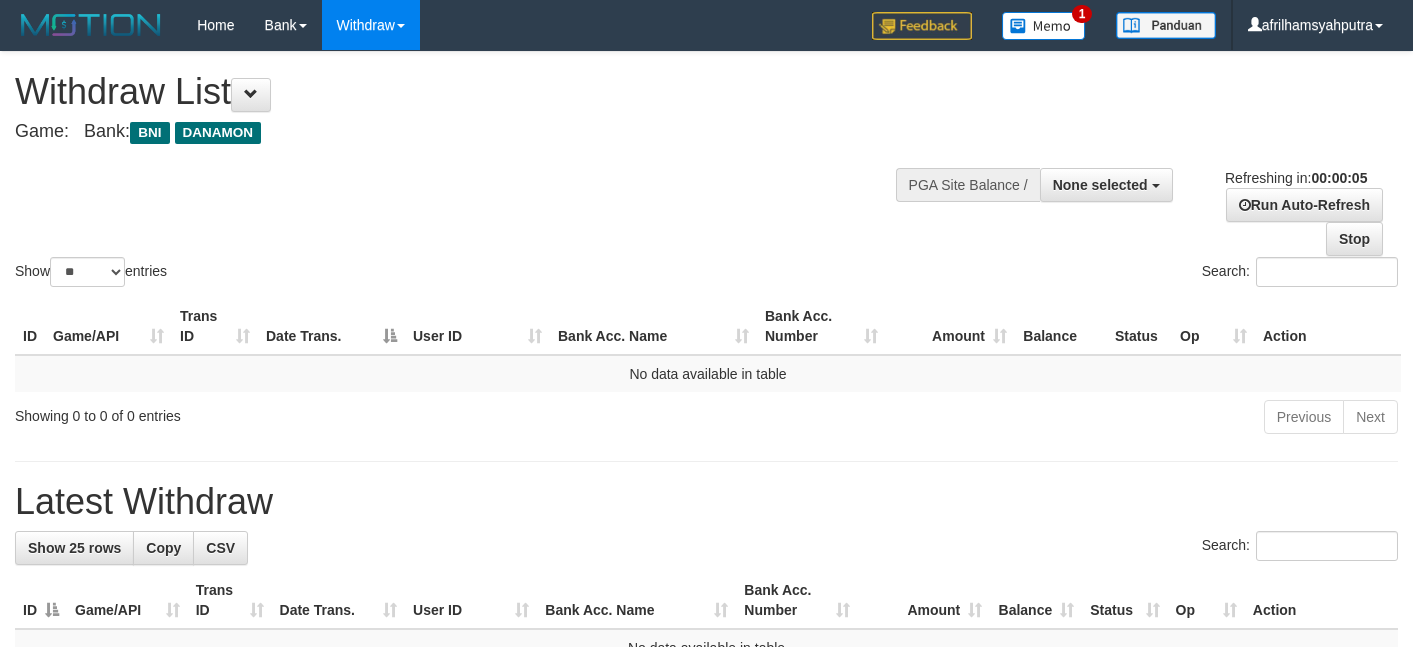 scroll, scrollTop: 0, scrollLeft: 0, axis: both 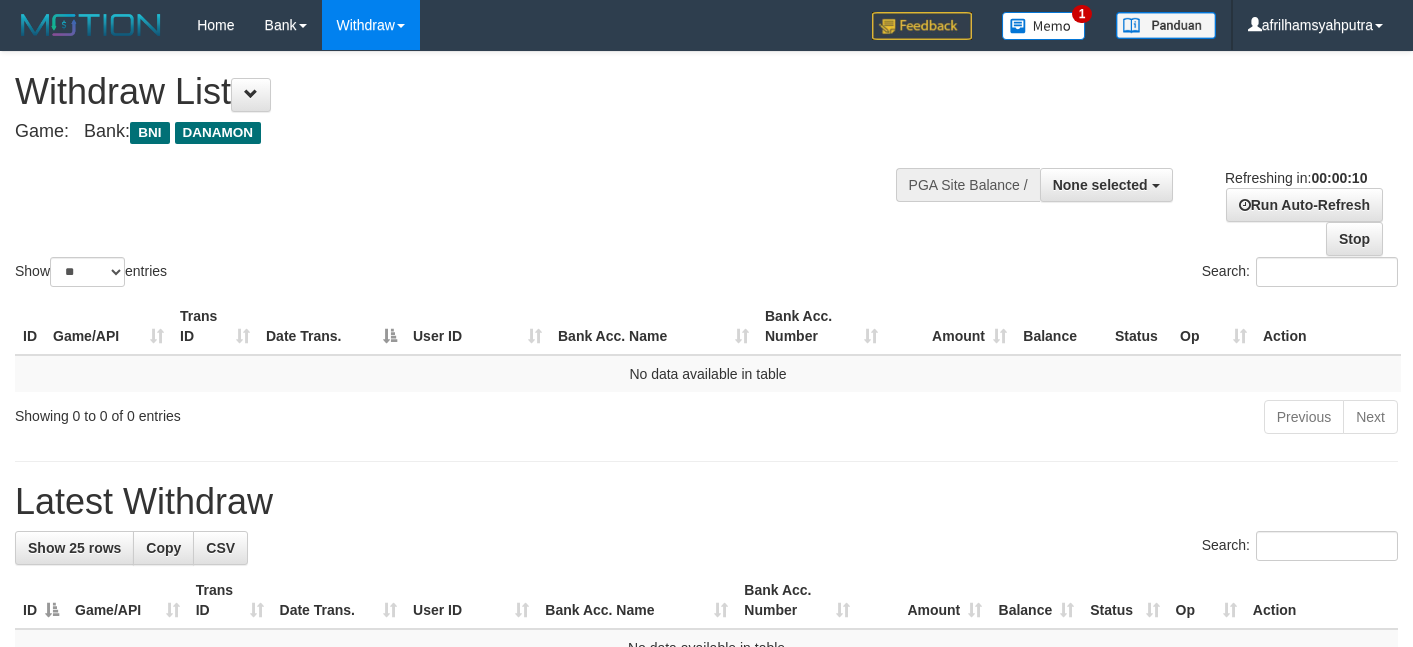 select 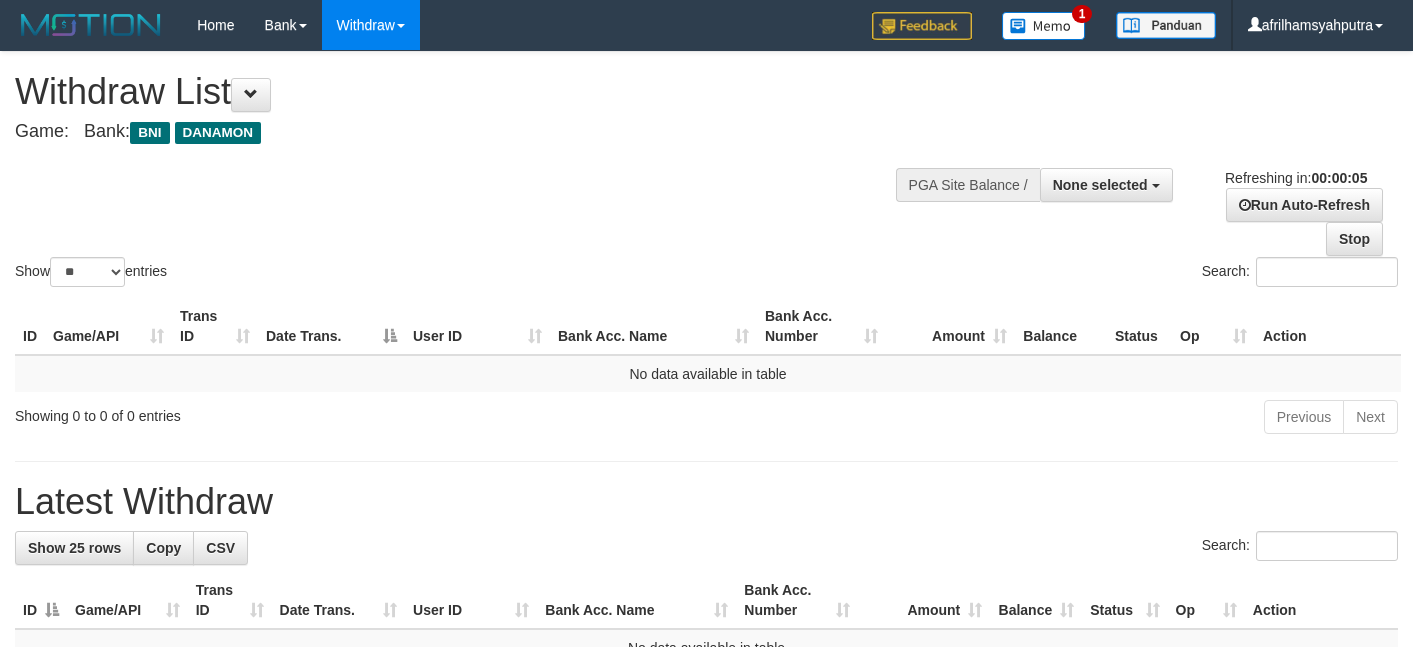 scroll, scrollTop: 0, scrollLeft: 0, axis: both 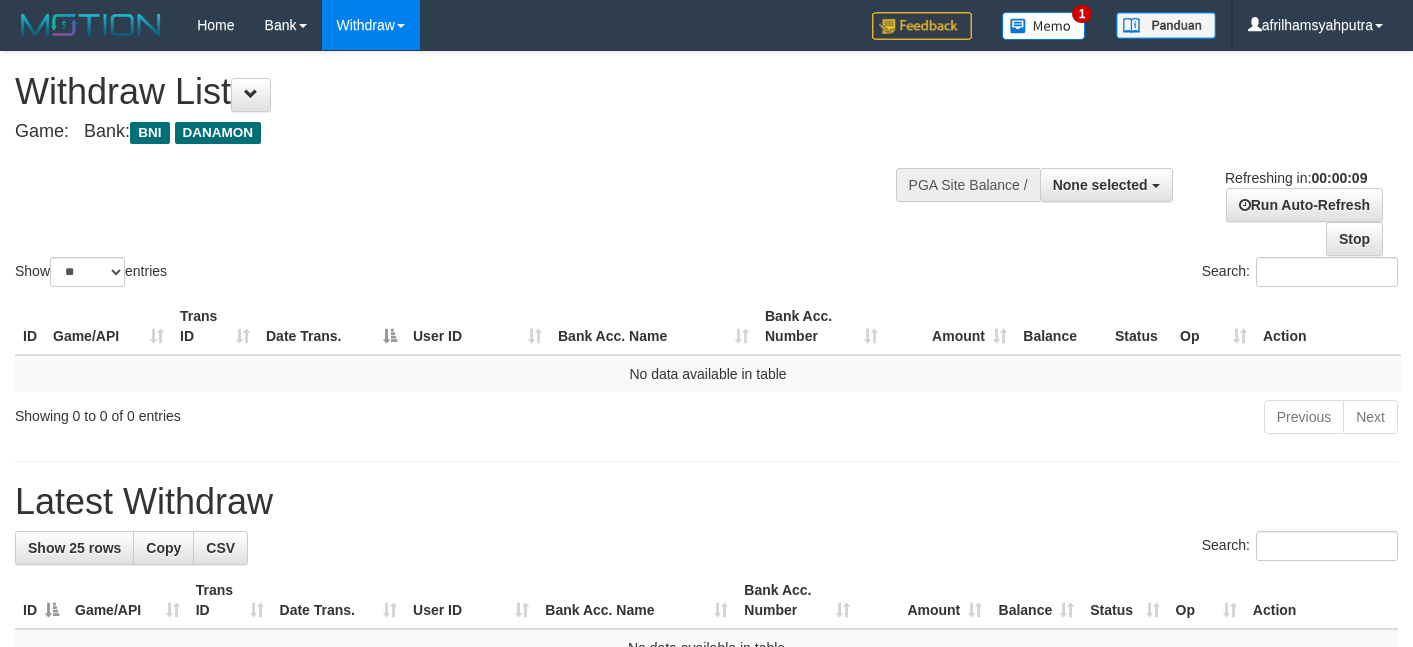 select 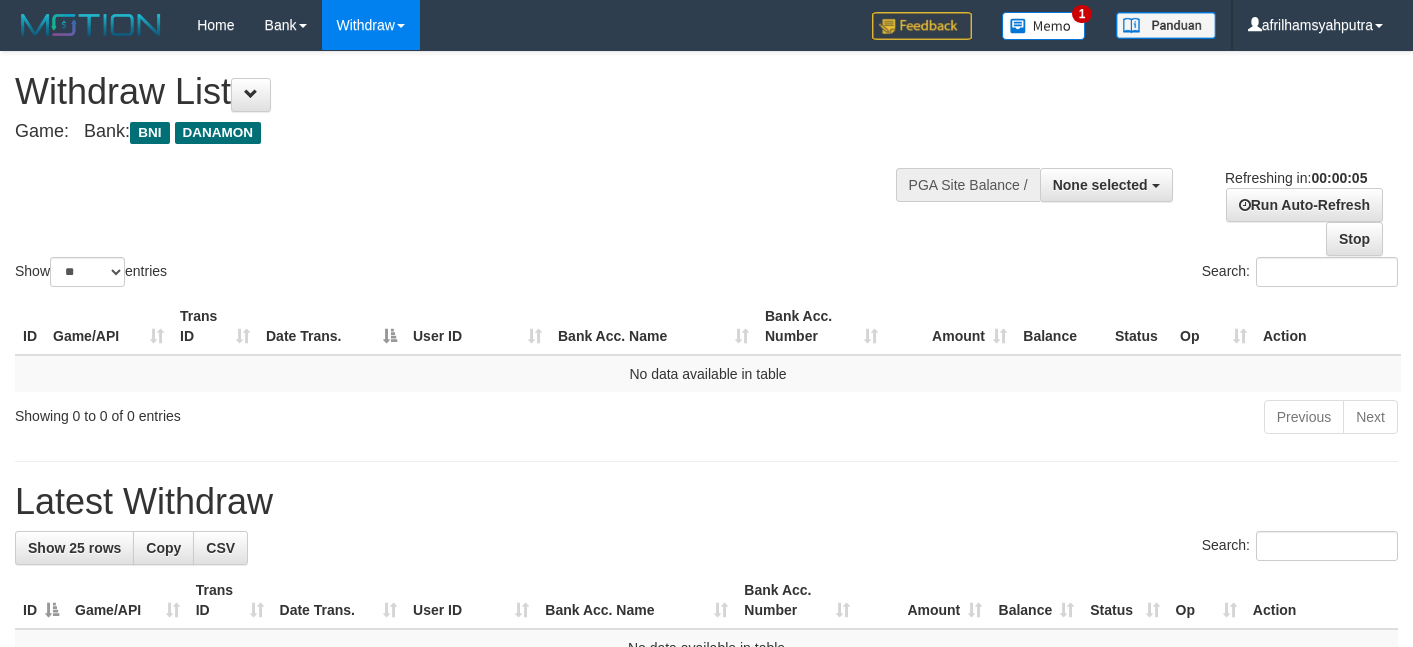 scroll, scrollTop: 0, scrollLeft: 0, axis: both 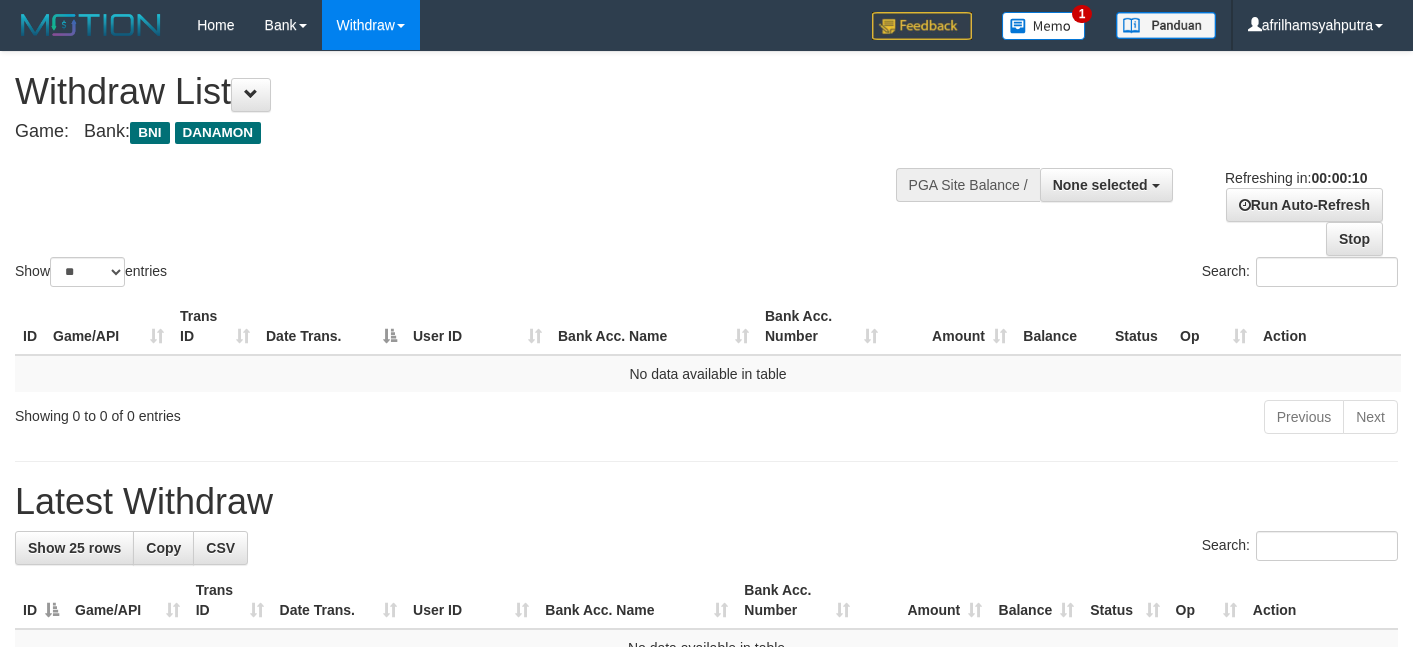 select 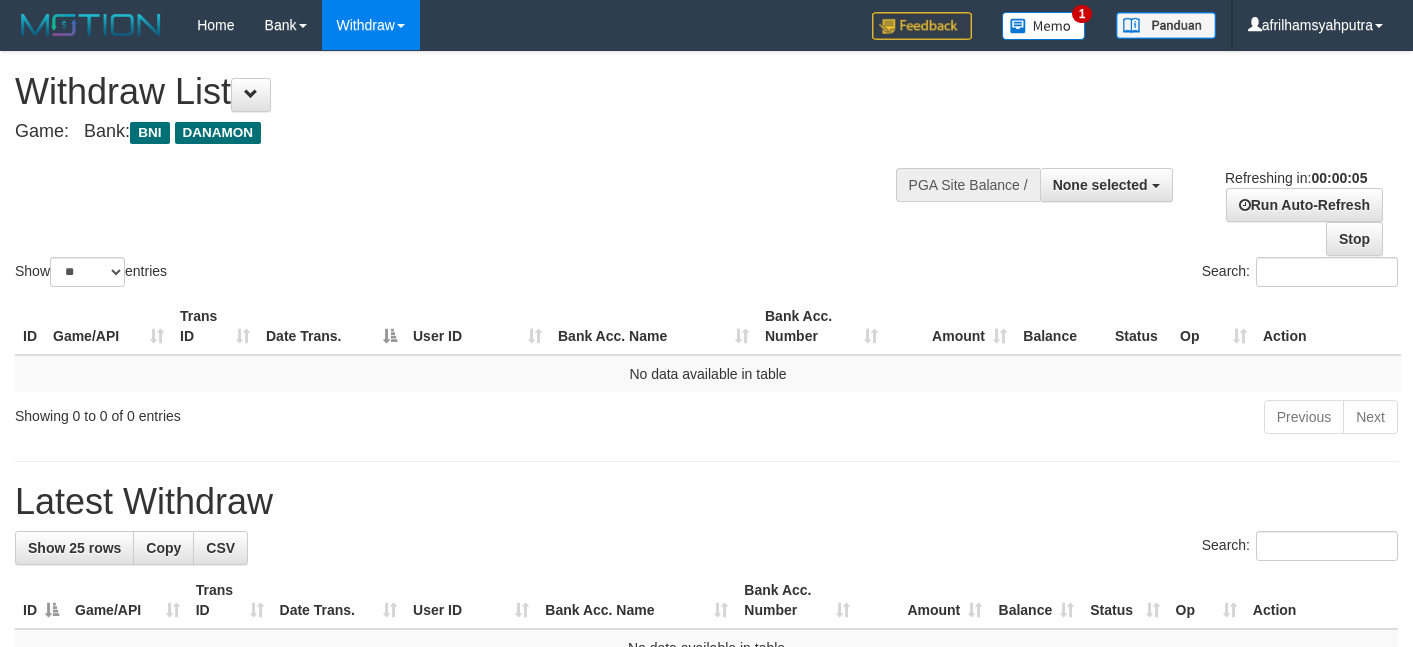 scroll, scrollTop: 0, scrollLeft: 0, axis: both 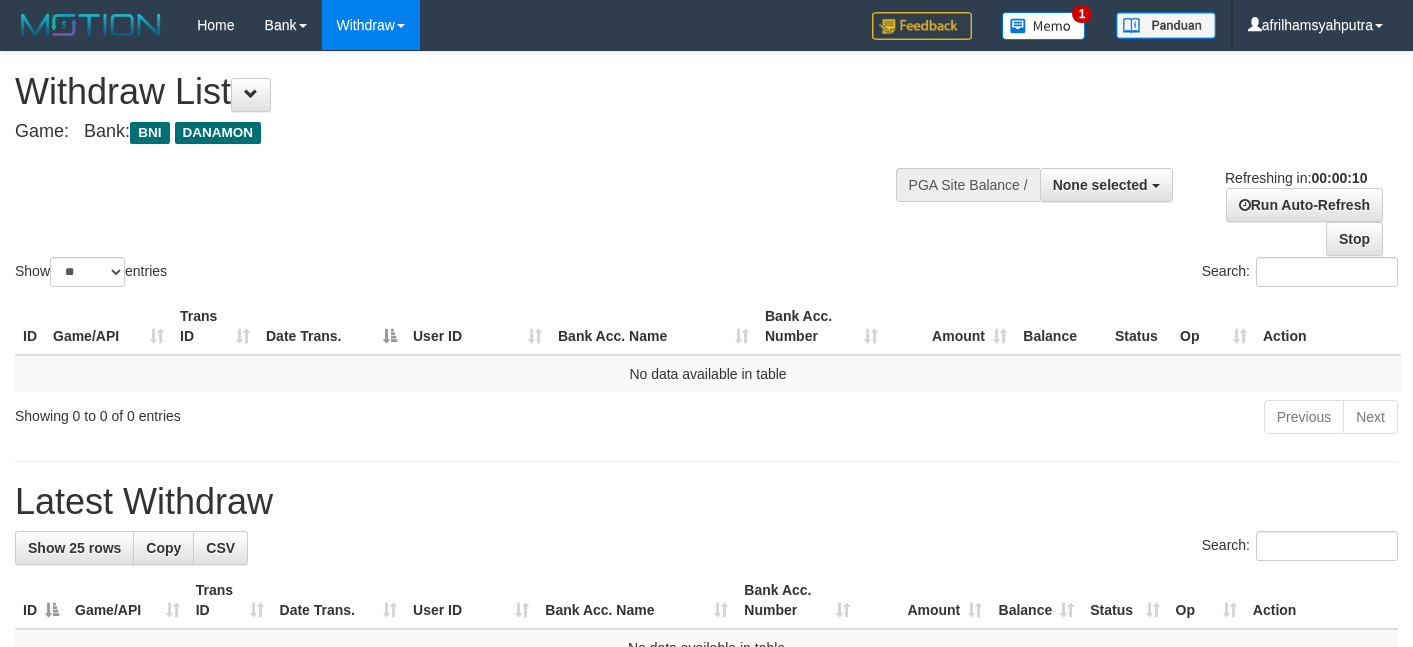 select 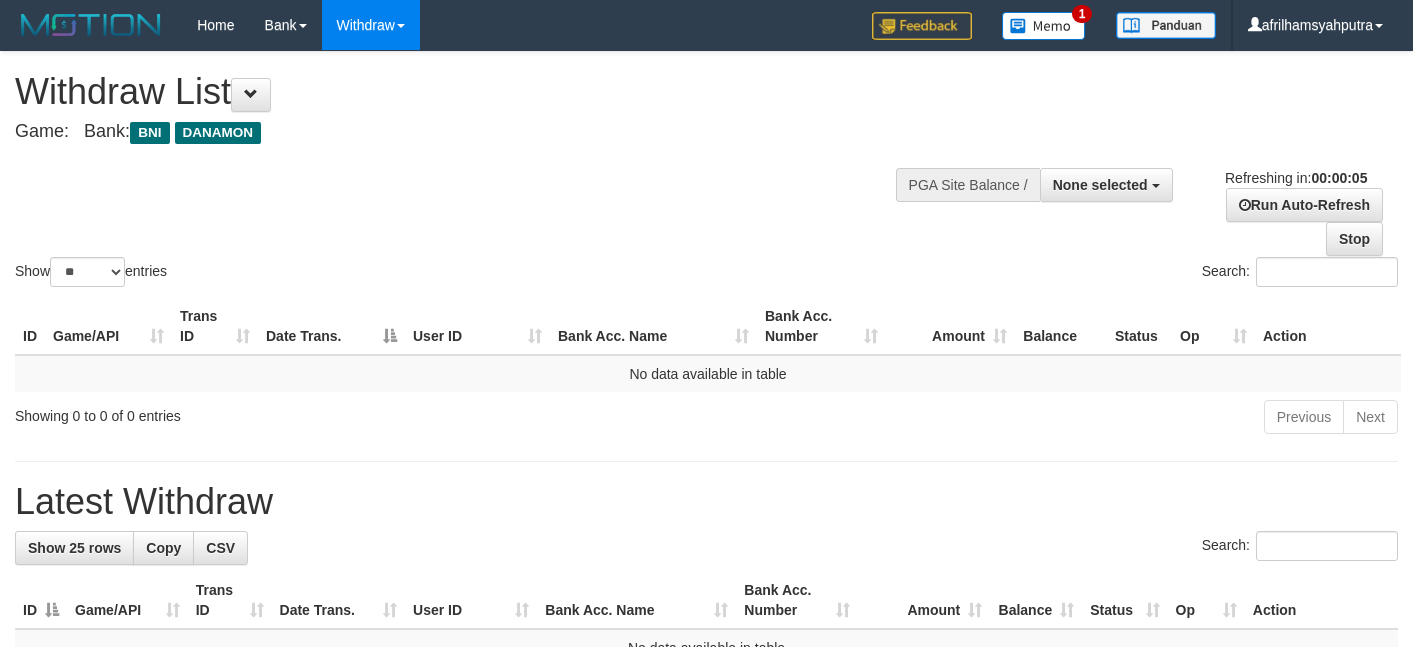 scroll, scrollTop: 0, scrollLeft: 0, axis: both 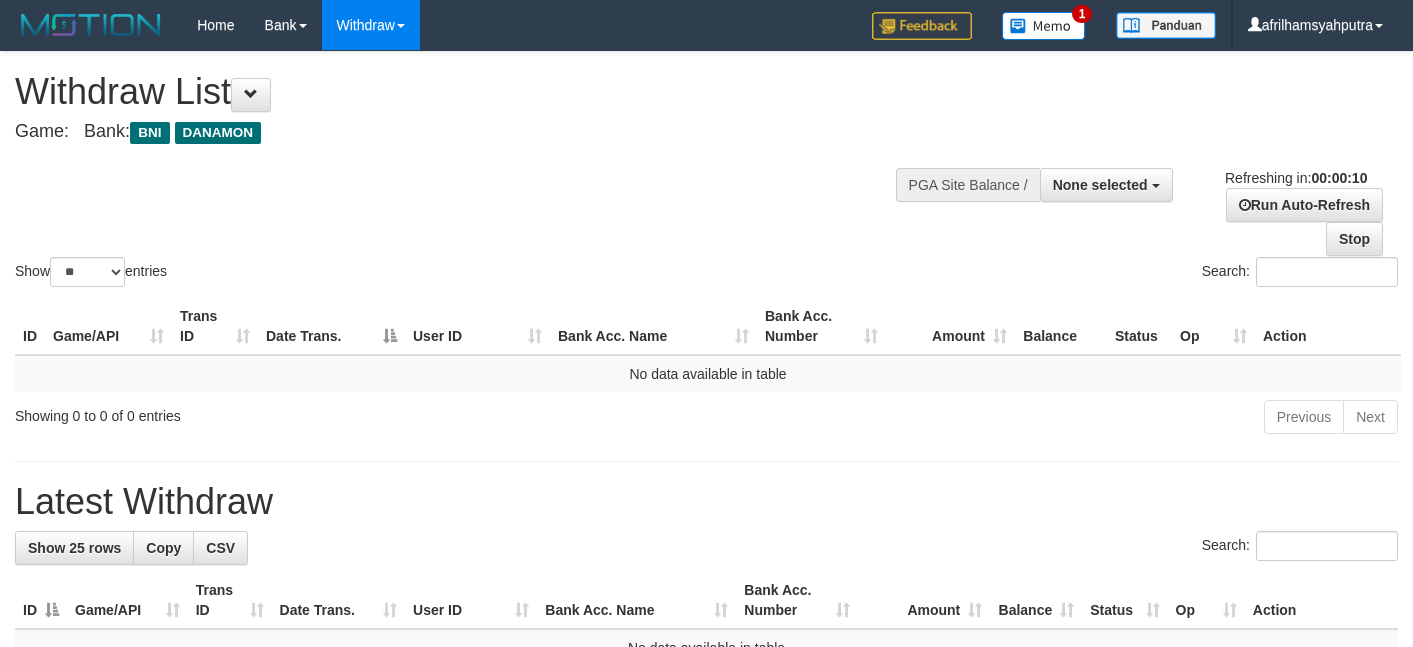 select 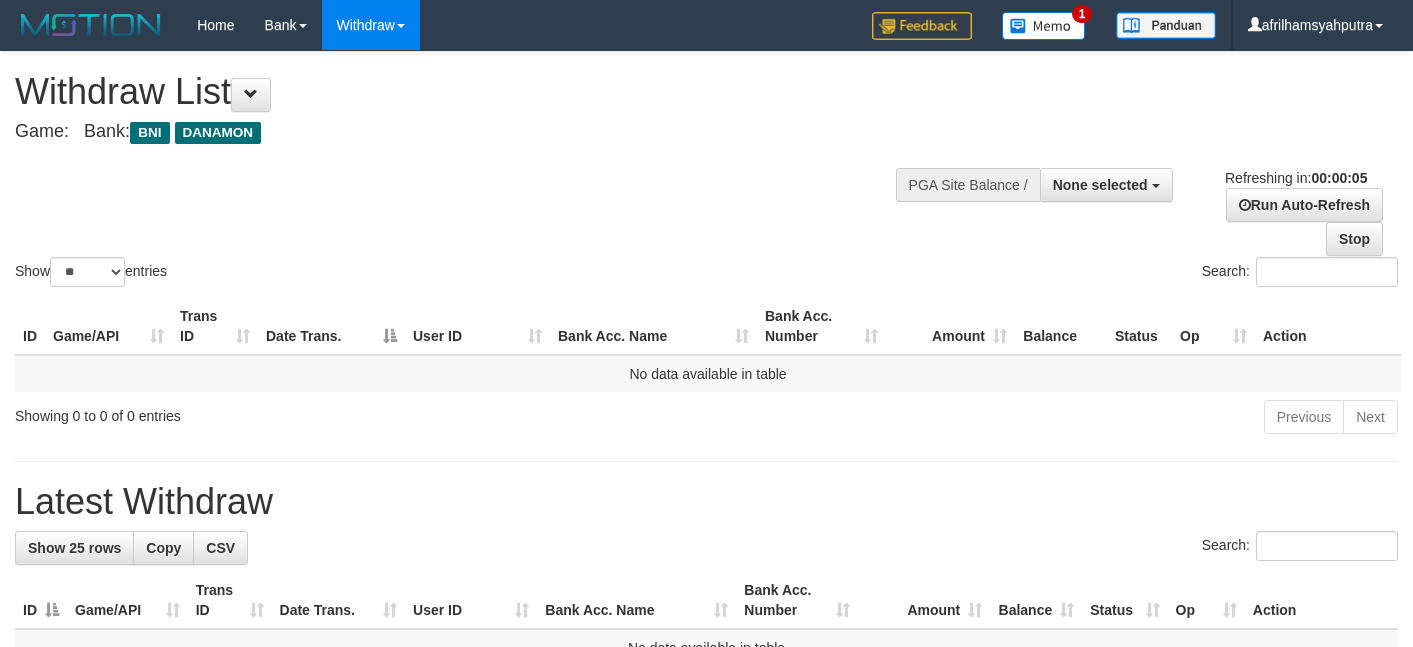 scroll, scrollTop: 0, scrollLeft: 0, axis: both 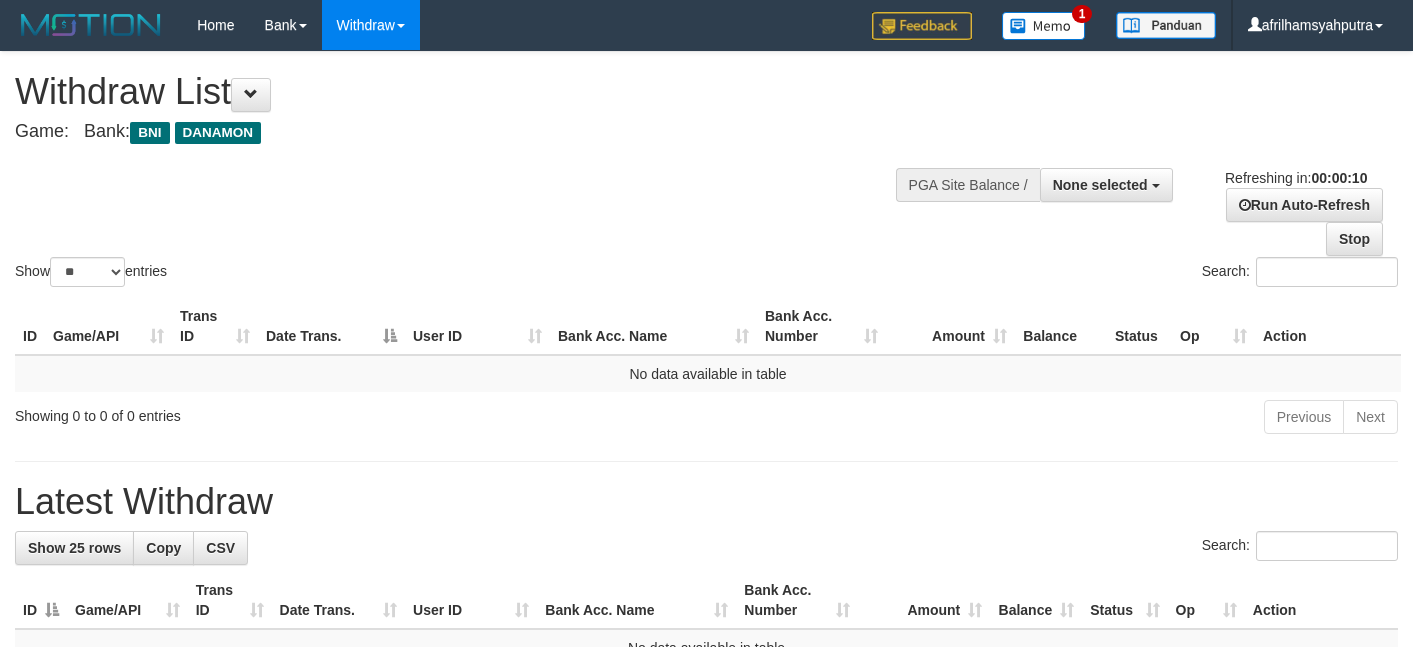 select 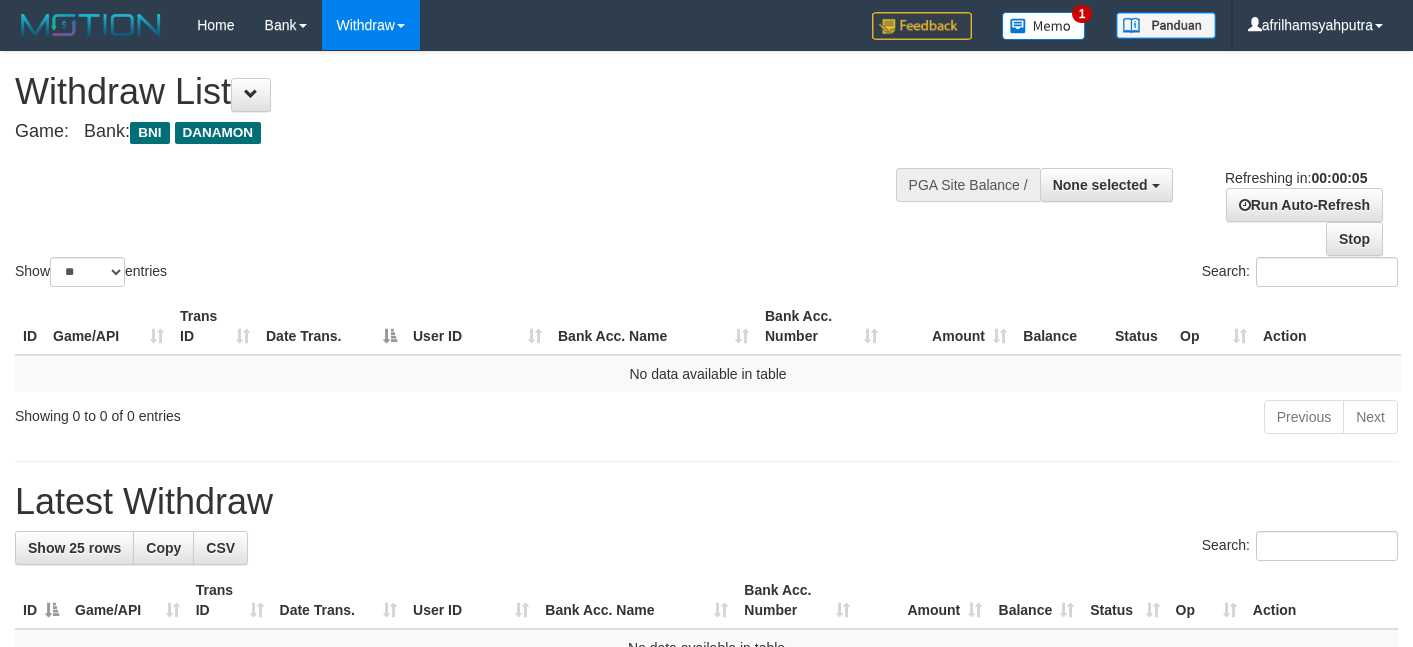 scroll, scrollTop: 0, scrollLeft: 0, axis: both 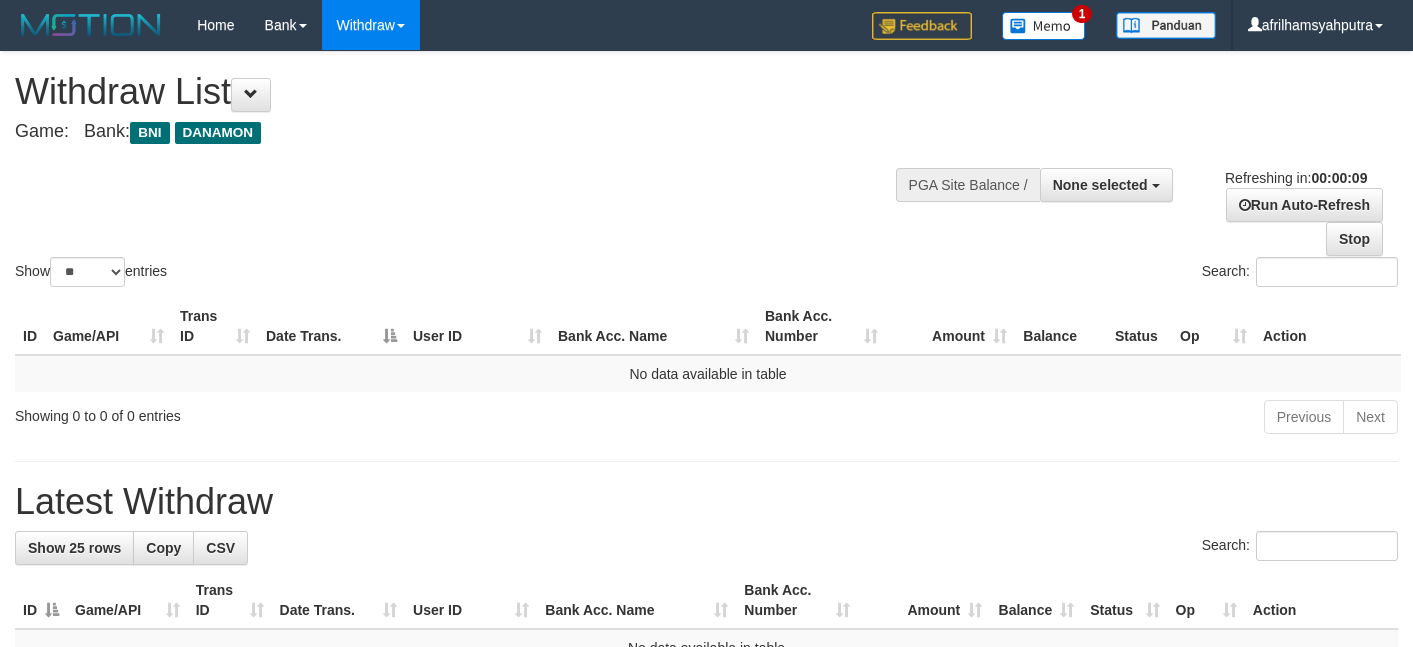 select 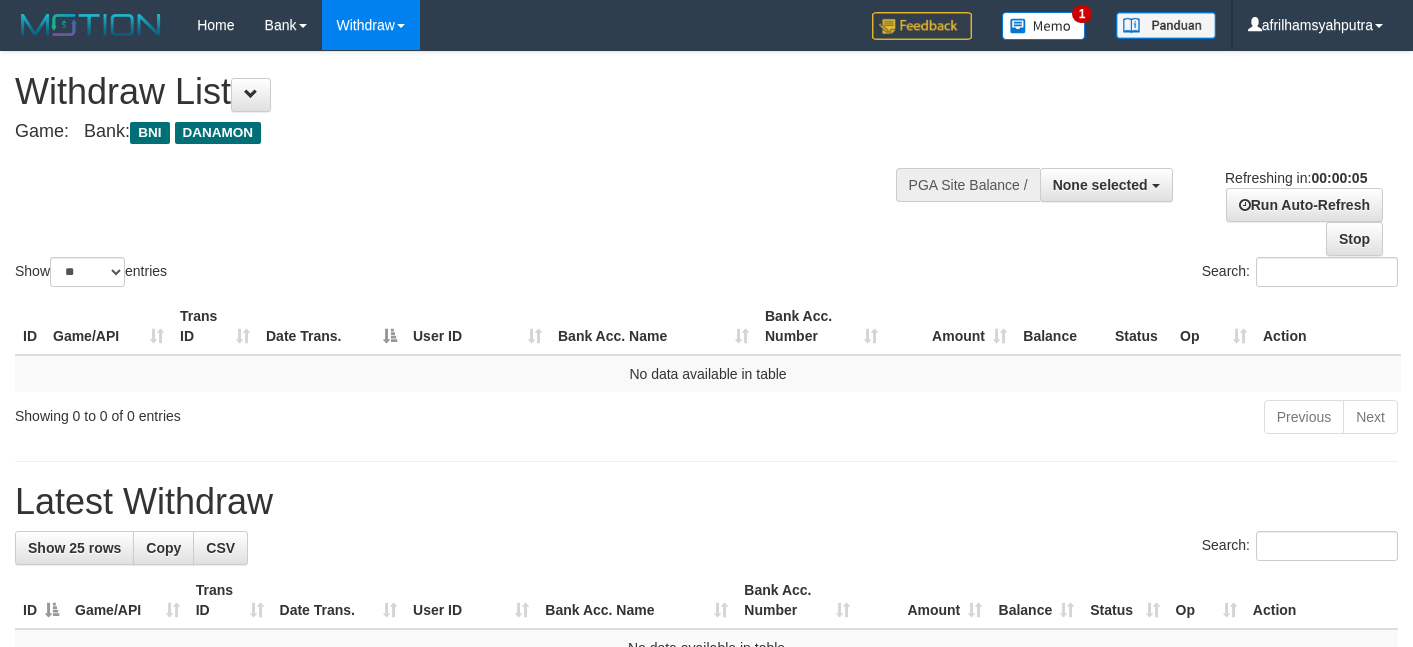 scroll, scrollTop: 0, scrollLeft: 0, axis: both 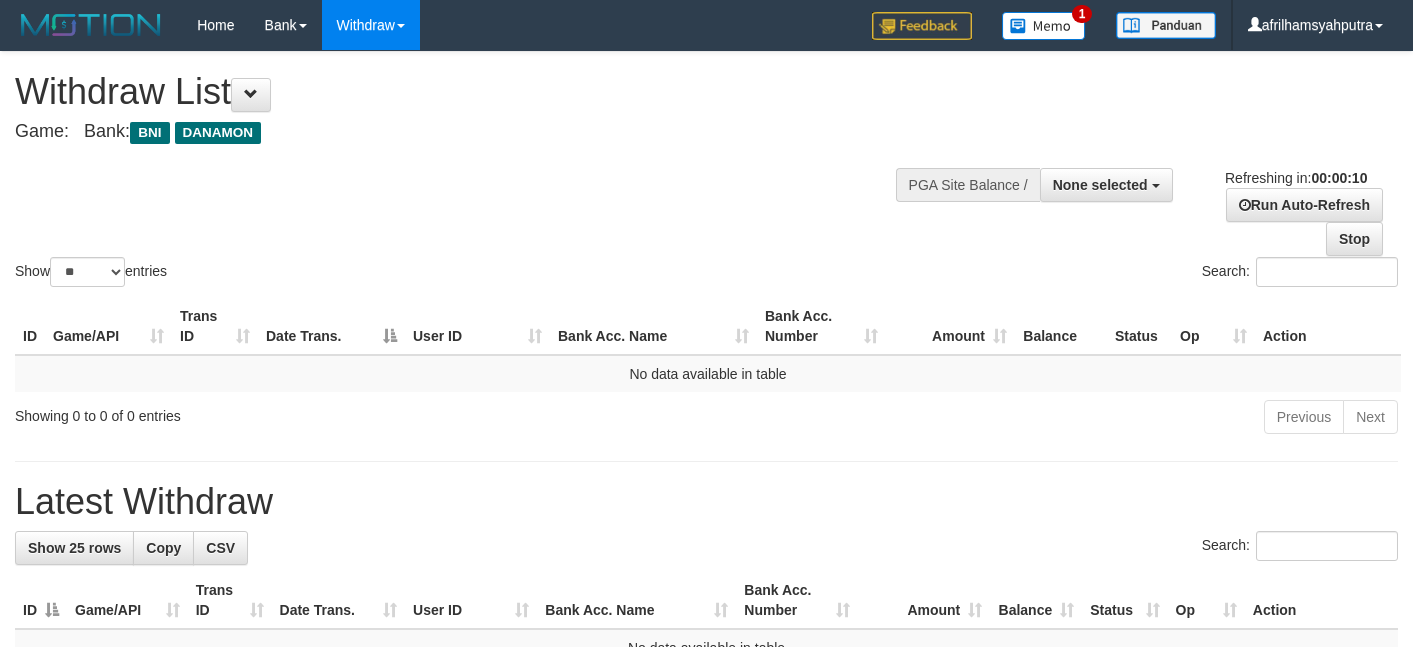 select 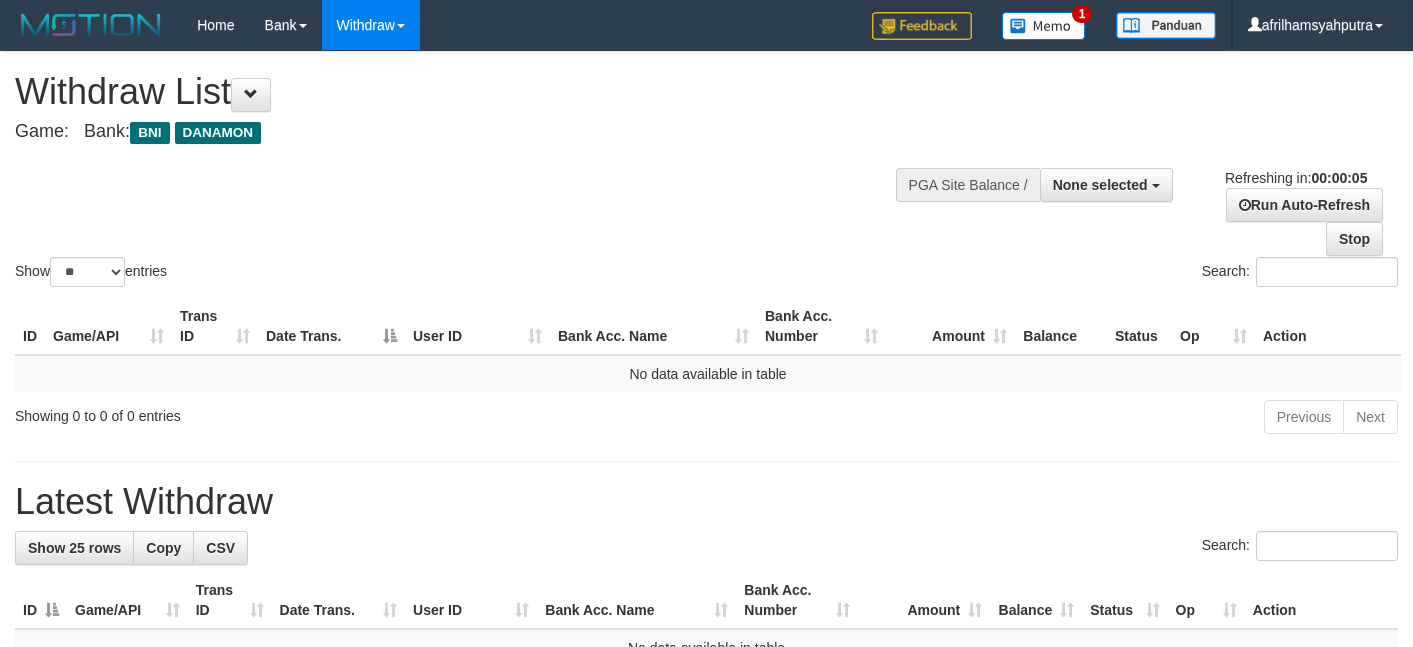 scroll, scrollTop: 0, scrollLeft: 0, axis: both 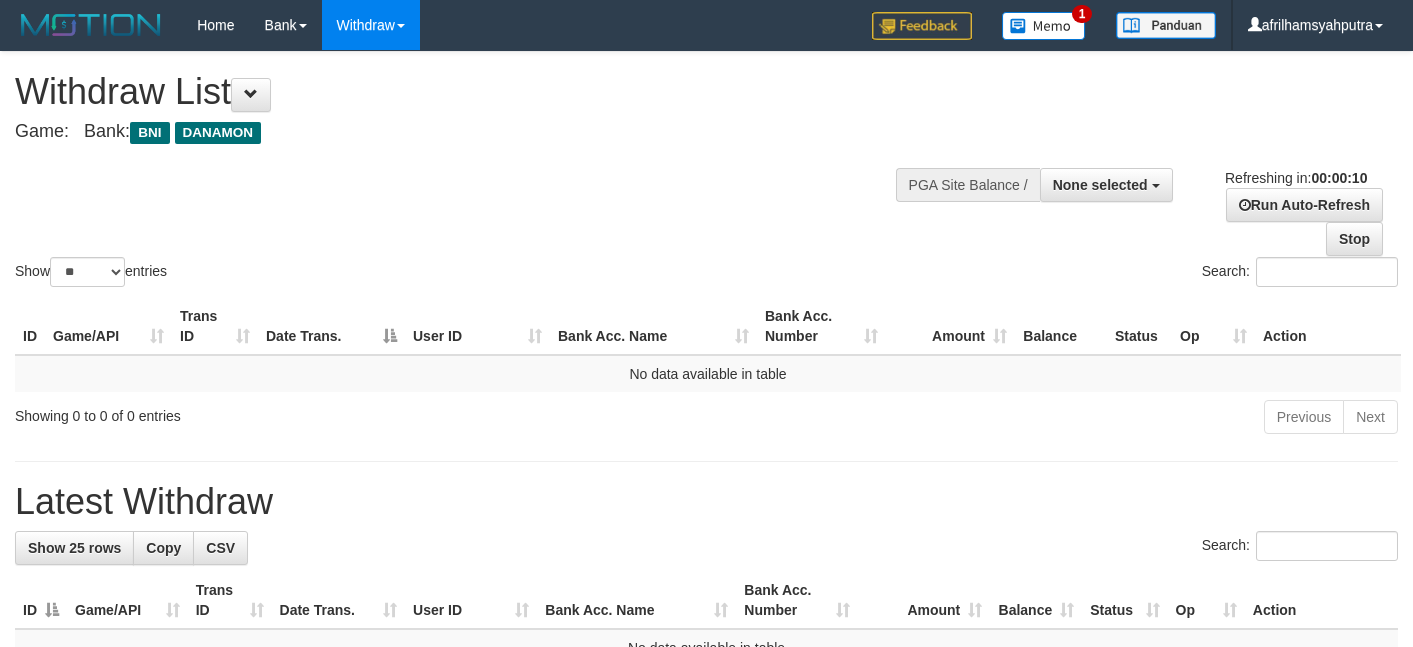 select 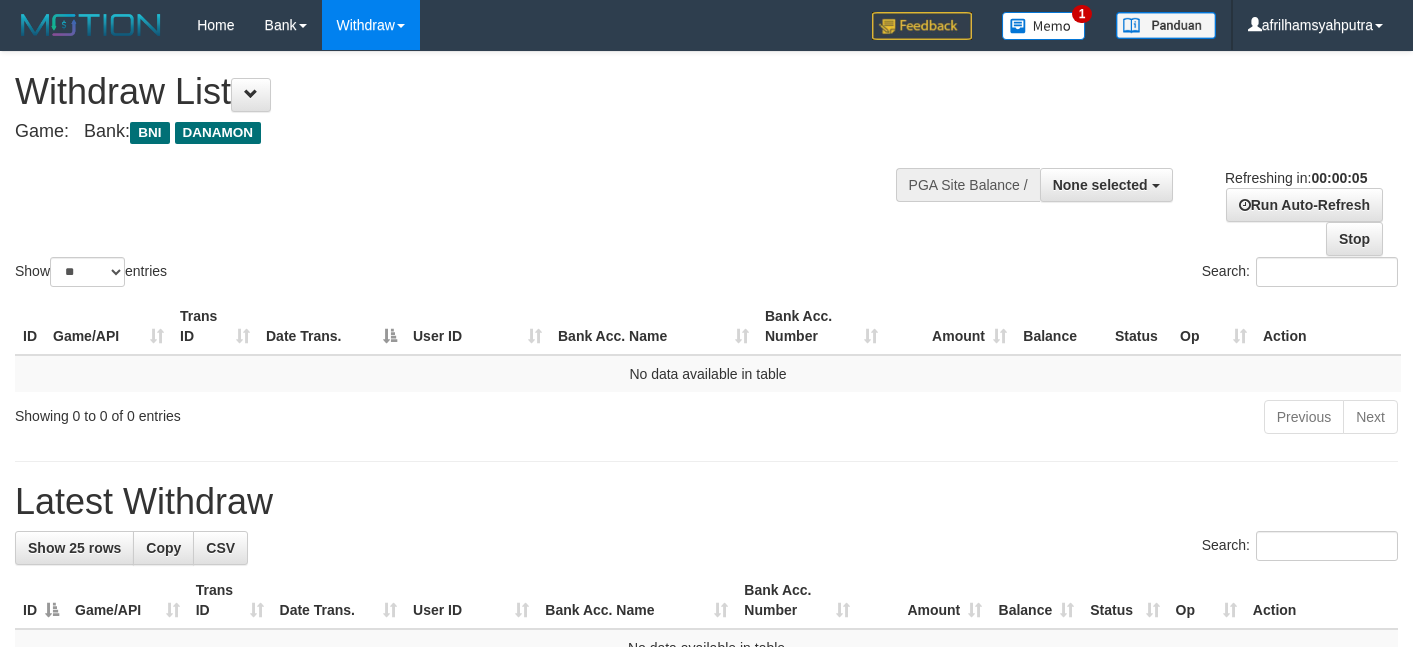 scroll, scrollTop: 0, scrollLeft: 0, axis: both 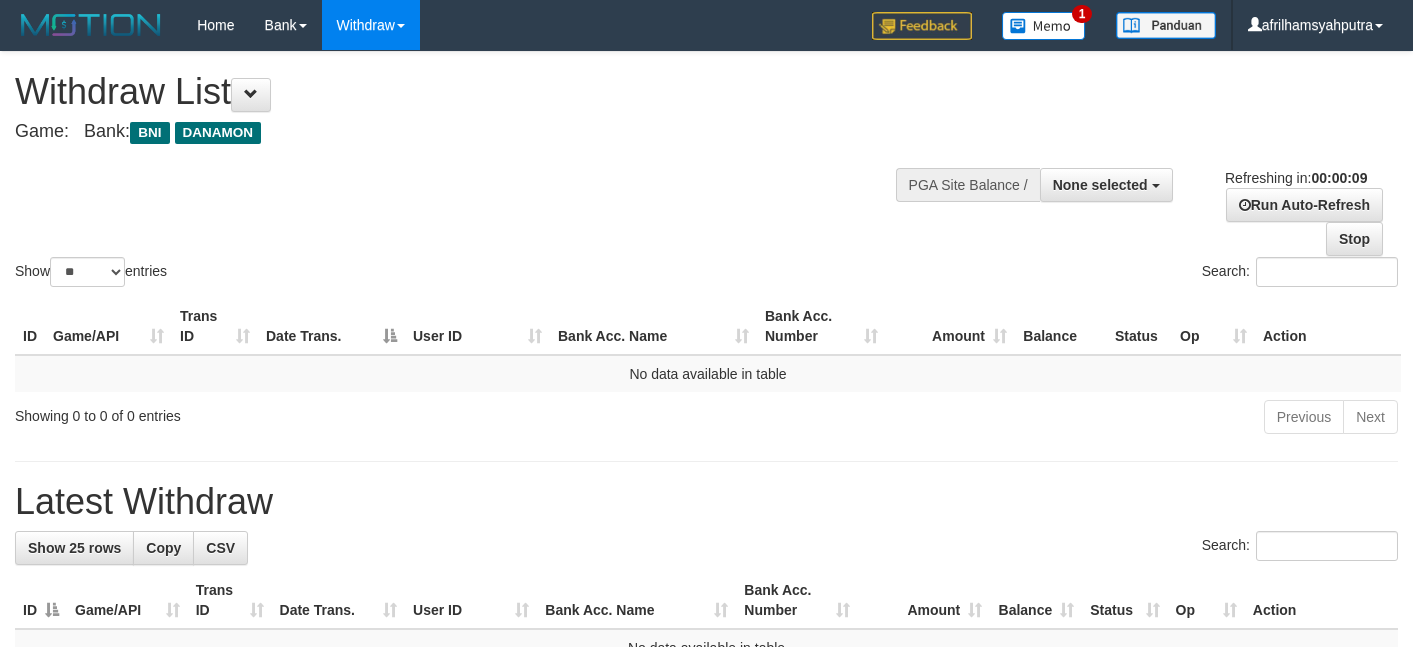 select 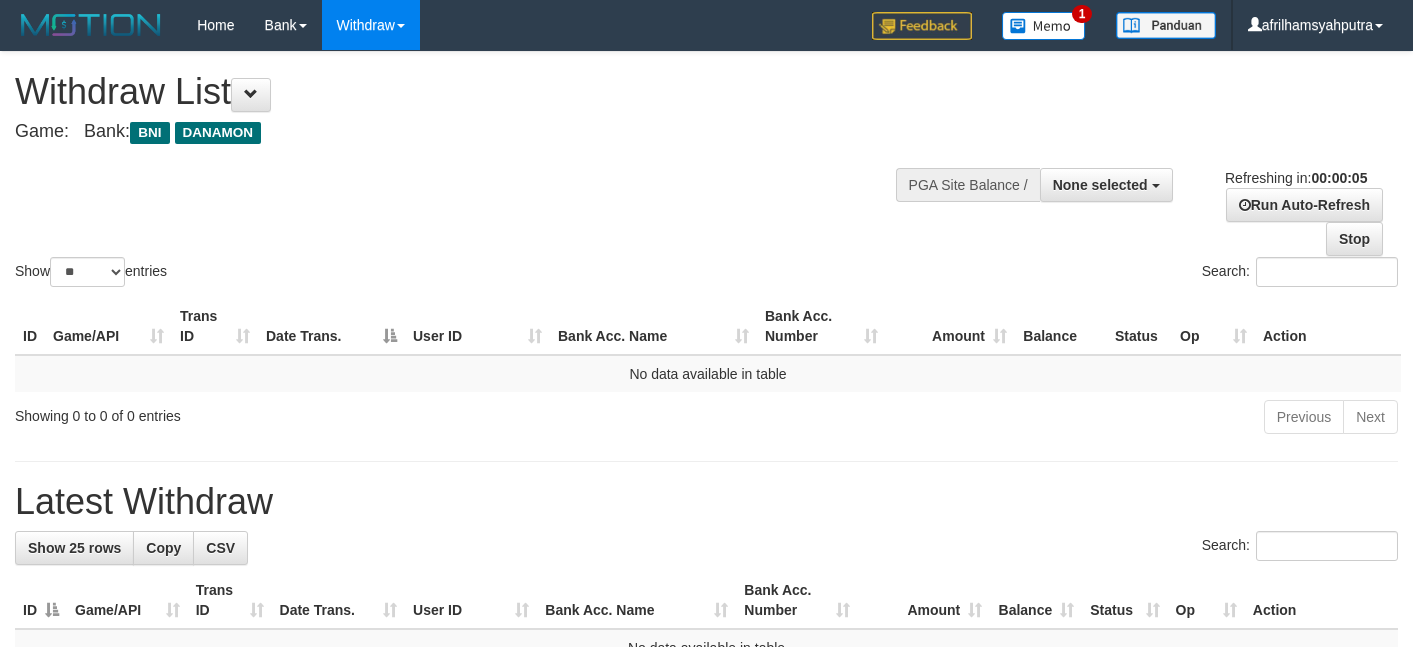 scroll, scrollTop: 0, scrollLeft: 0, axis: both 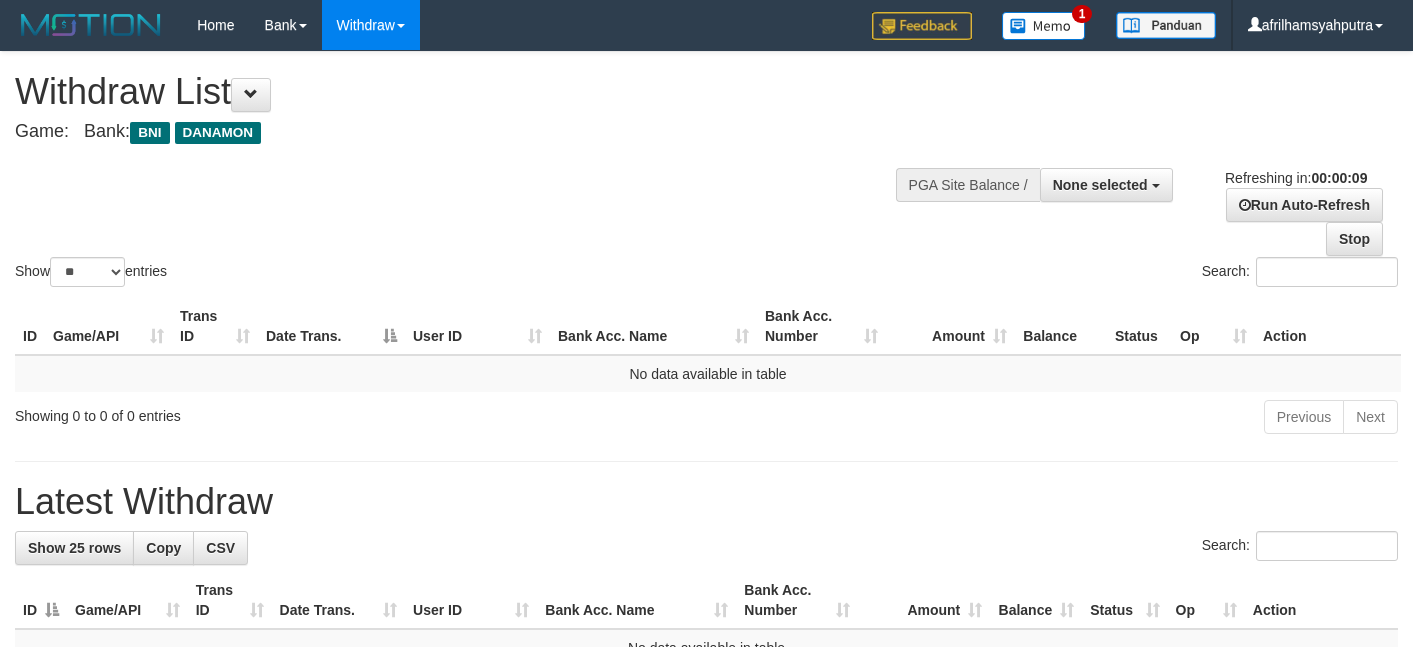 select 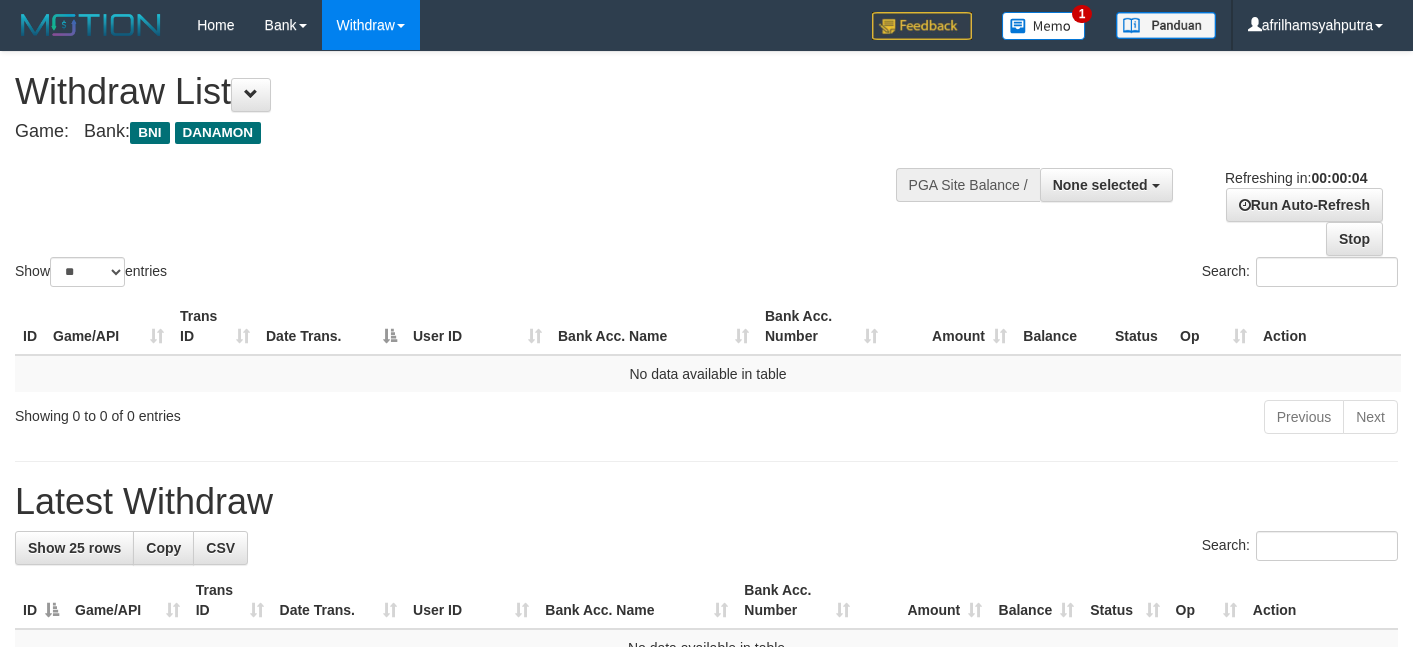 scroll, scrollTop: 0, scrollLeft: 0, axis: both 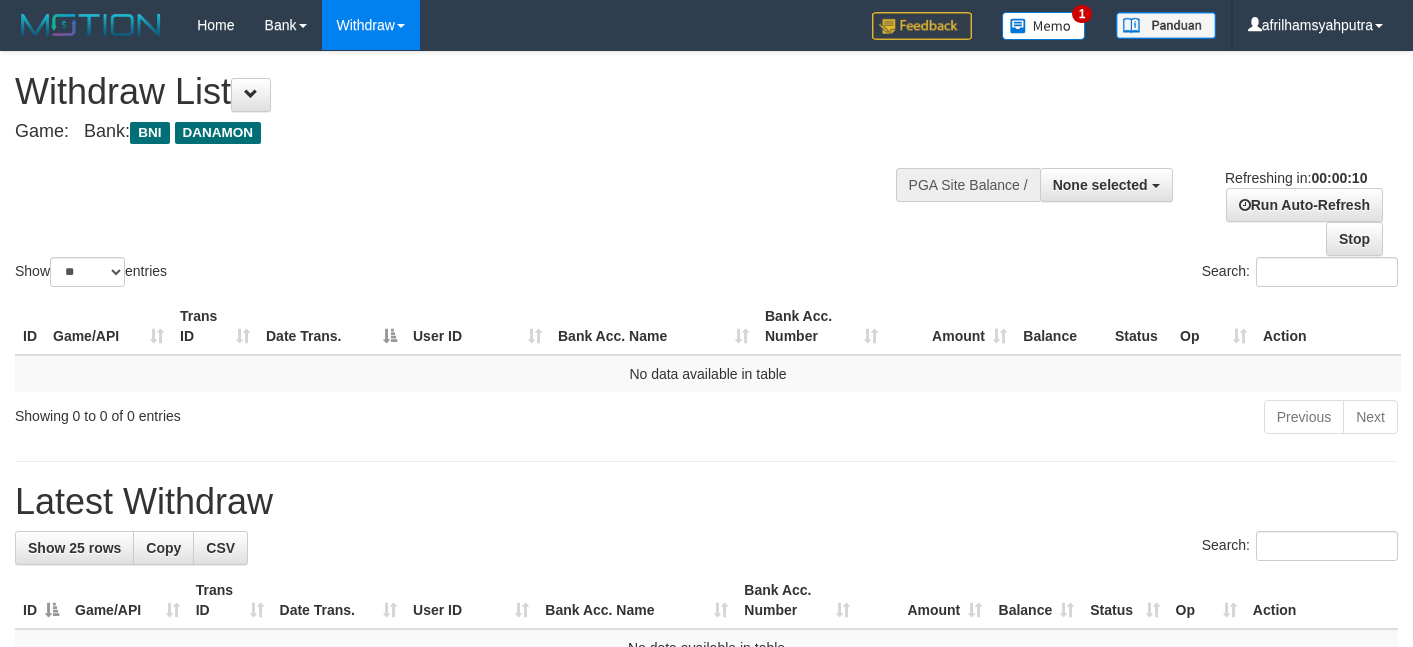 select 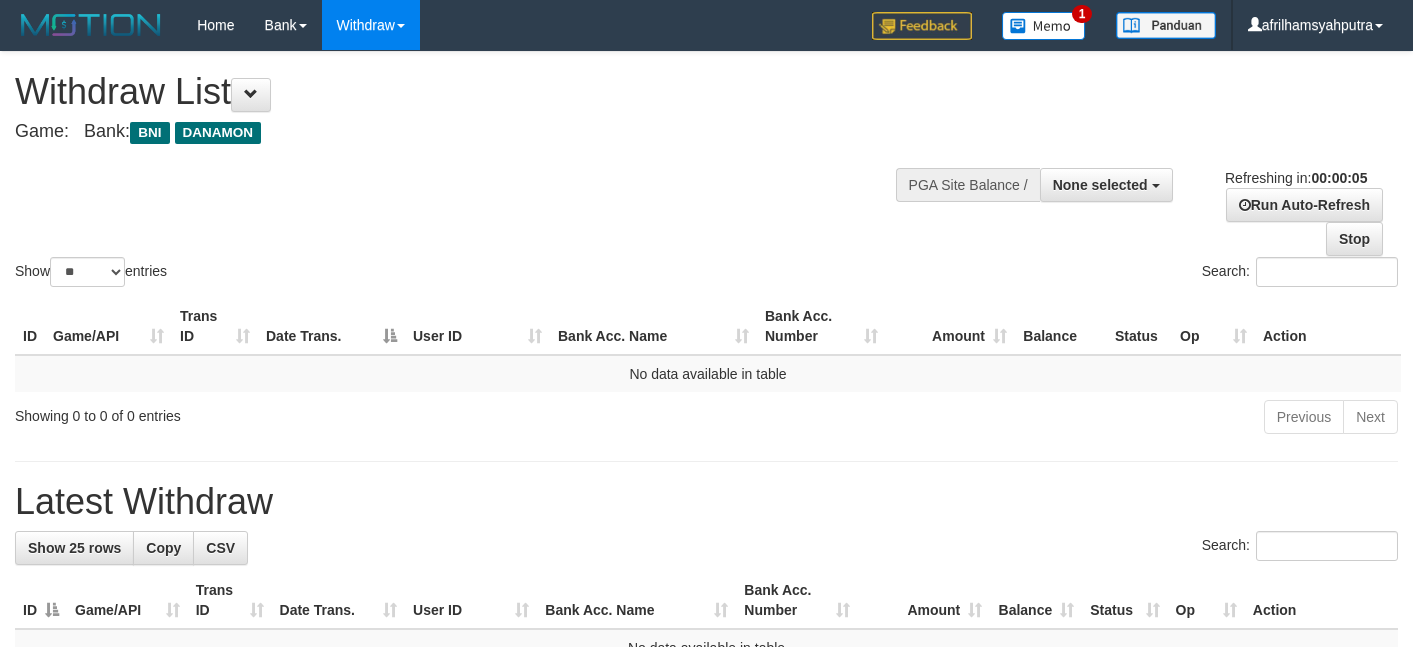 scroll, scrollTop: 0, scrollLeft: 0, axis: both 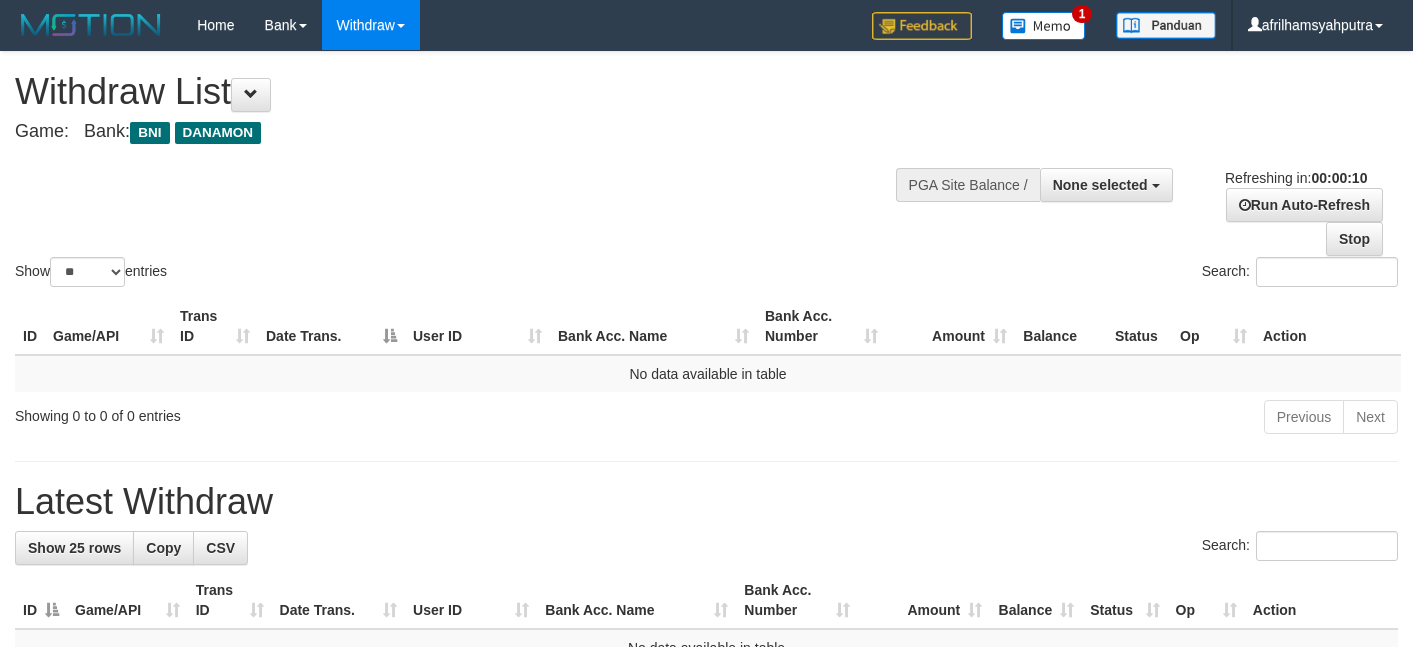 select 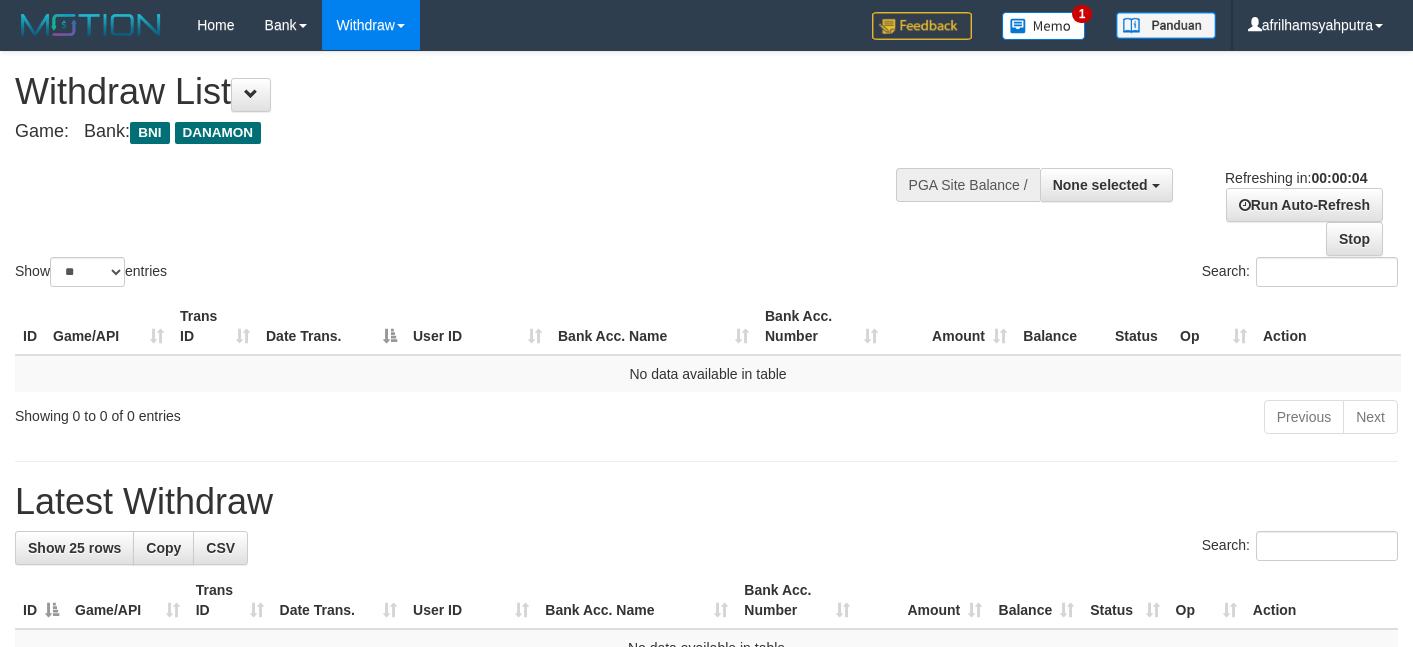 scroll, scrollTop: 0, scrollLeft: 0, axis: both 